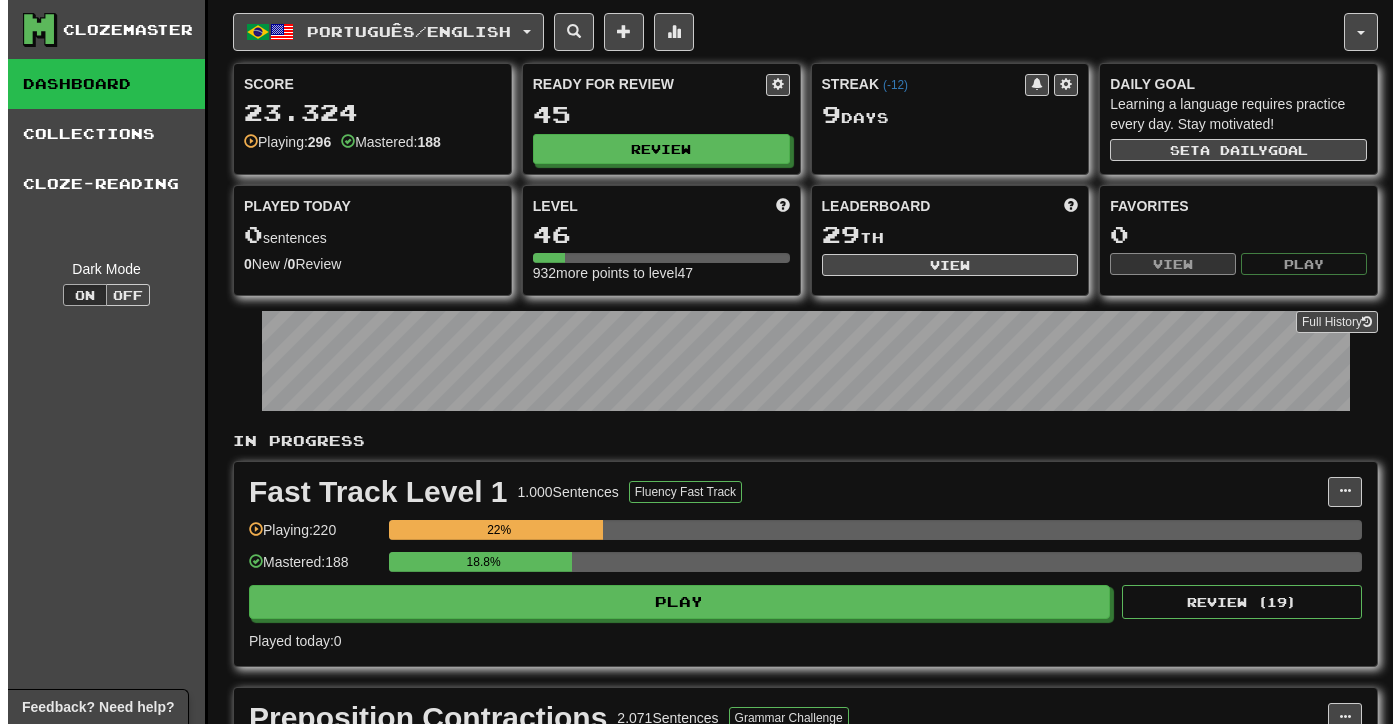 scroll, scrollTop: 0, scrollLeft: 0, axis: both 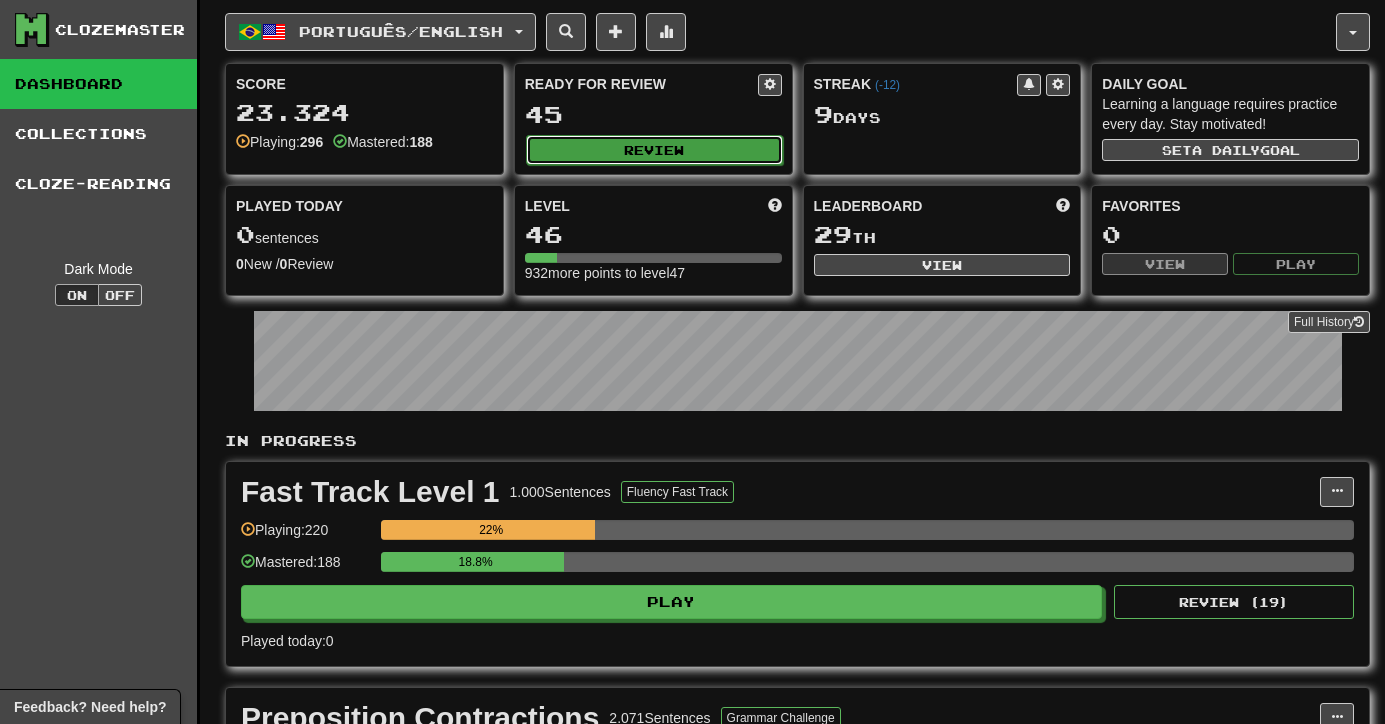 click on "Review" at bounding box center [654, 150] 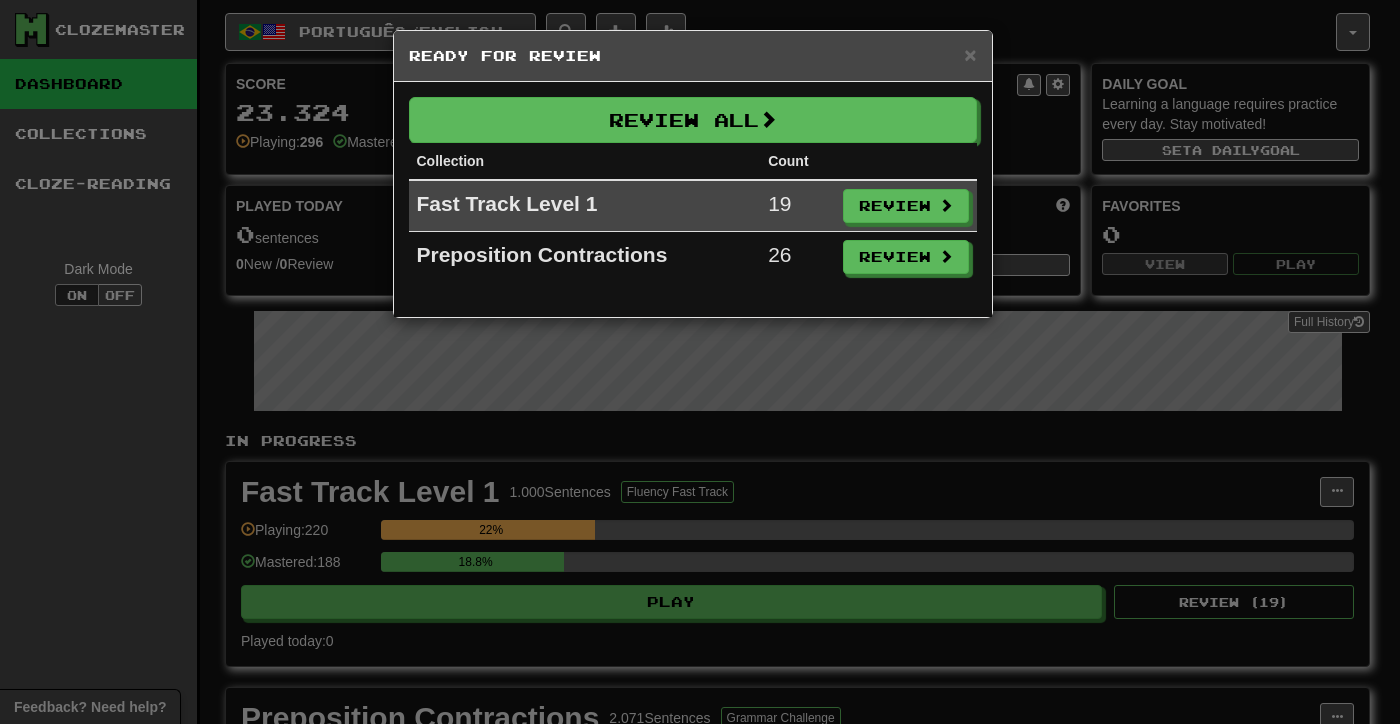 click on "× Ready for Review Review All  Collection Count Fast Track Level 1 19 Review Preposition Contractions 26 Review" at bounding box center (700, 362) 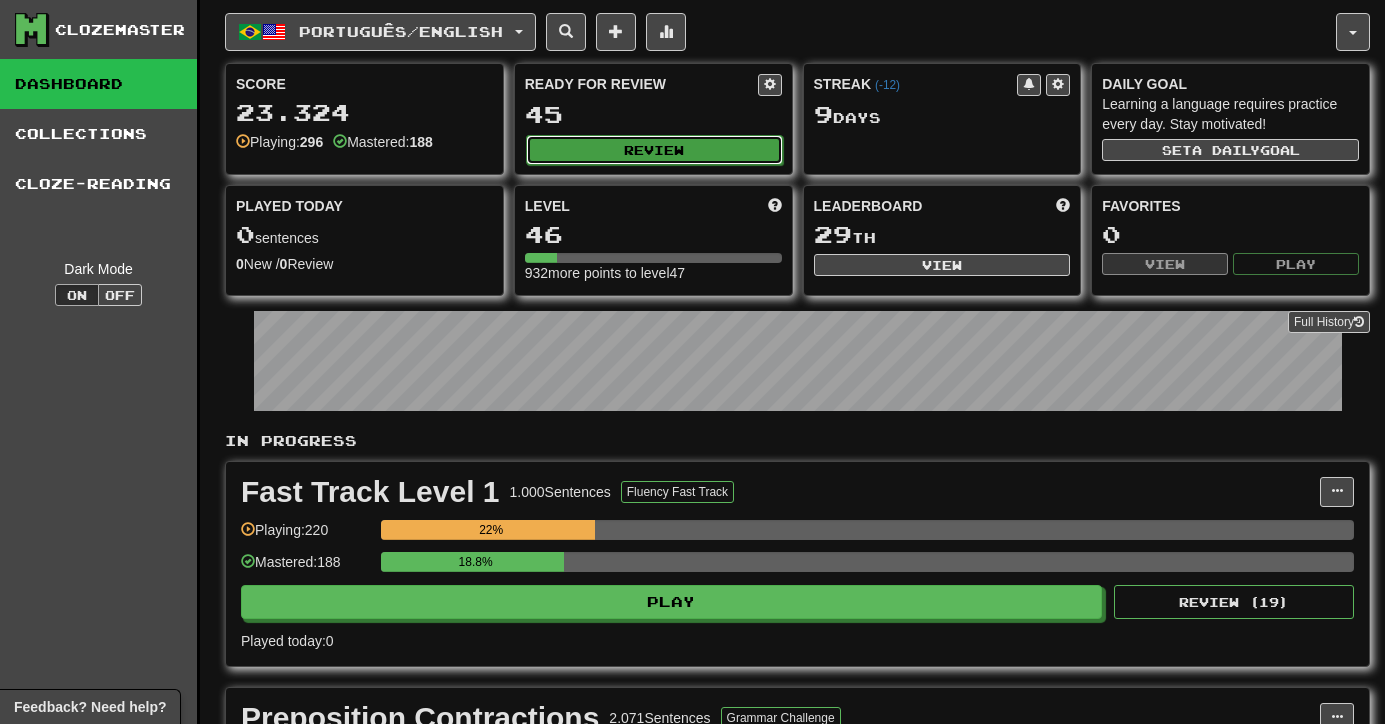 click on "Review" at bounding box center (654, 150) 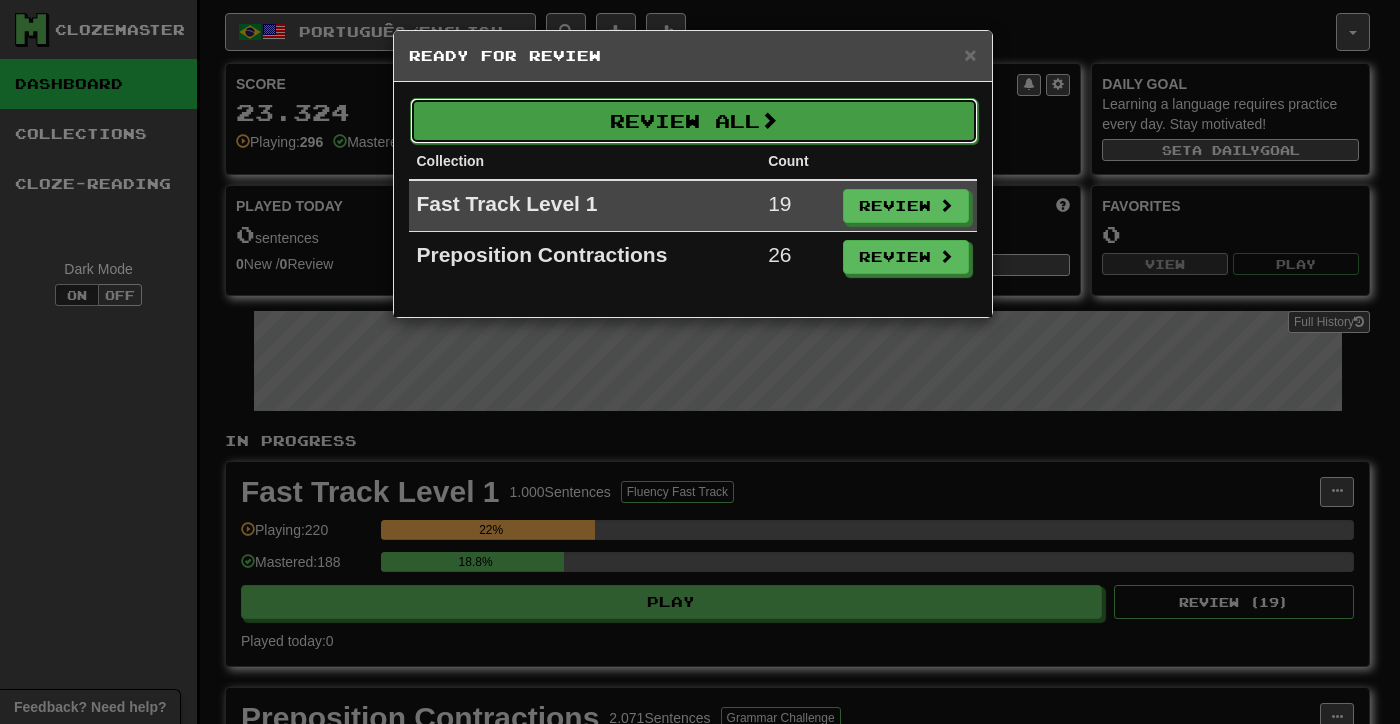 click on "Review All" at bounding box center [694, 121] 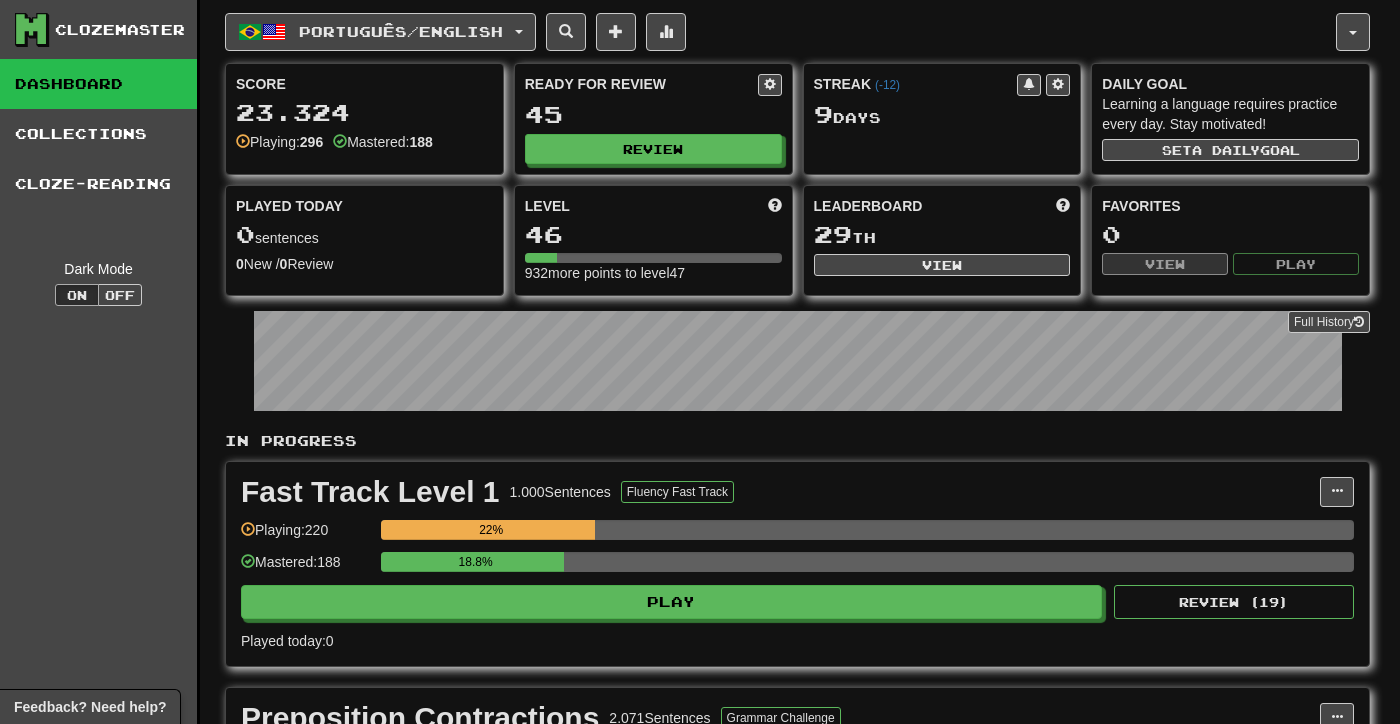 select on "**" 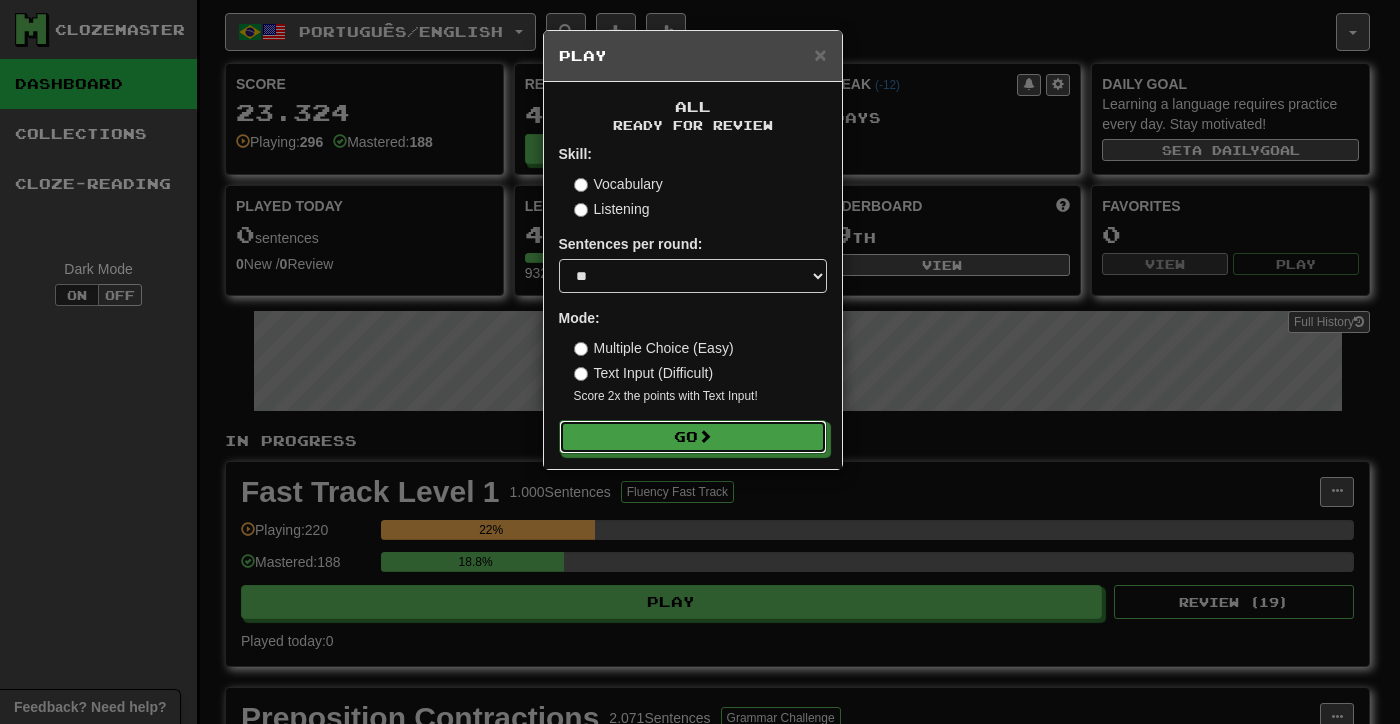 click on "Go" at bounding box center (693, 437) 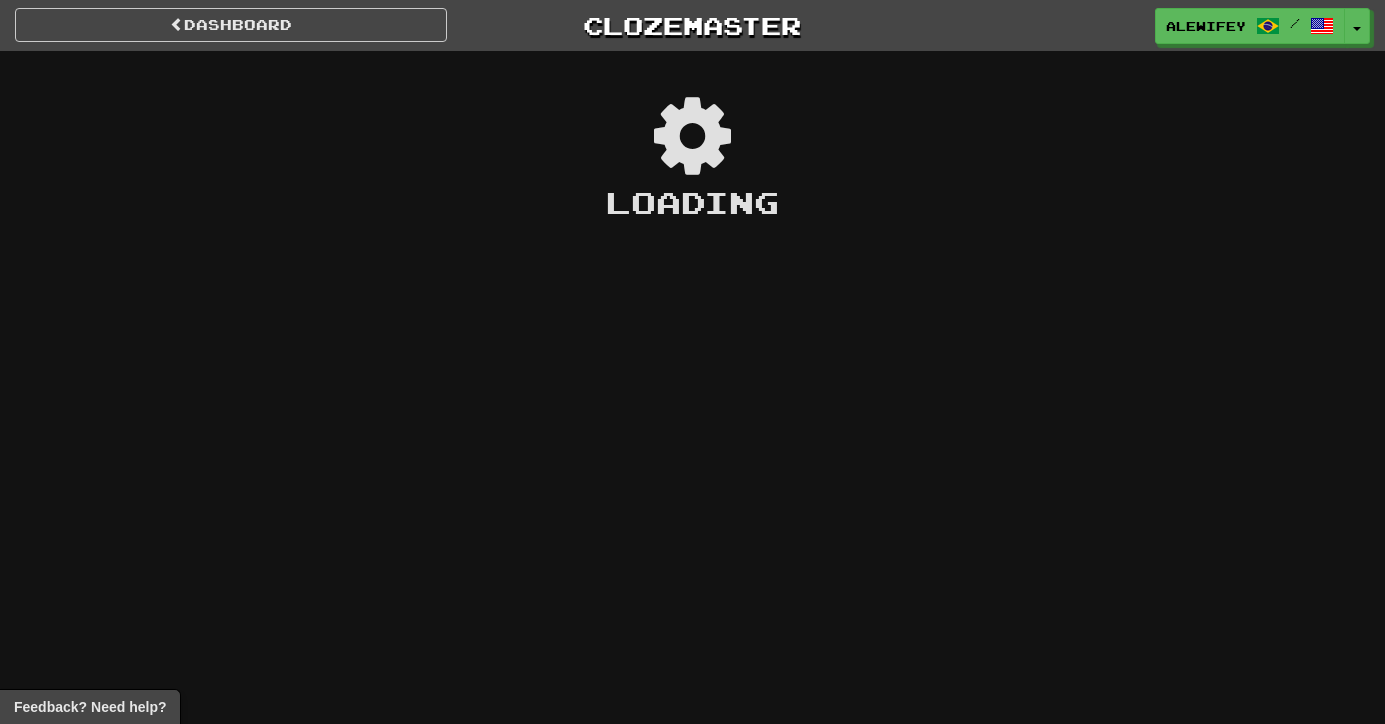 scroll, scrollTop: 0, scrollLeft: 0, axis: both 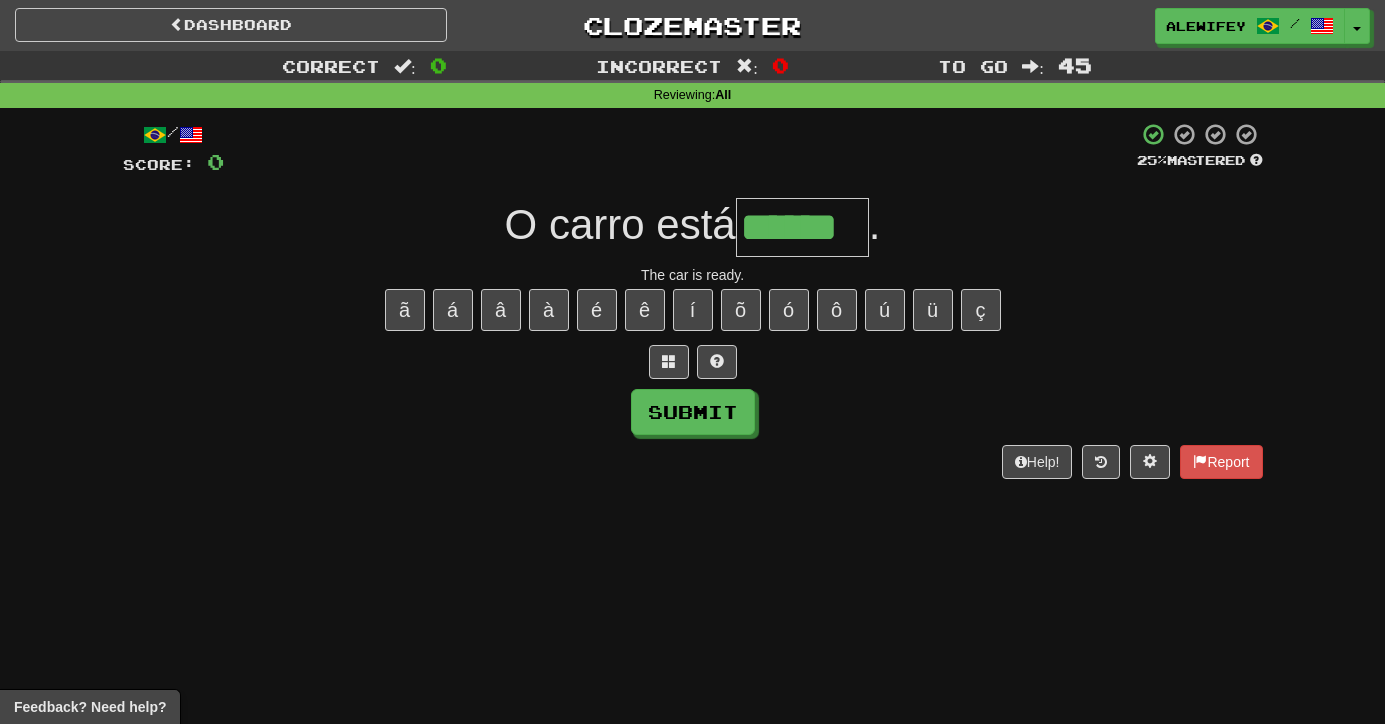 type on "******" 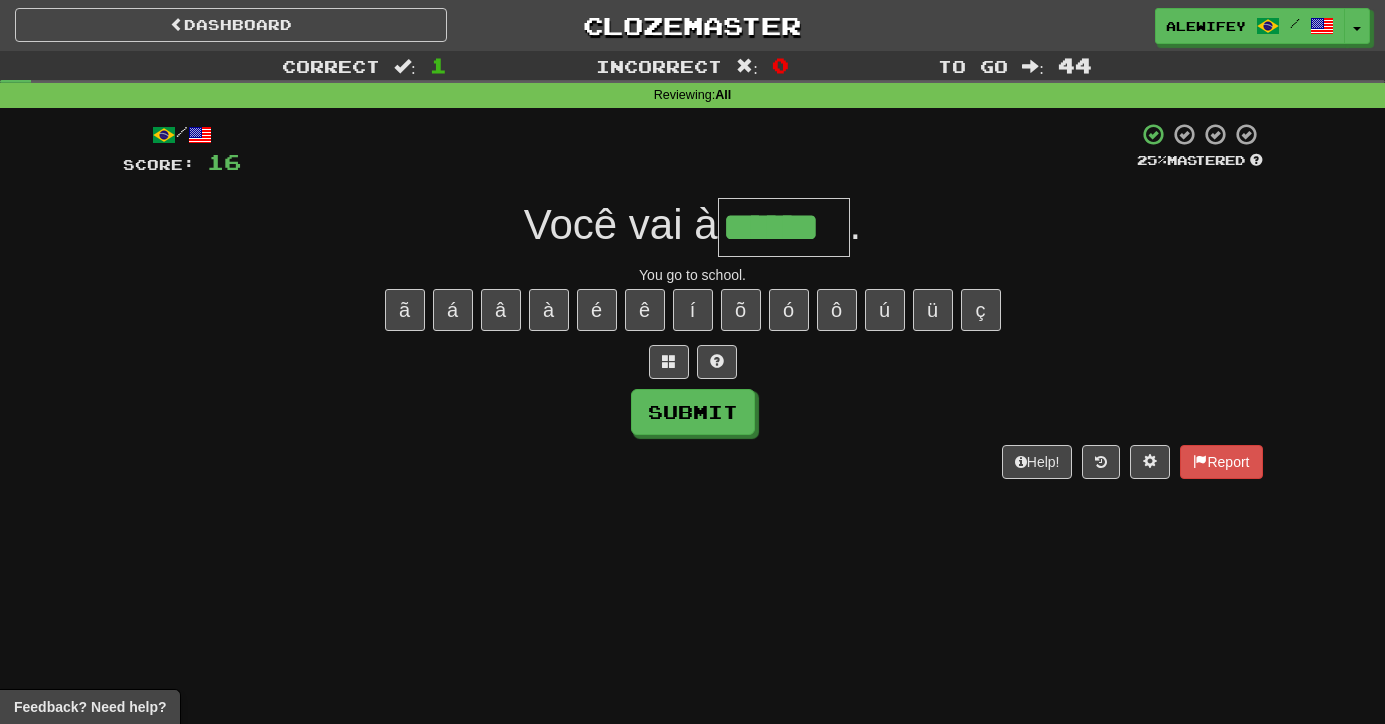 type on "******" 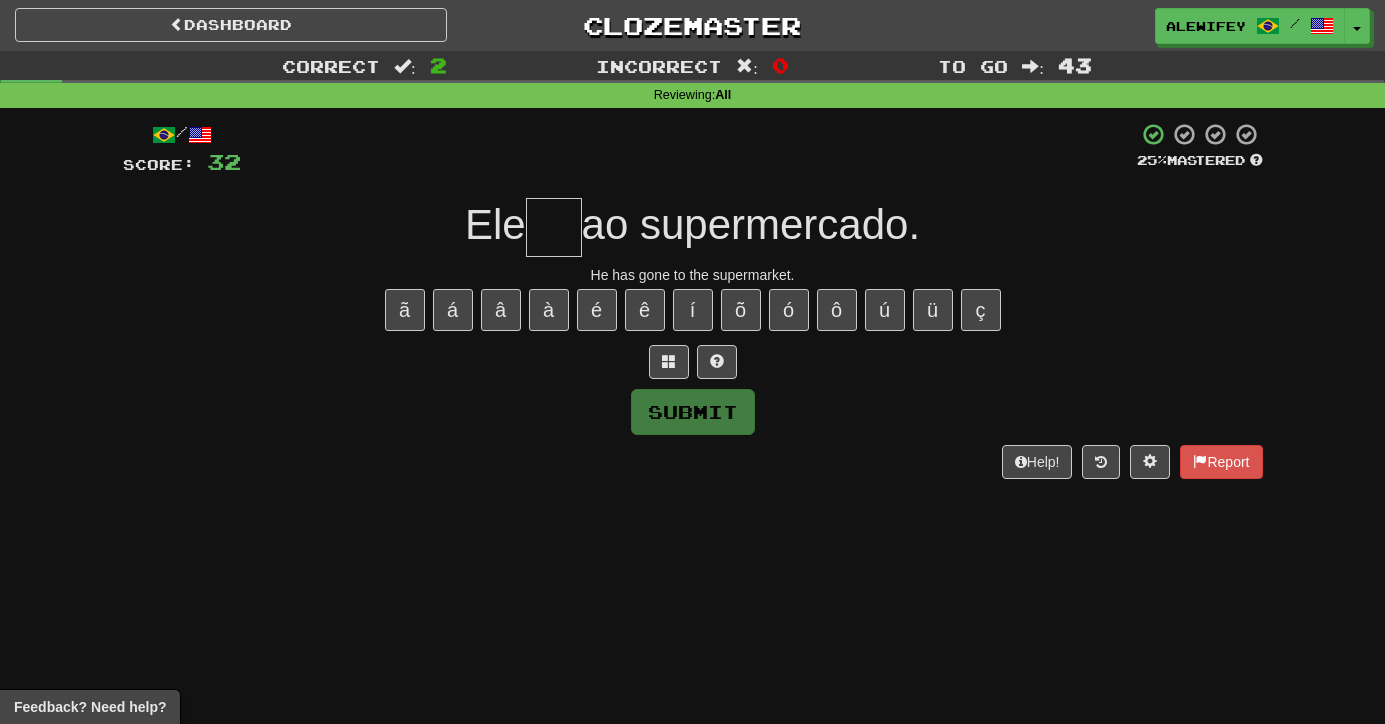 type on "*" 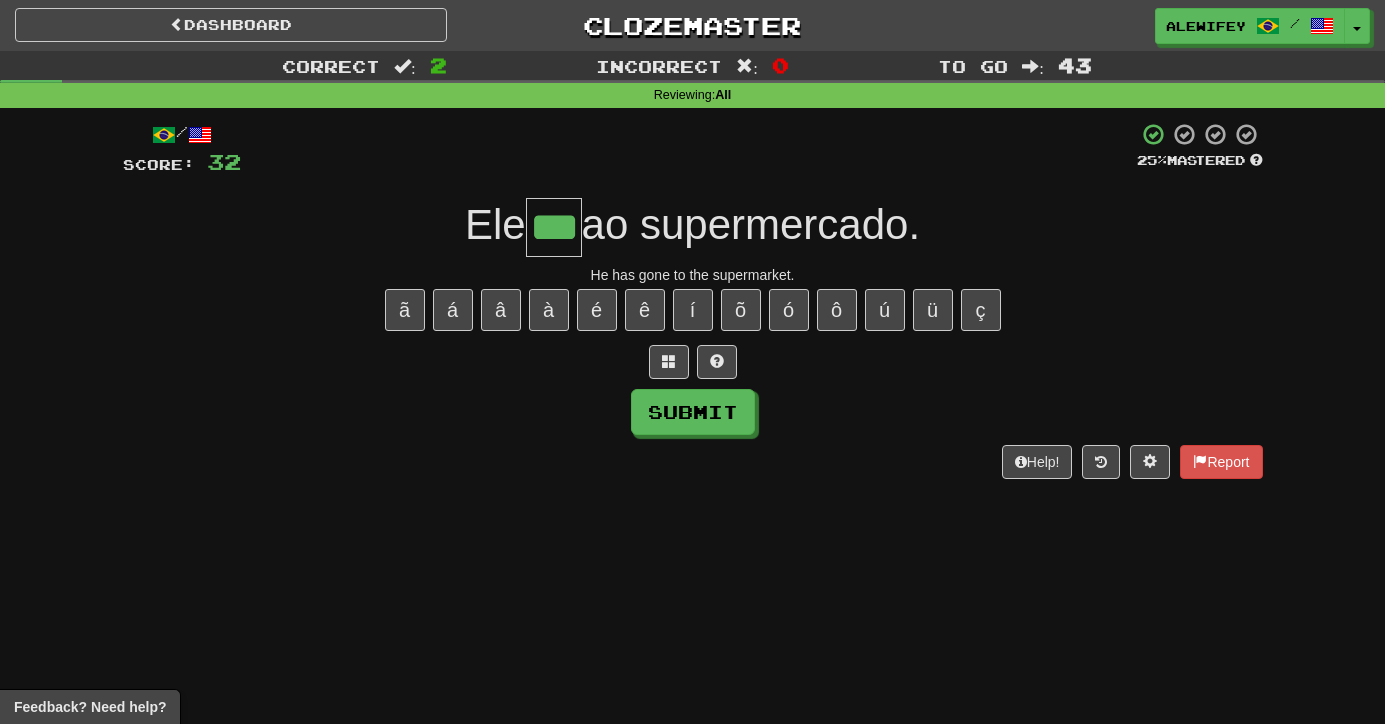 type on "***" 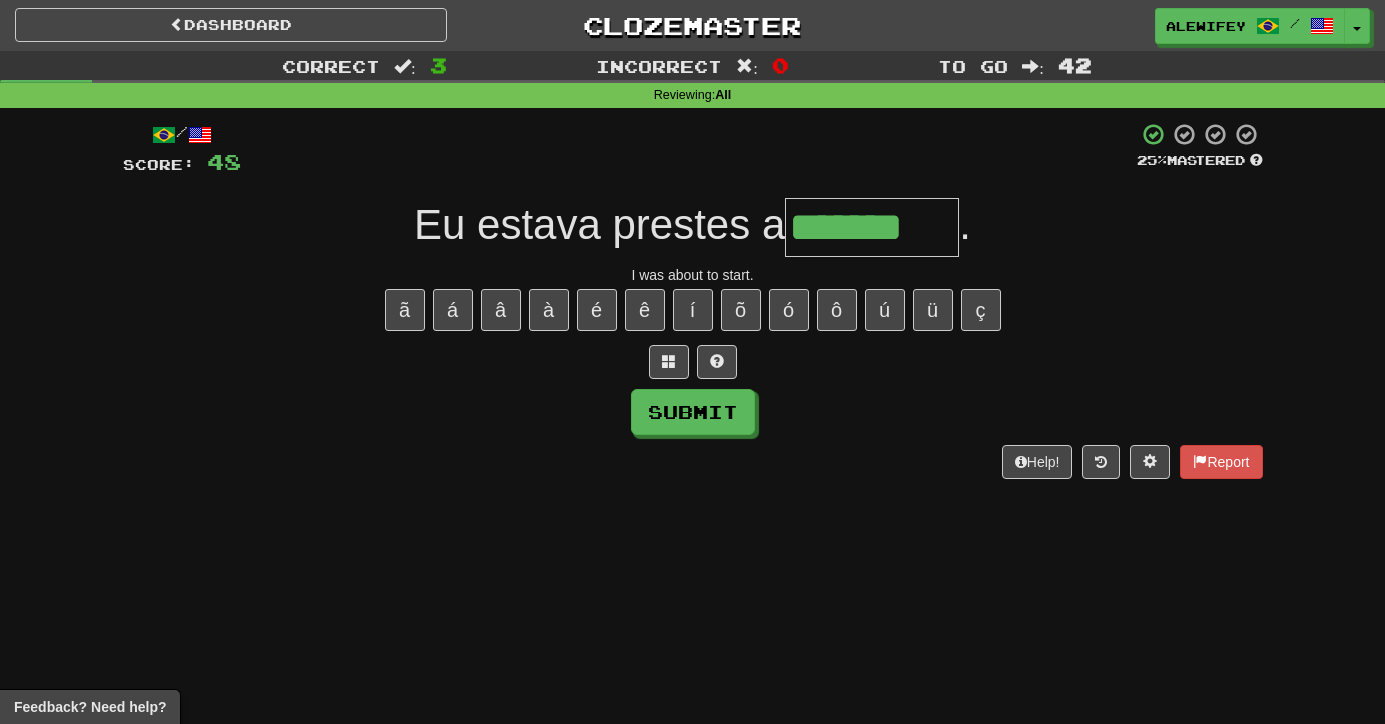 type on "*******" 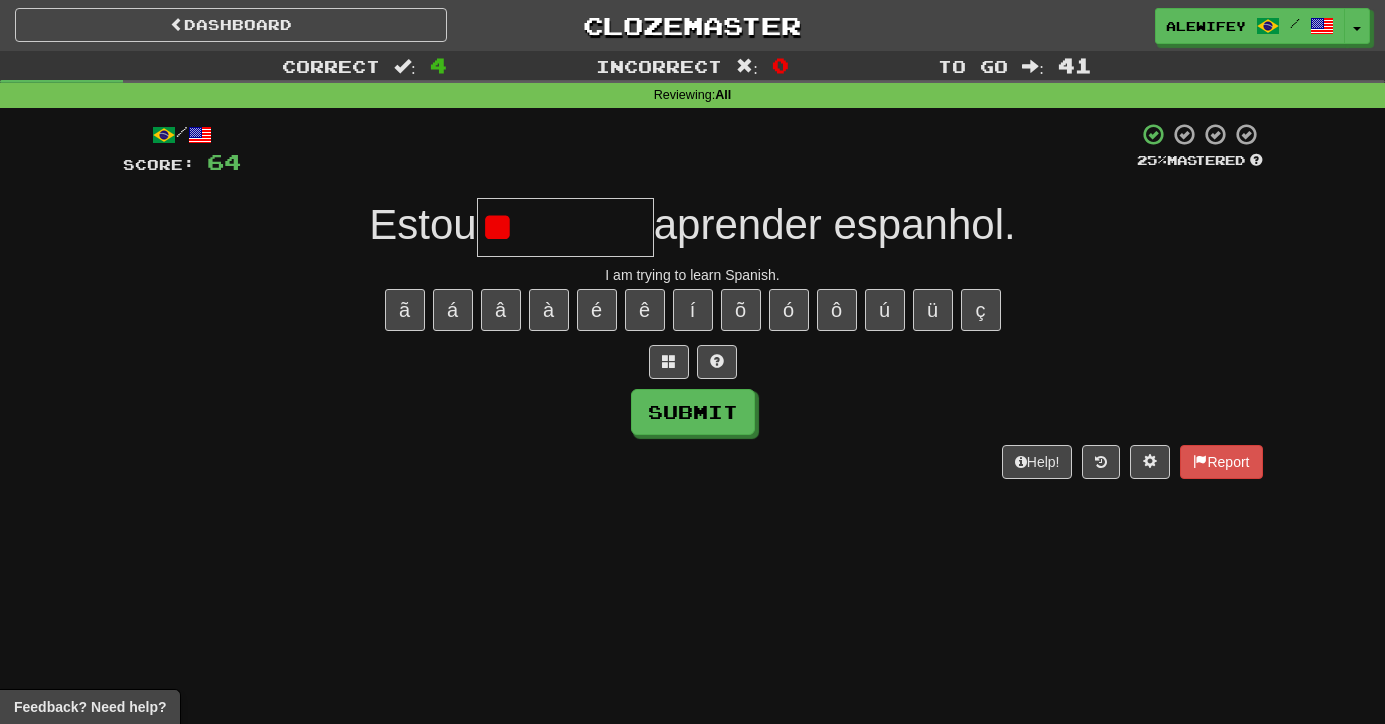 type on "*" 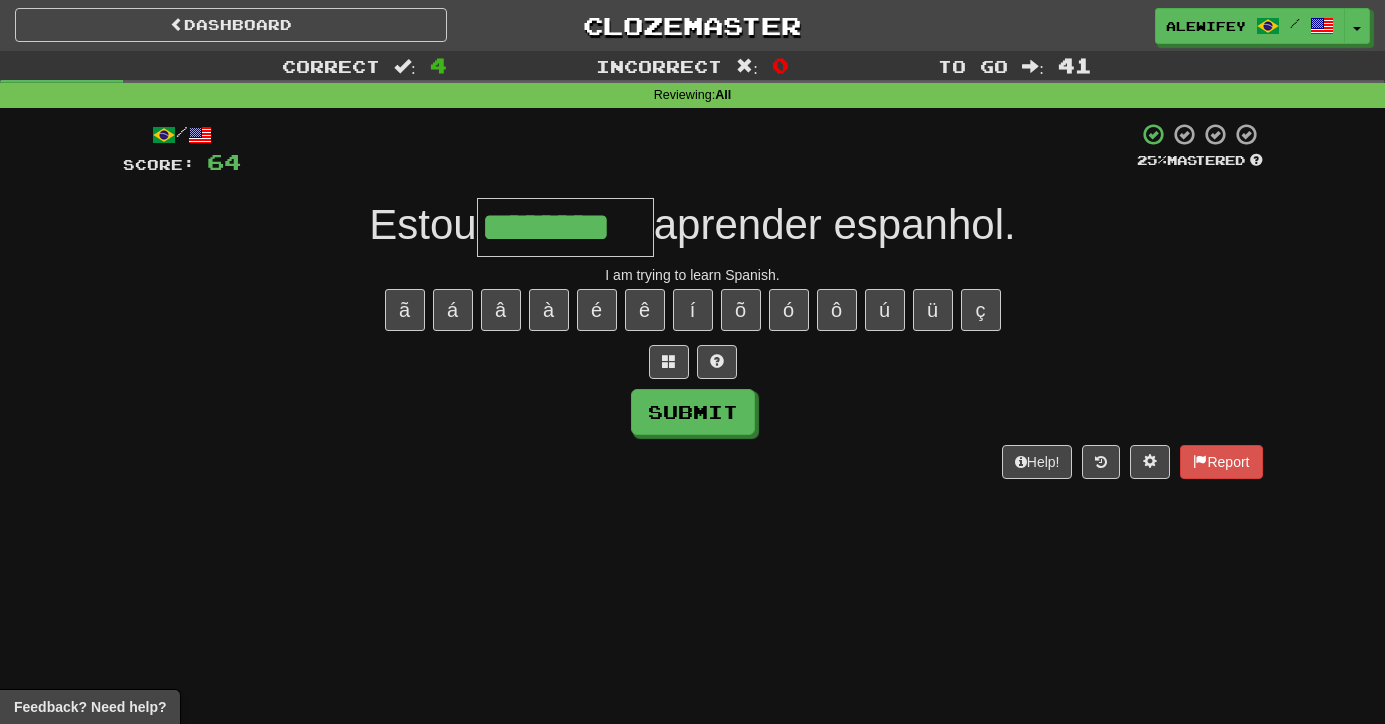 type on "********" 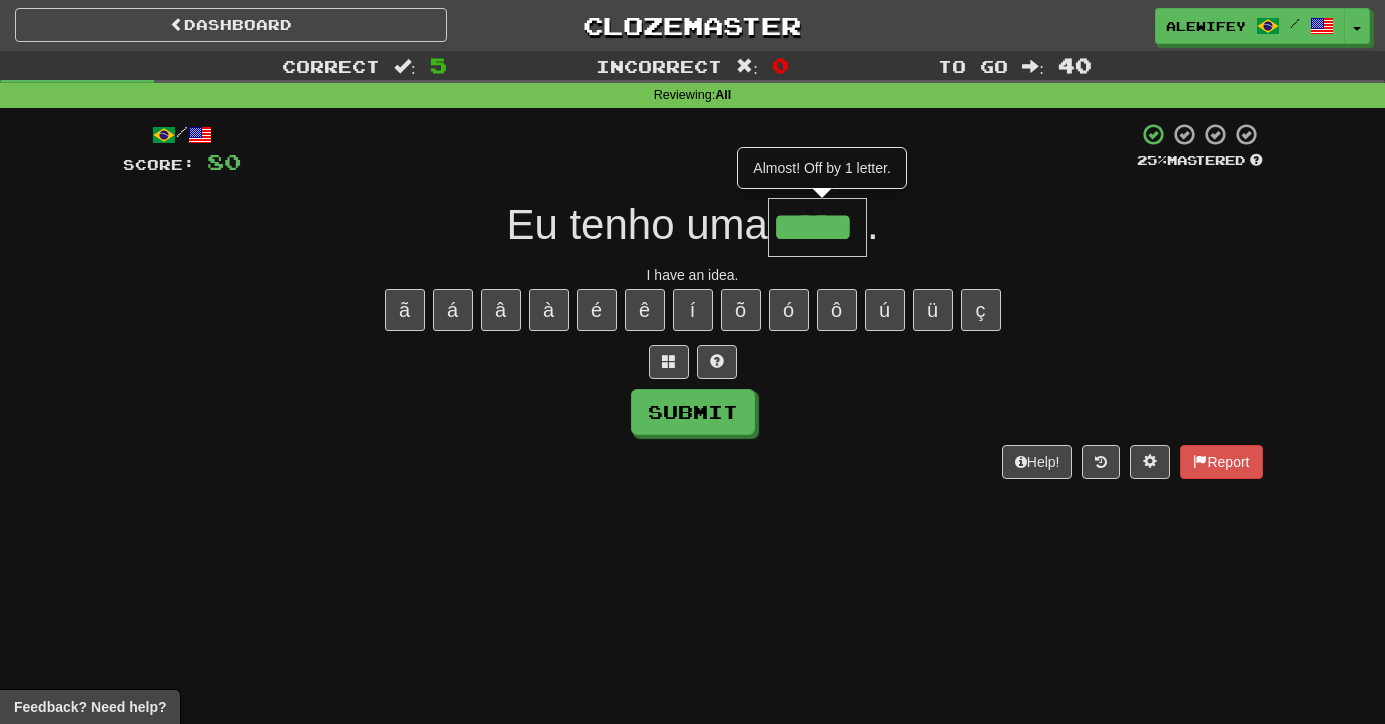 type on "*****" 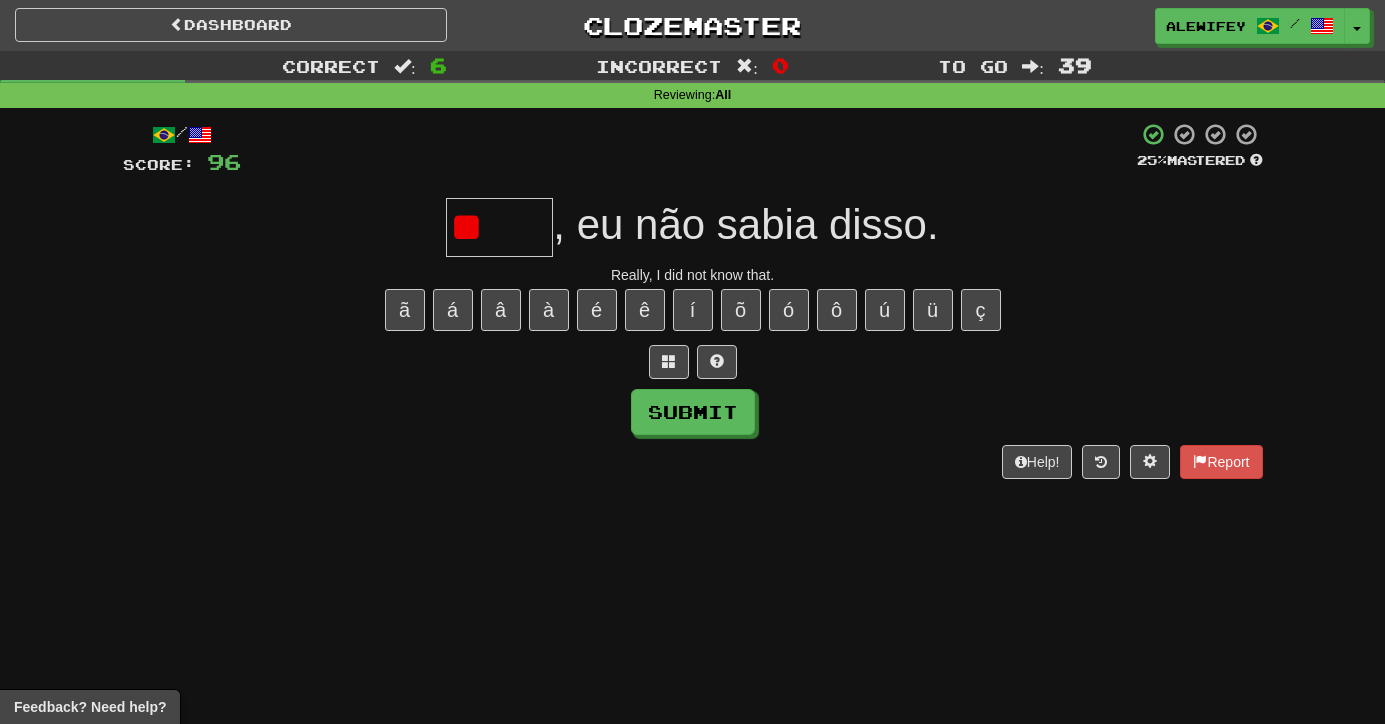 type on "*" 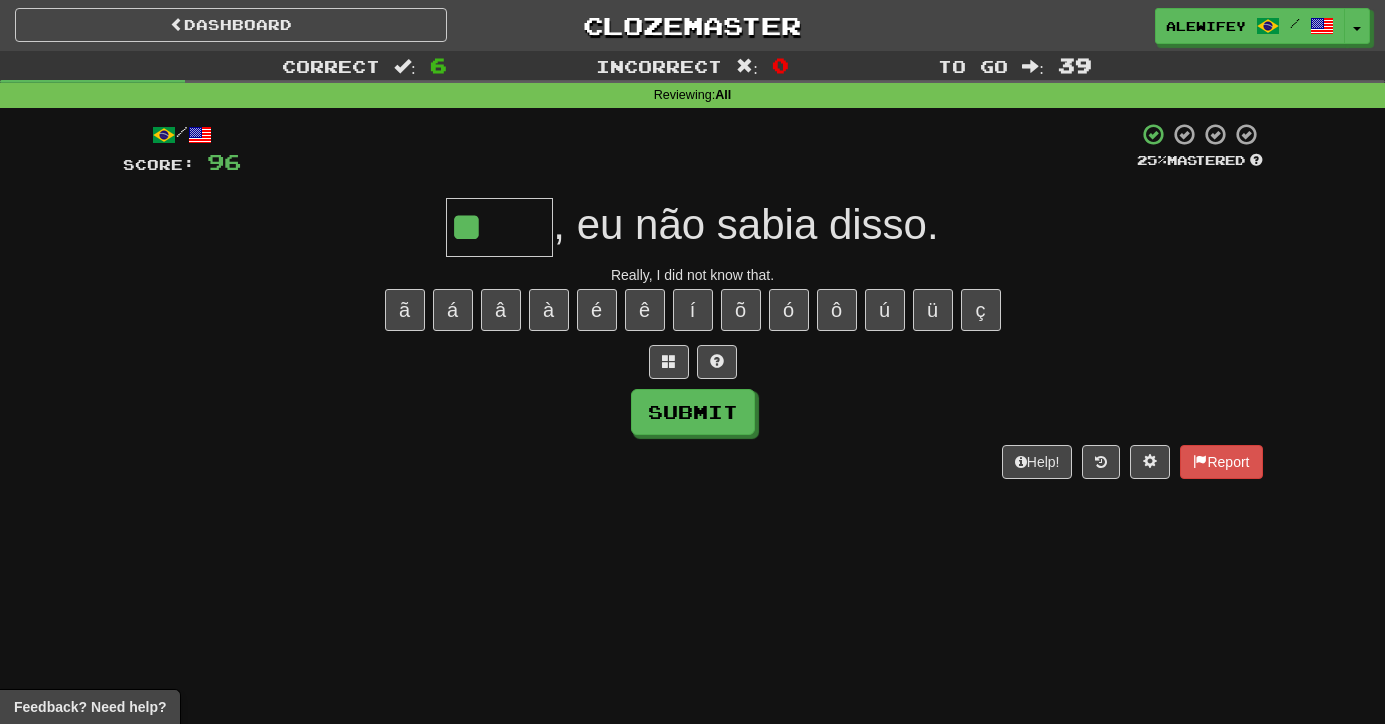 type on "*" 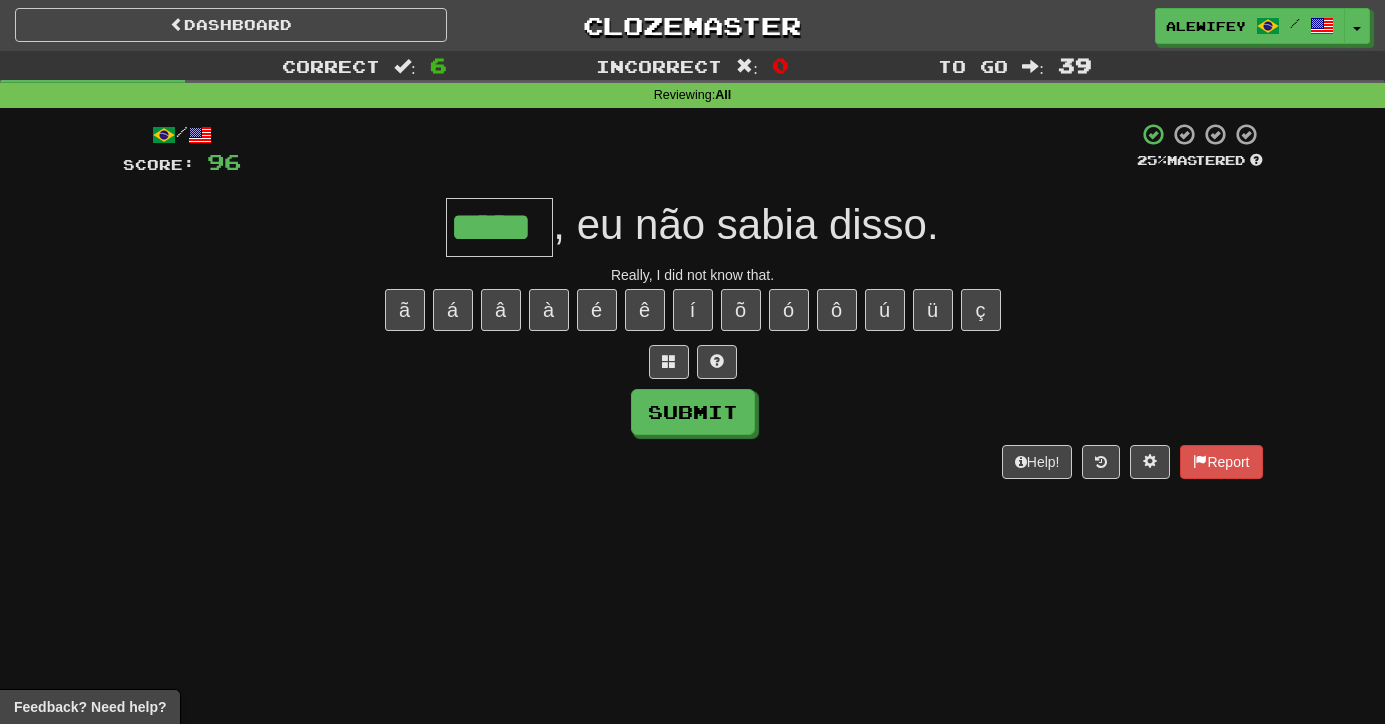 type on "*****" 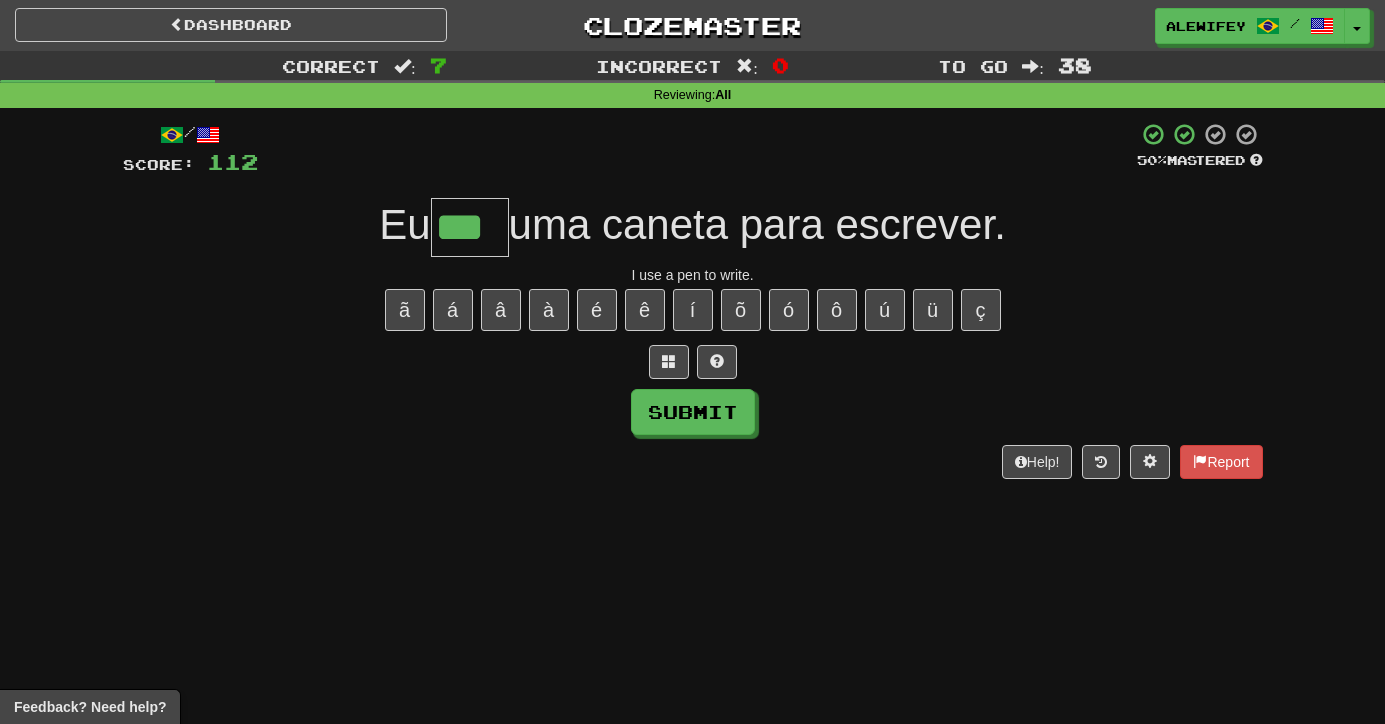 type on "***" 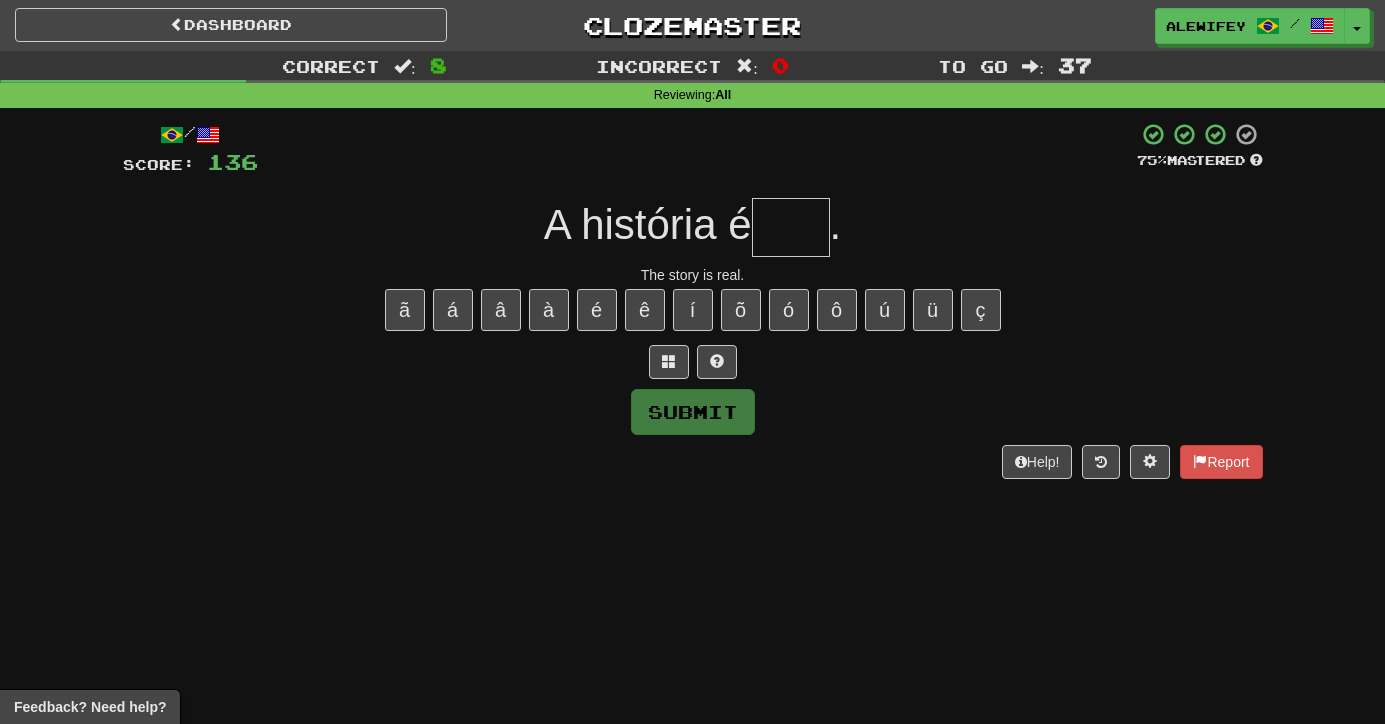 type on "*" 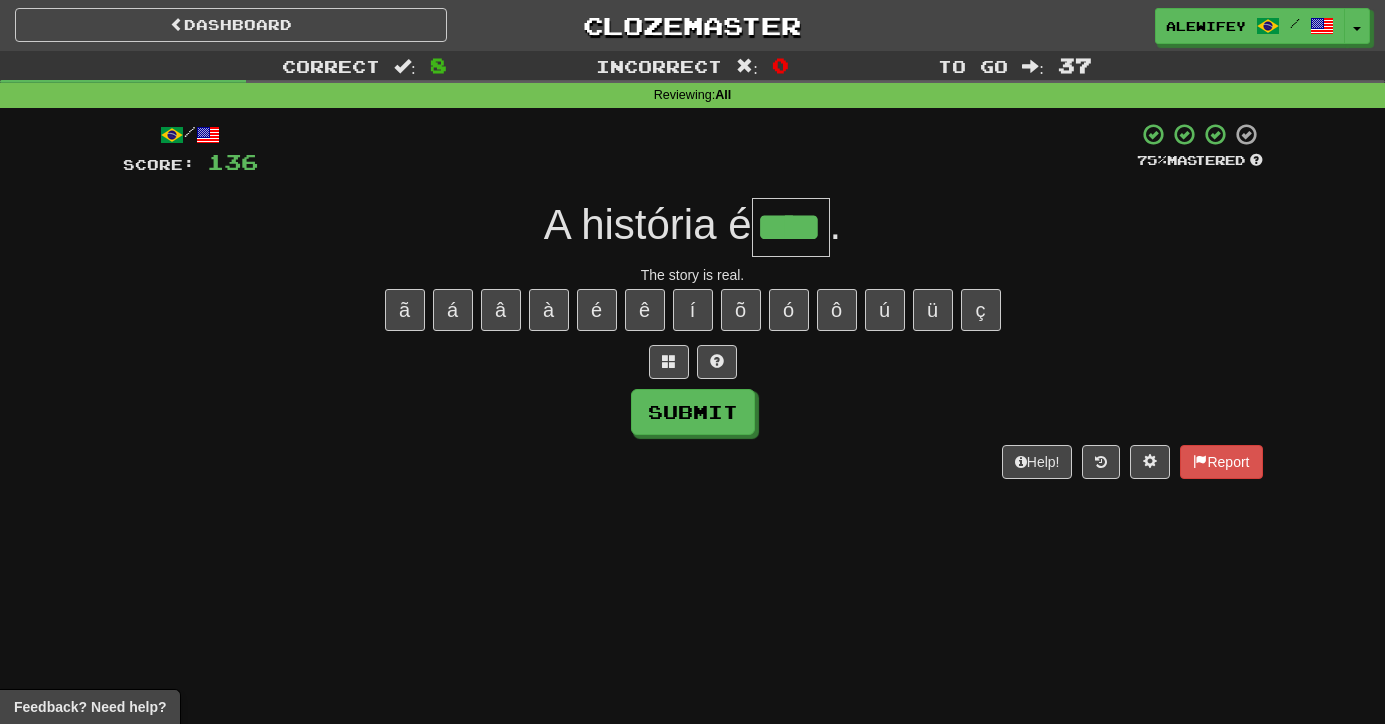 type on "****" 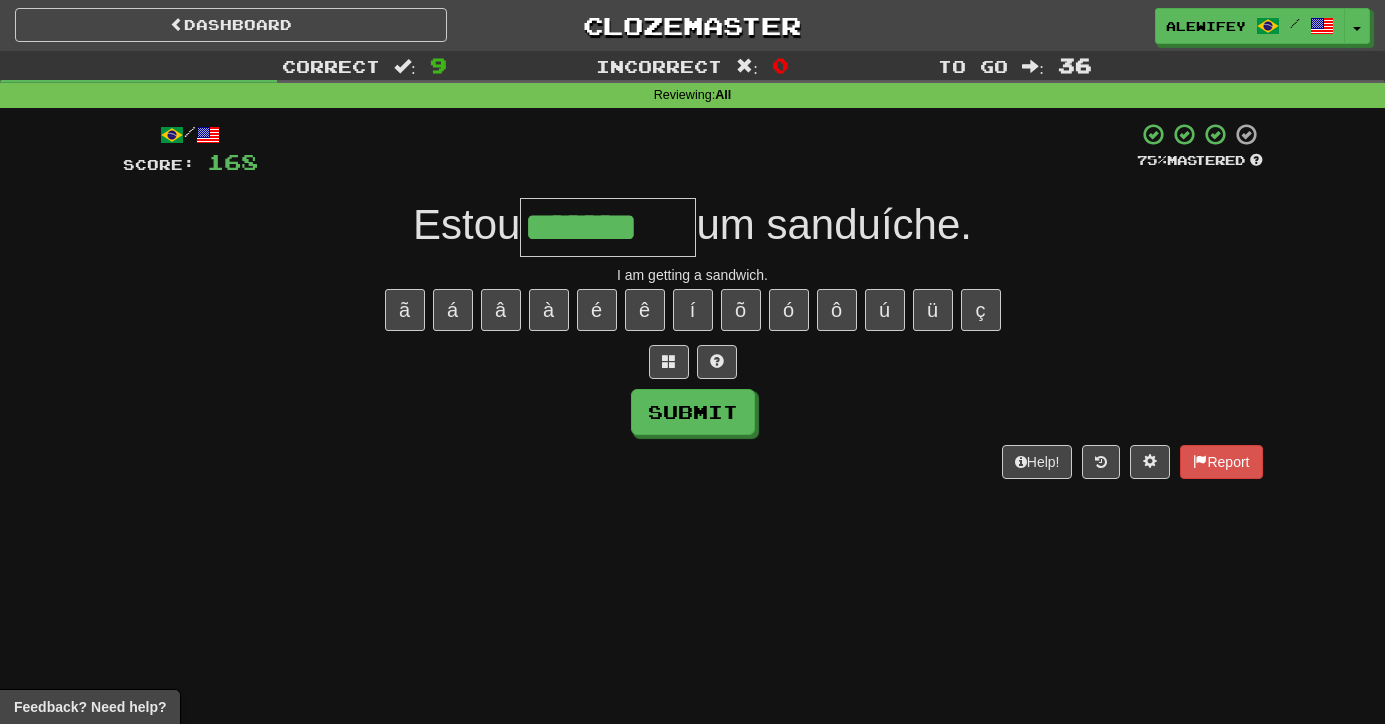 type on "*******" 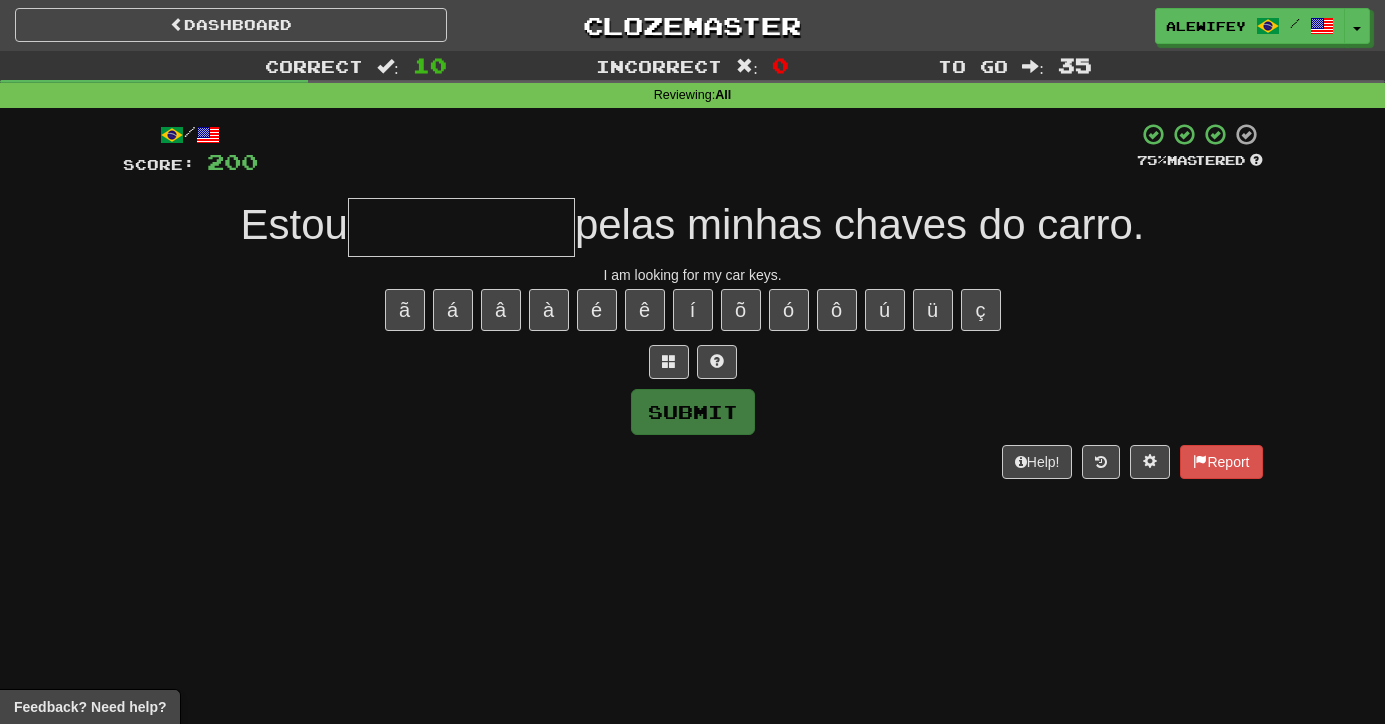type on "*" 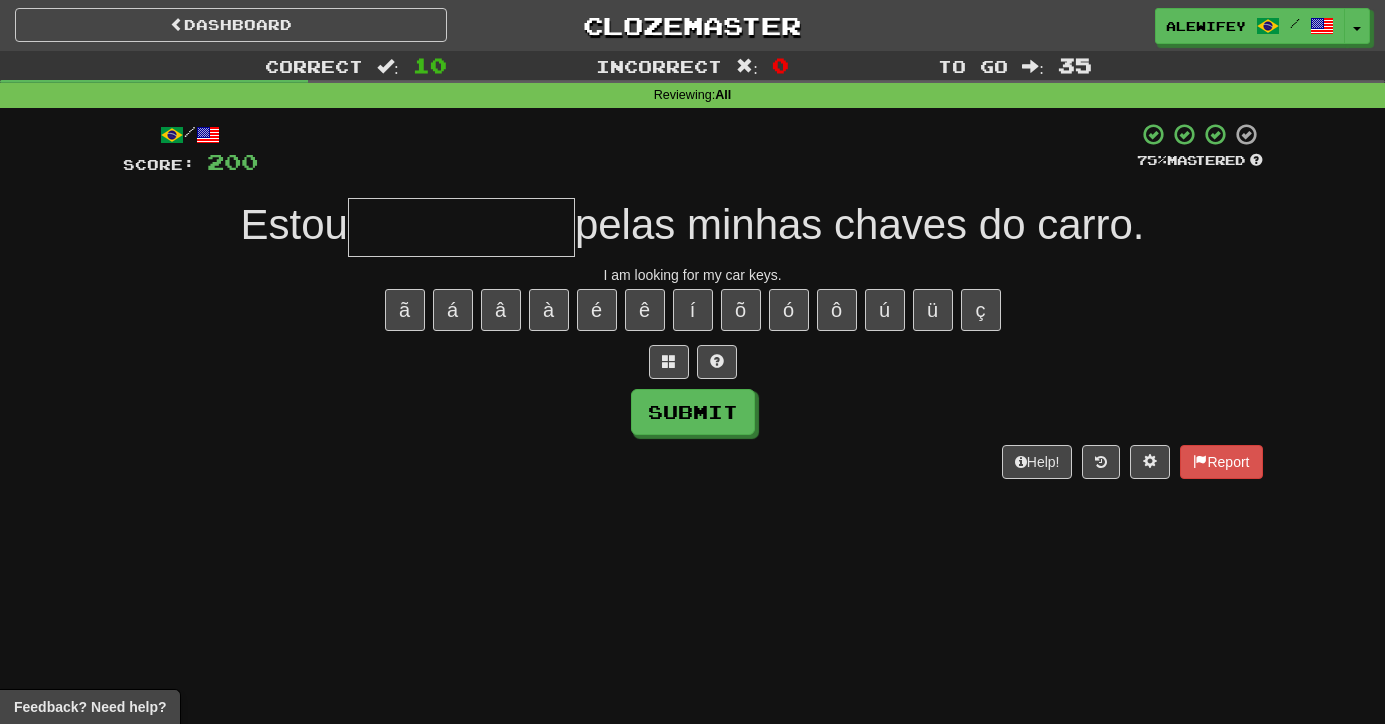 type on "*" 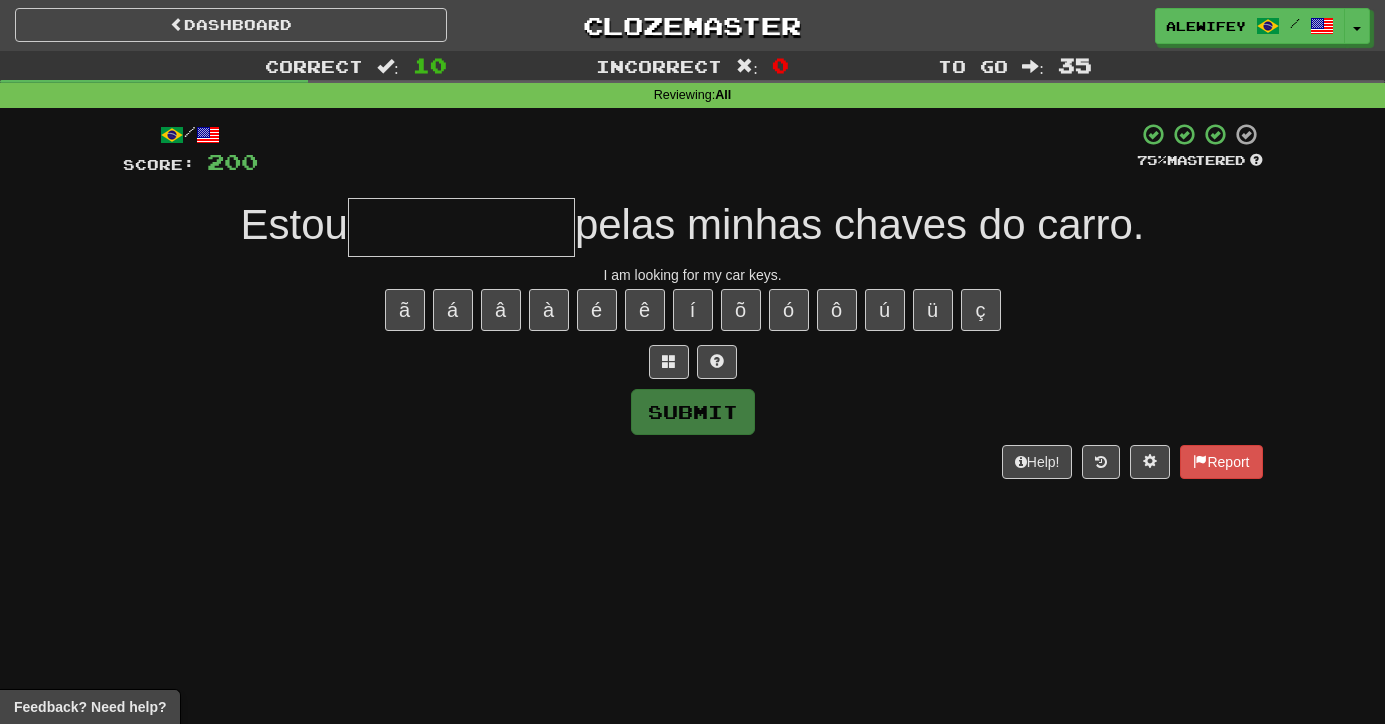 type on "*" 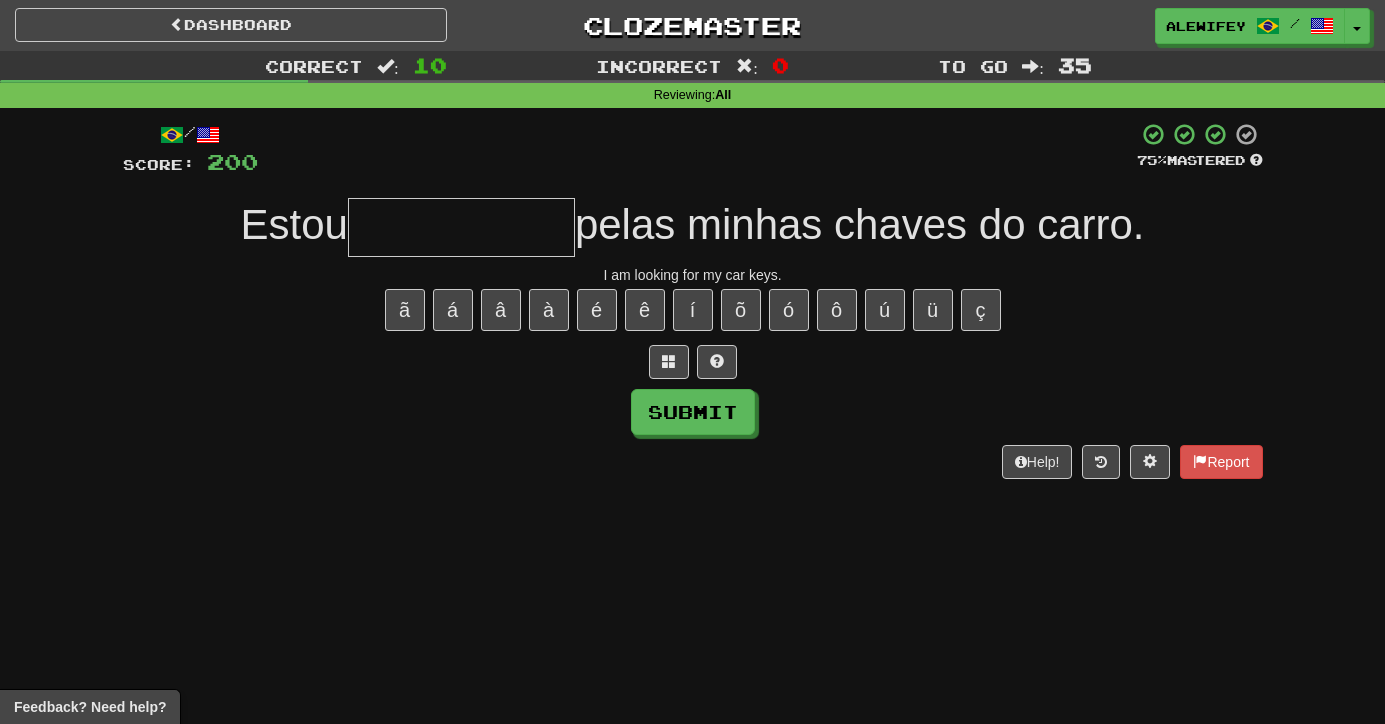 type on "*" 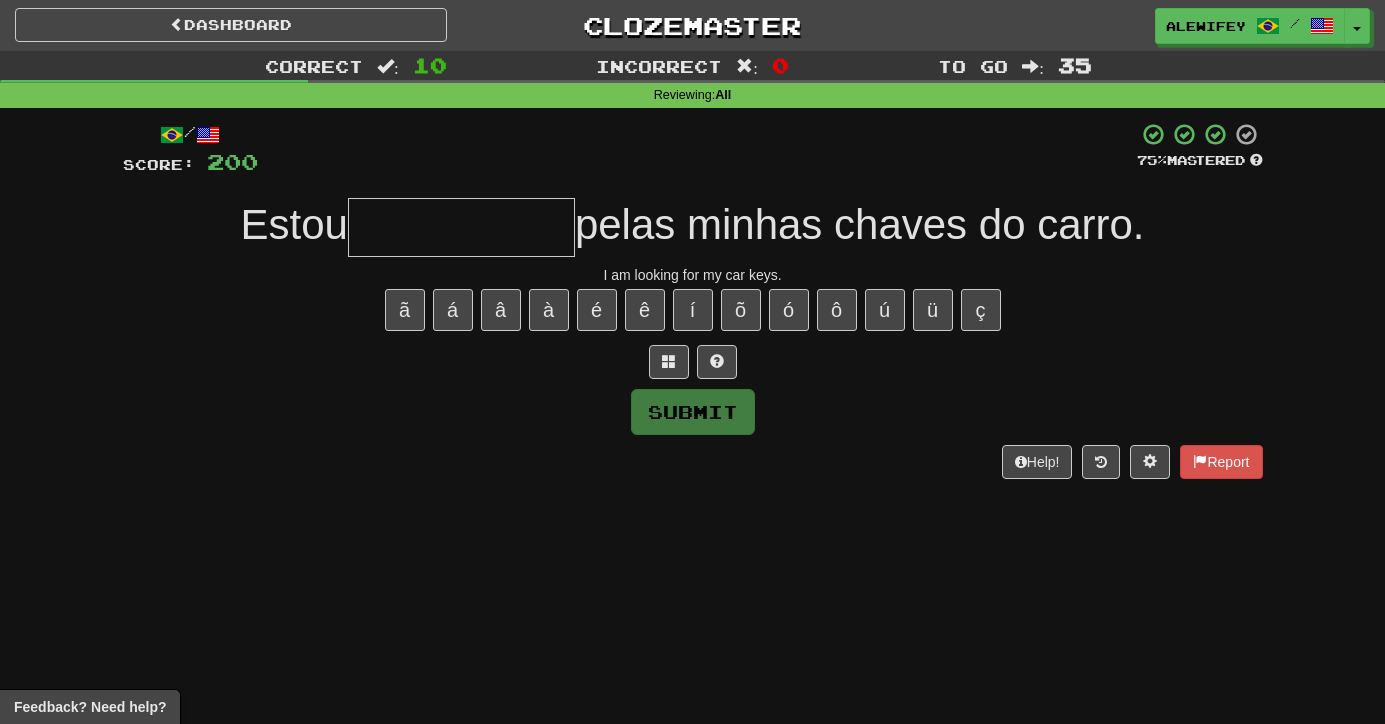 type on "*" 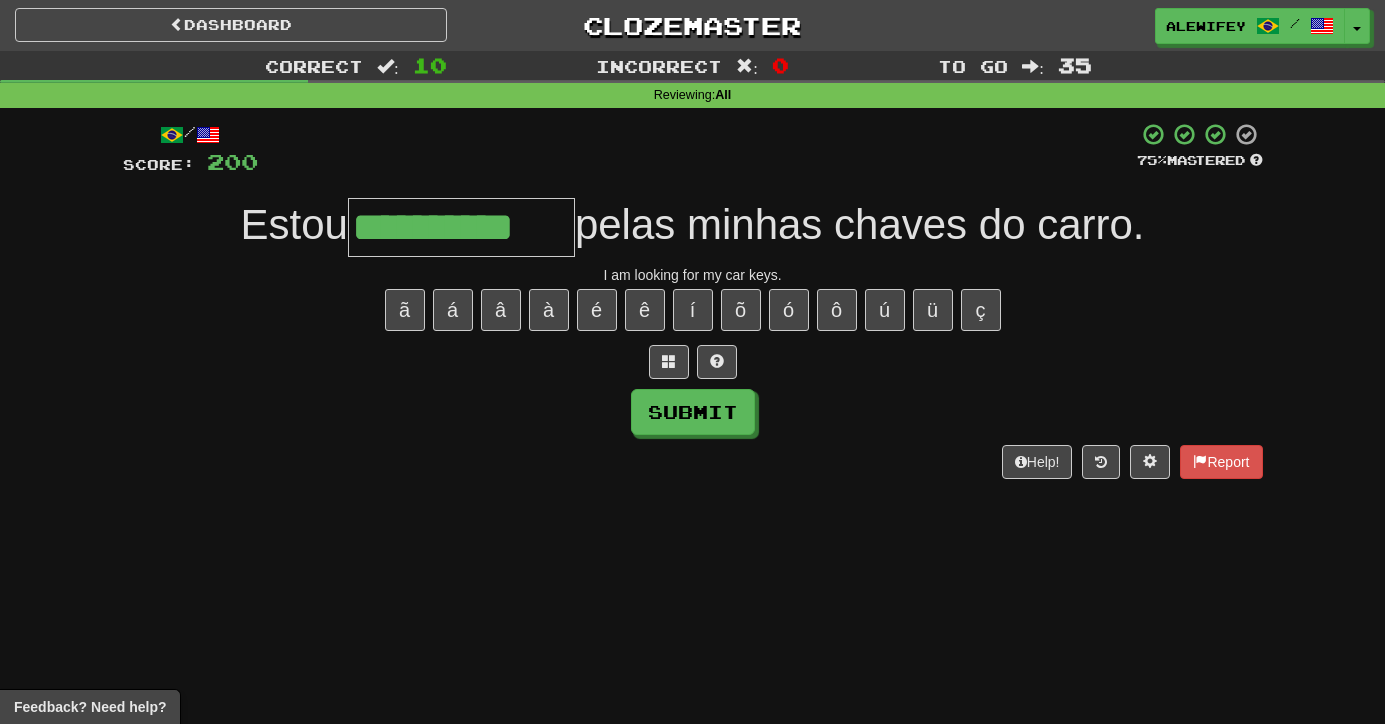 type on "**********" 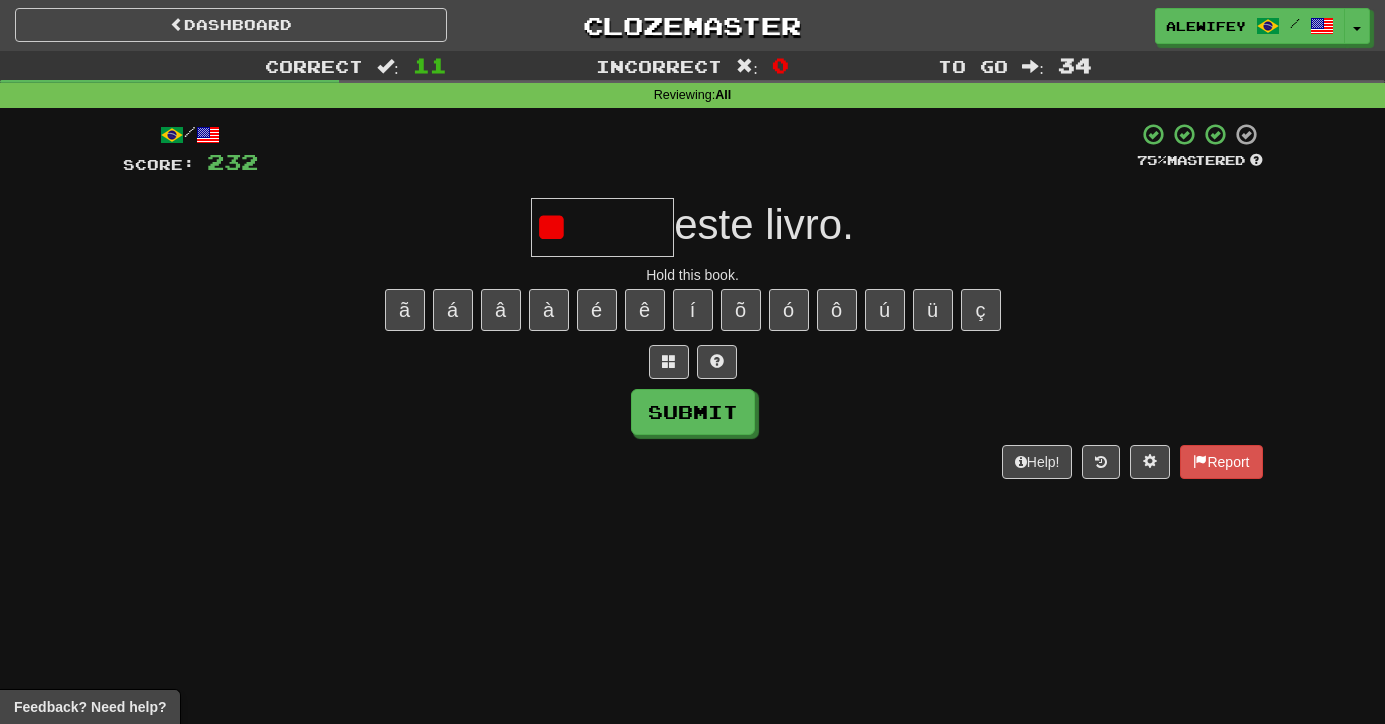 type on "*" 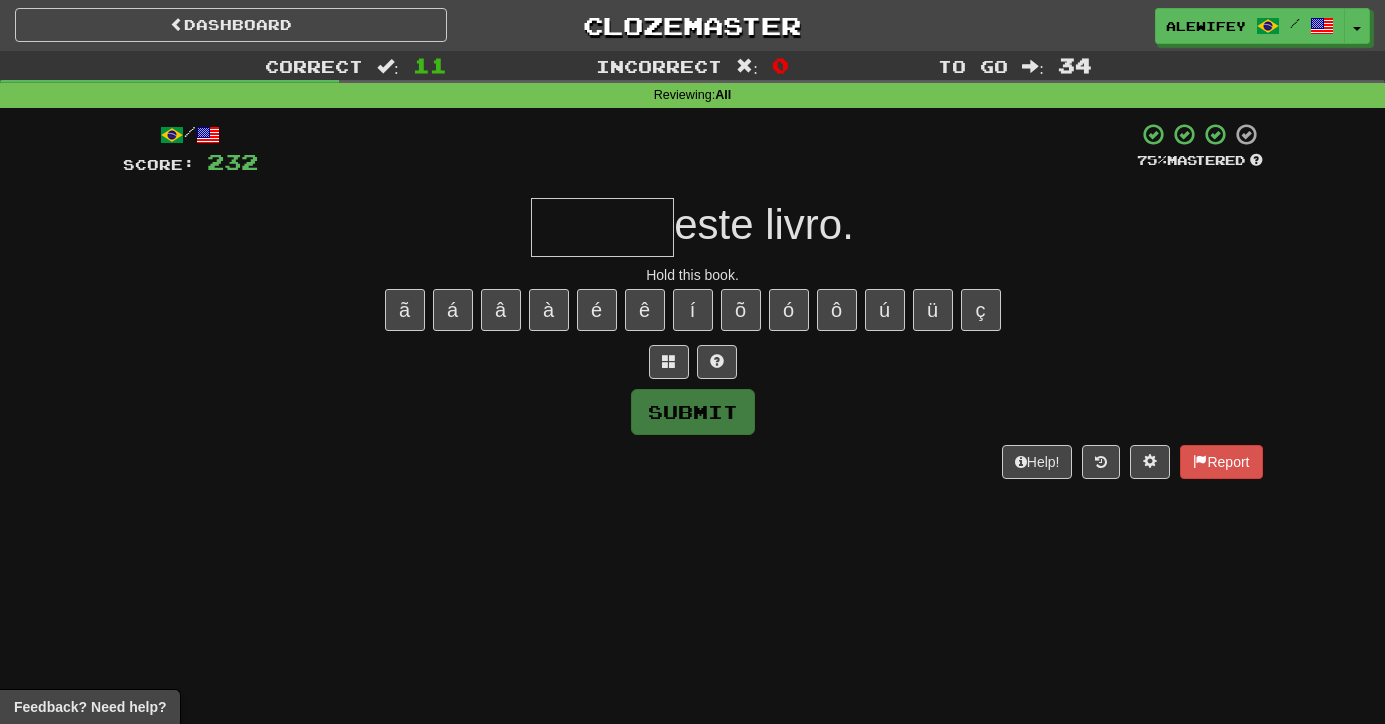 type on "*" 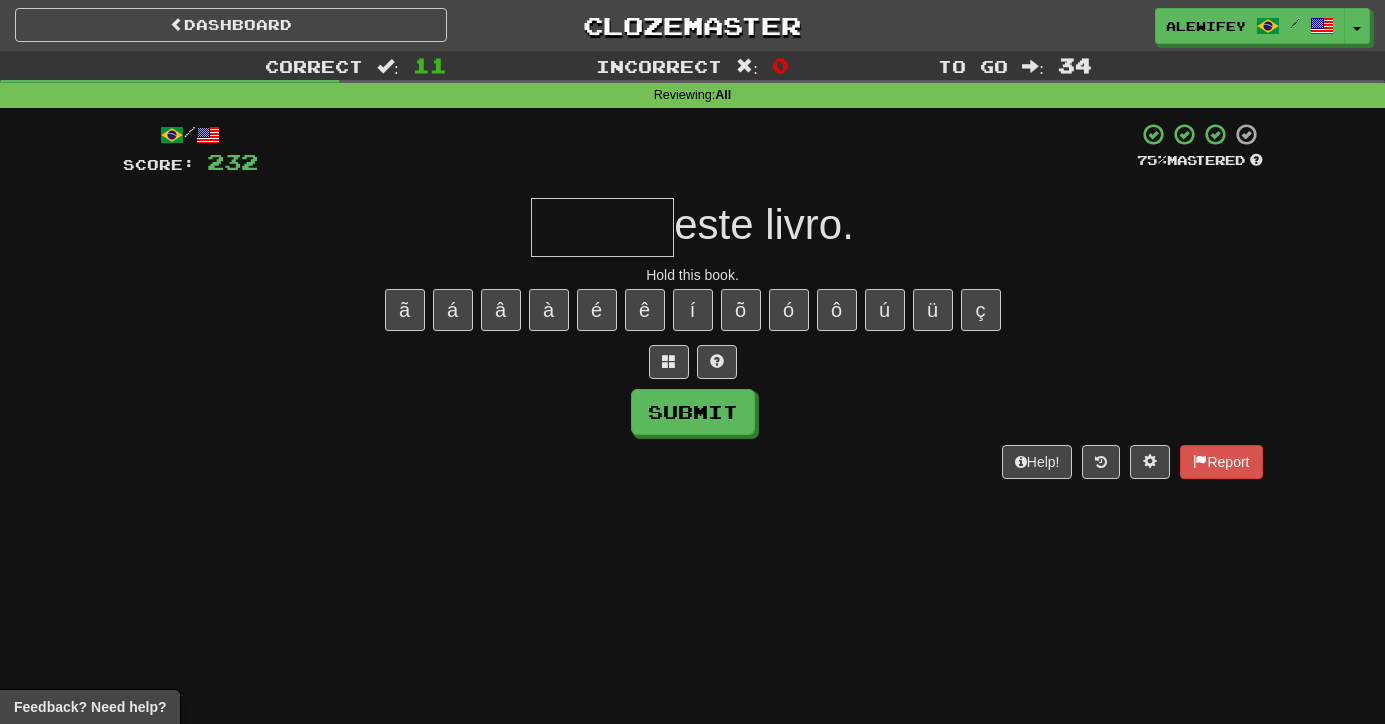 type on "*" 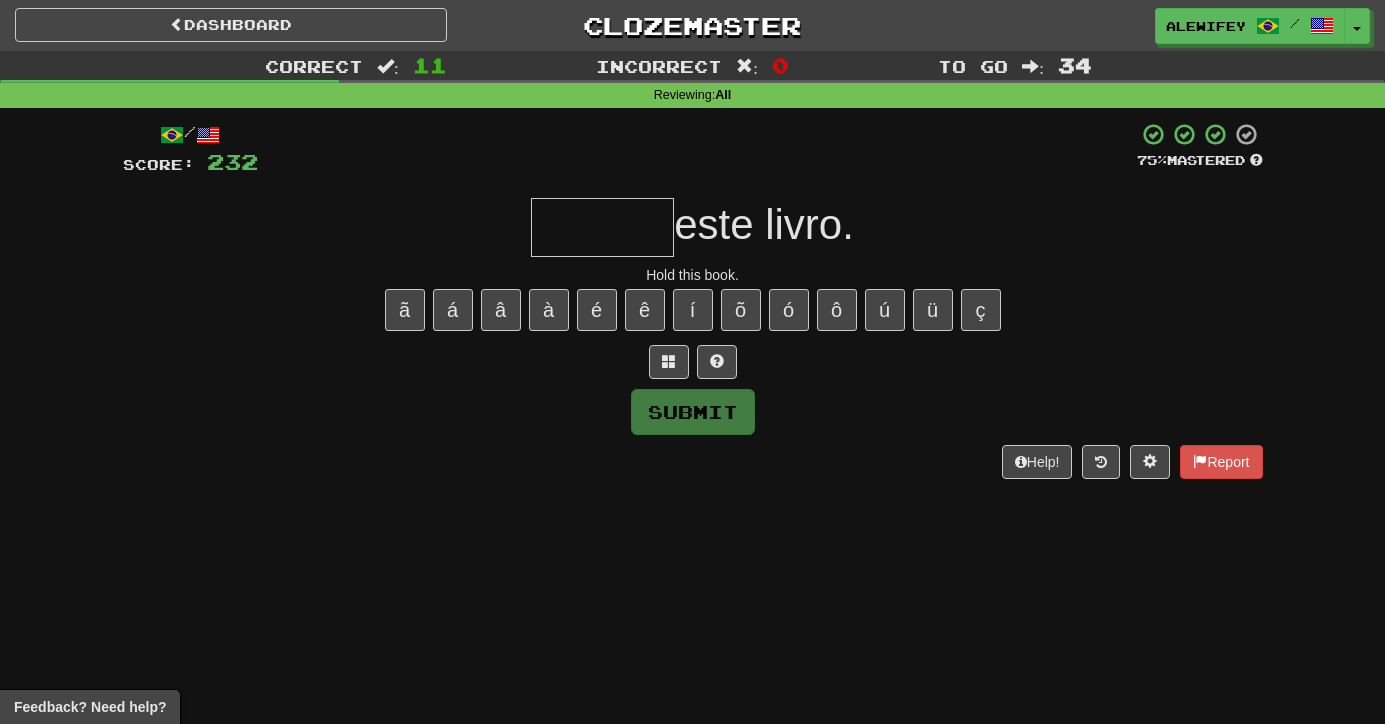 type on "*" 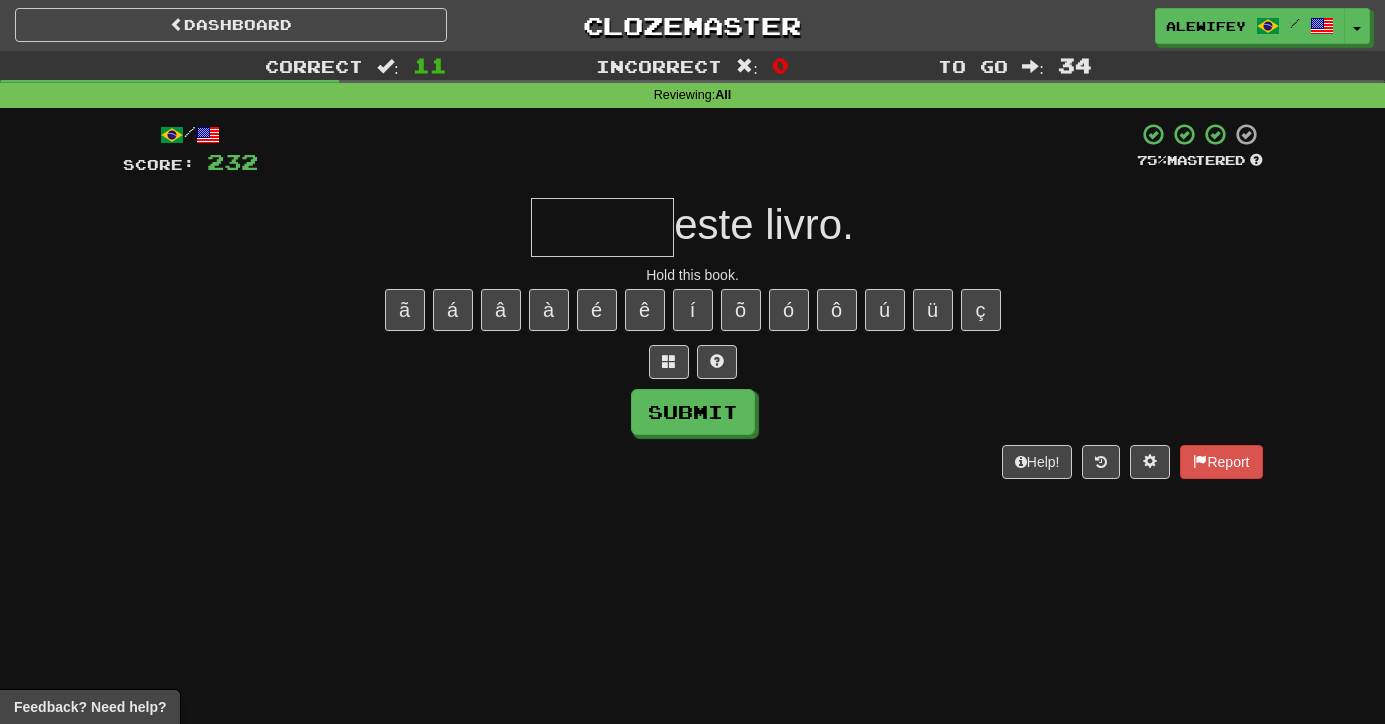 type on "*" 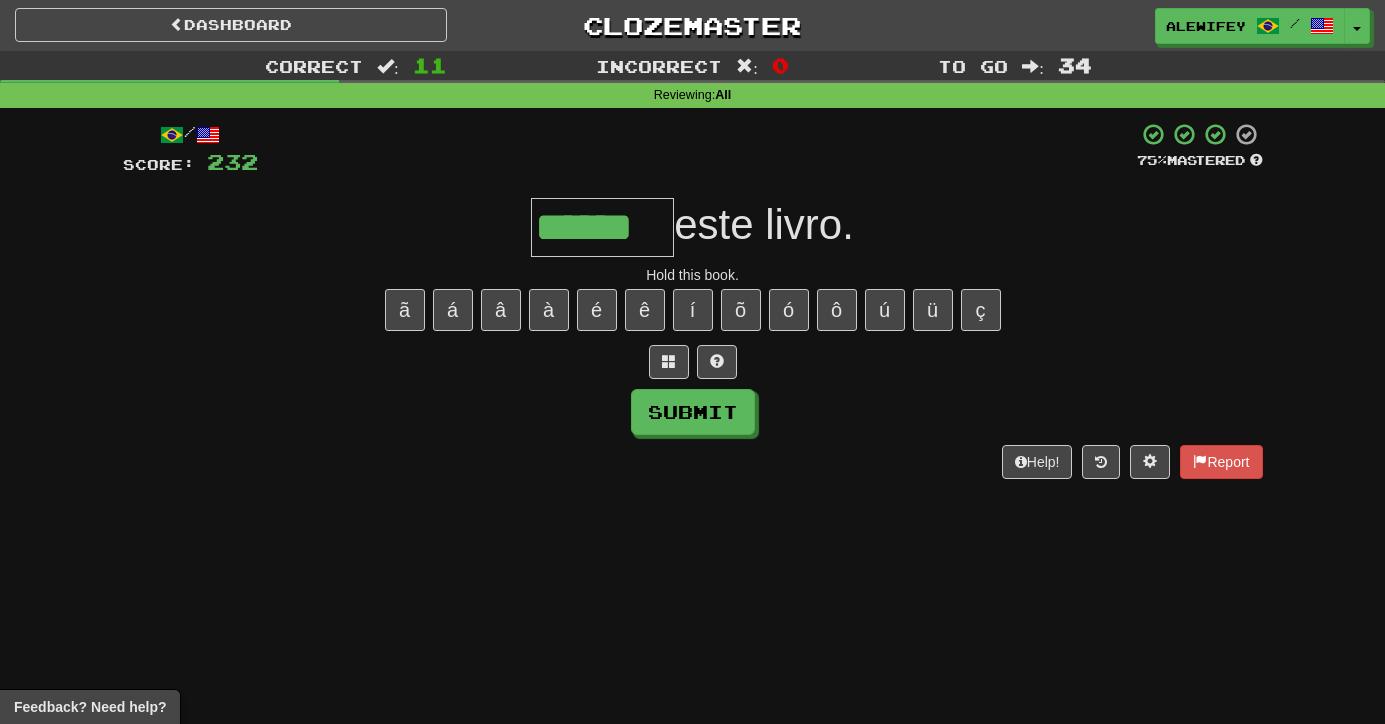 type on "******" 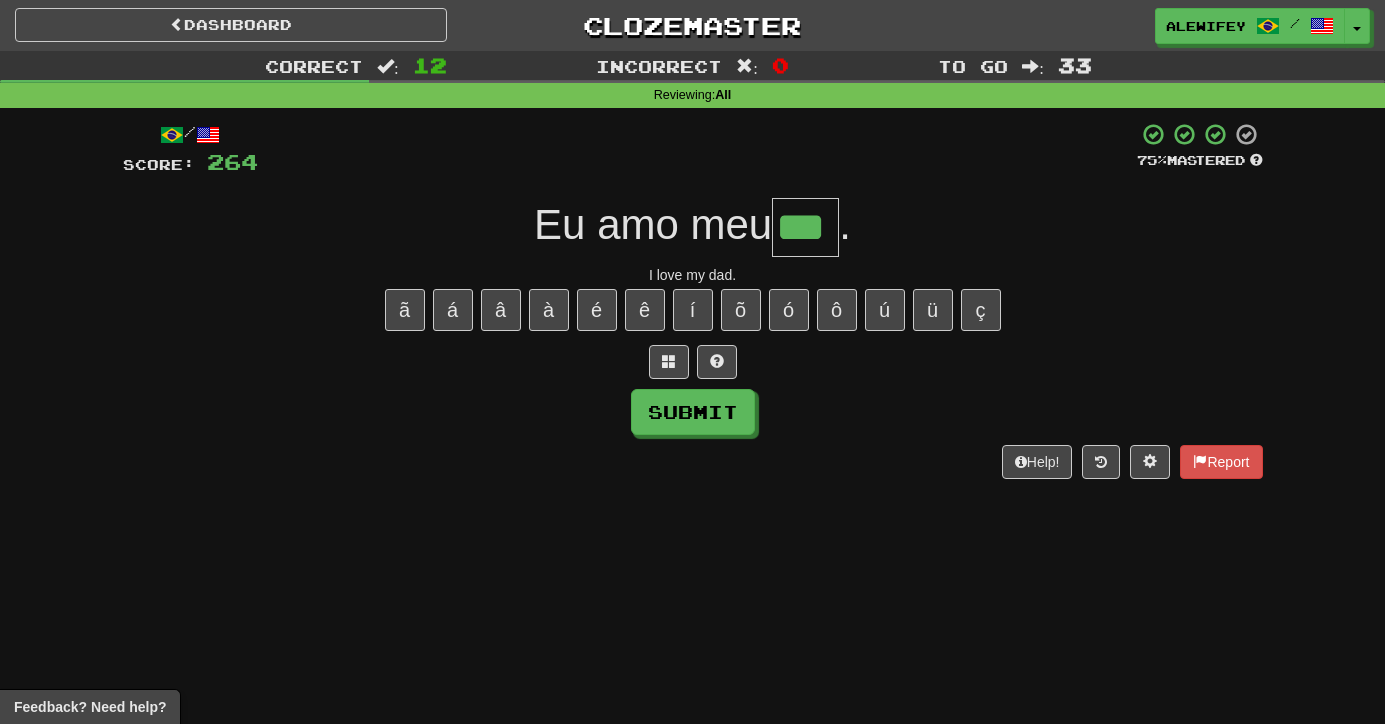 type on "***" 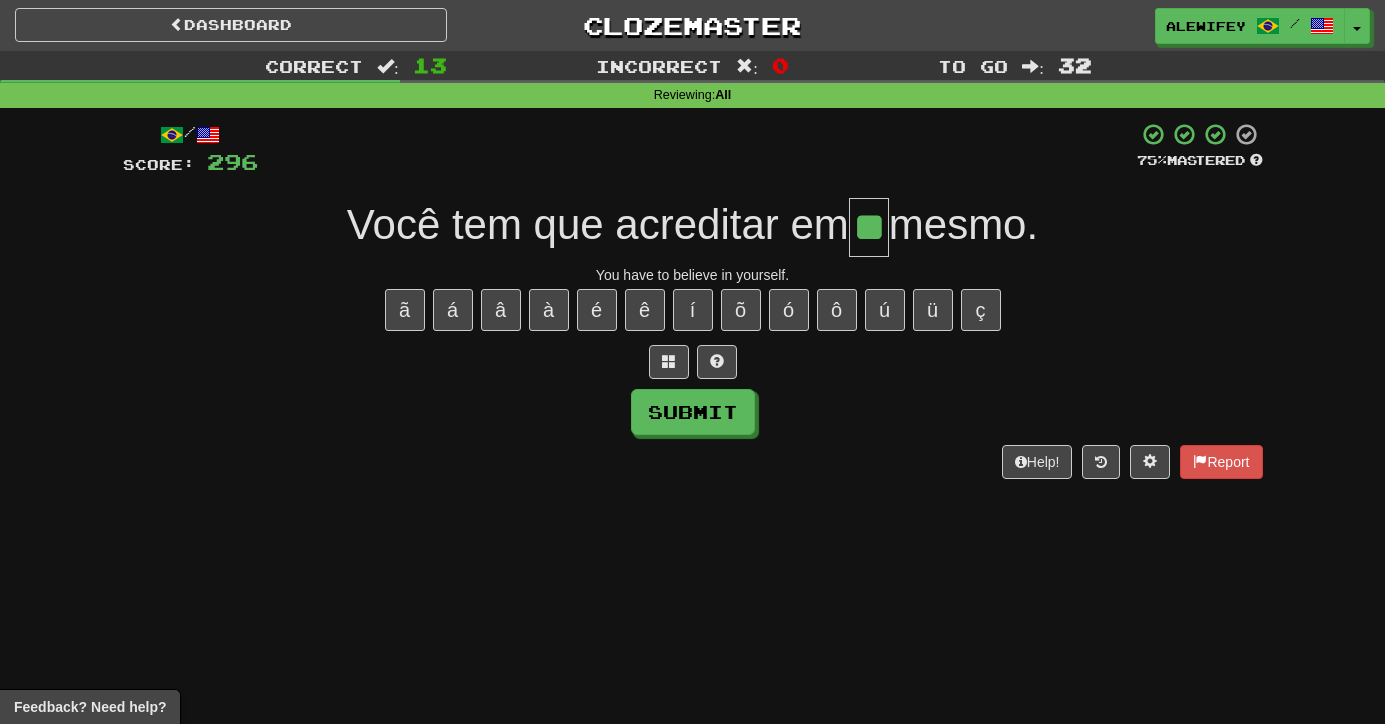type on "**" 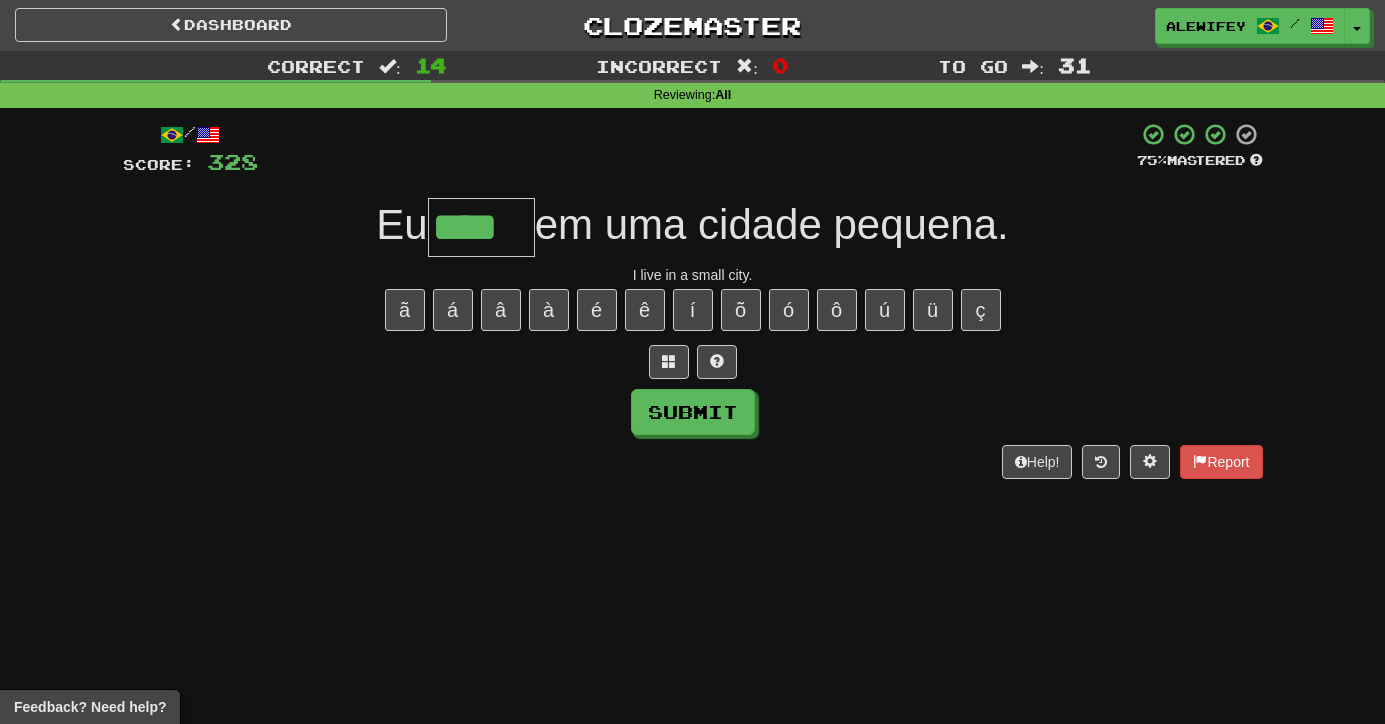 type on "****" 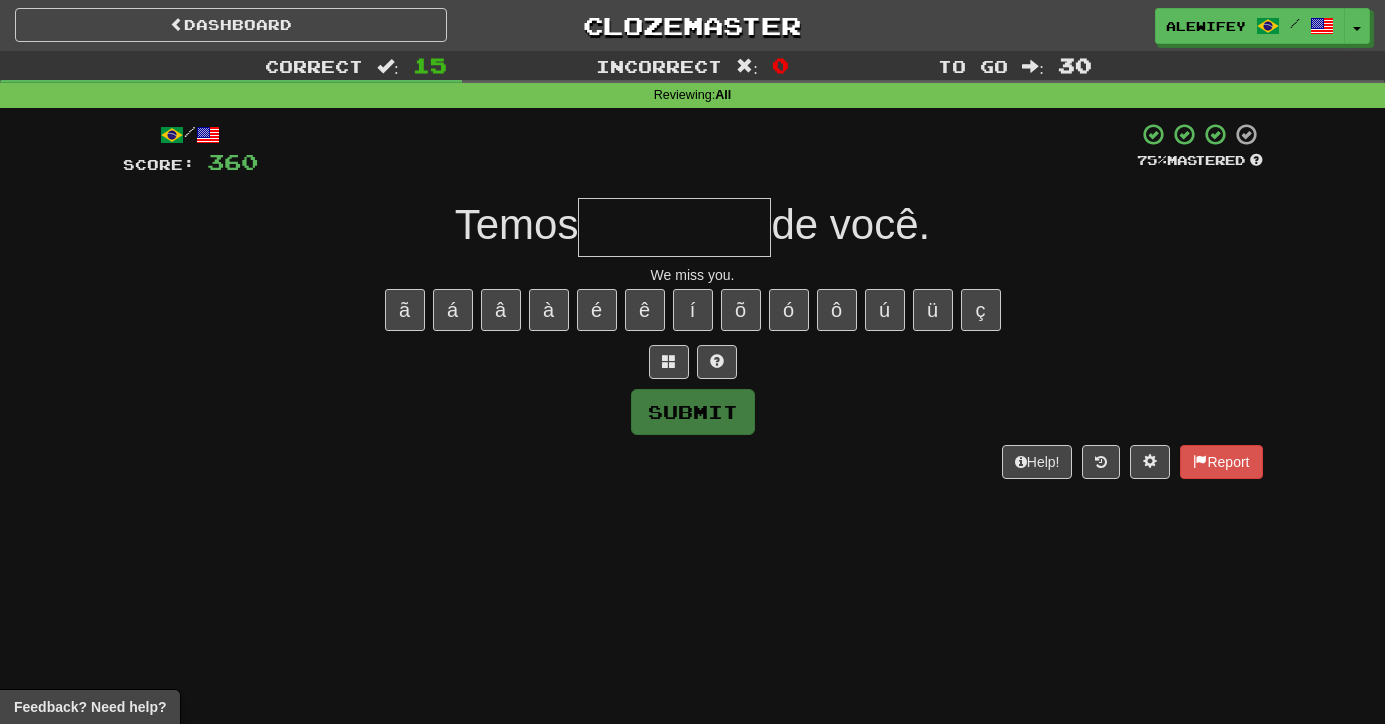 type on "*" 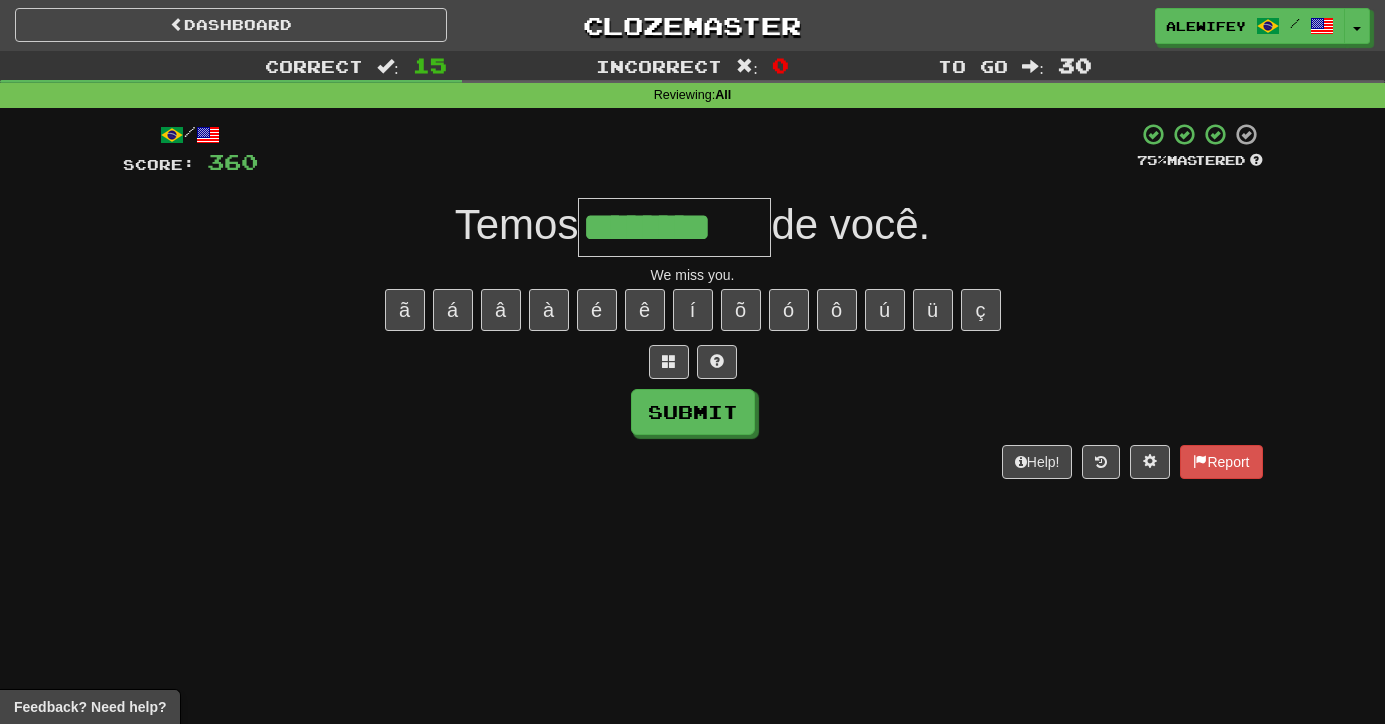 type on "********" 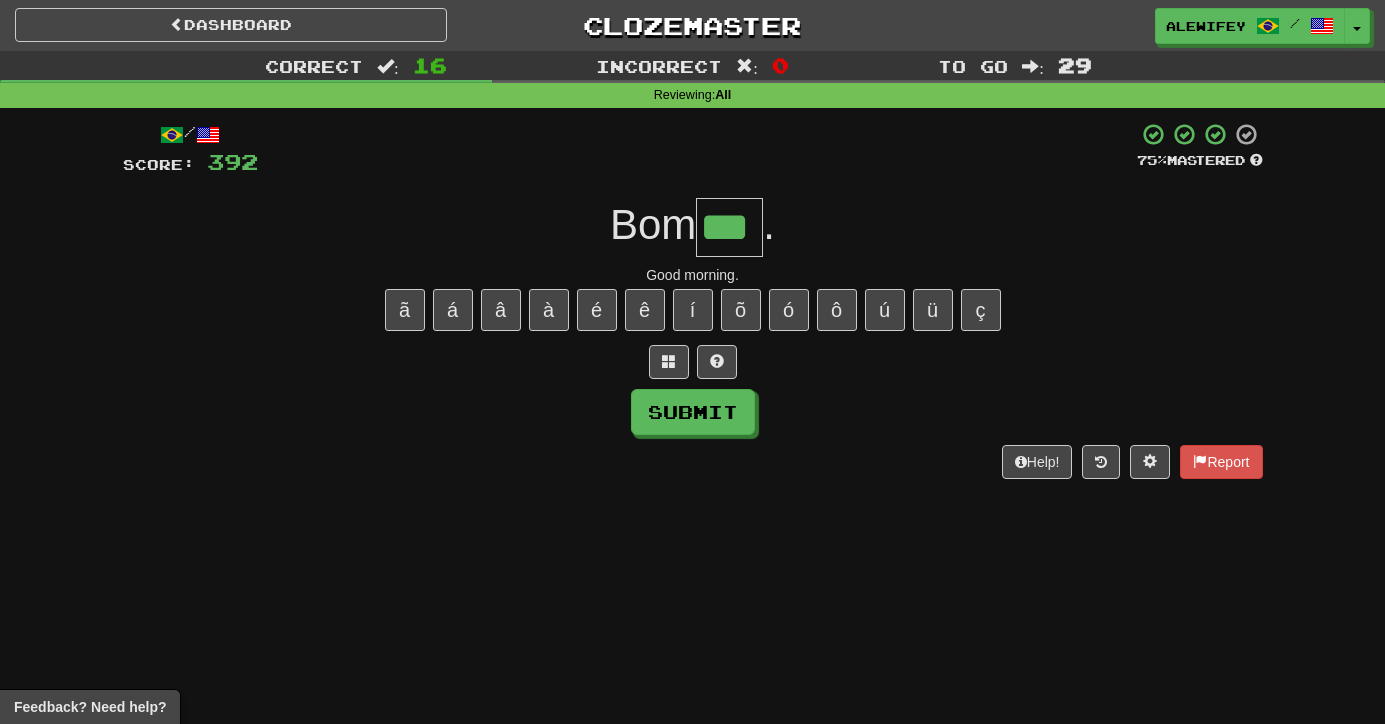 type on "***" 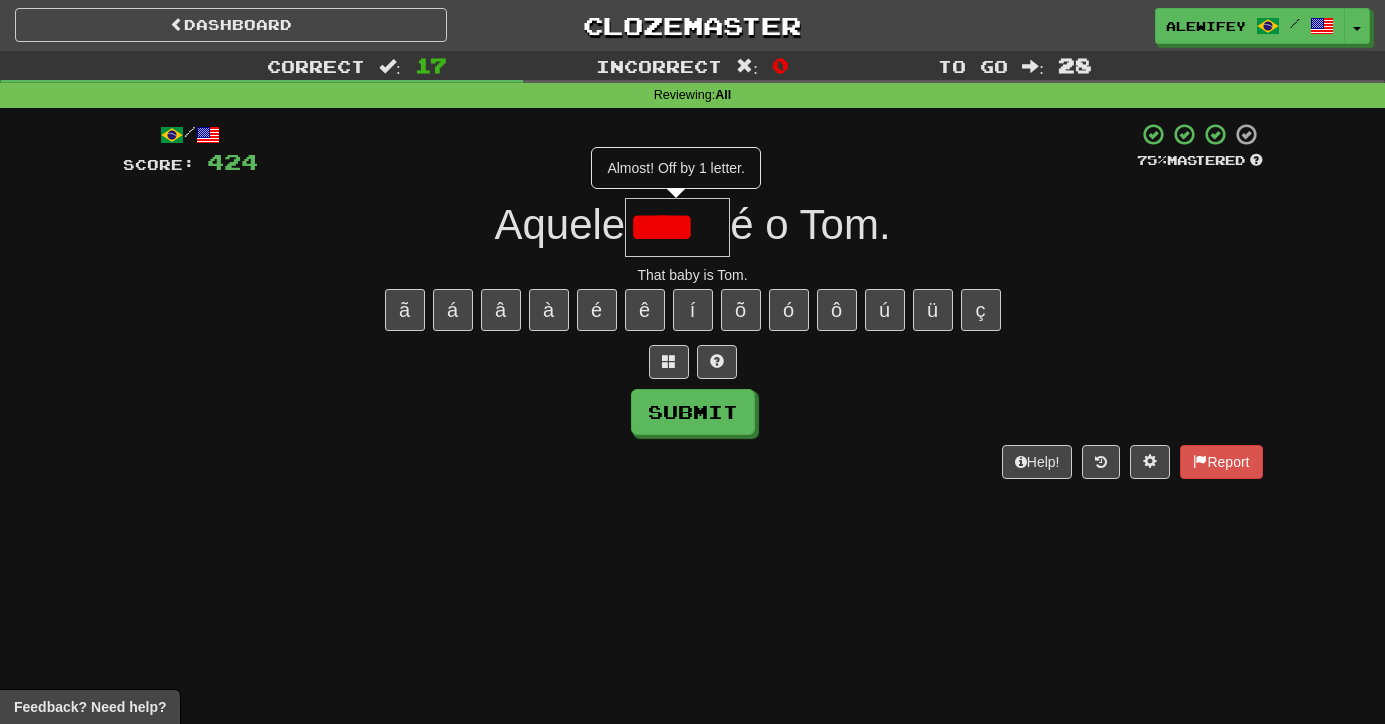 scroll, scrollTop: 0, scrollLeft: 0, axis: both 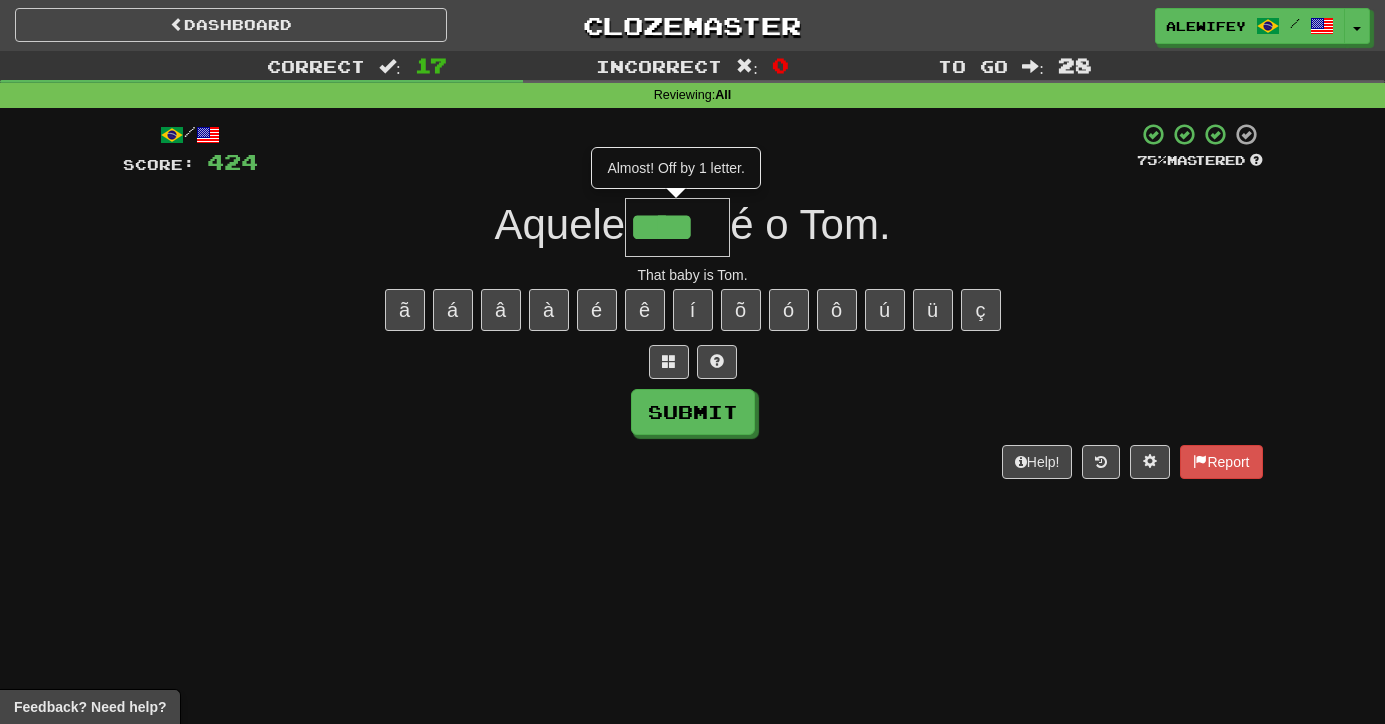 type on "****" 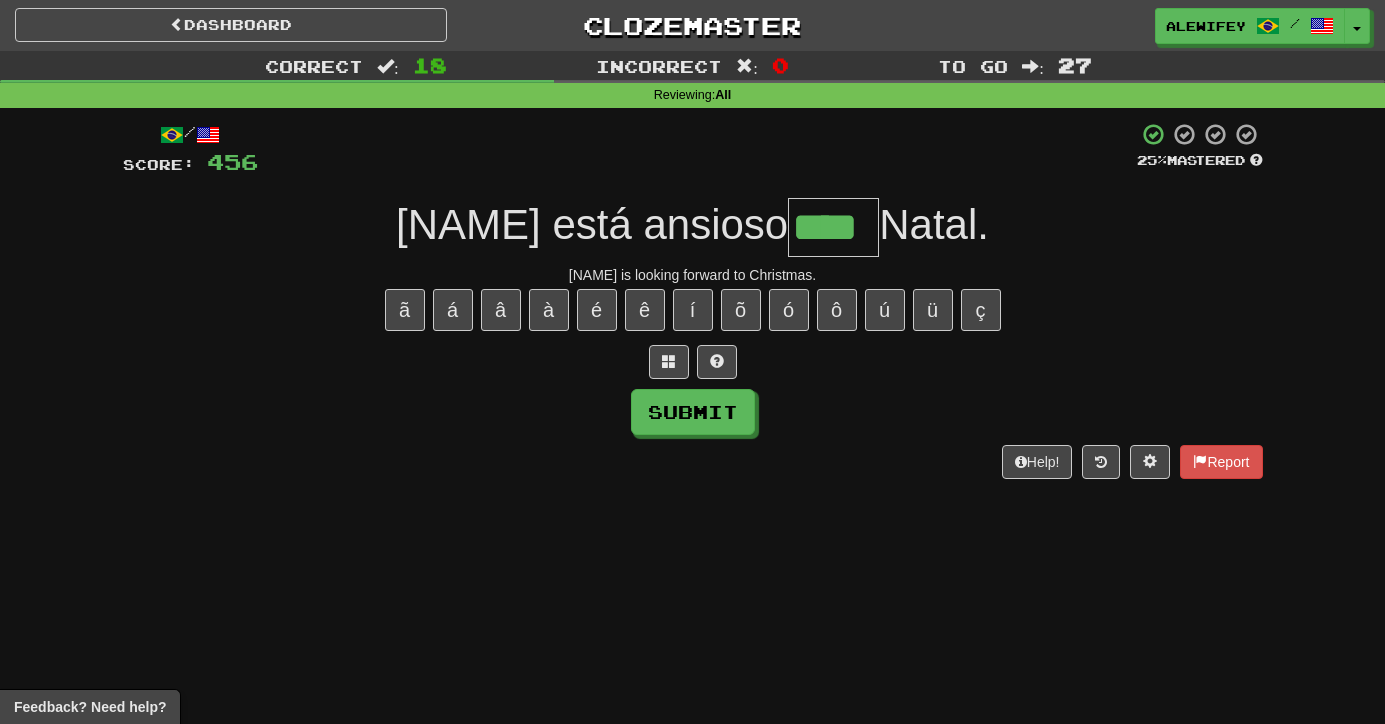 type on "****" 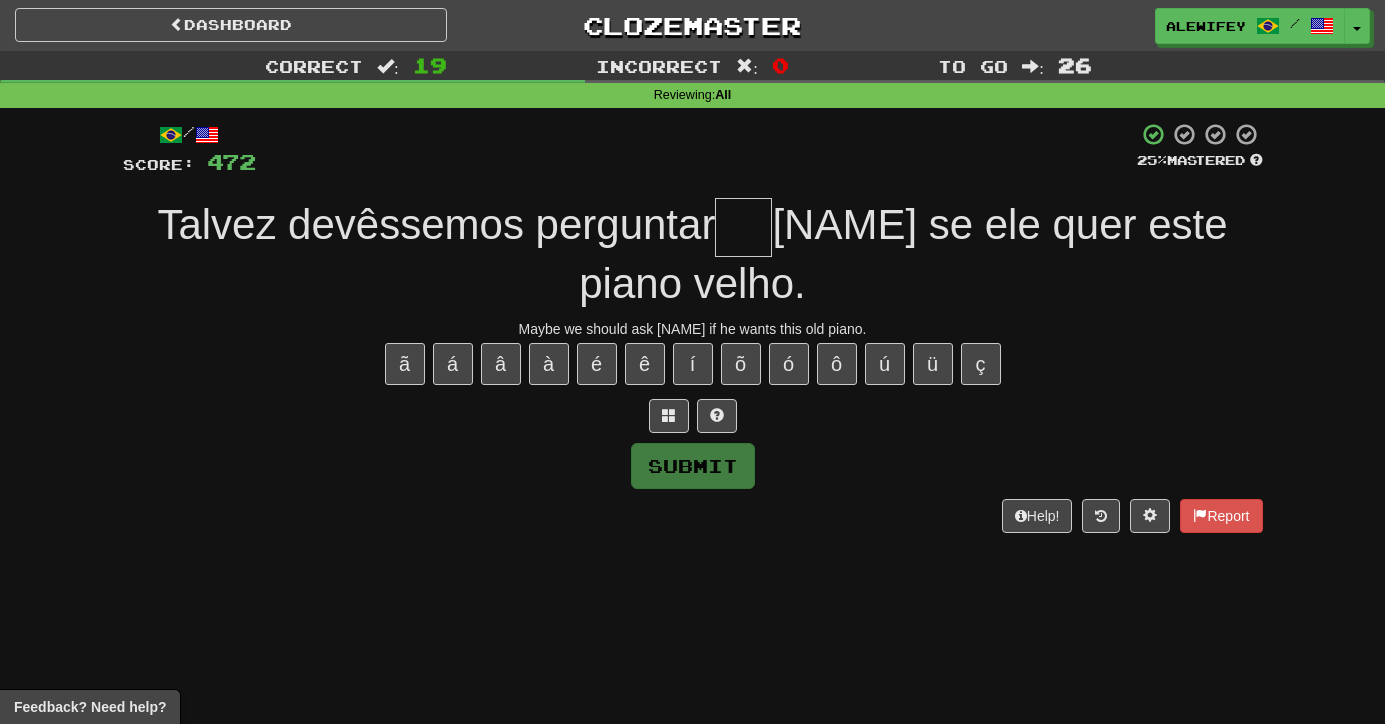 type on "*" 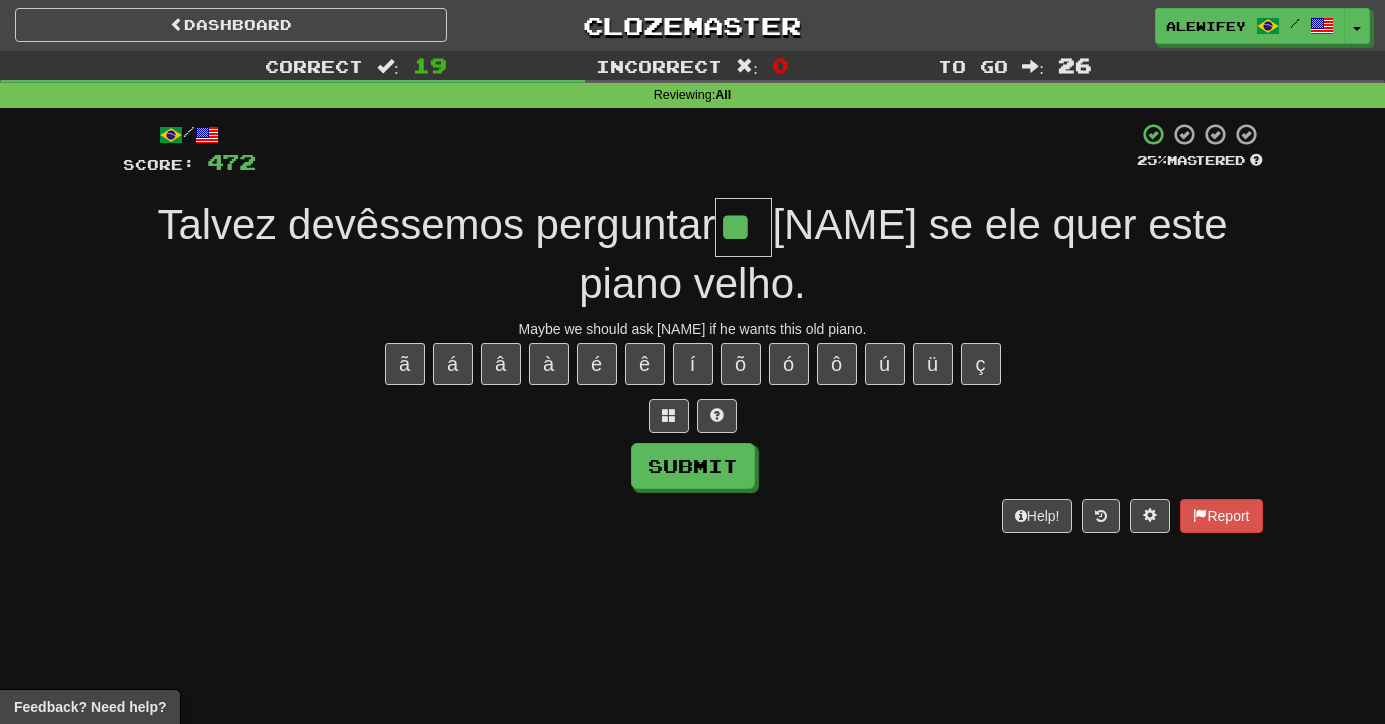 type on "**" 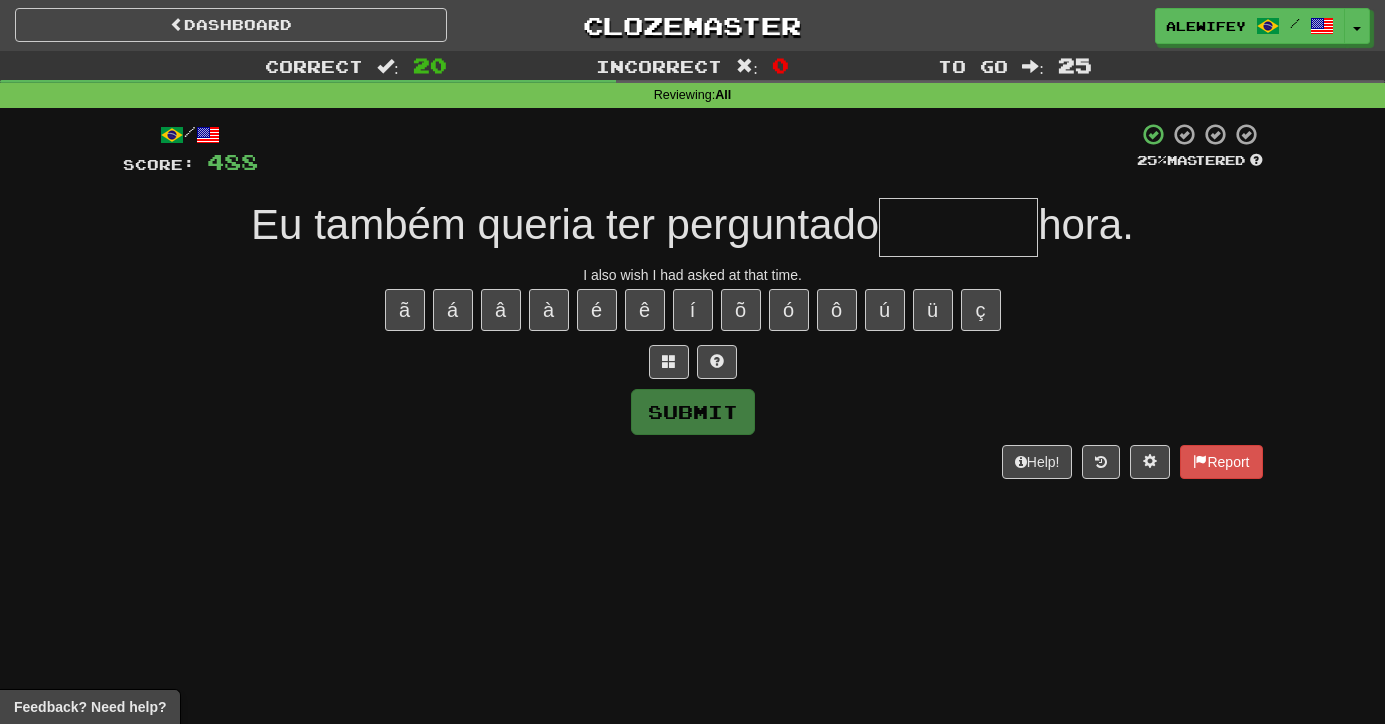 type on "*" 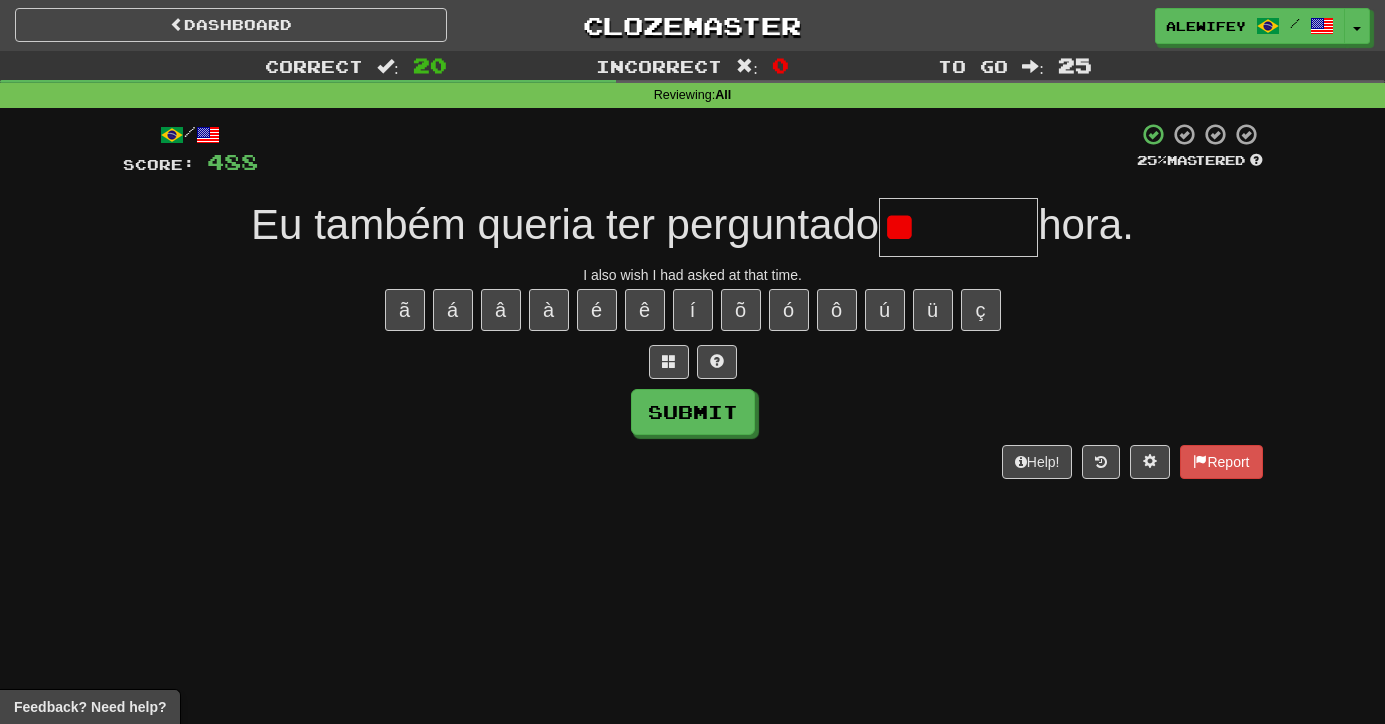 type on "*" 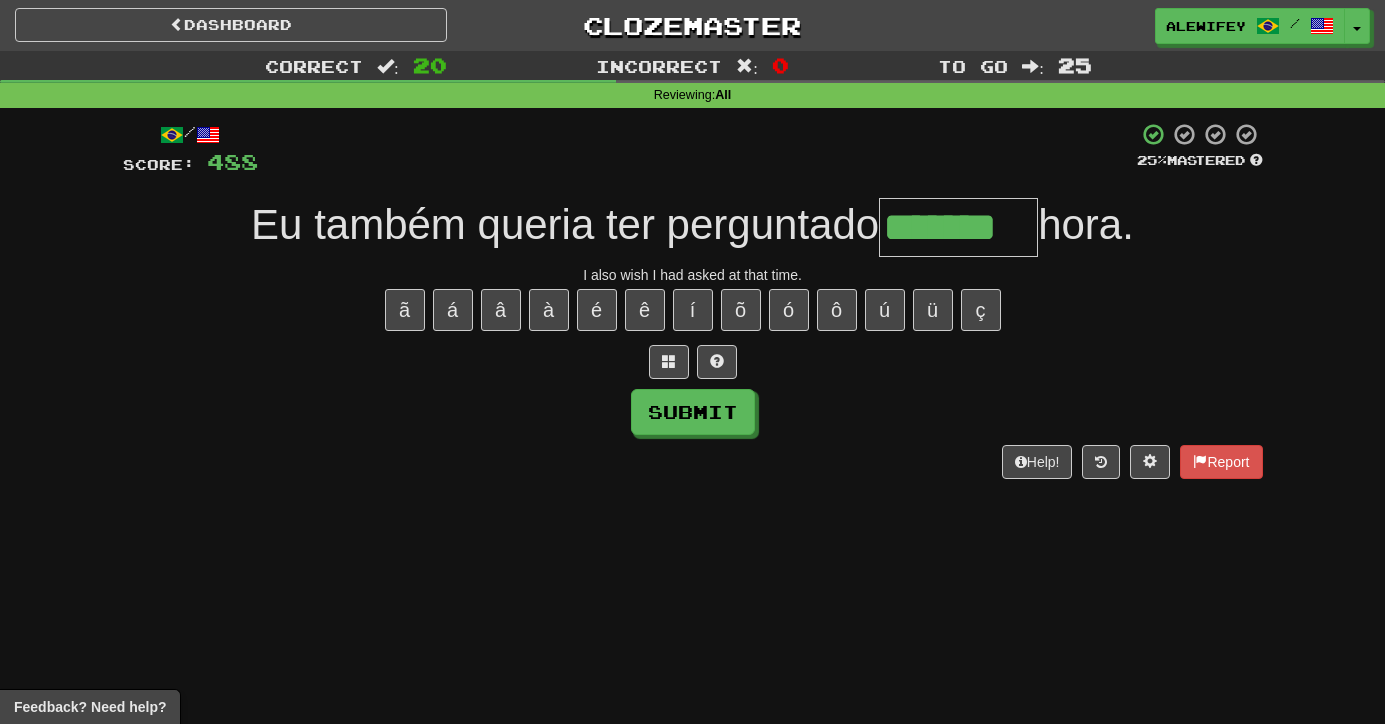 type on "*******" 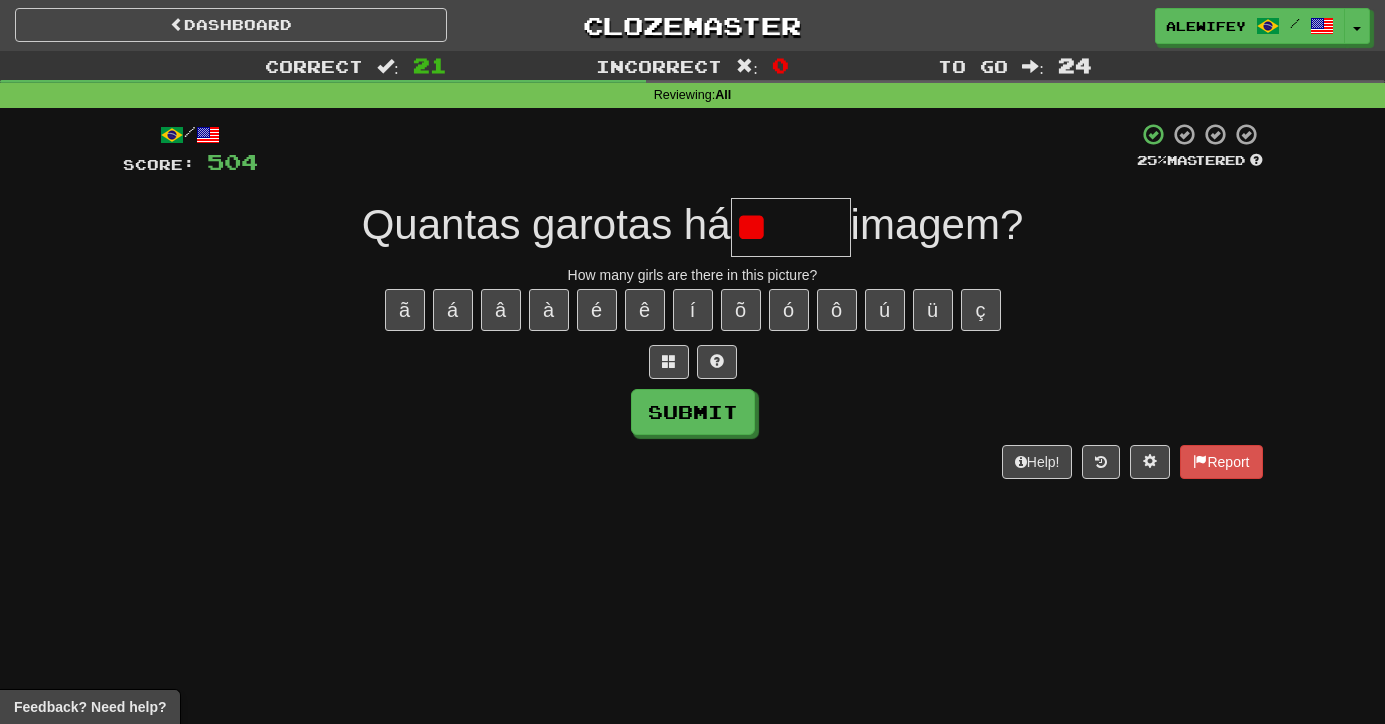 type on "*" 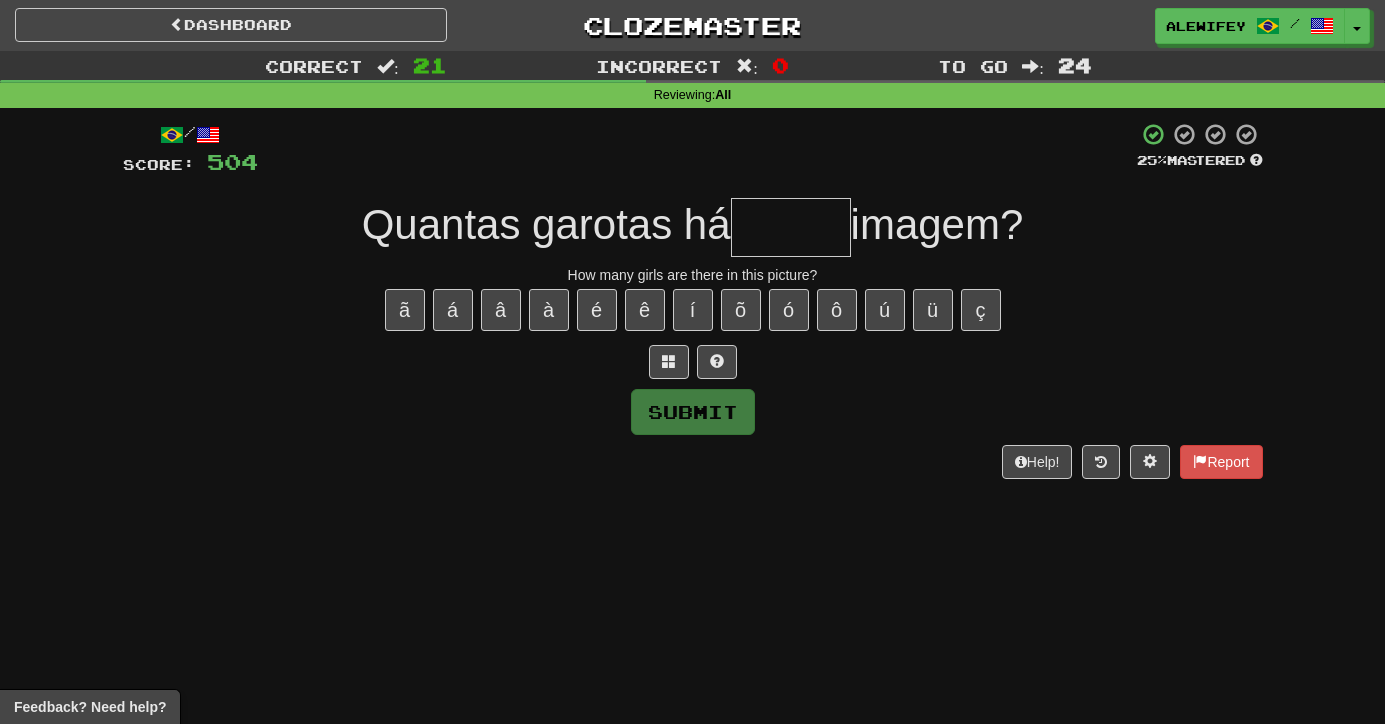 type on "*" 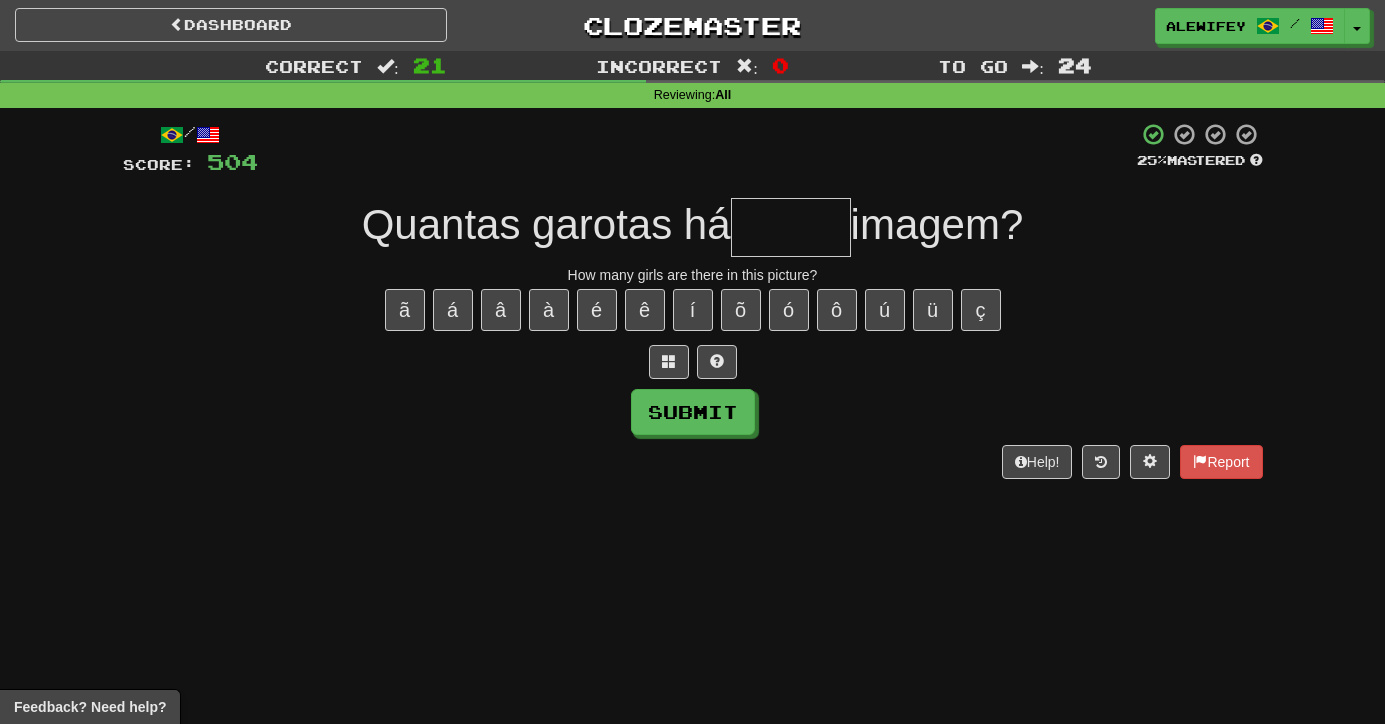 type on "*" 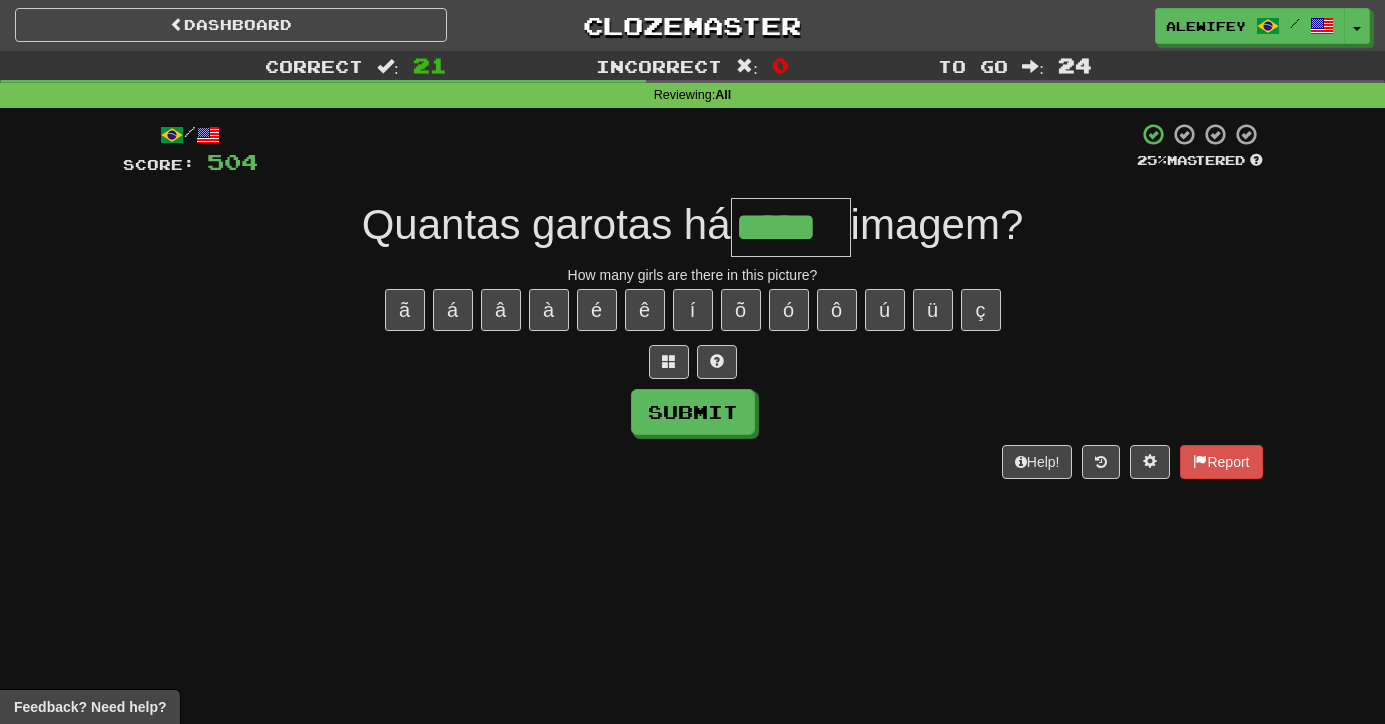 type on "*****" 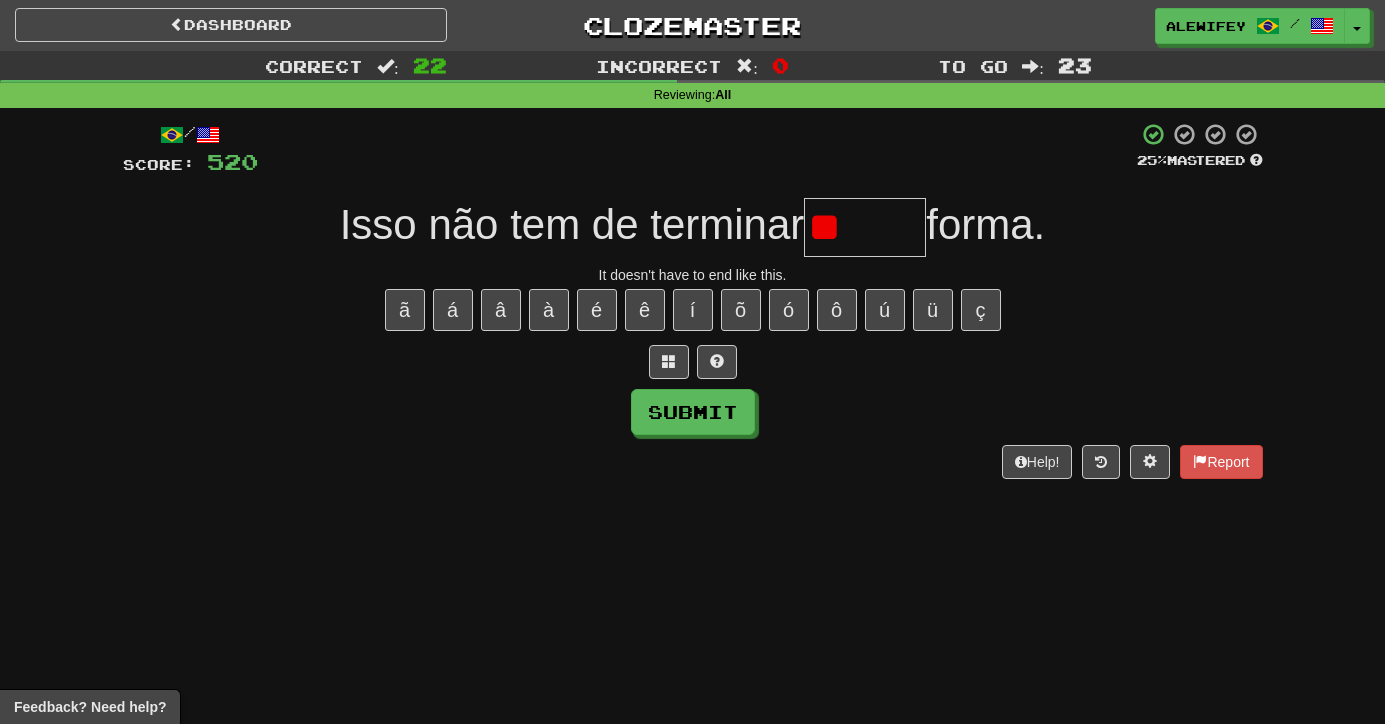 type on "*" 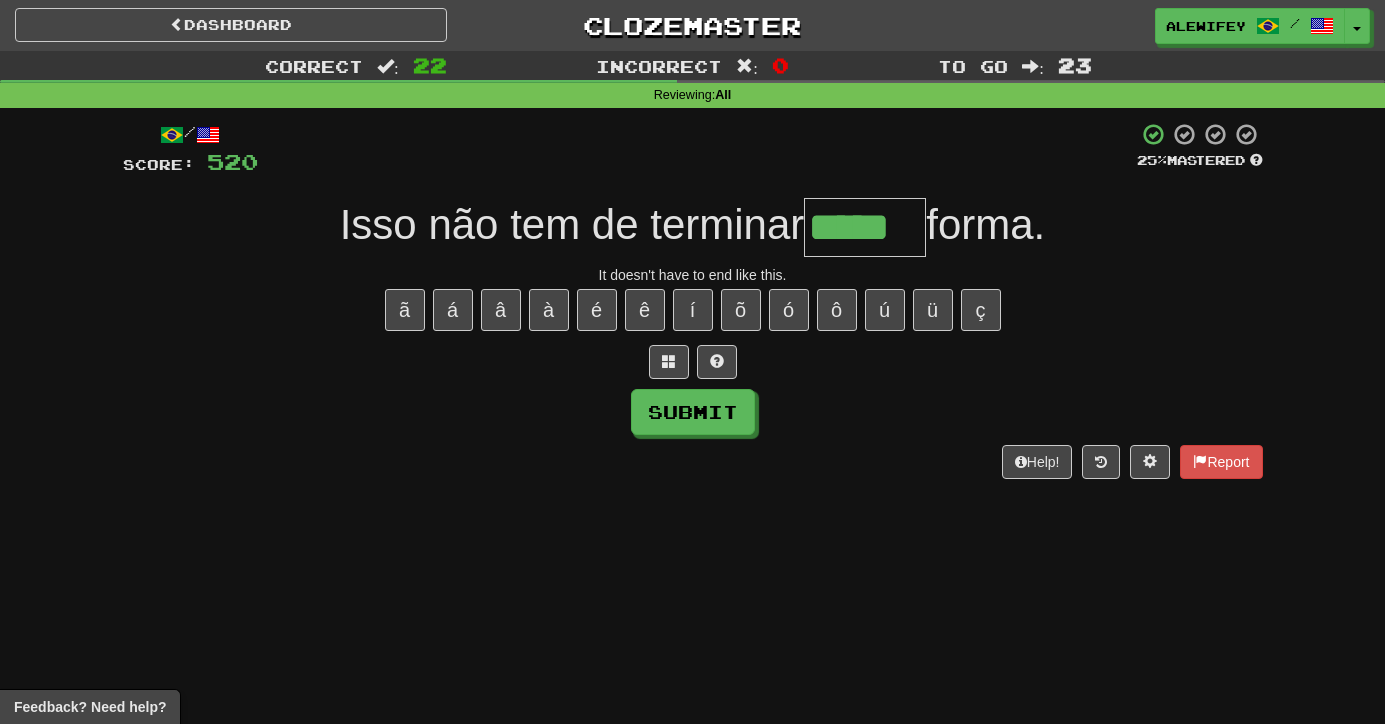 type on "*****" 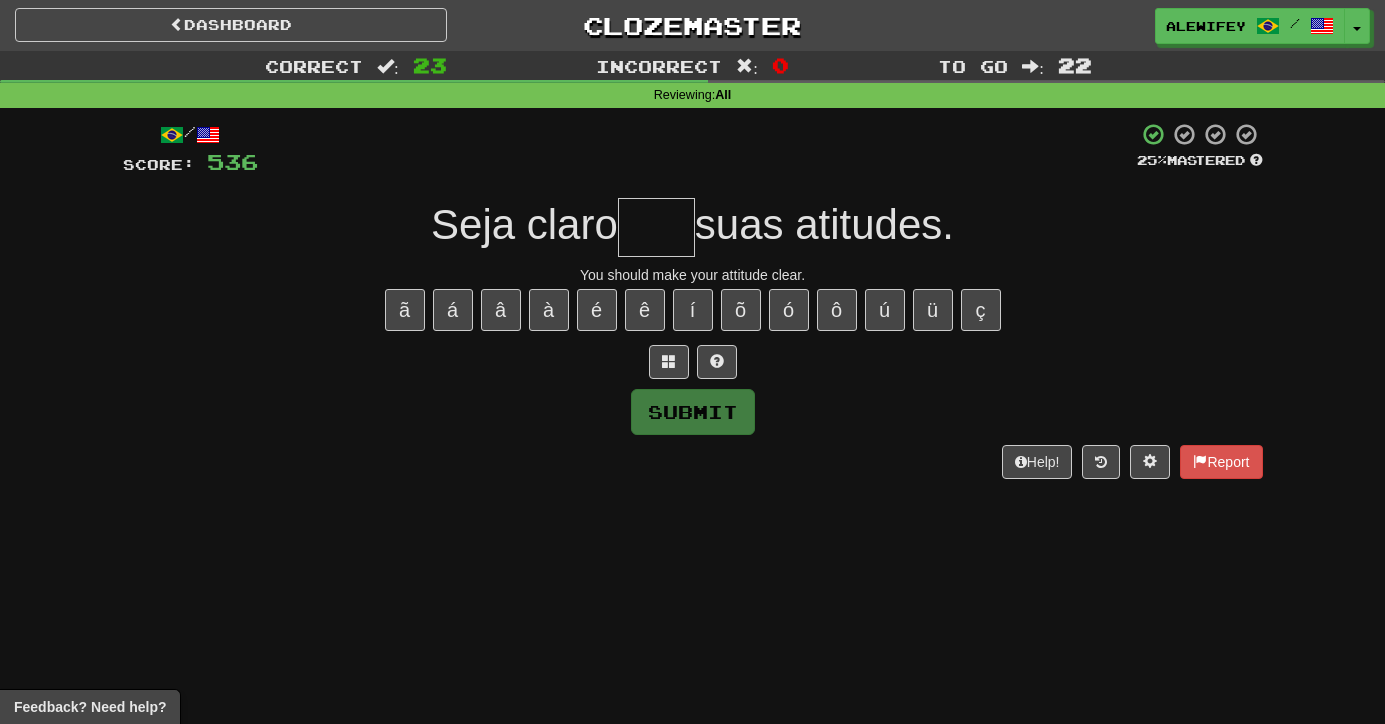 type on "*" 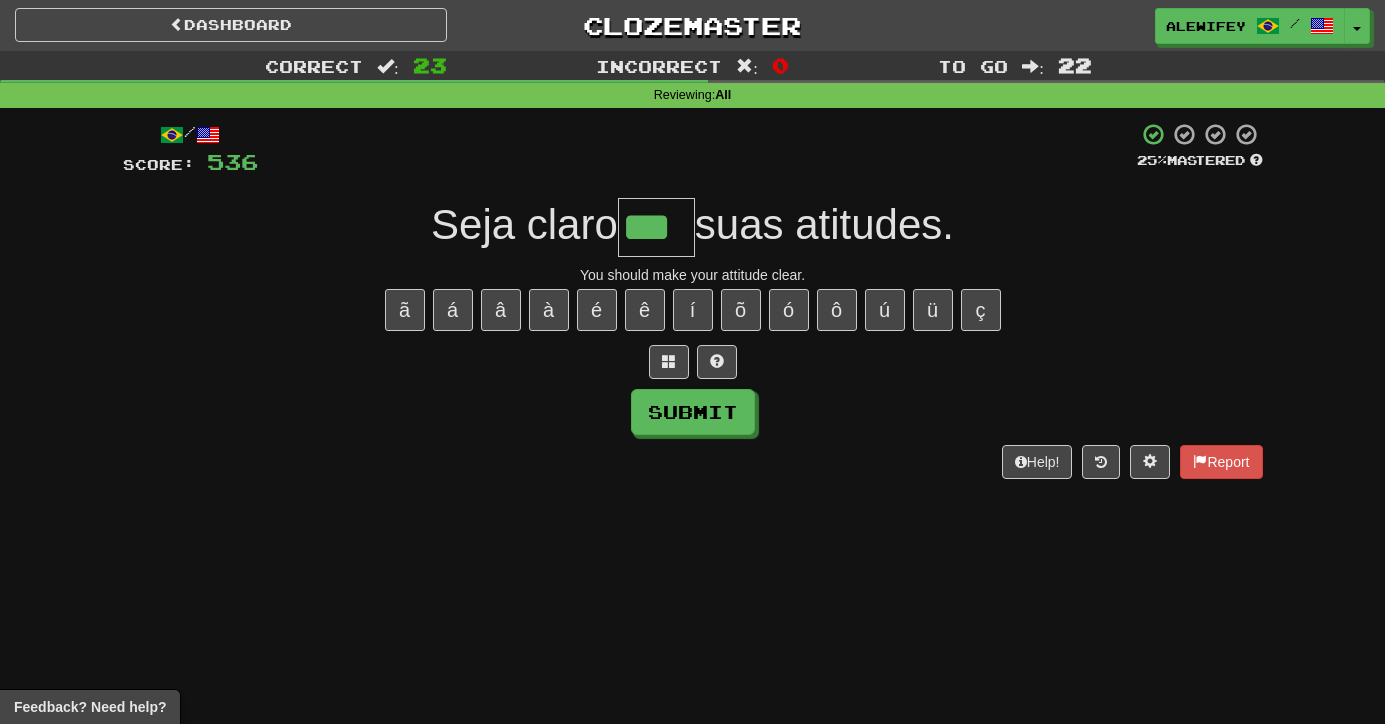 type on "***" 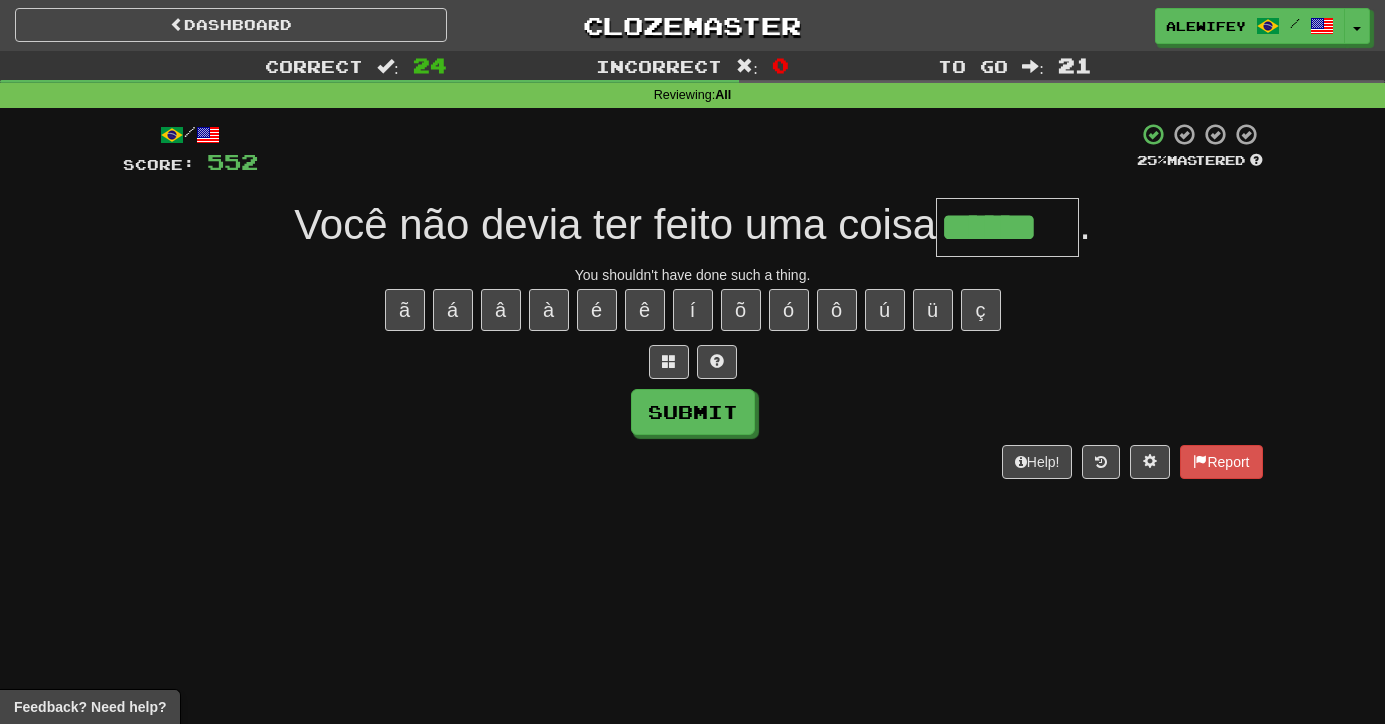 type on "******" 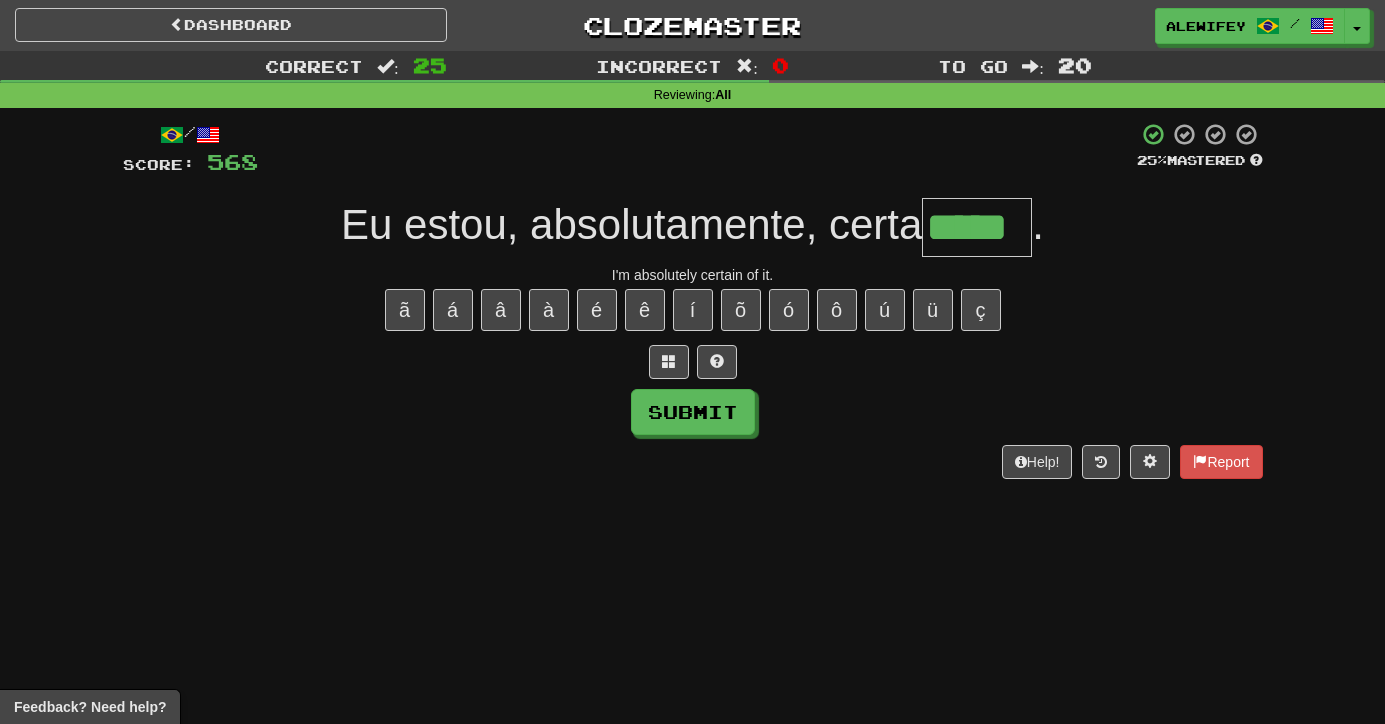 type on "*****" 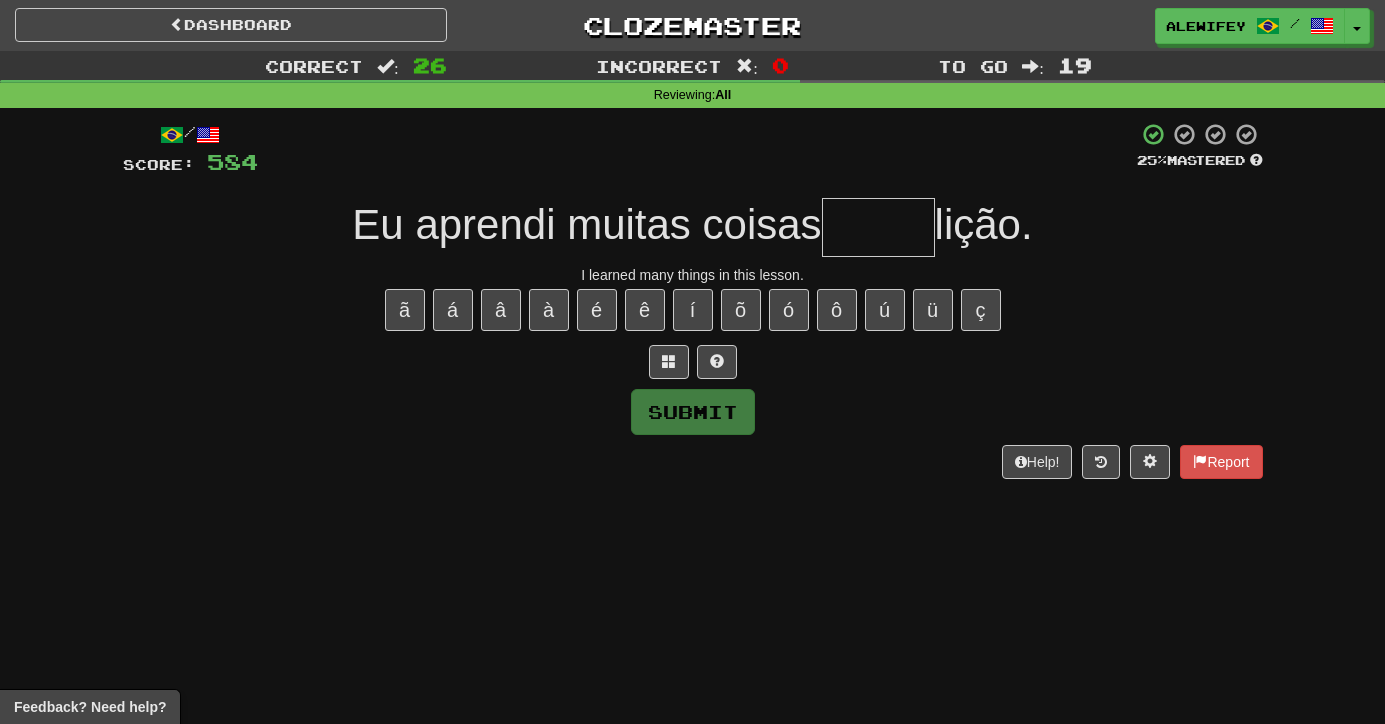 type on "*" 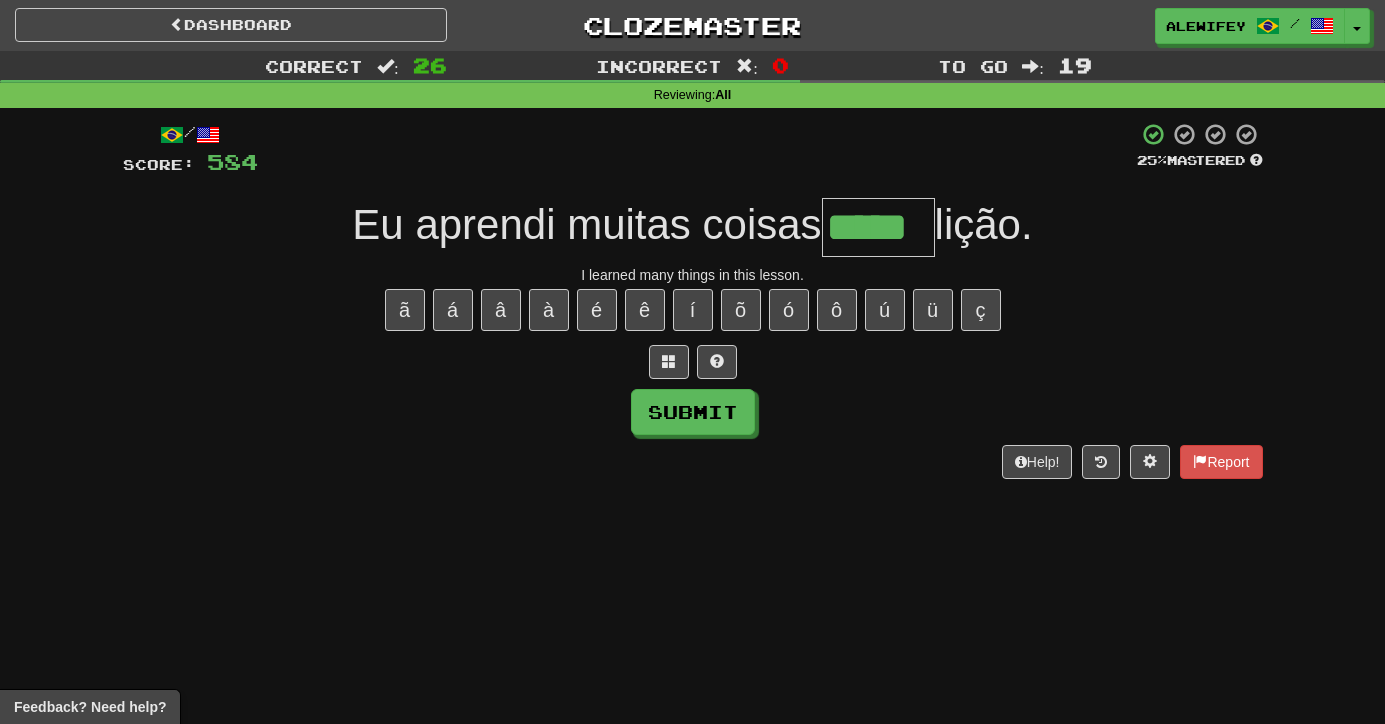 type on "*****" 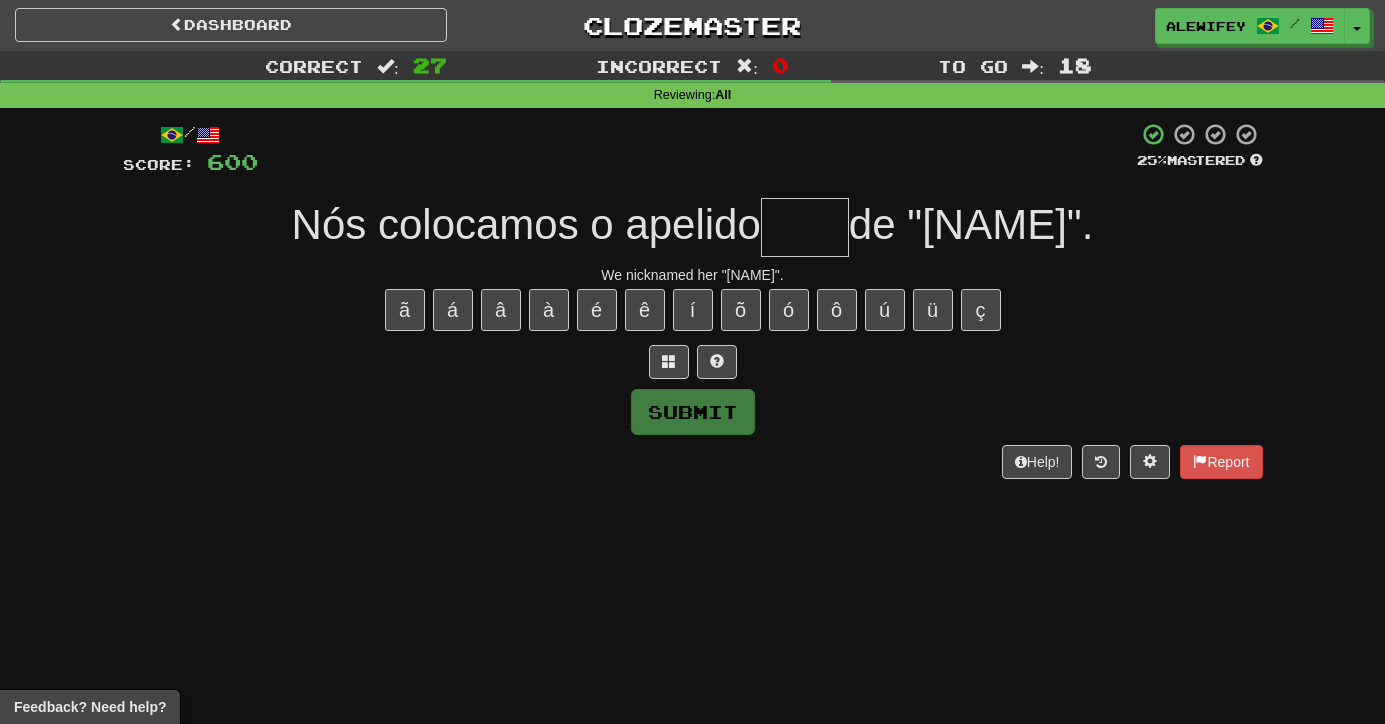type on "*" 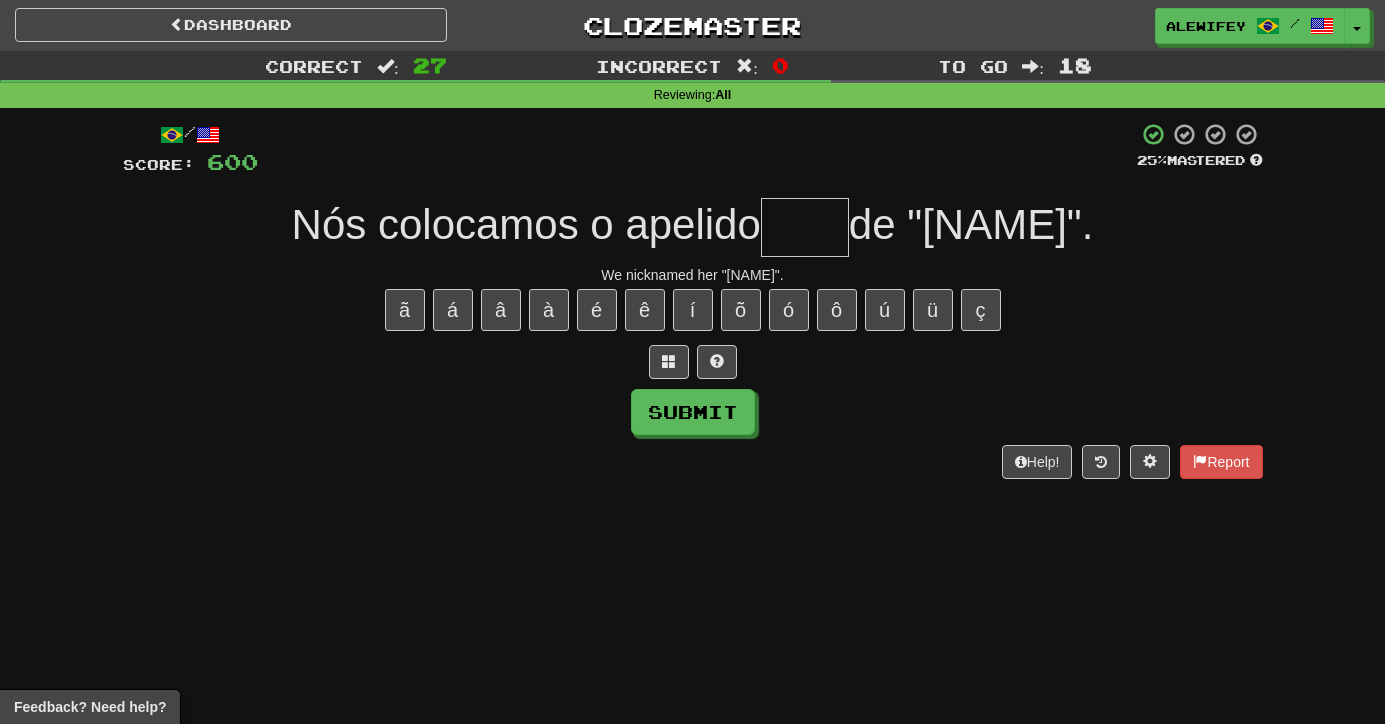 type on "*" 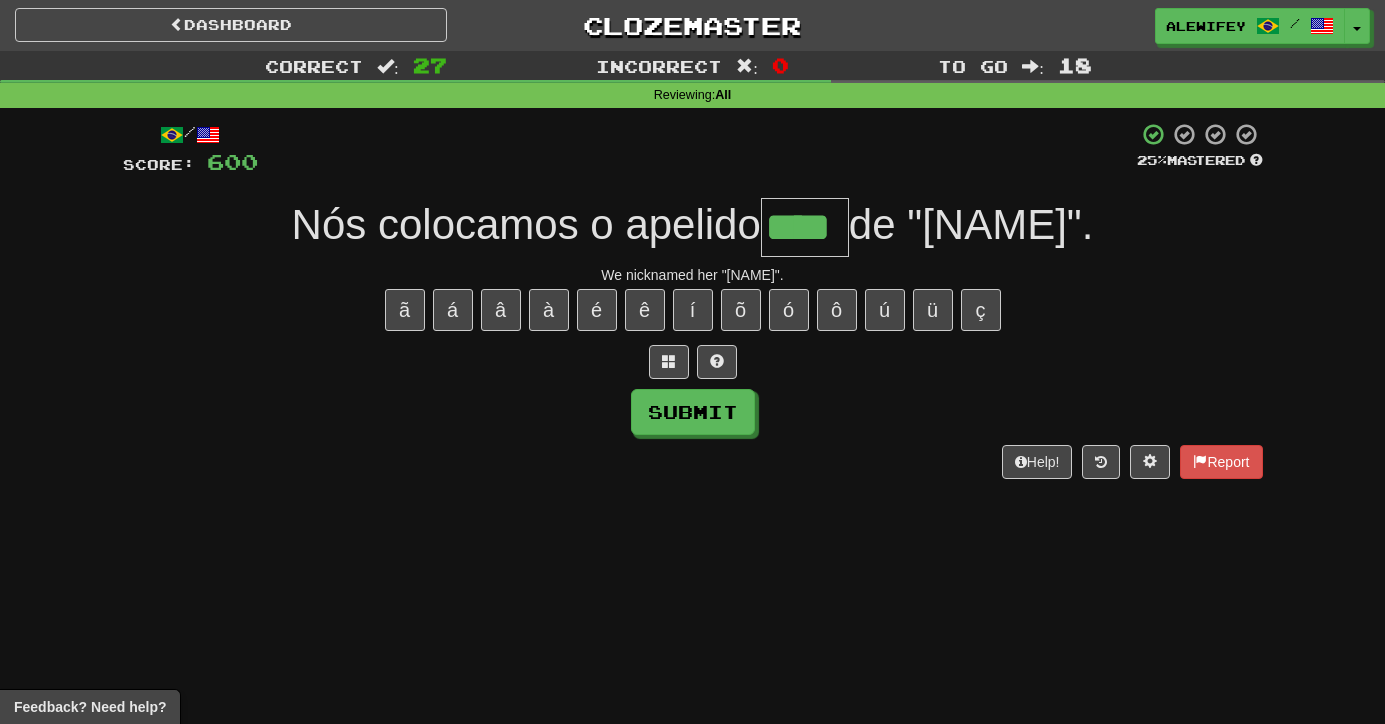 type on "****" 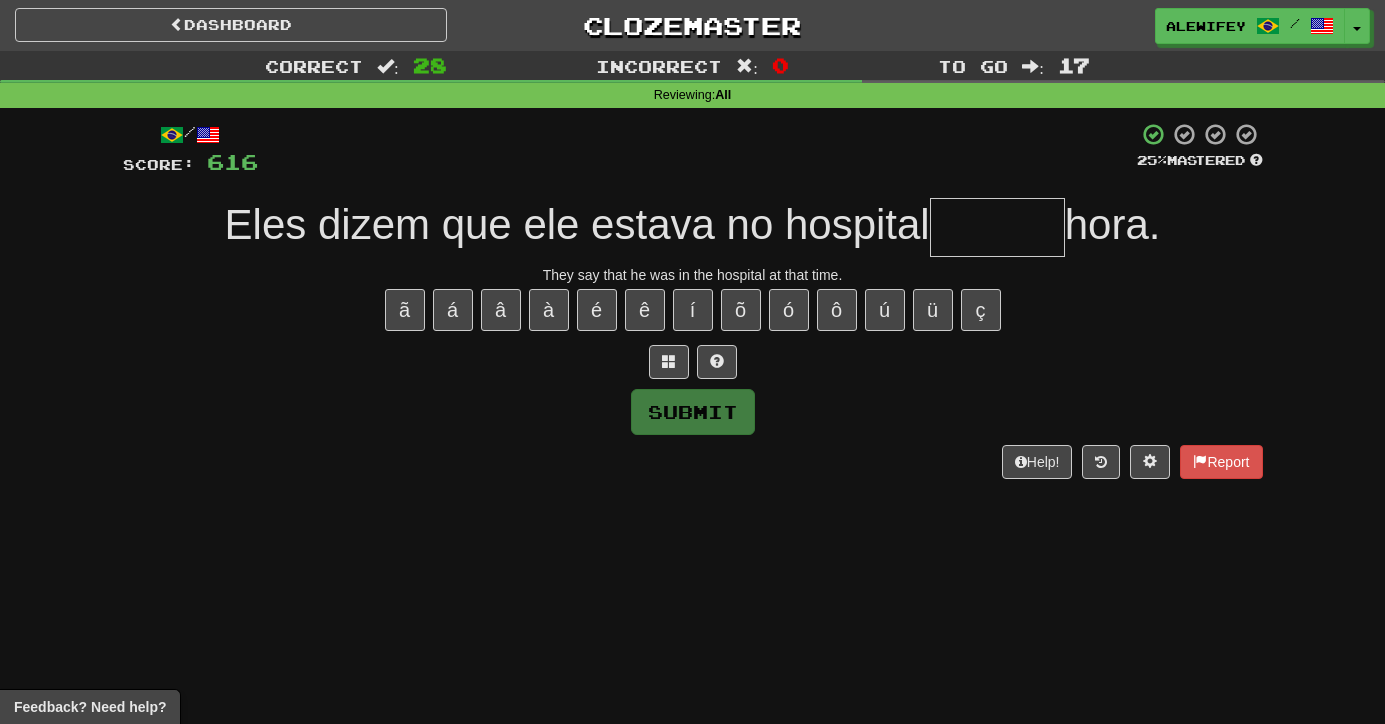 type on "*" 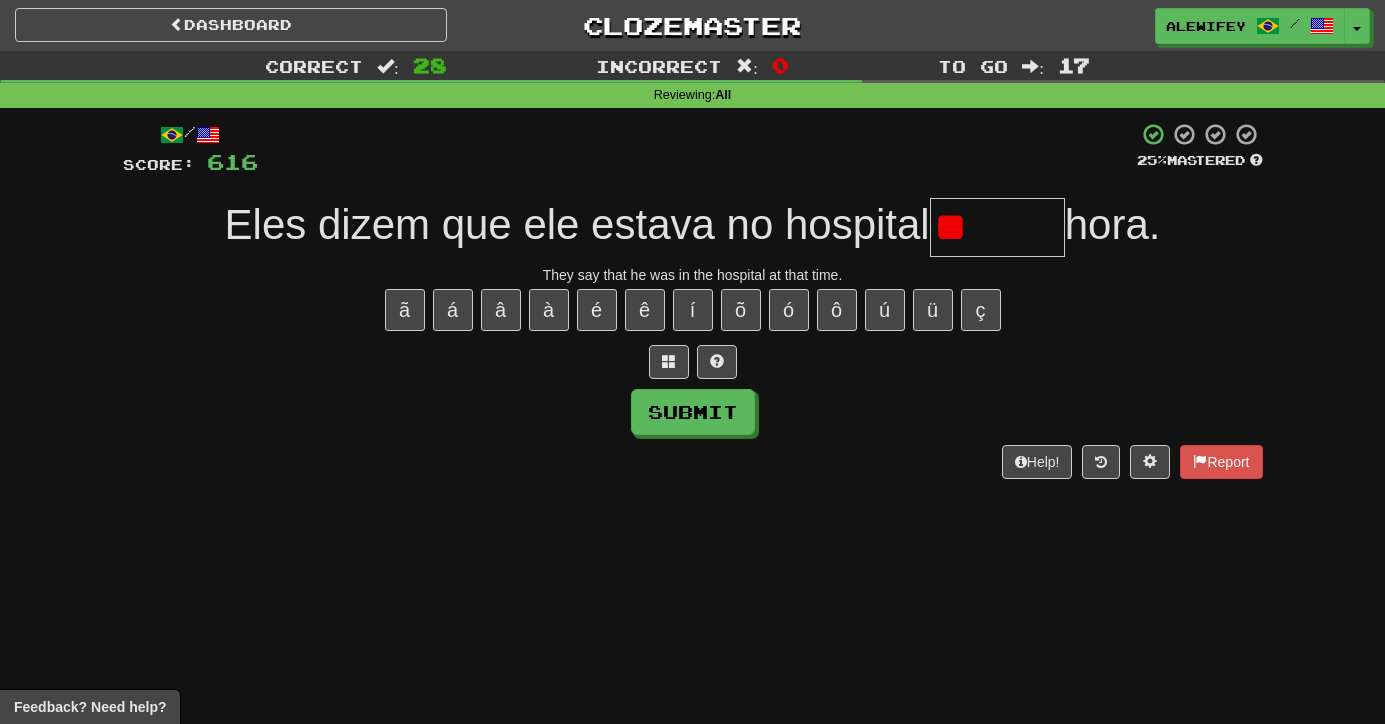 type on "*" 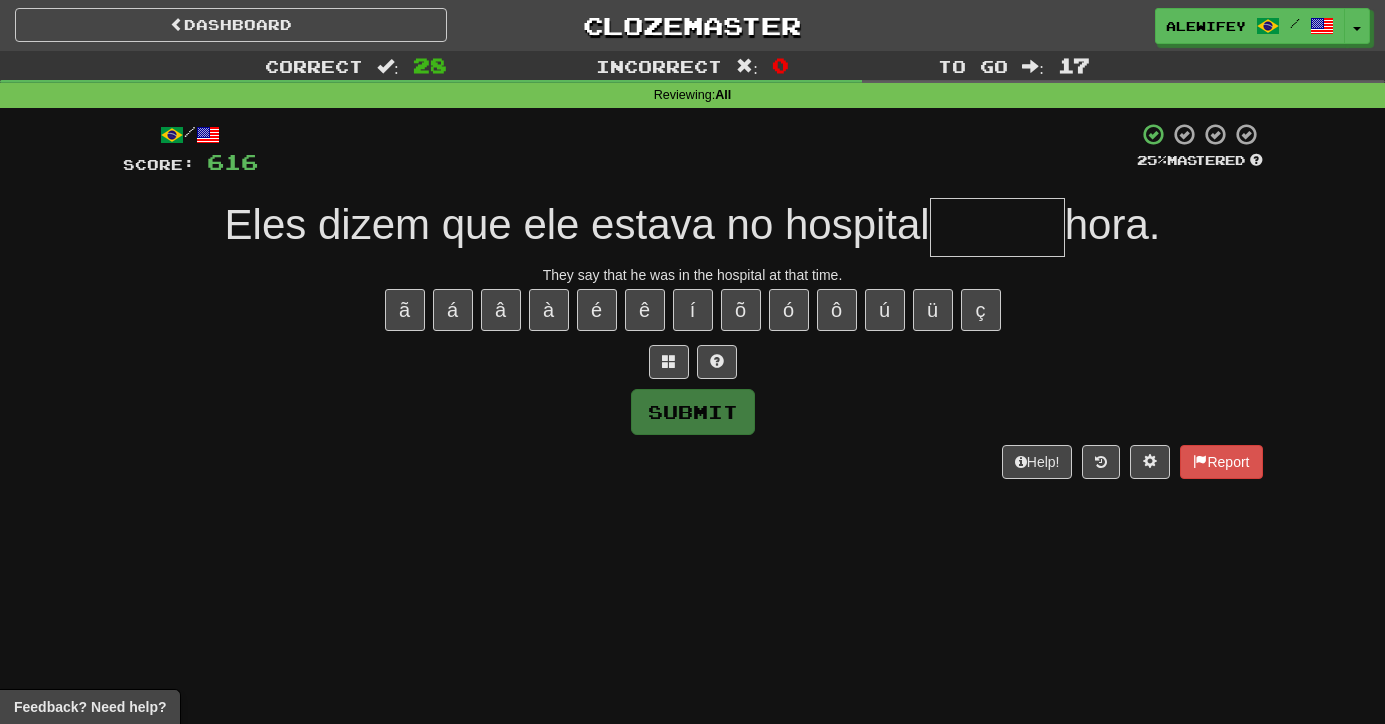 type on "*" 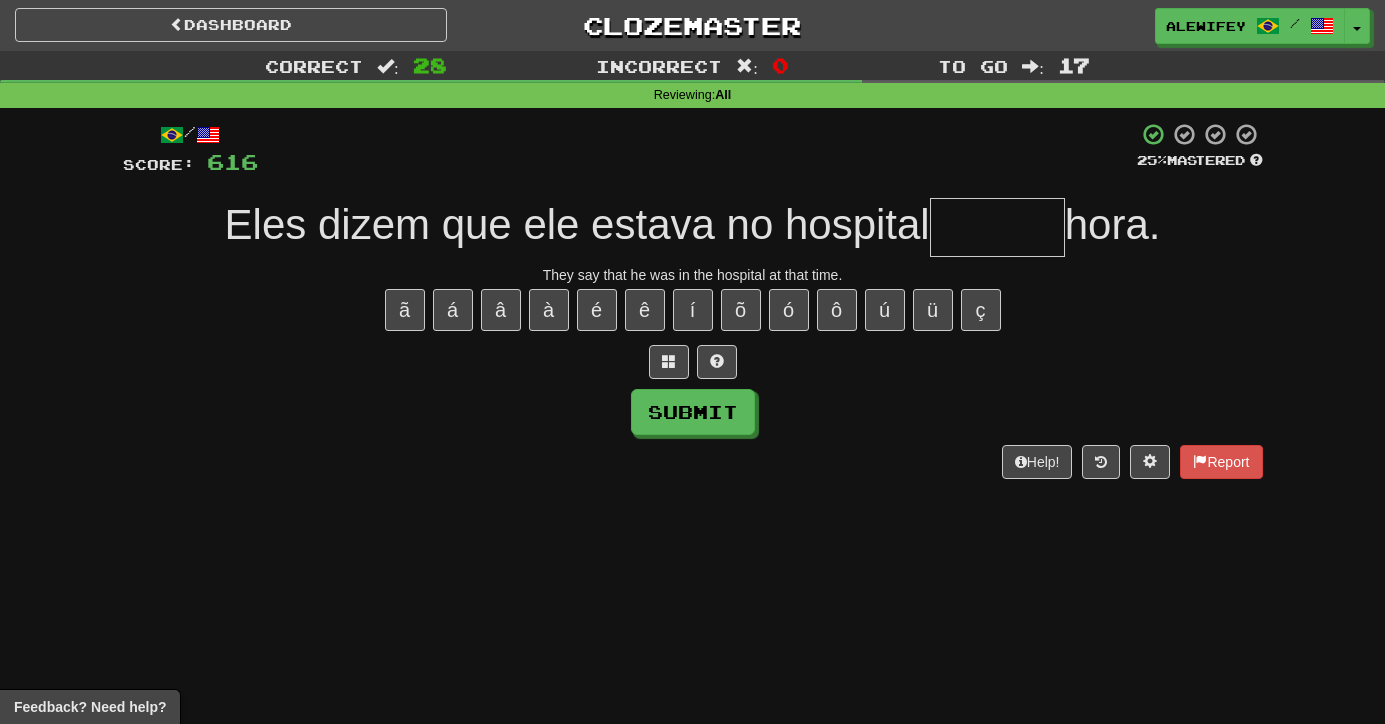 type on "*" 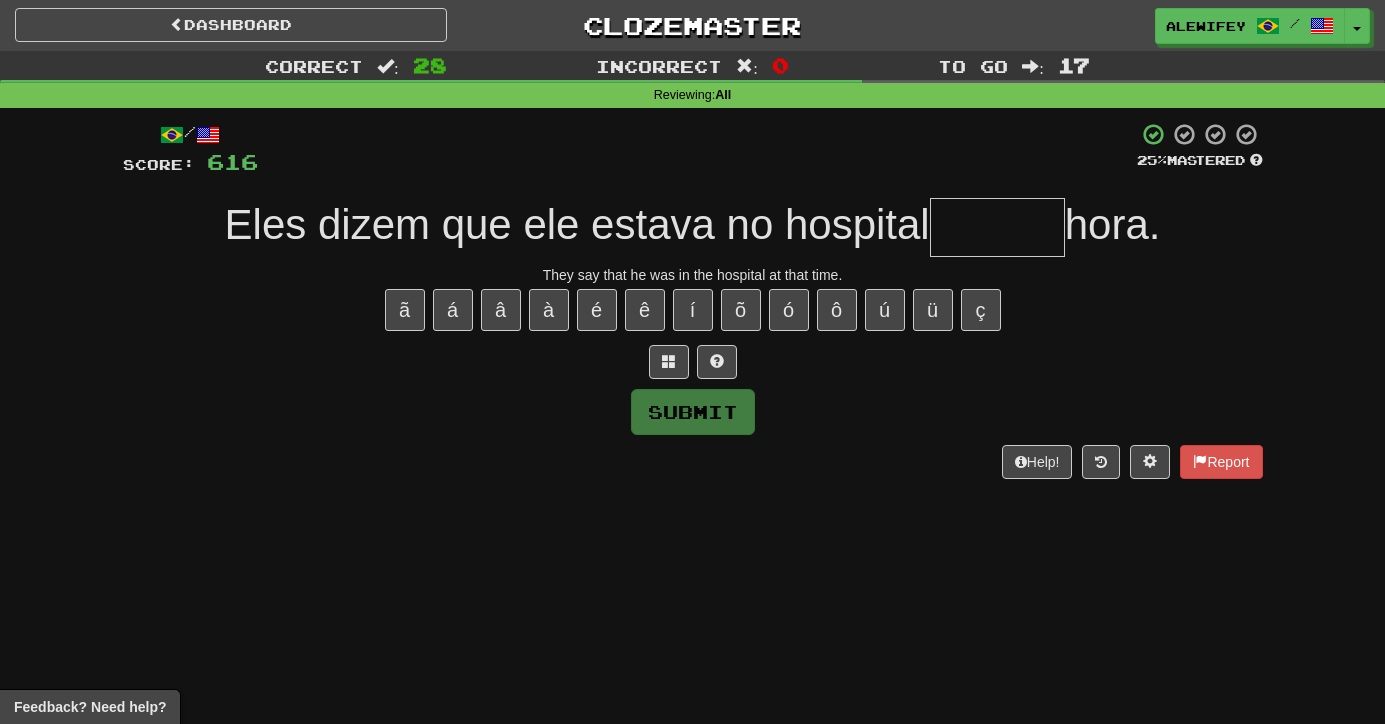 type on "*" 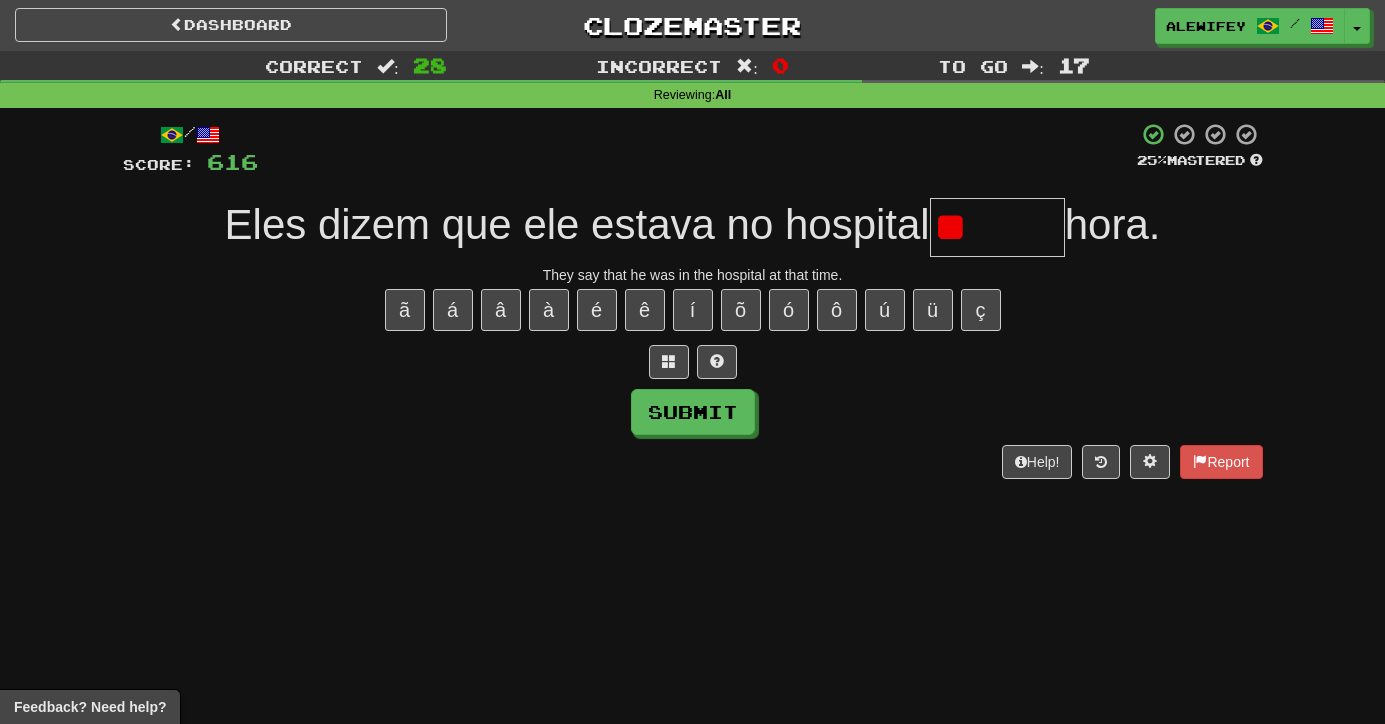 type on "*" 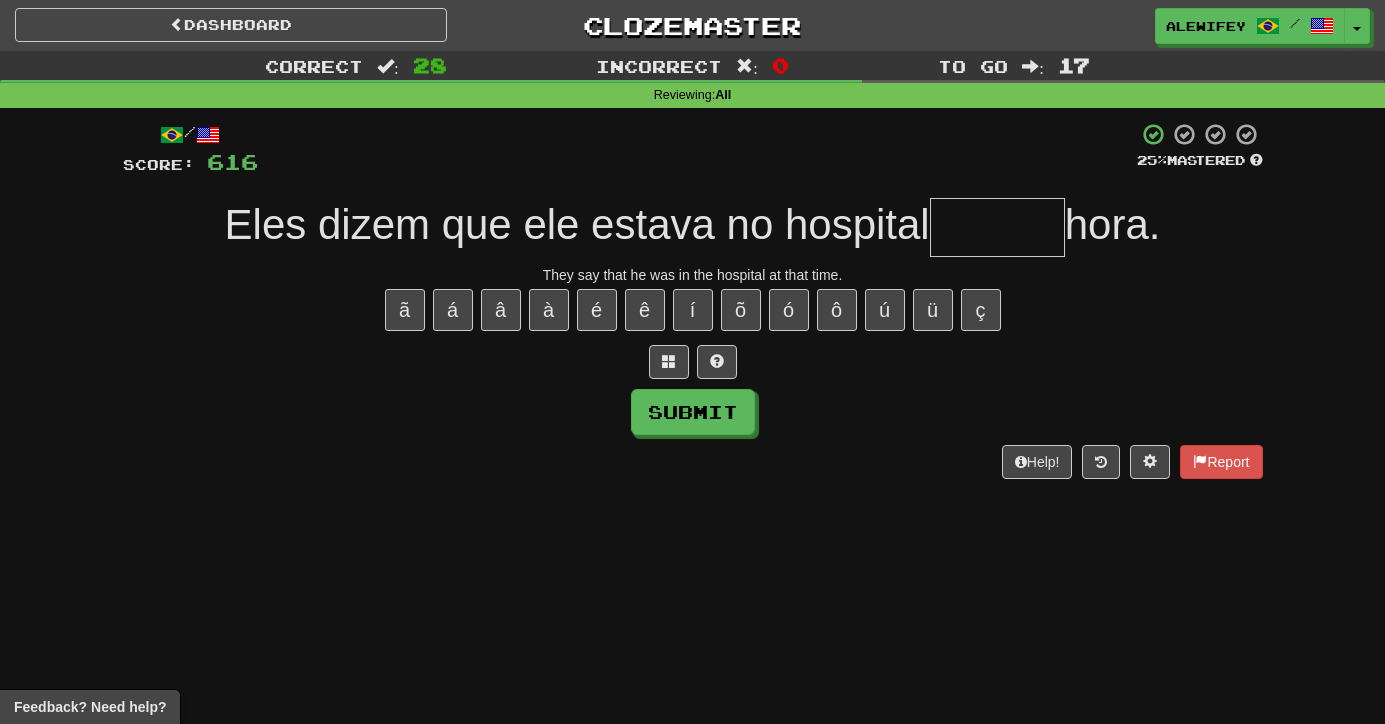 type on "*" 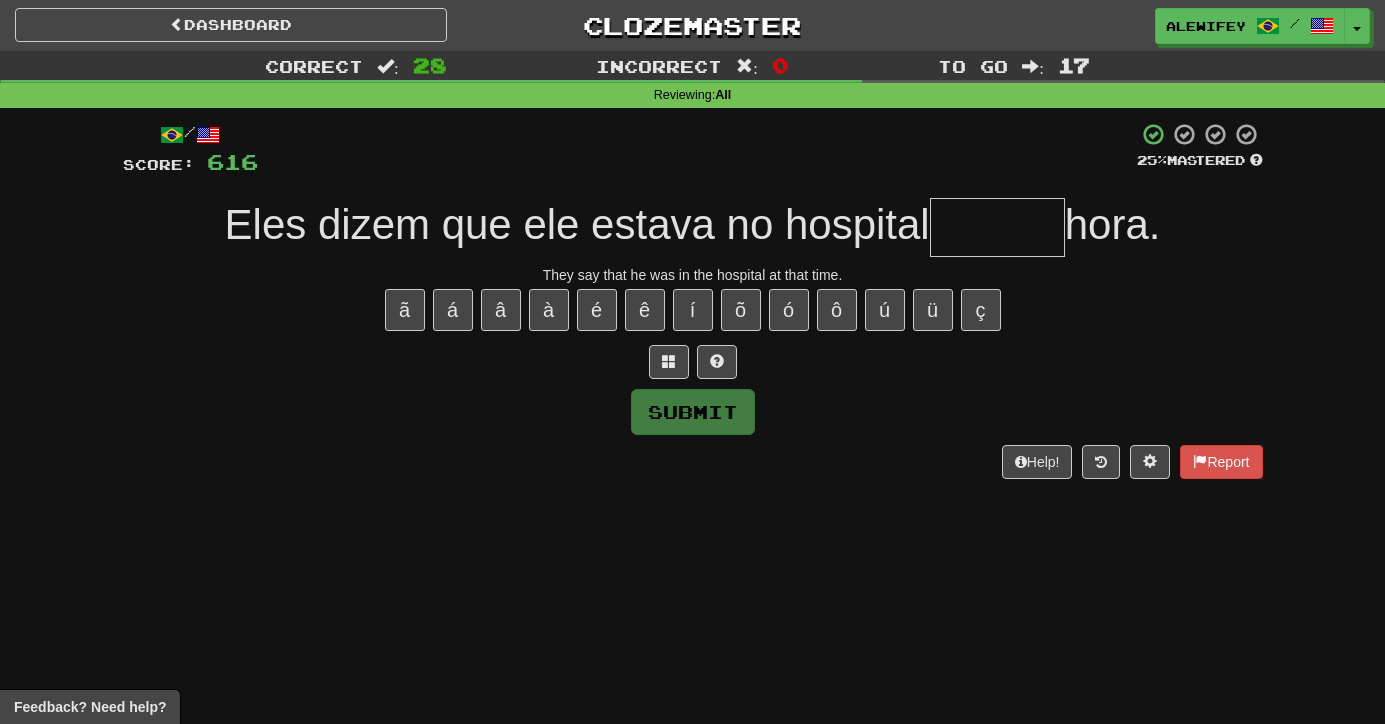 type on "*" 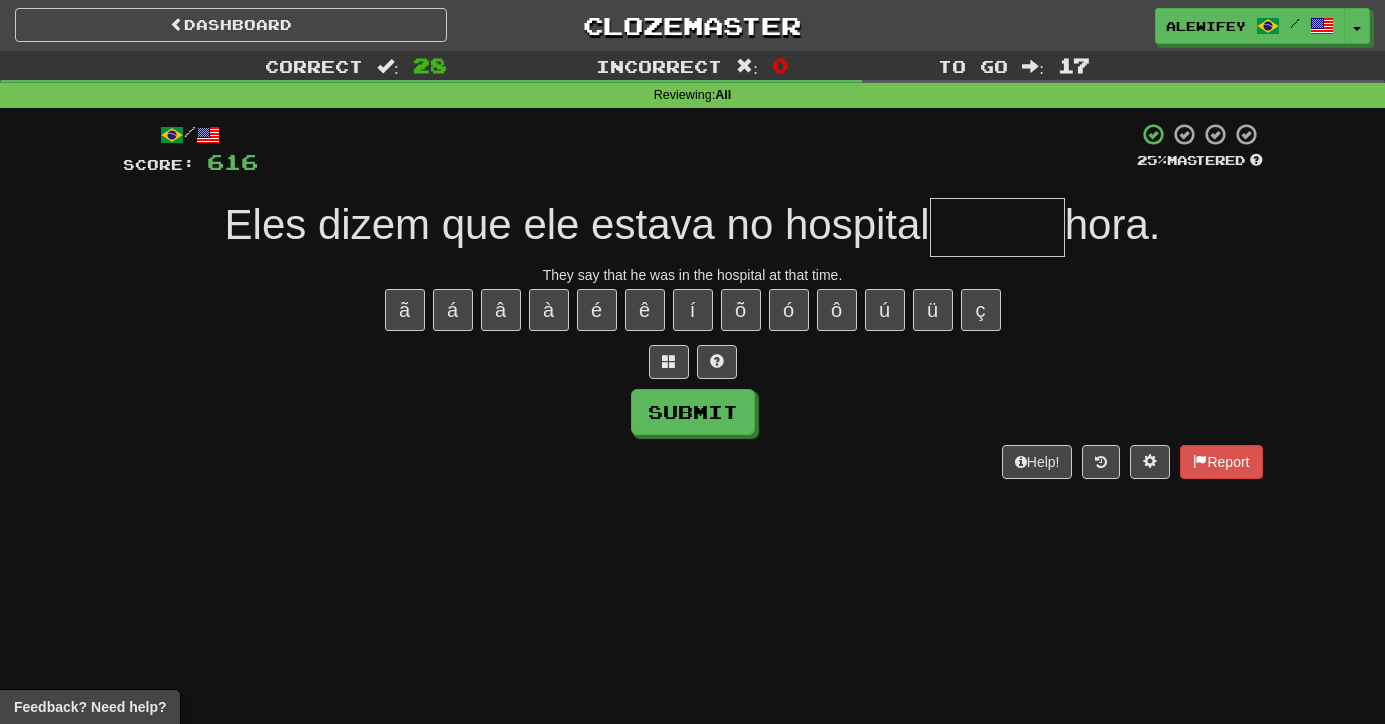 type on "*" 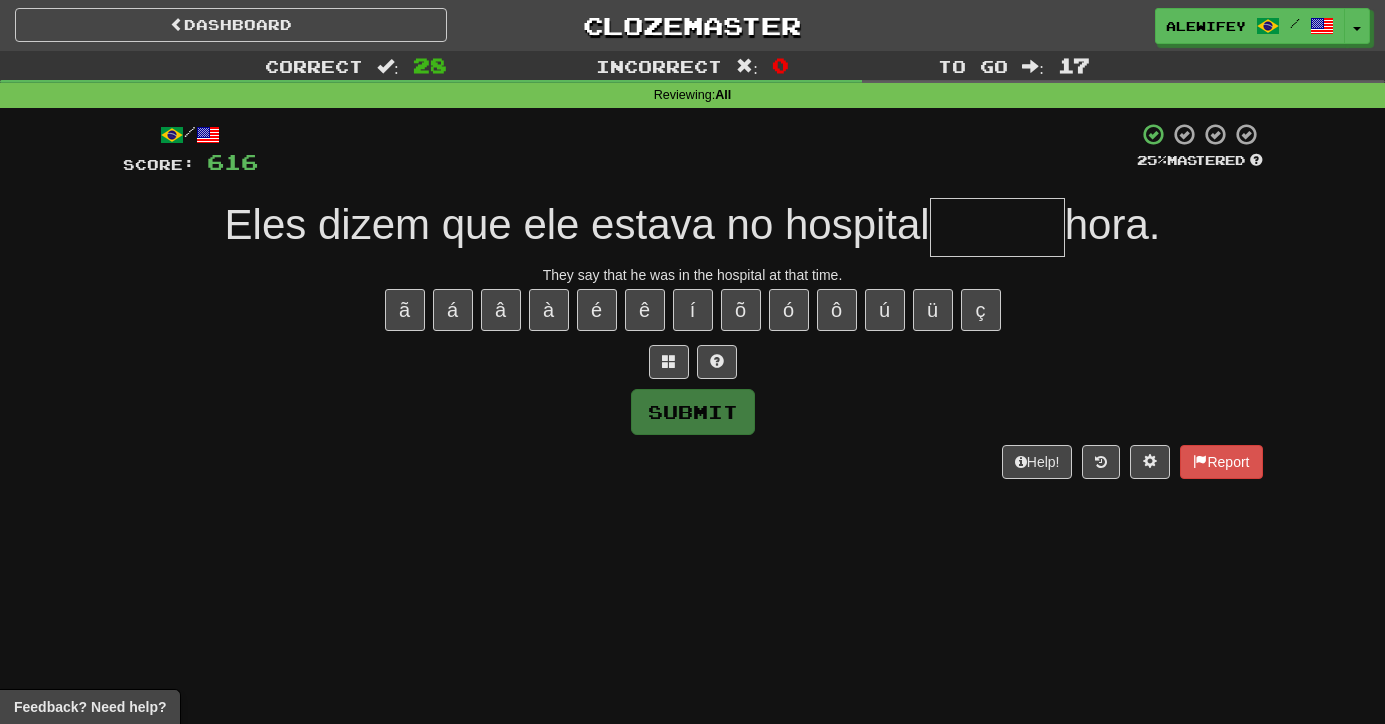 type on "*" 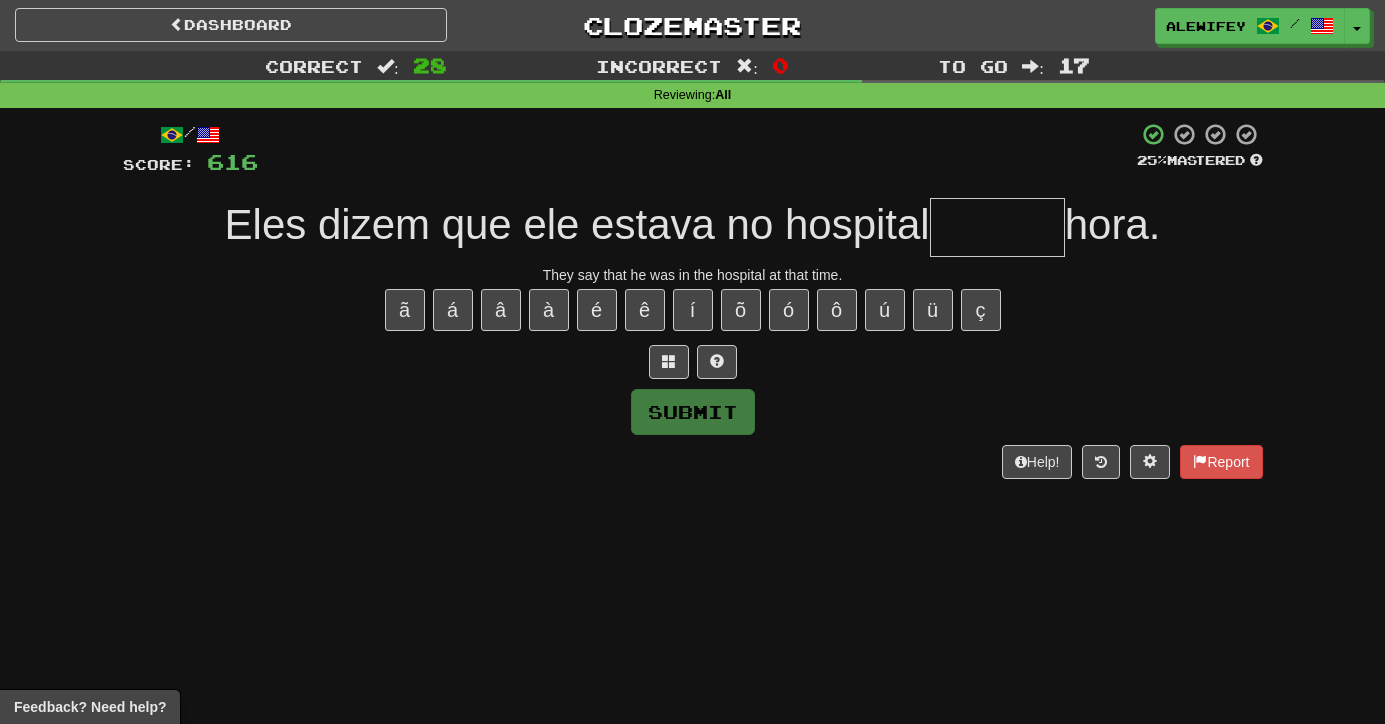 type on "*" 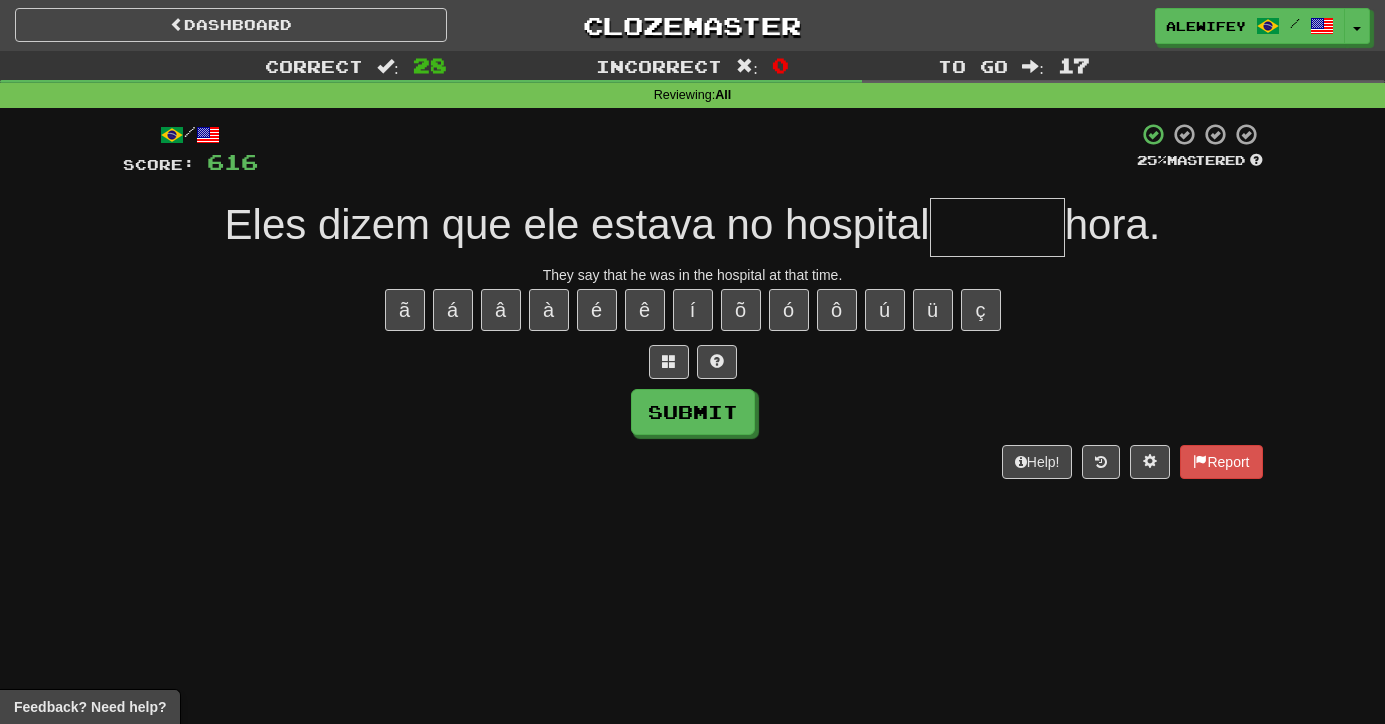 type on "*" 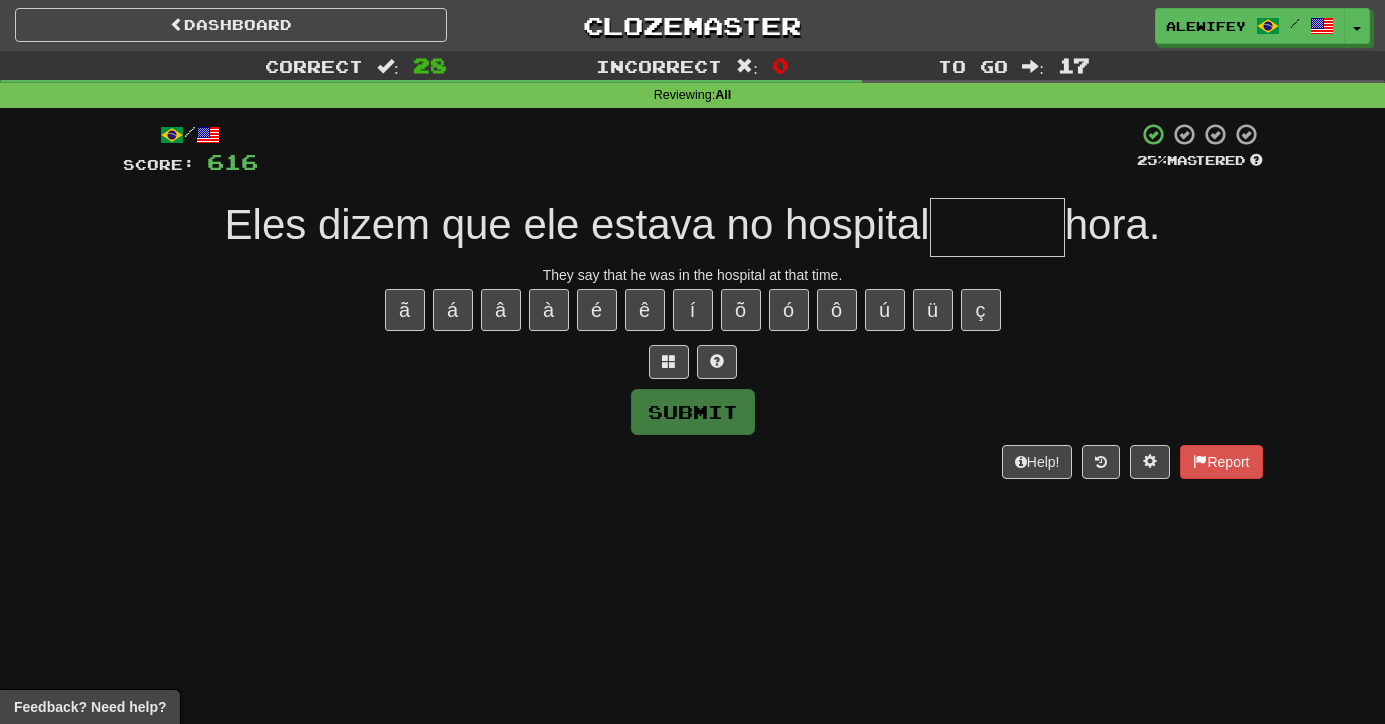 type on "*" 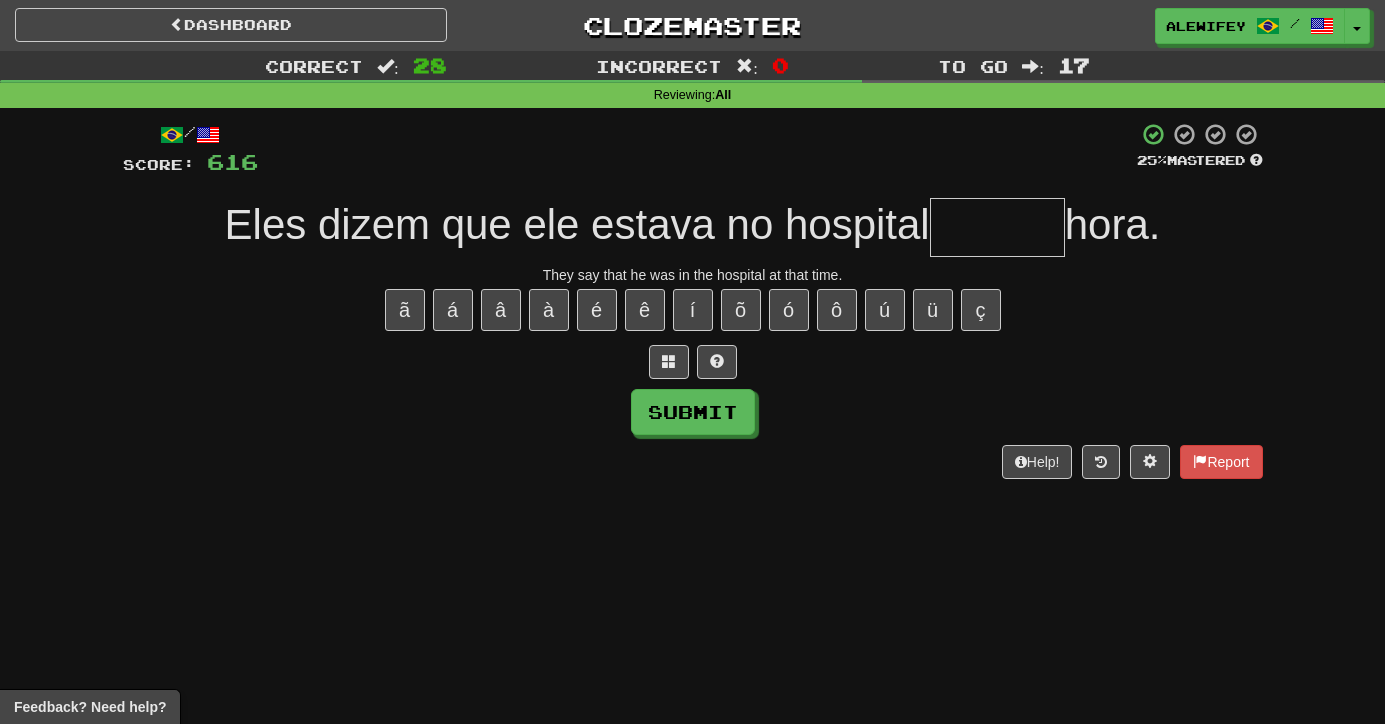 type on "*" 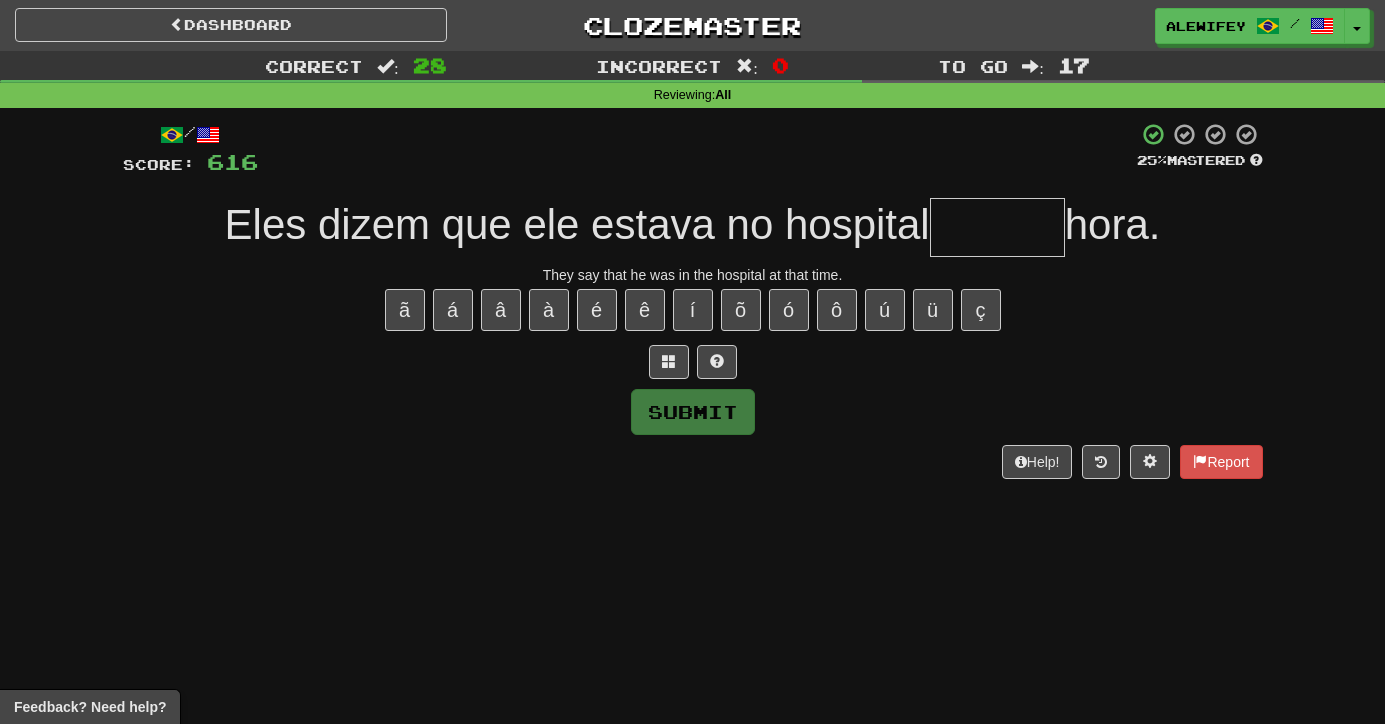 type on "*" 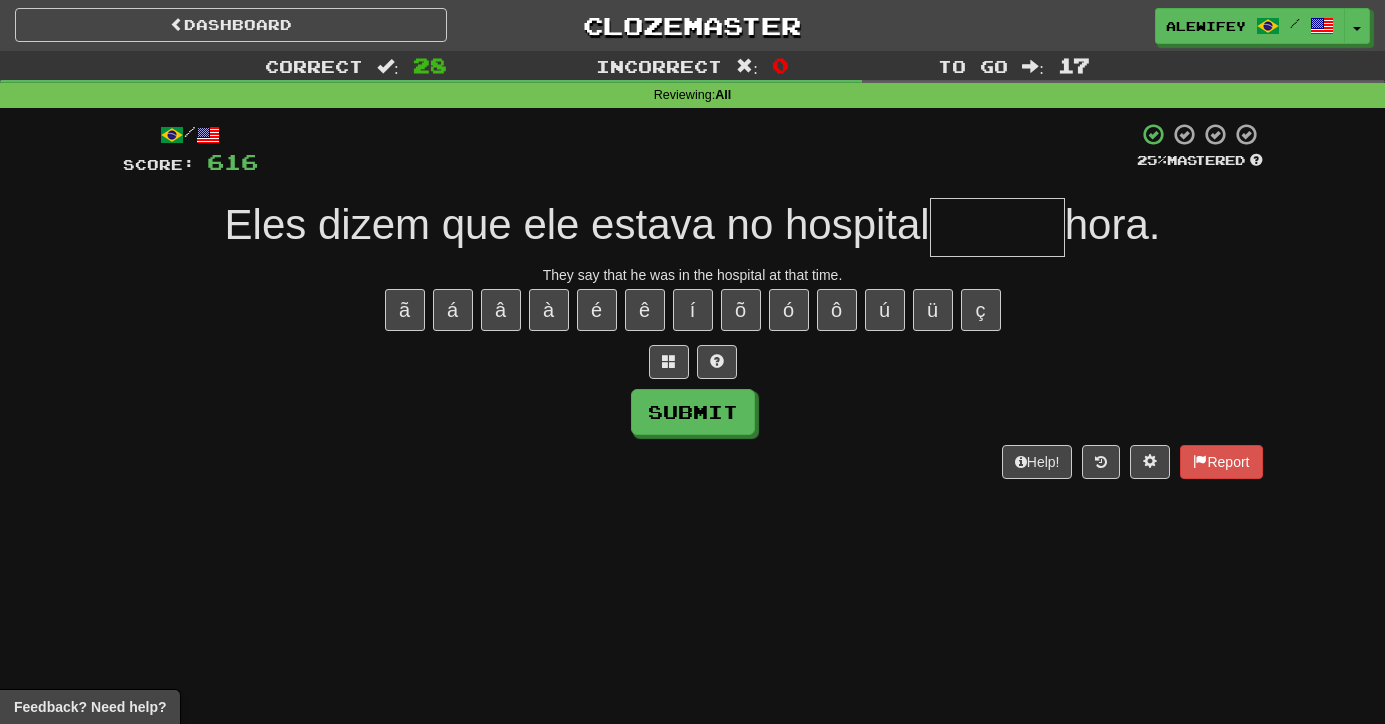 type on "*" 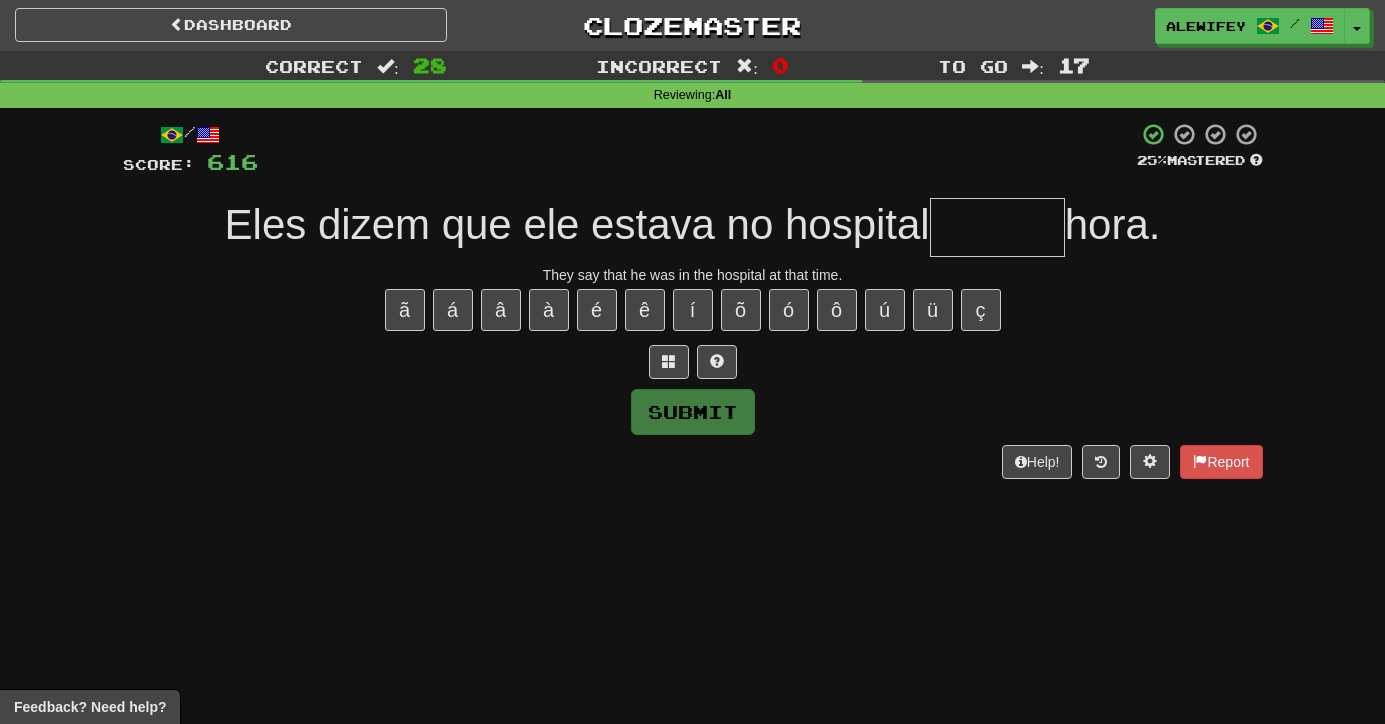 type on "*" 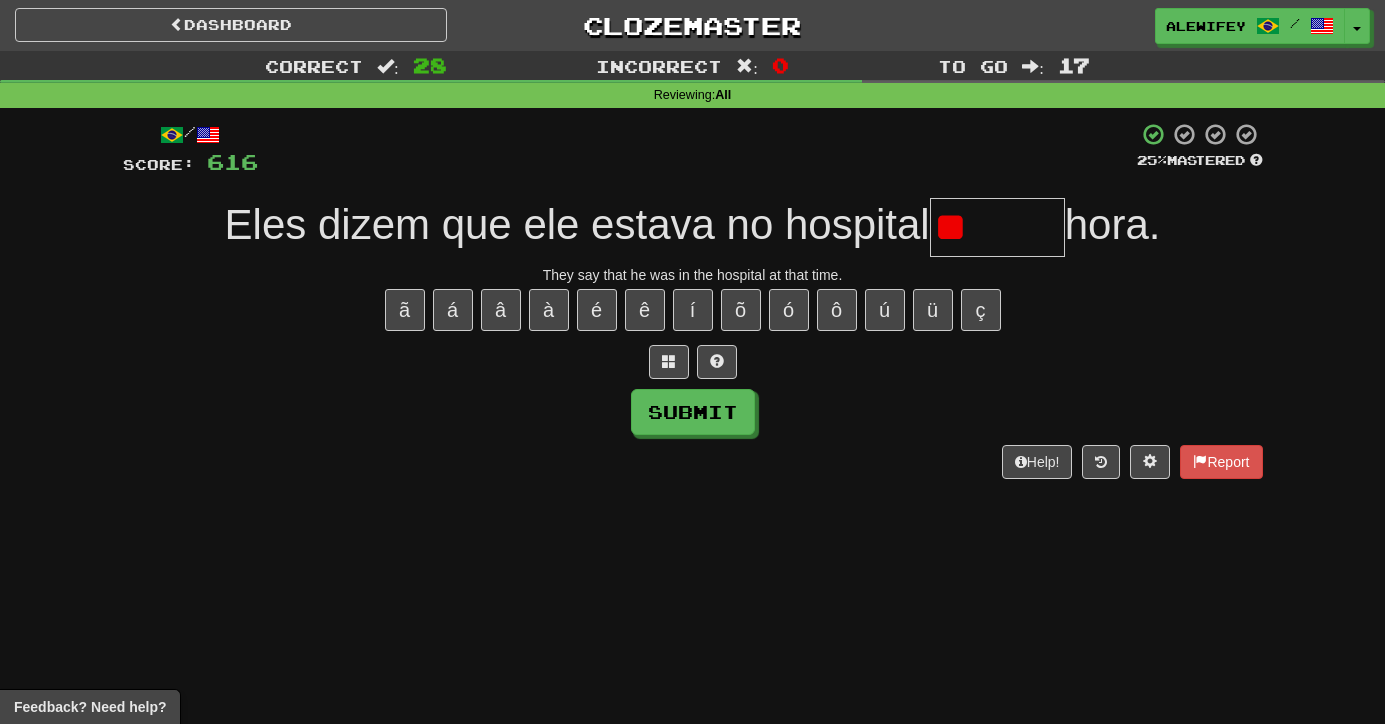 type on "*" 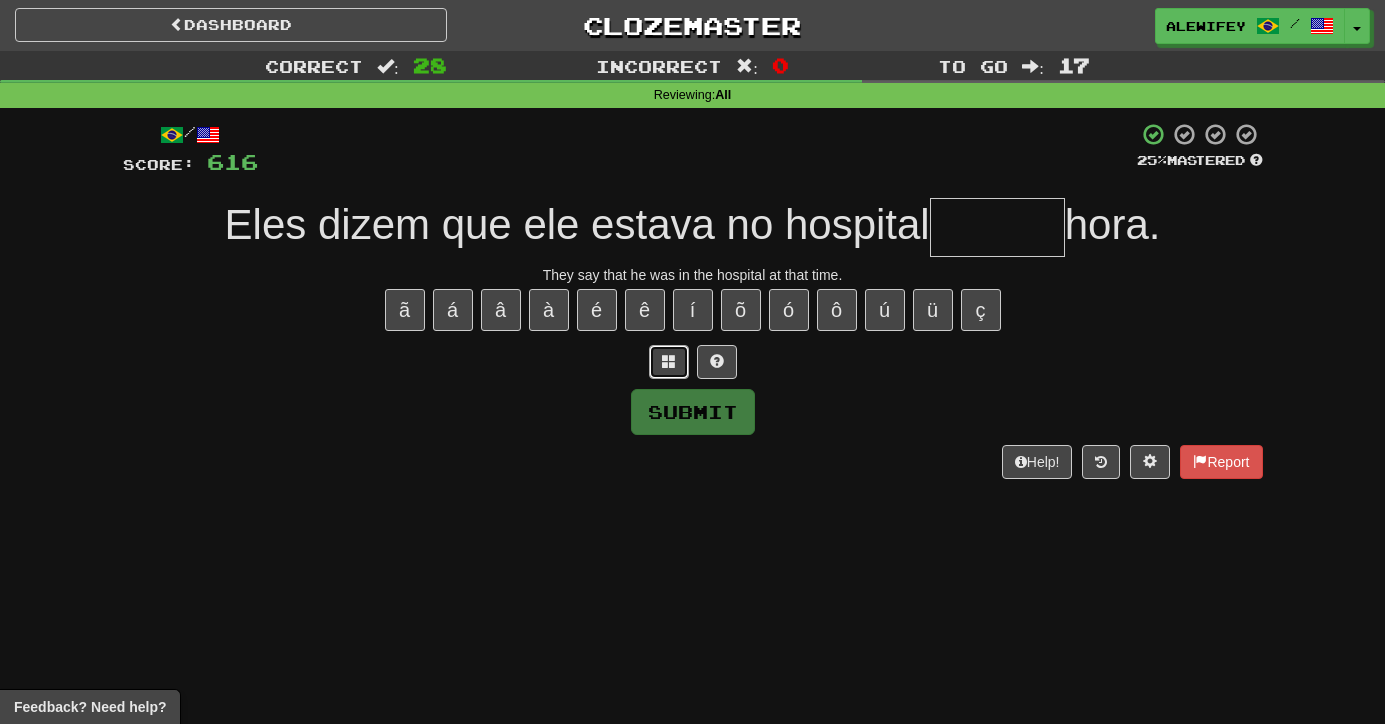 click at bounding box center (669, 362) 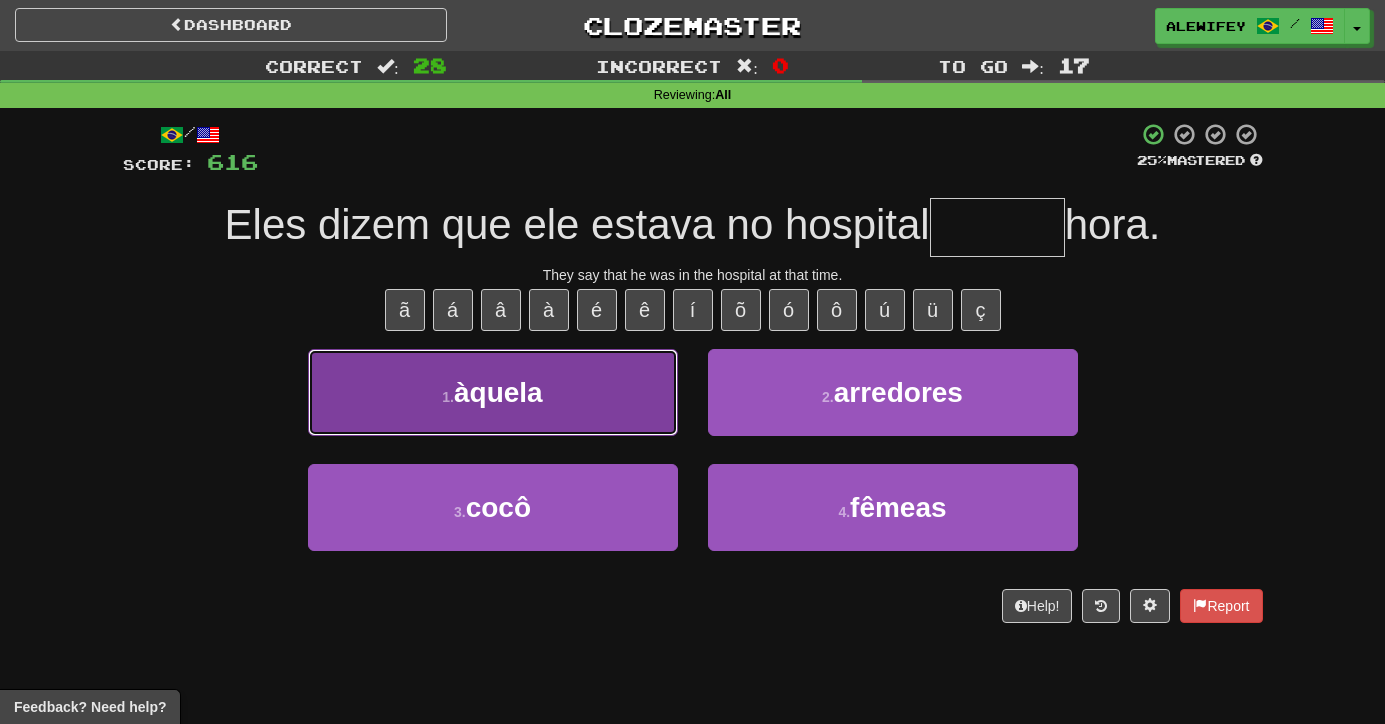 click on "1 .  àquela" at bounding box center [493, 392] 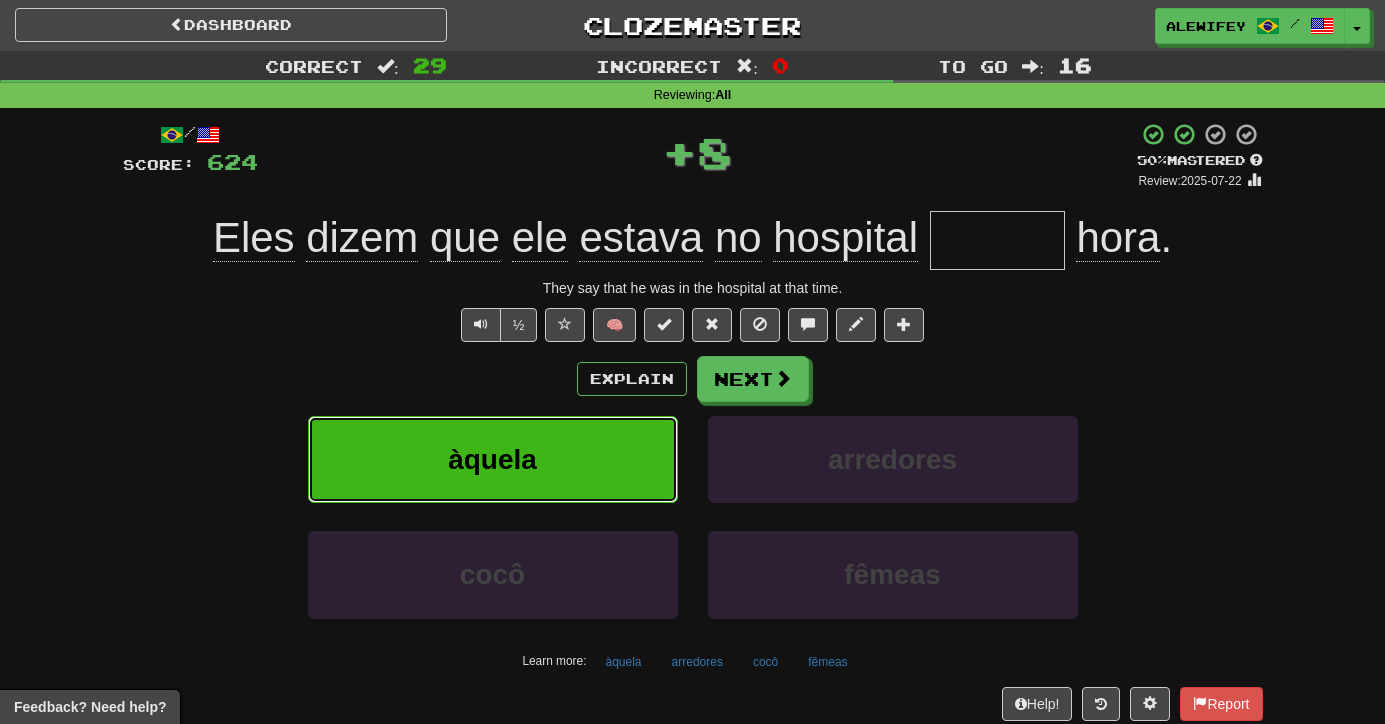 type on "******" 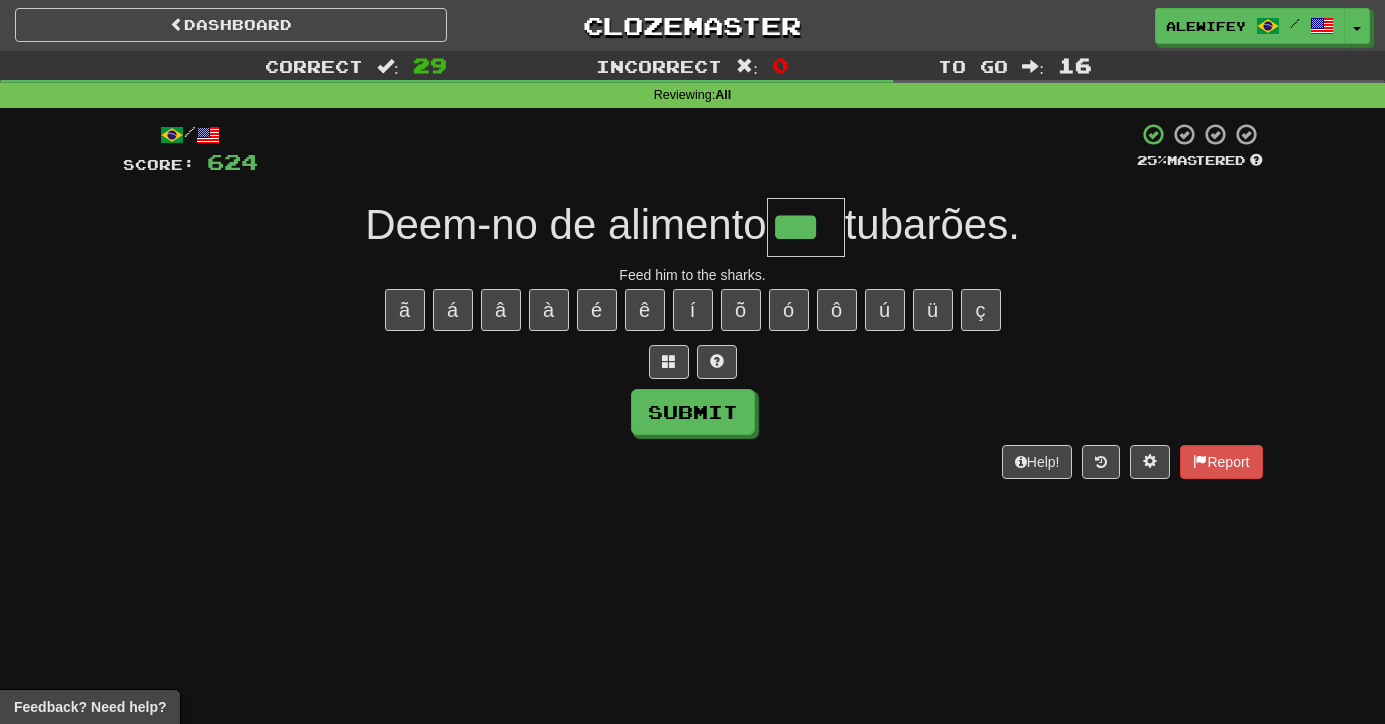 type on "***" 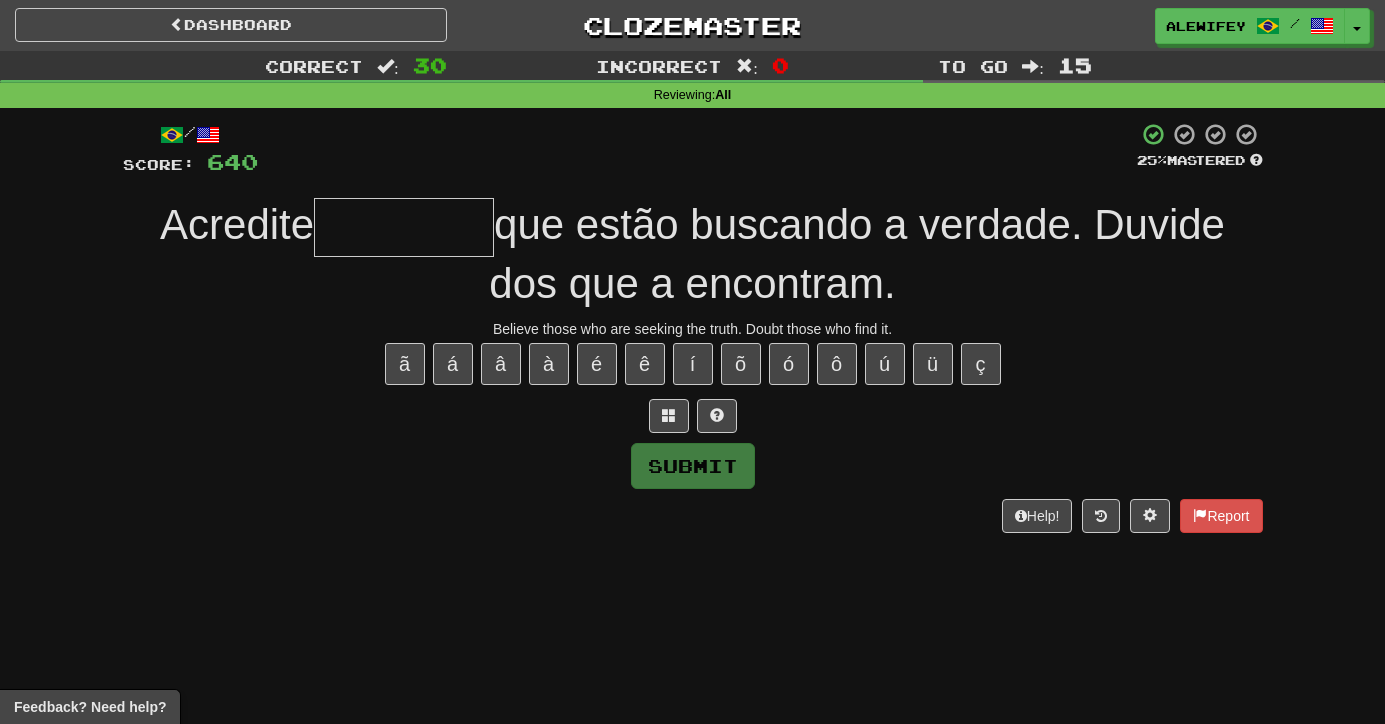 type on "*" 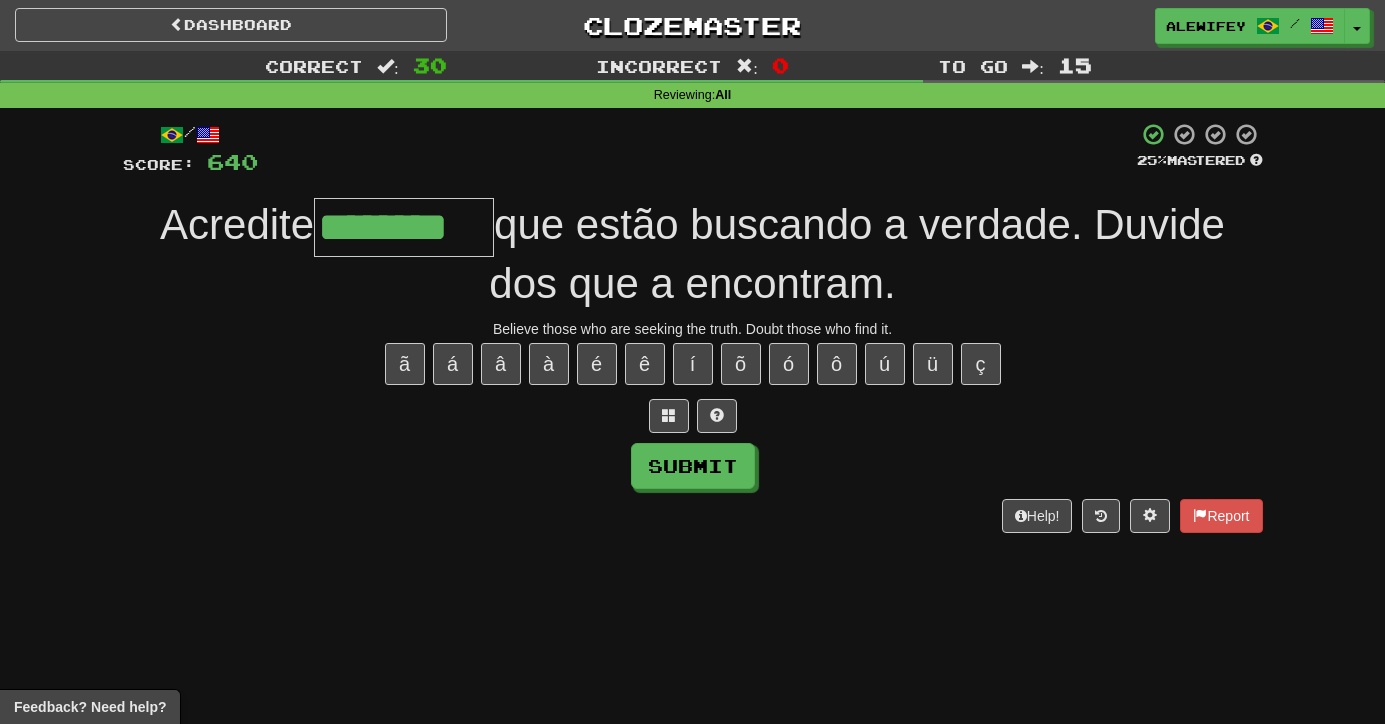 type on "********" 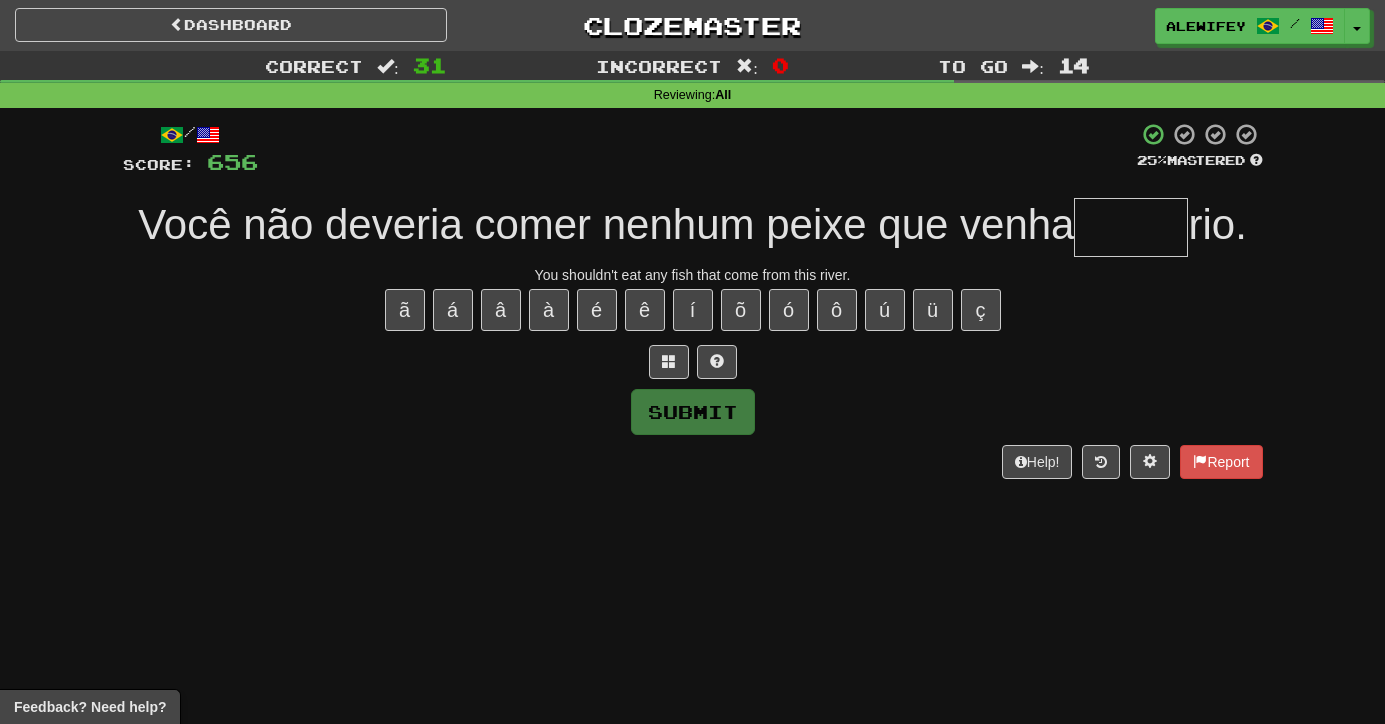 type on "*" 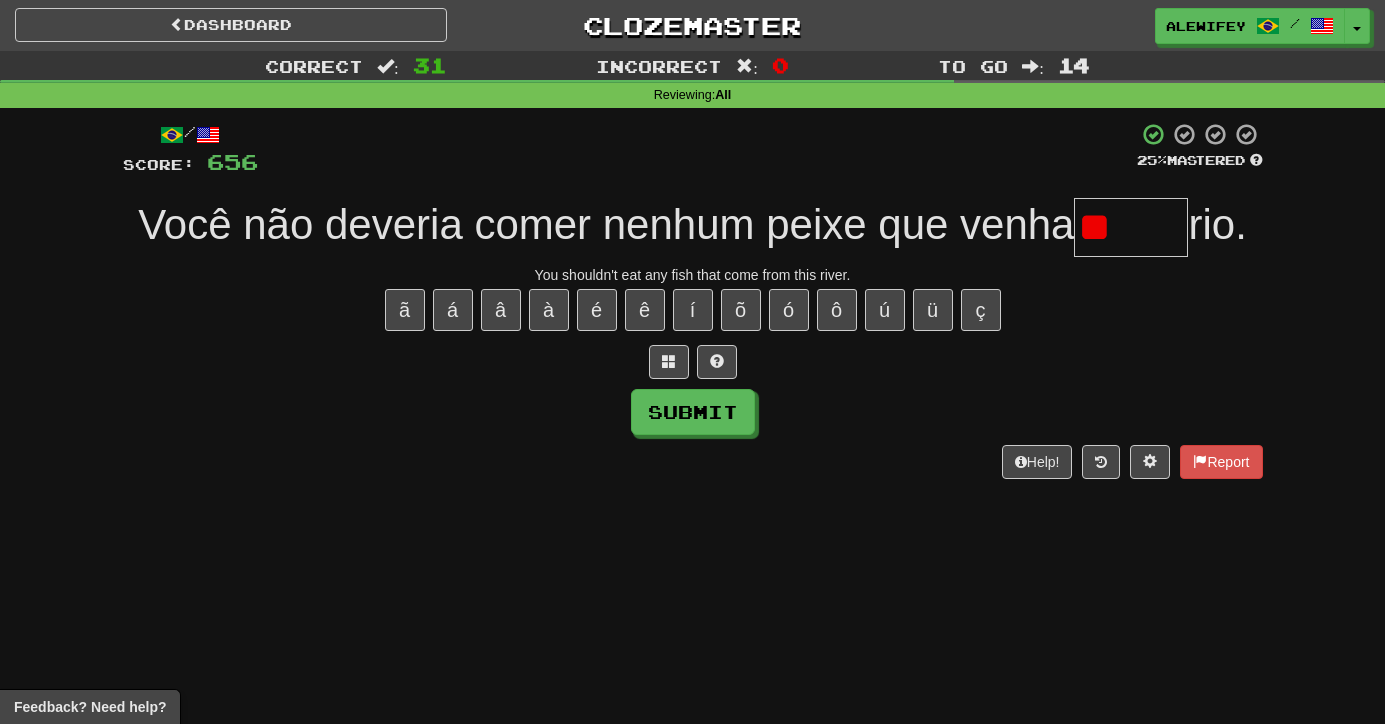 type on "*" 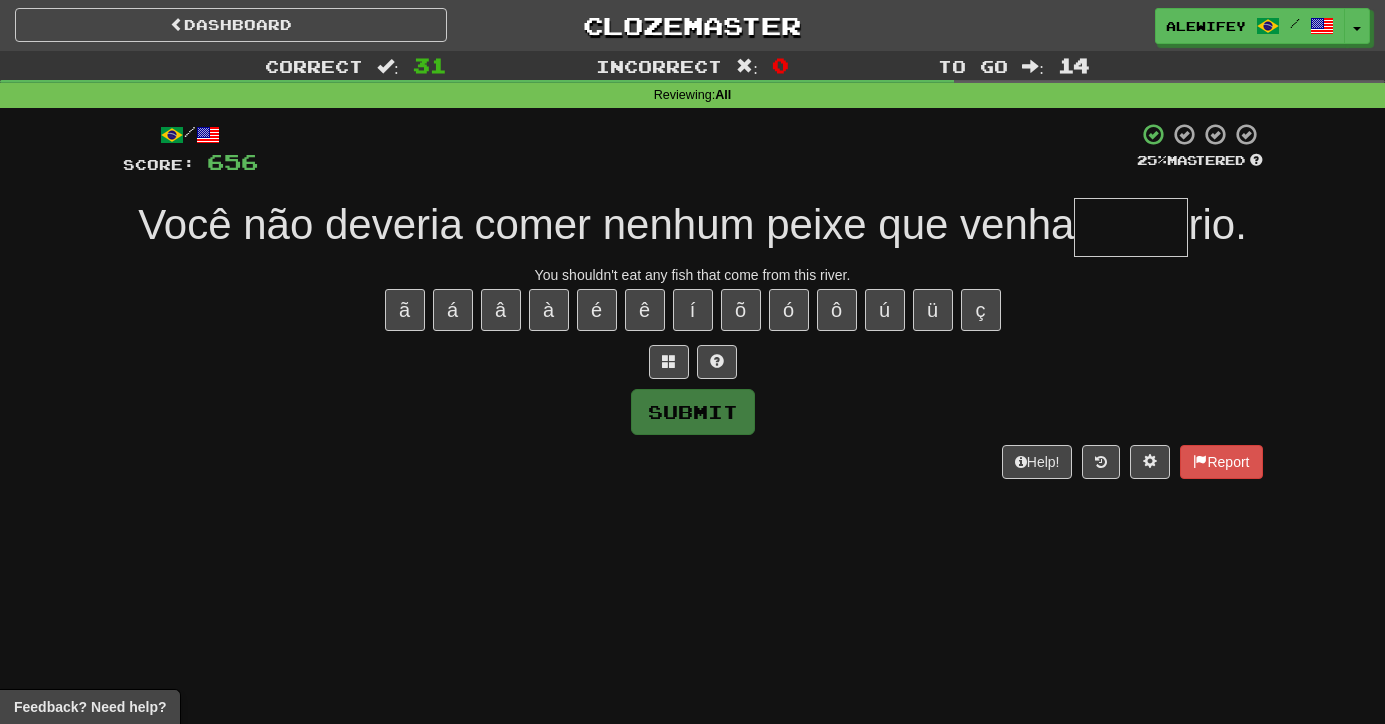 type on "*" 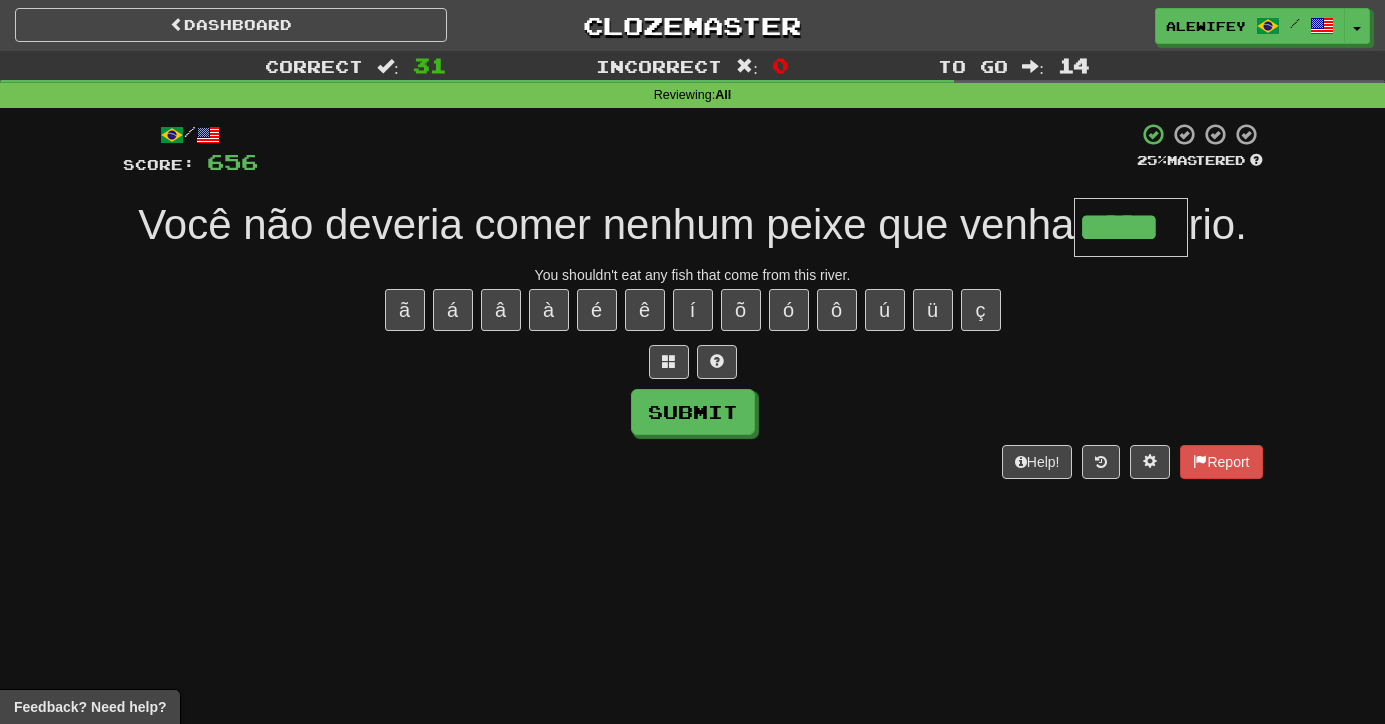 type on "*****" 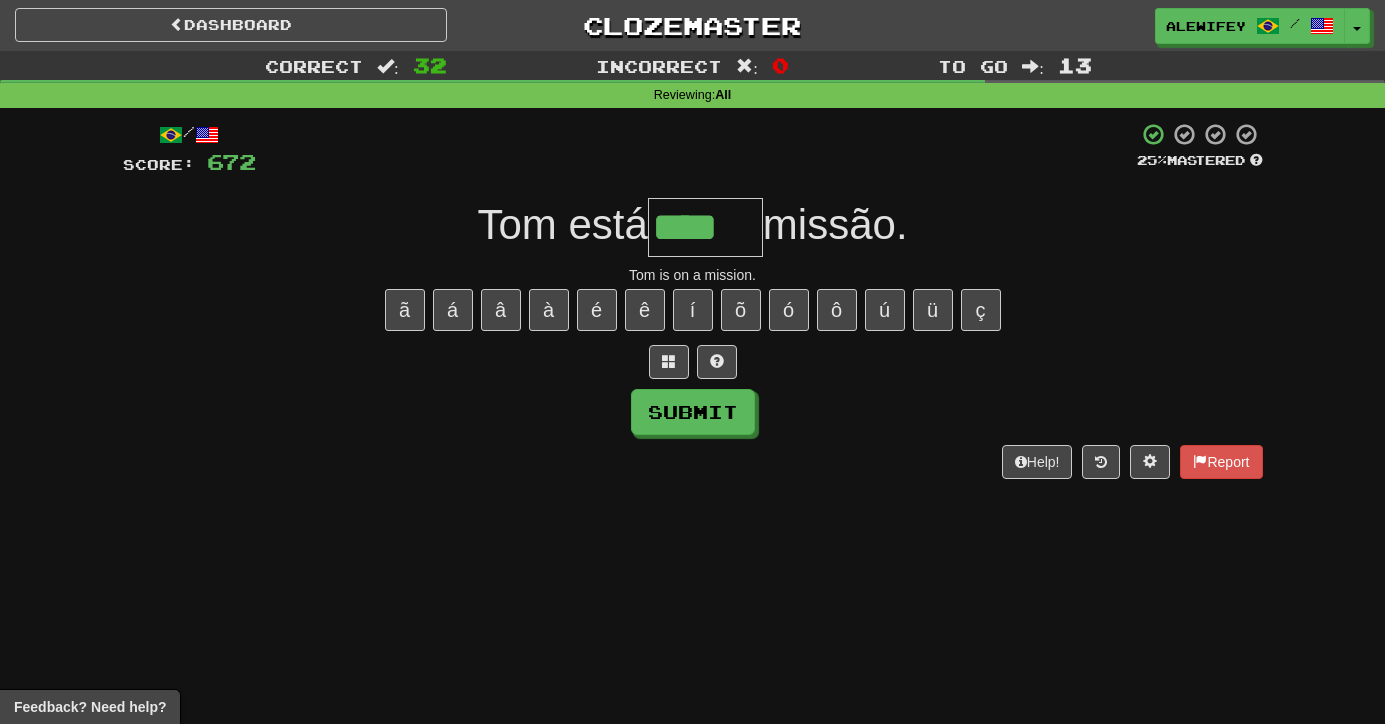 type on "****" 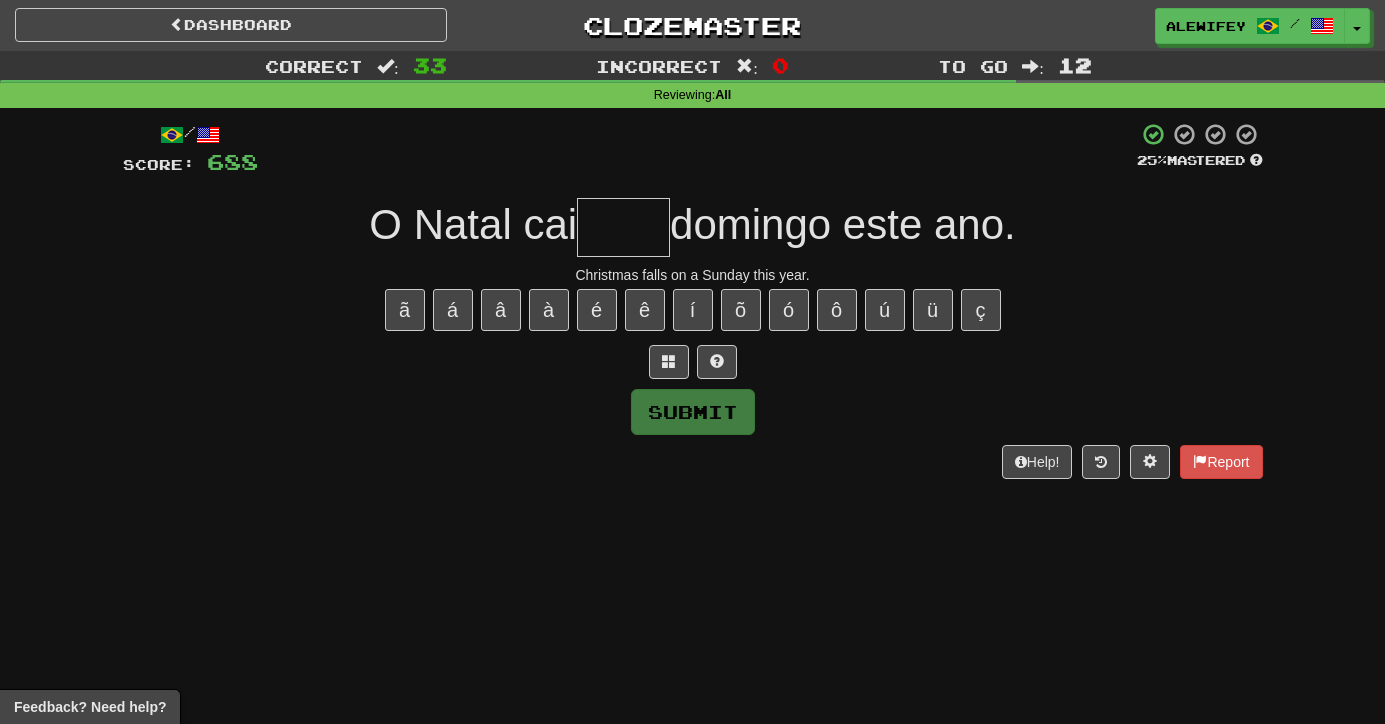 type on "*" 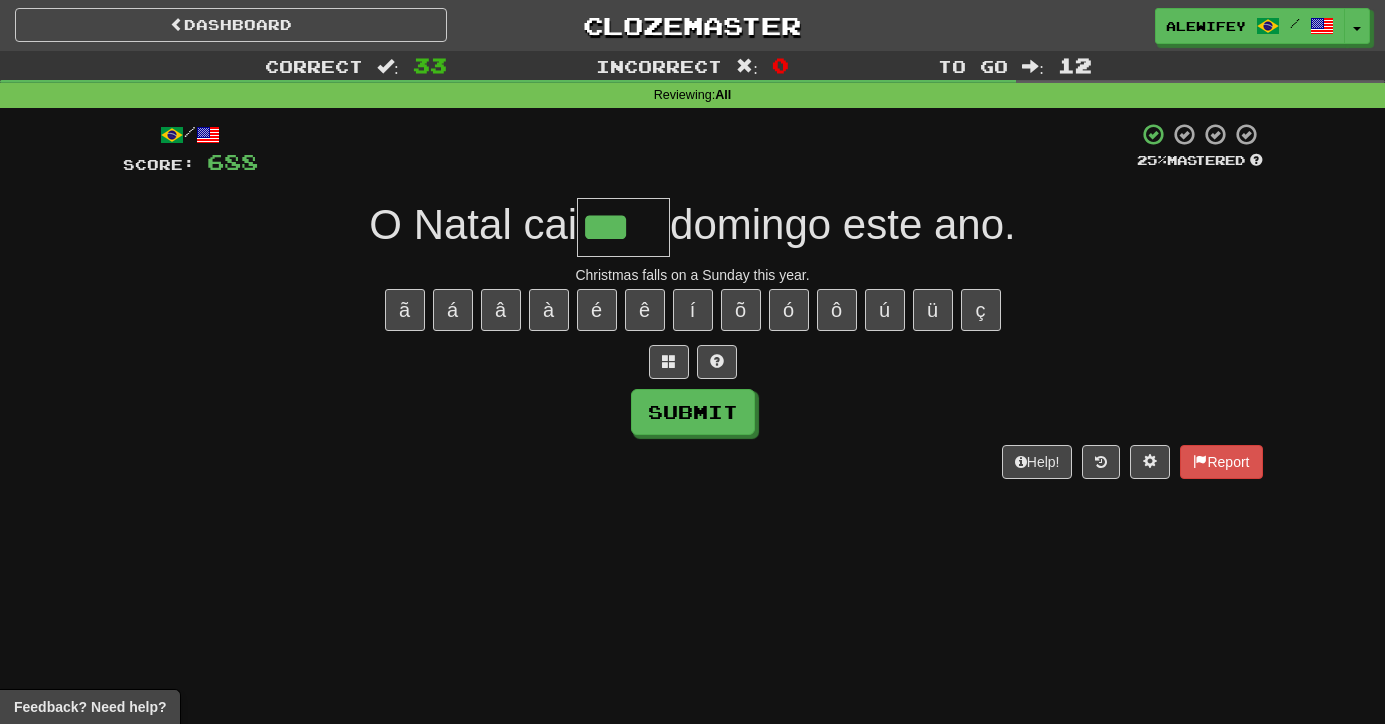type on "***" 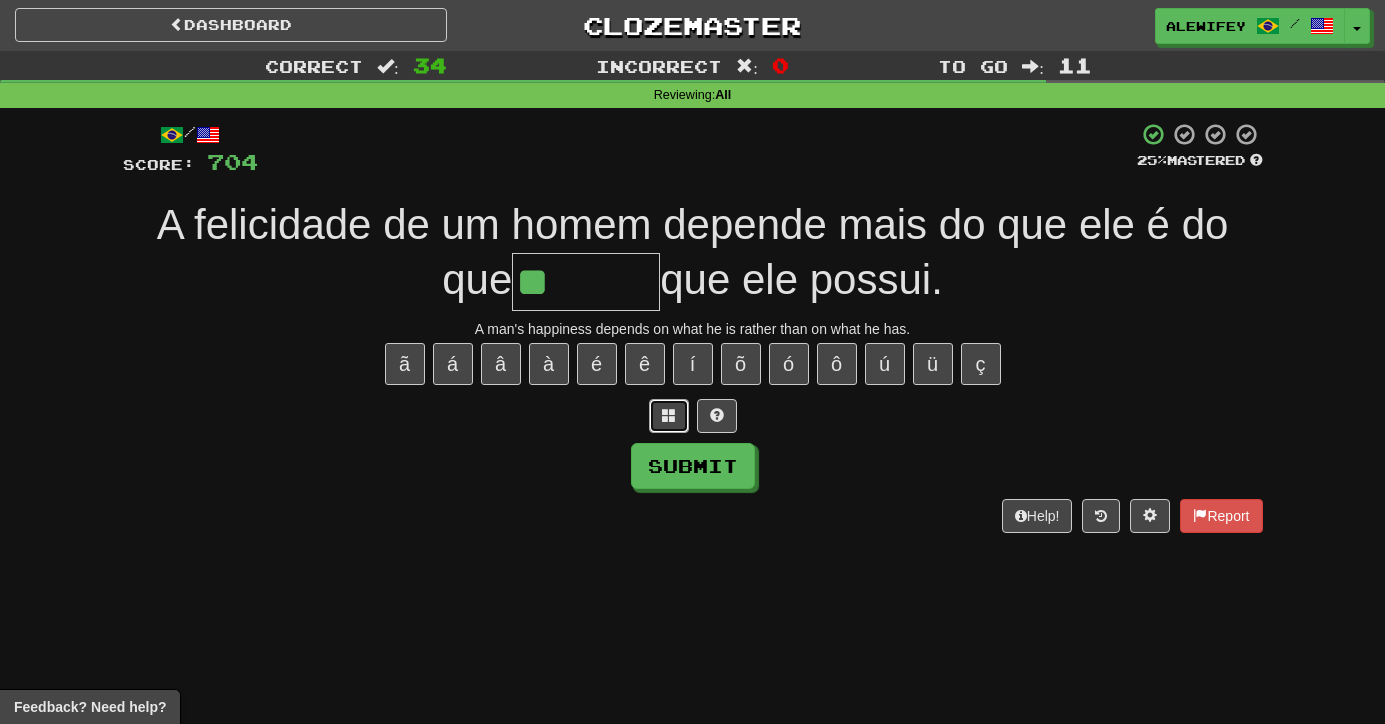 click at bounding box center [669, 415] 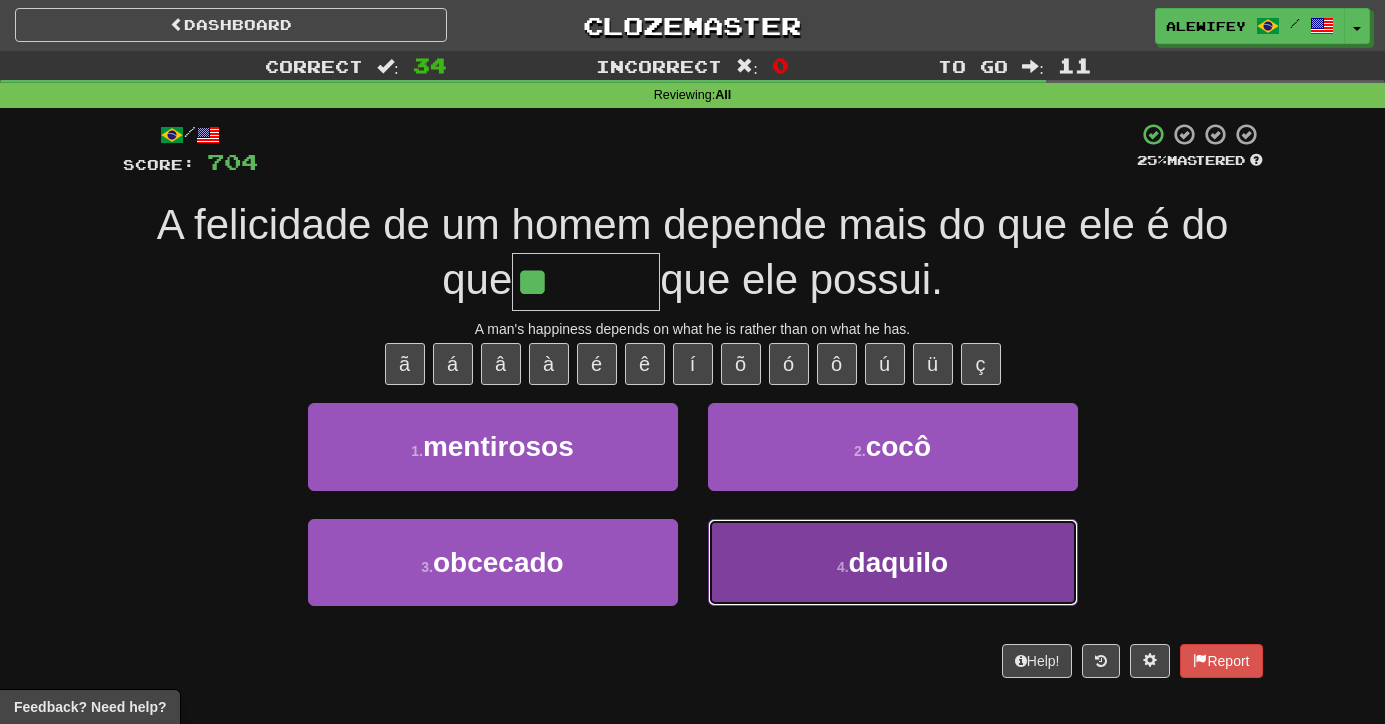 click on "4 .  daquilo" at bounding box center (893, 562) 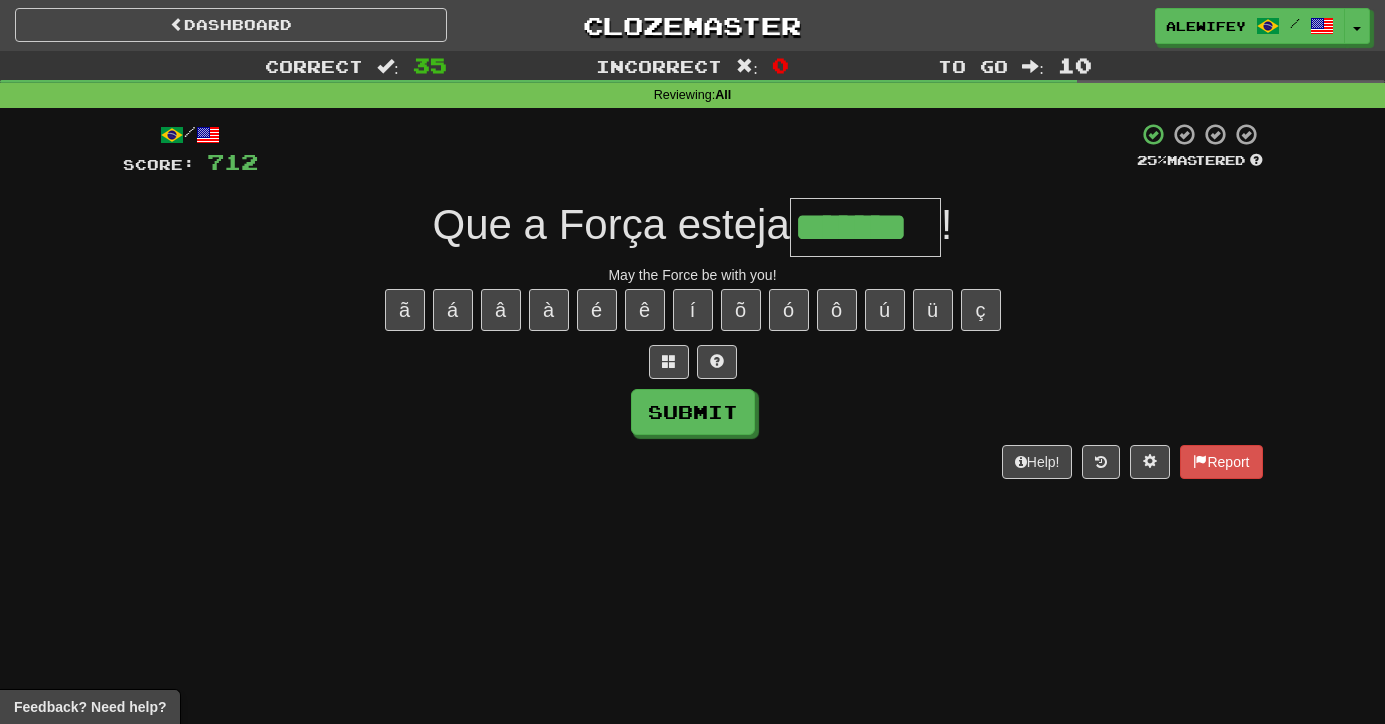 type on "*******" 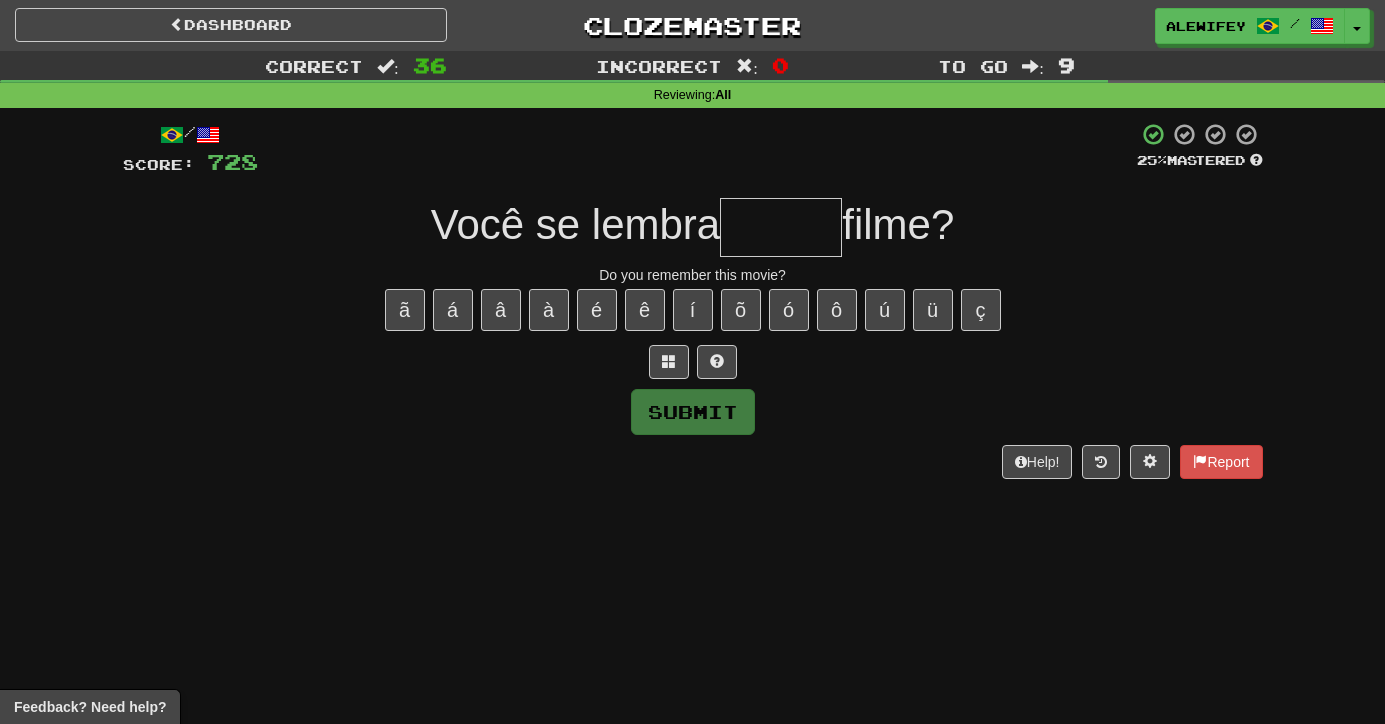 type on "*" 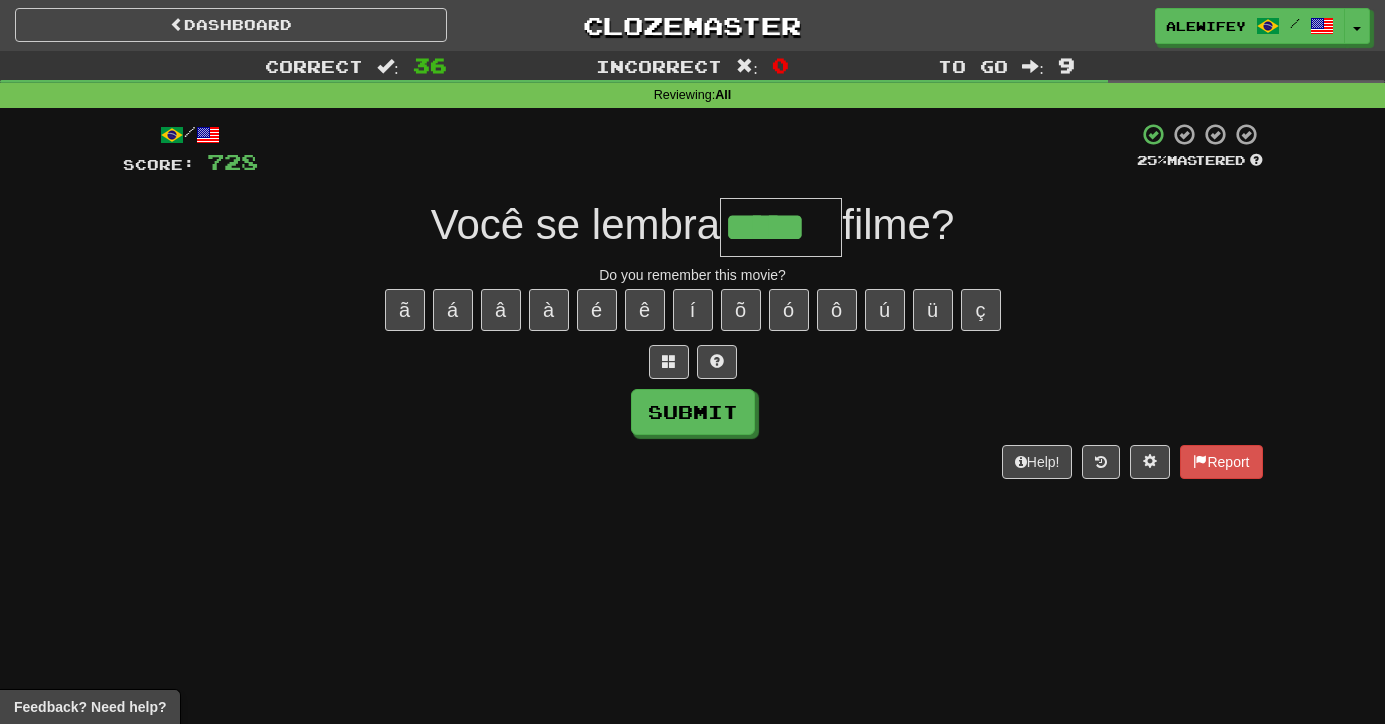 type on "*****" 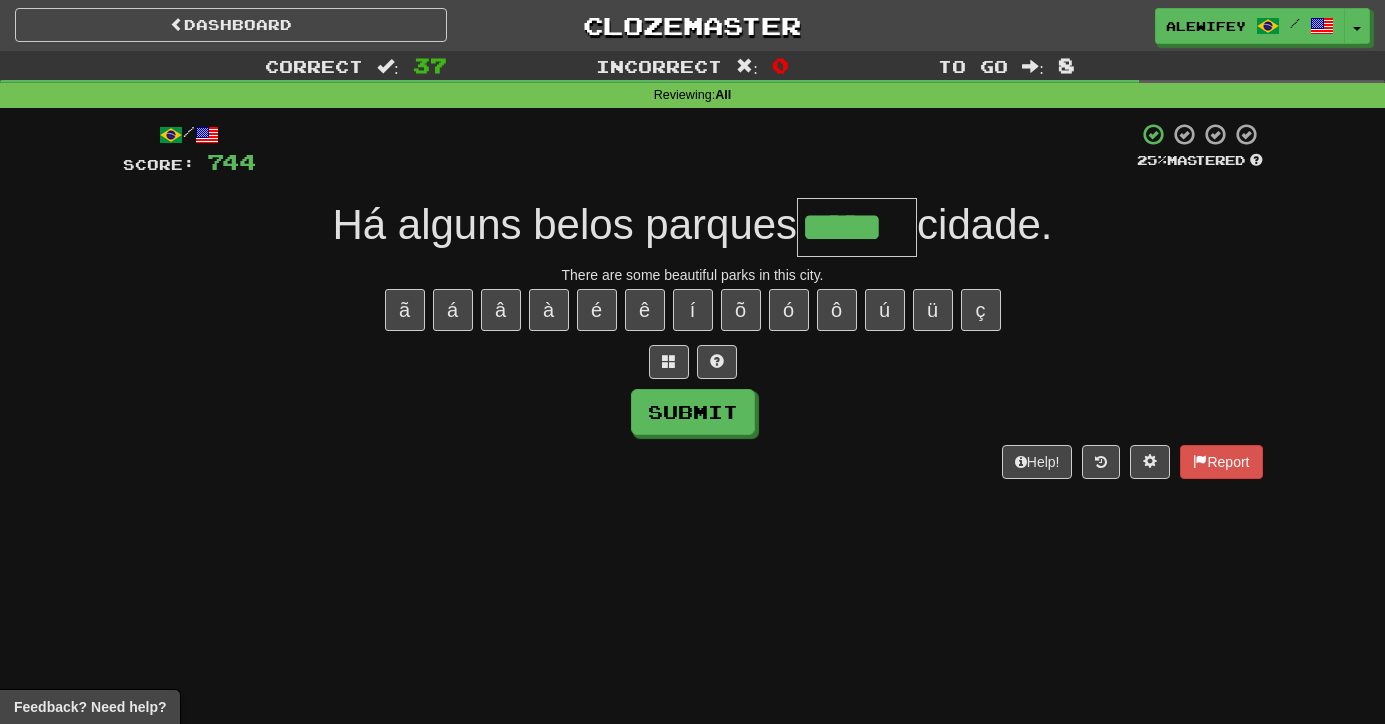 type on "*****" 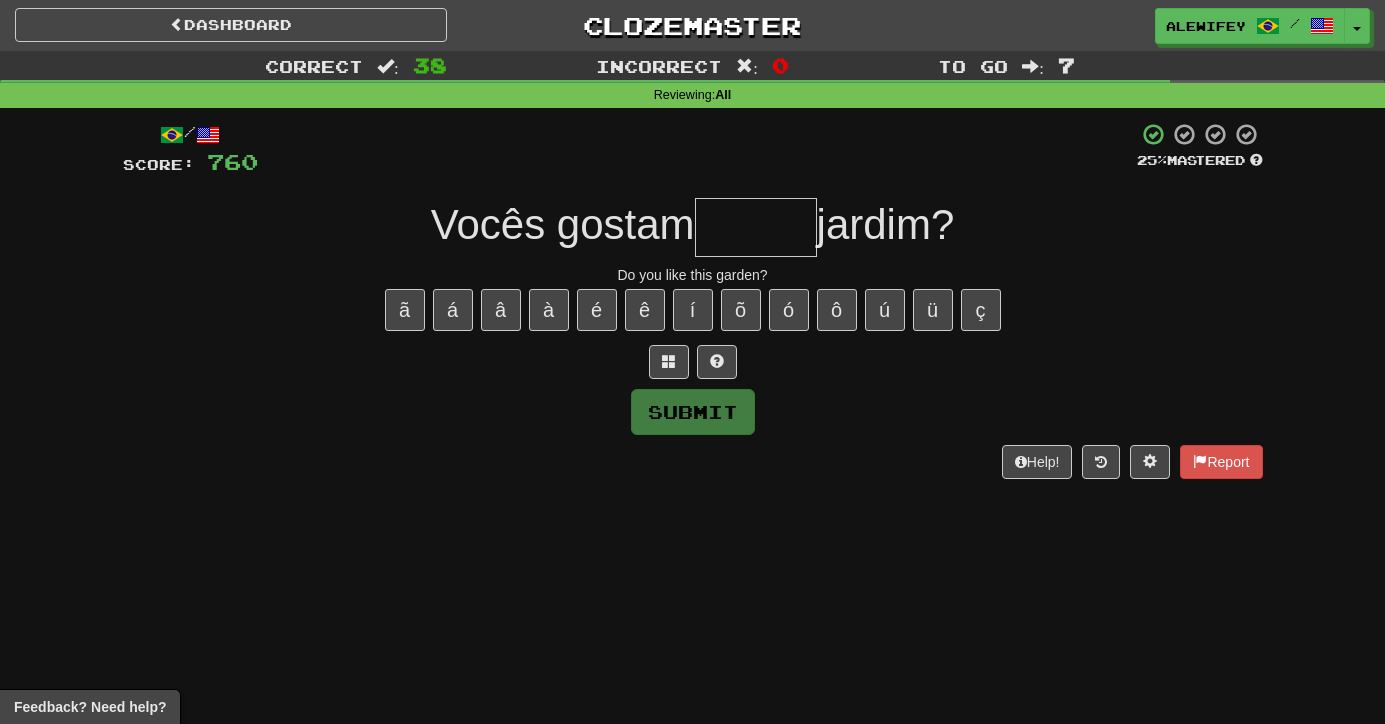 type on "*" 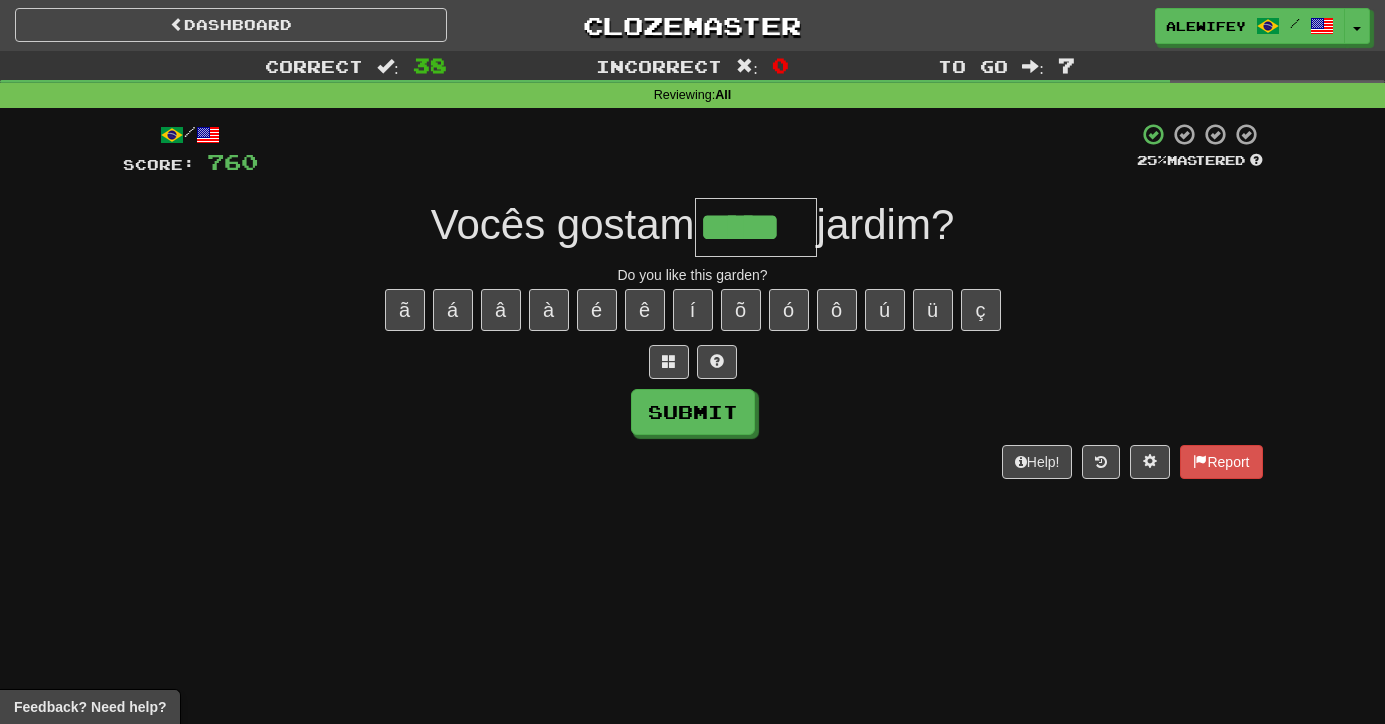 type on "*****" 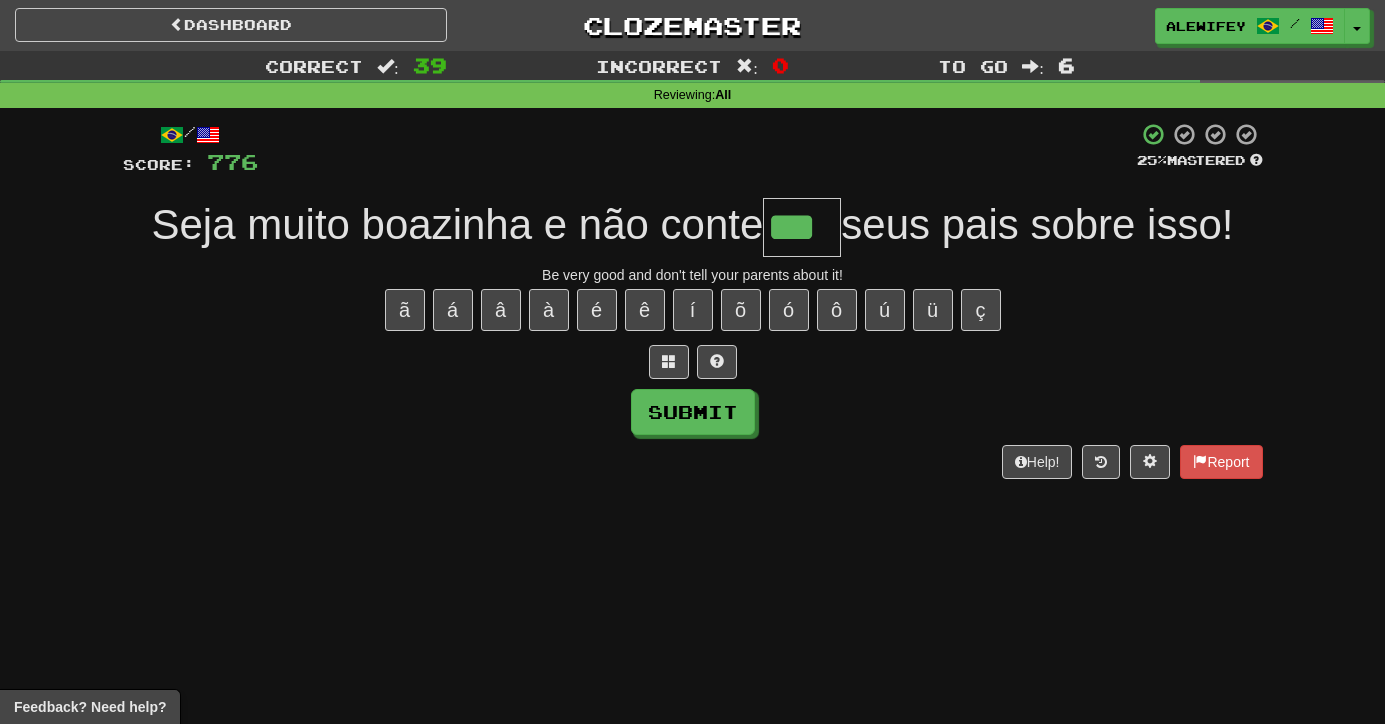 type on "***" 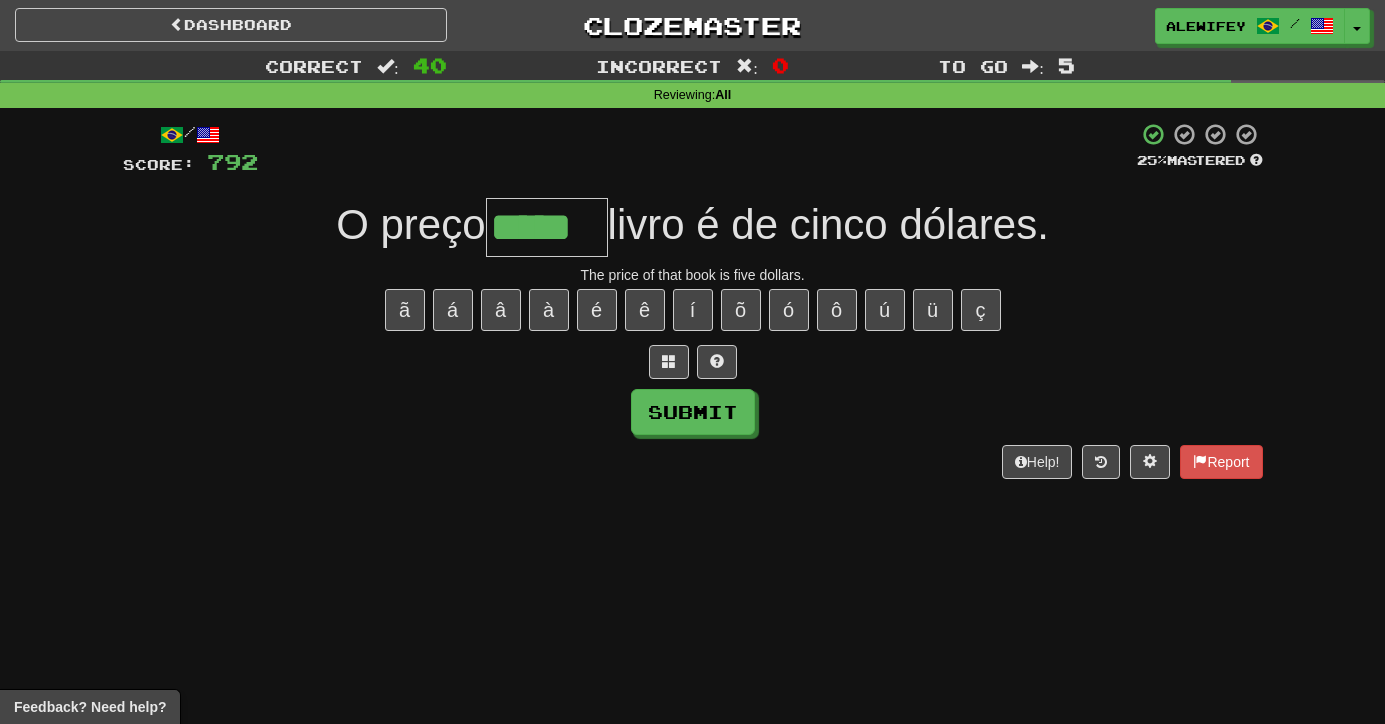 type on "*****" 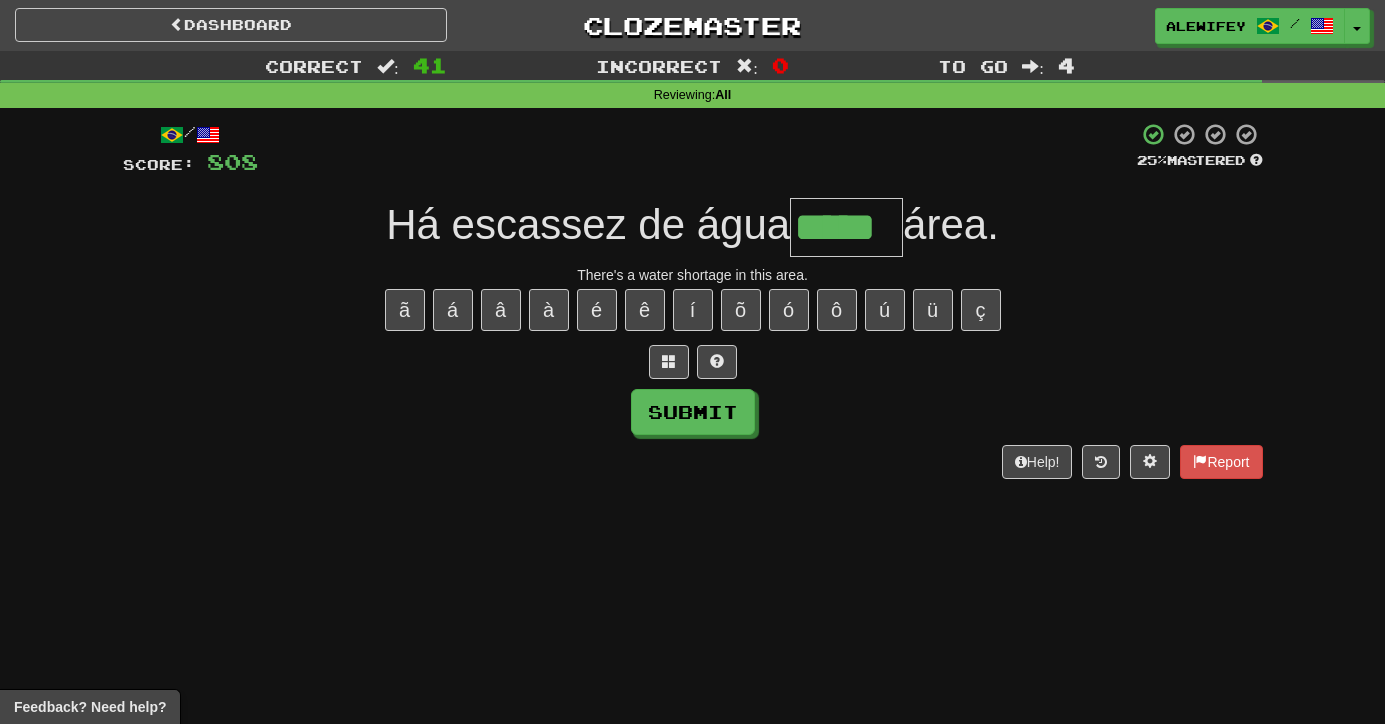 type on "*****" 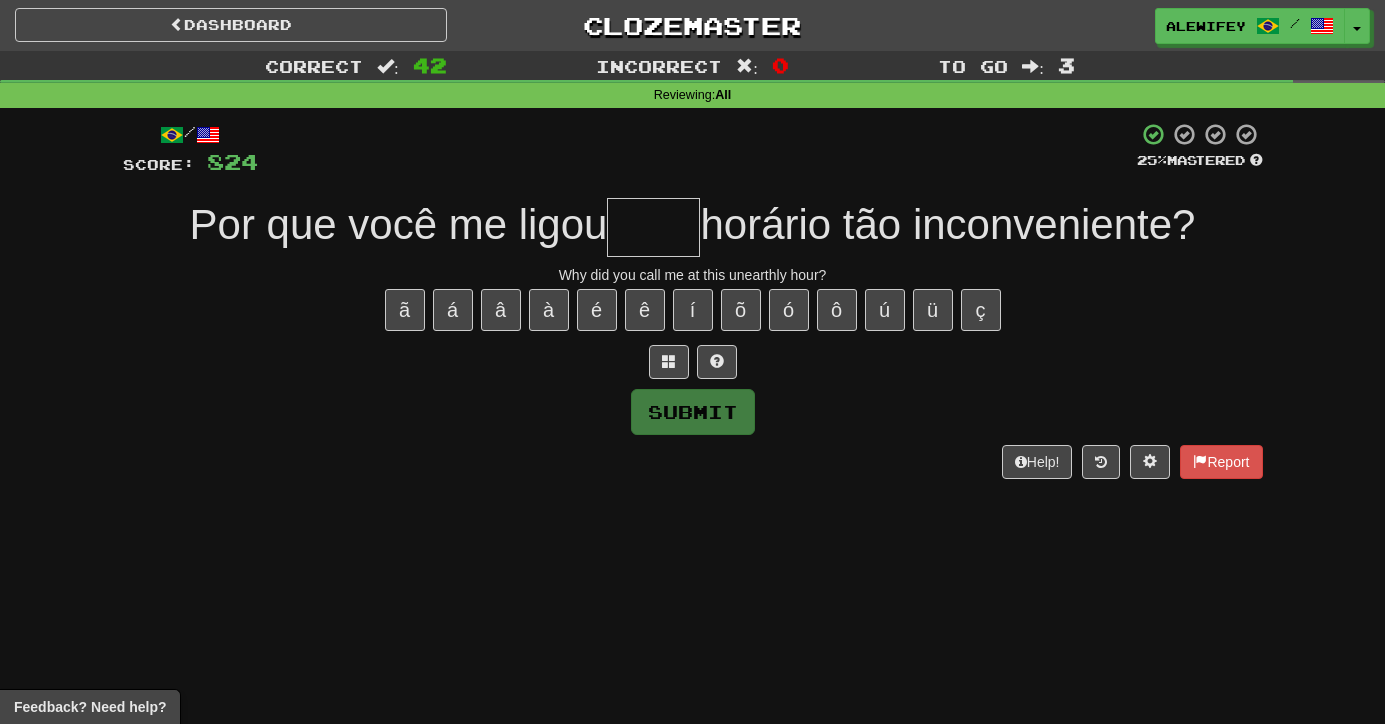 type on "*" 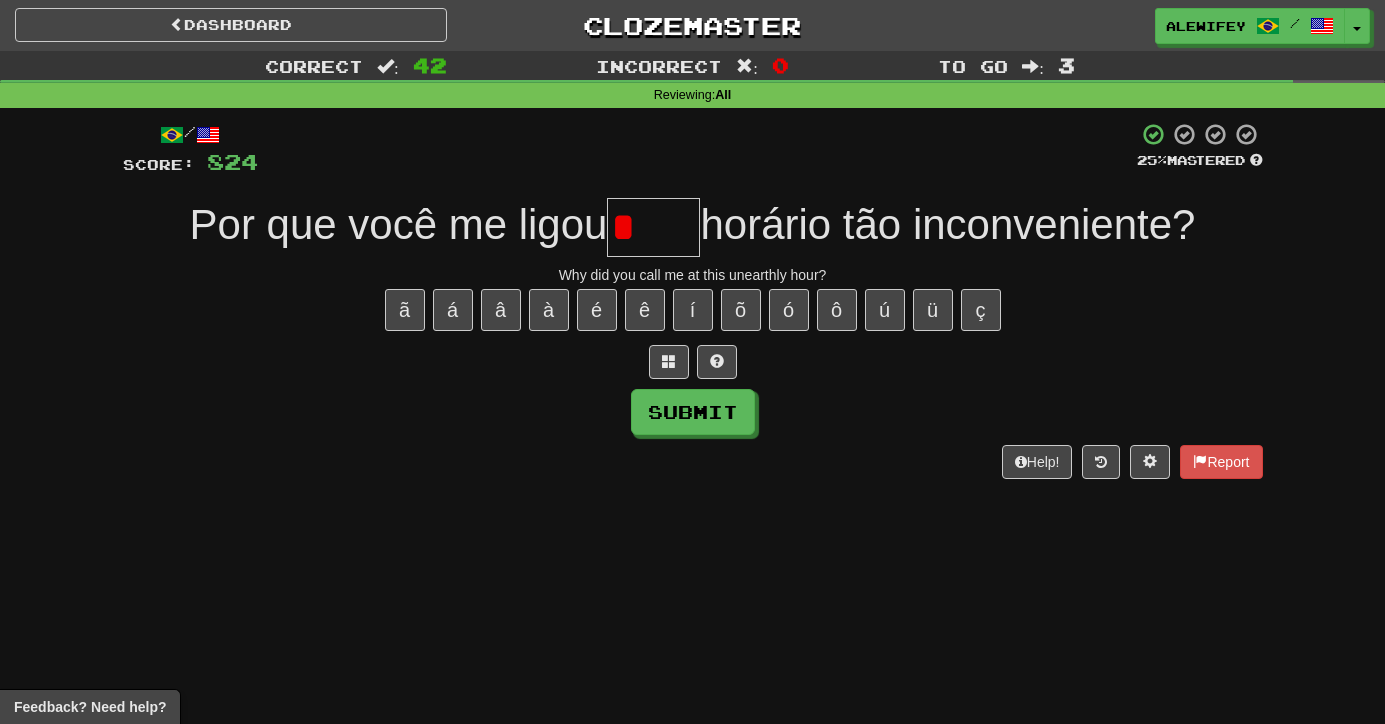 type on "*" 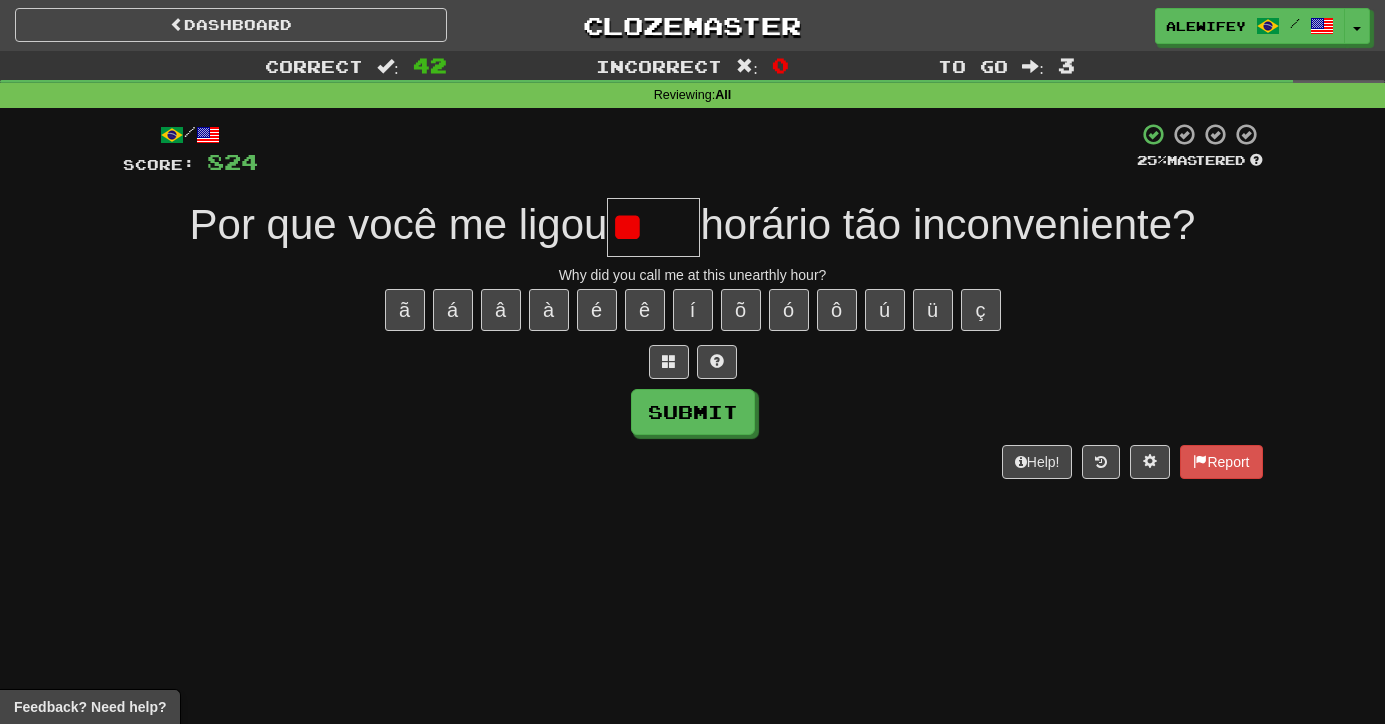 type on "*" 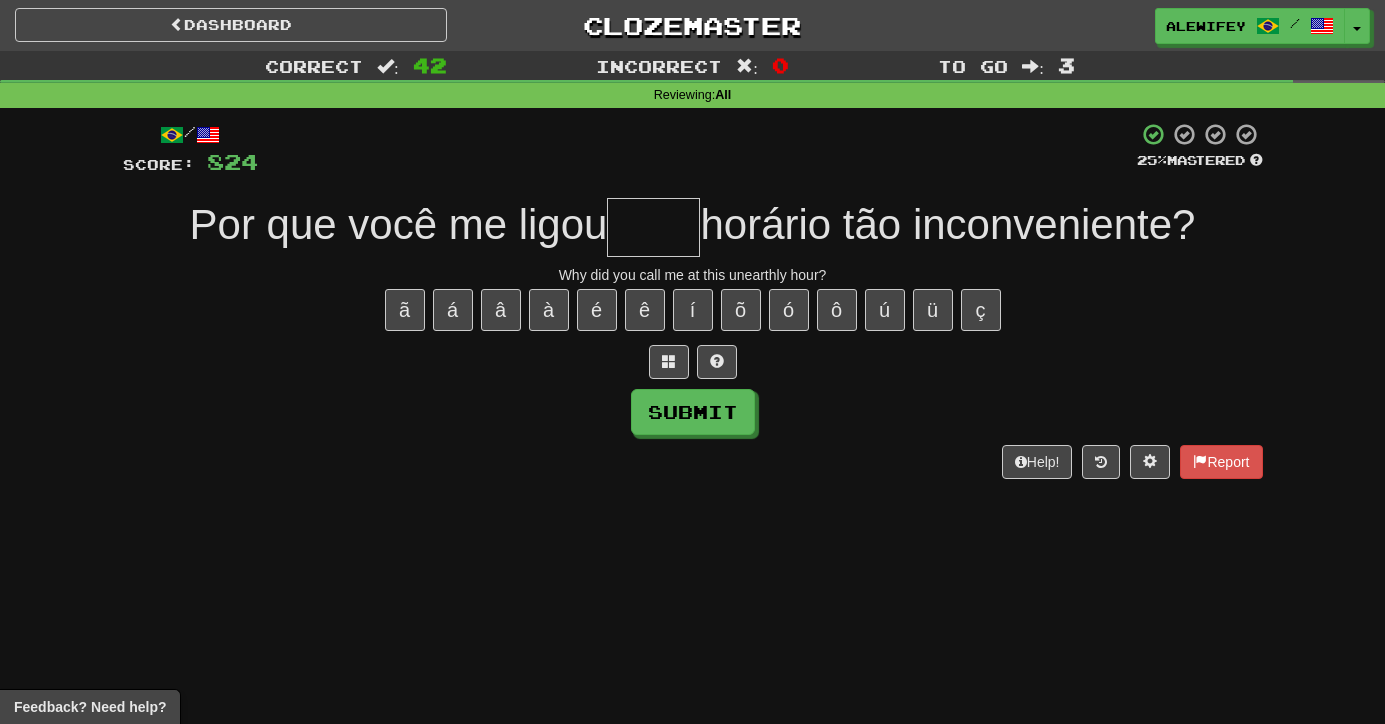 type on "*" 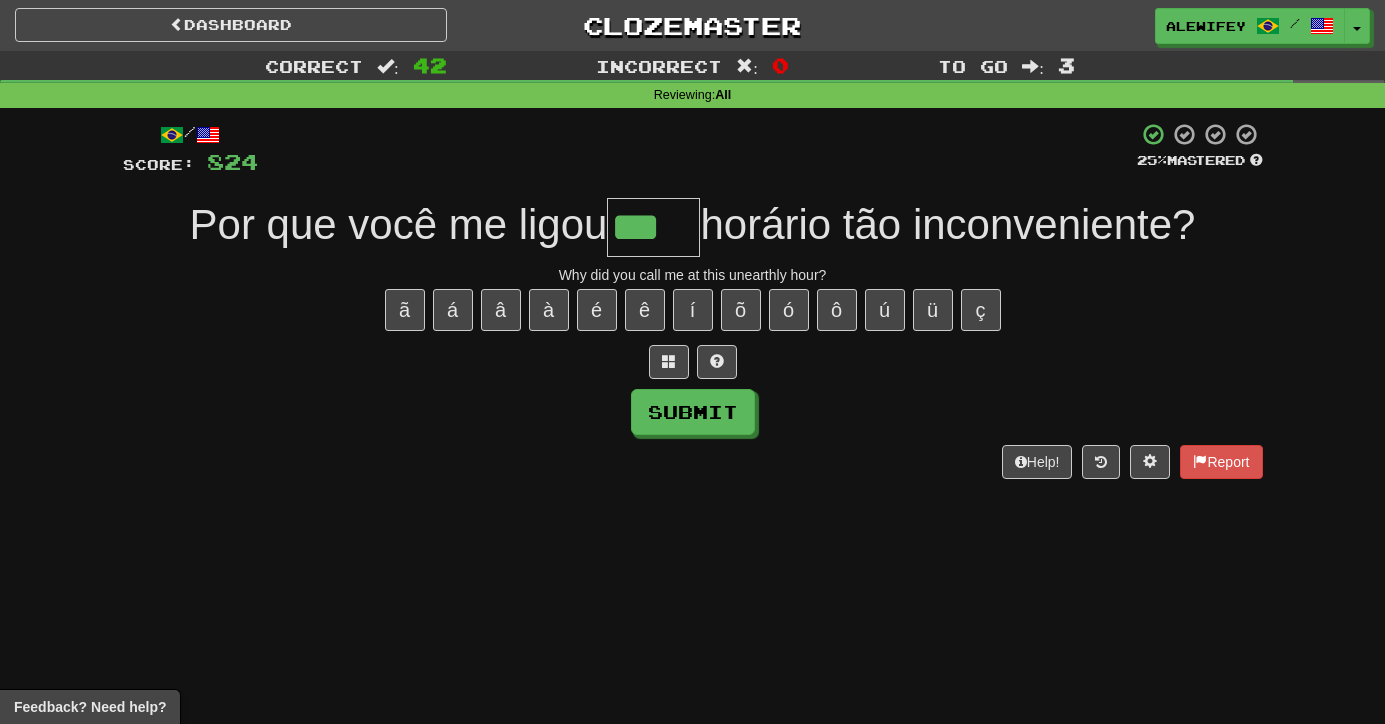 type on "***" 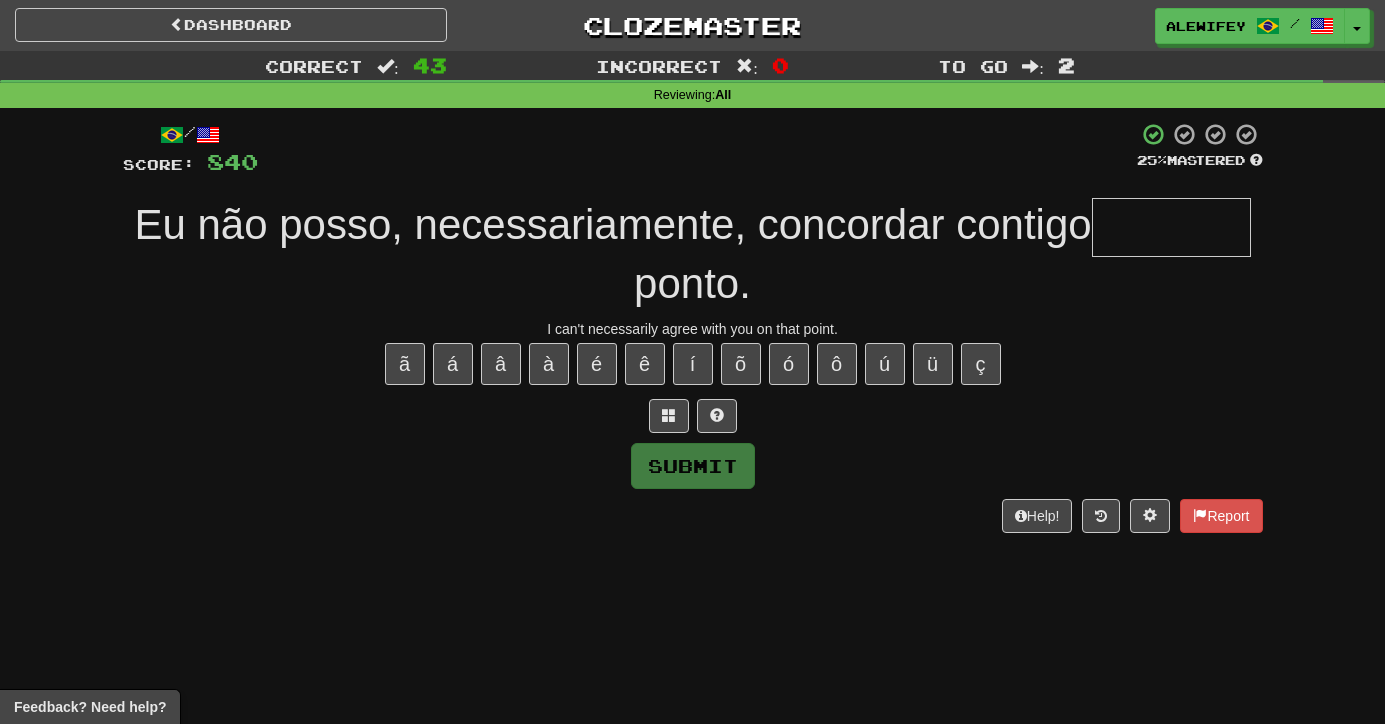 type on "*" 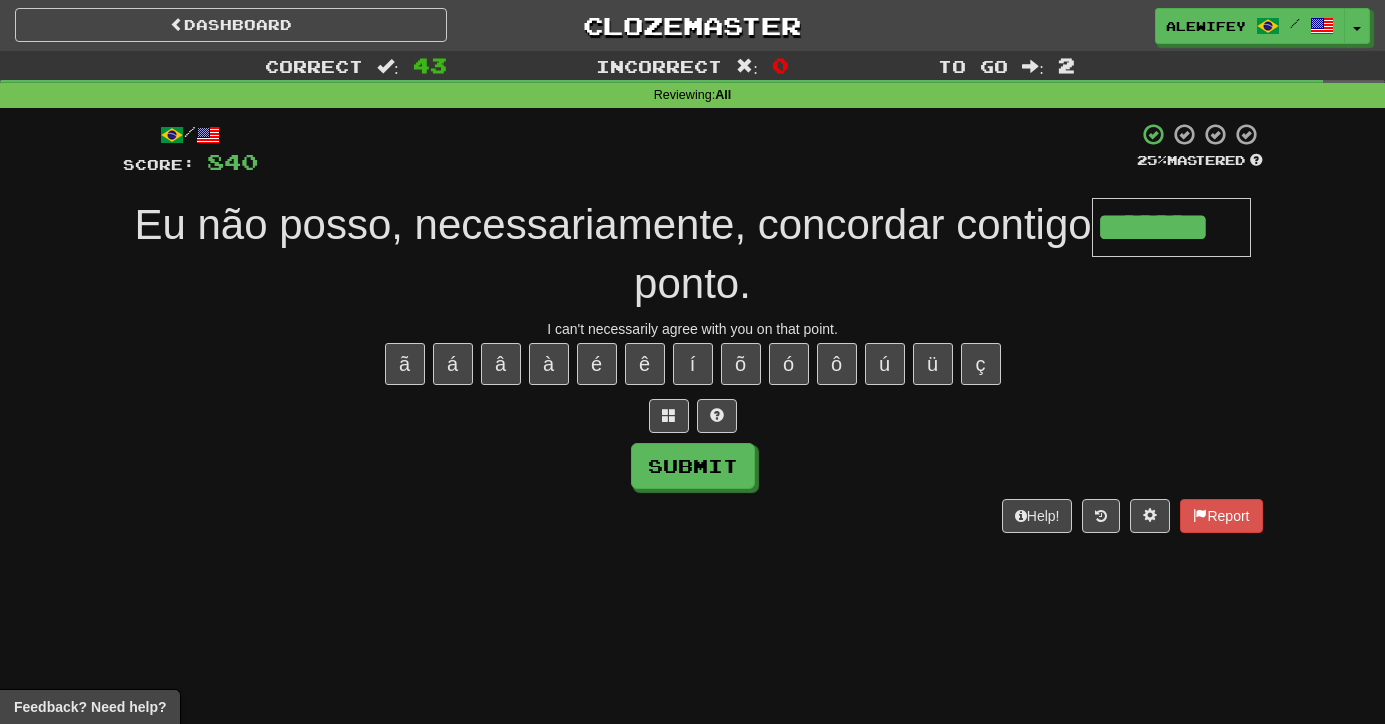 type on "*******" 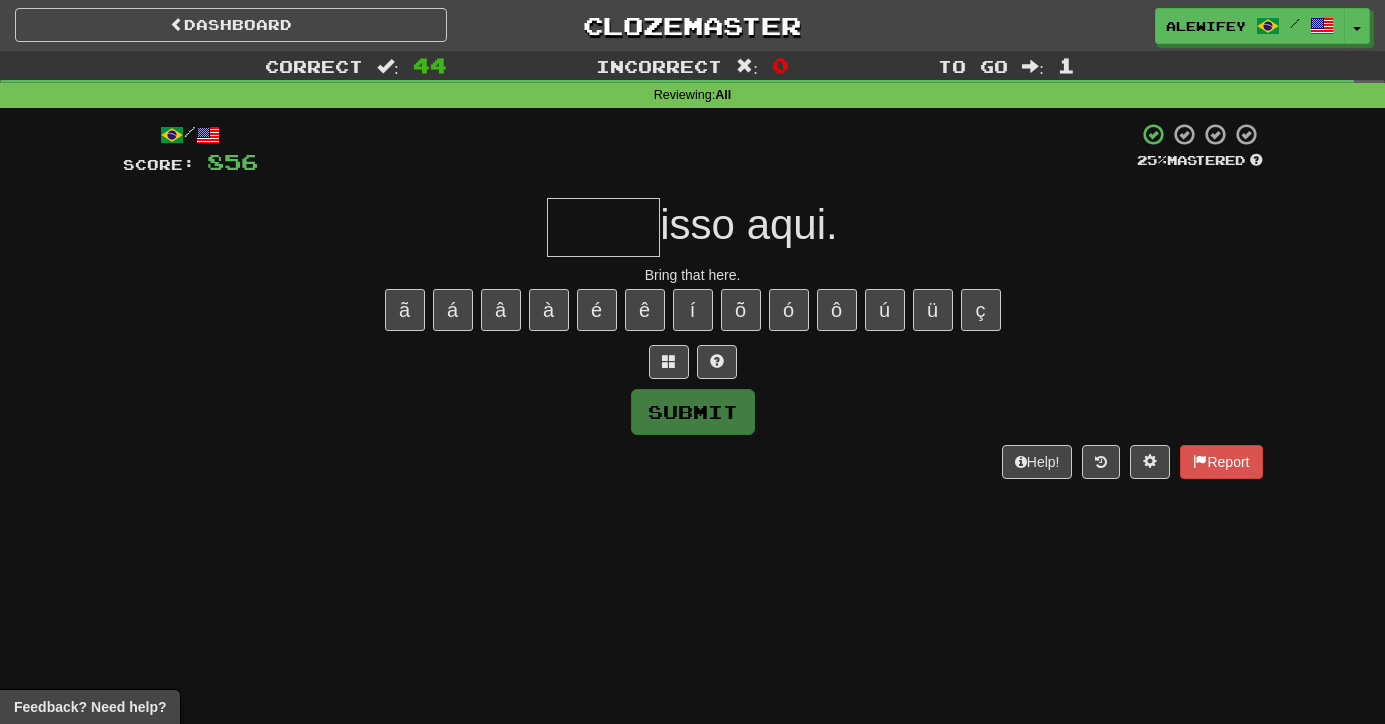 type on "*" 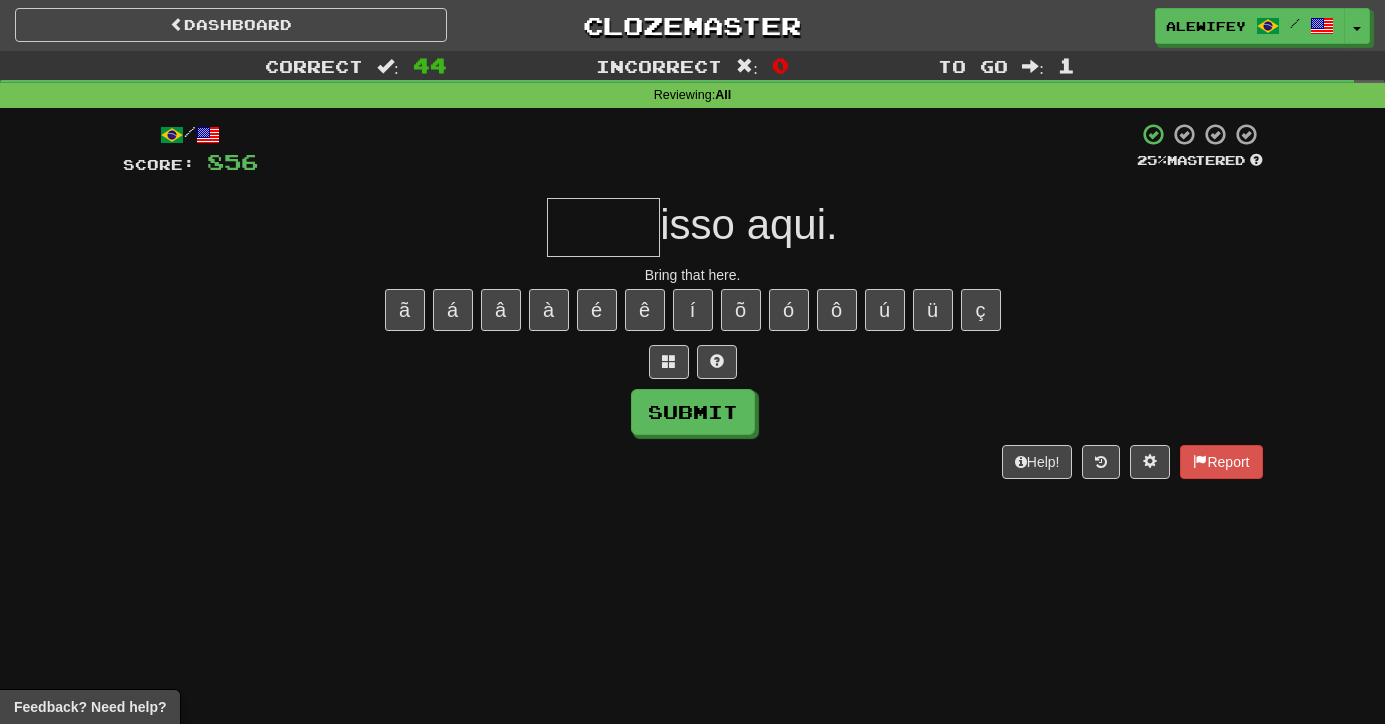 type on "*" 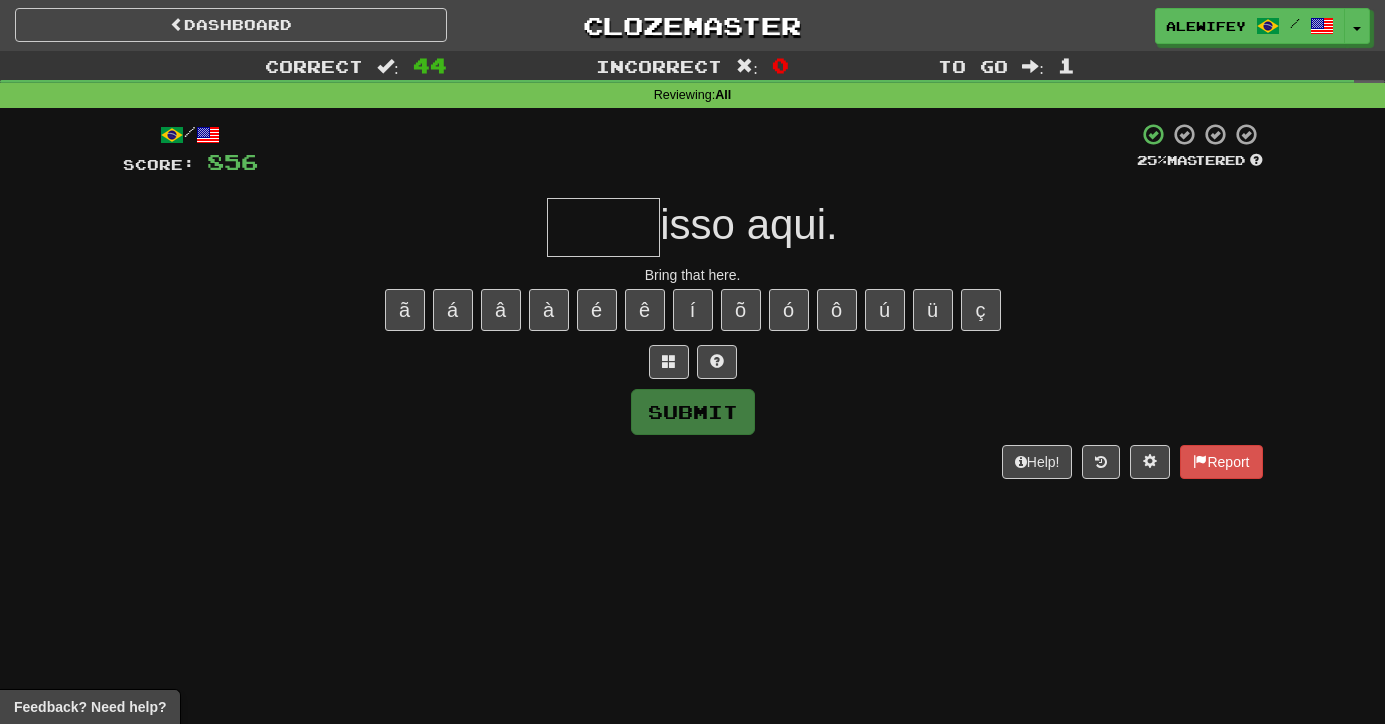 type on "*" 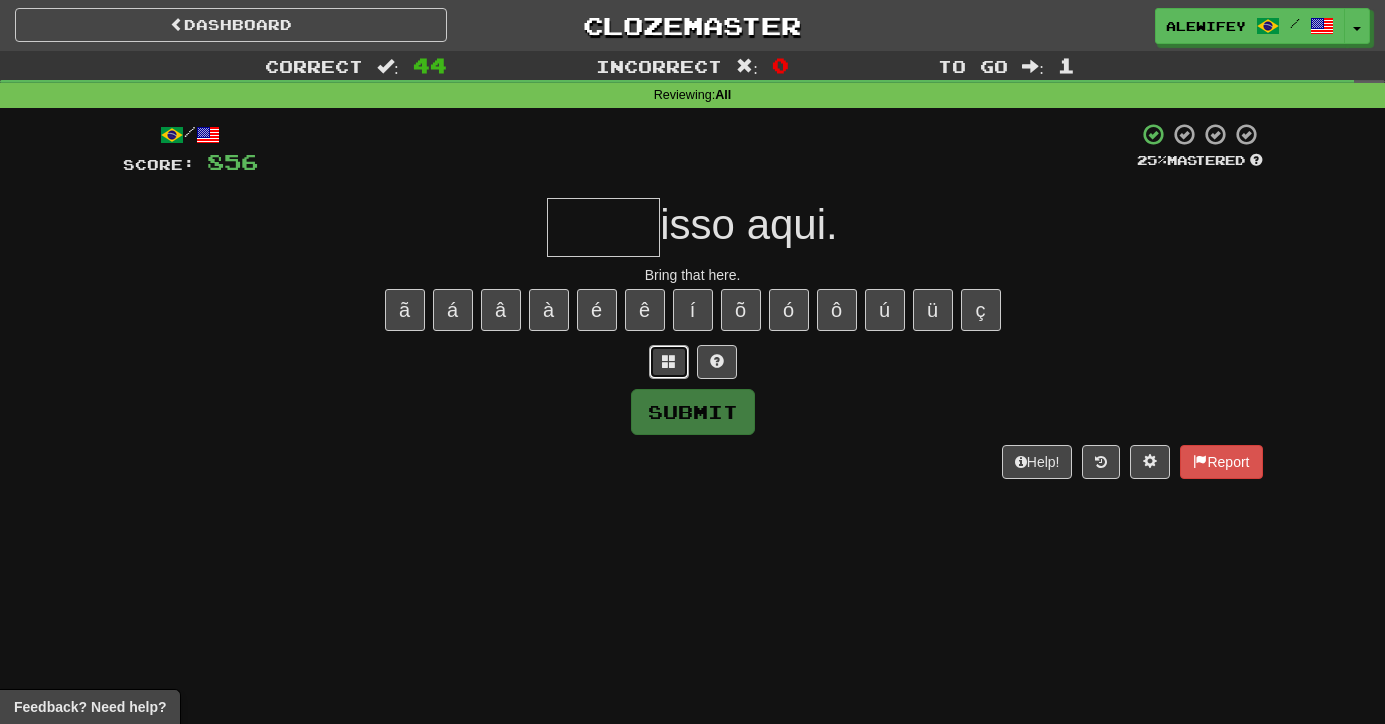 click at bounding box center [669, 361] 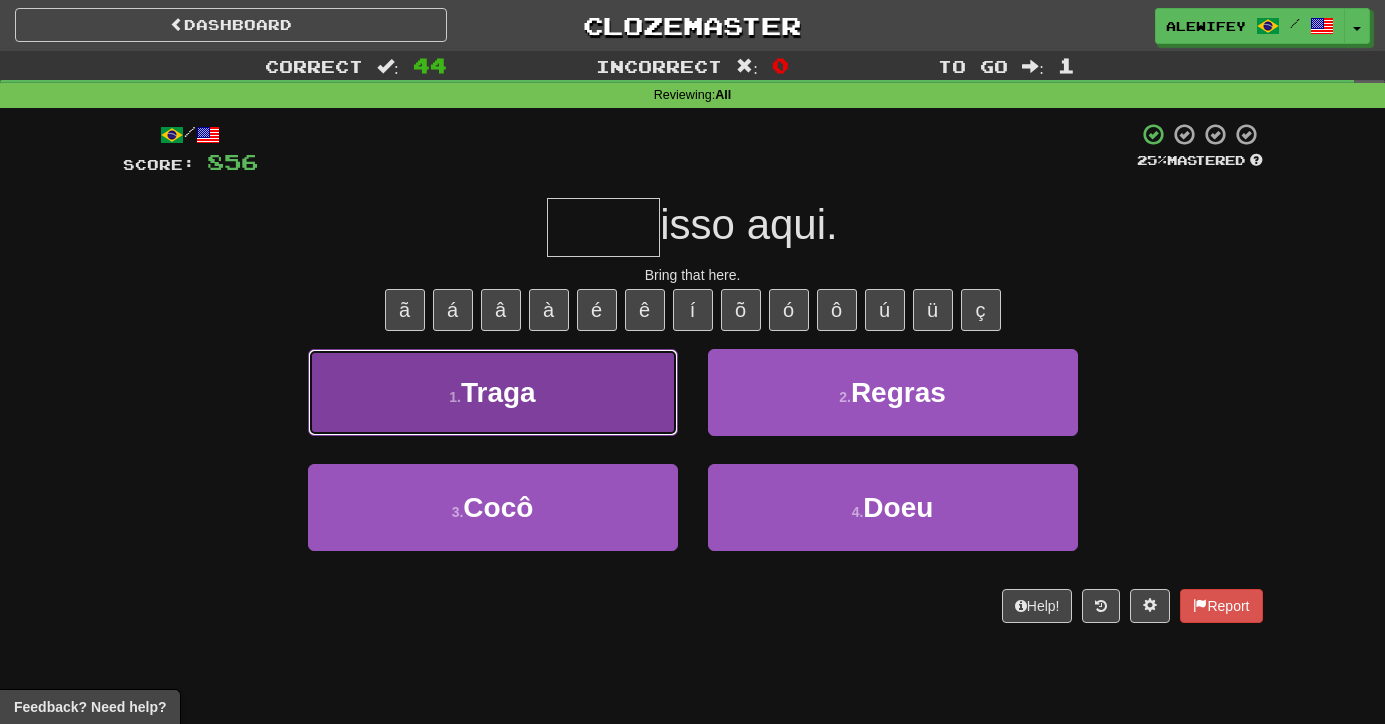 click on "1 .  Traga" at bounding box center (493, 392) 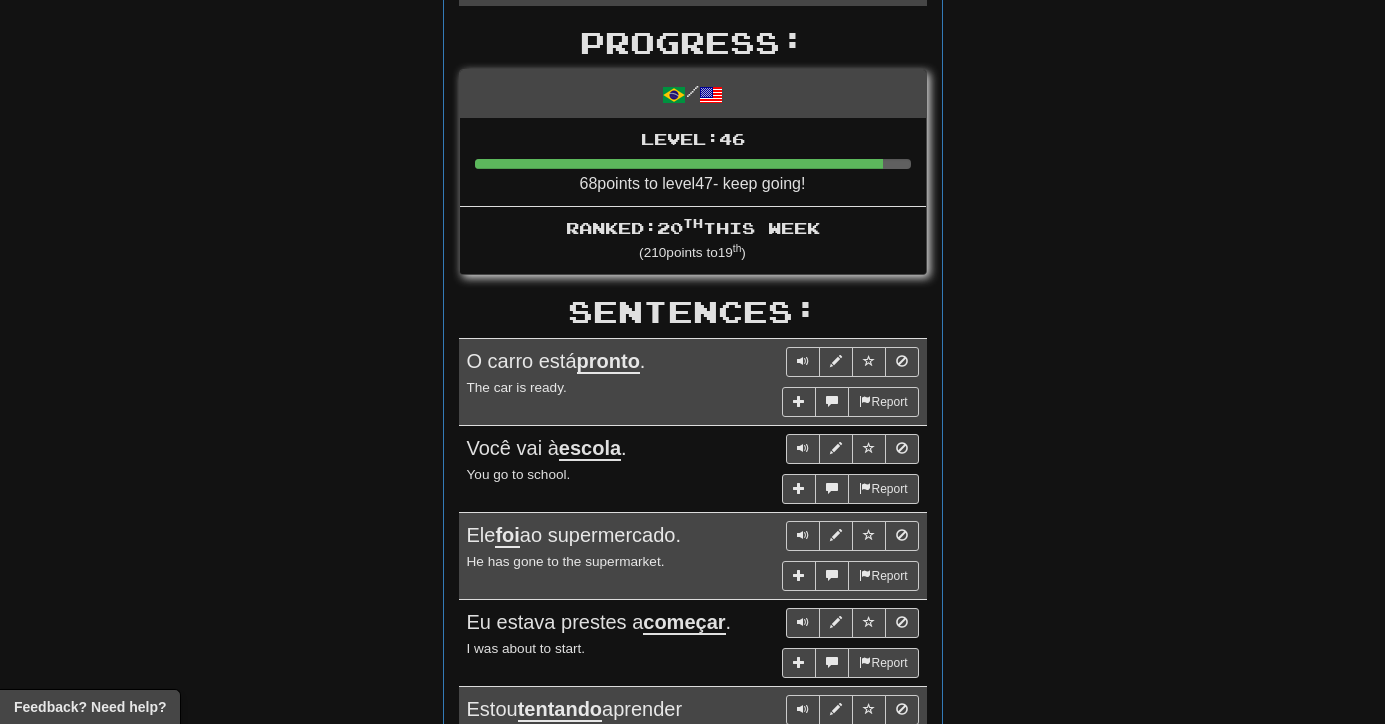 scroll, scrollTop: 0, scrollLeft: 0, axis: both 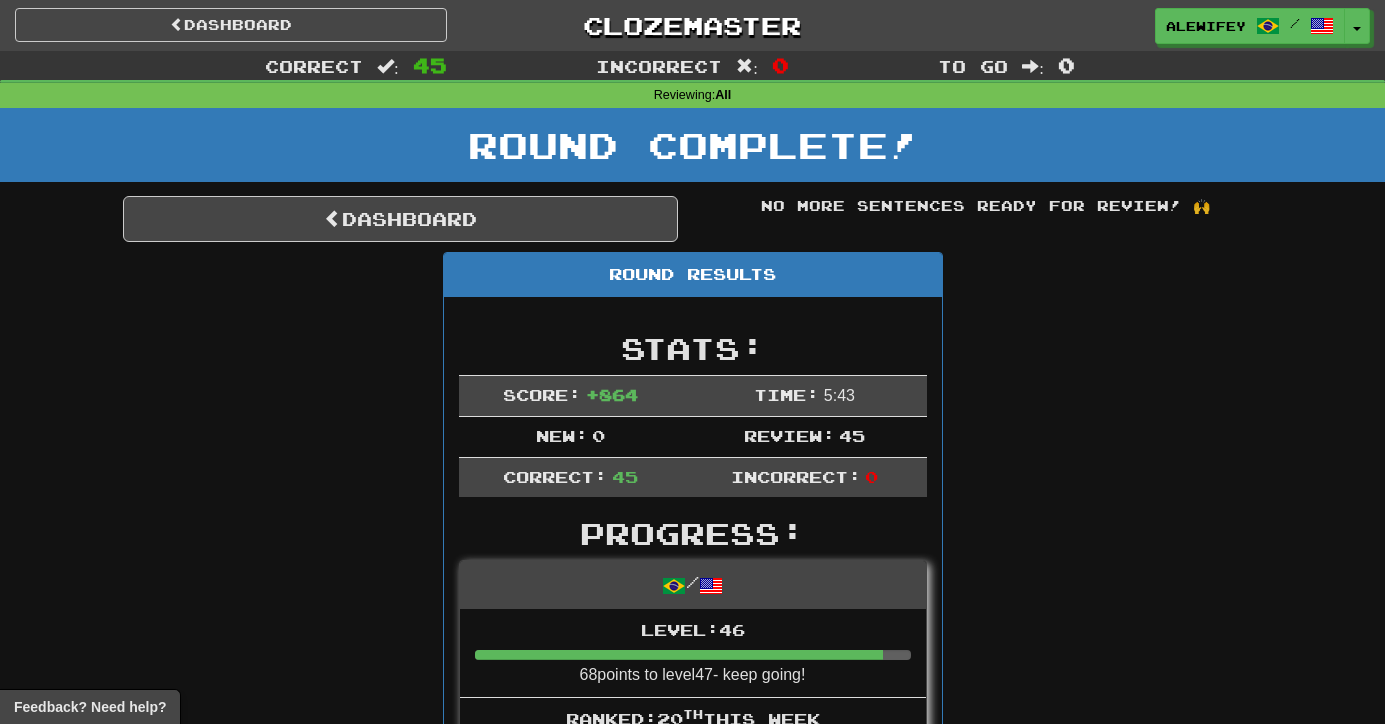 click on "Round Complete!" at bounding box center [692, 152] 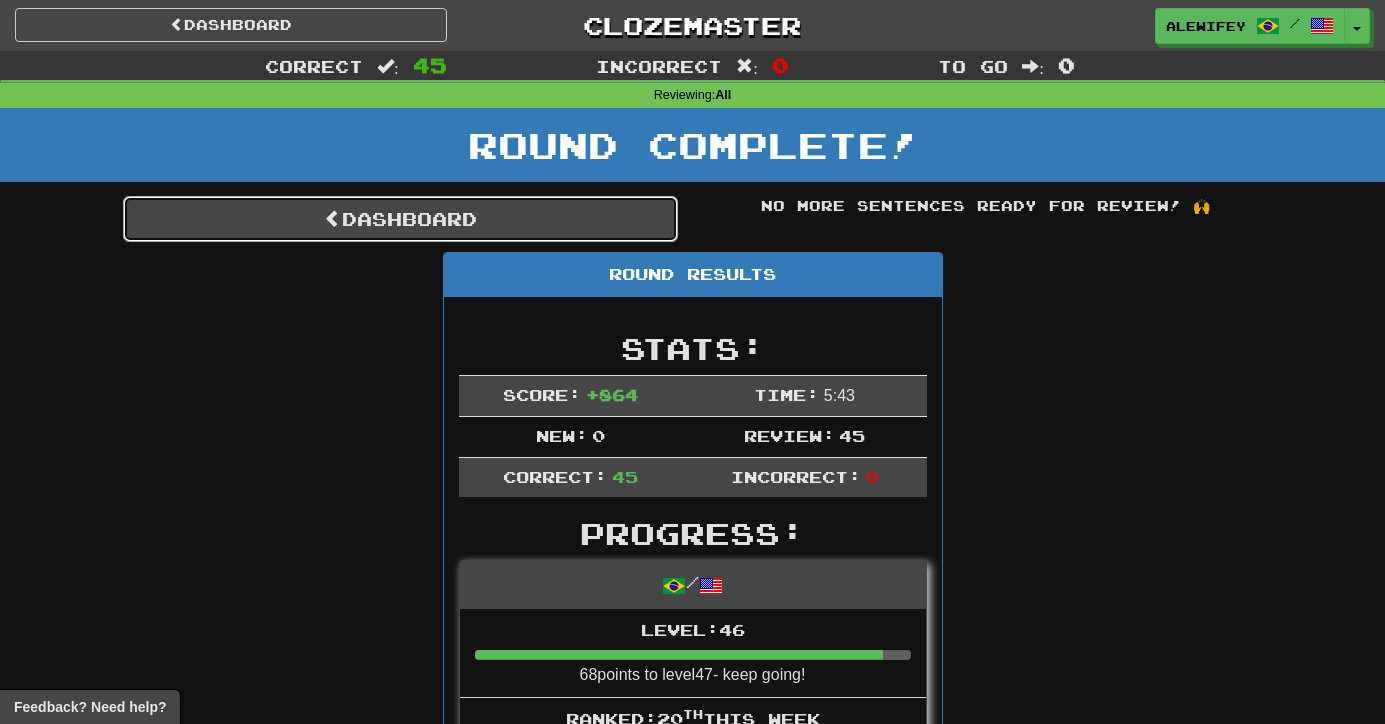click on "Dashboard" at bounding box center (400, 219) 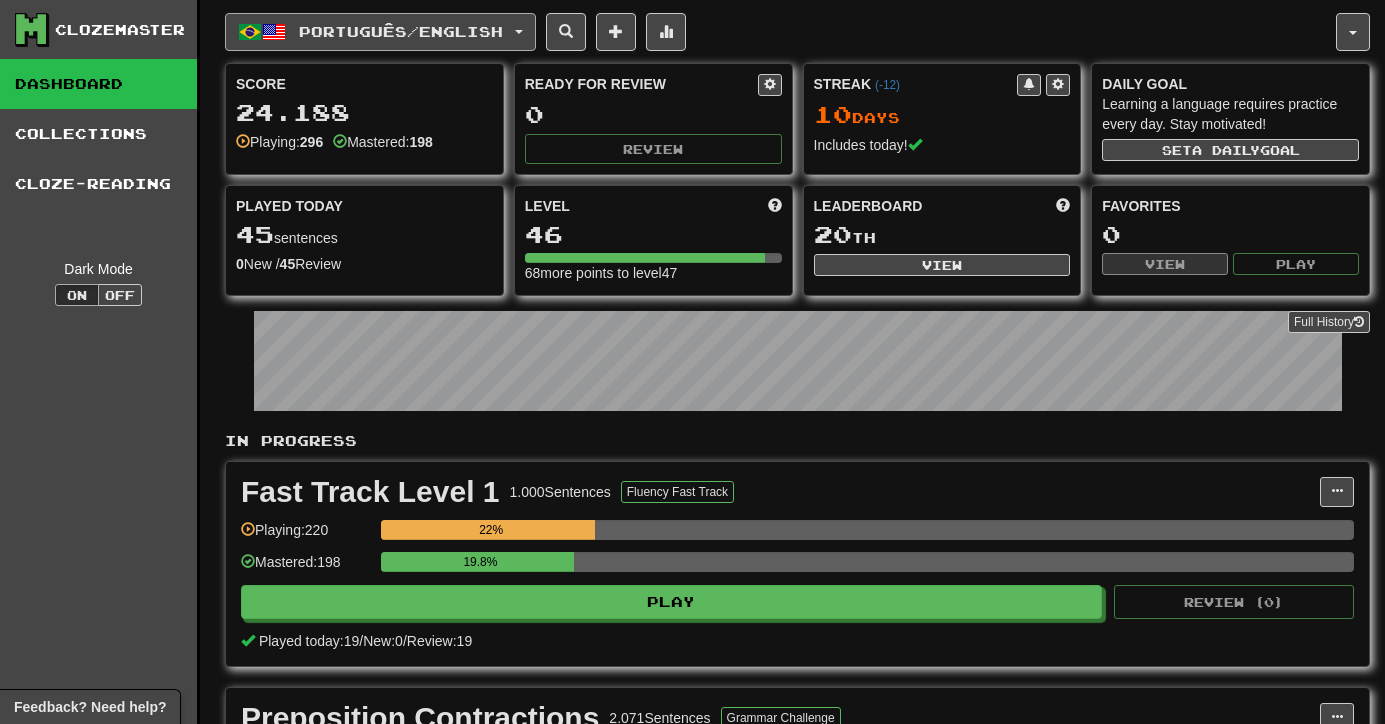scroll, scrollTop: 0, scrollLeft: 0, axis: both 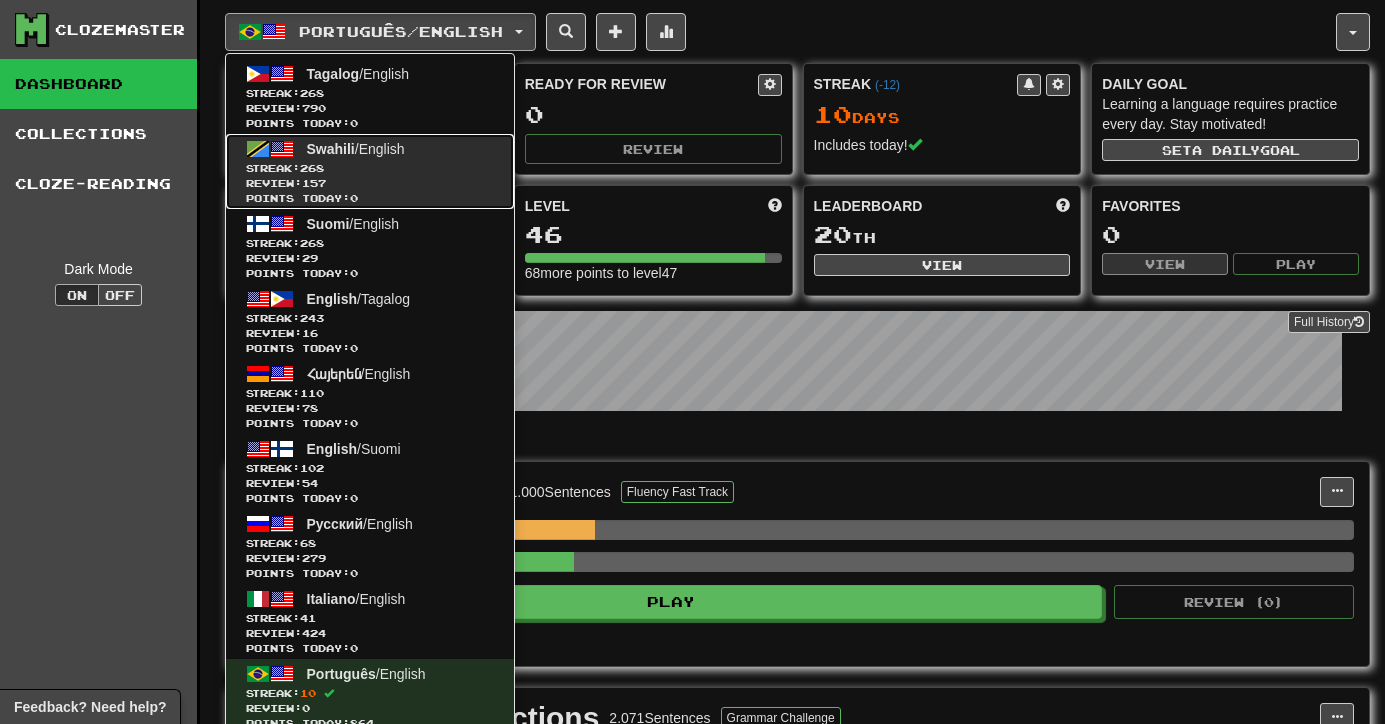 click on "Points today:  0" at bounding box center (370, 198) 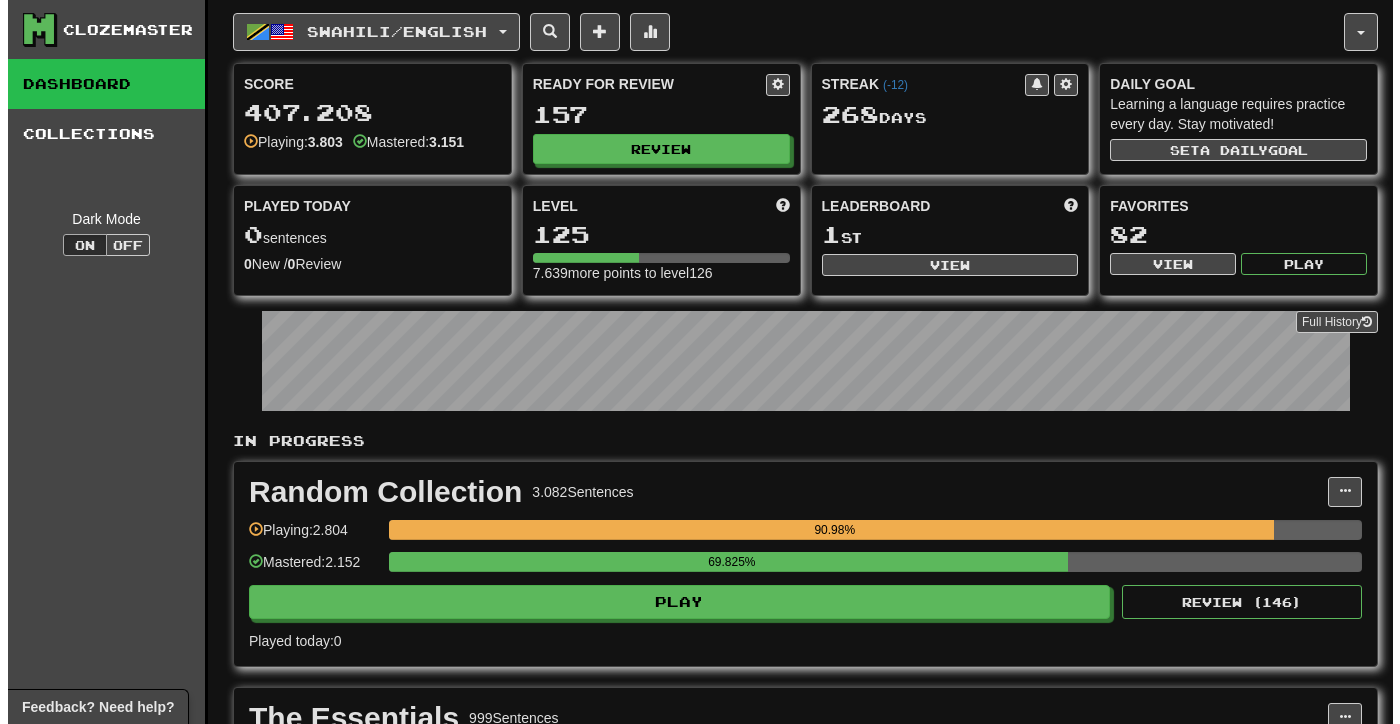 scroll, scrollTop: 0, scrollLeft: 0, axis: both 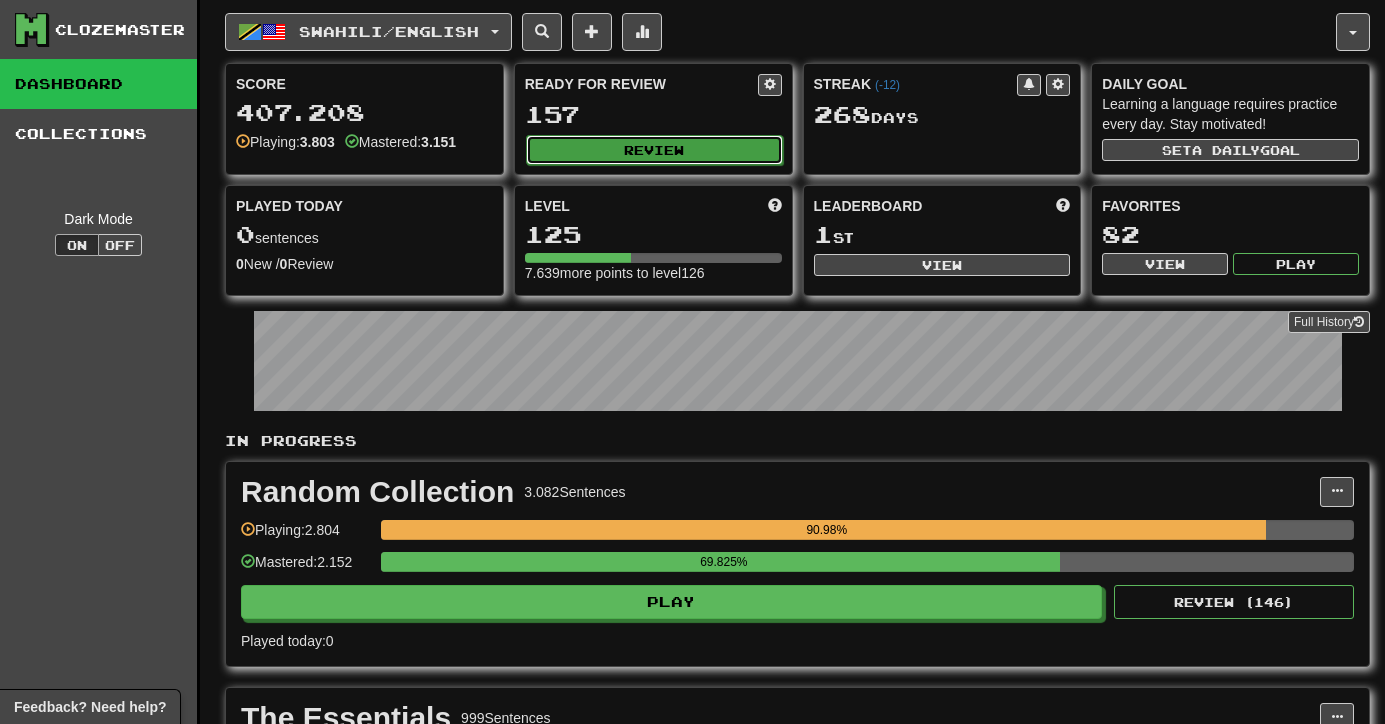 click on "Review" at bounding box center (654, 150) 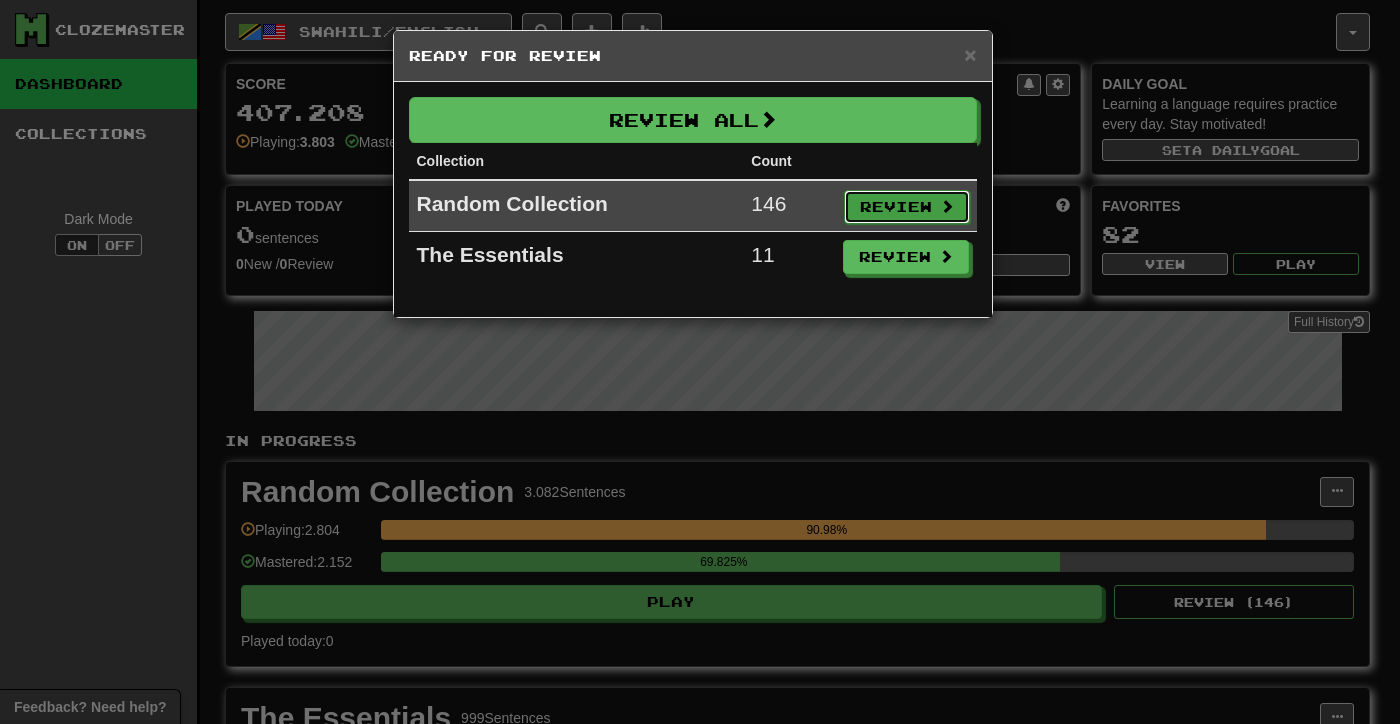 click on "Review" at bounding box center (907, 207) 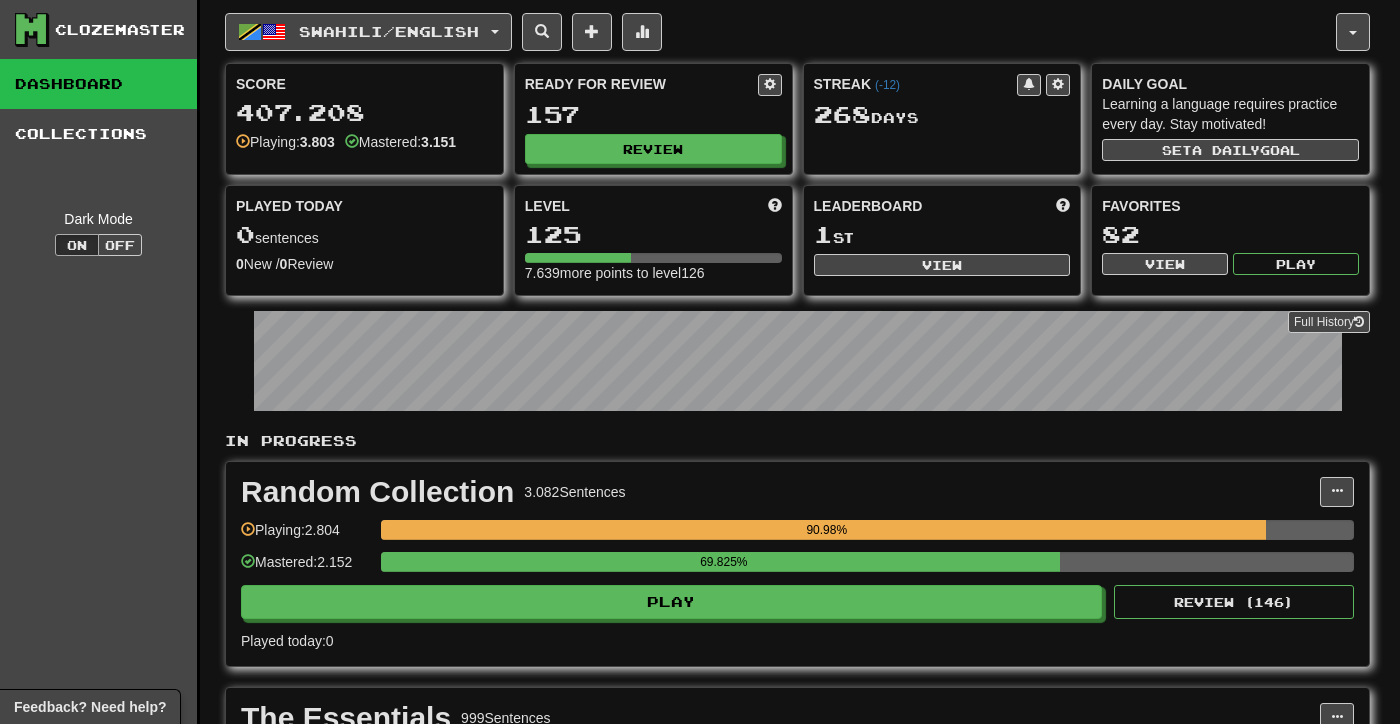 select on "***" 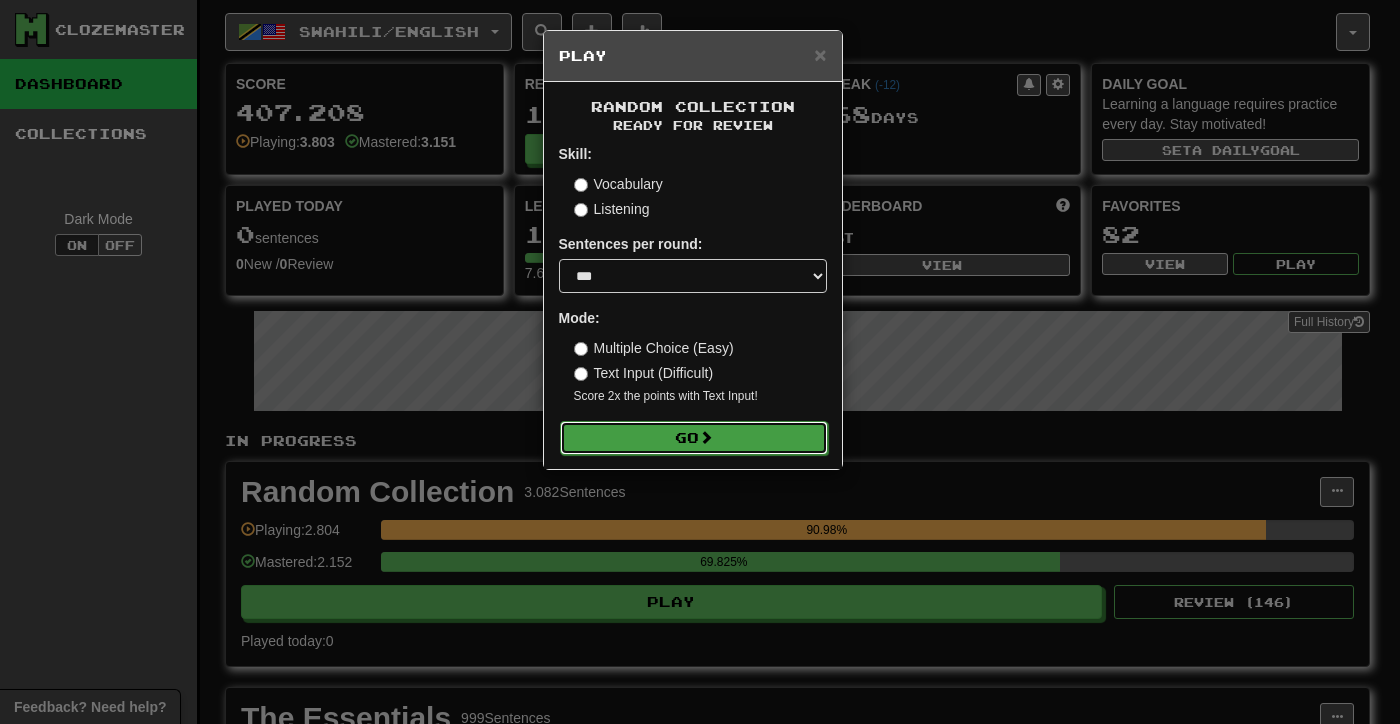 click on "Go" at bounding box center [694, 438] 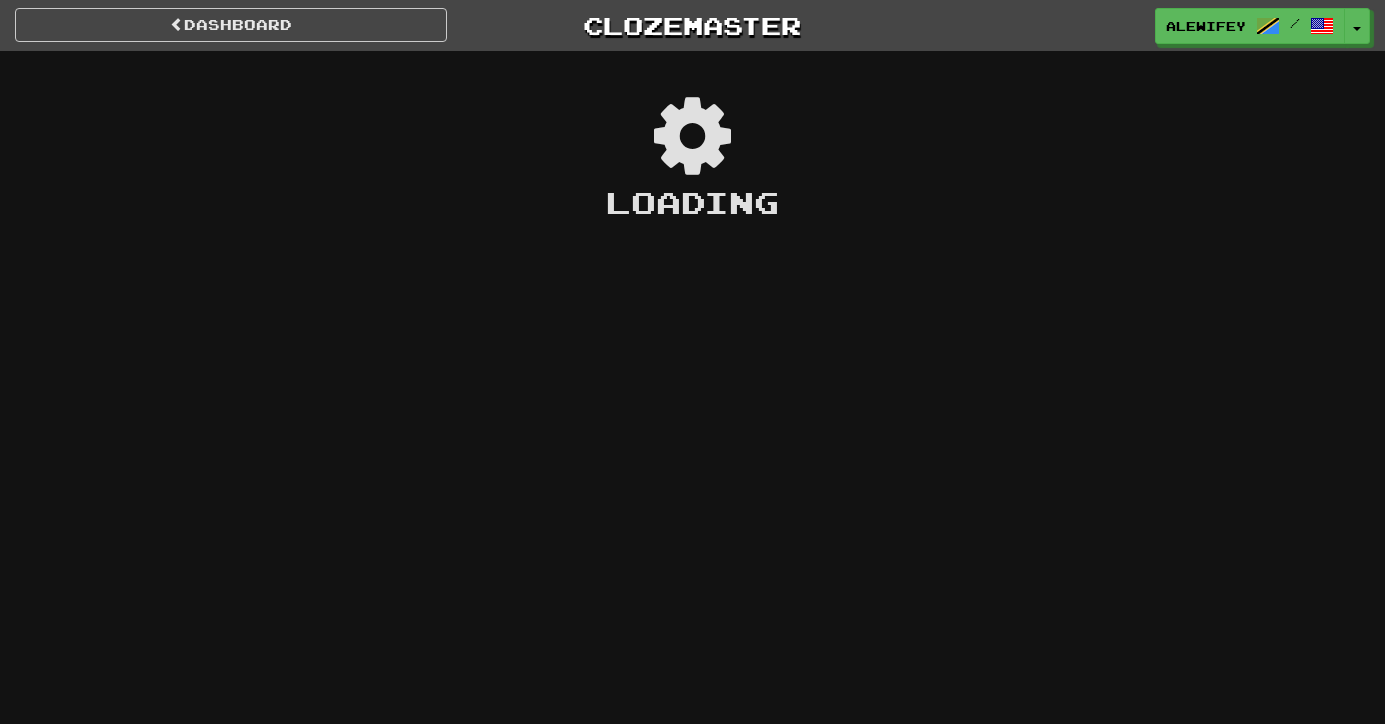 scroll, scrollTop: 0, scrollLeft: 0, axis: both 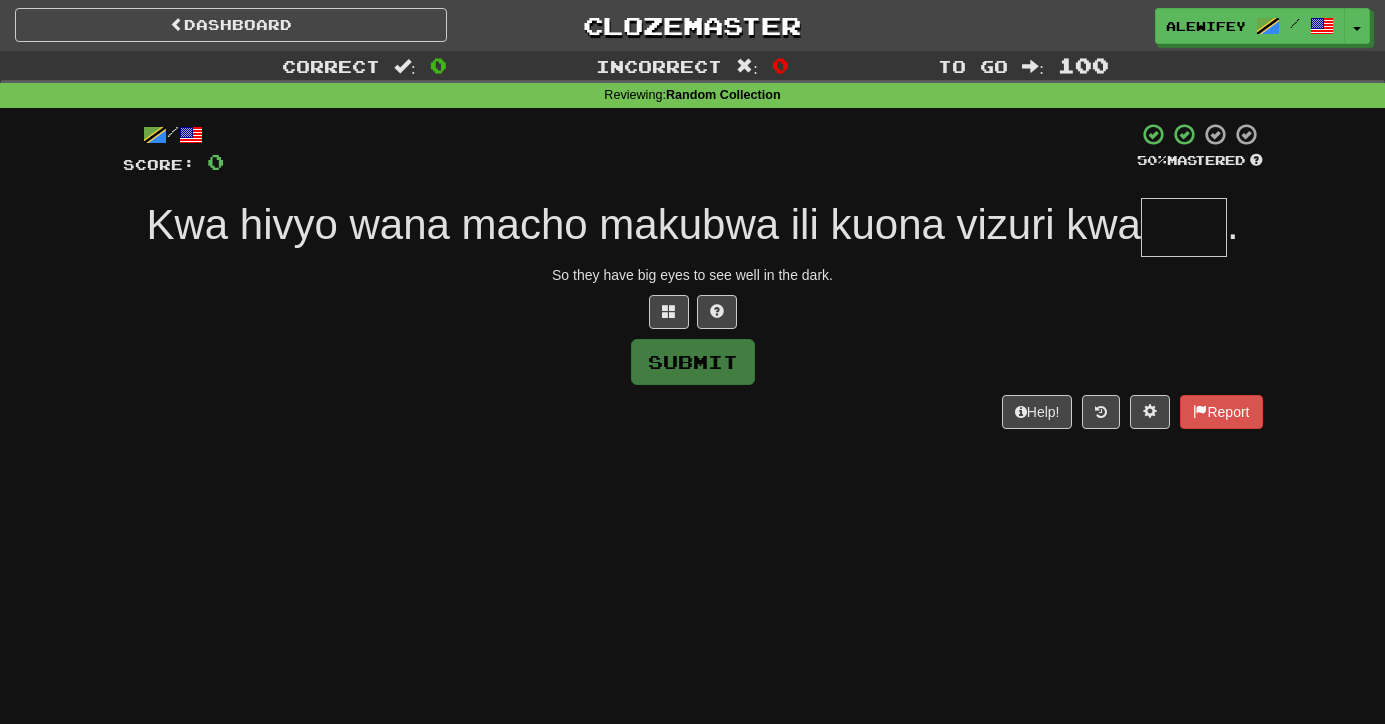 type on "*" 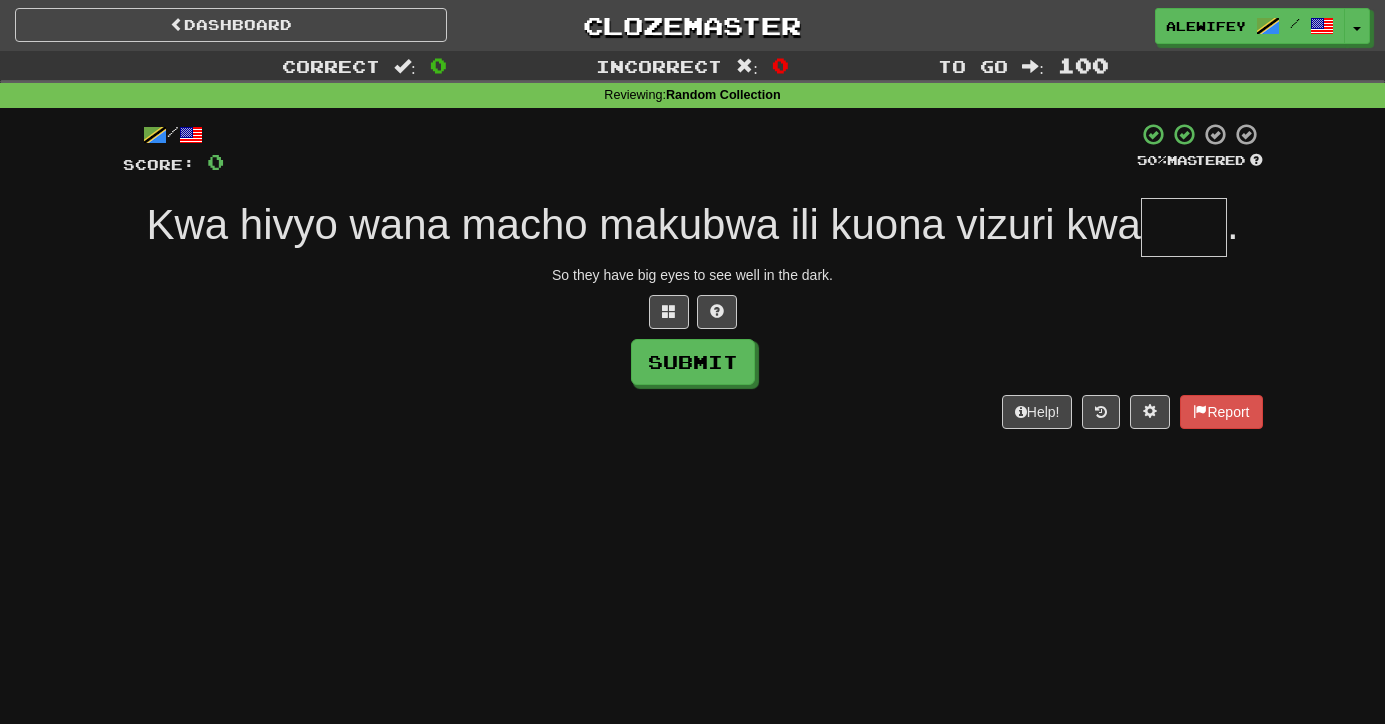 type on "*" 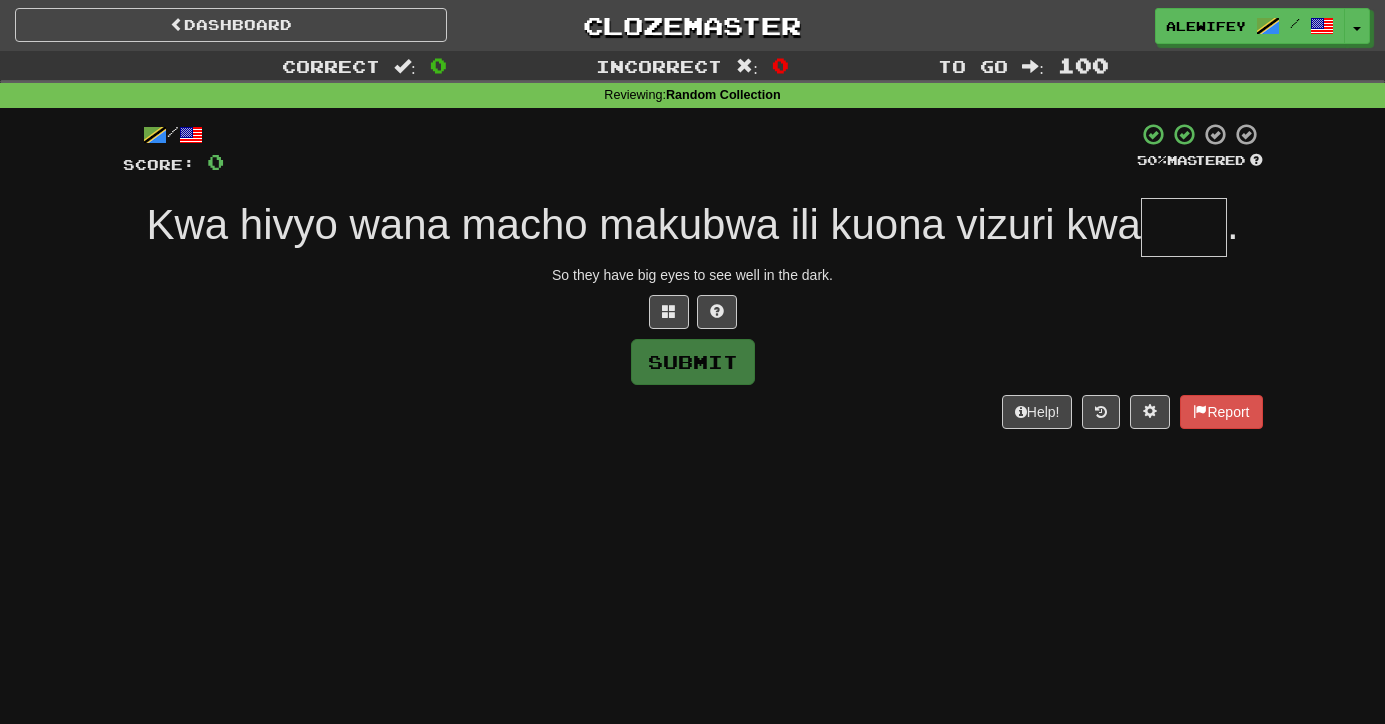 type on "*" 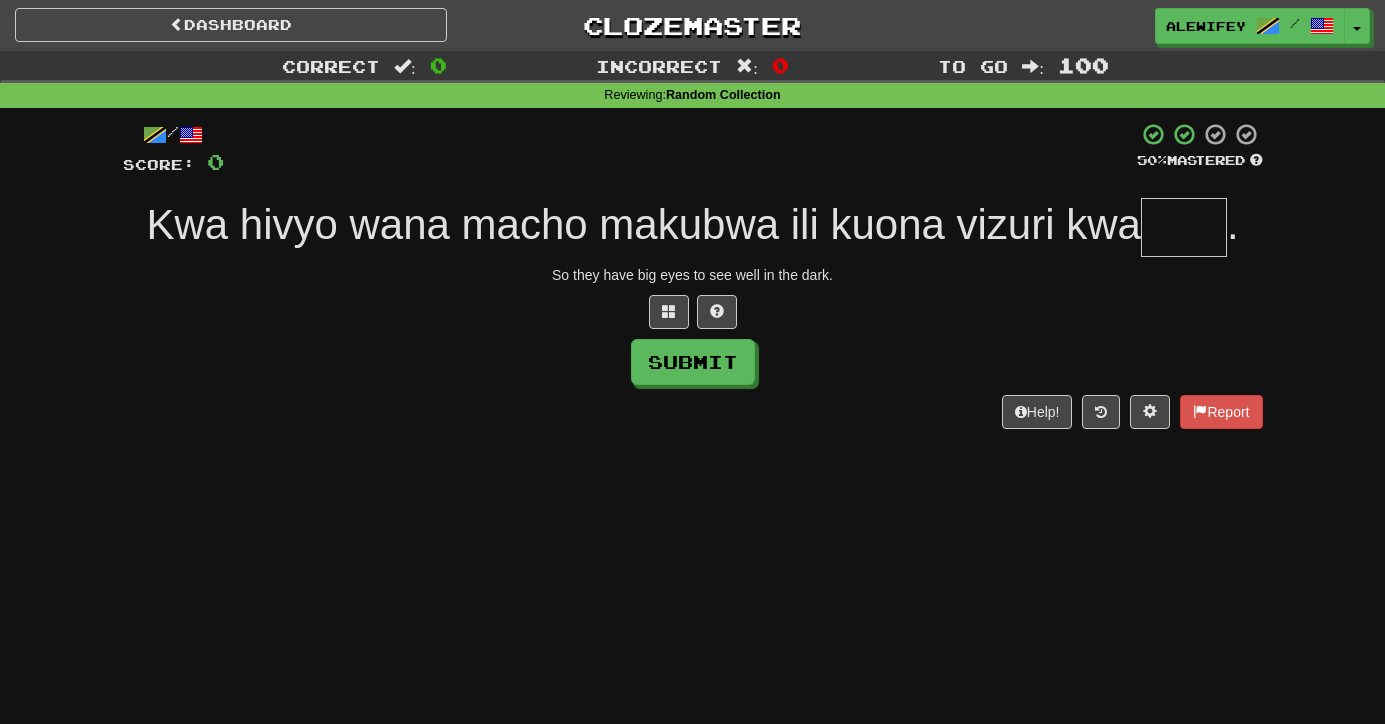 type on "*" 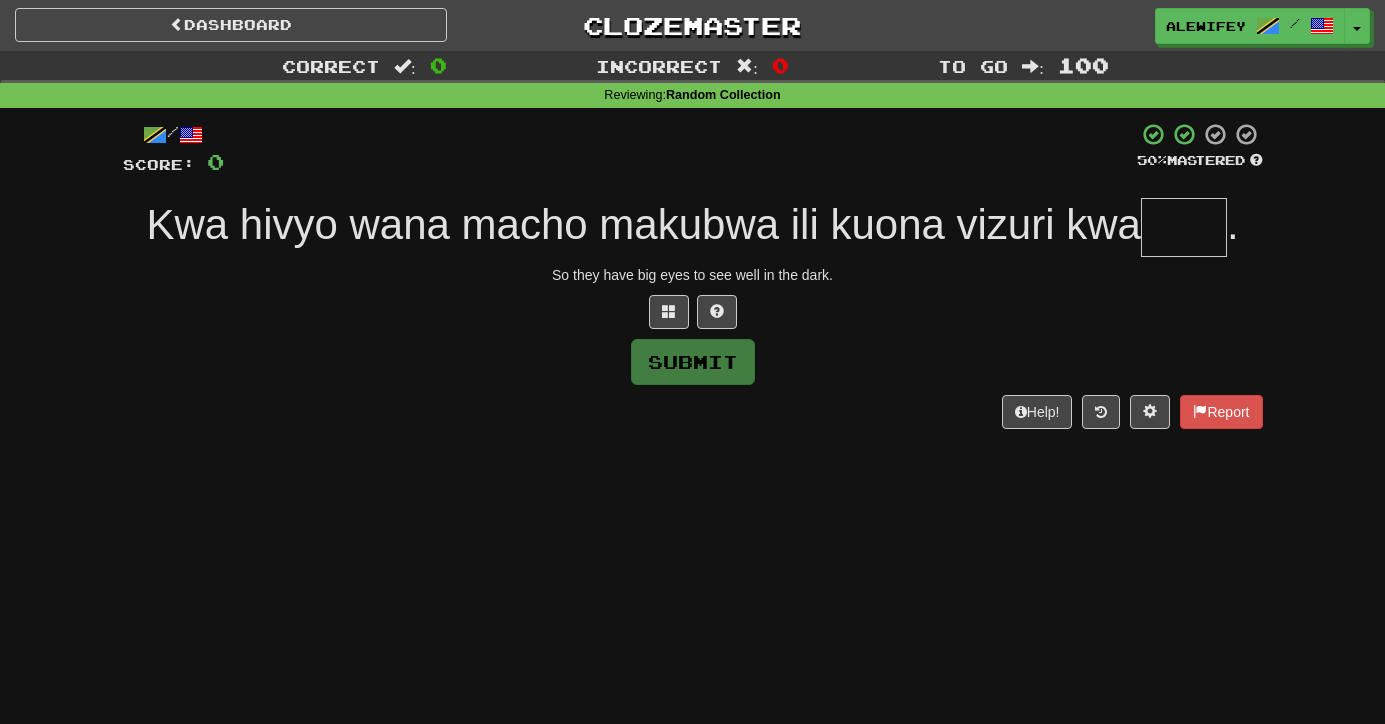 type on "*" 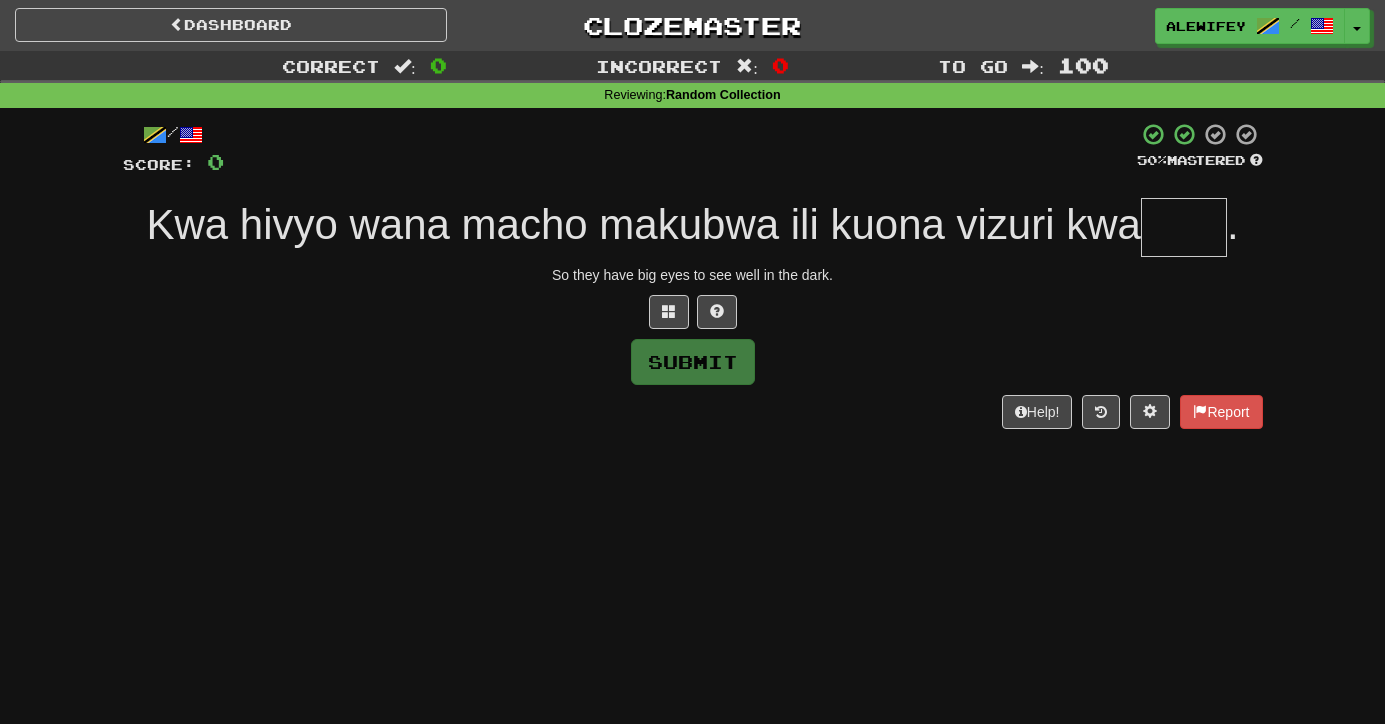 type on "*" 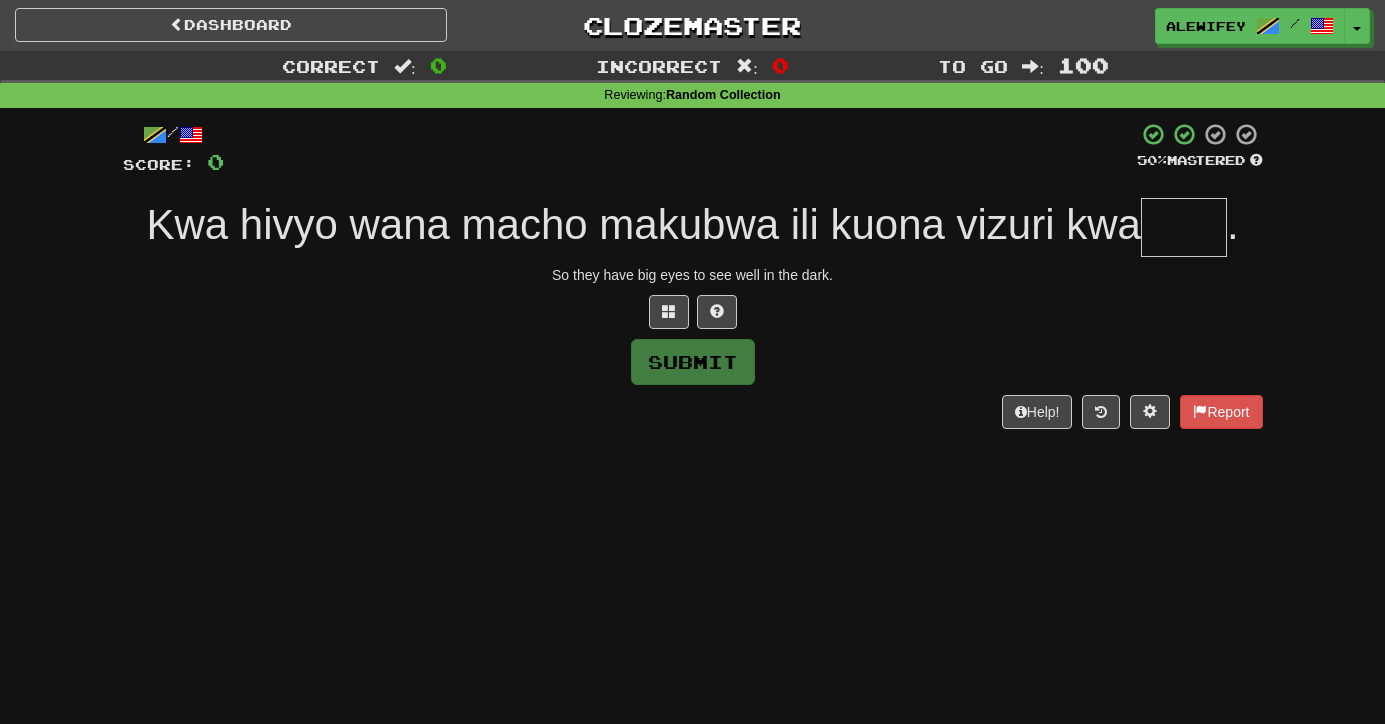 type on "*" 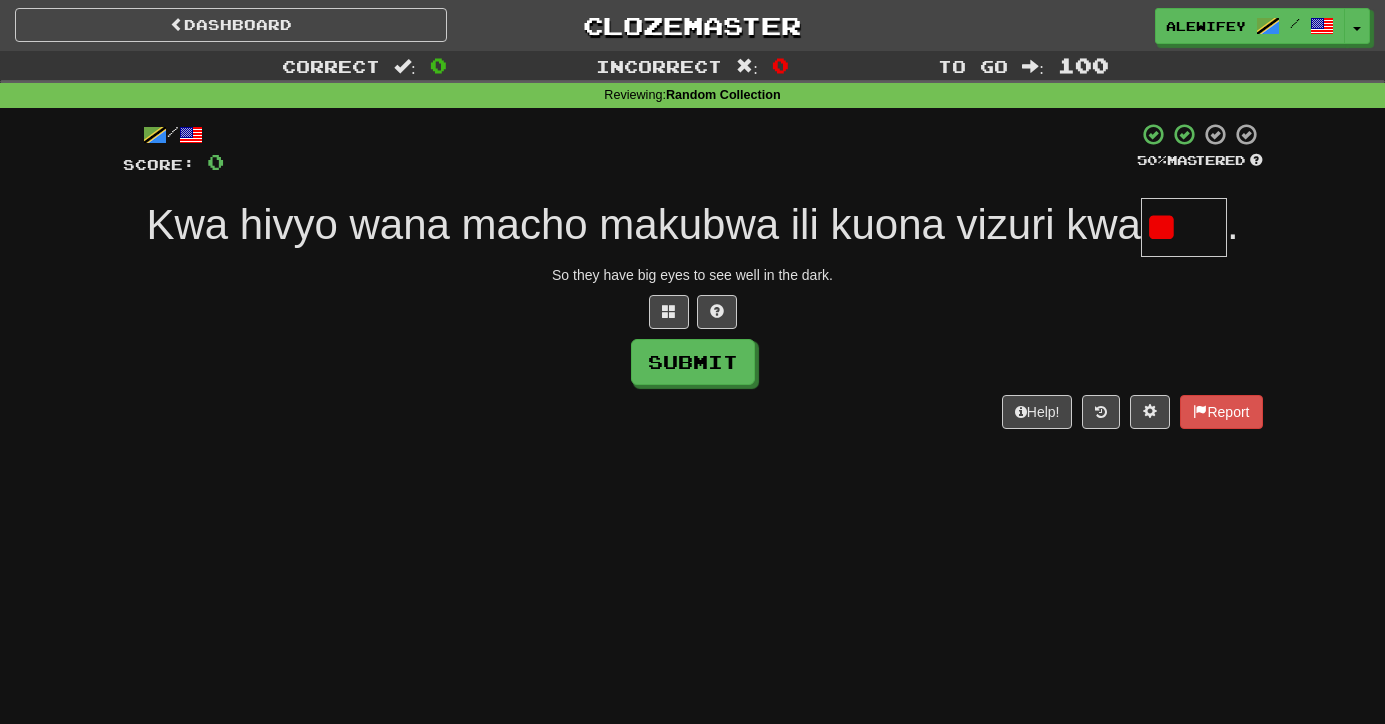 type on "*" 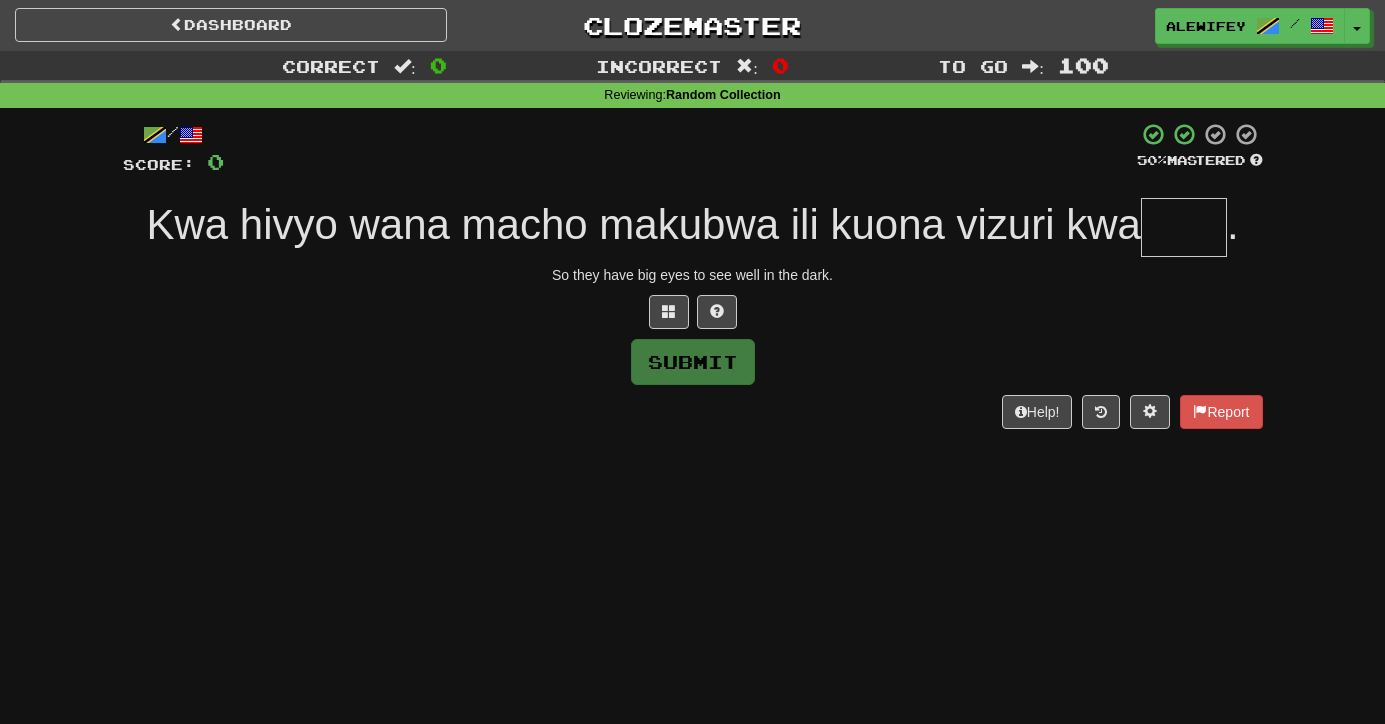type on "*" 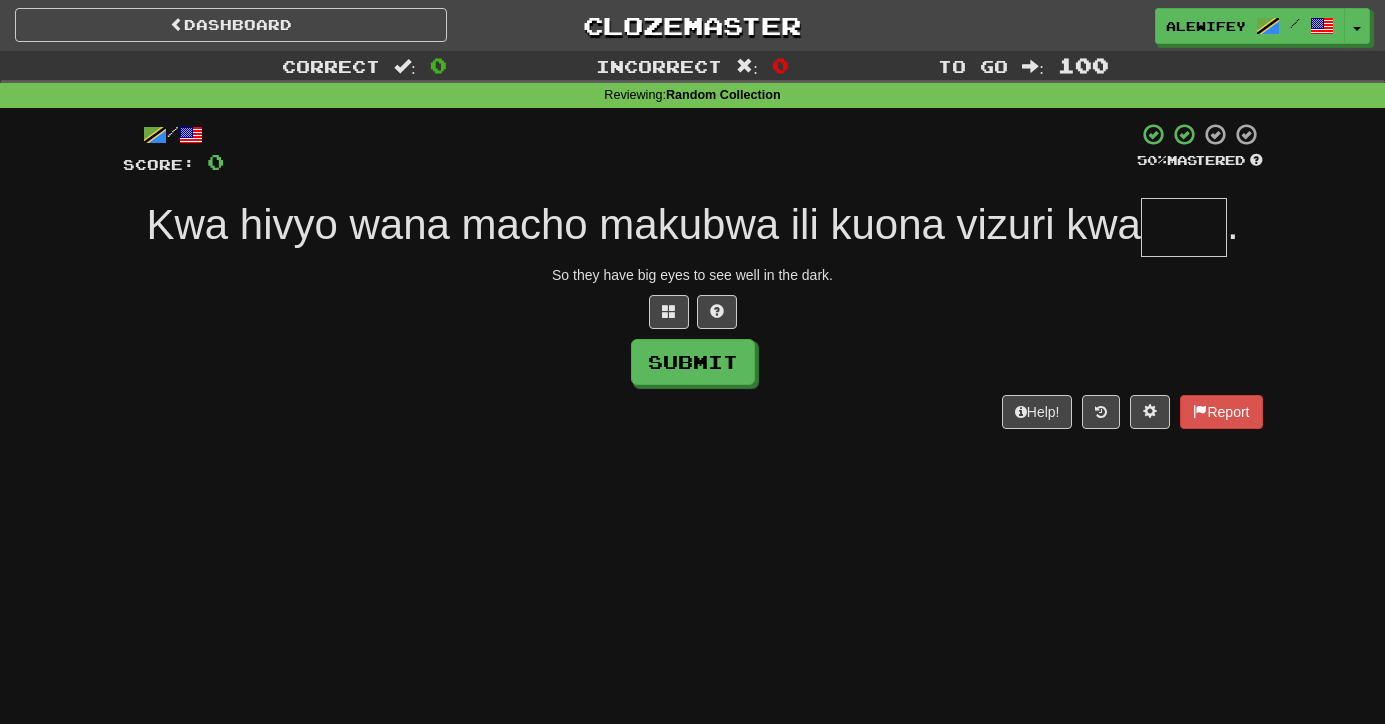 type on "*" 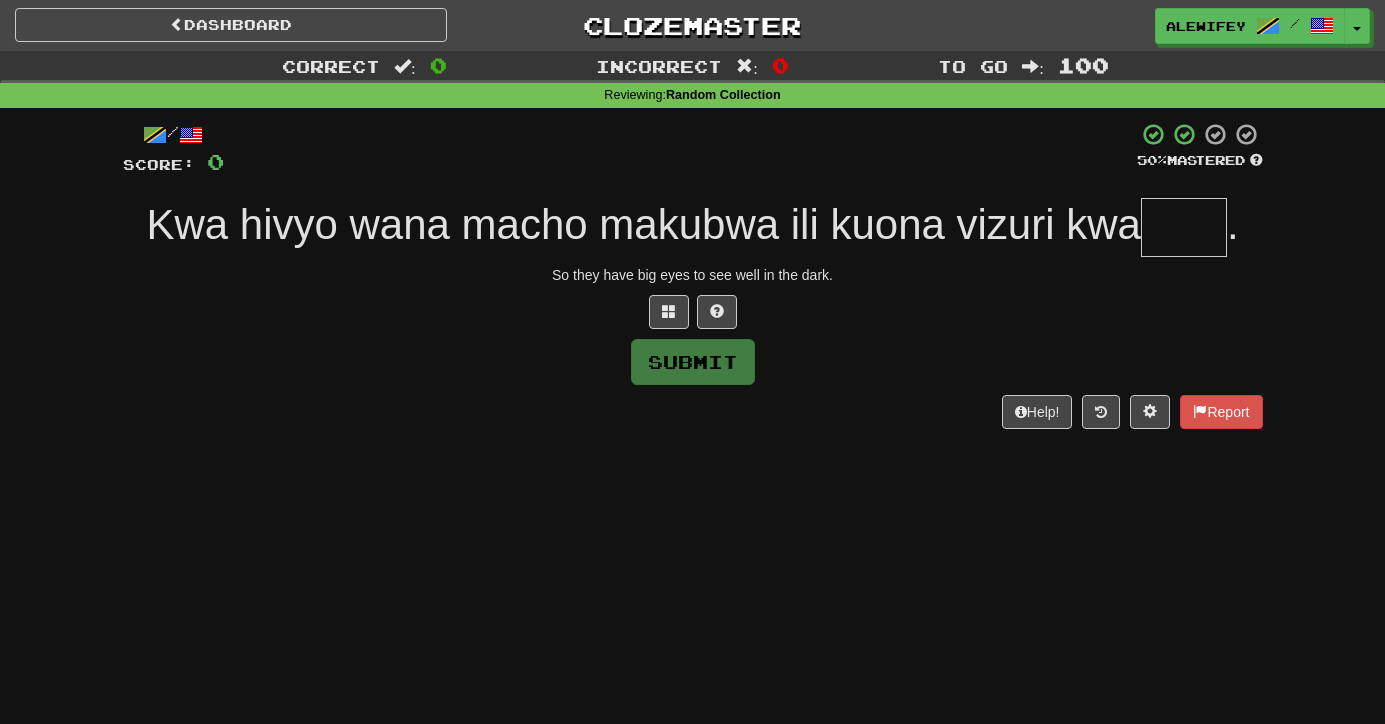 type on "*" 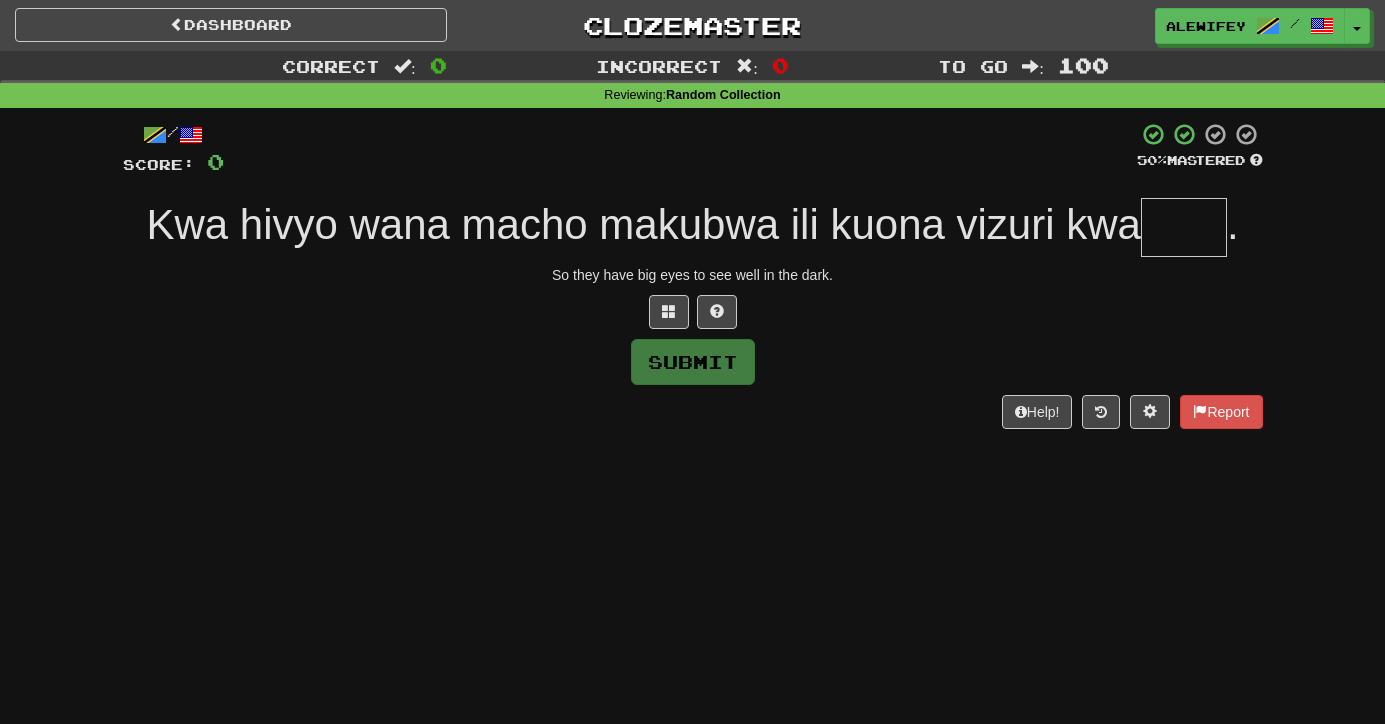 type on "*" 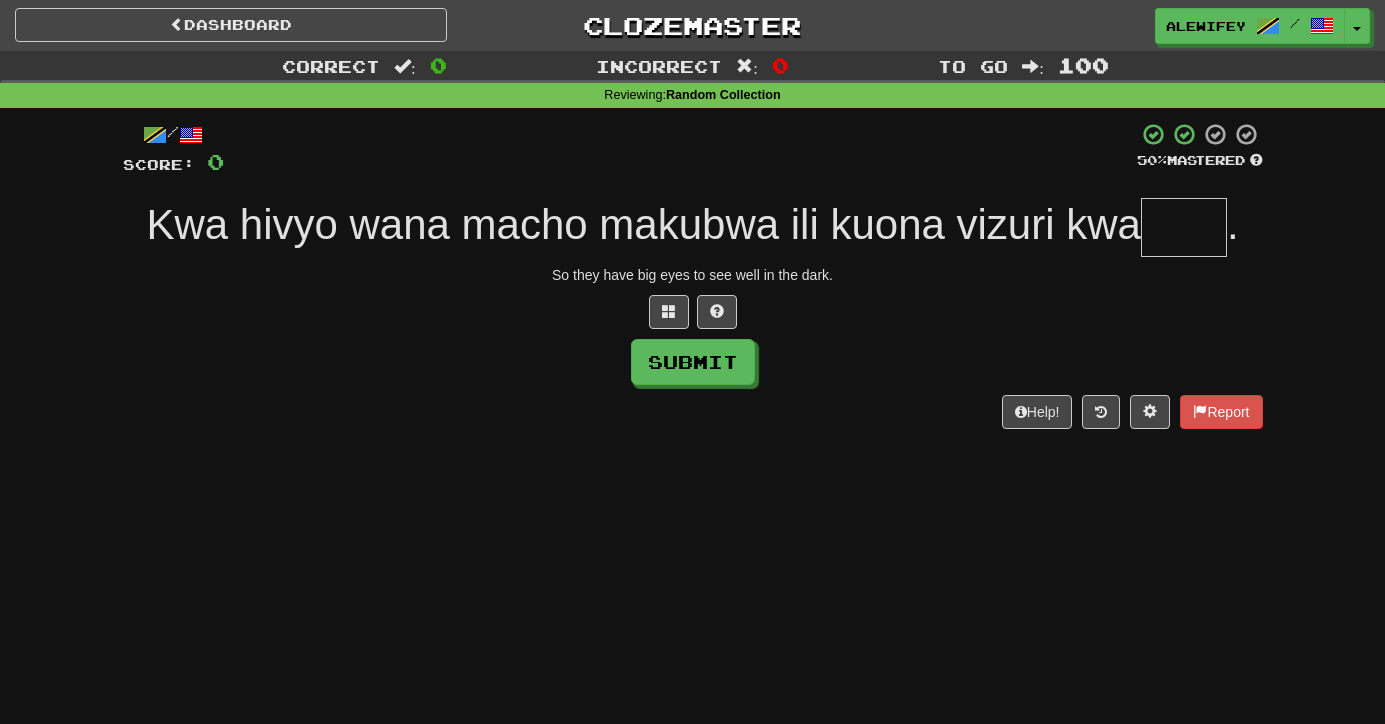 type on "*" 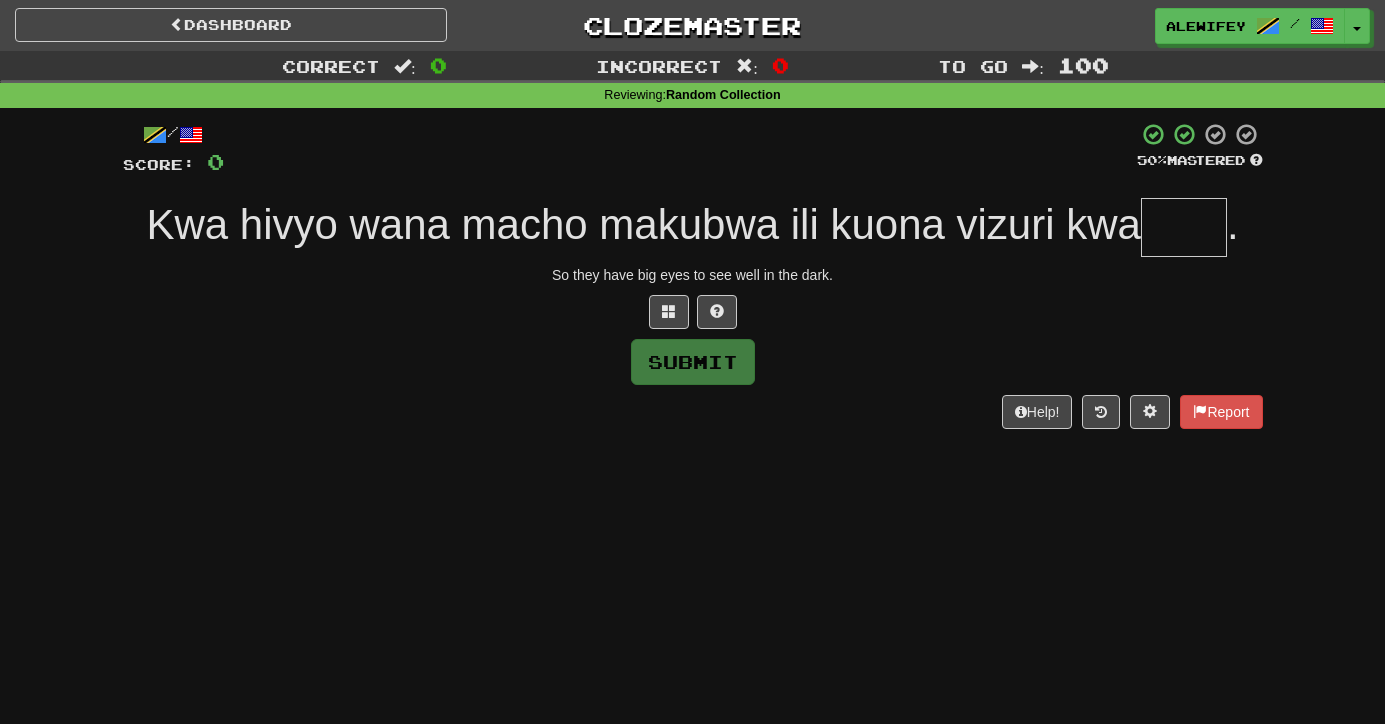 type on "*" 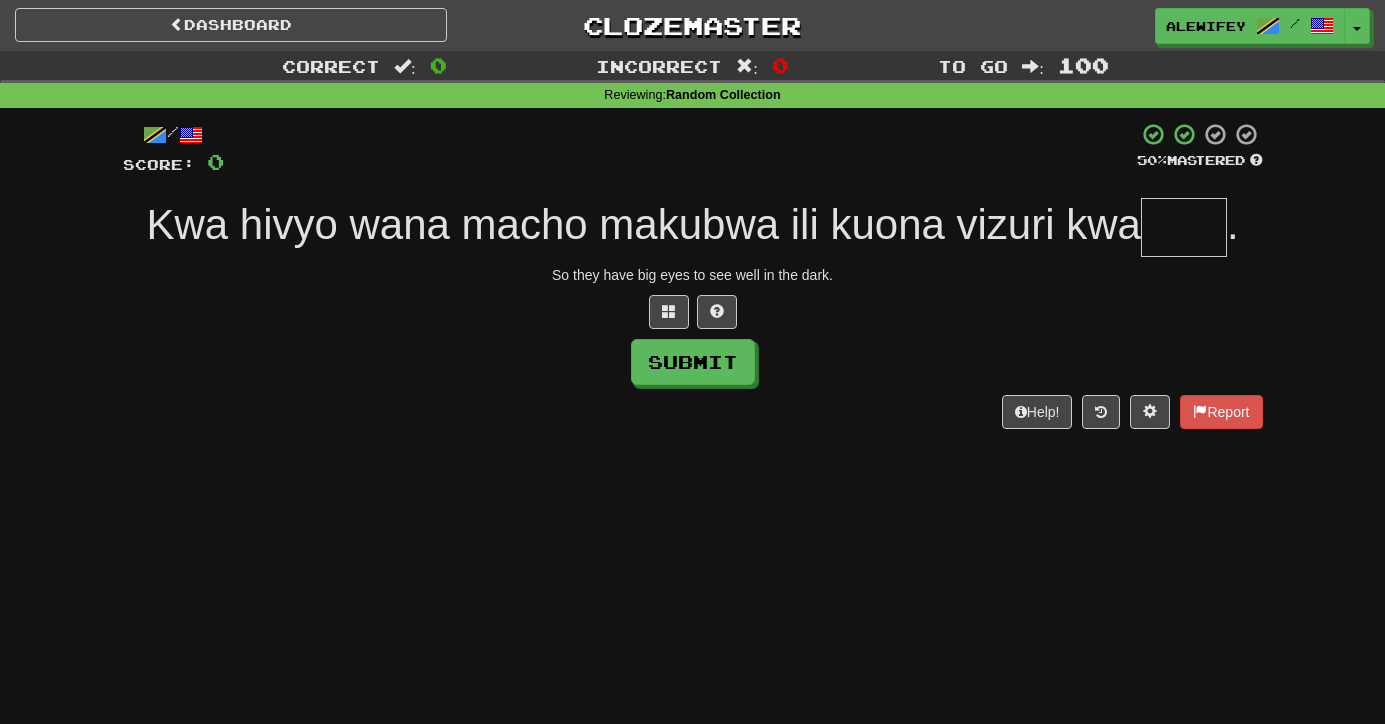 type on "*" 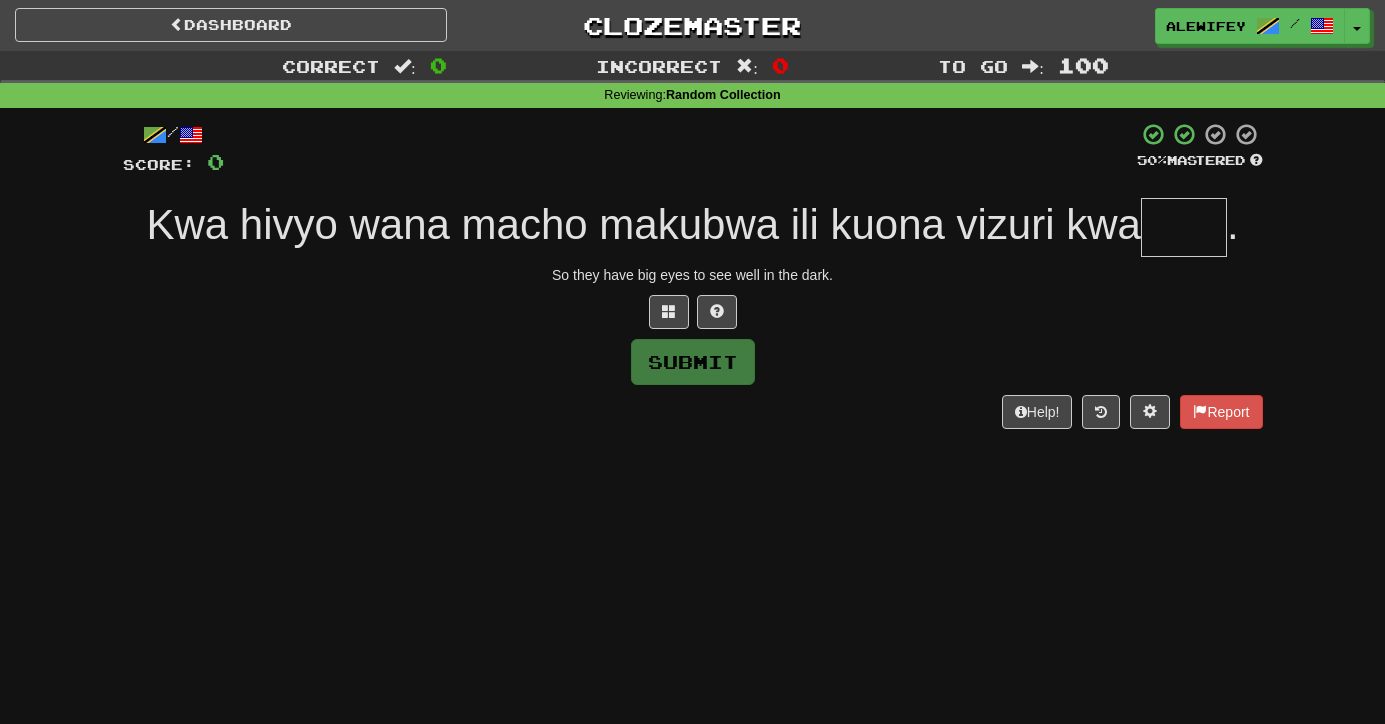 type on "*" 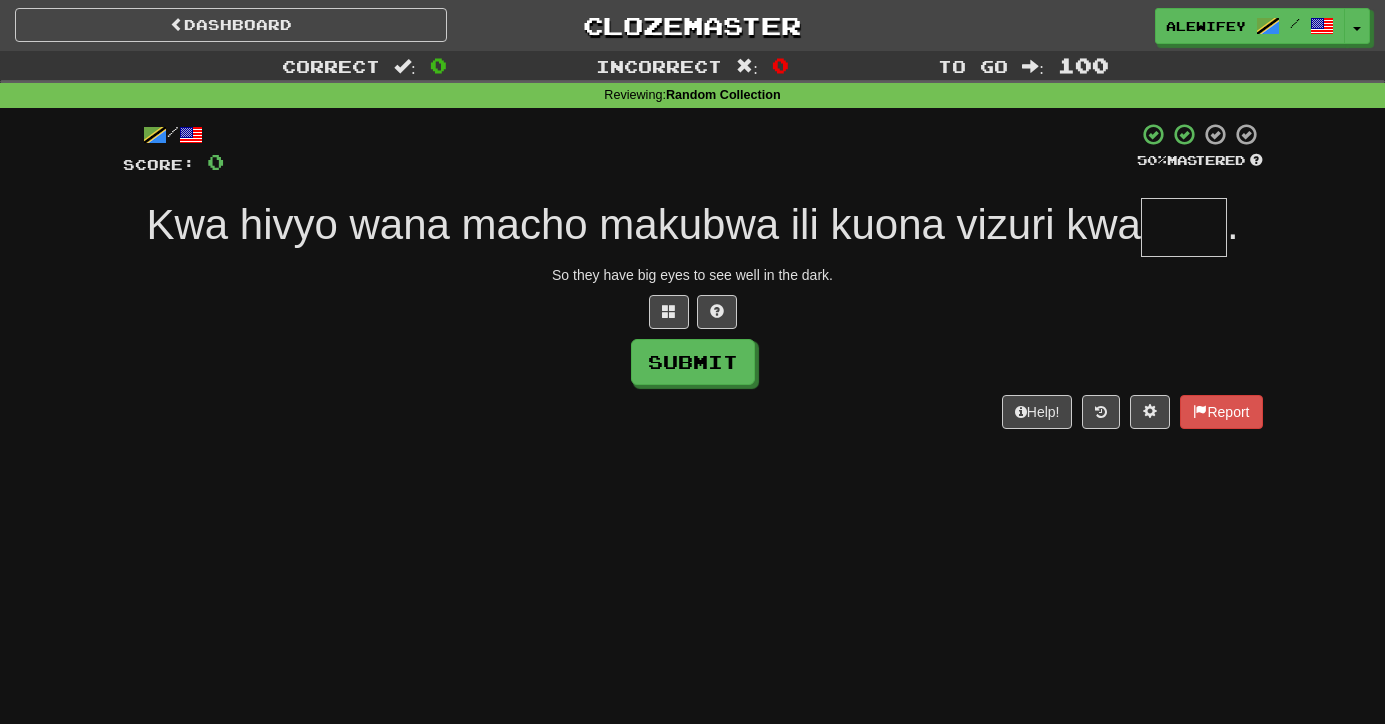 type on "*" 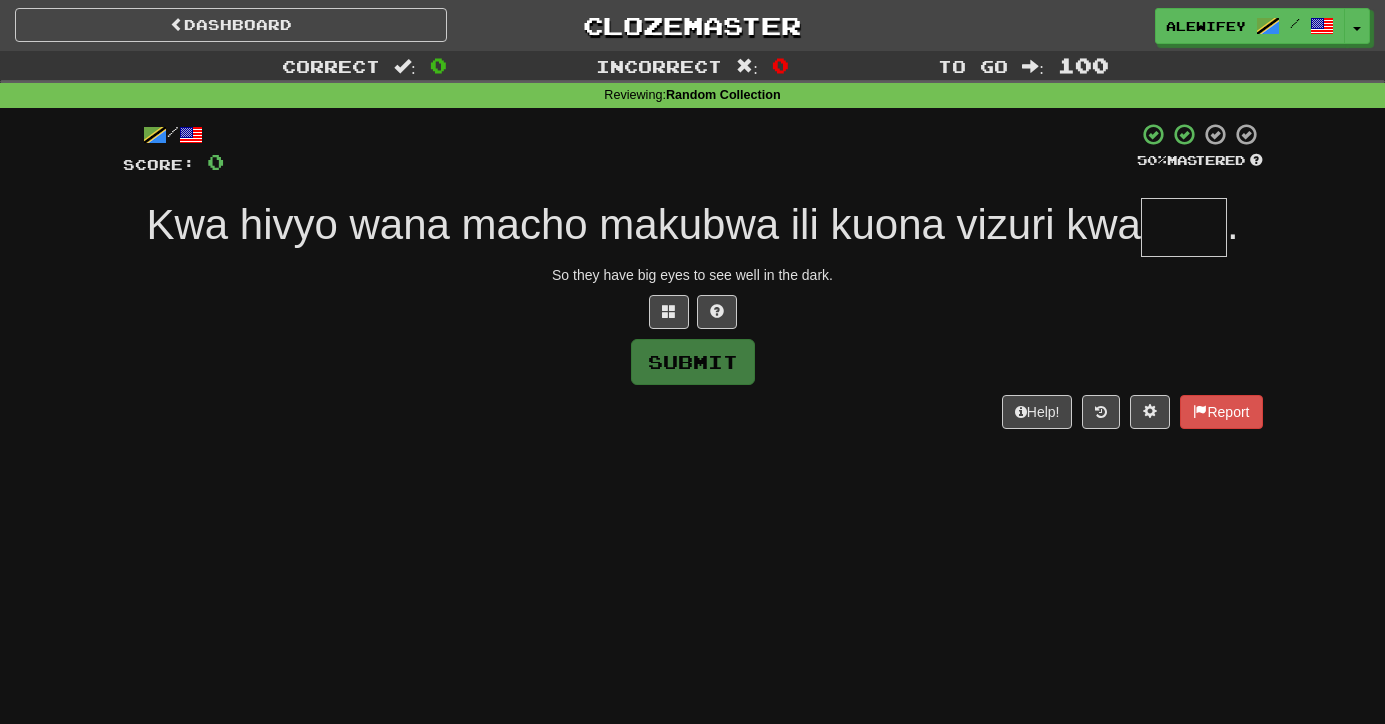 type on "*" 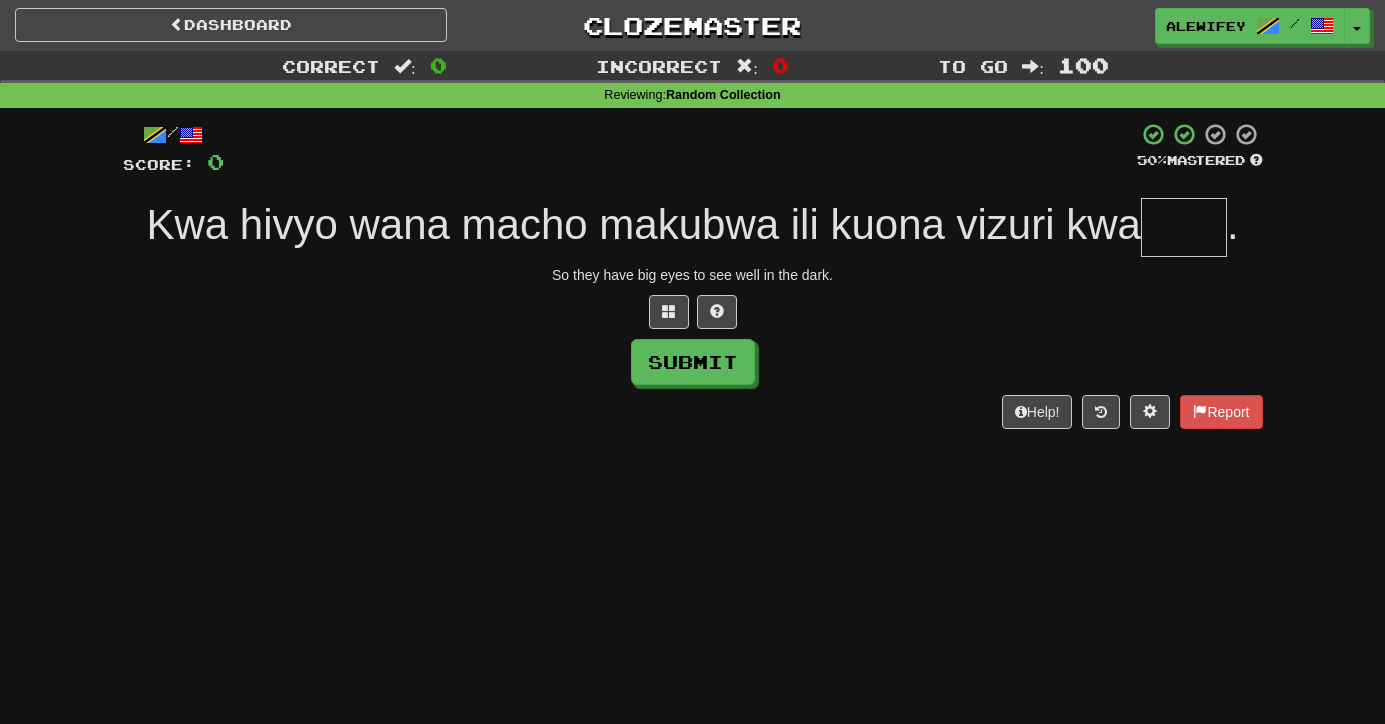 type on "*" 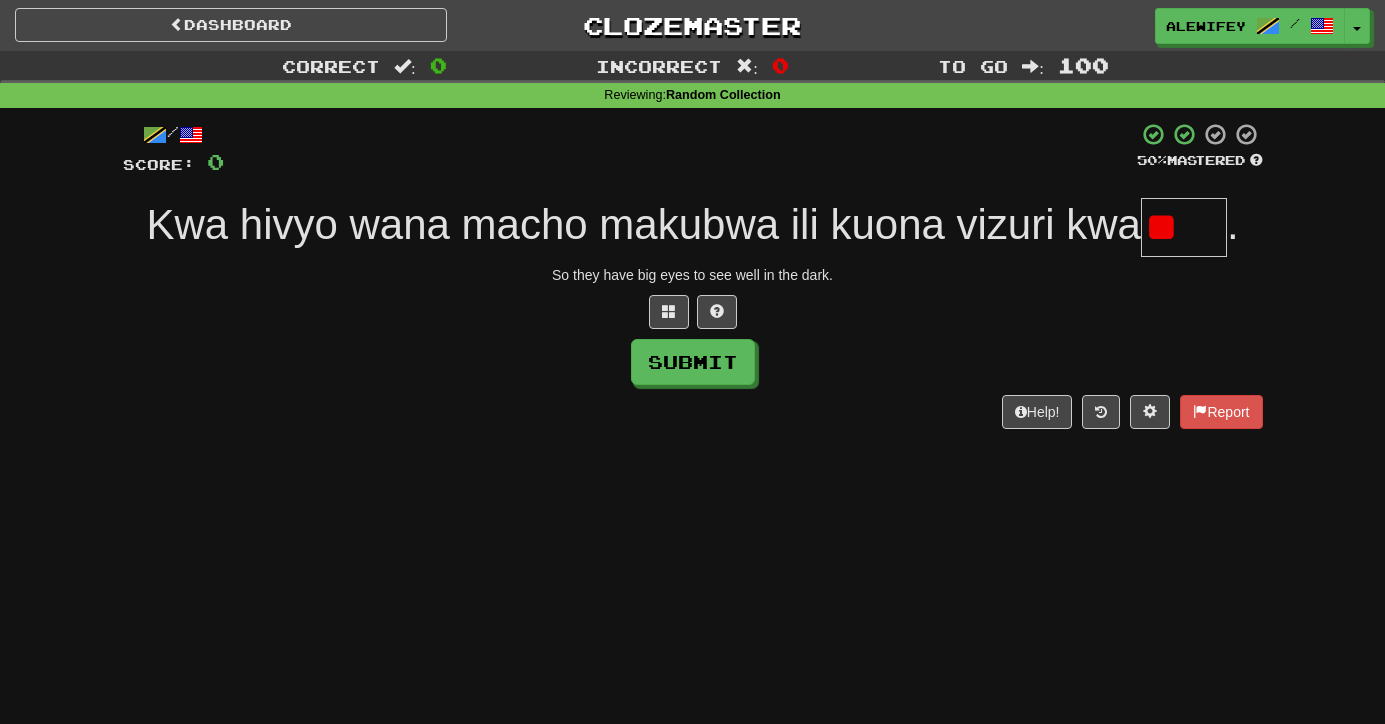 type on "*" 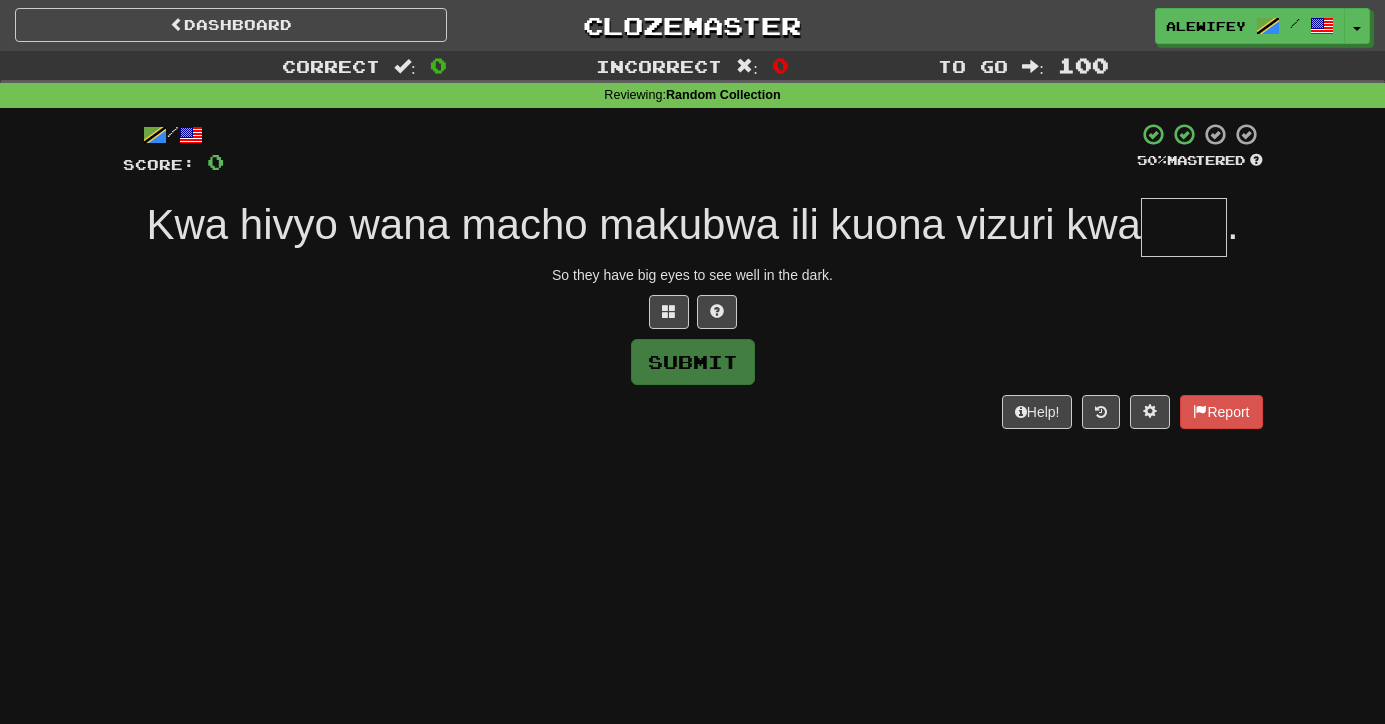 type on "*" 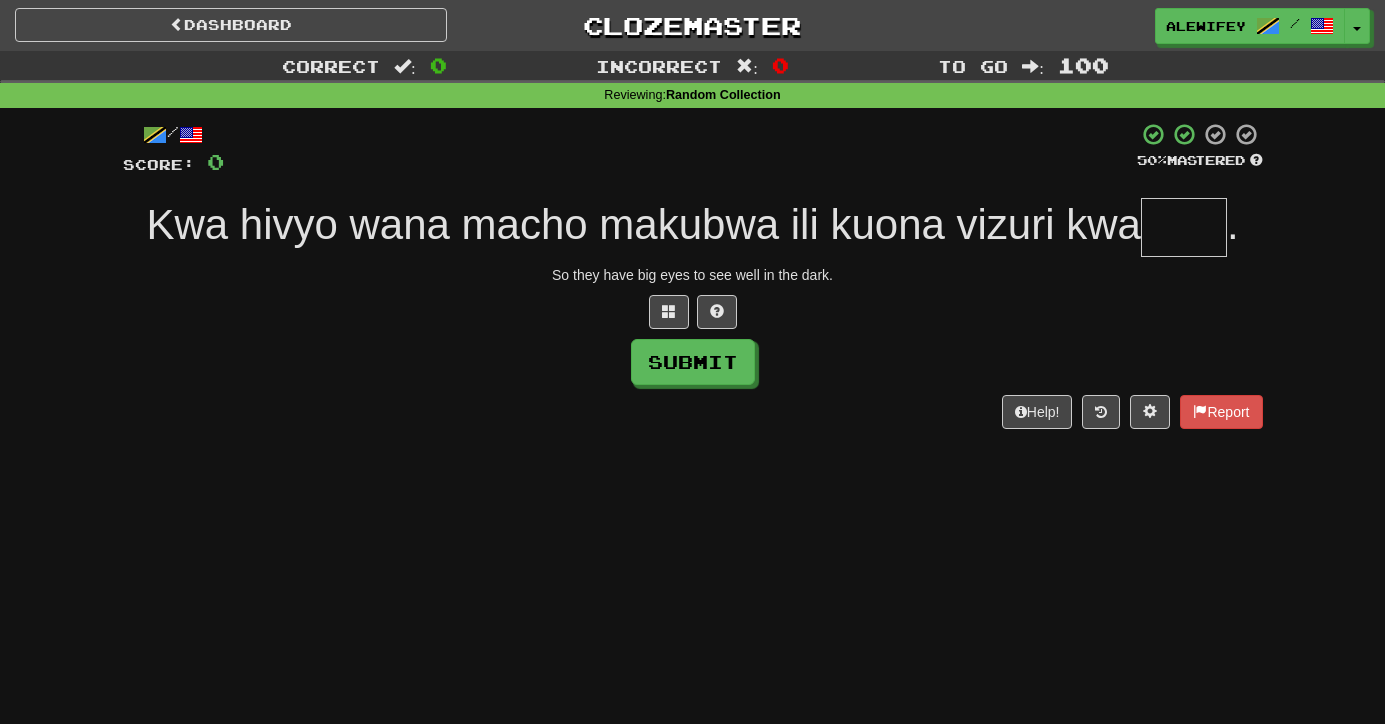 type on "*" 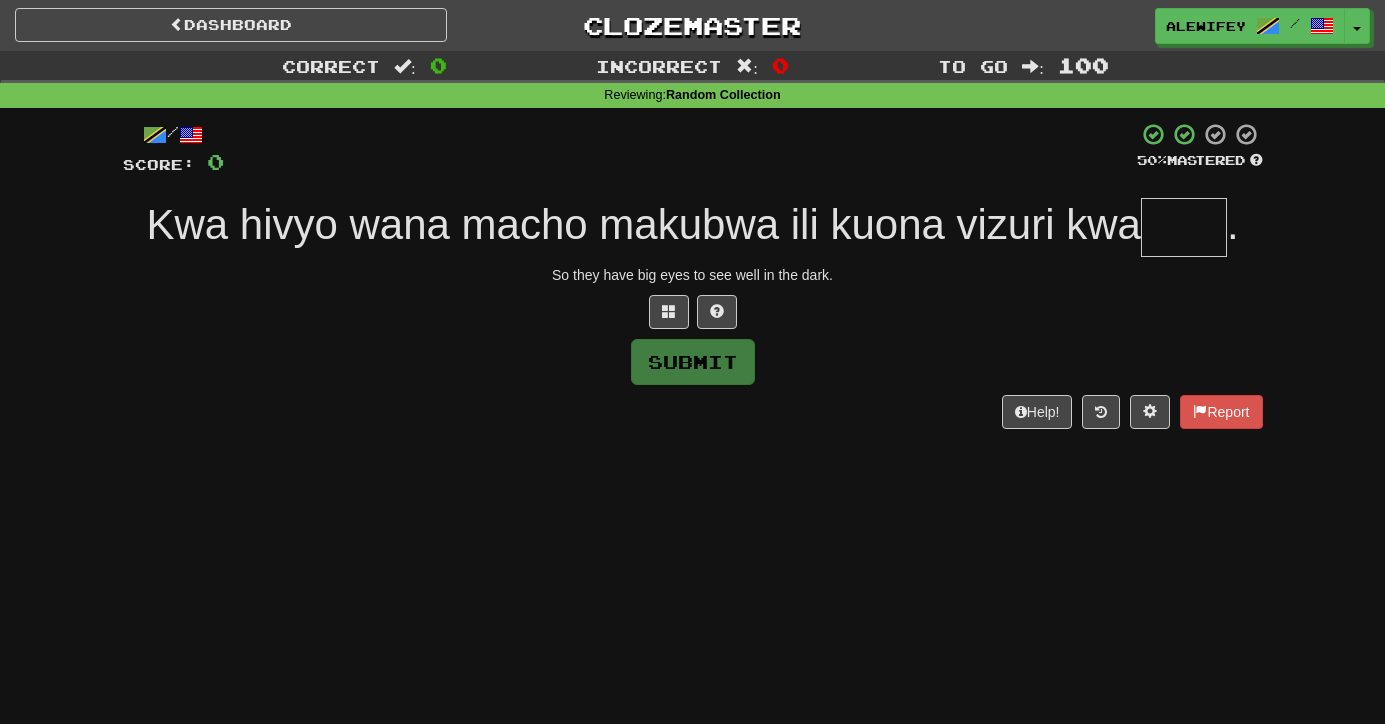 type on "*" 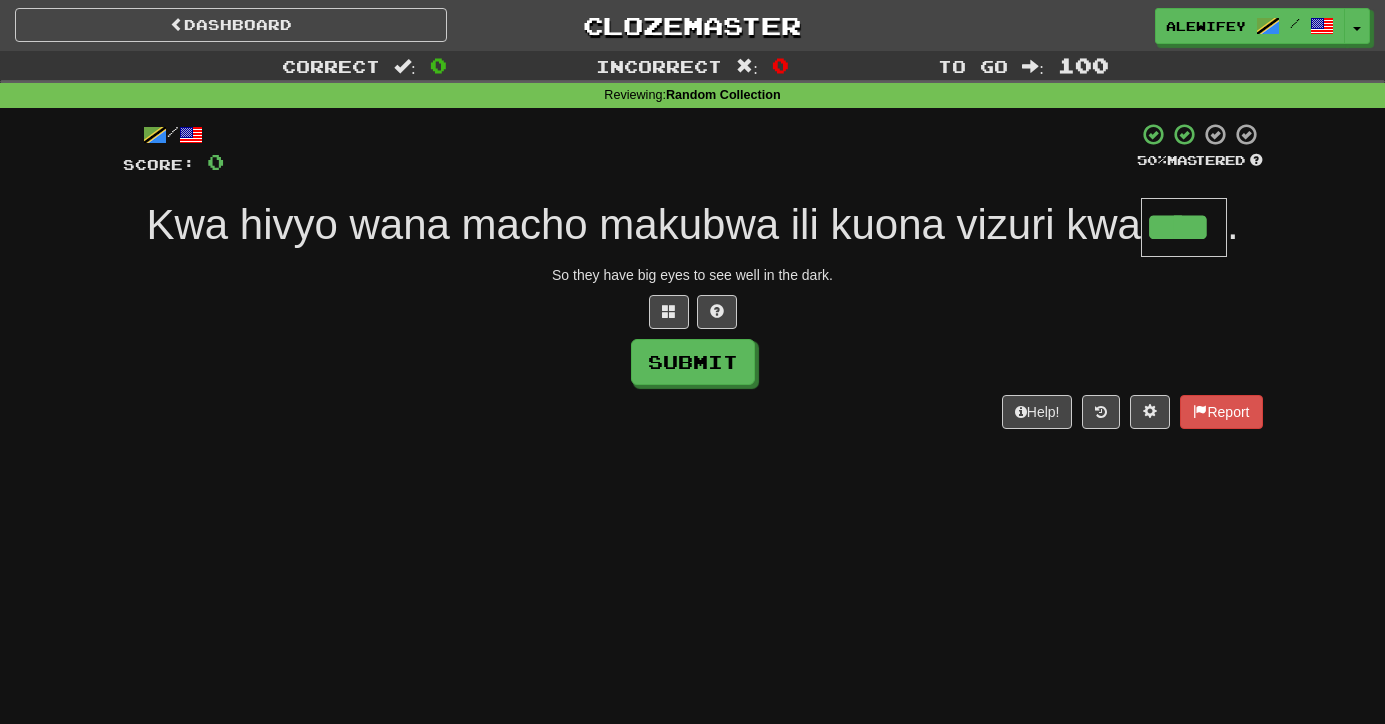 type on "****" 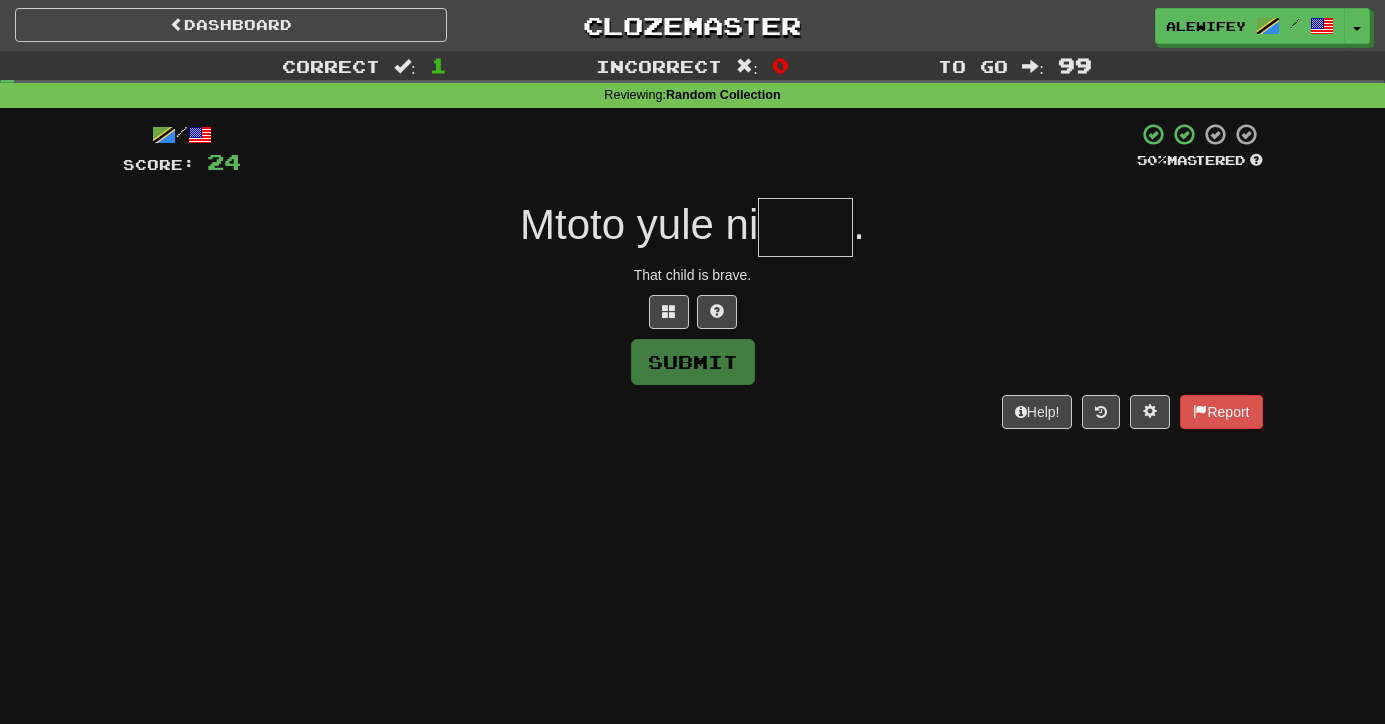type on "*" 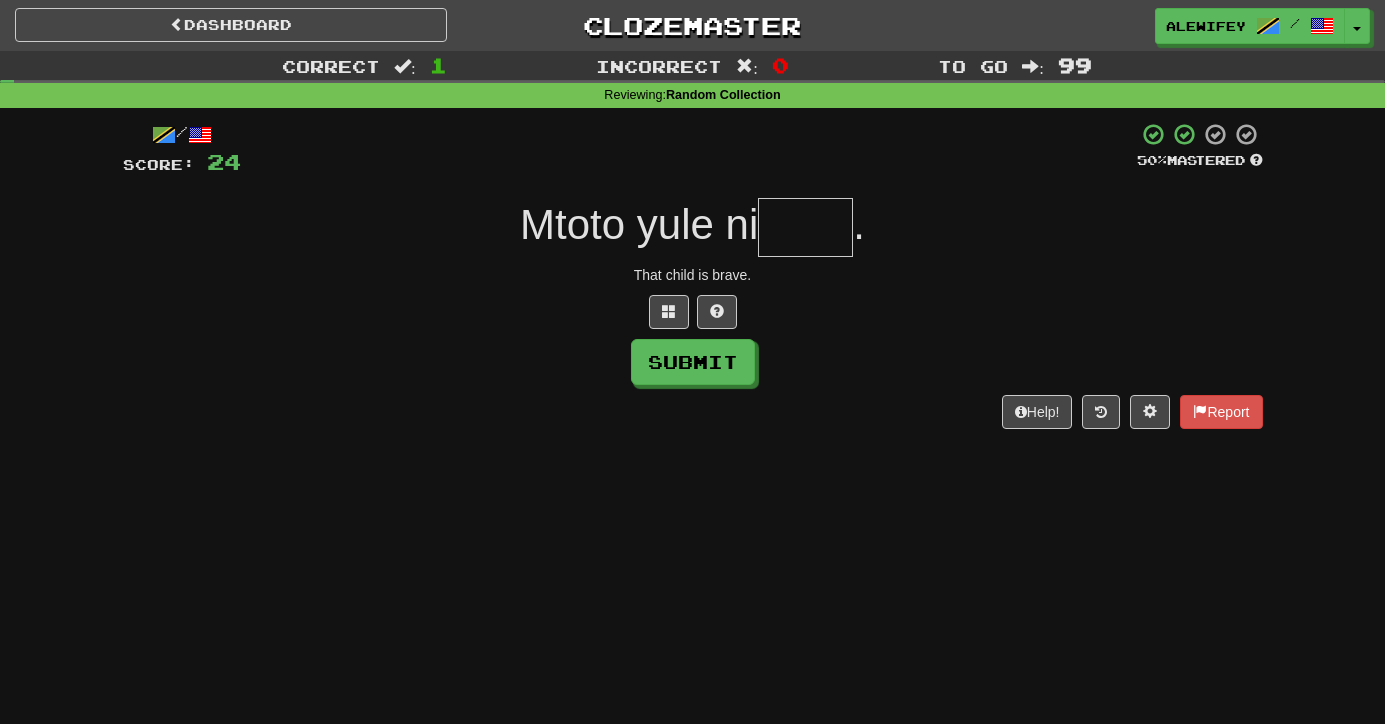 type on "*" 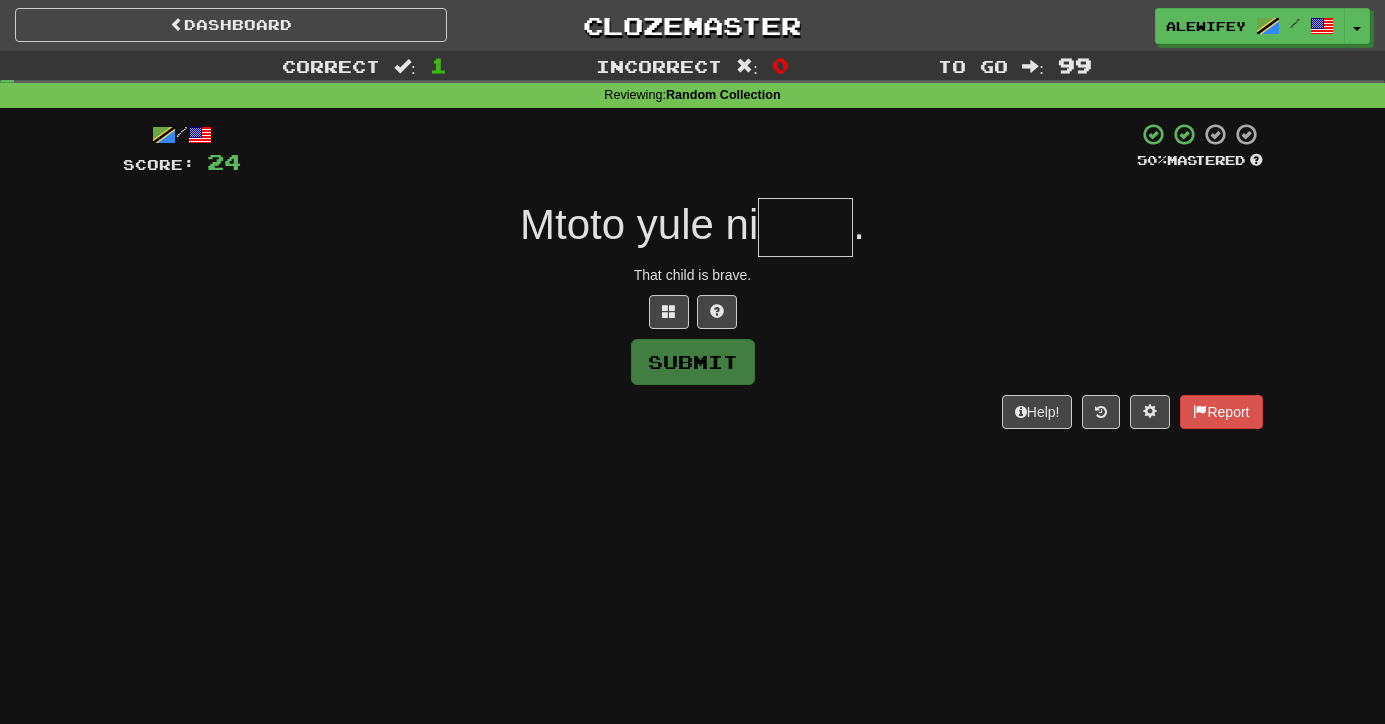 type on "*" 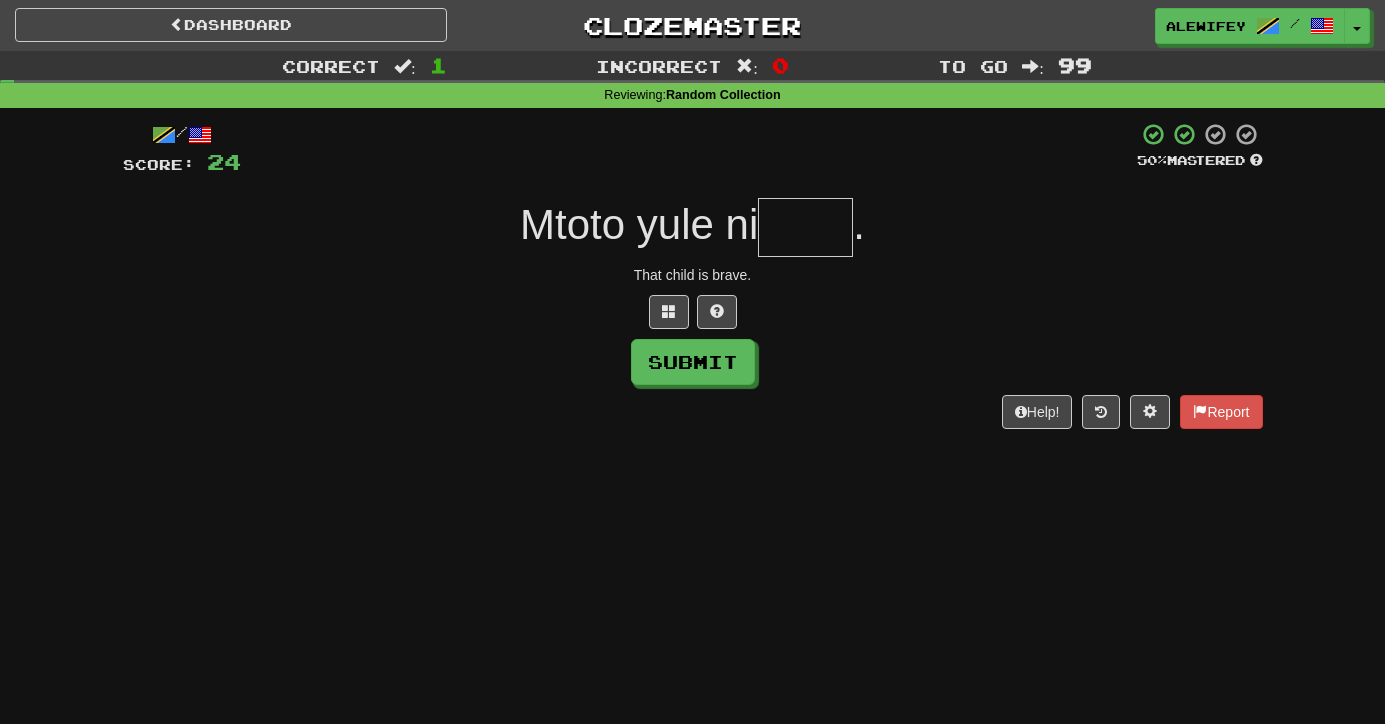 type on "*" 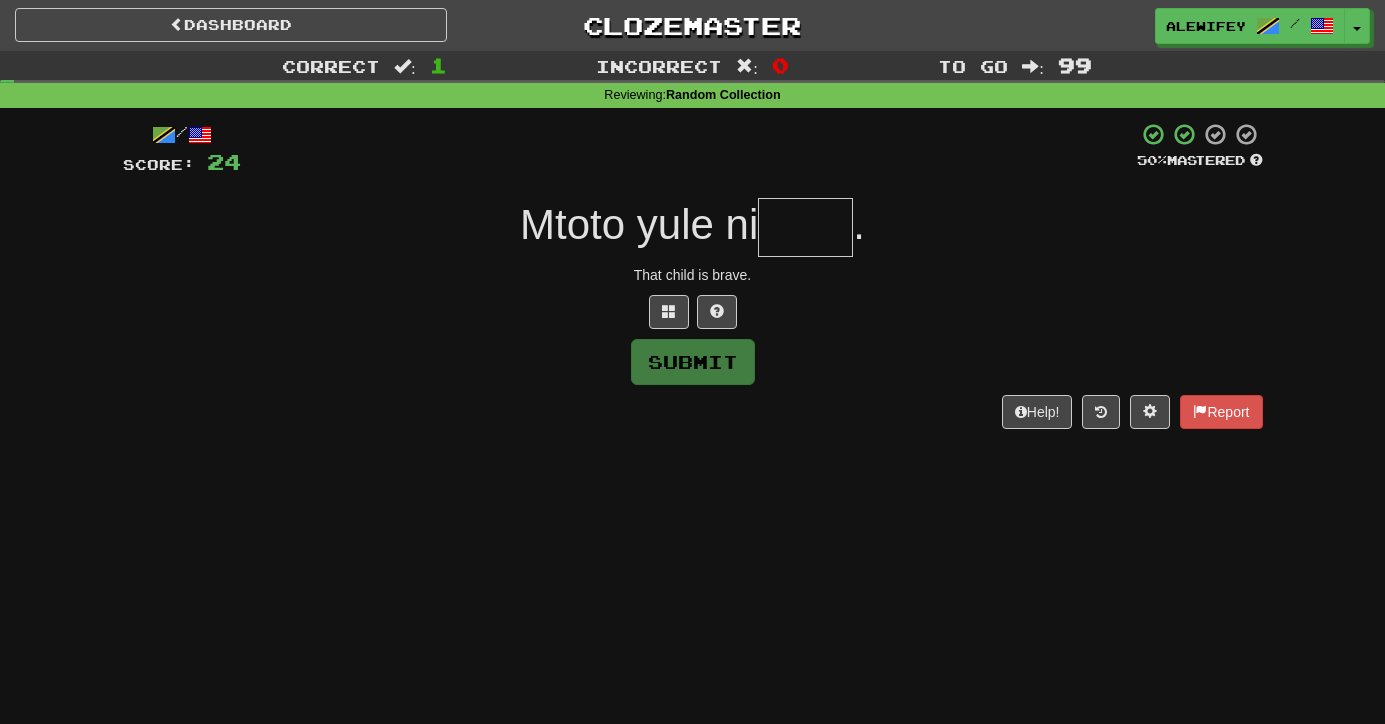 type on "*" 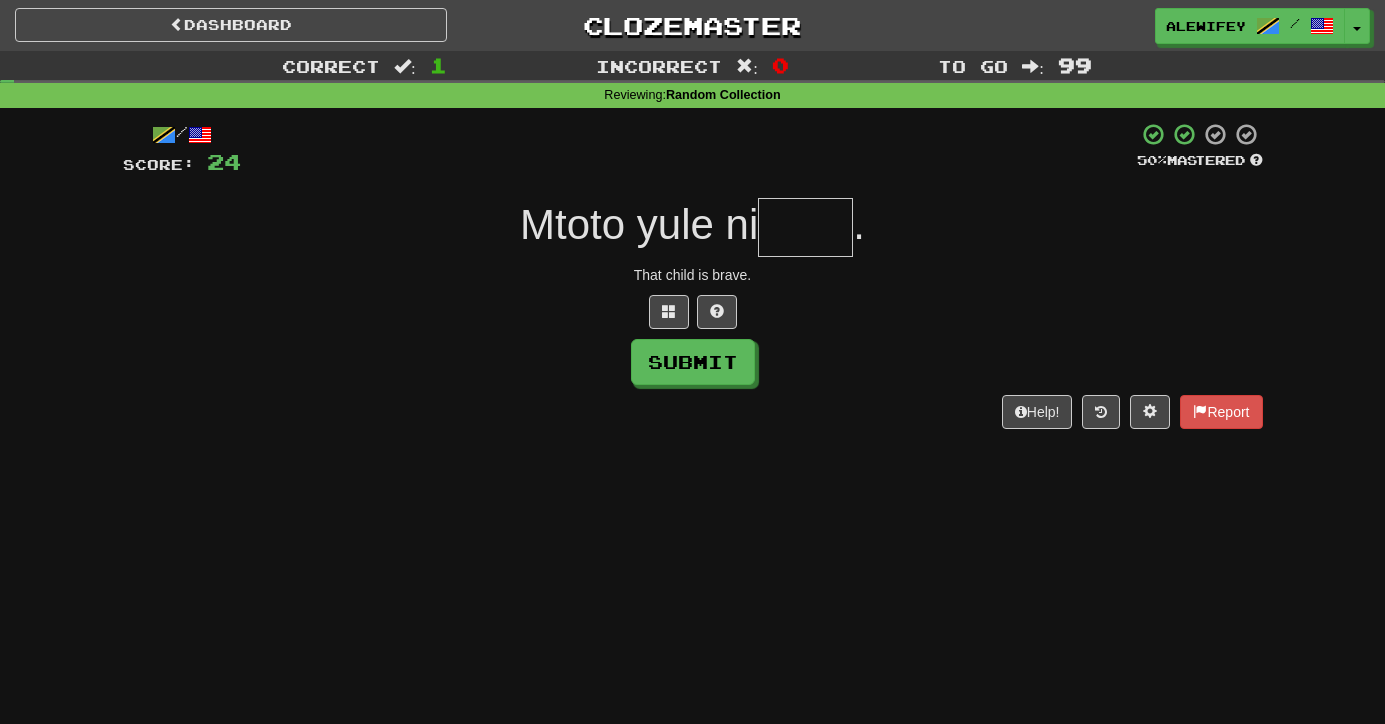 type on "*" 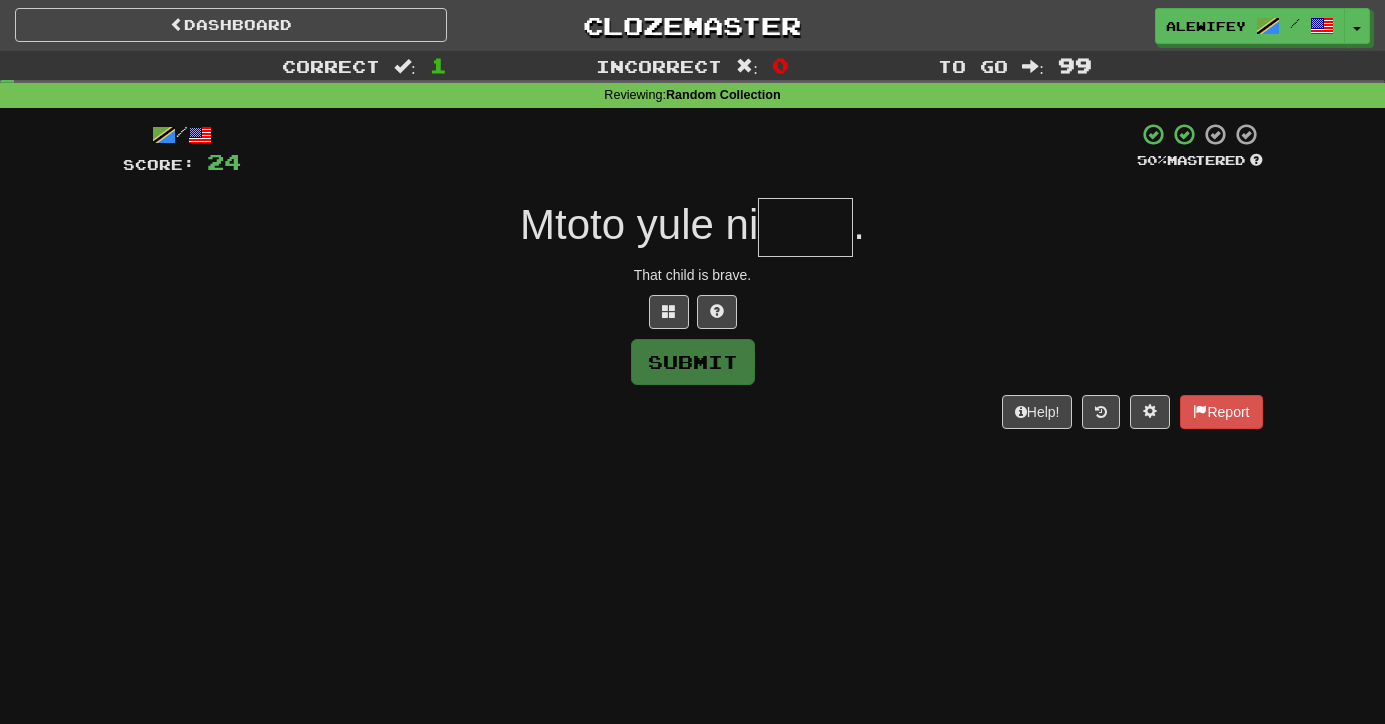 type on "*" 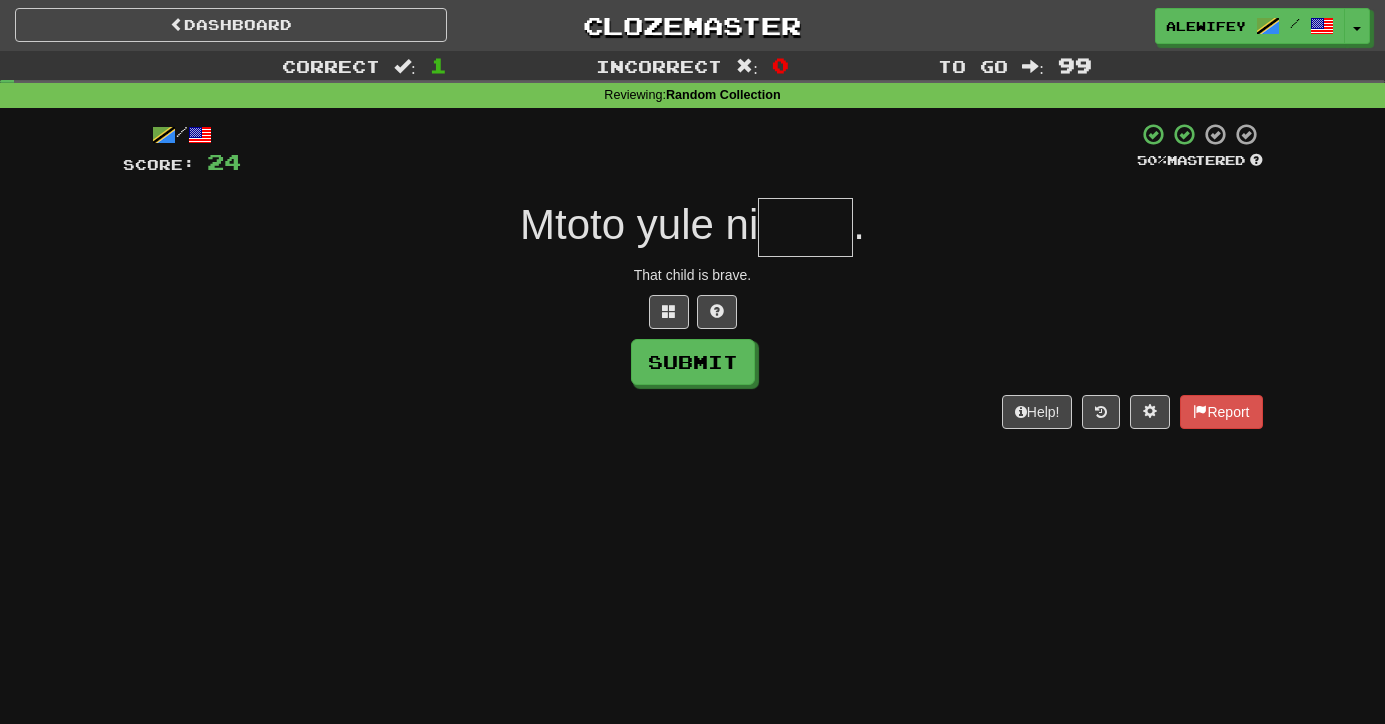 type on "*" 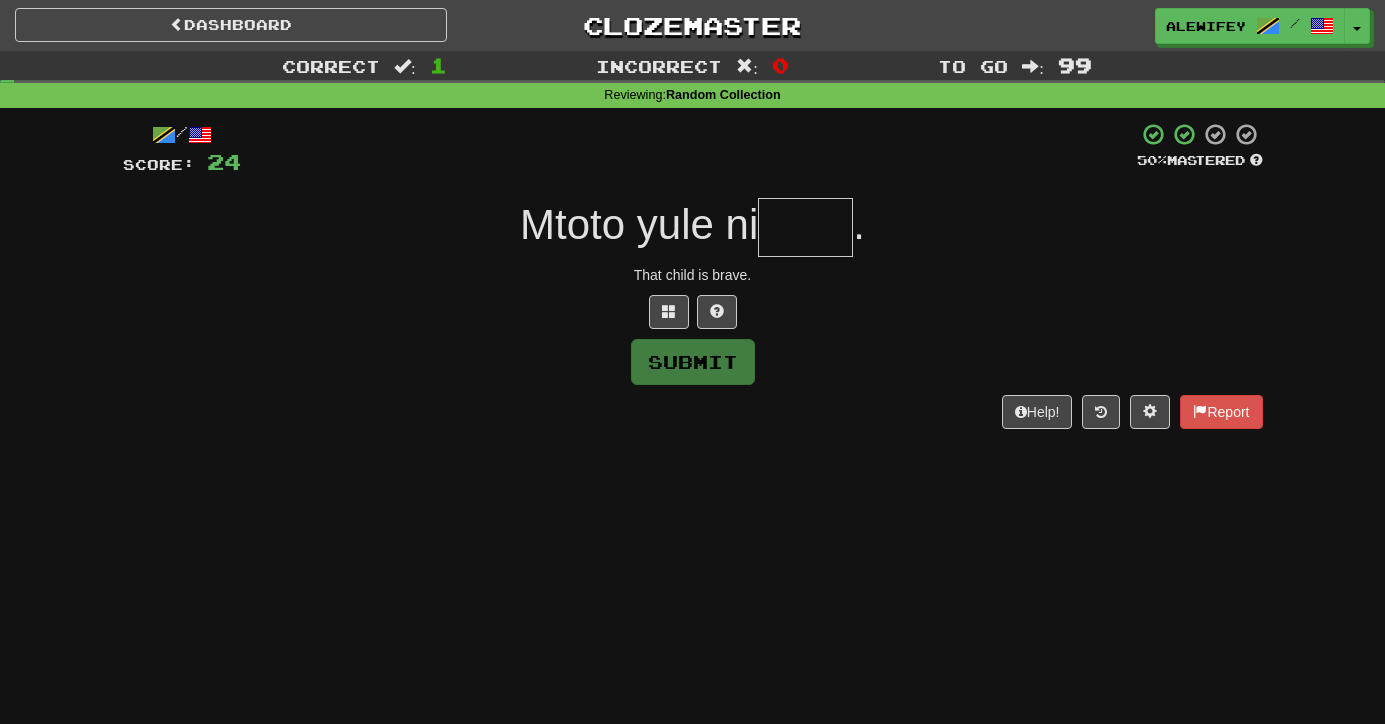 type on "*" 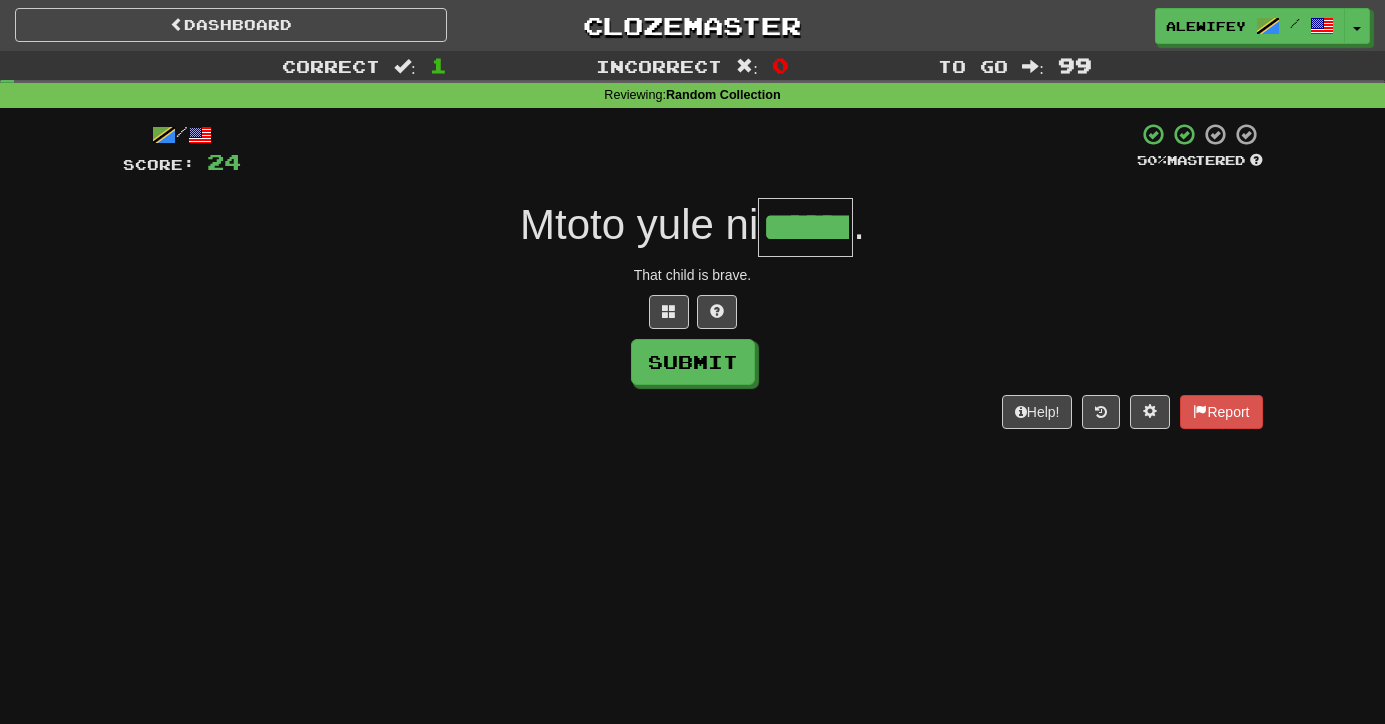 type on "******" 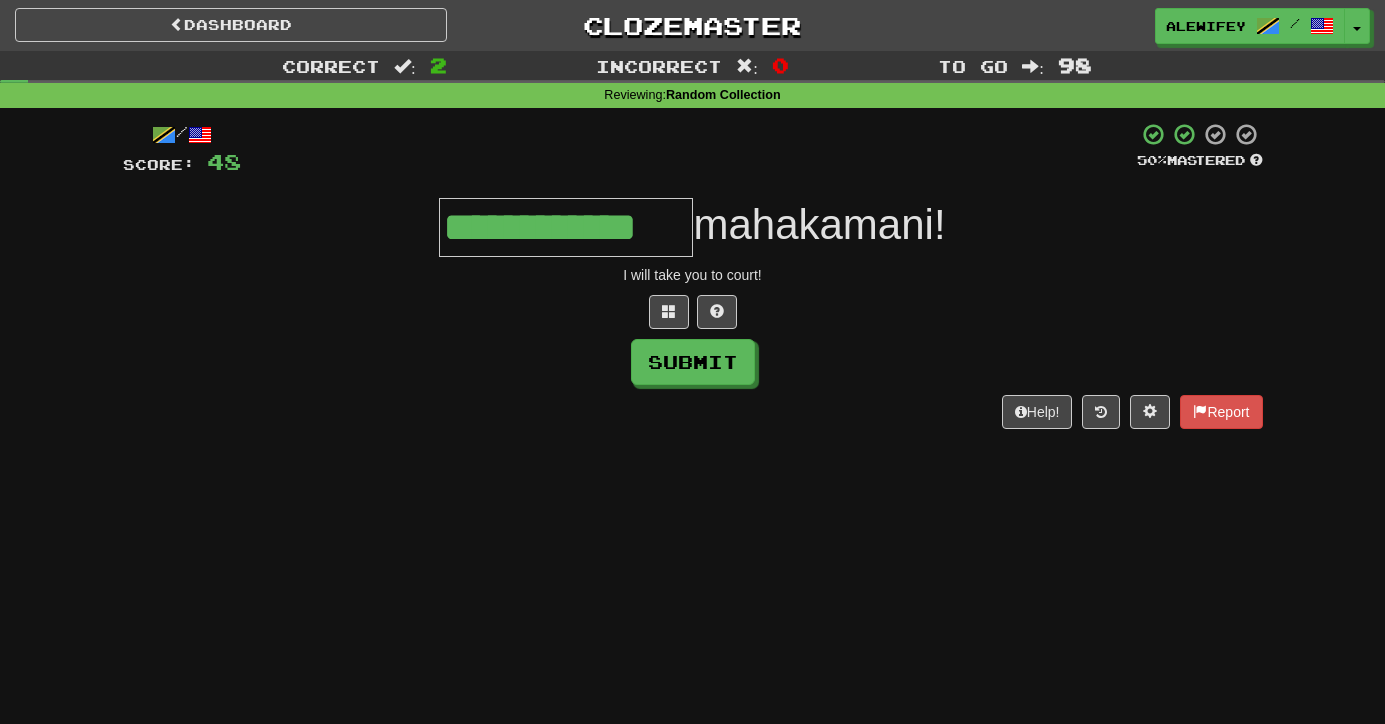 type on "**********" 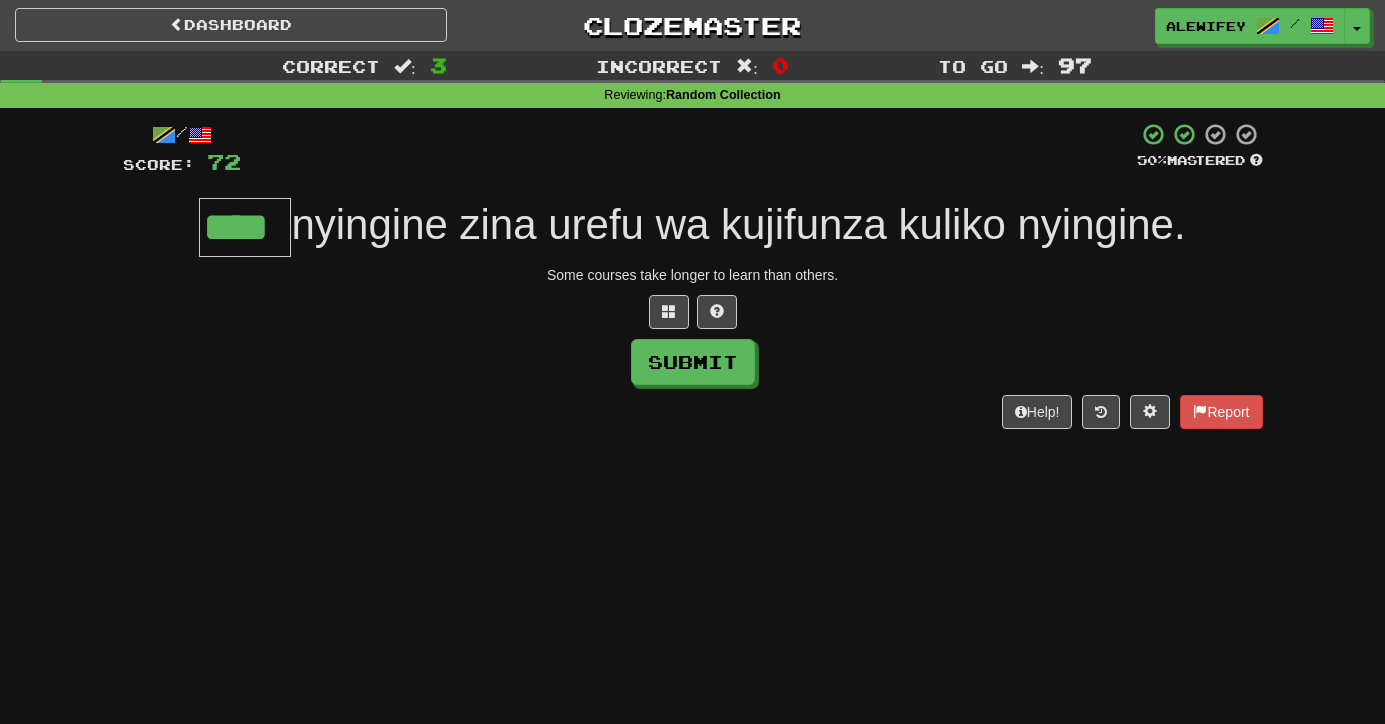 type on "****" 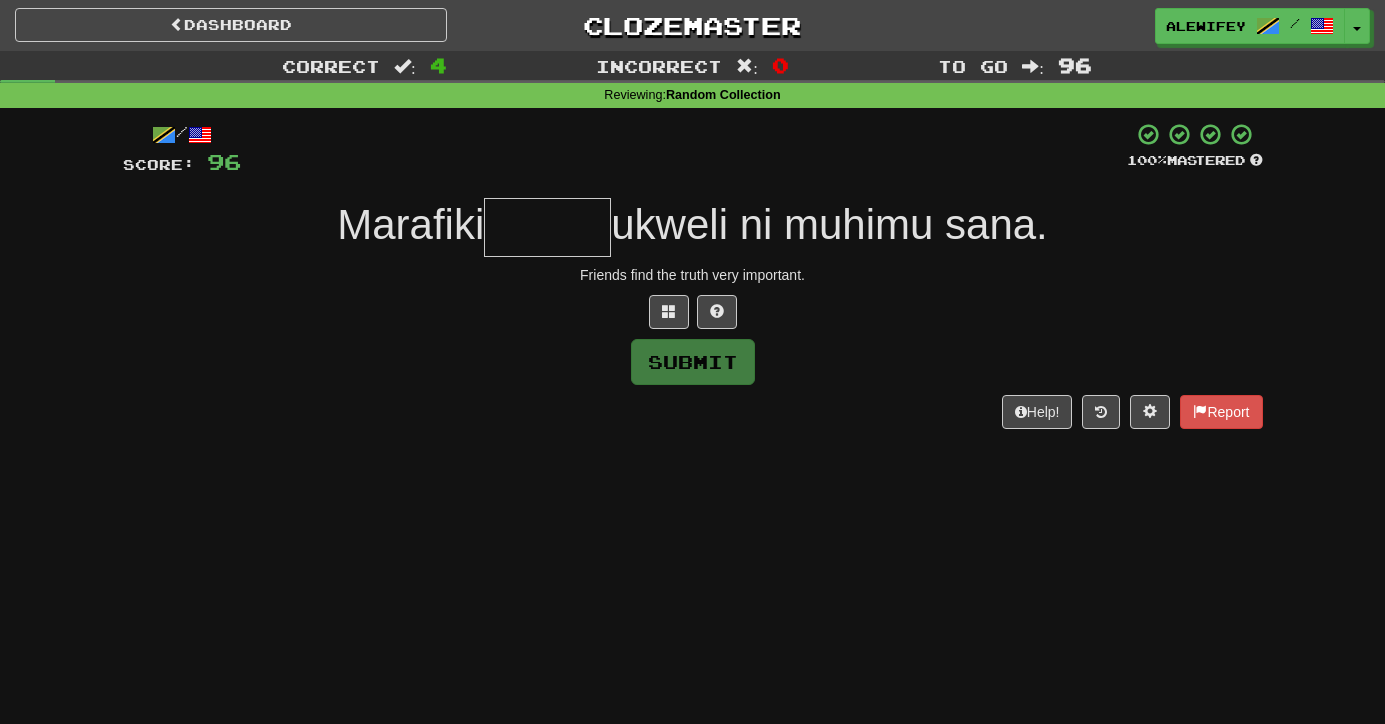 type on "*" 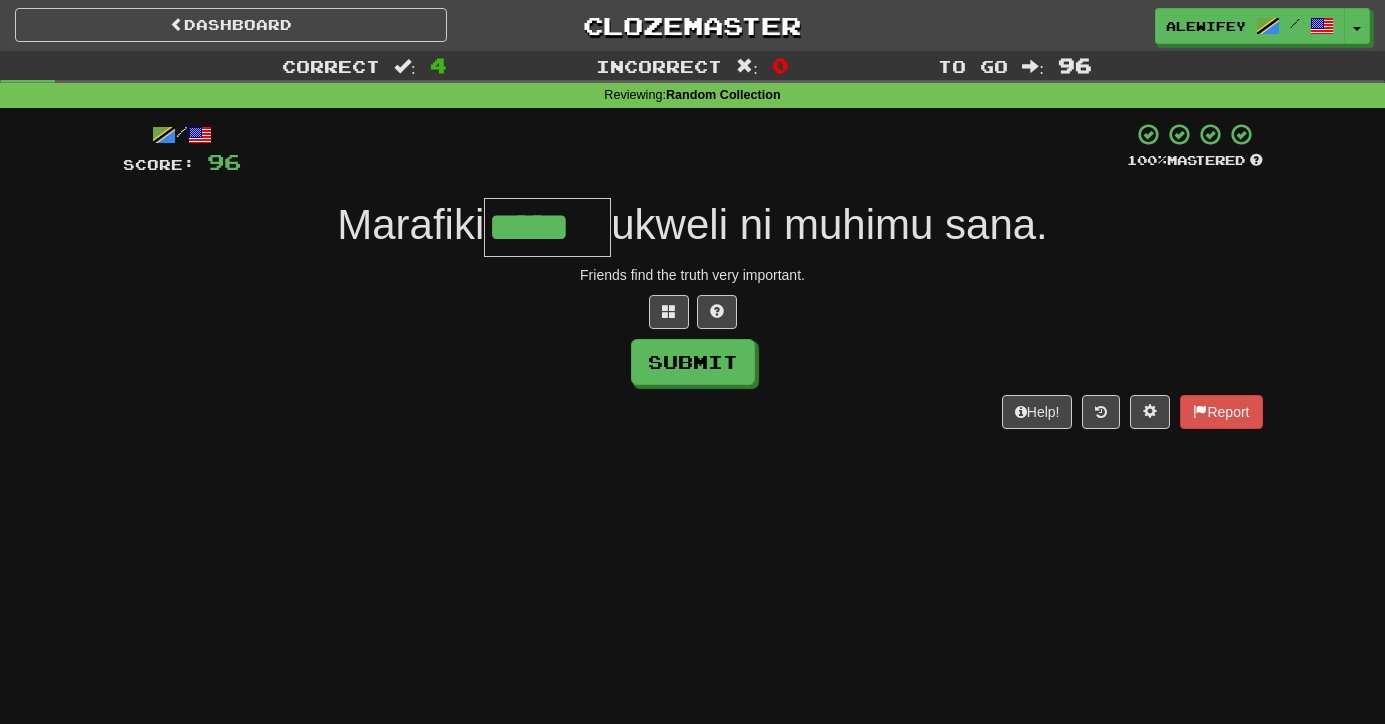 type on "*****" 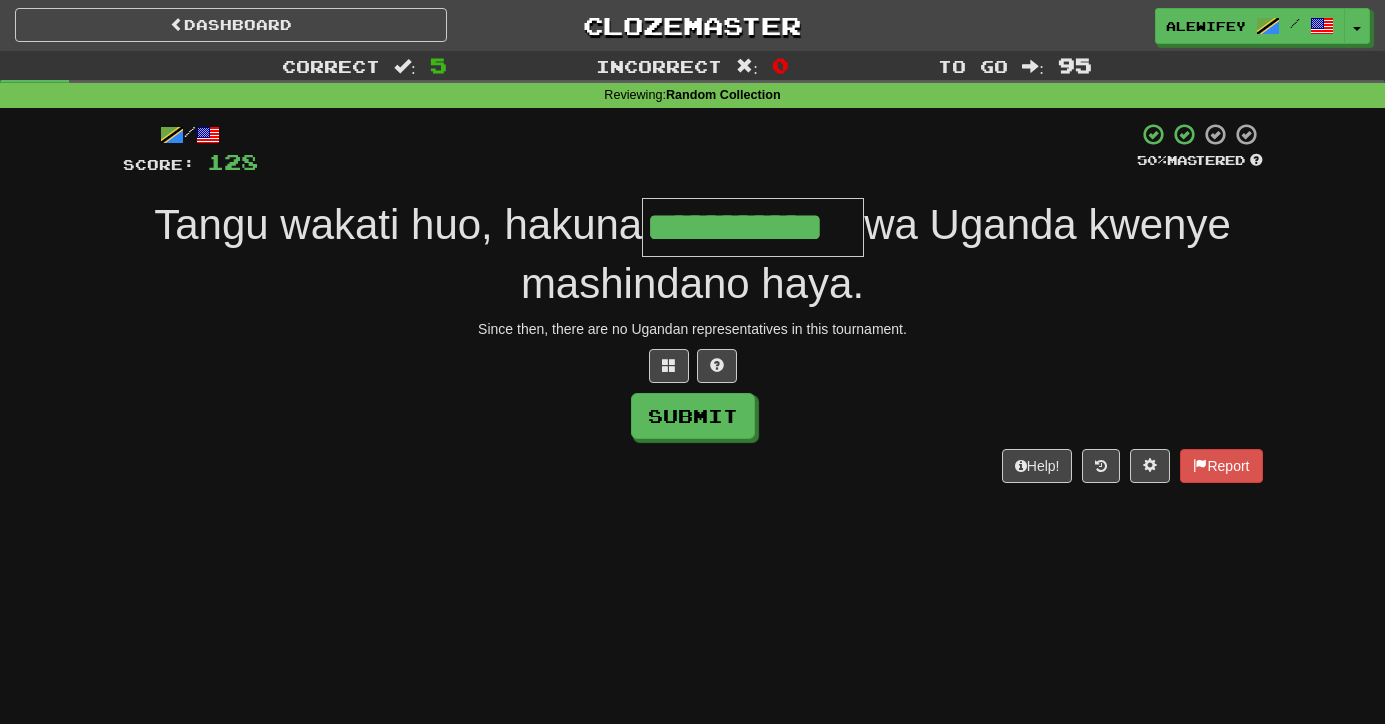type on "**********" 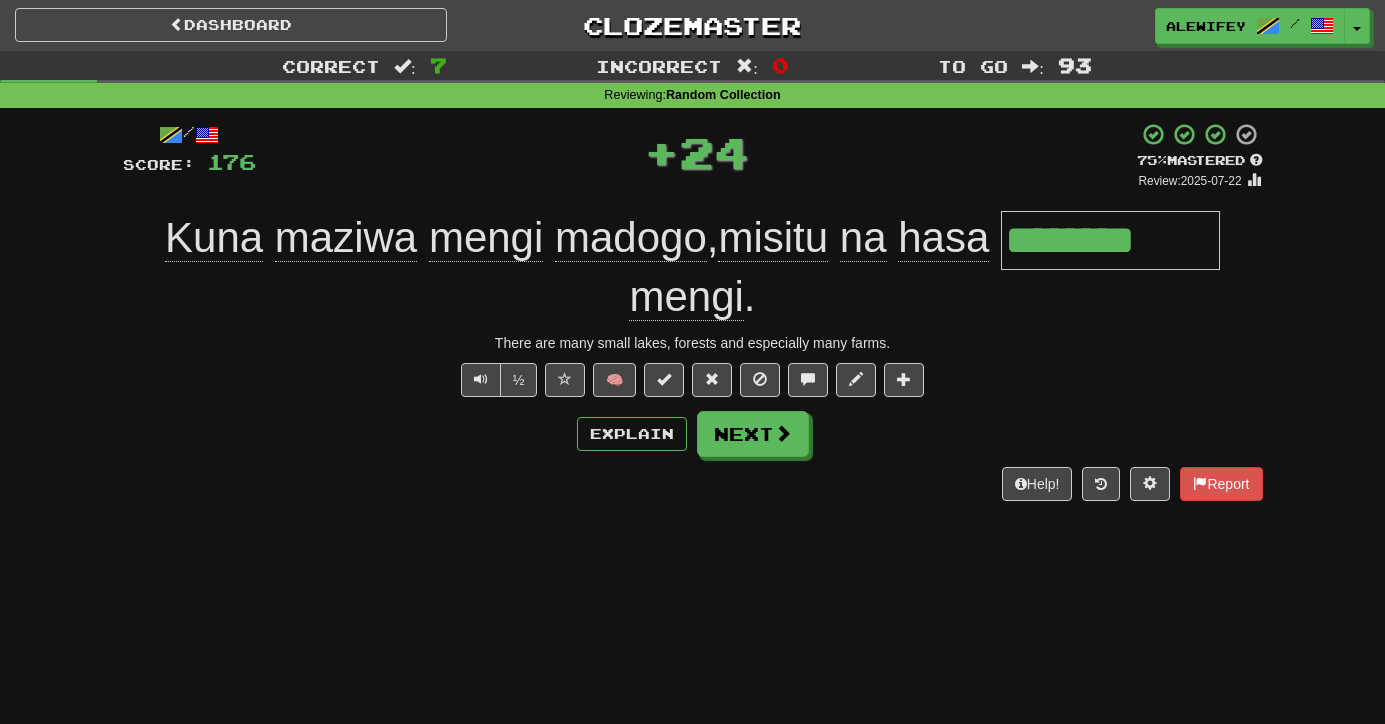 type on "********" 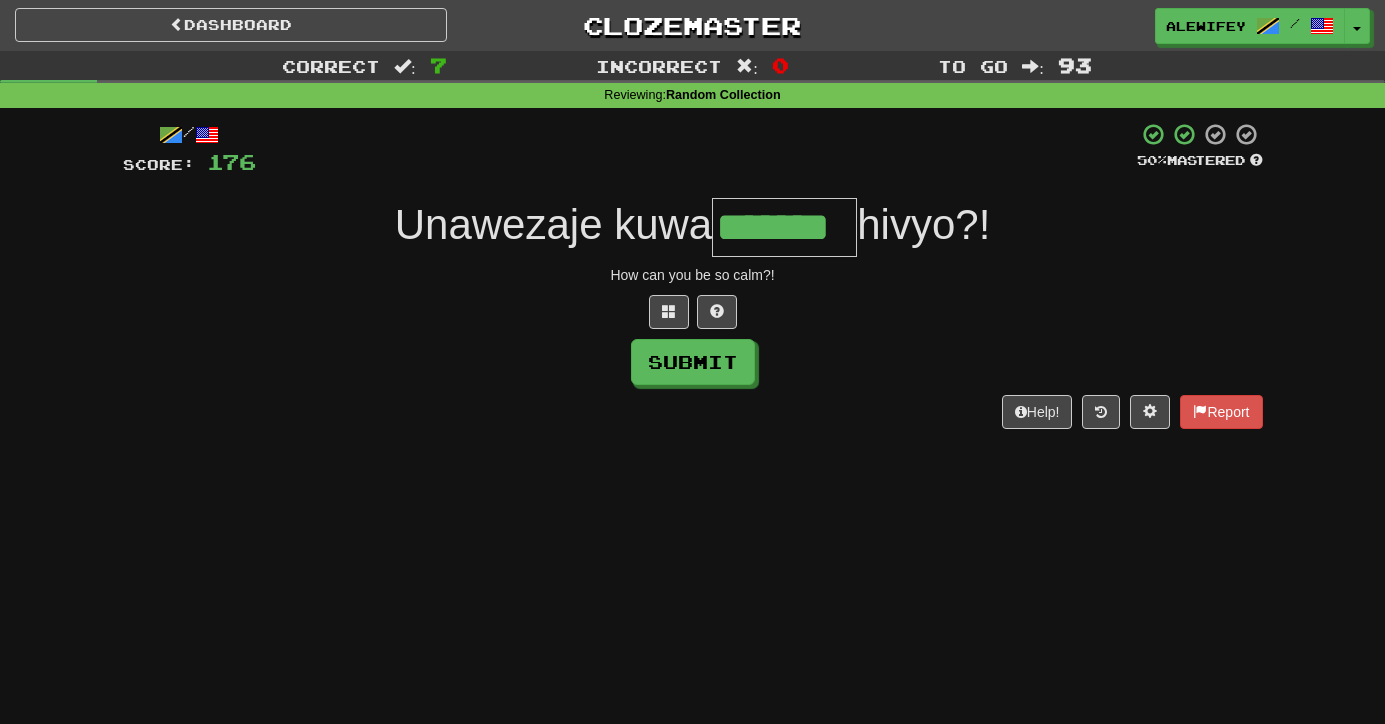 type on "*******" 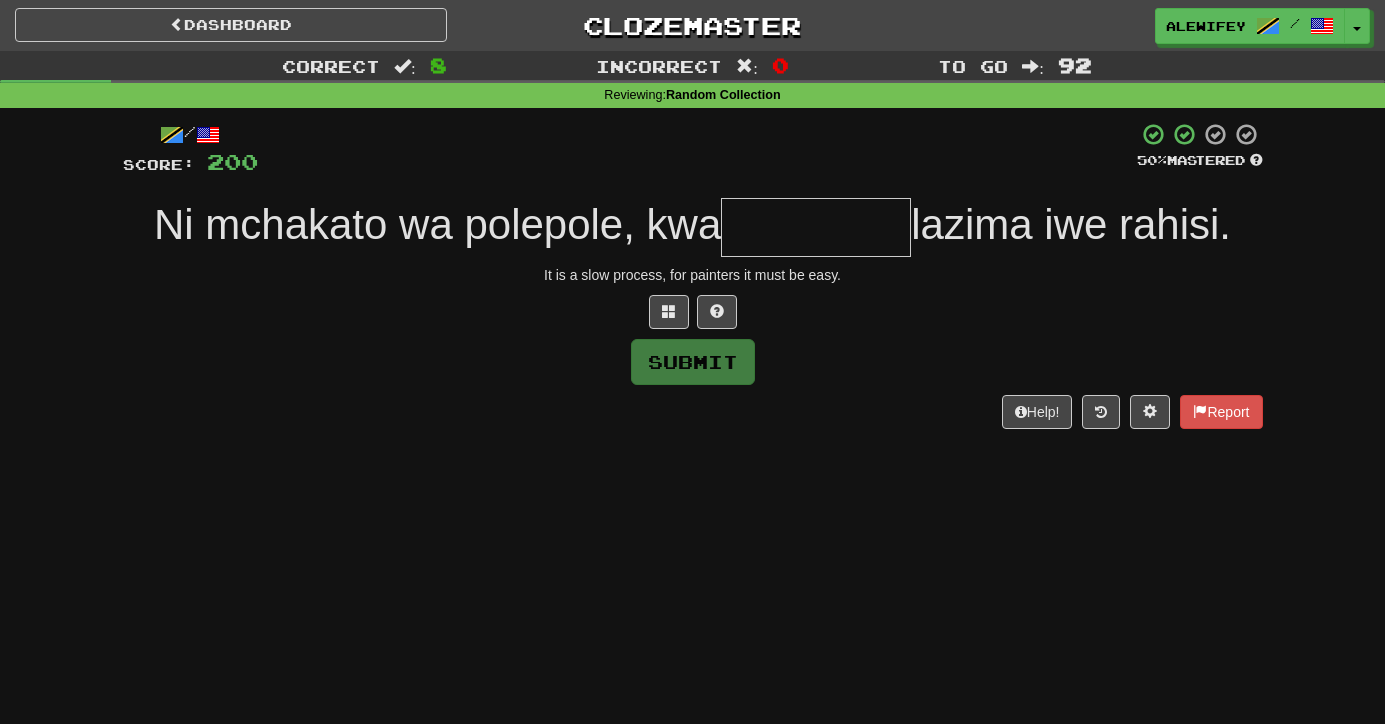 type on "*" 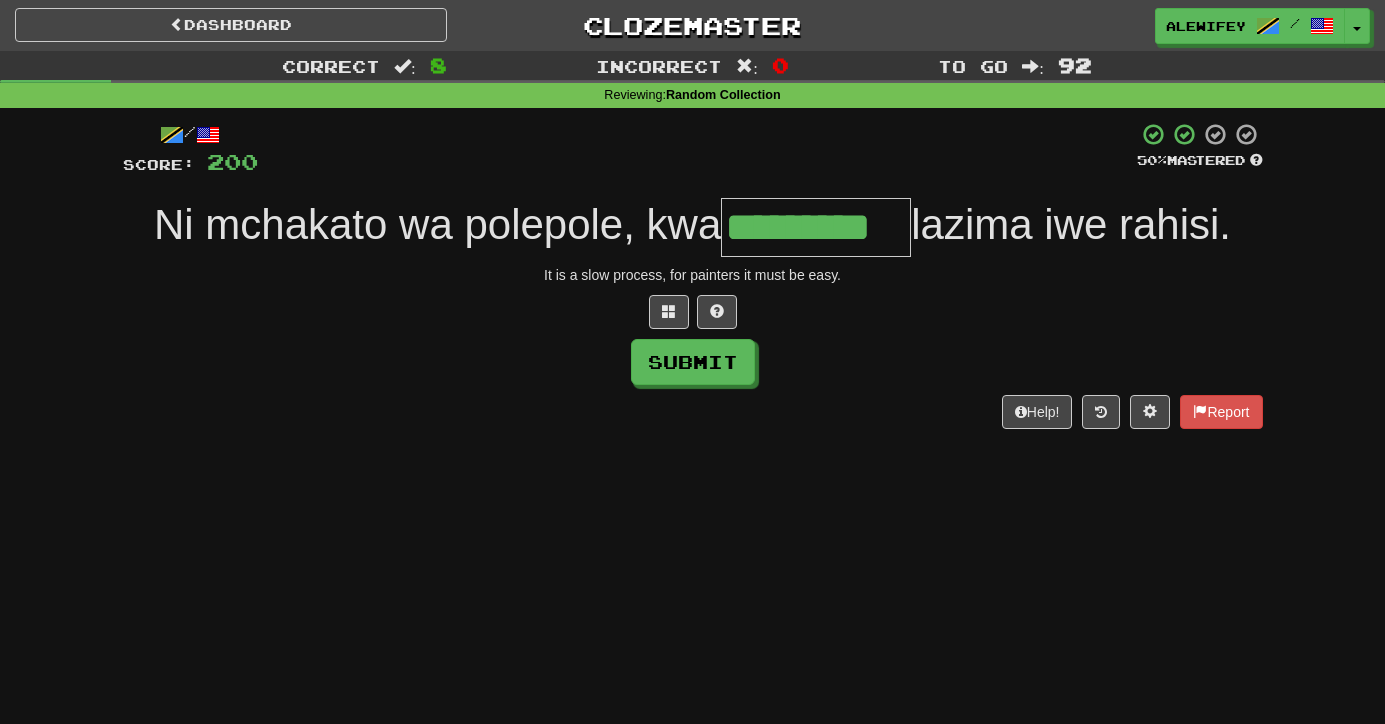 type on "*********" 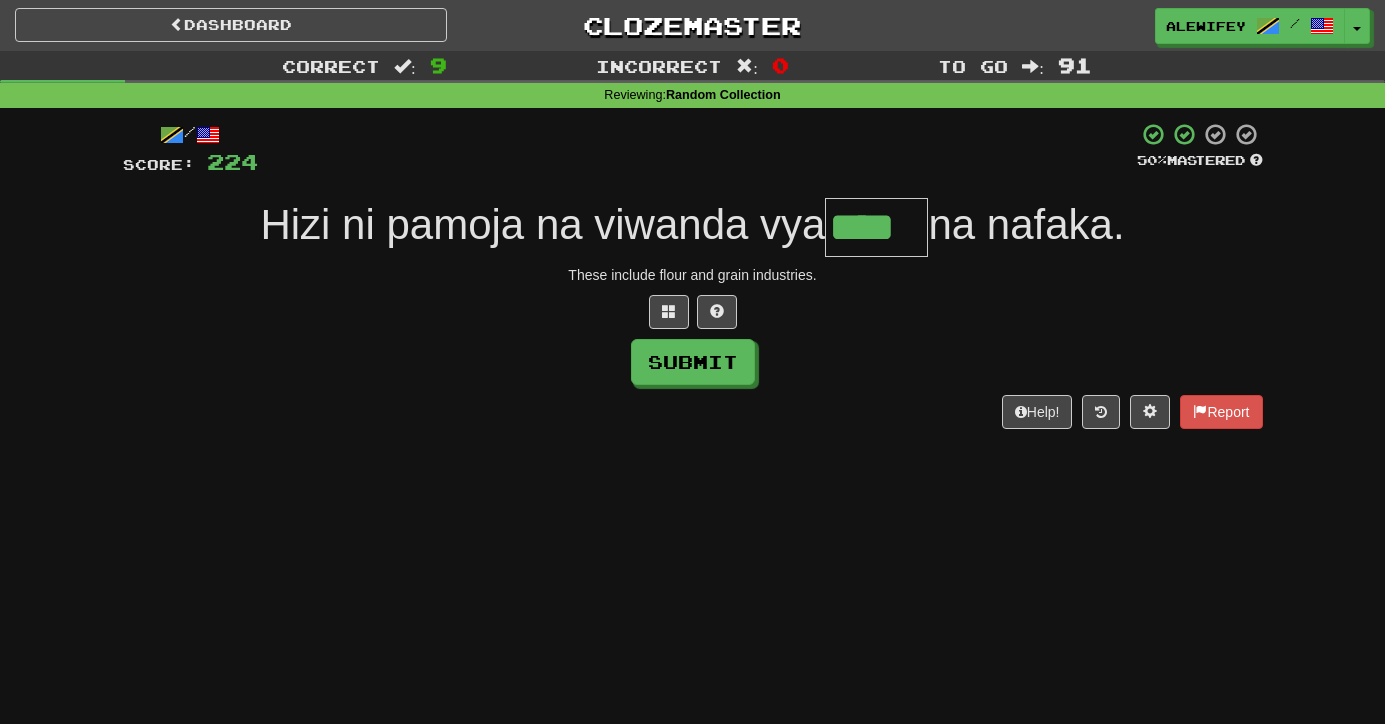 type on "****" 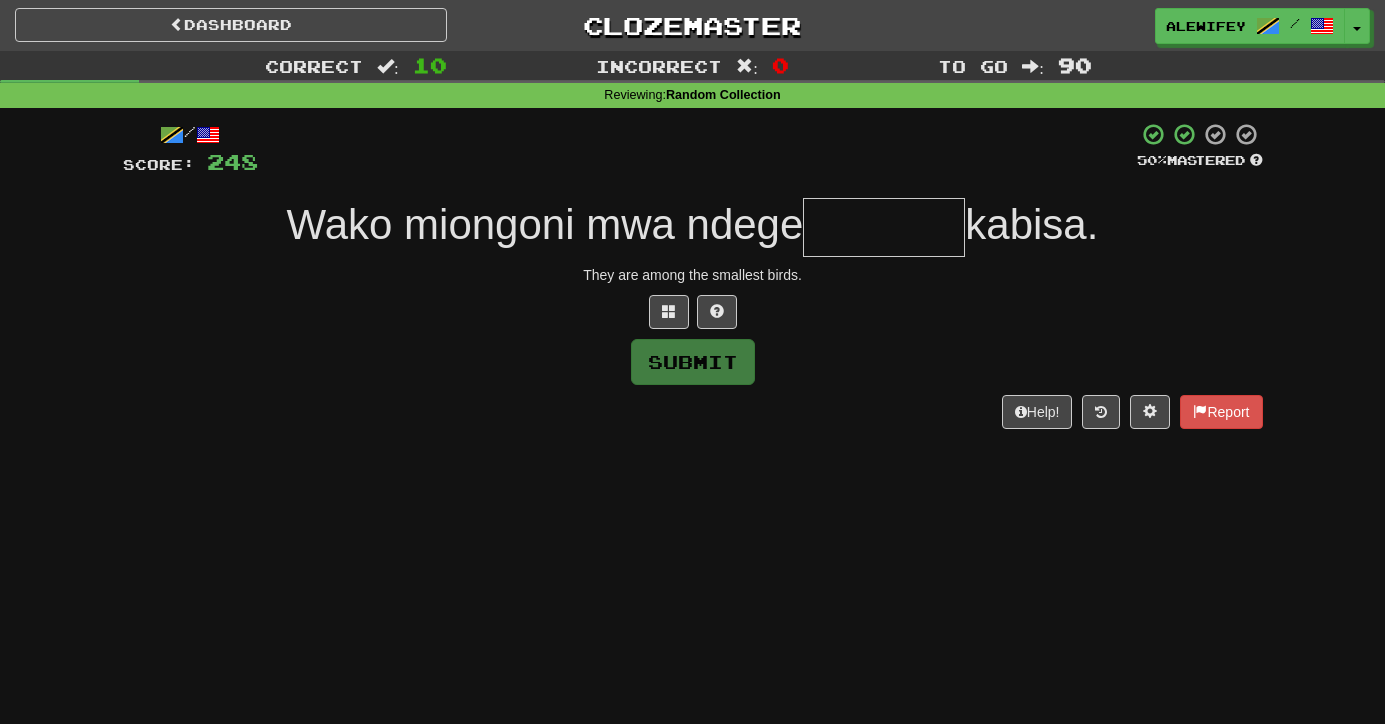 type on "*" 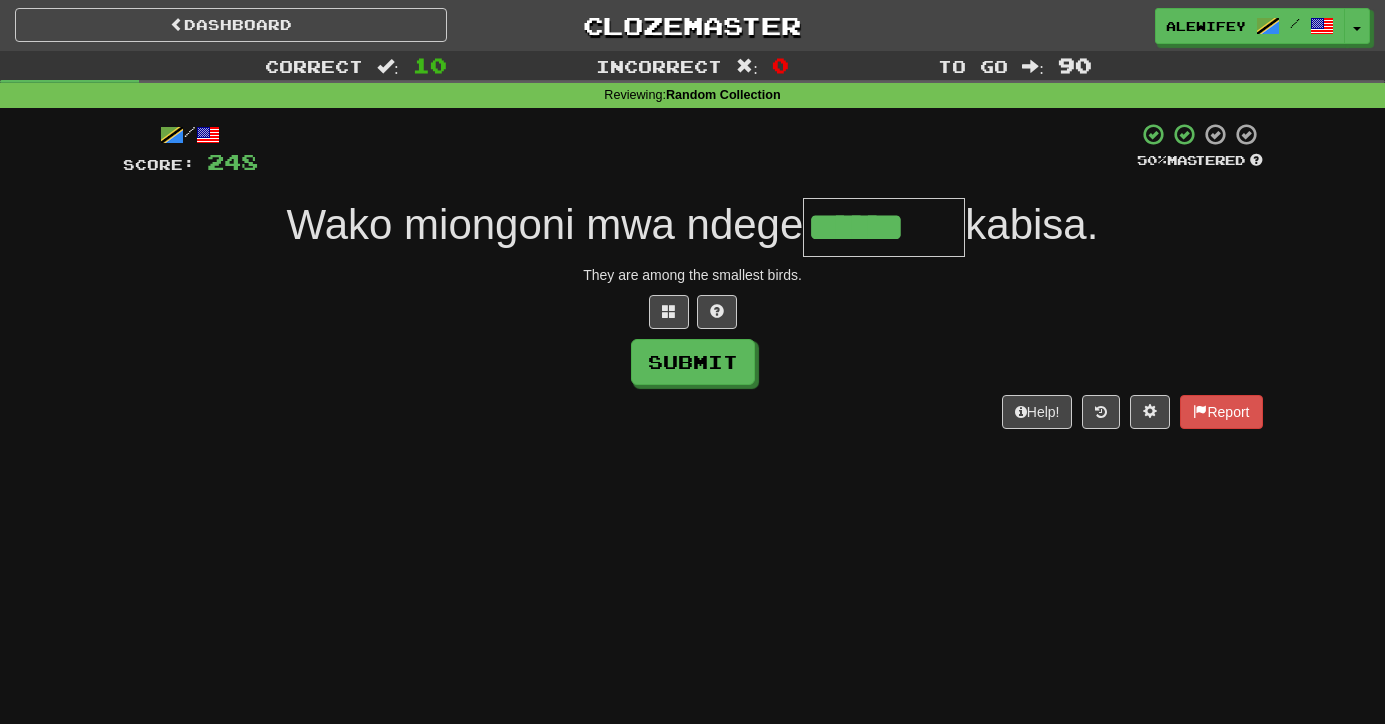 type on "******" 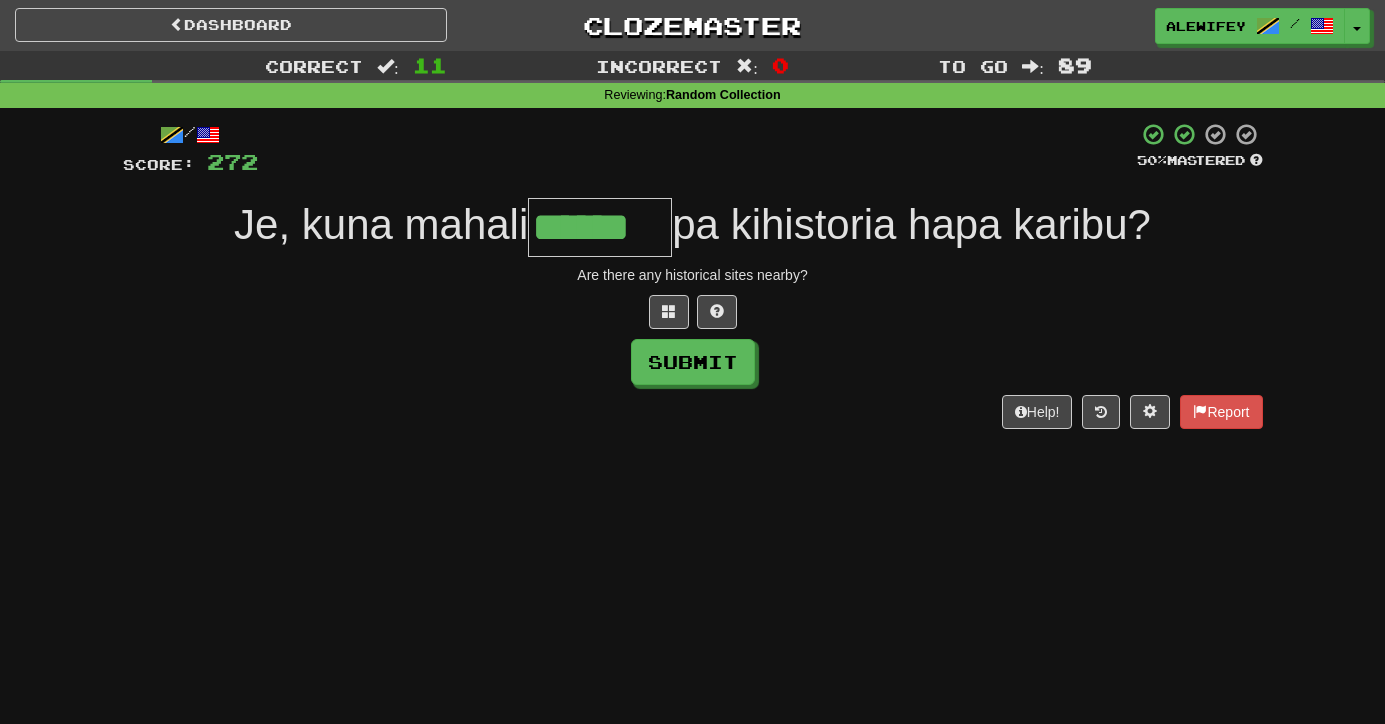 type on "******" 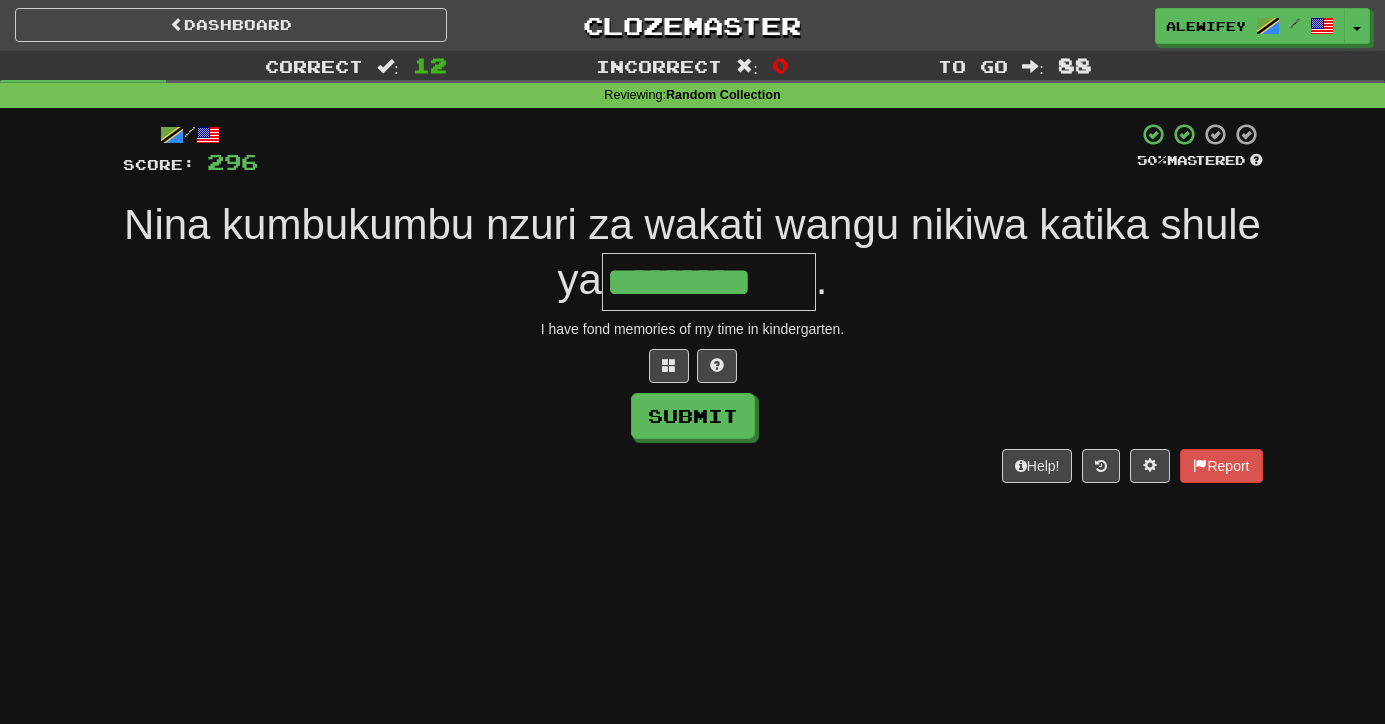 type on "*********" 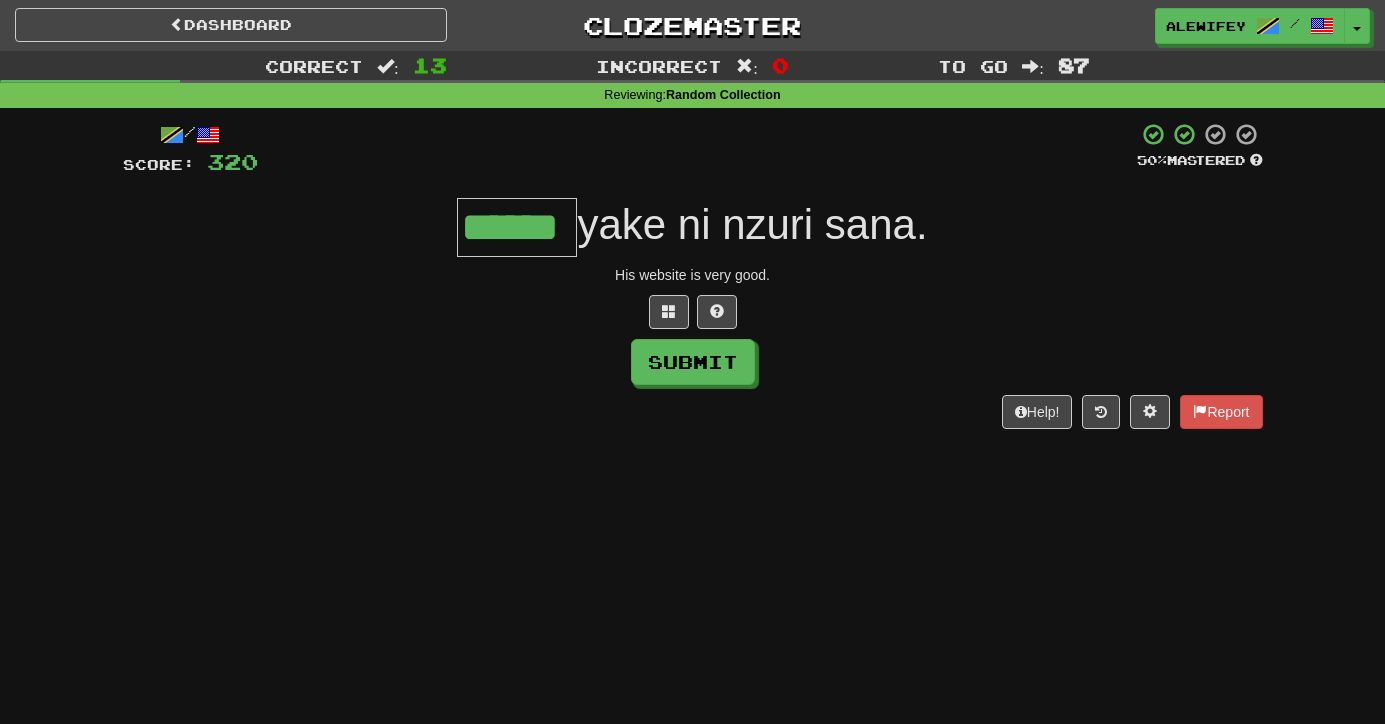 type on "******" 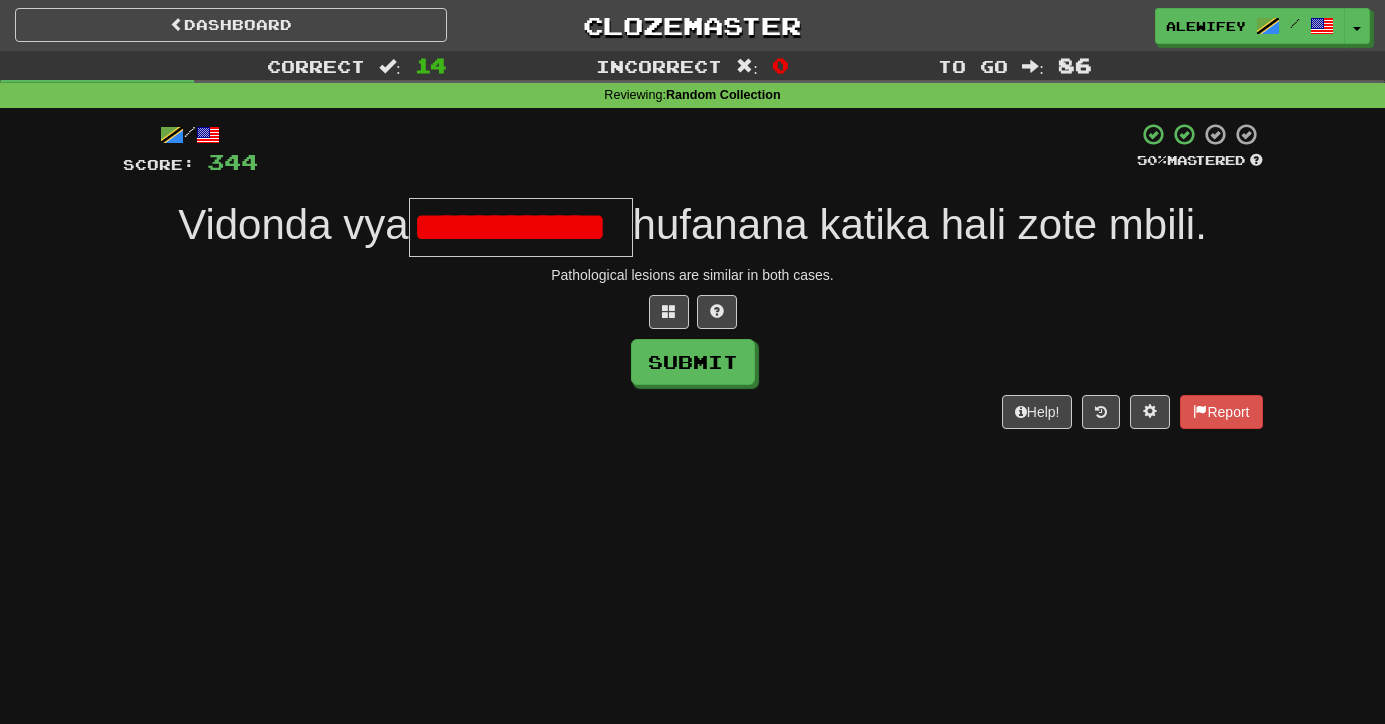 scroll, scrollTop: 0, scrollLeft: 0, axis: both 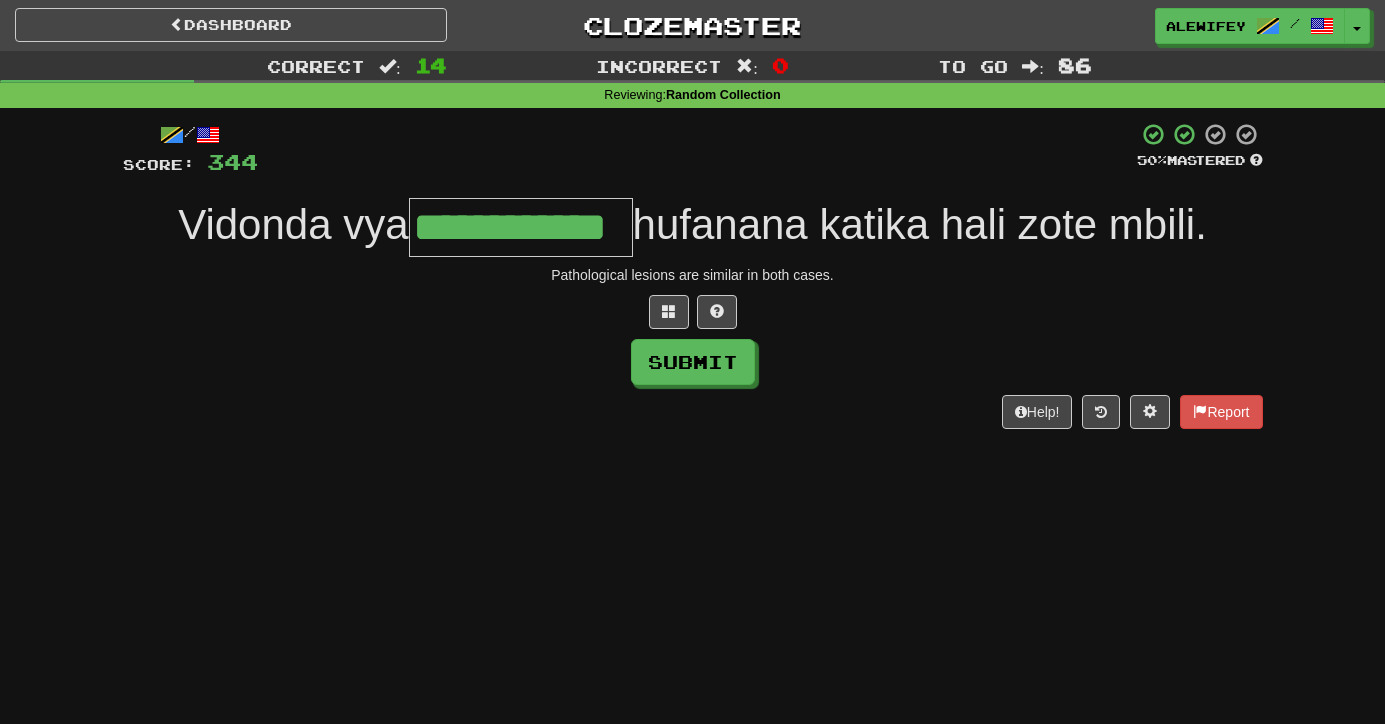 type on "**********" 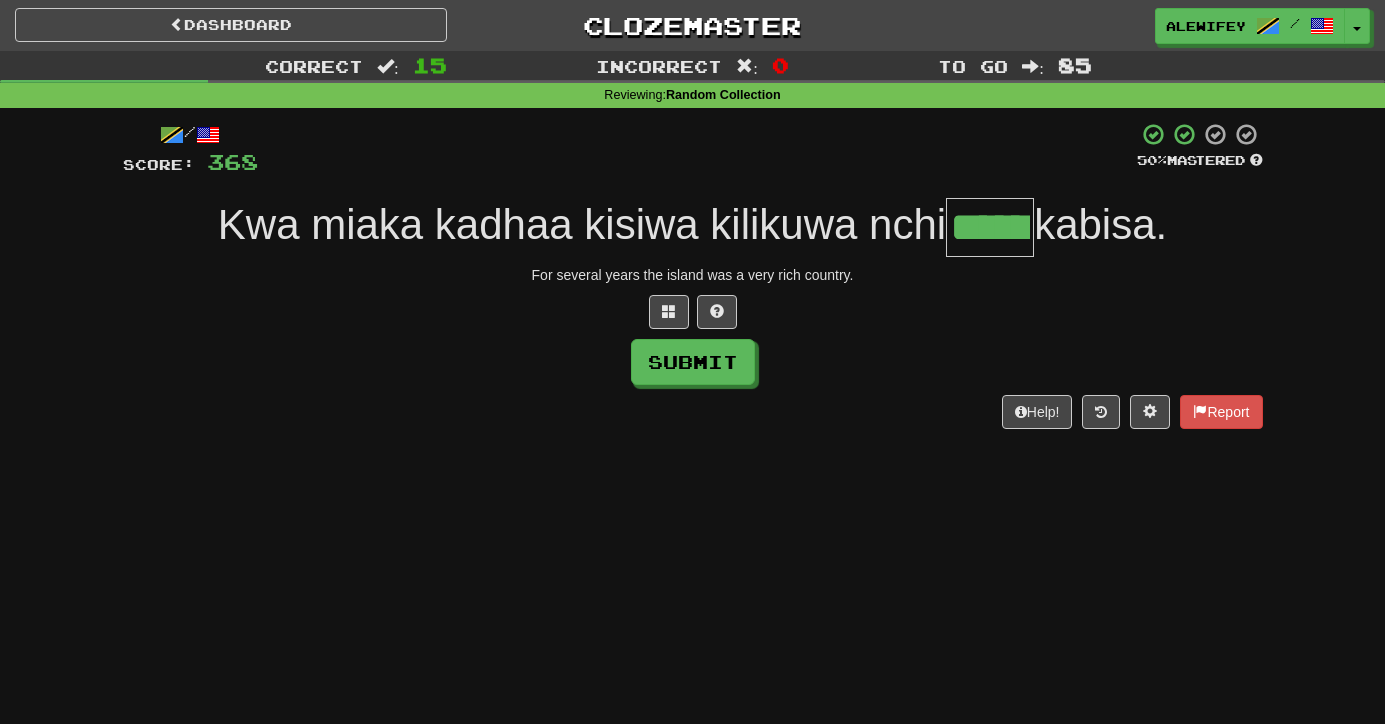 type on "******" 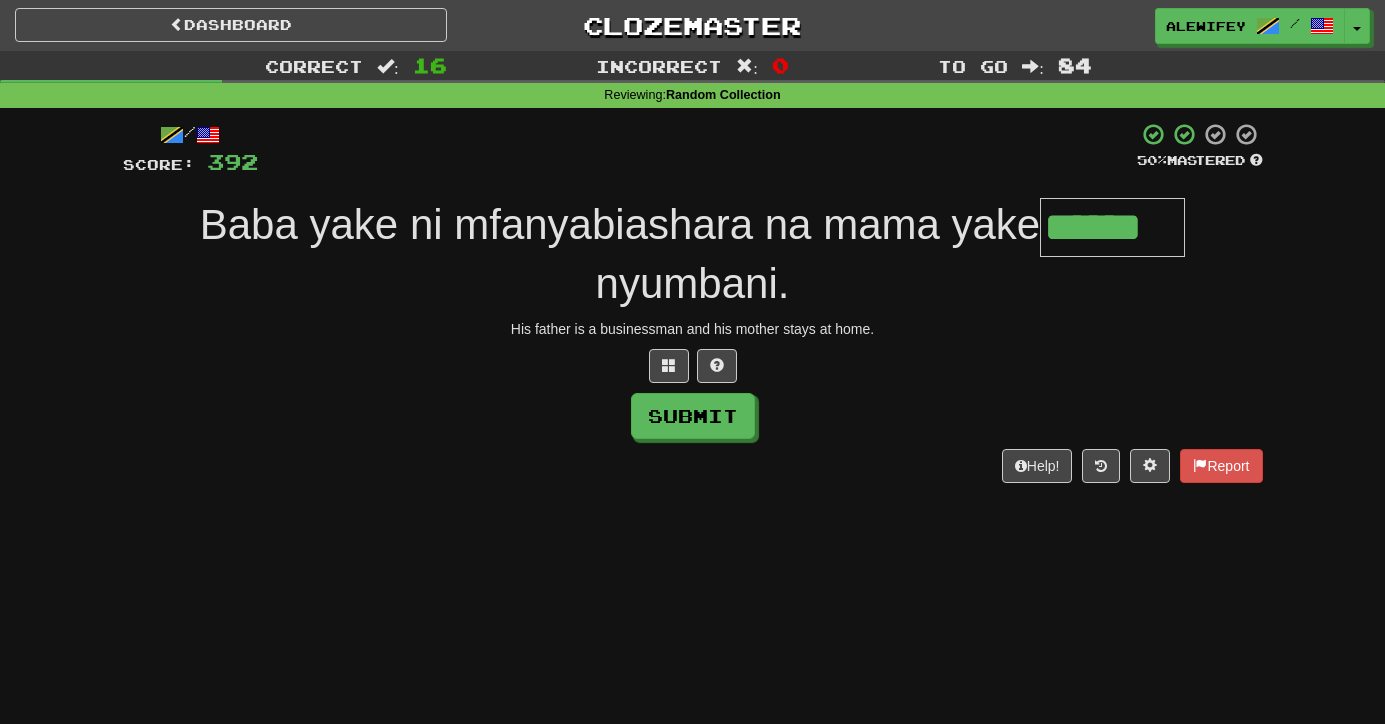type on "******" 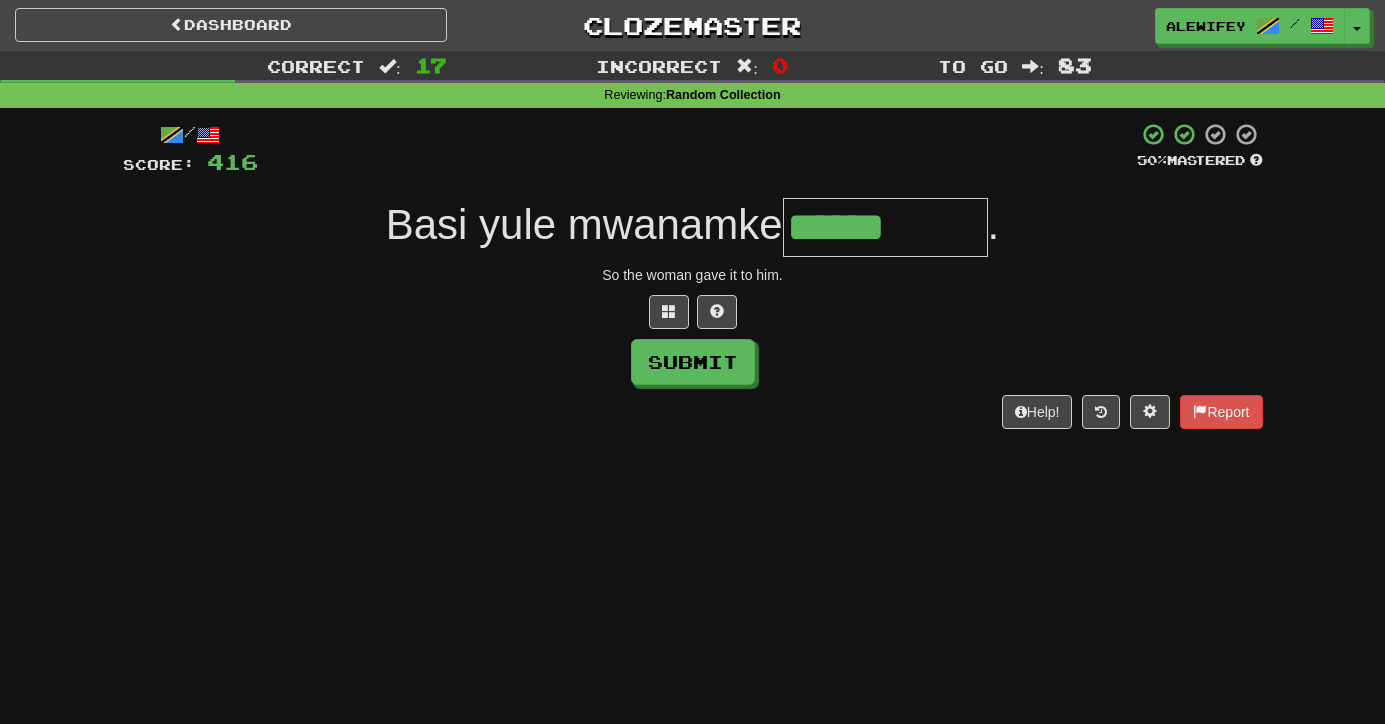 type on "*********" 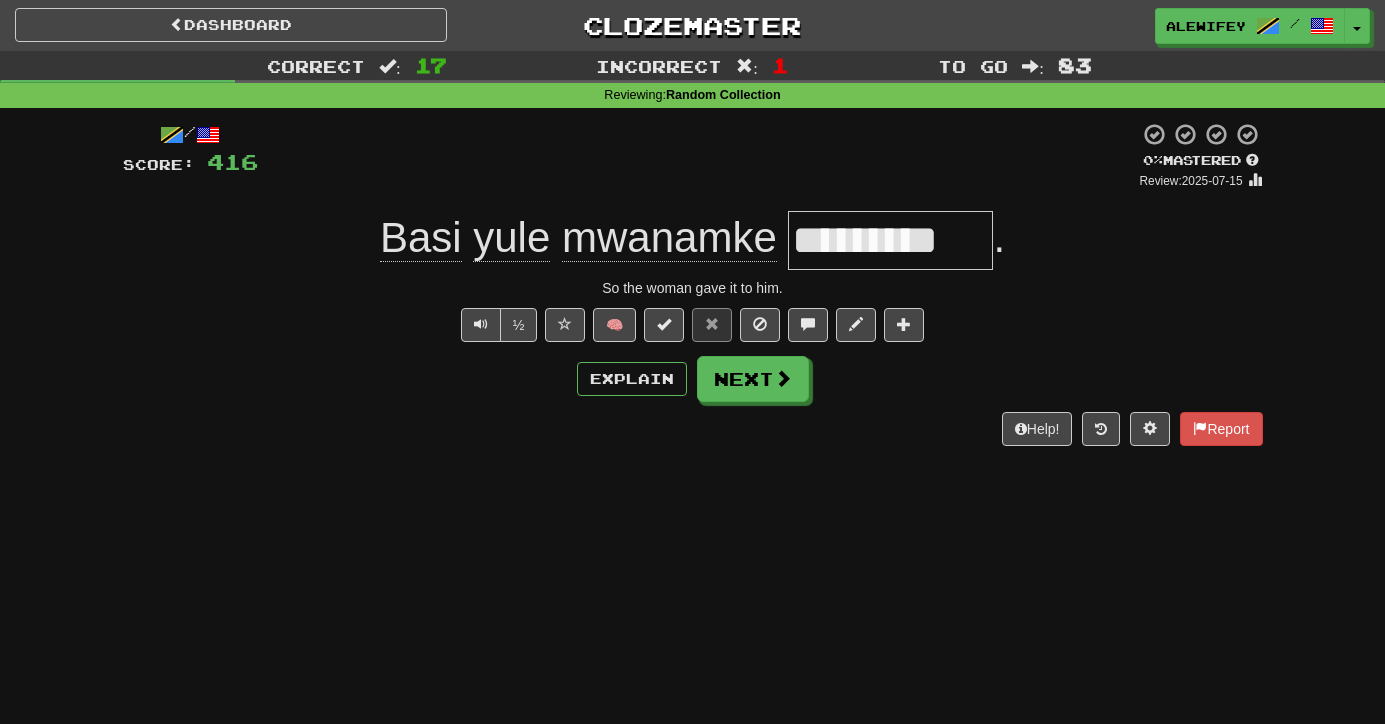type 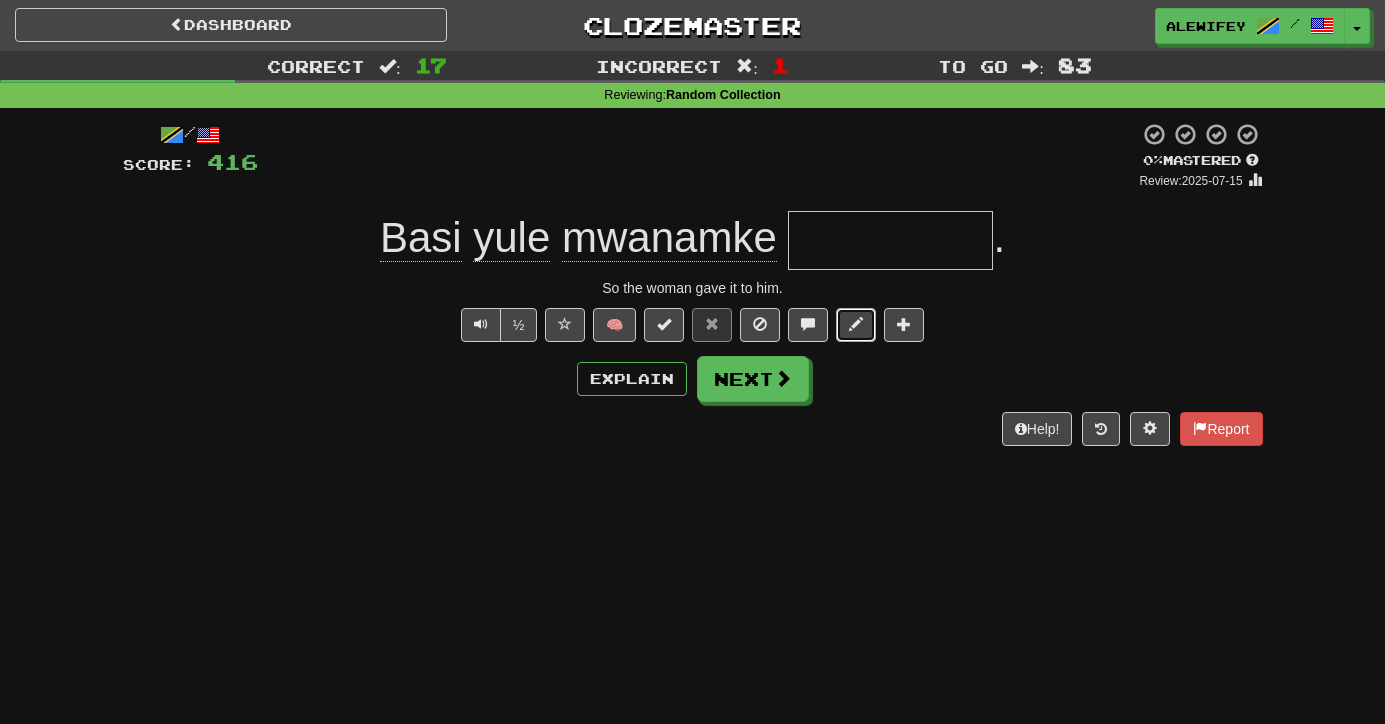 click at bounding box center [856, 325] 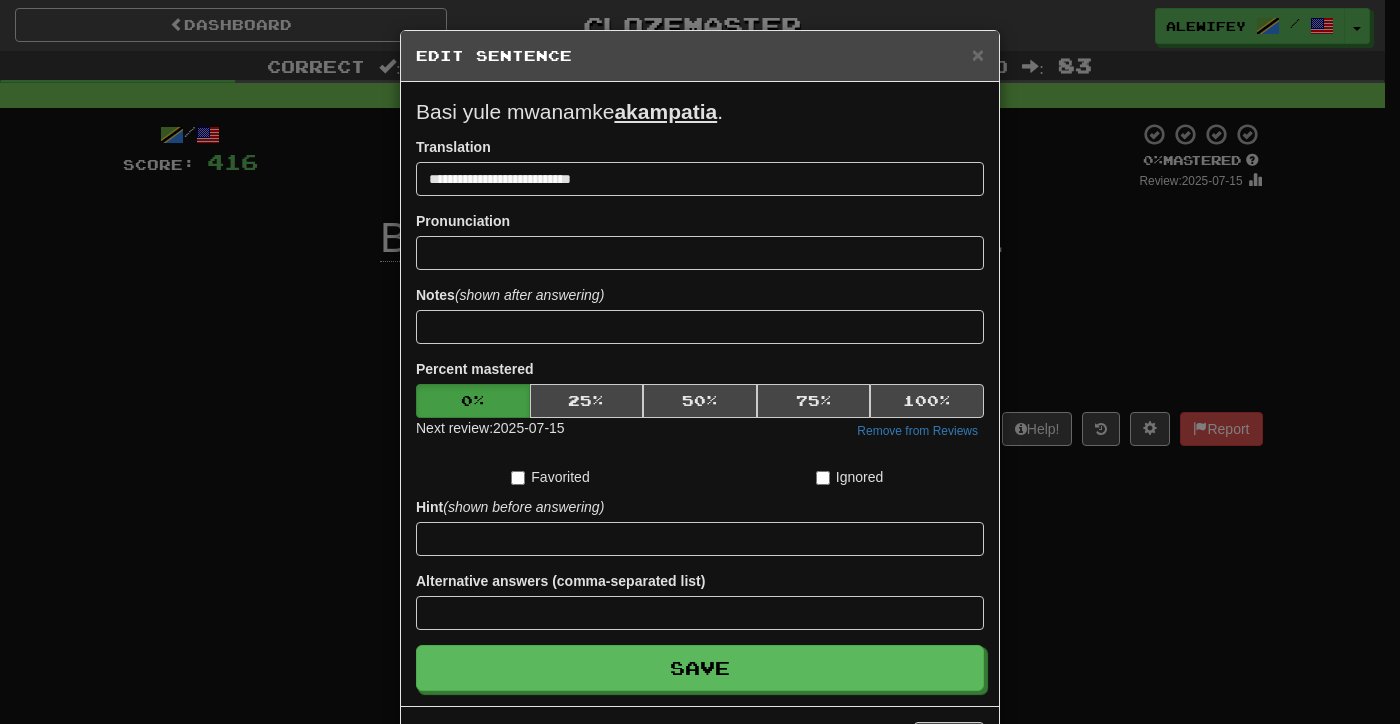 click on "Alternative answers (comma-separated list)" at bounding box center [700, 600] 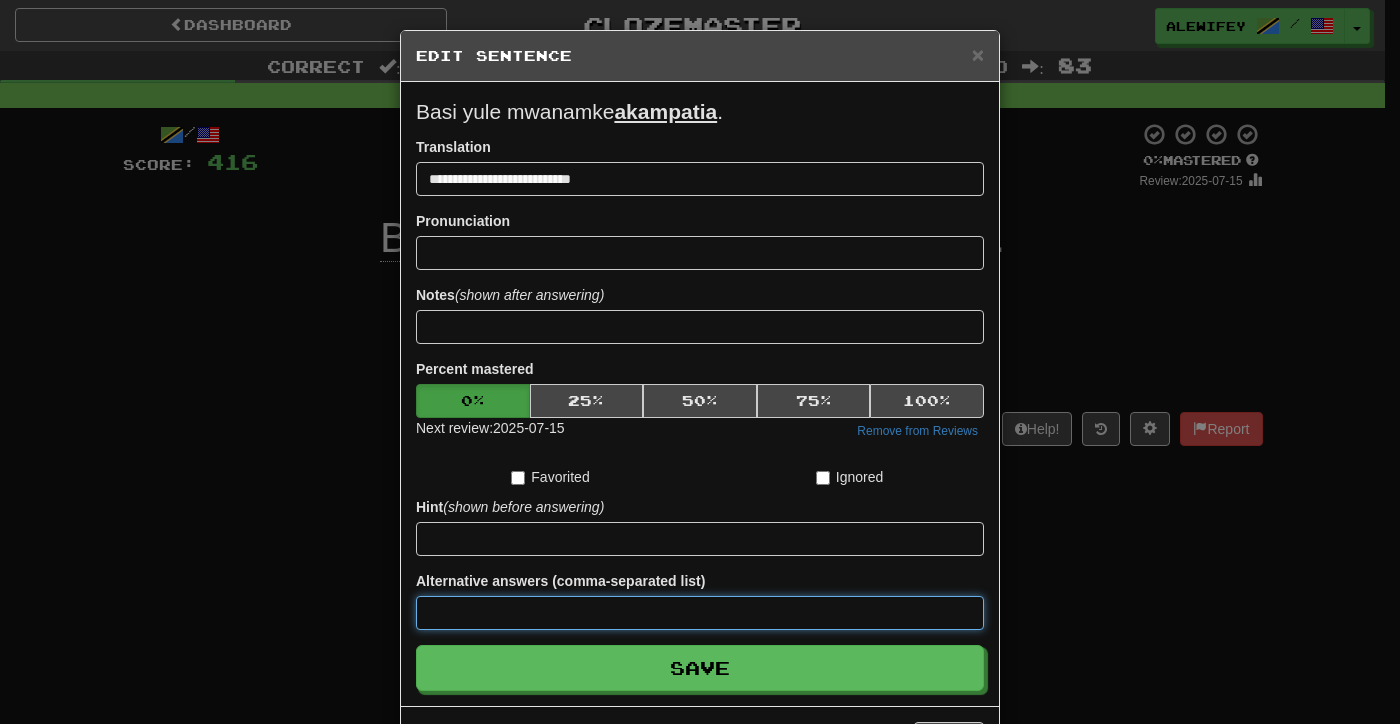 click at bounding box center [700, 613] 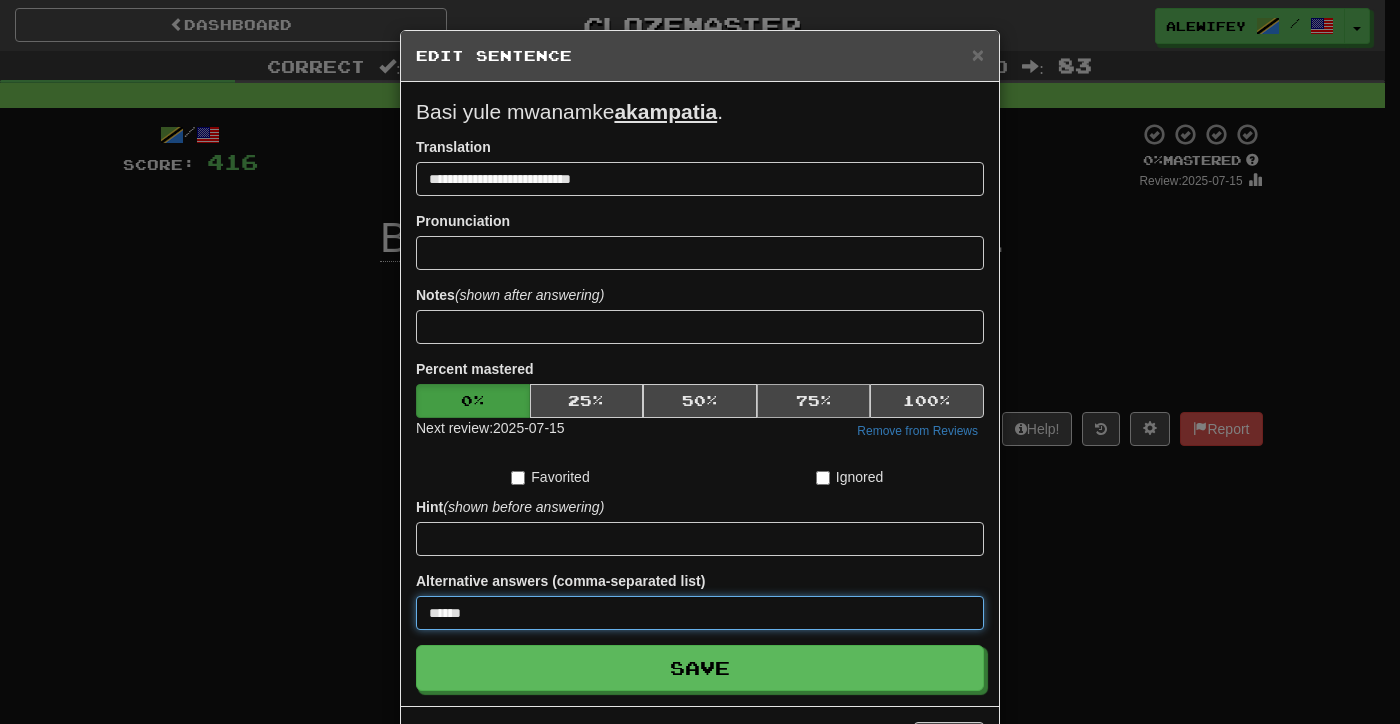type on "******" 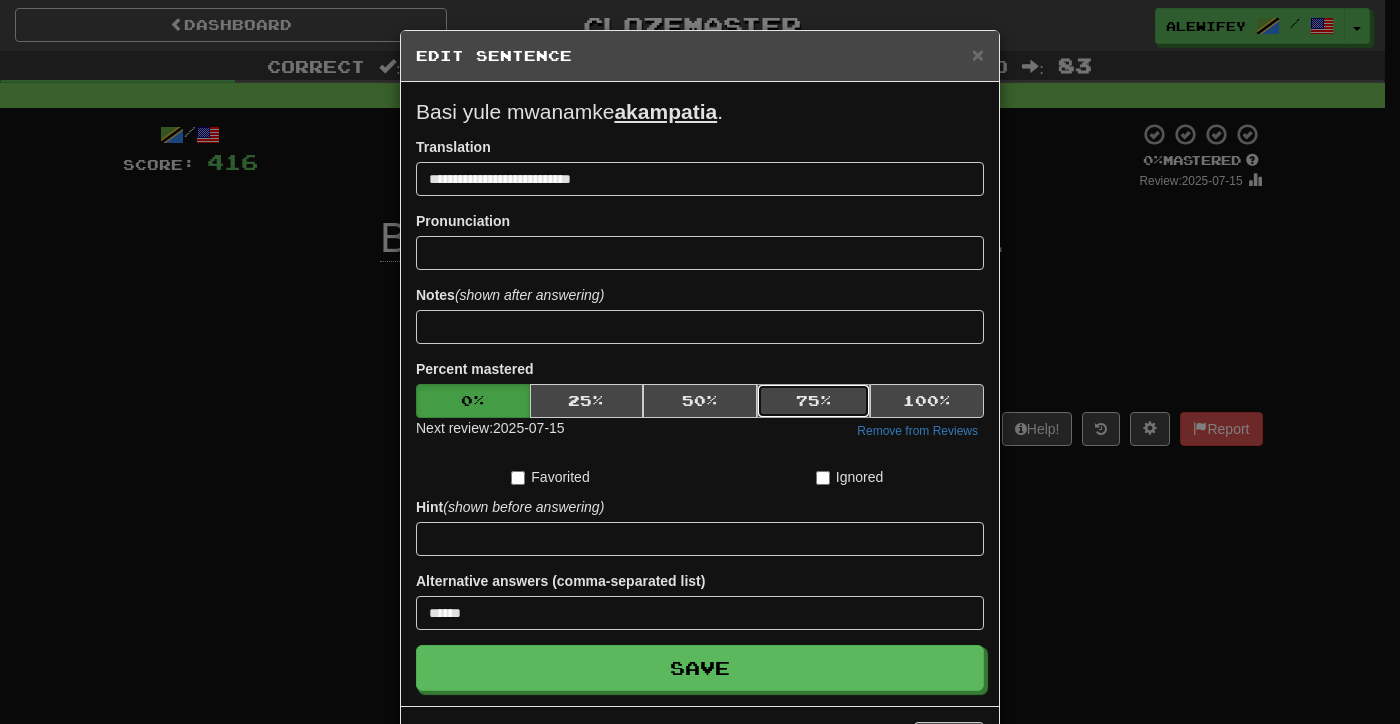 click on "75 %" at bounding box center [814, 401] 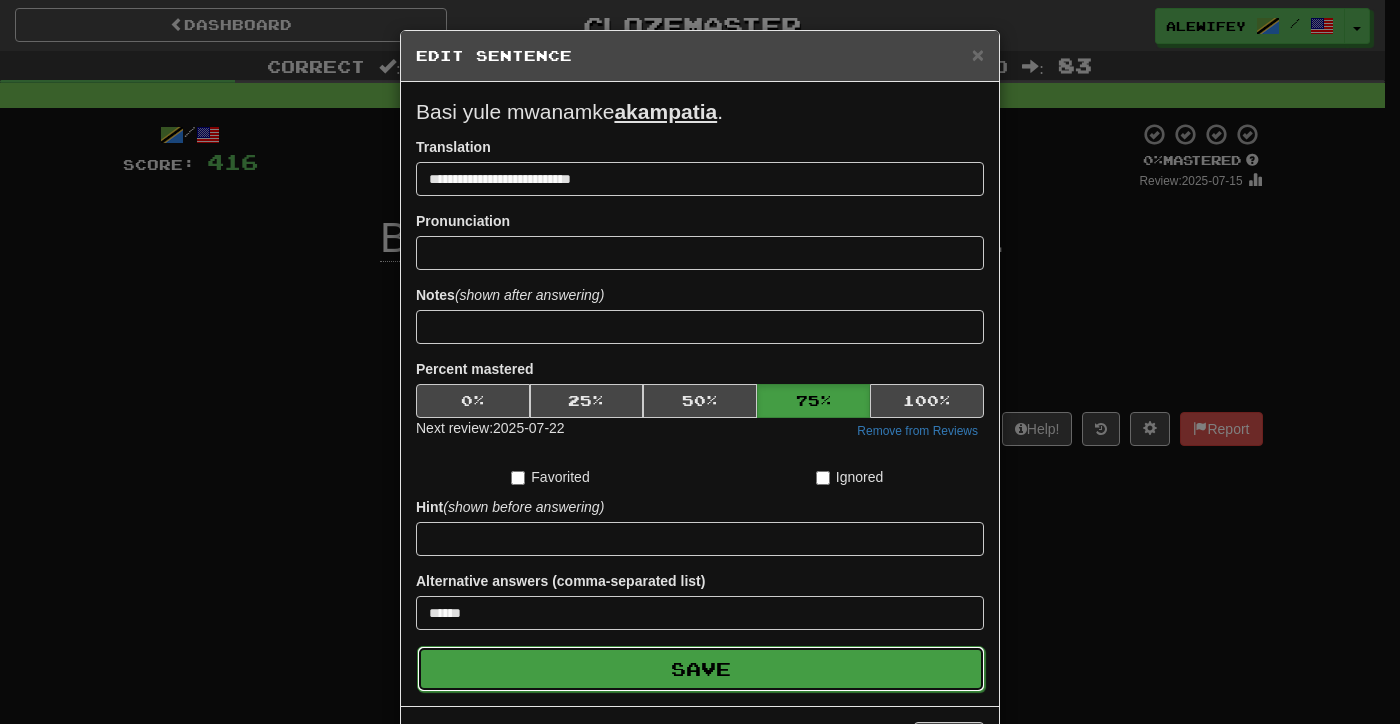 click on "Save" at bounding box center (701, 669) 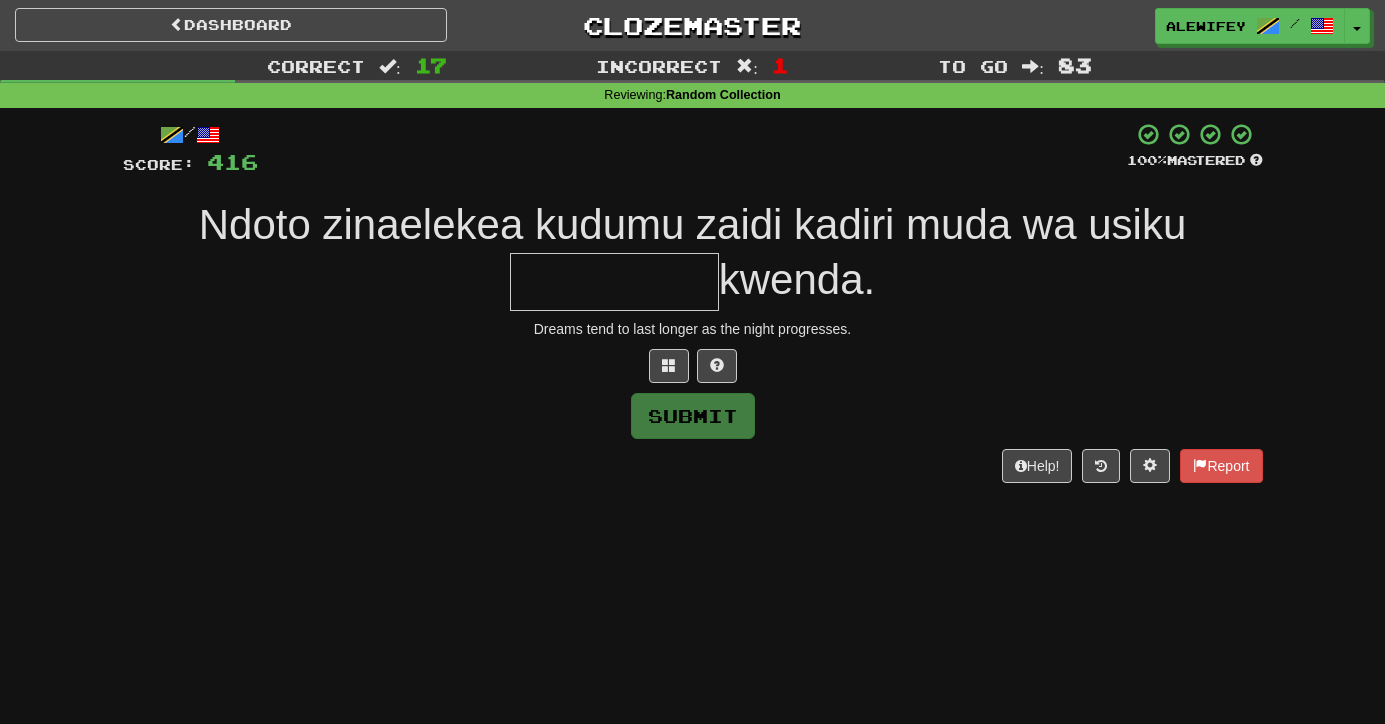 type on "*" 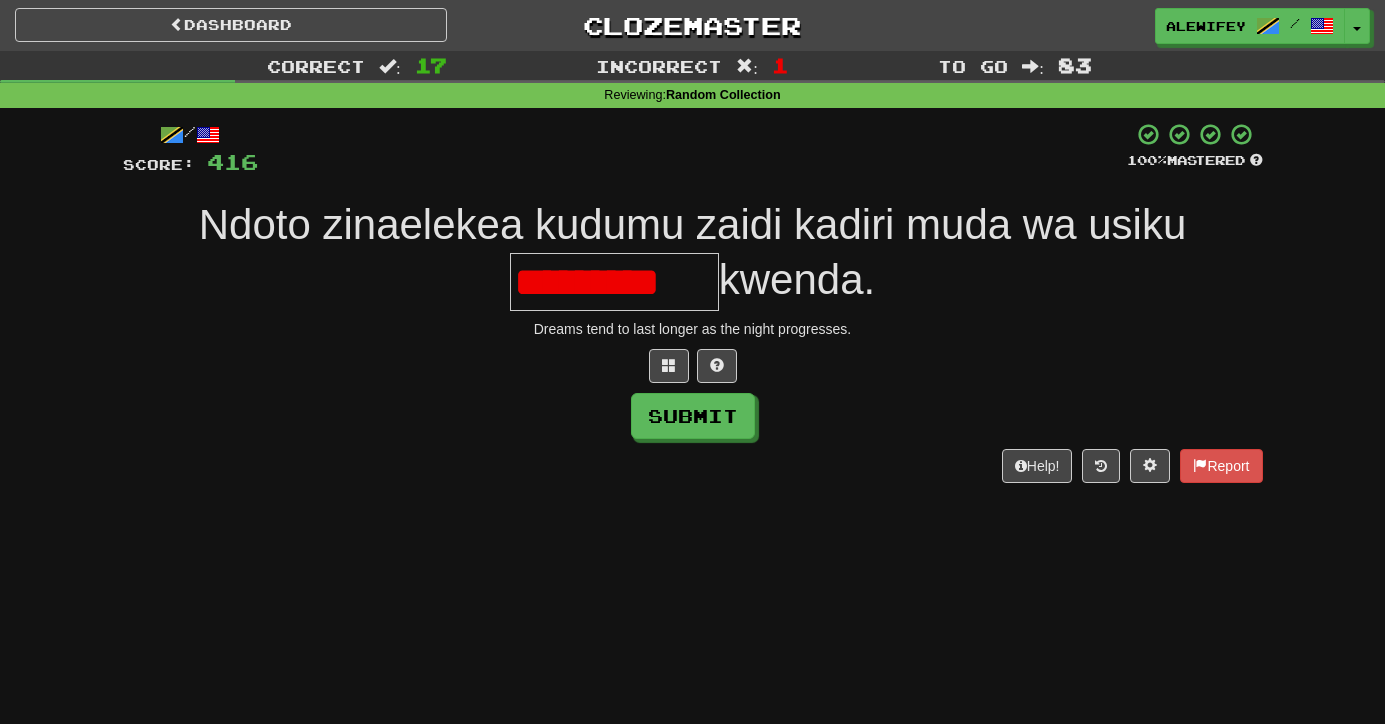 scroll, scrollTop: 0, scrollLeft: 0, axis: both 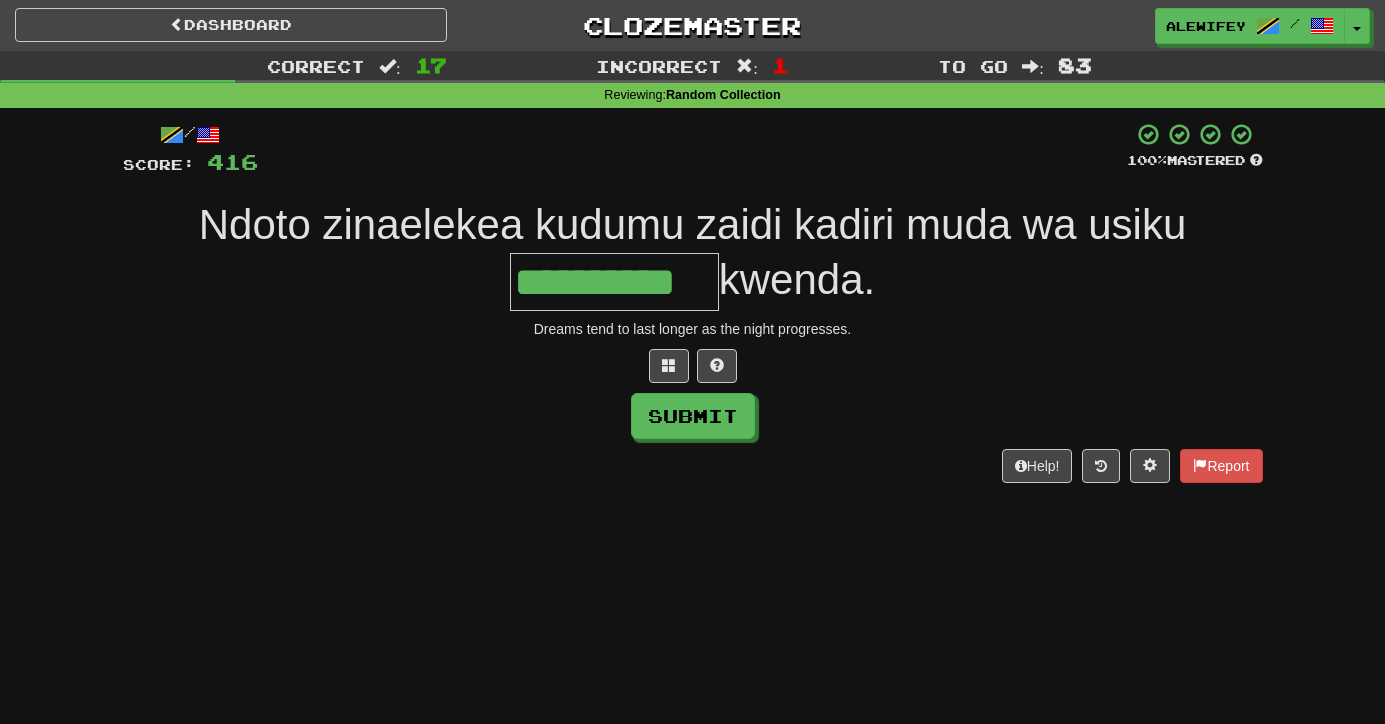 type on "**********" 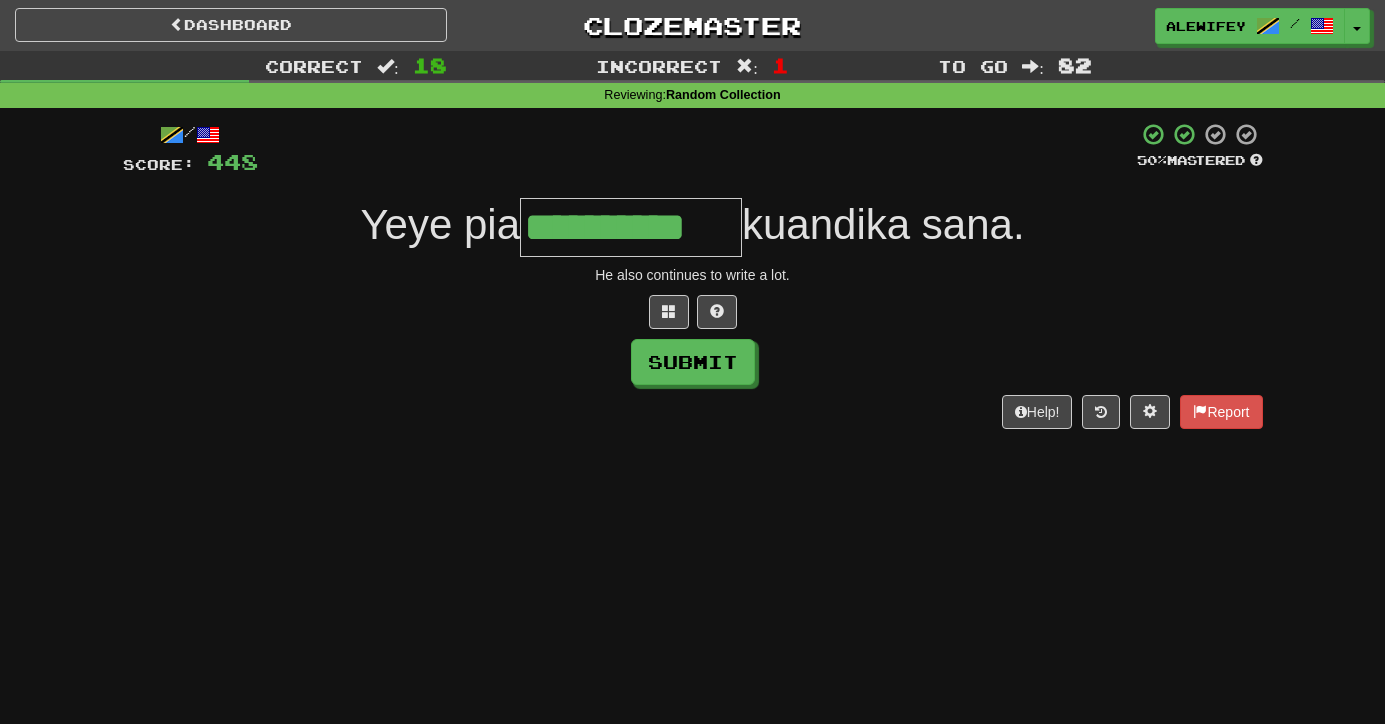 scroll, scrollTop: 0, scrollLeft: 2, axis: horizontal 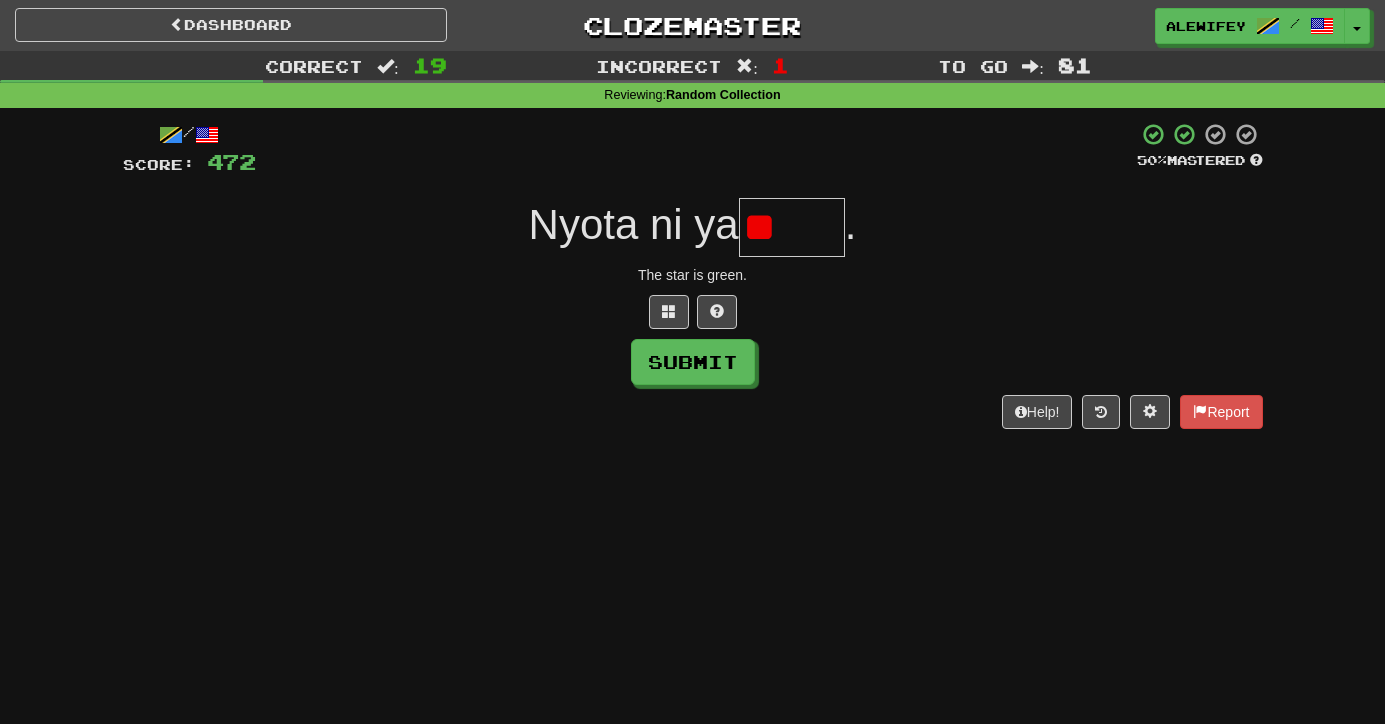 type on "*" 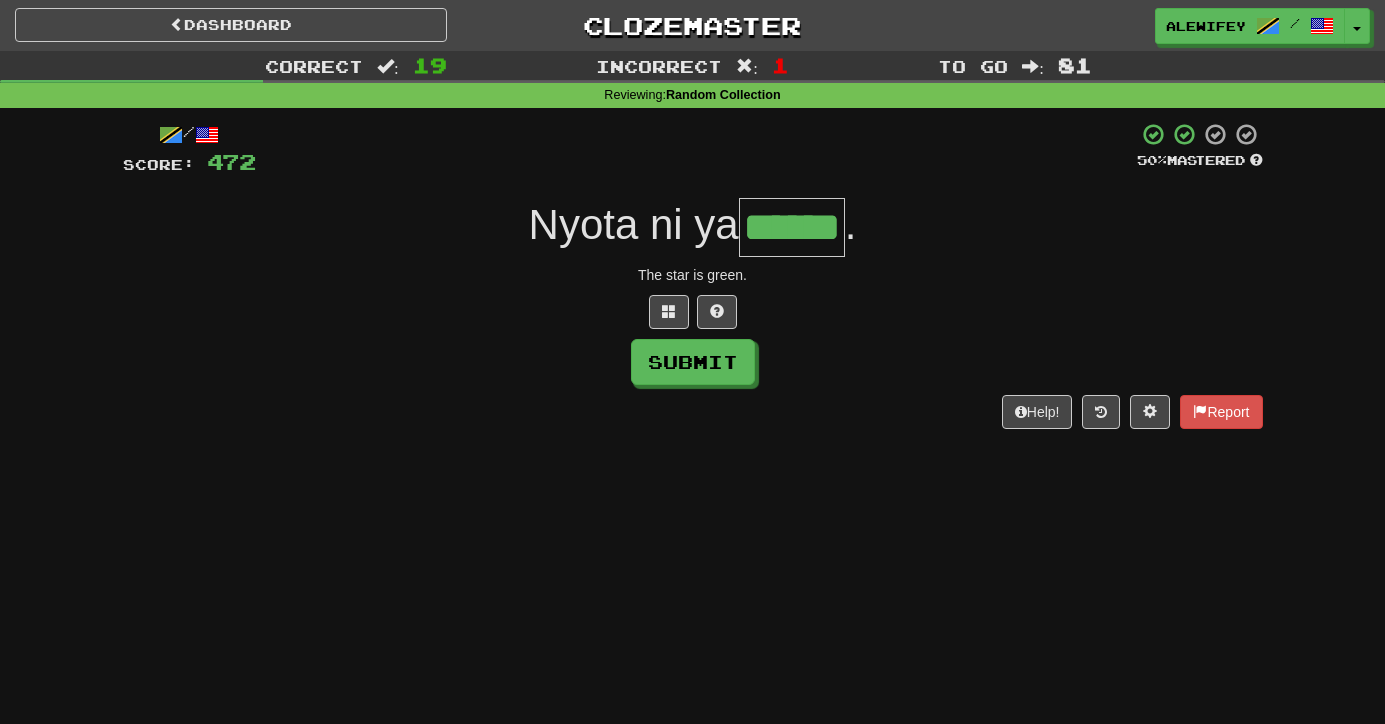 type on "******" 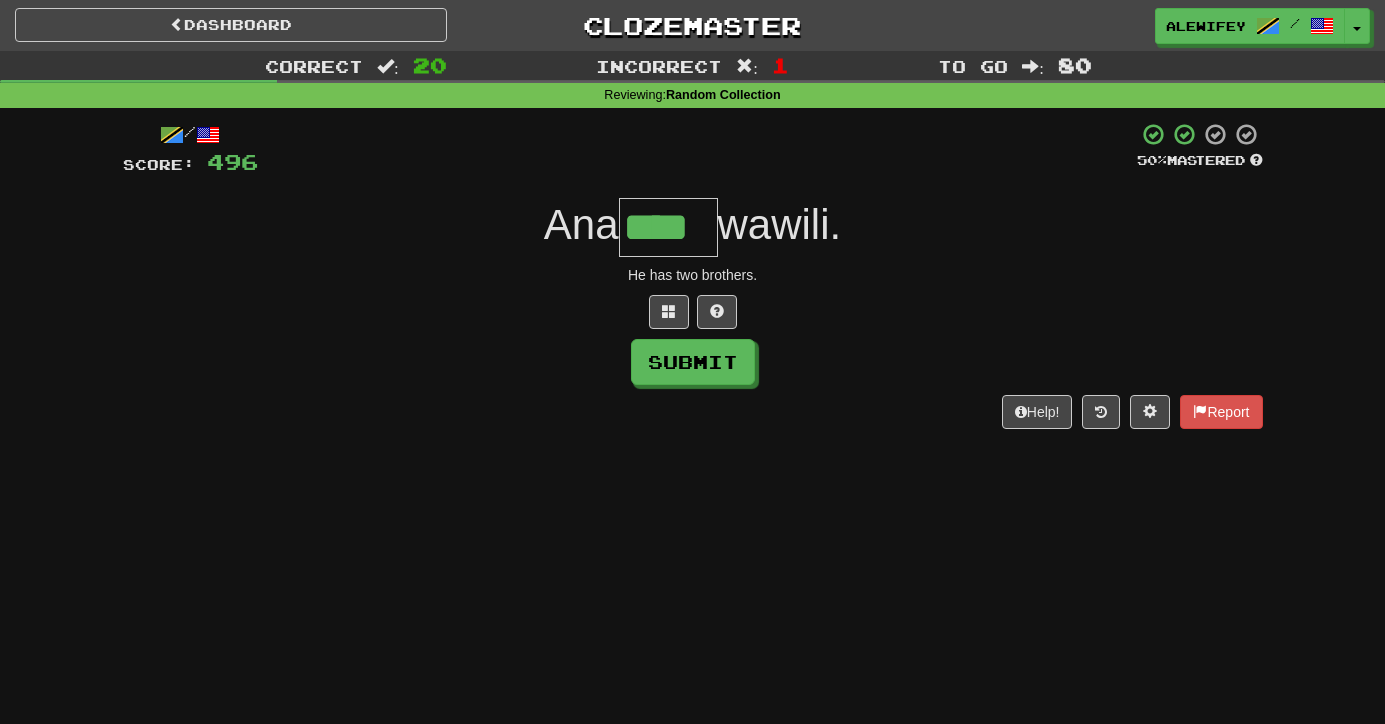 type on "****" 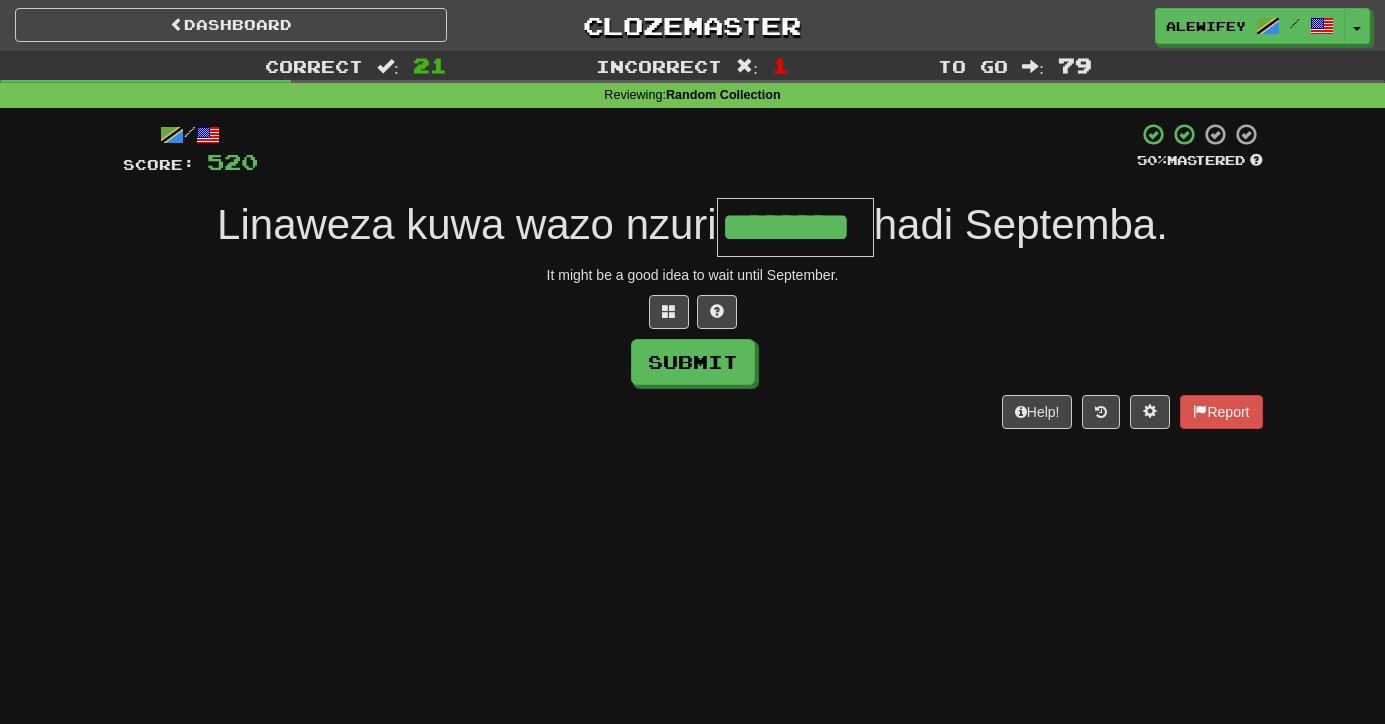 type on "********" 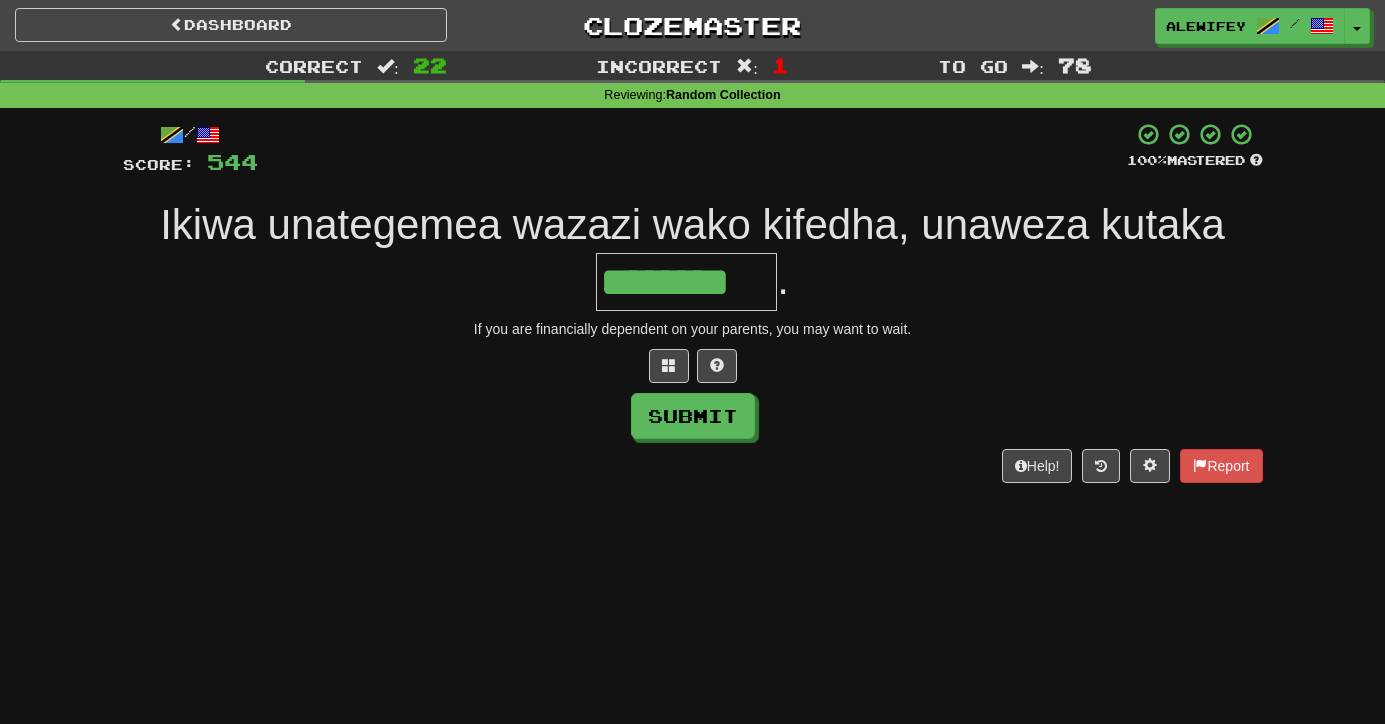 type on "********" 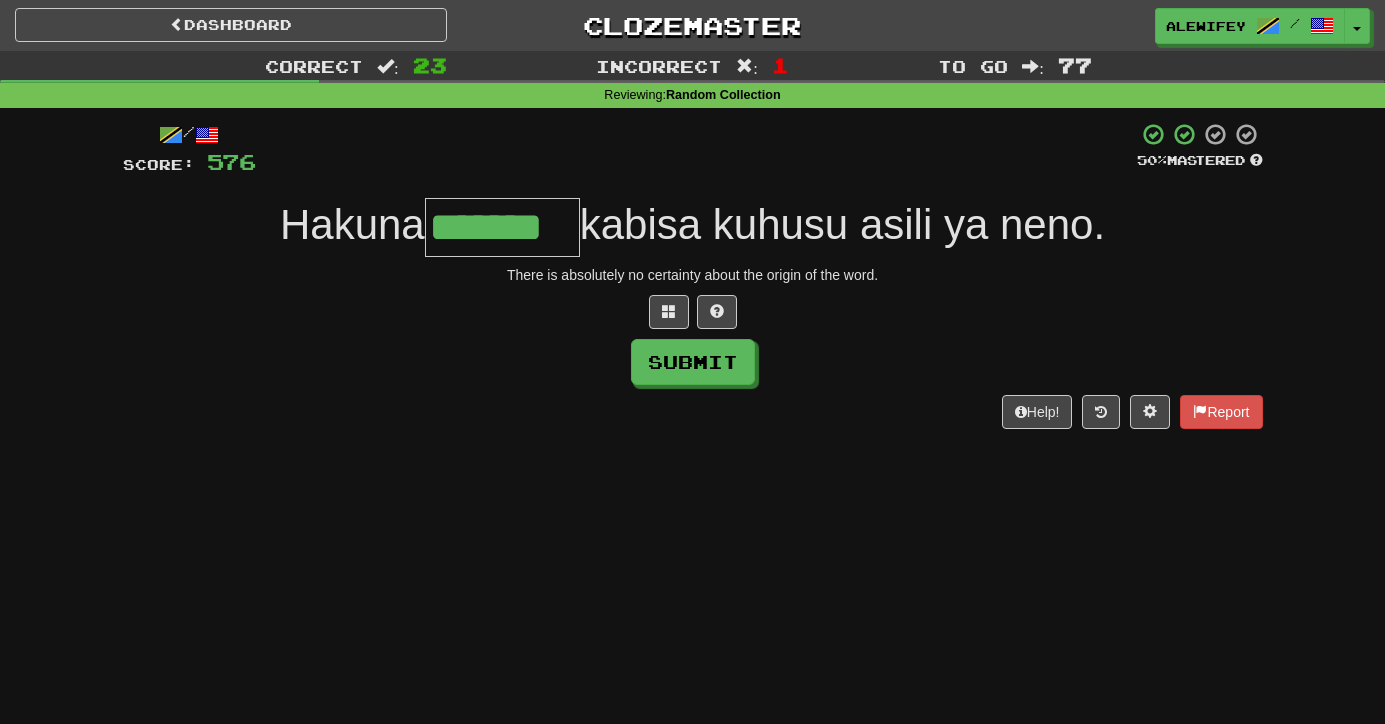type on "*******" 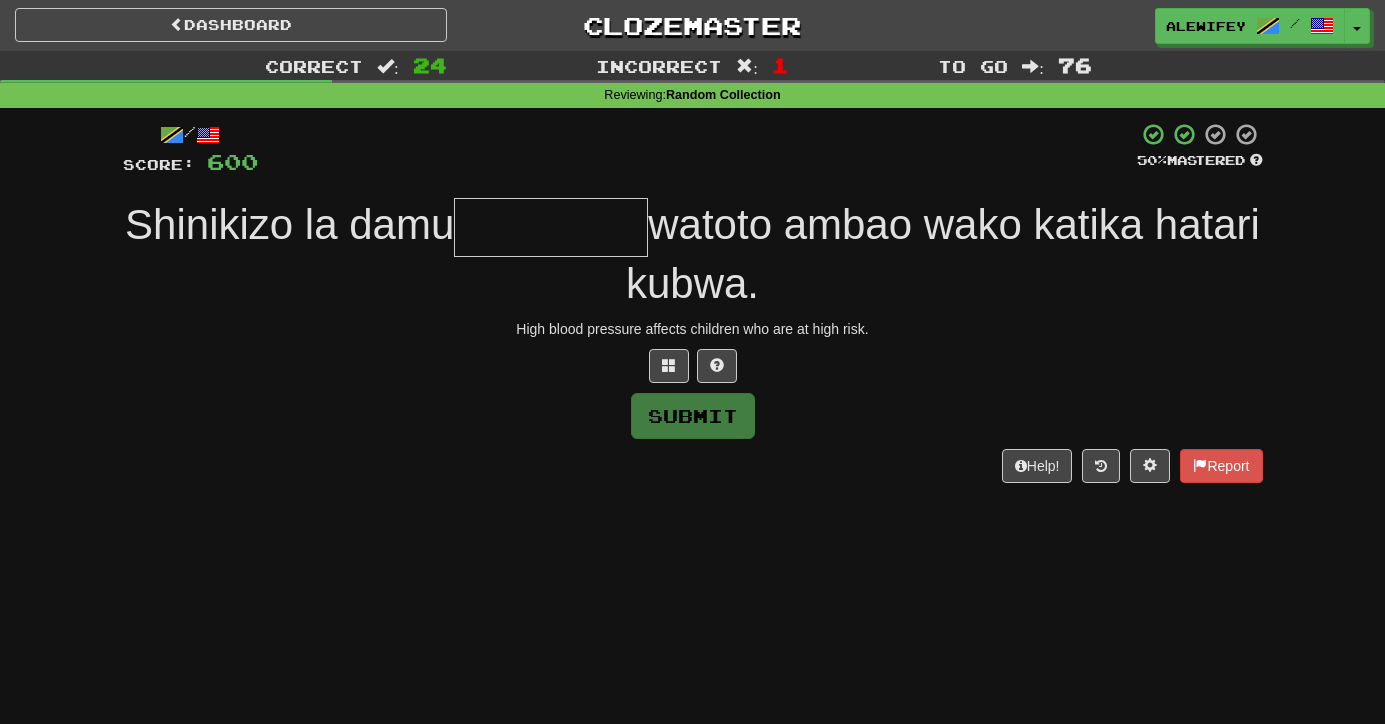 type on "*" 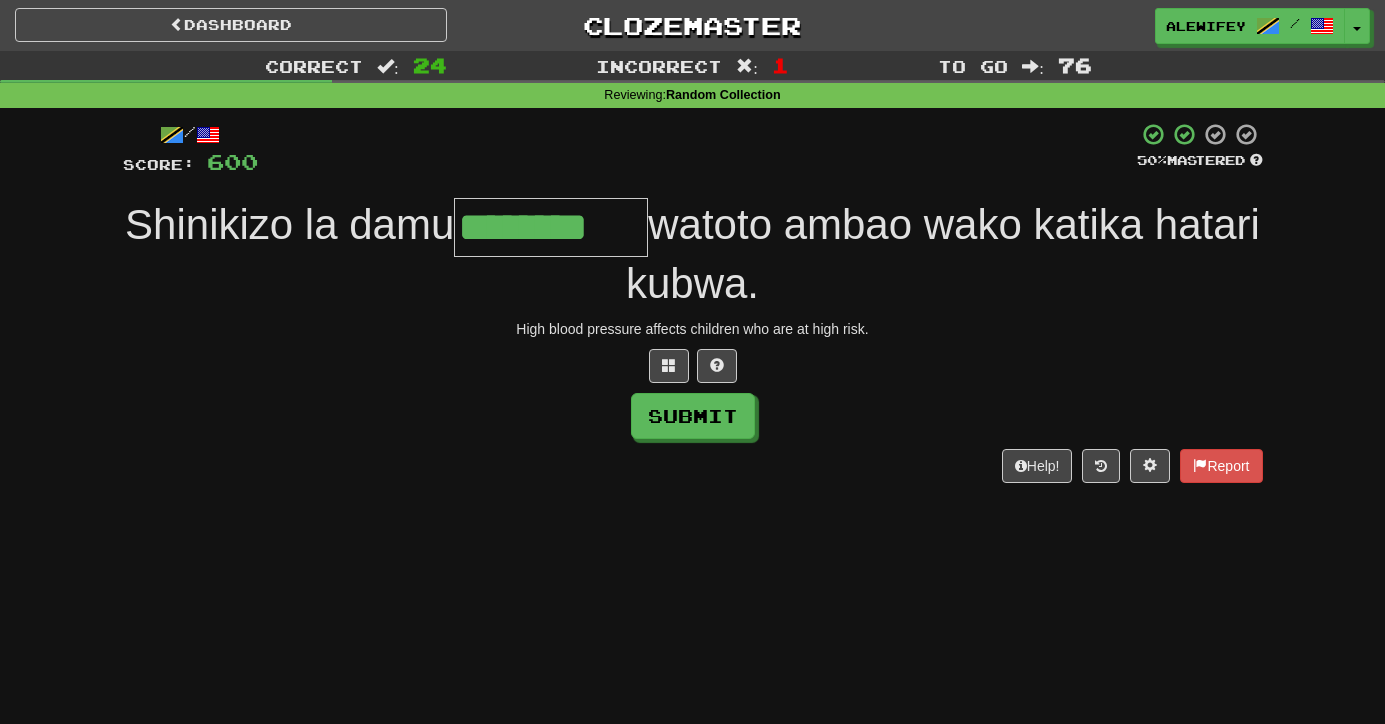 type on "********" 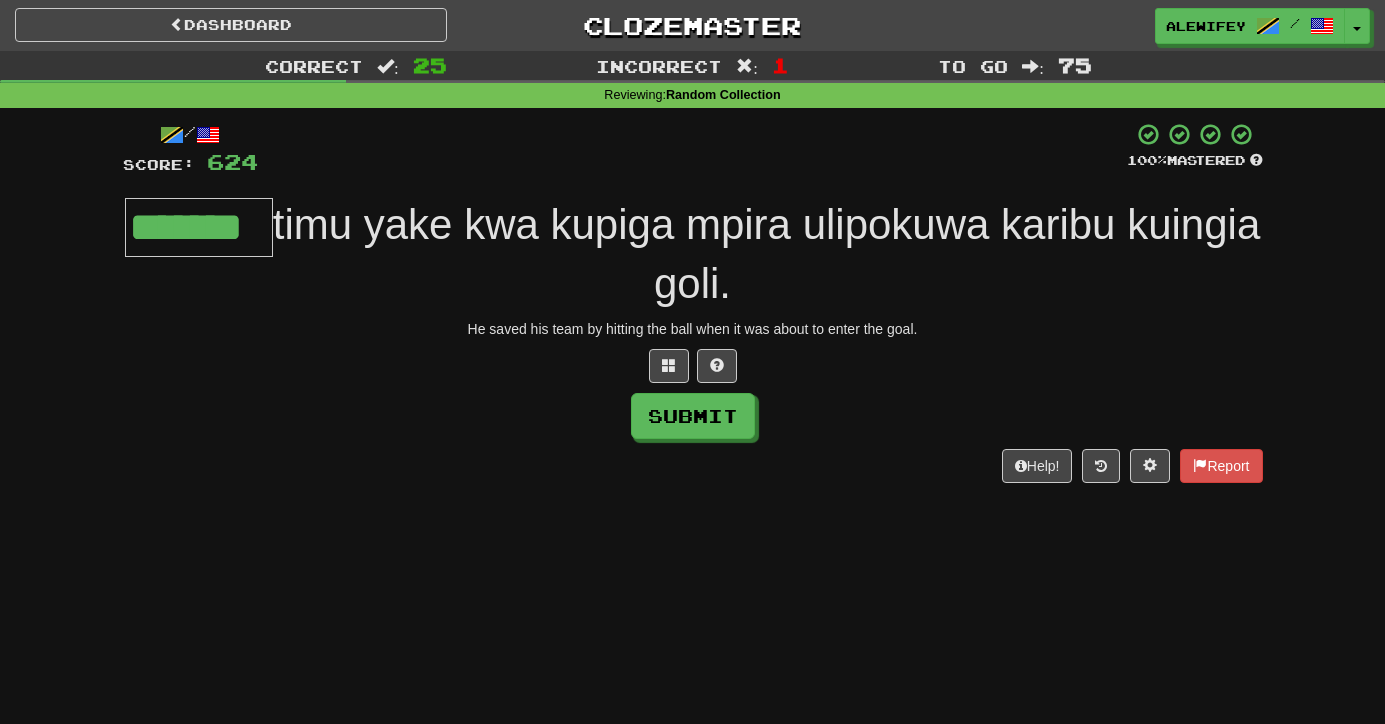 type on "*******" 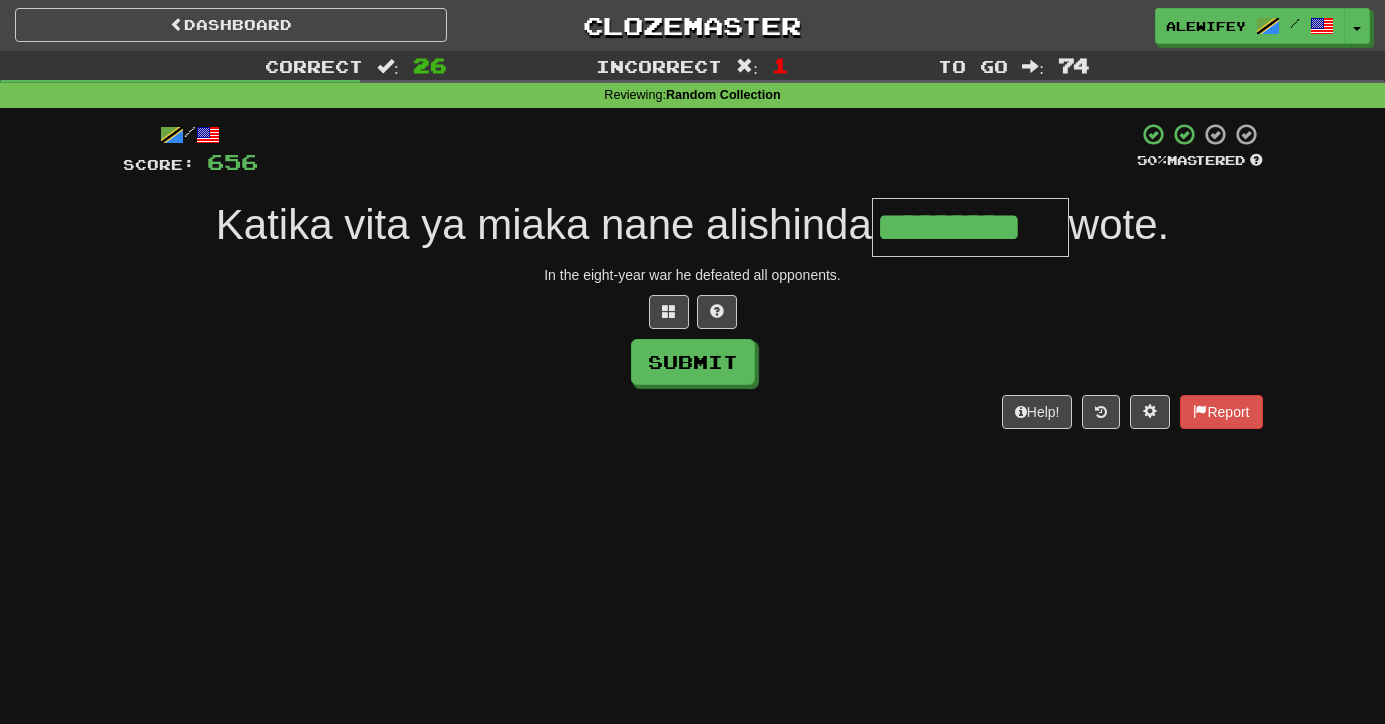 type on "*********" 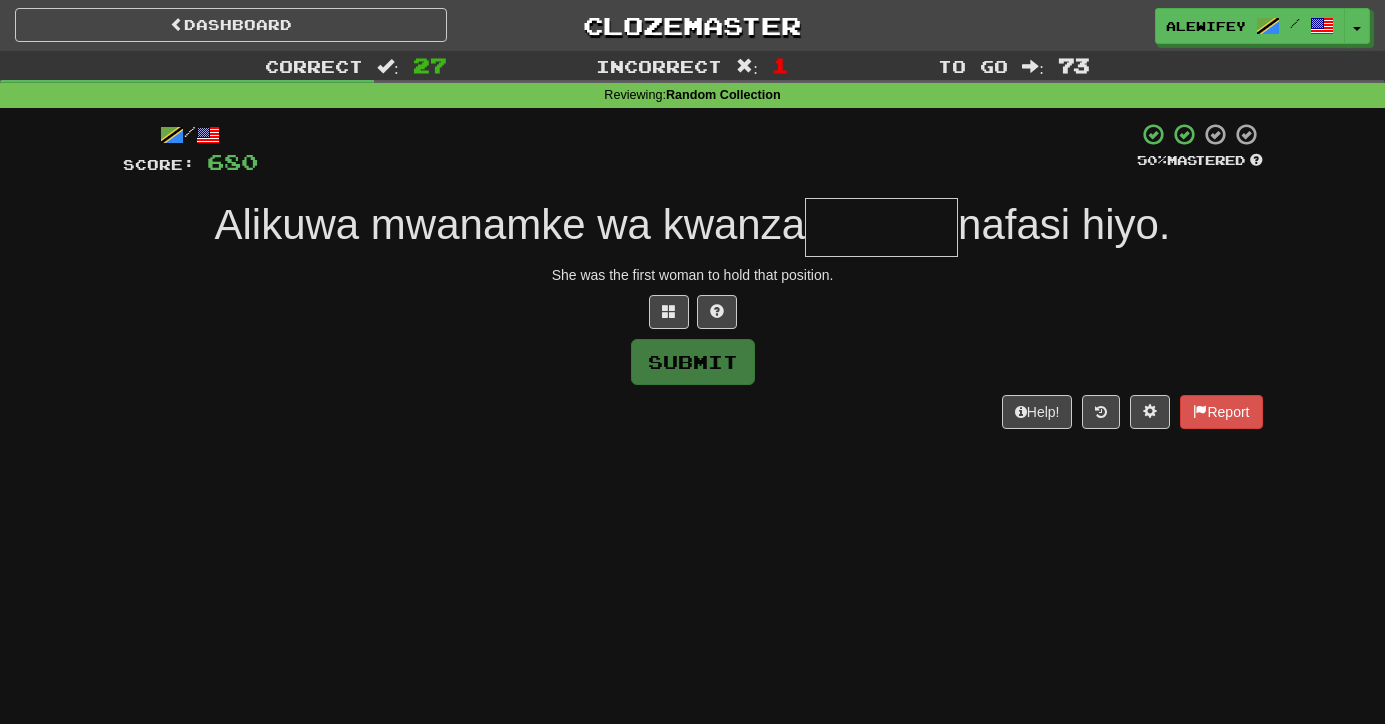type on "*" 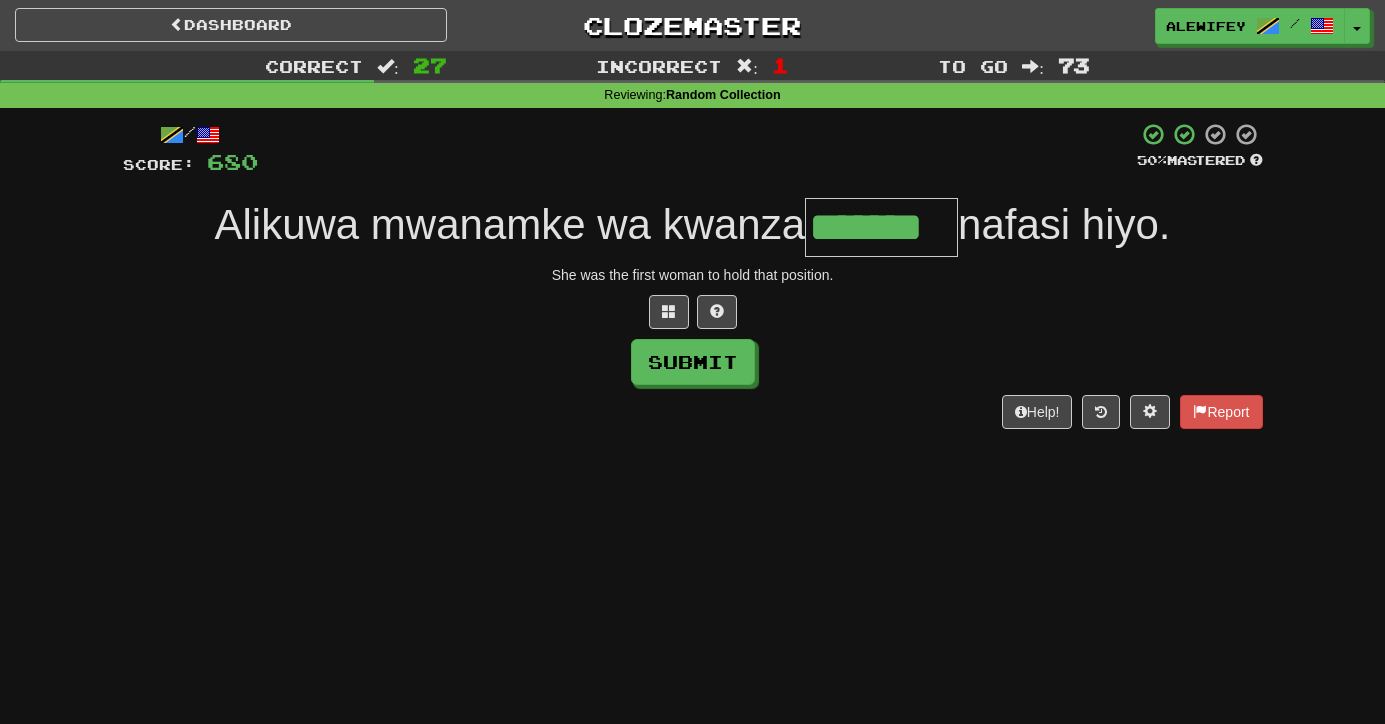 type on "*******" 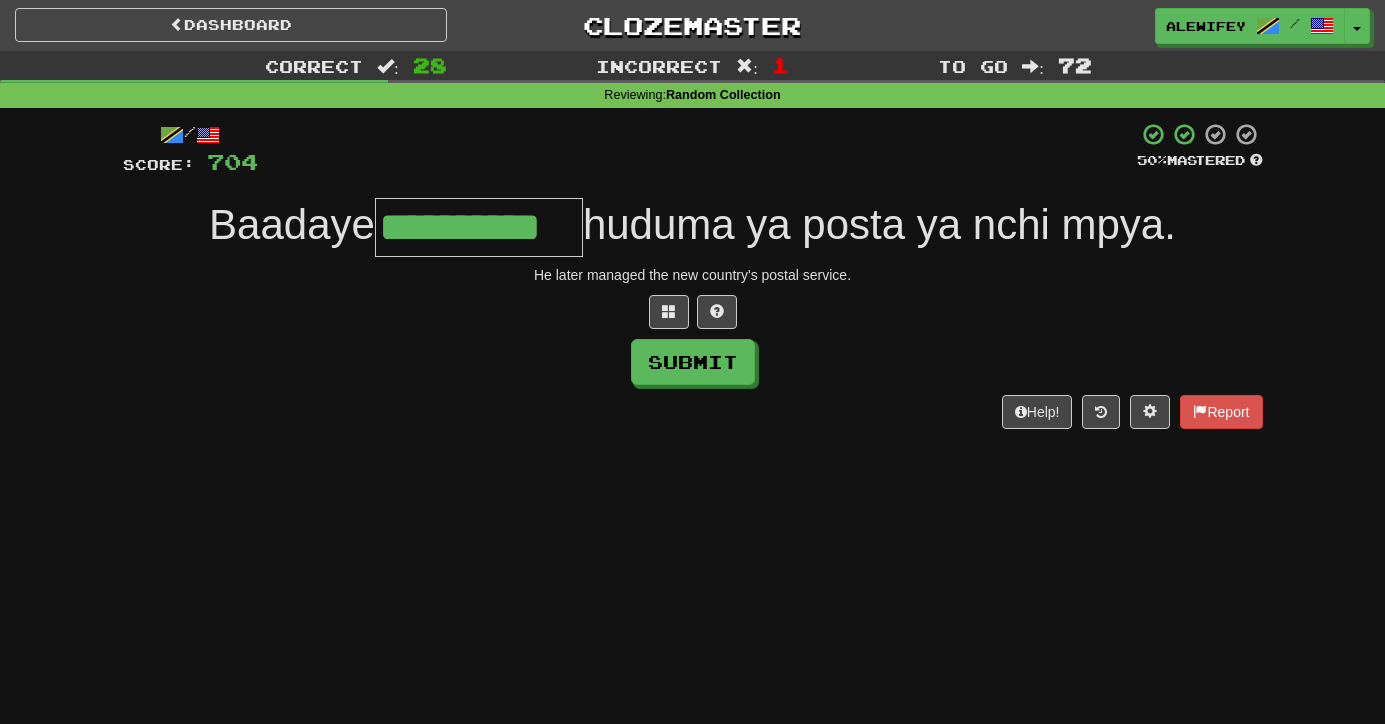 type on "**********" 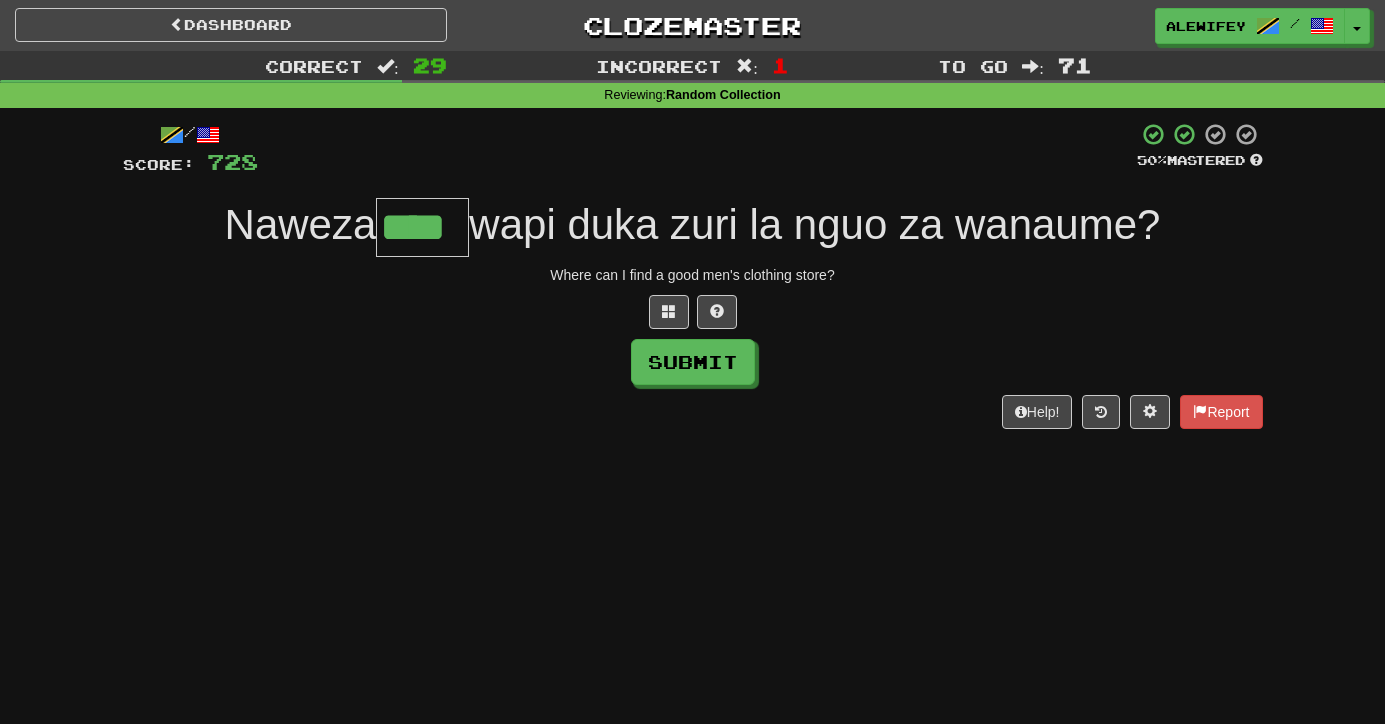 type on "****" 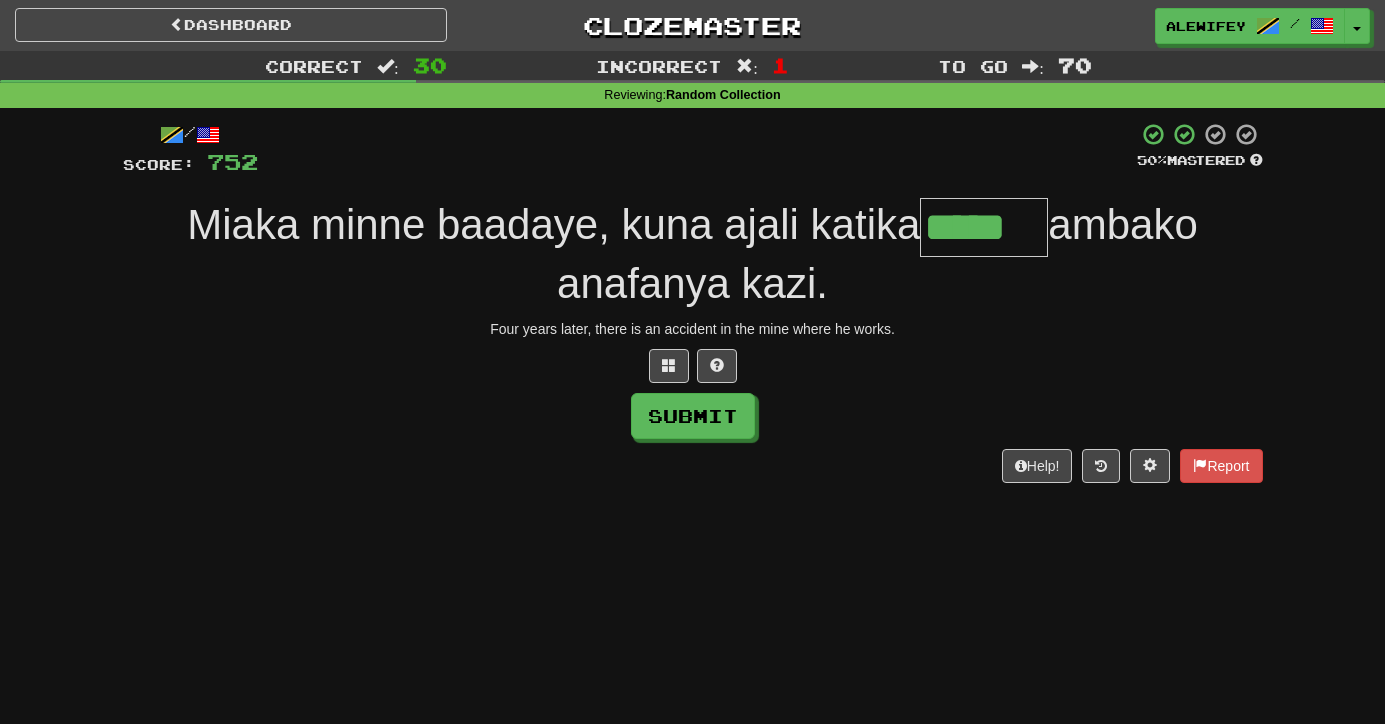 type on "*****" 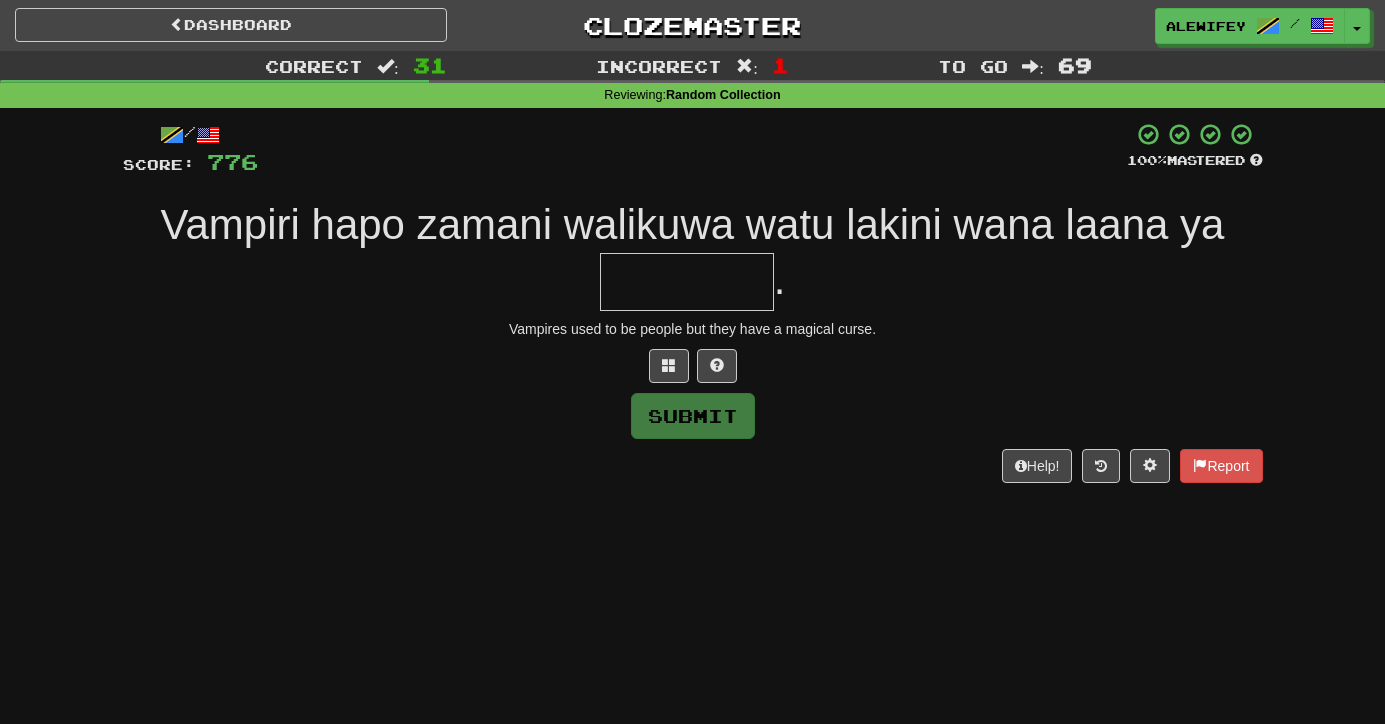 type on "*" 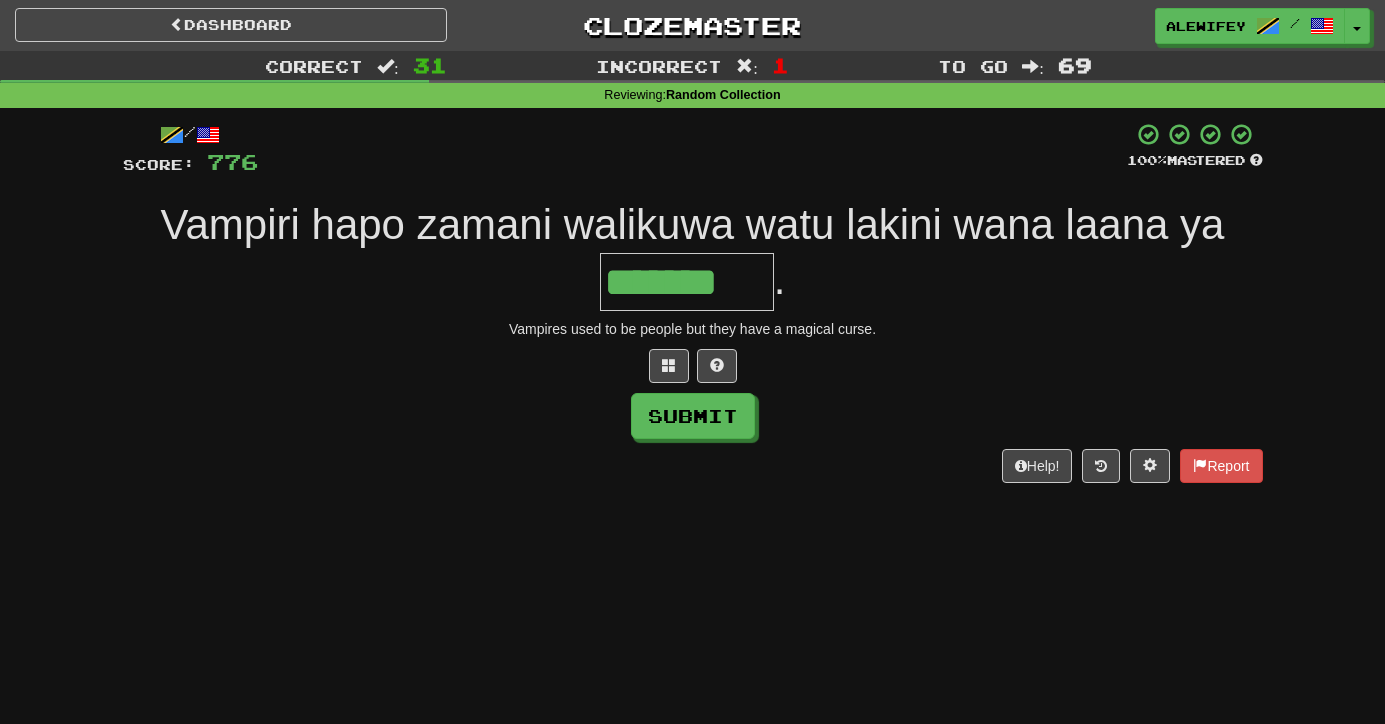 type on "********" 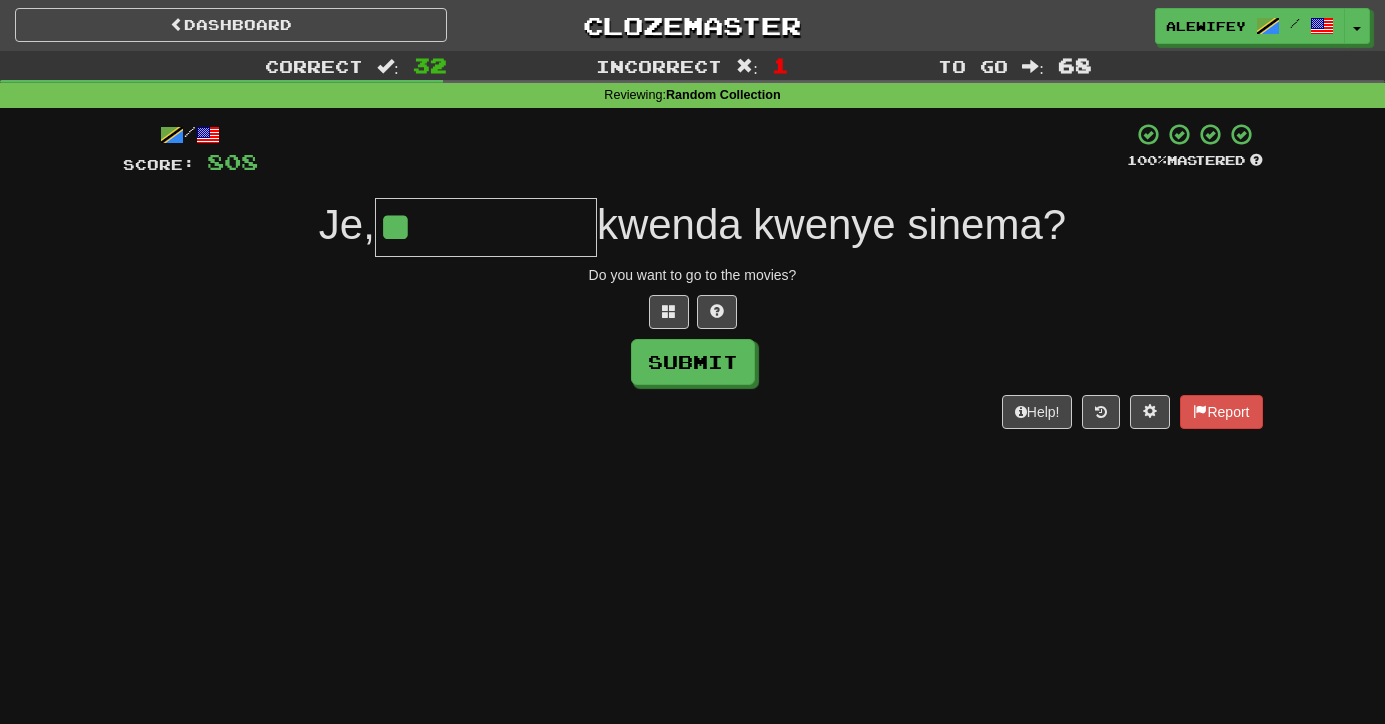 type on "*" 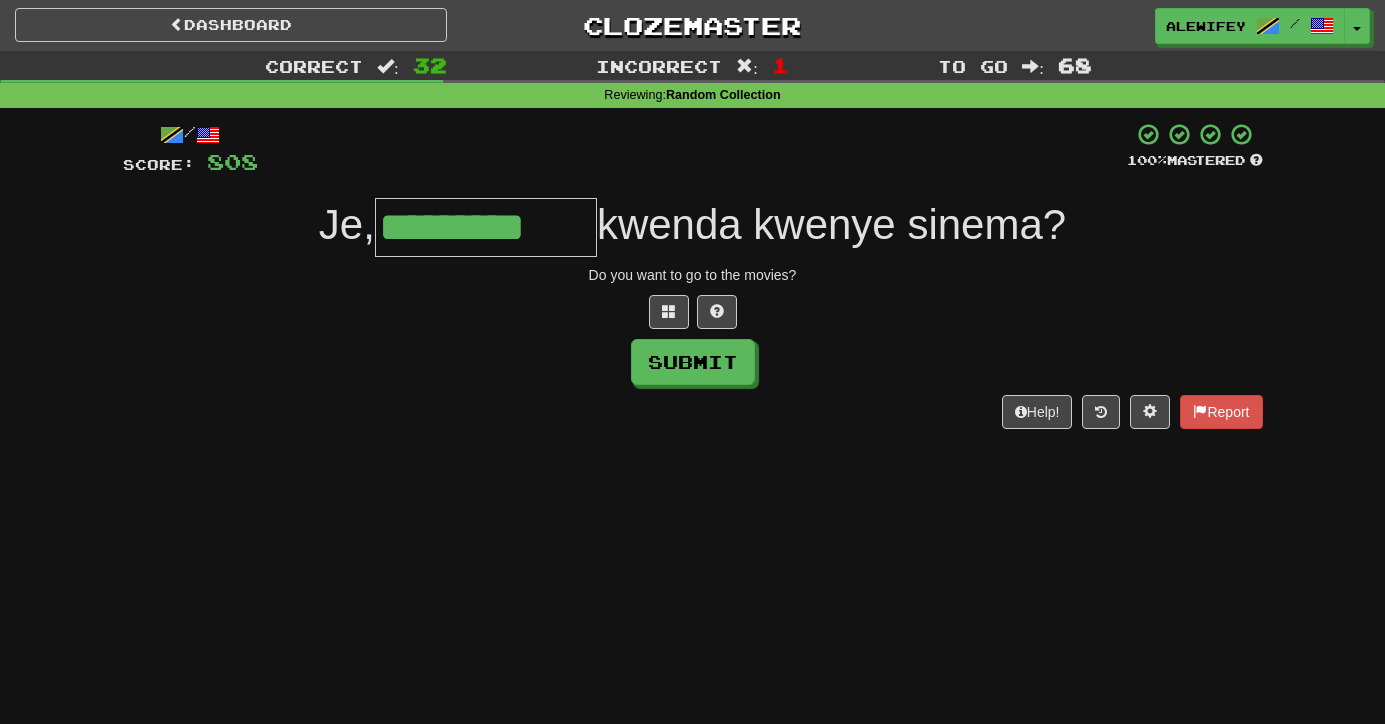 type on "*********" 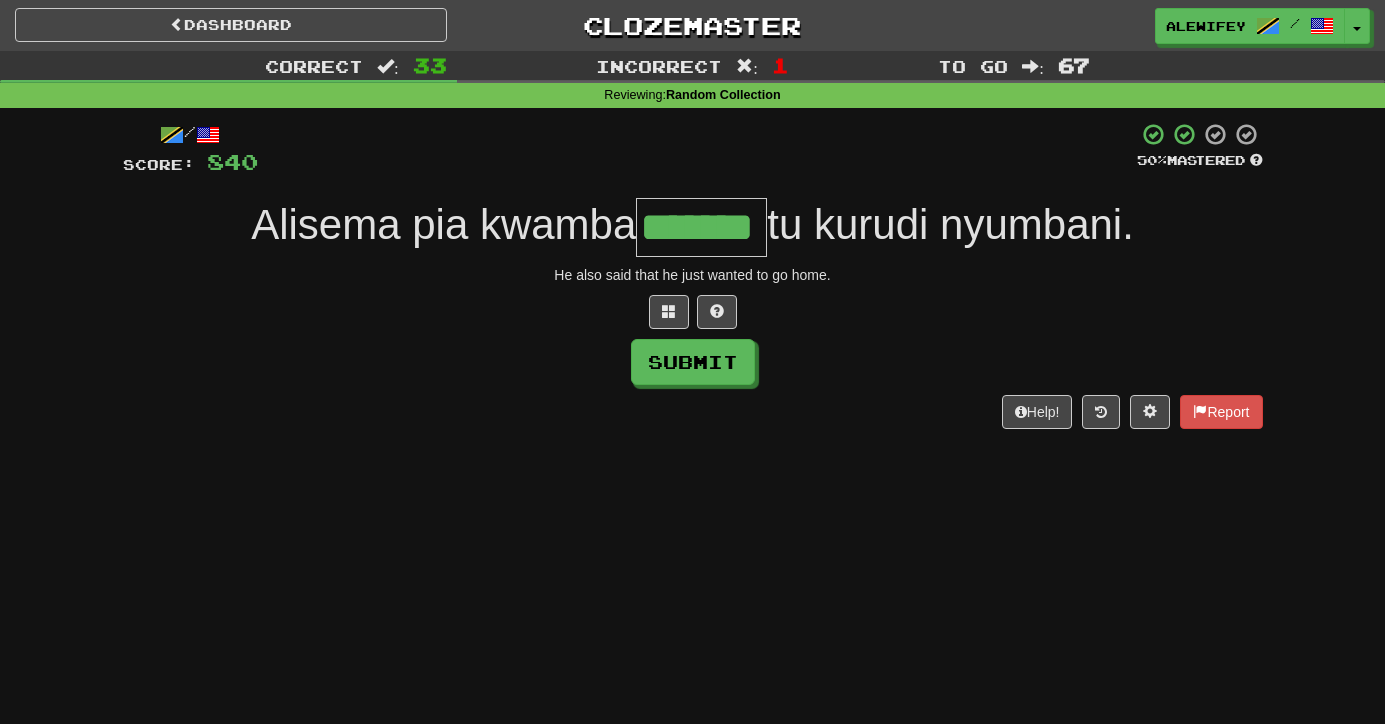 type on "*******" 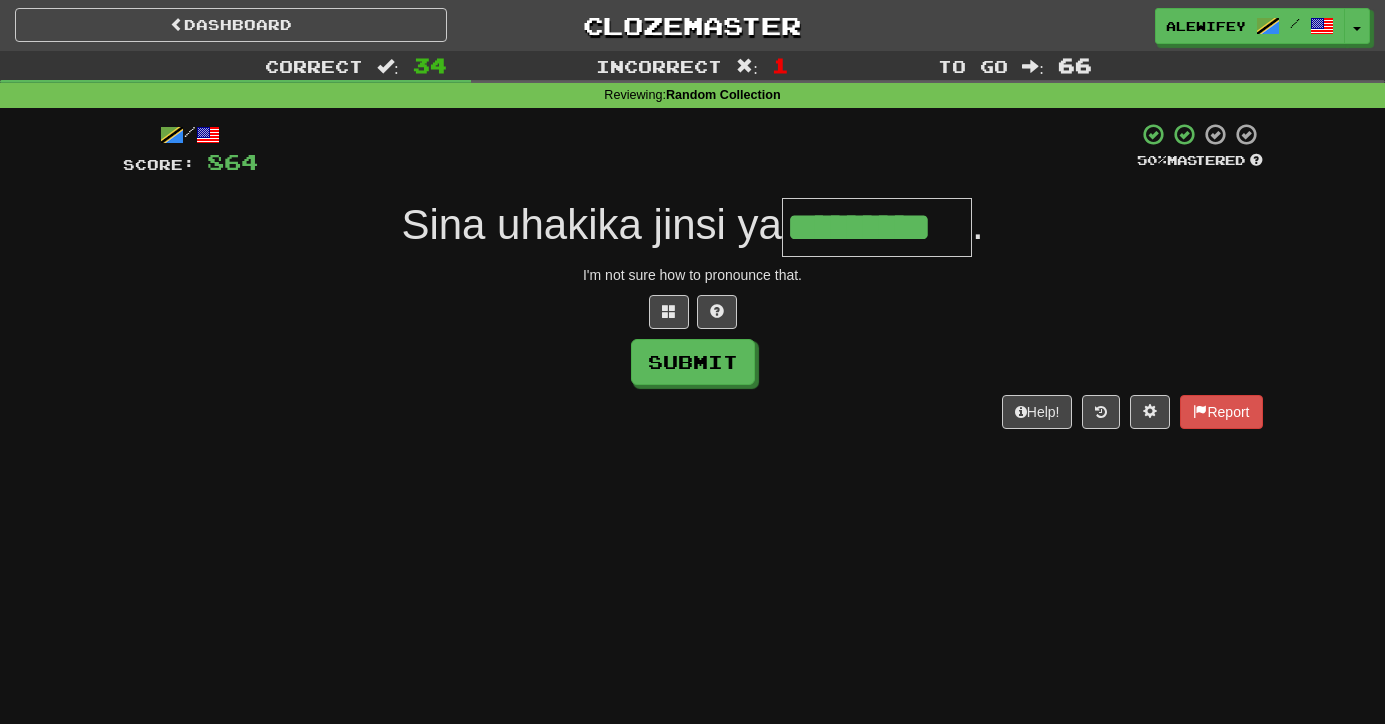 type on "*********" 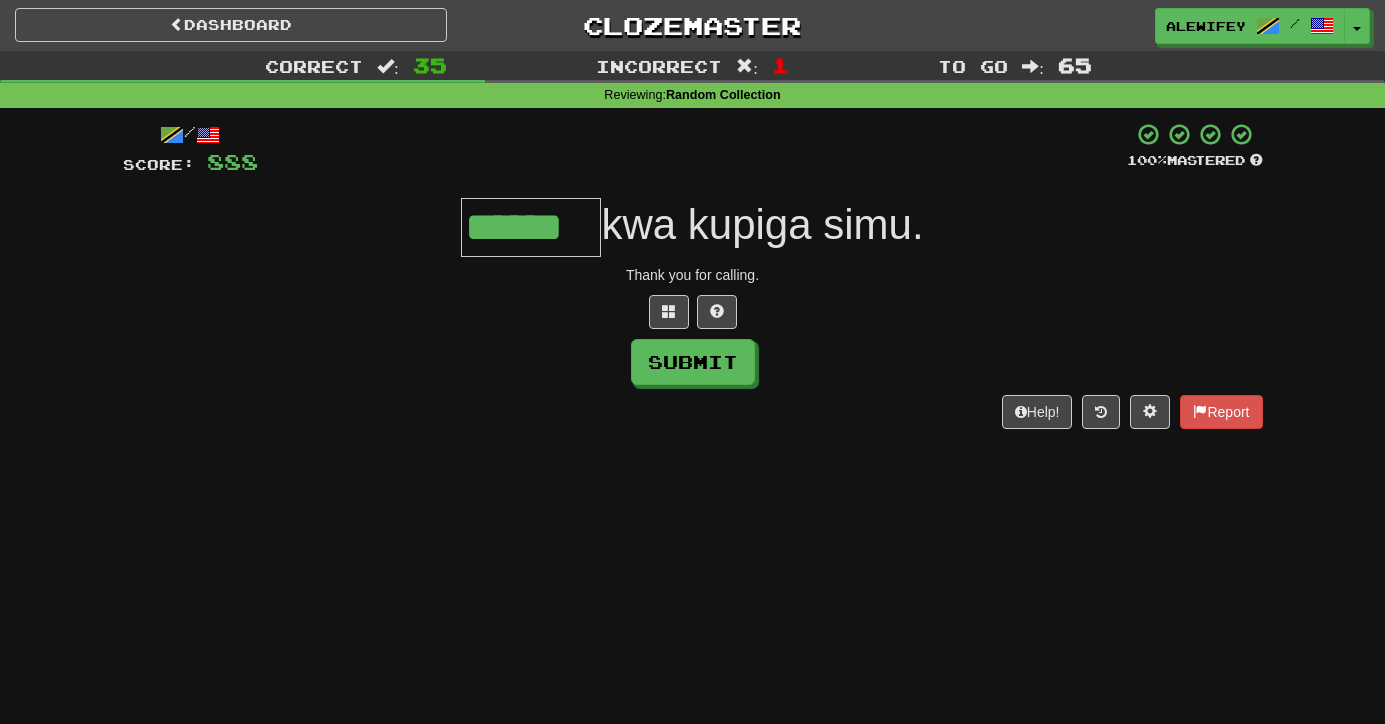 type on "******" 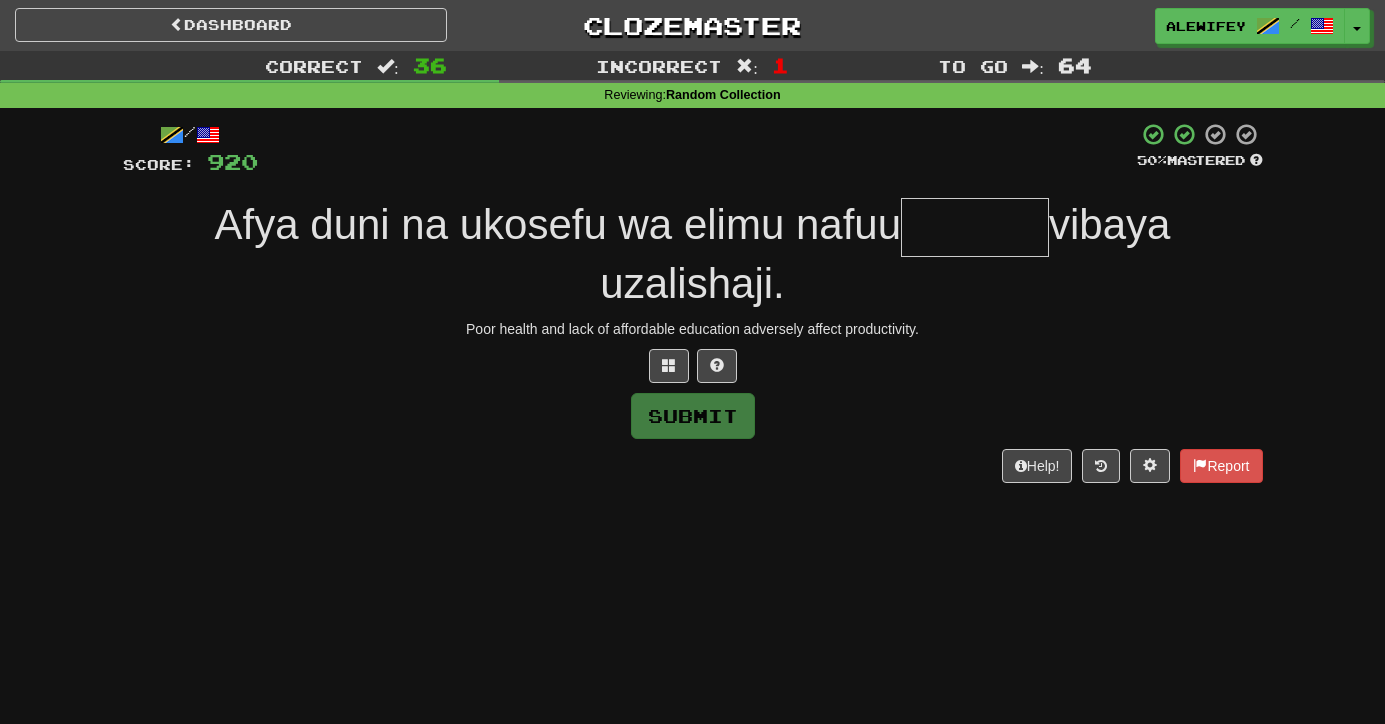 type on "*" 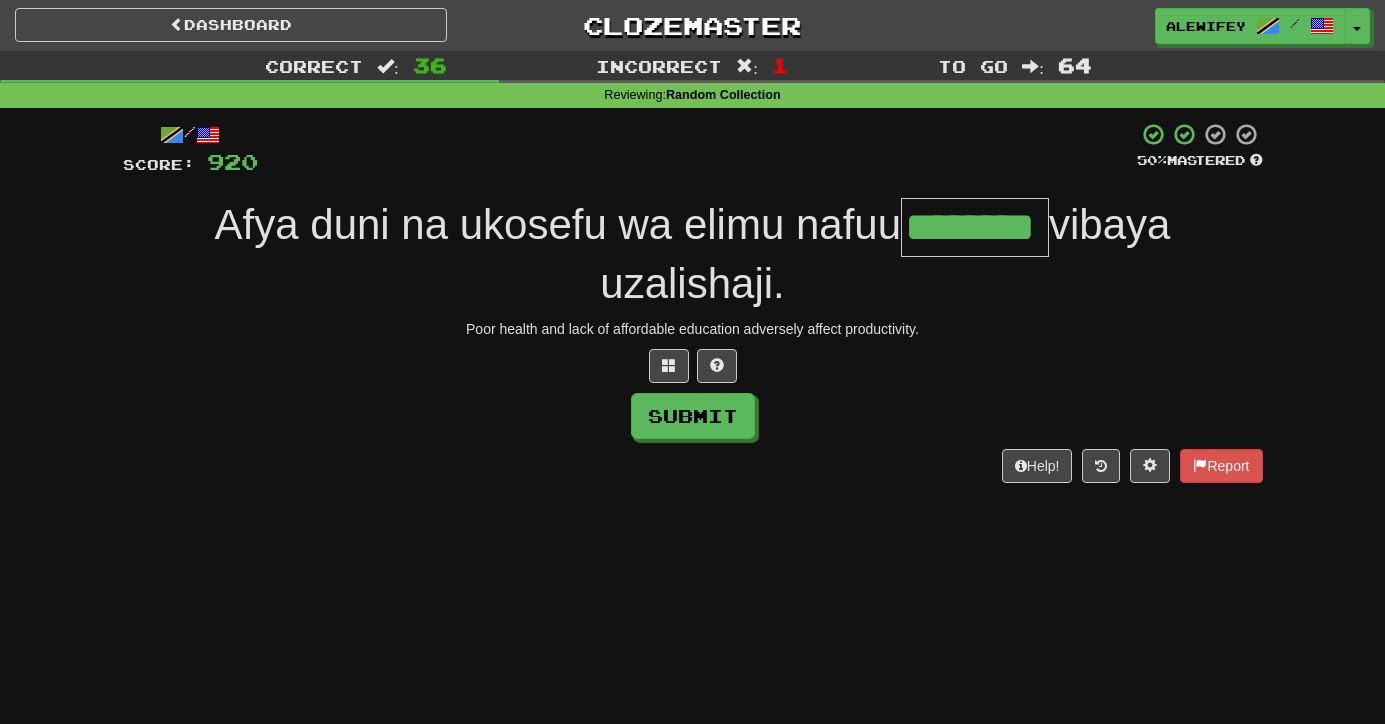 type on "********" 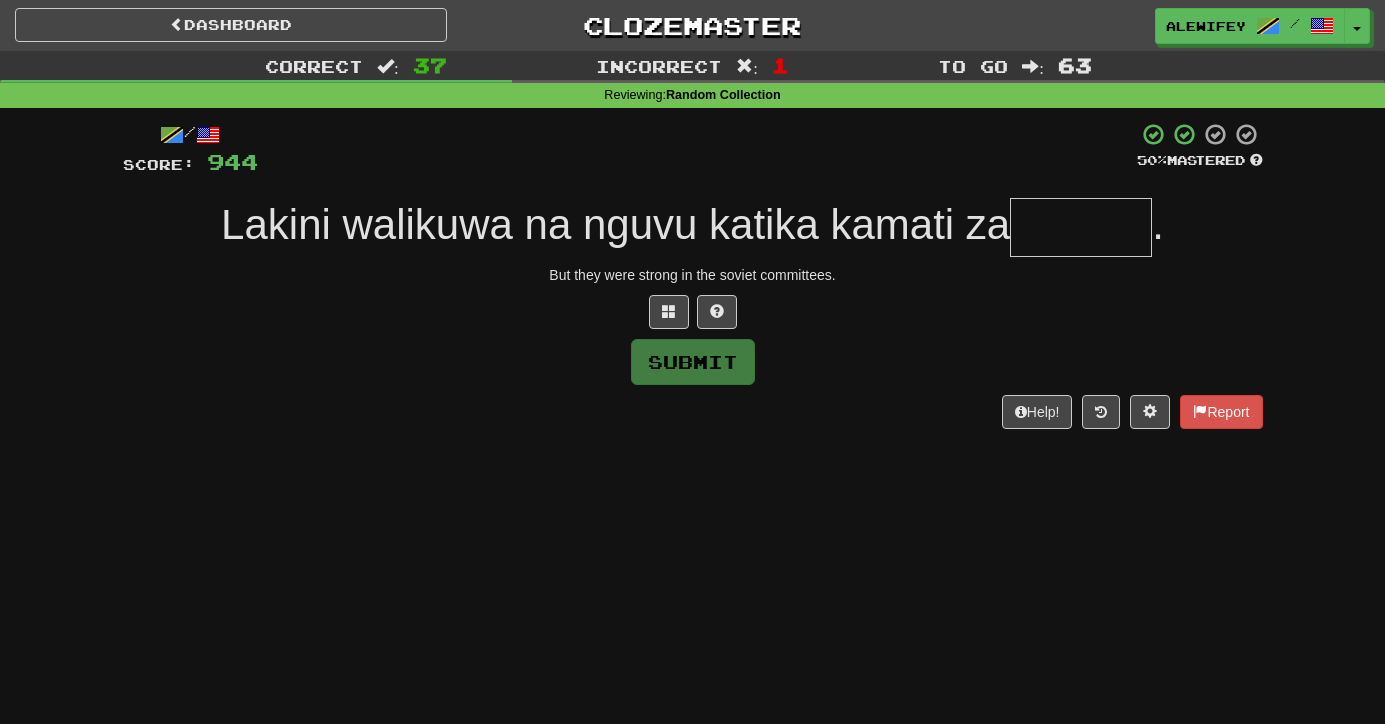 type on "*" 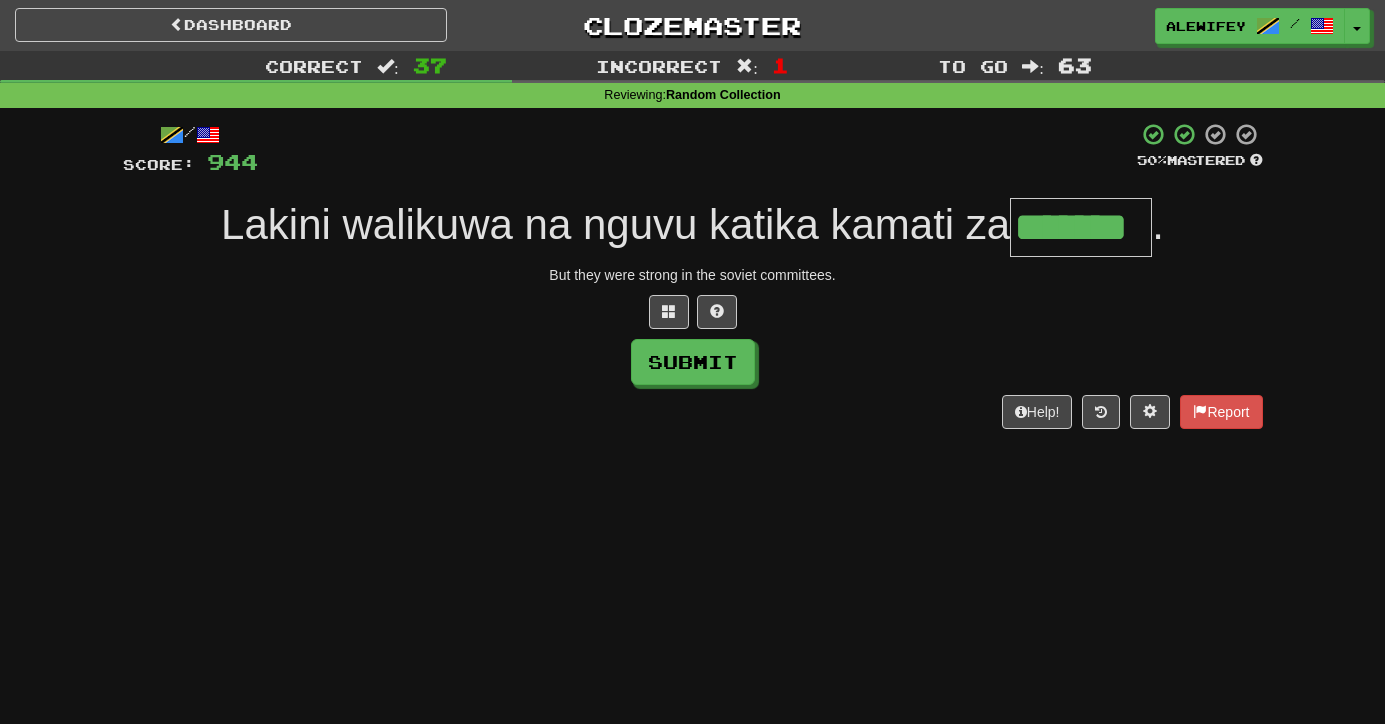 type on "*******" 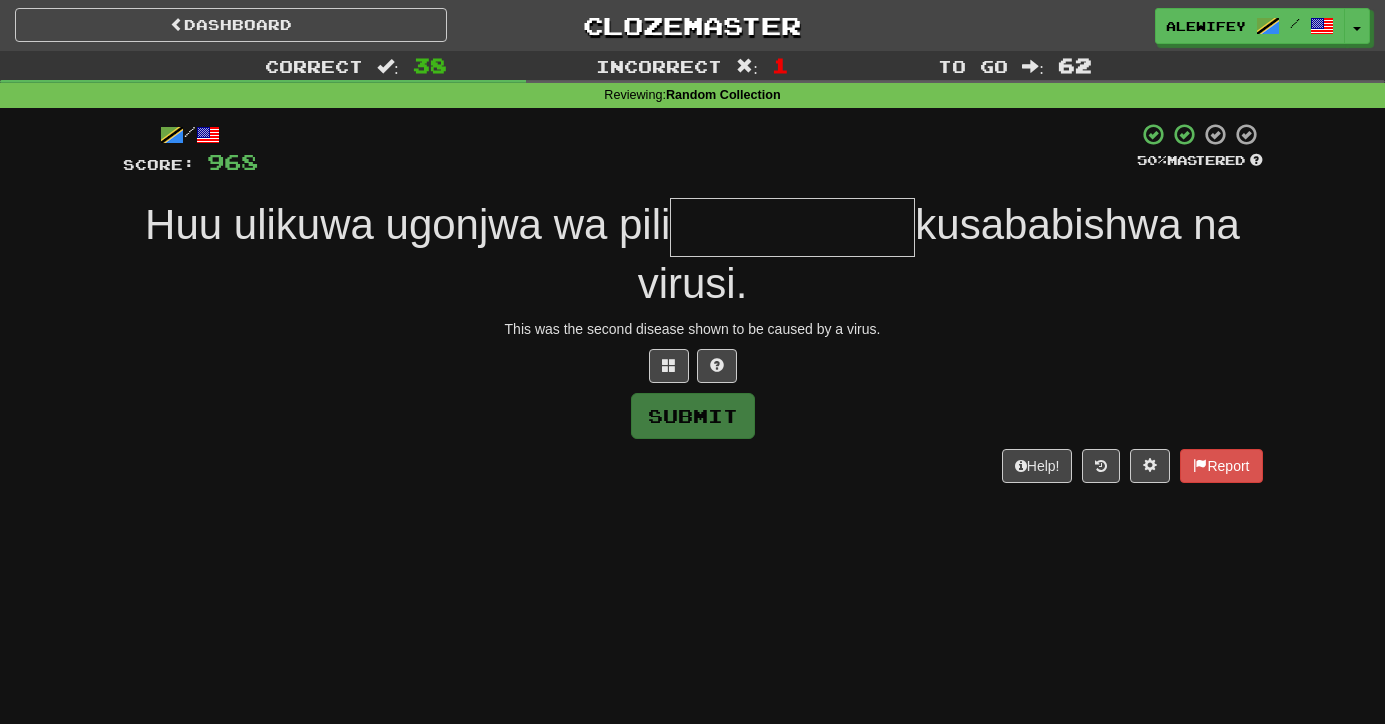 type on "*" 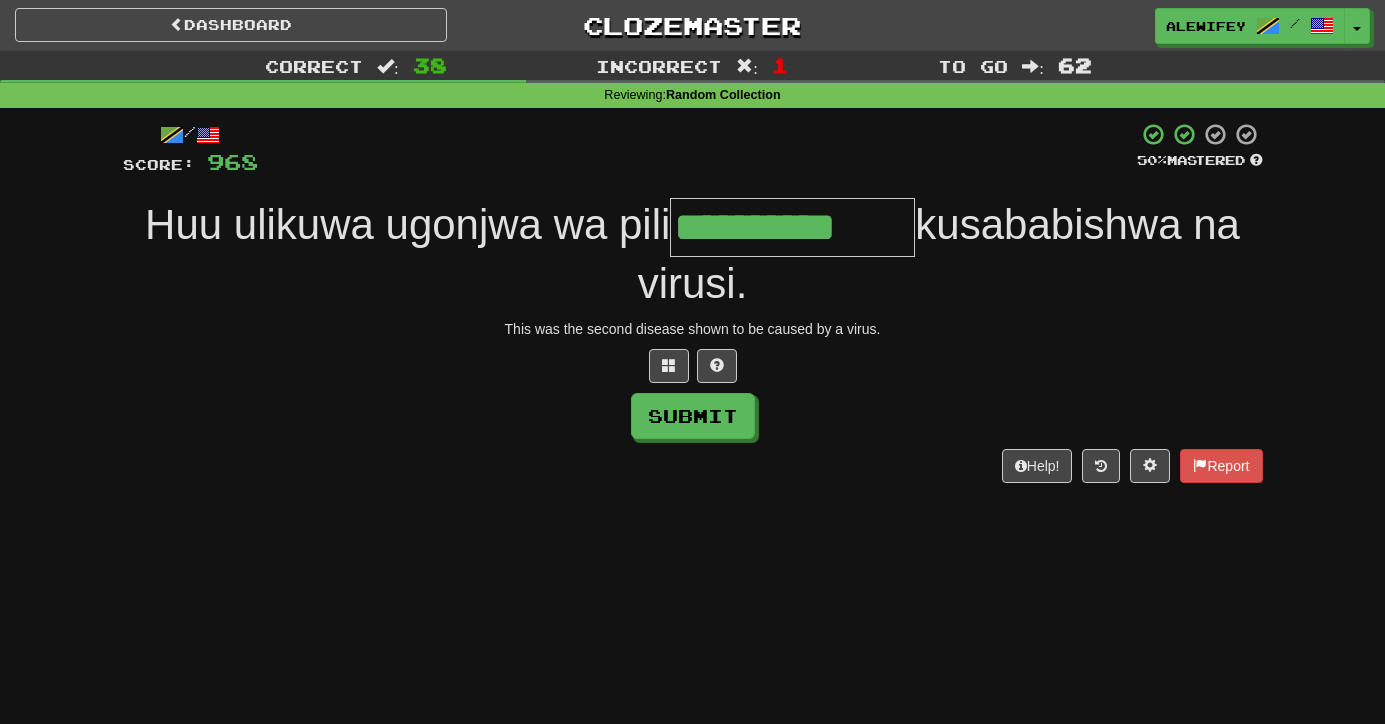 type on "**********" 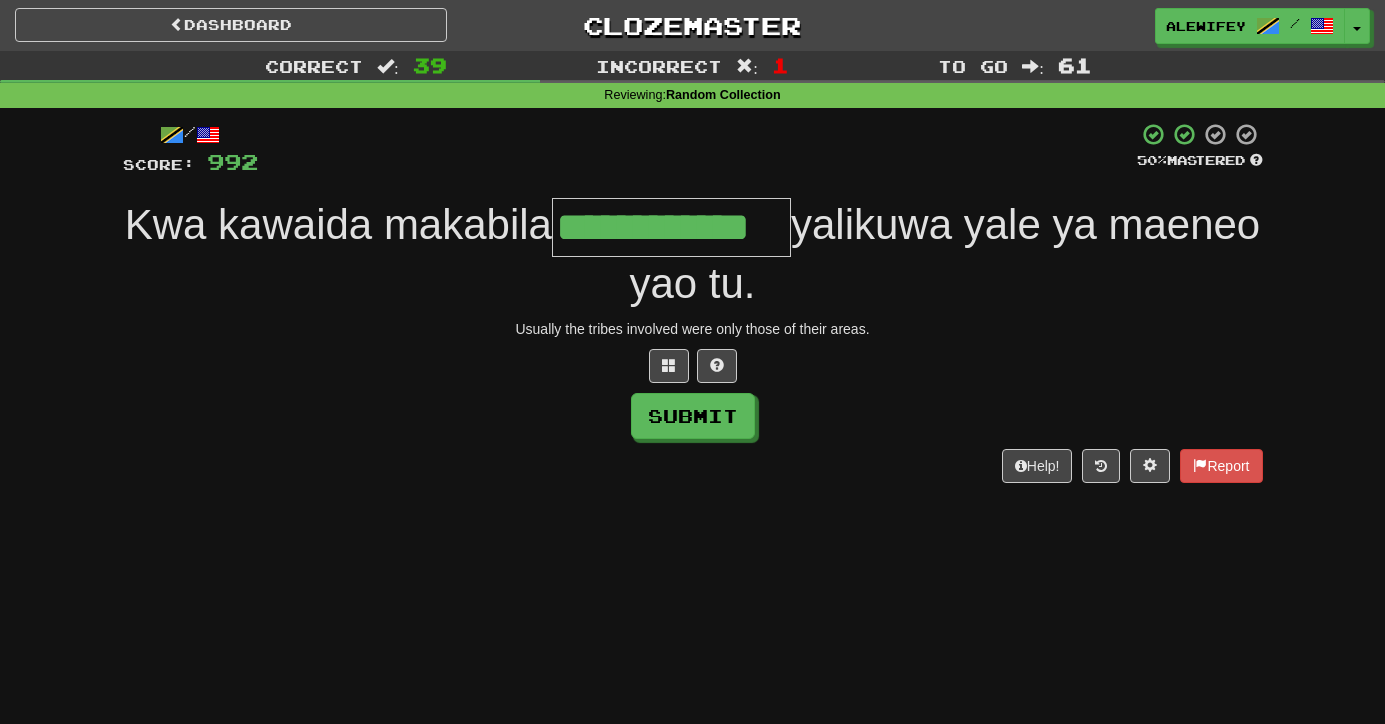 type on "**********" 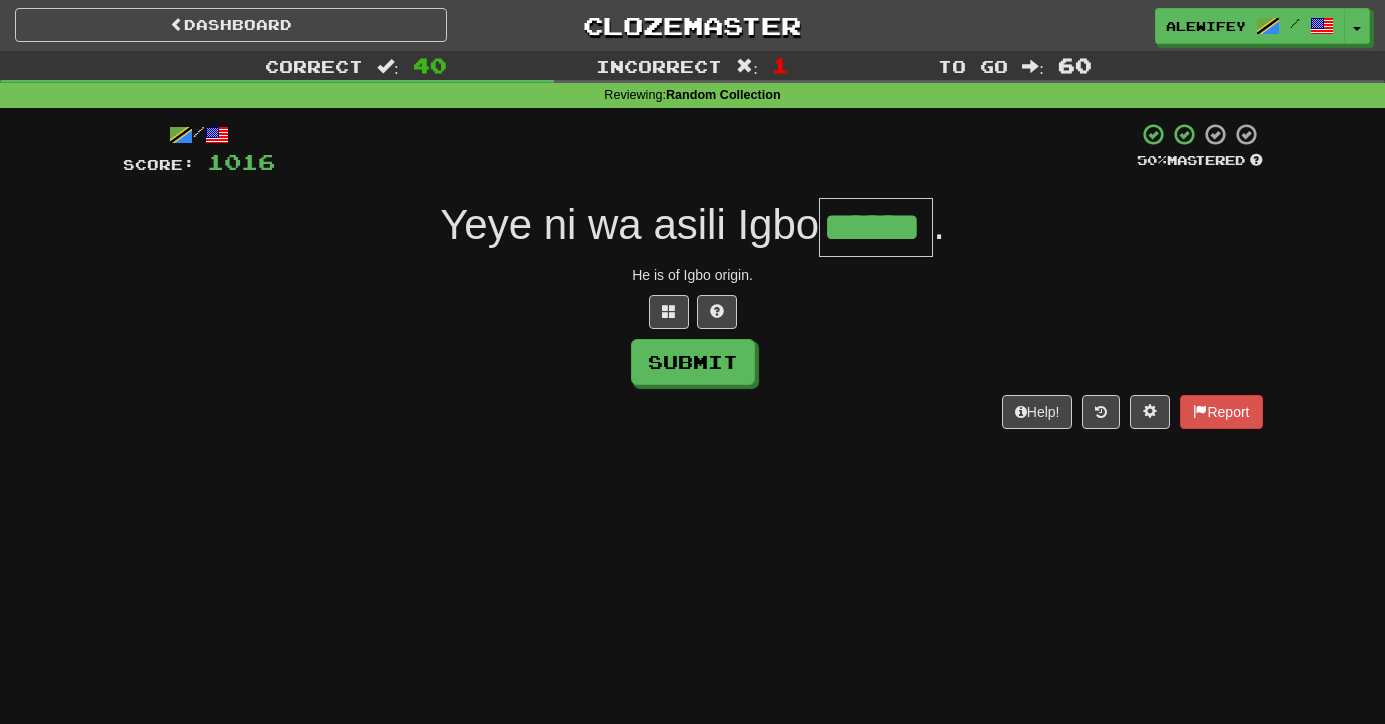 type on "******" 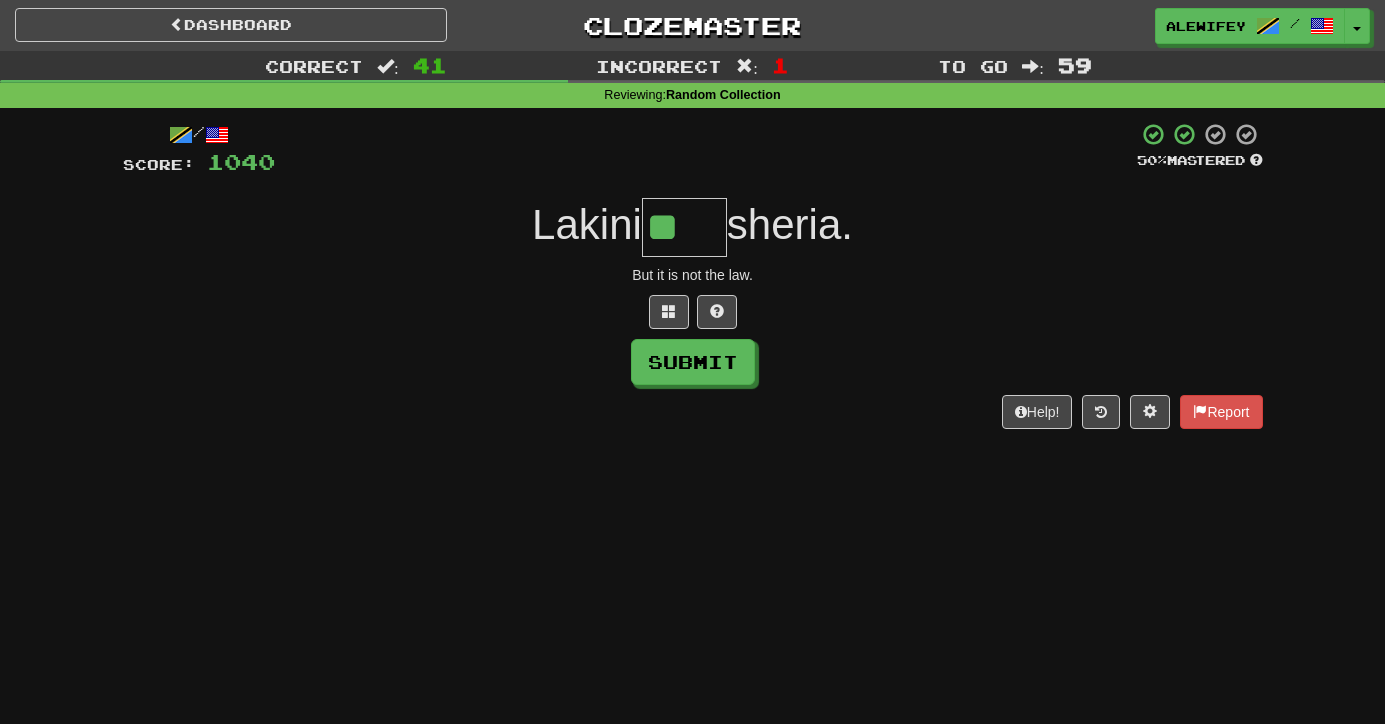 type on "****" 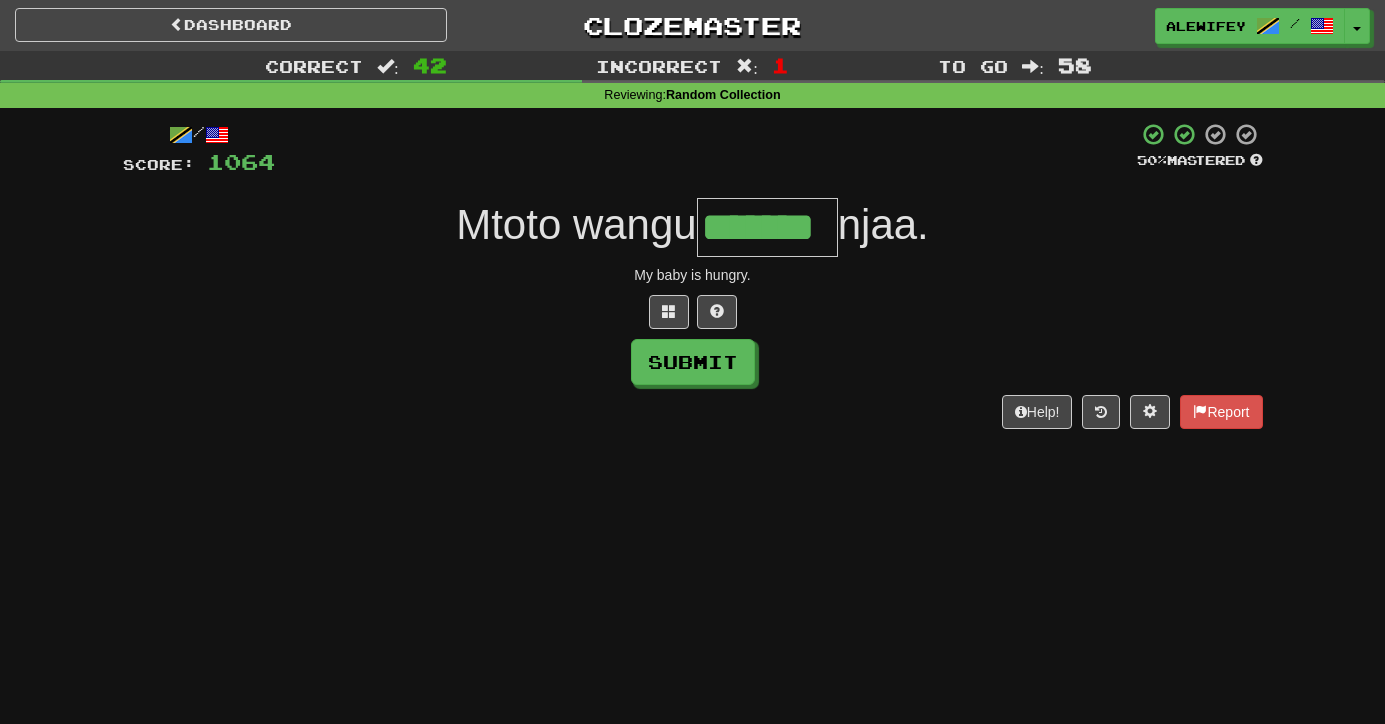 type on "*******" 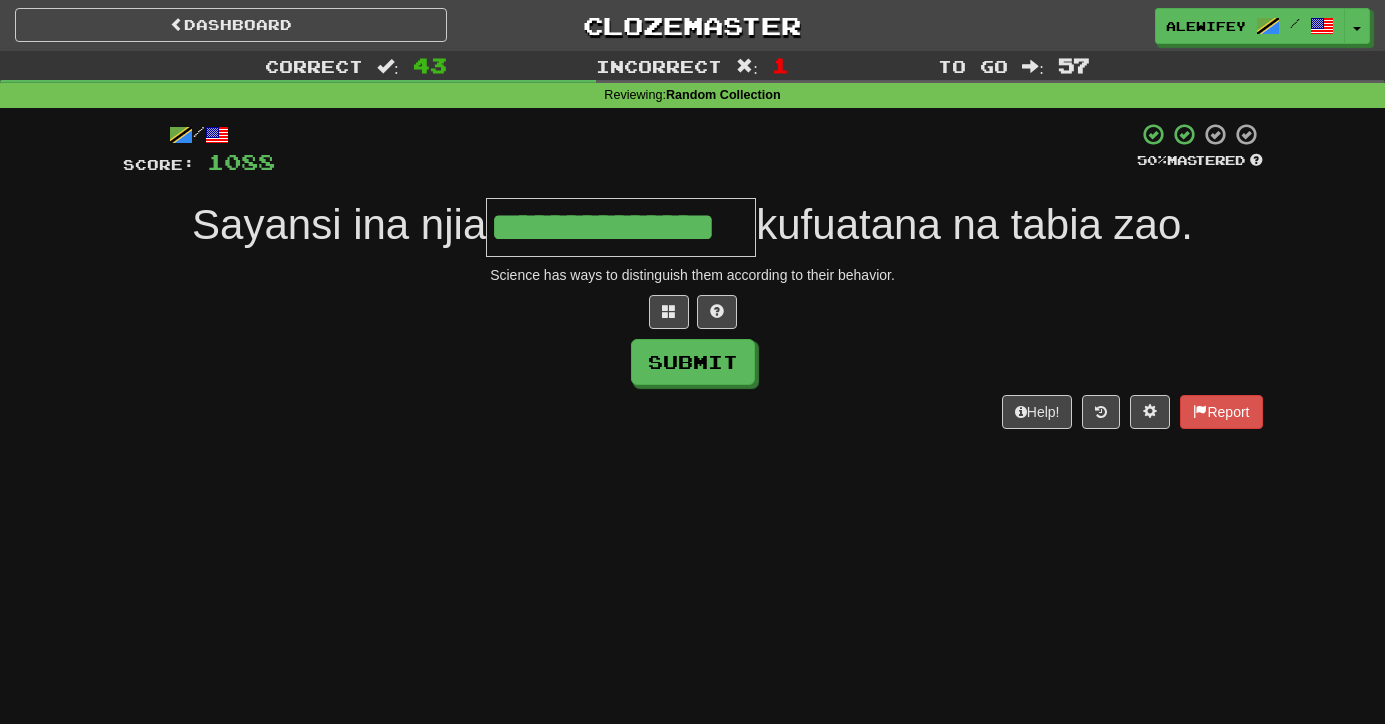 type on "**********" 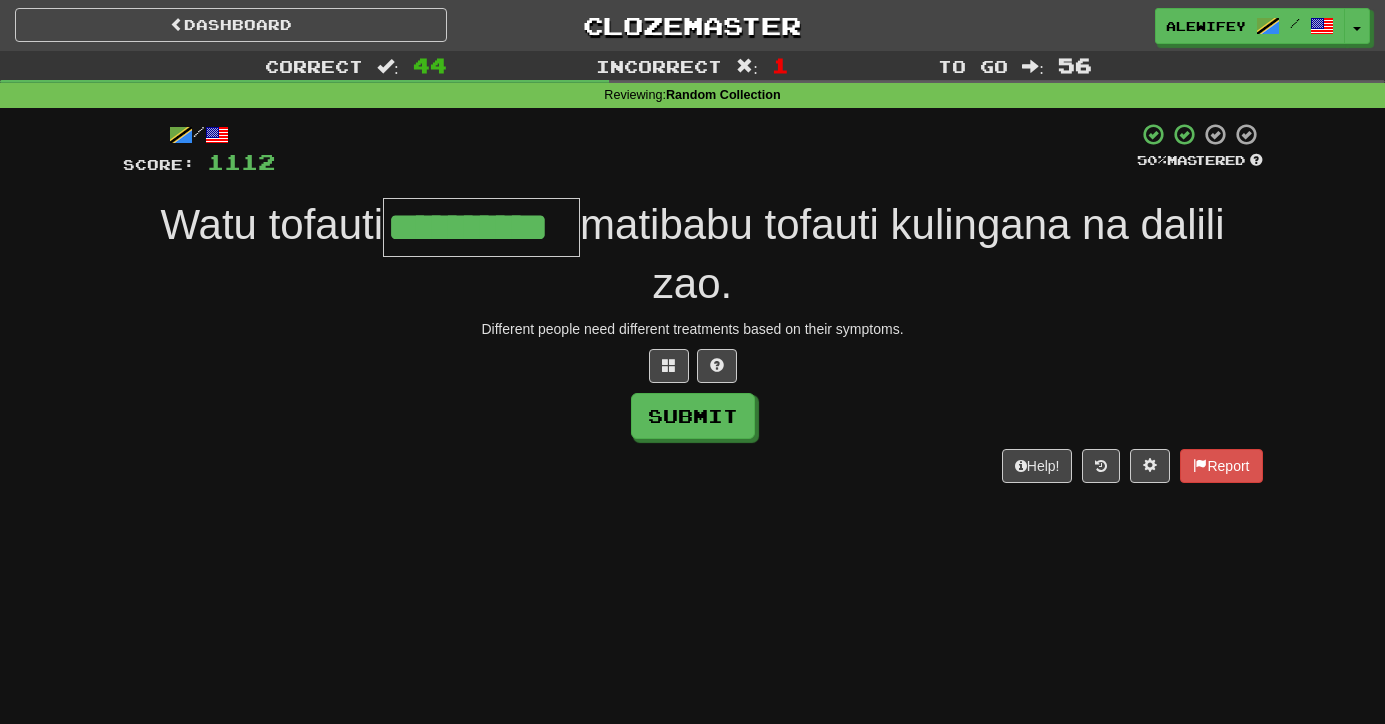type on "**********" 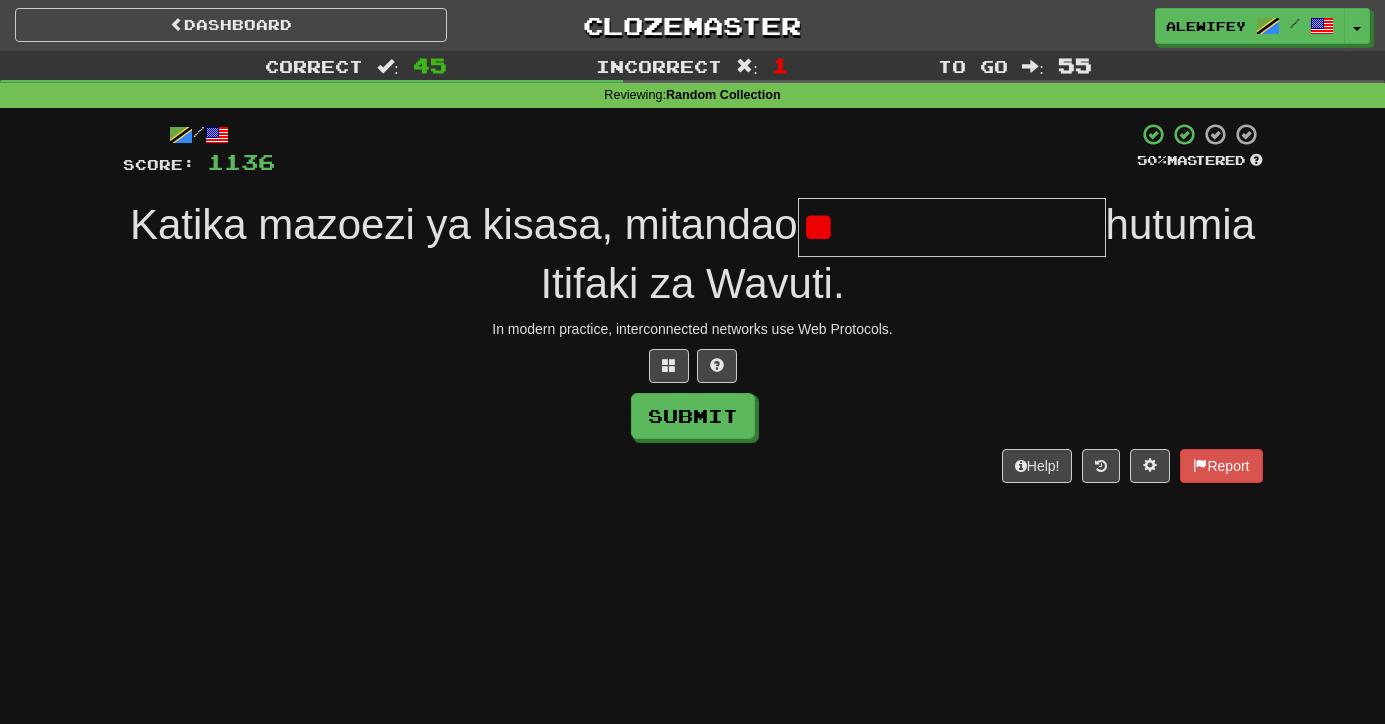 type on "*" 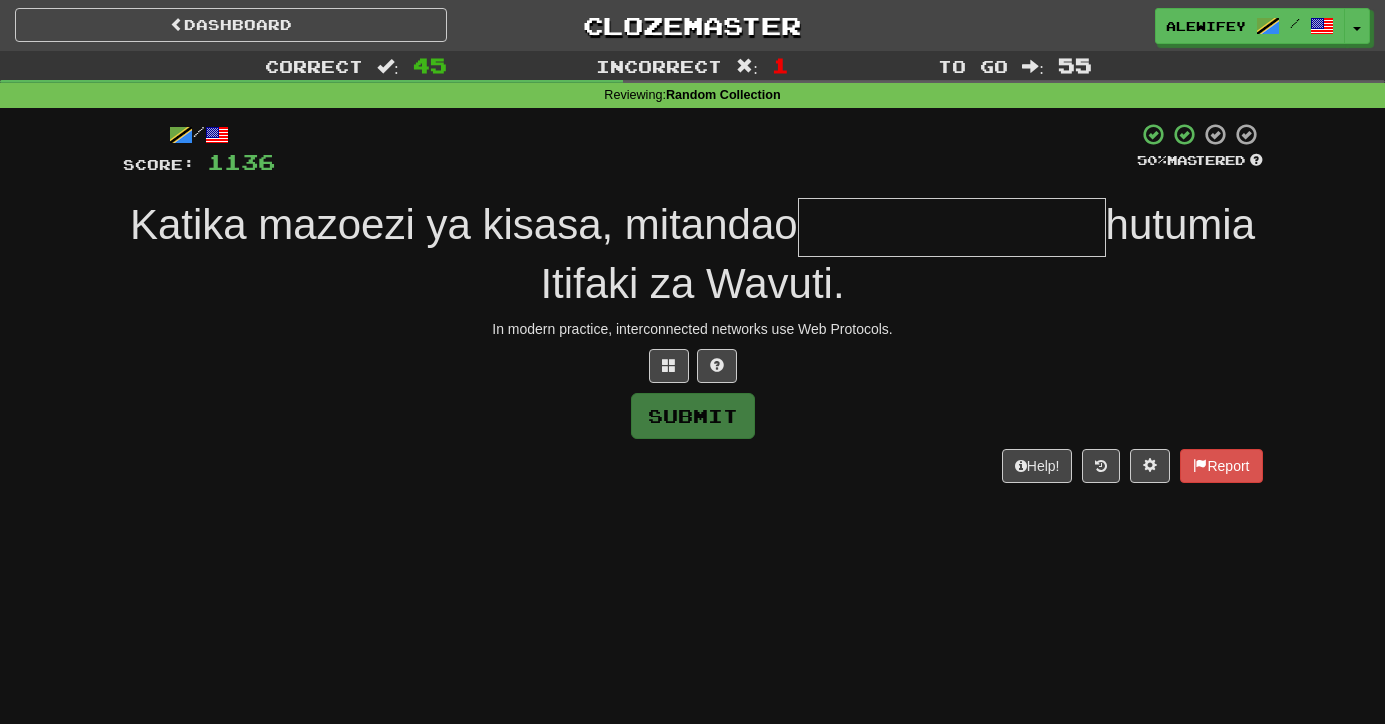 type on "*" 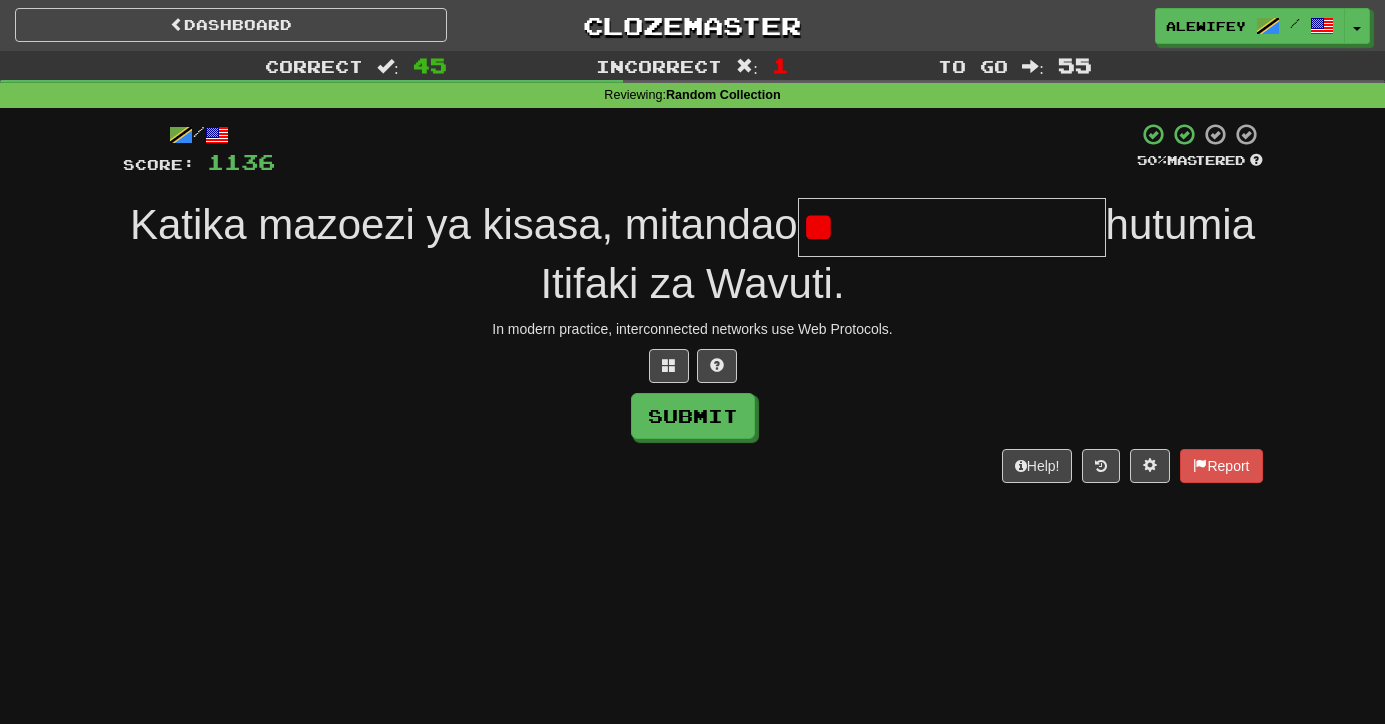 type on "*" 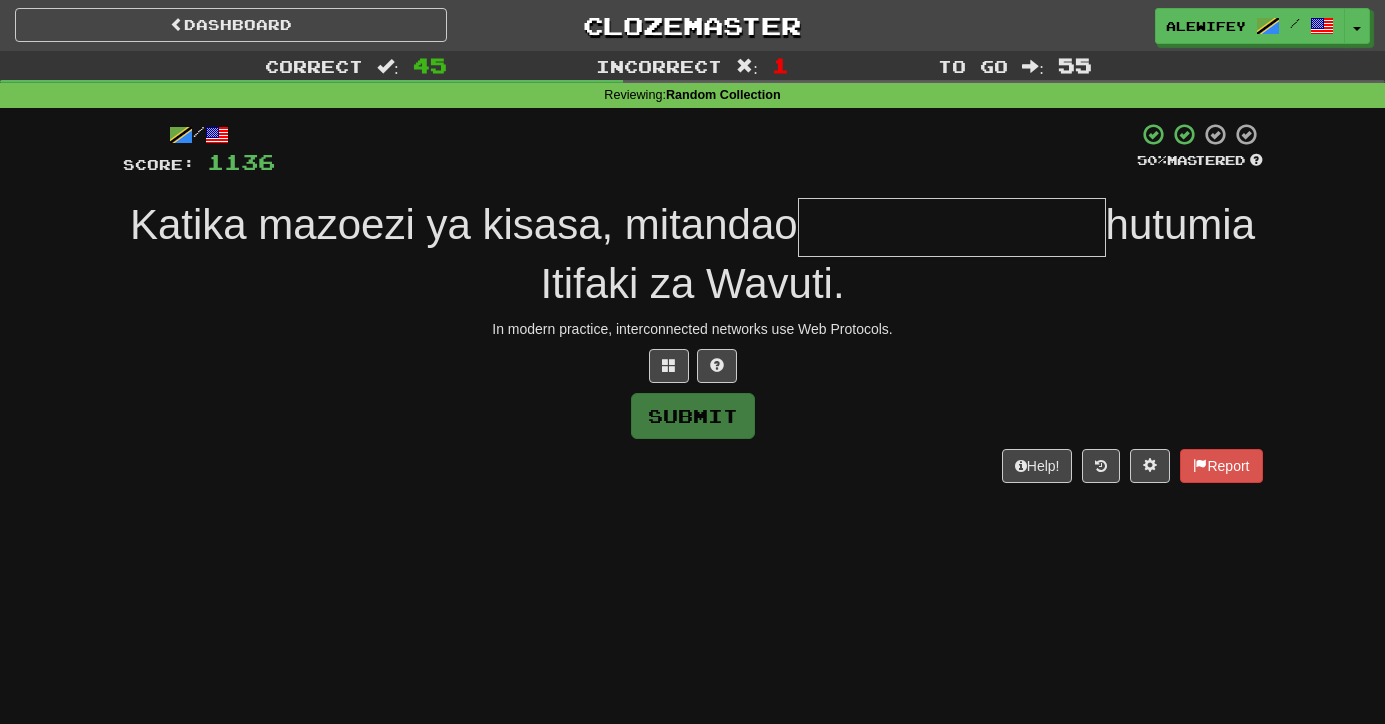 type on "*" 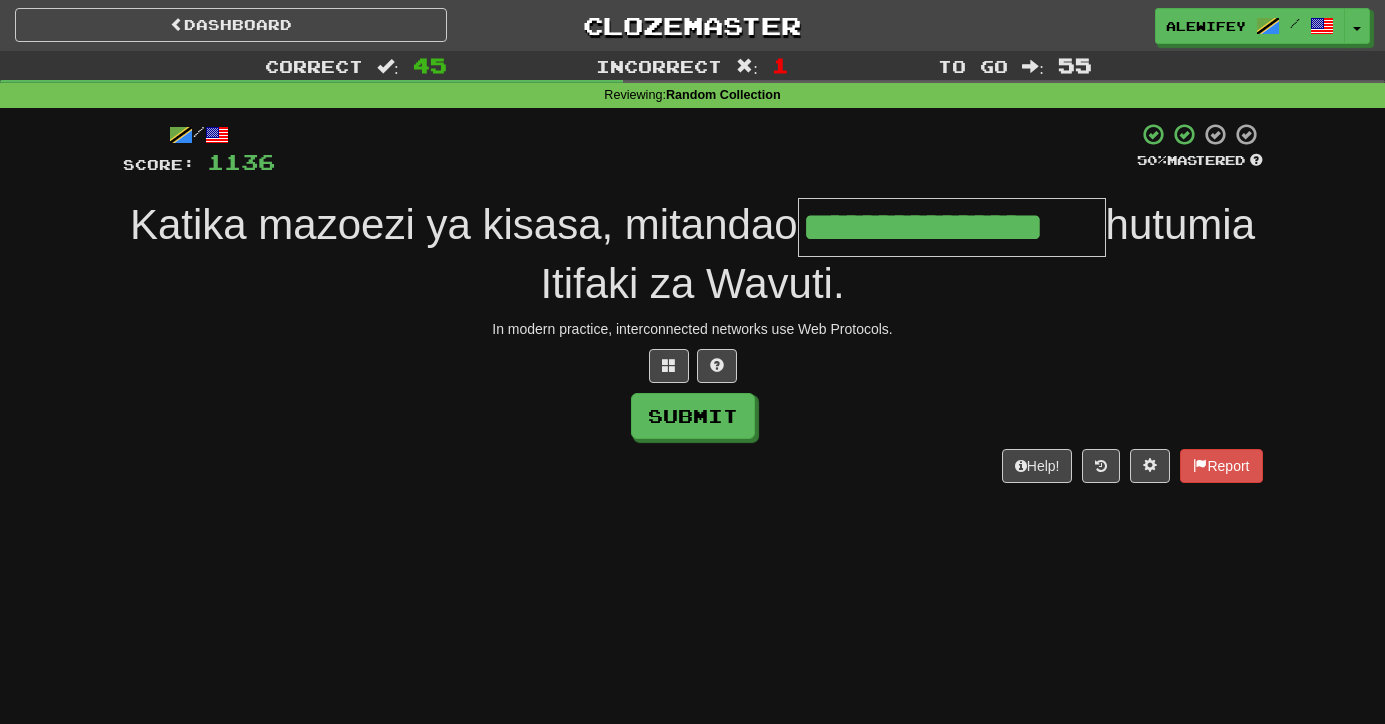 scroll, scrollTop: 0, scrollLeft: 25, axis: horizontal 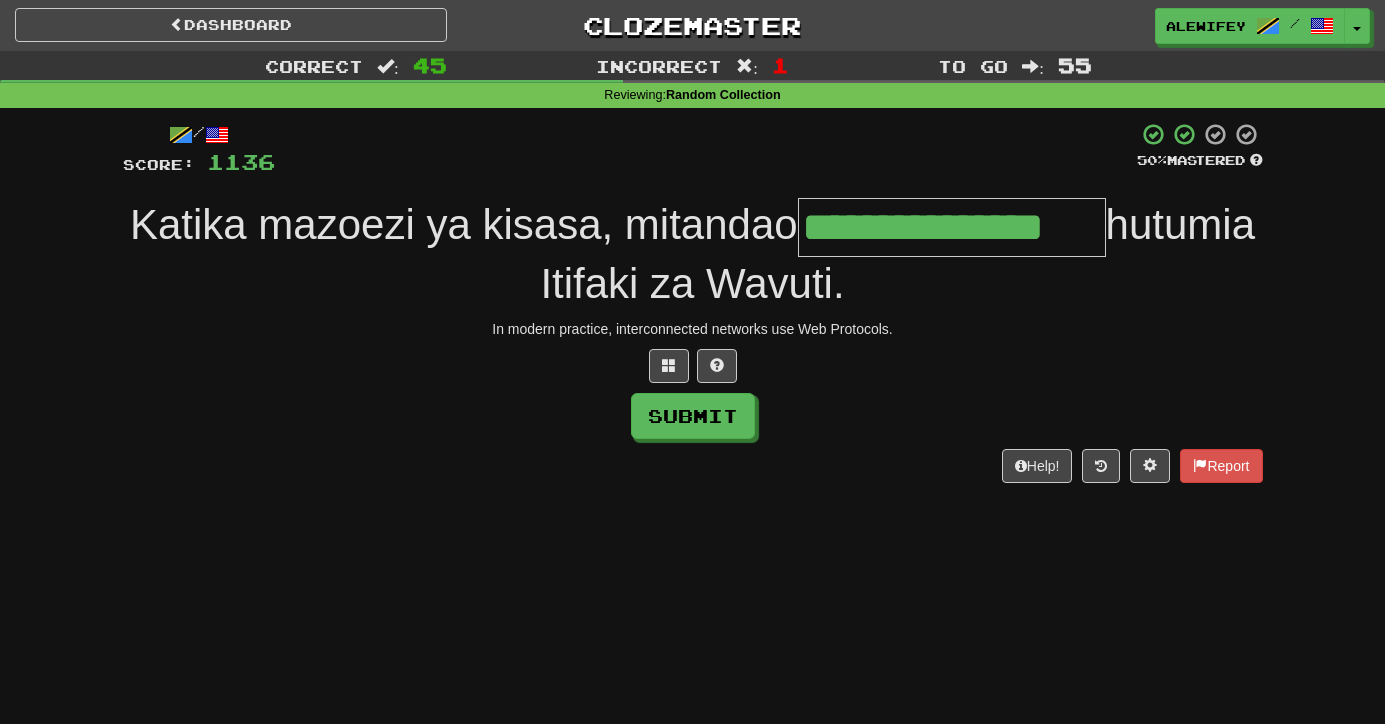 type on "**********" 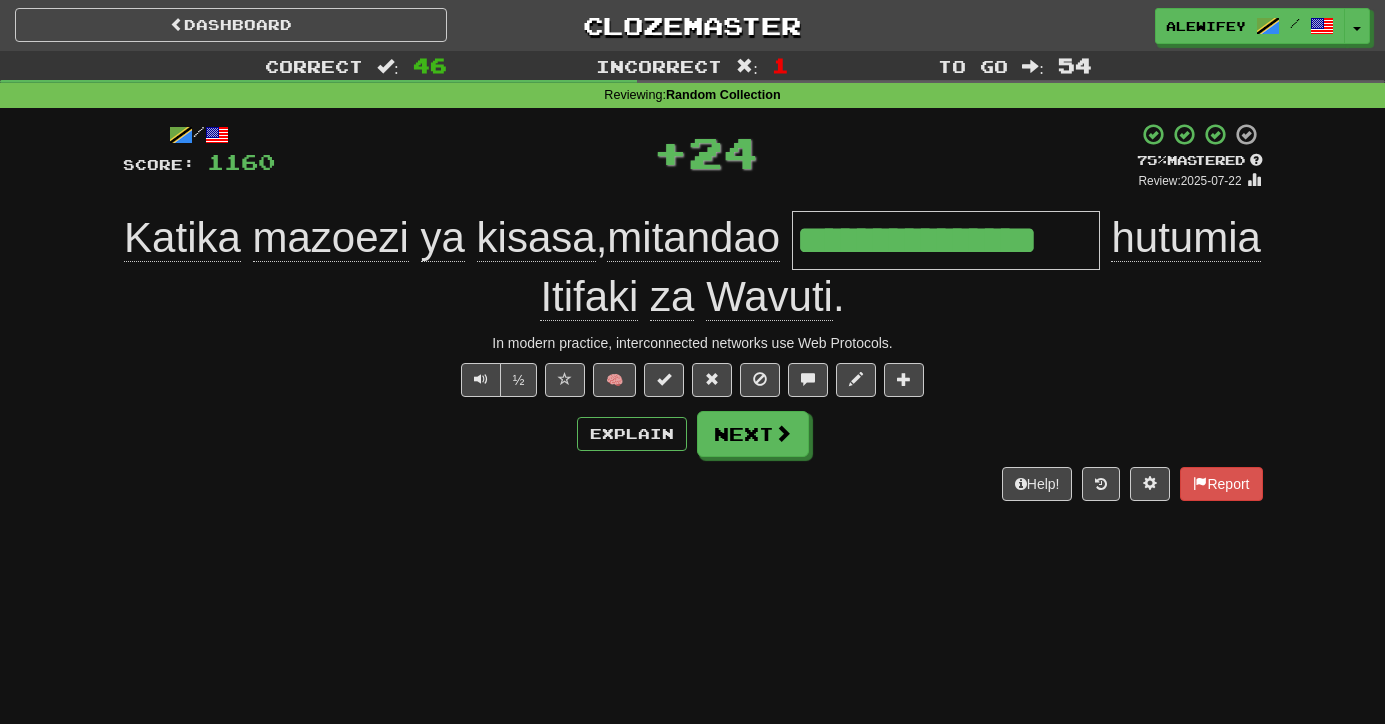 scroll, scrollTop: 0, scrollLeft: 0, axis: both 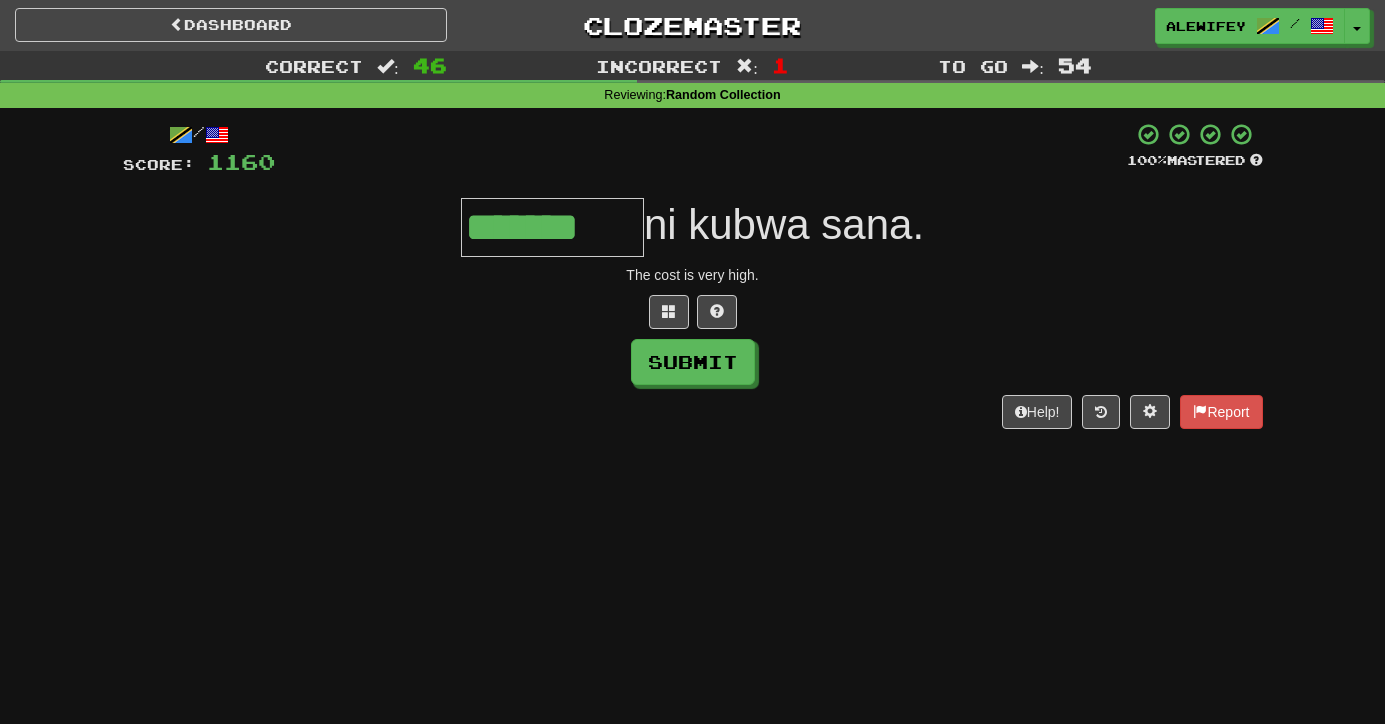 type on "*******" 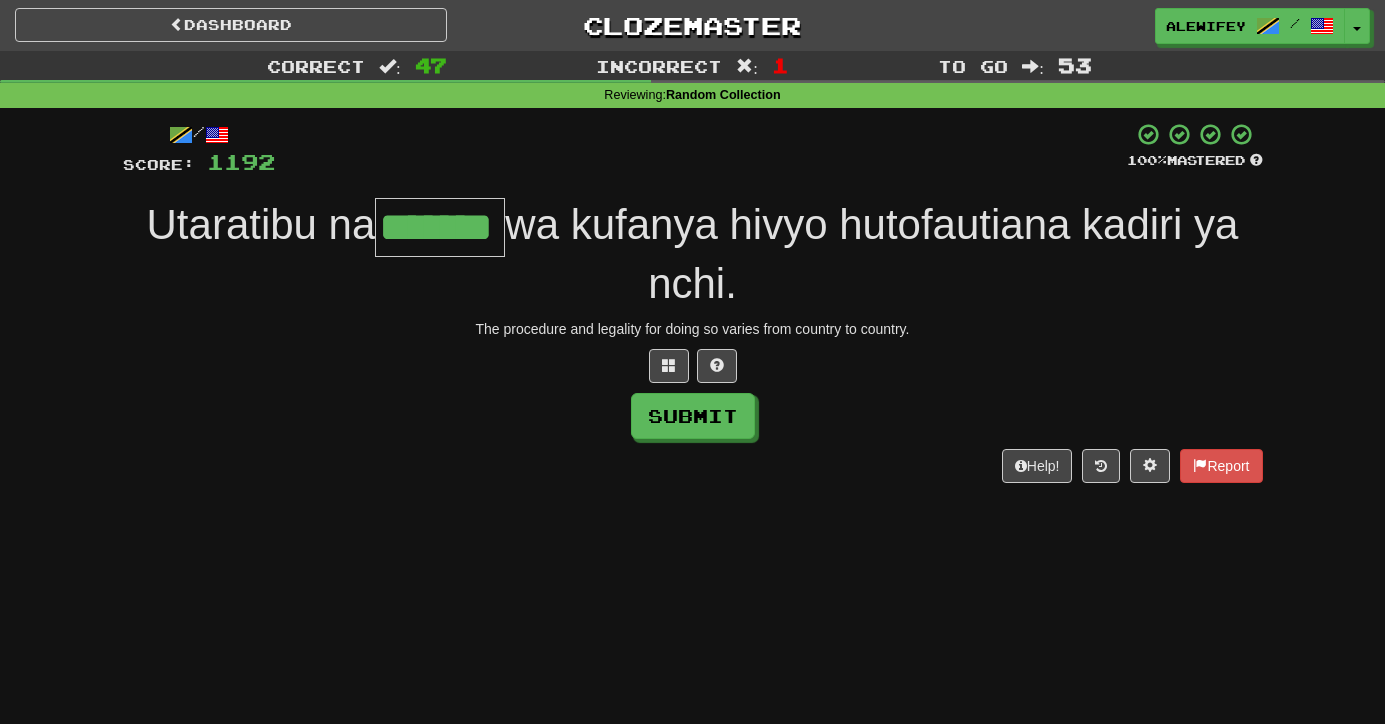 type on "*******" 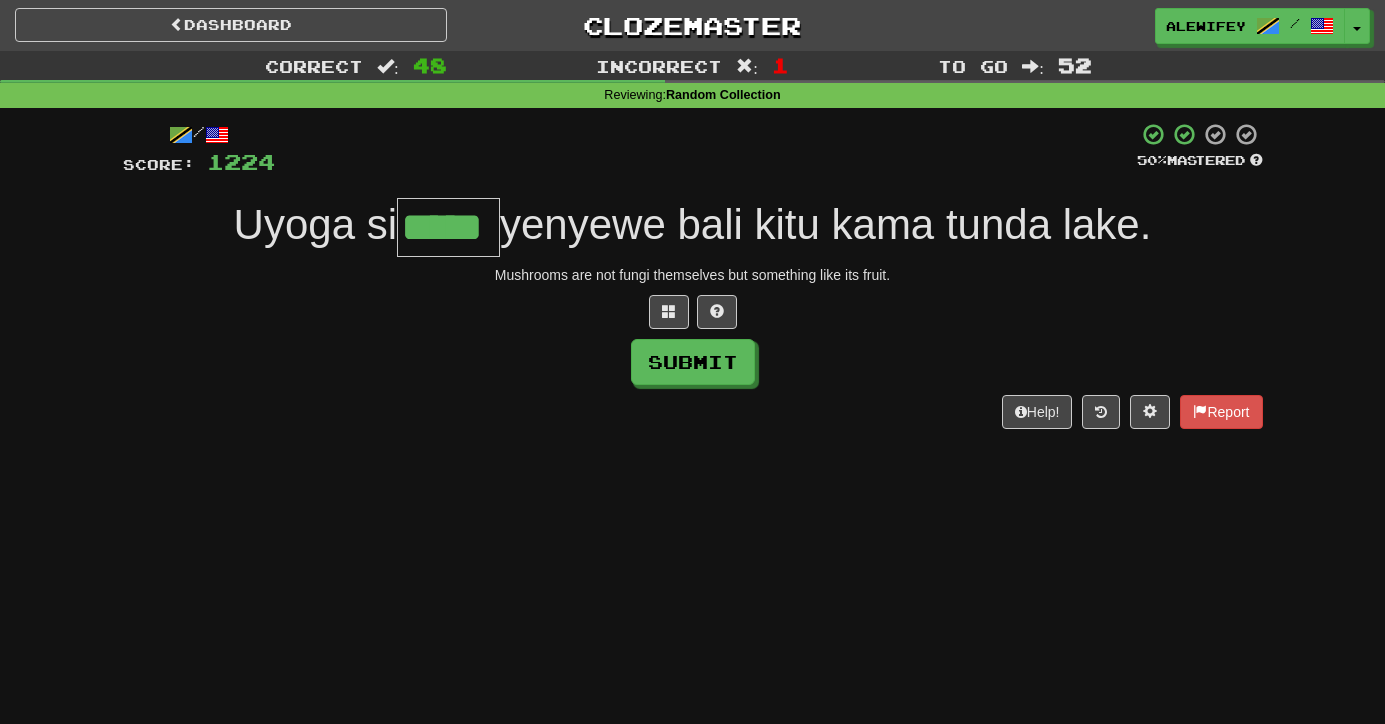 type on "*****" 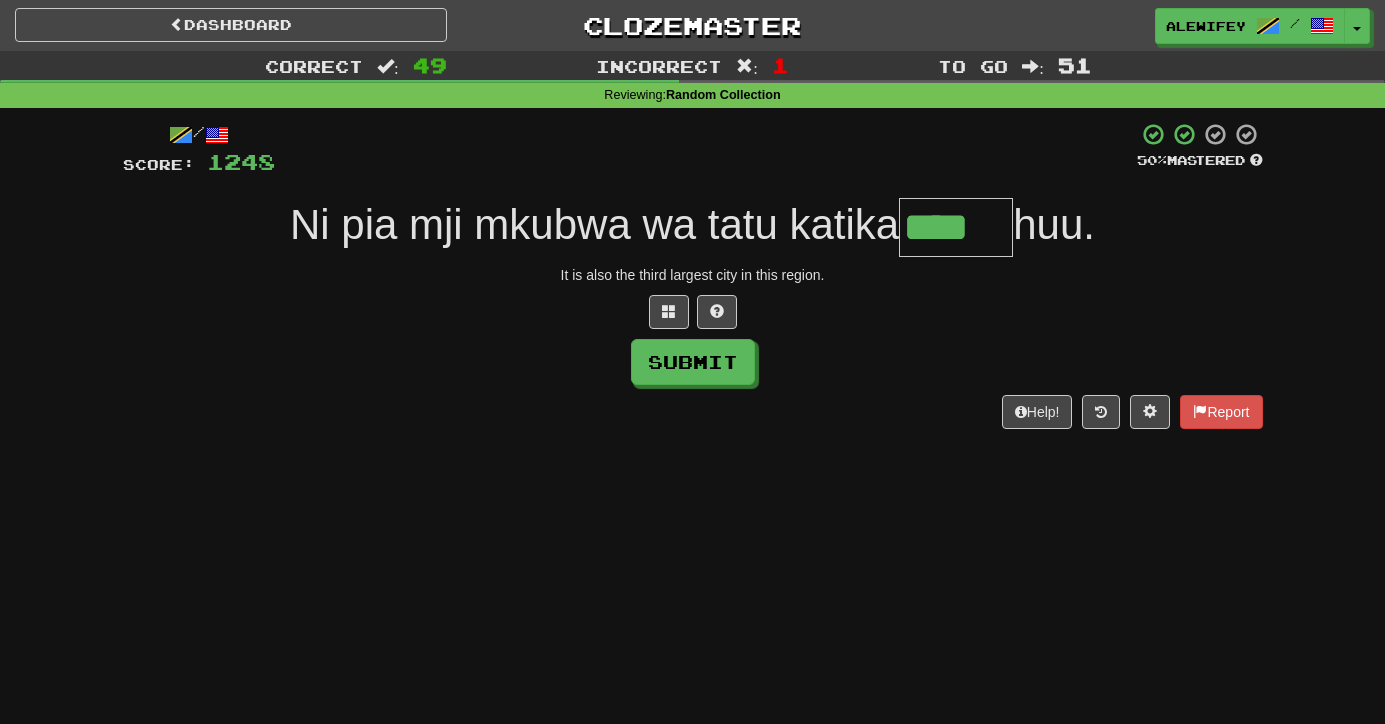 type on "****" 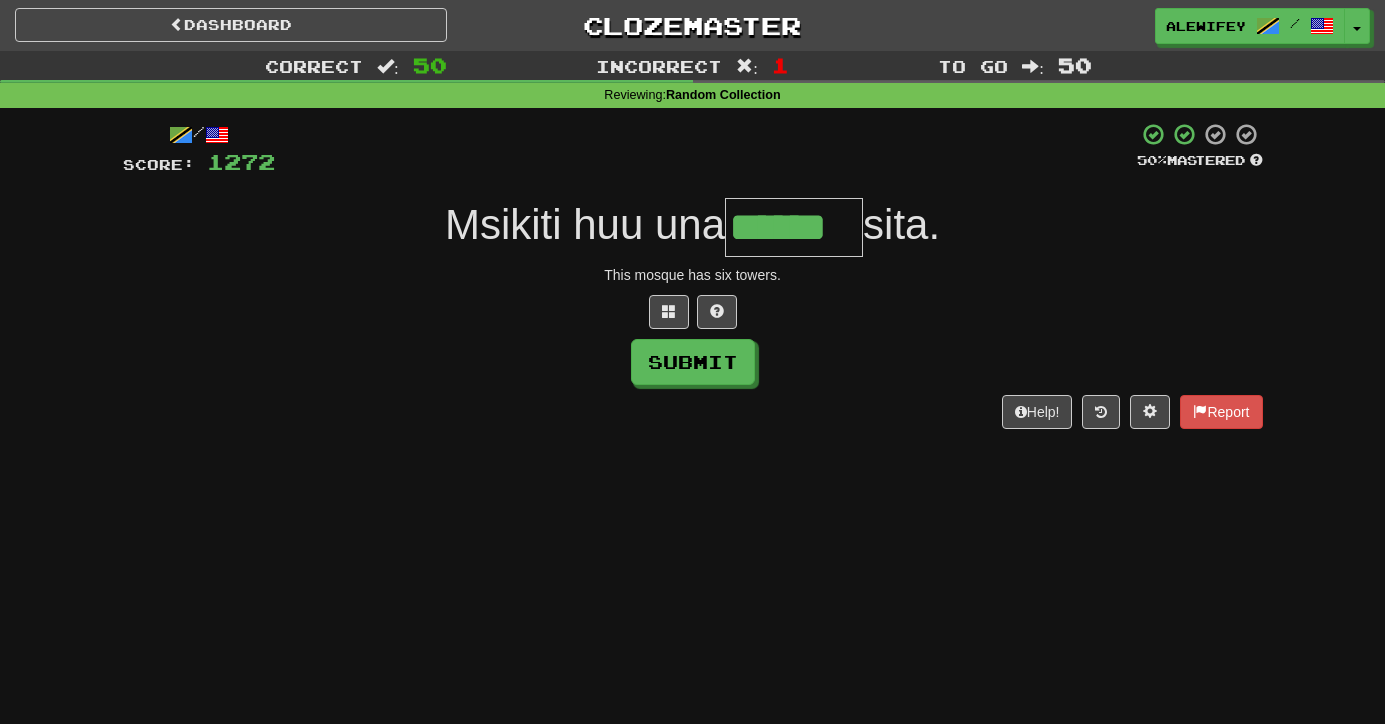 type on "******" 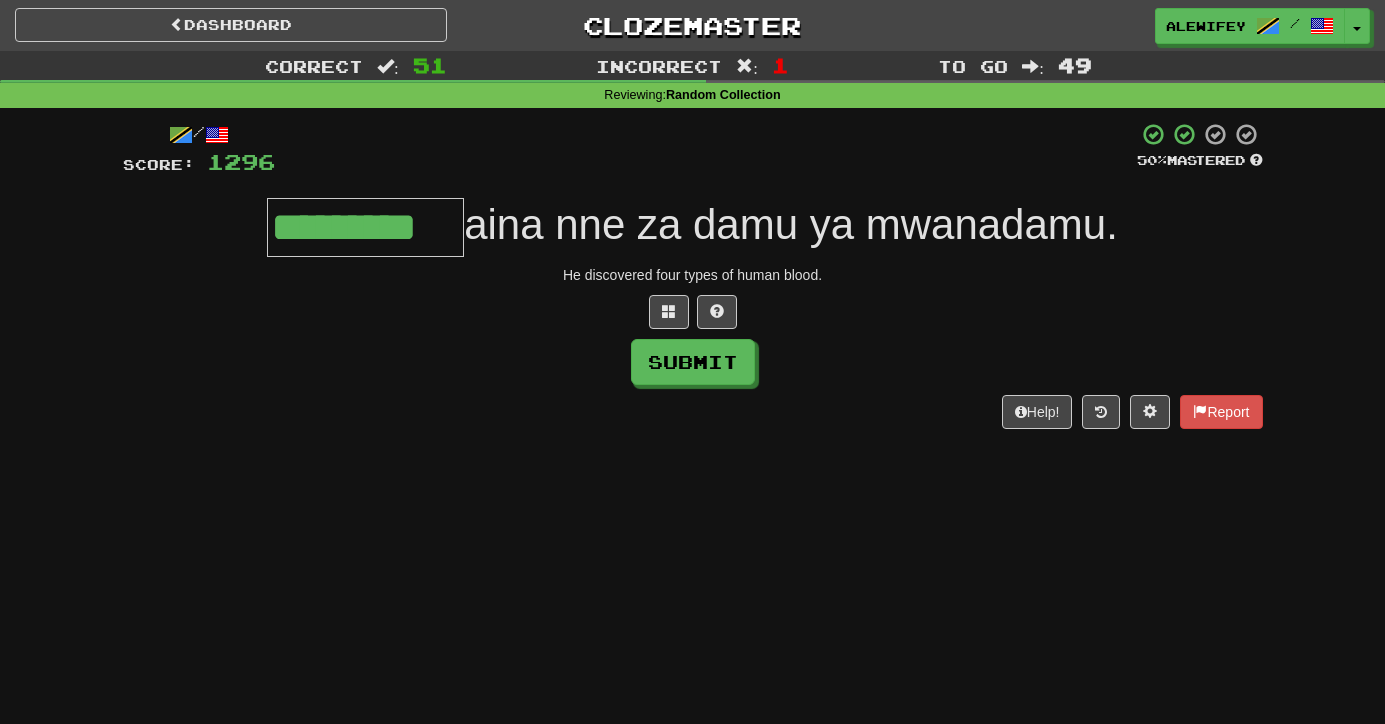 type on "*********" 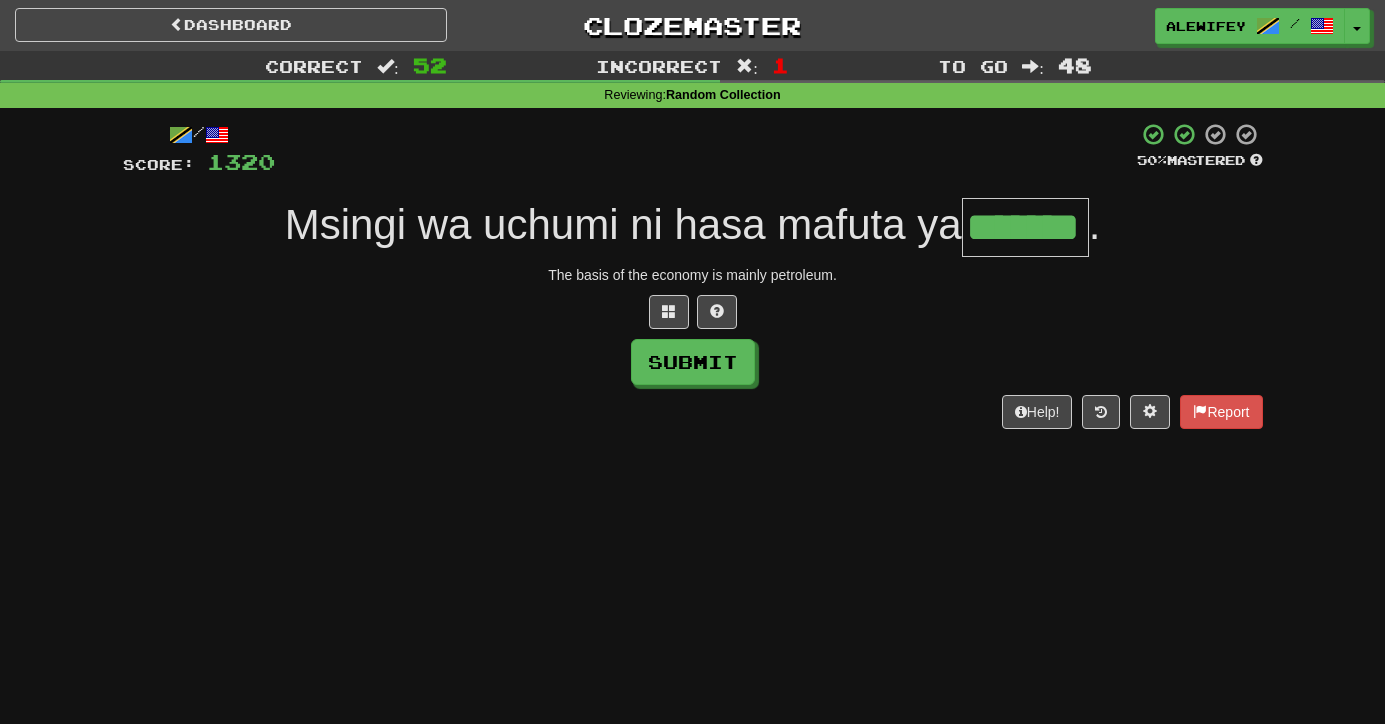 type on "*******" 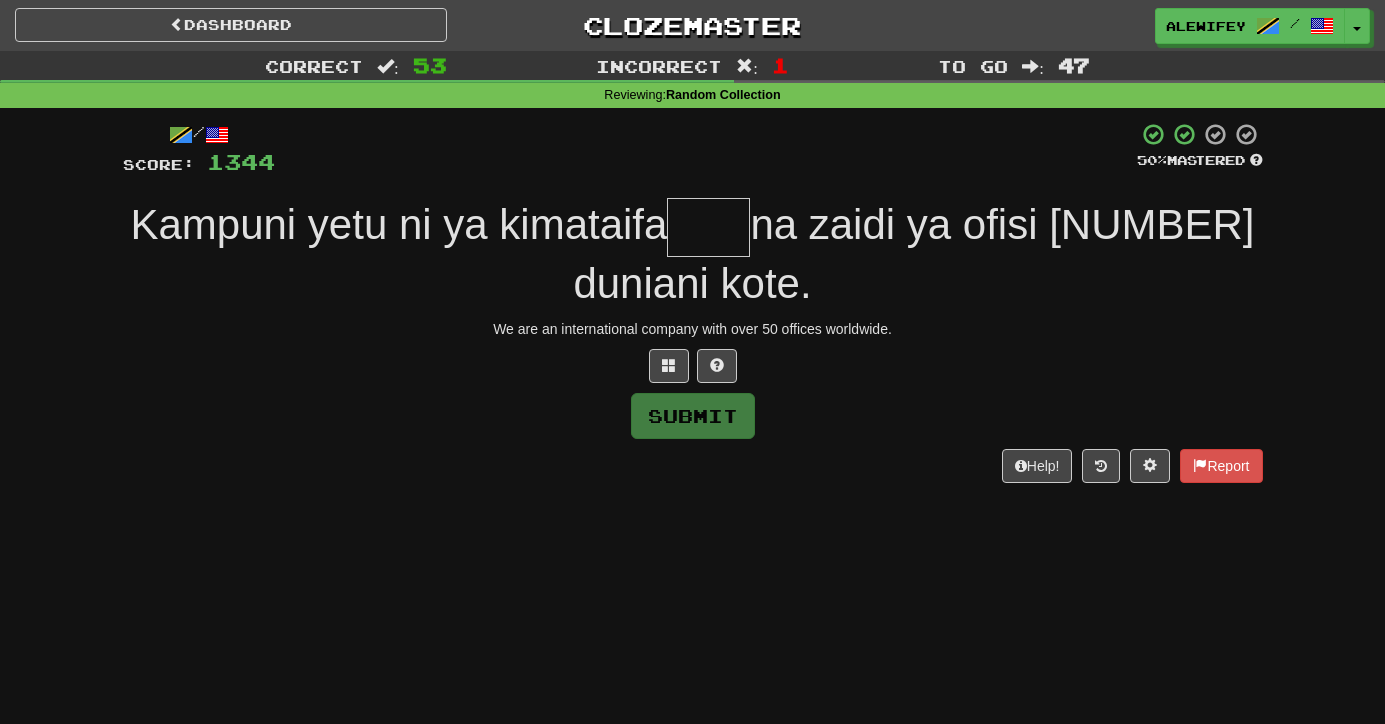type on "*" 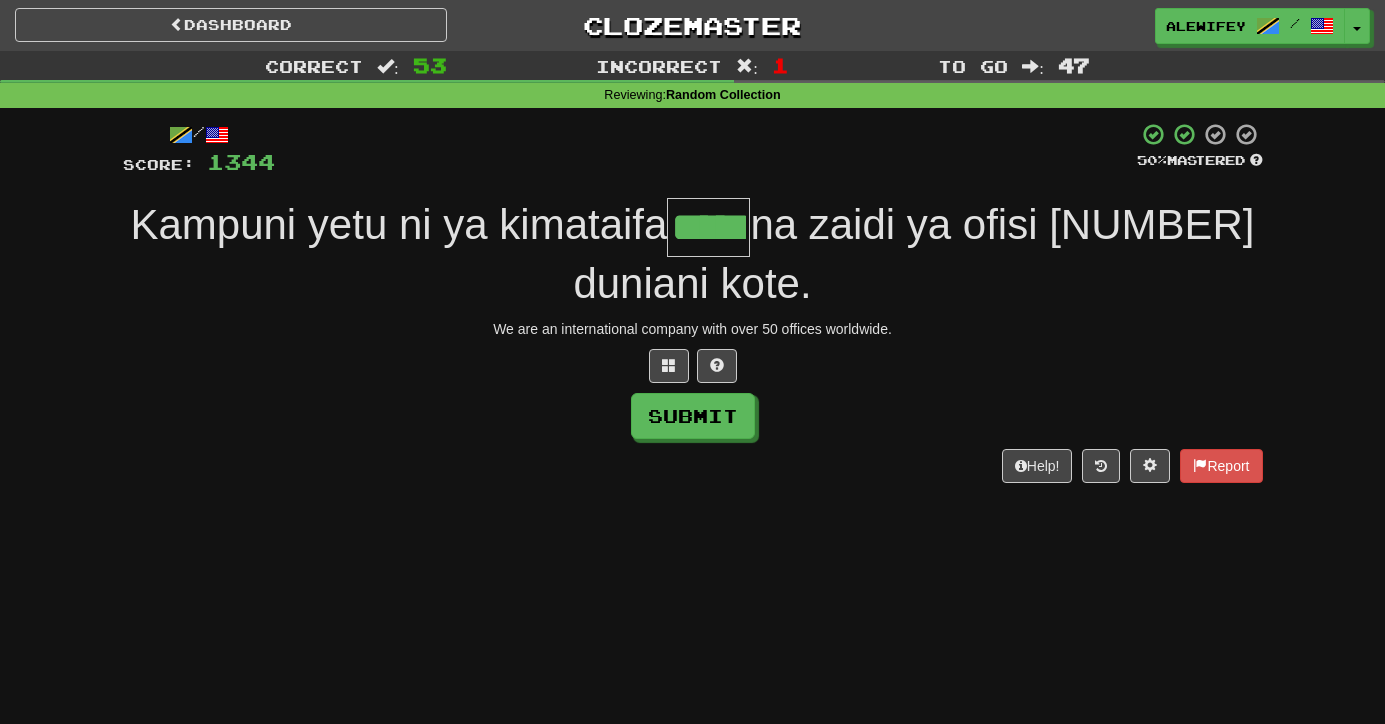 type on "*****" 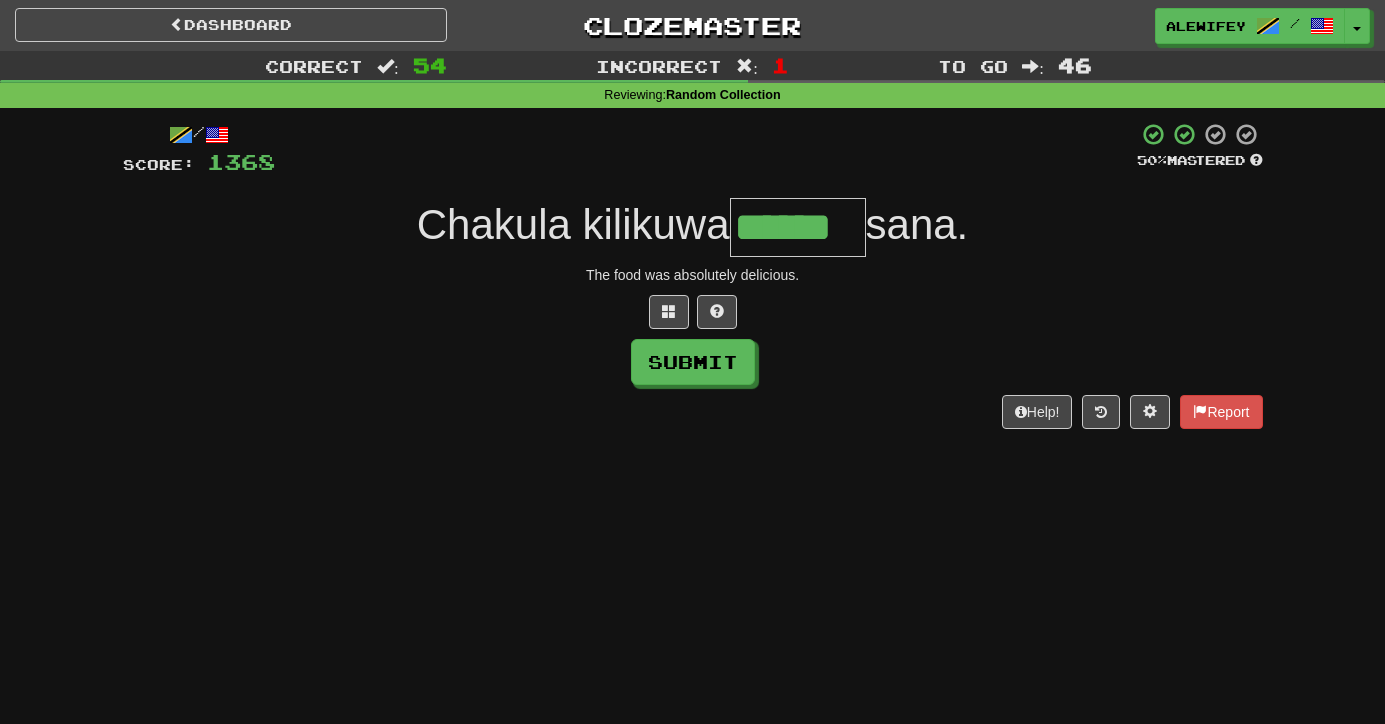 type on "******" 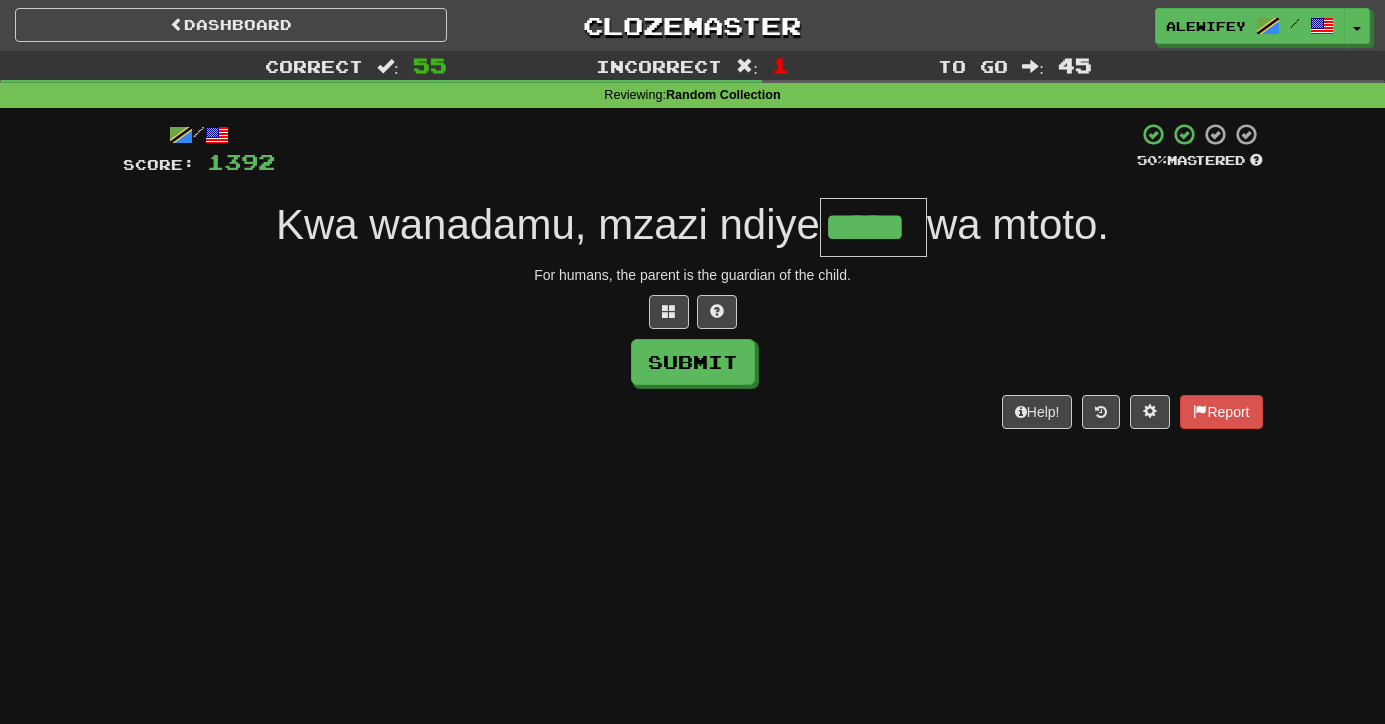 type on "*****" 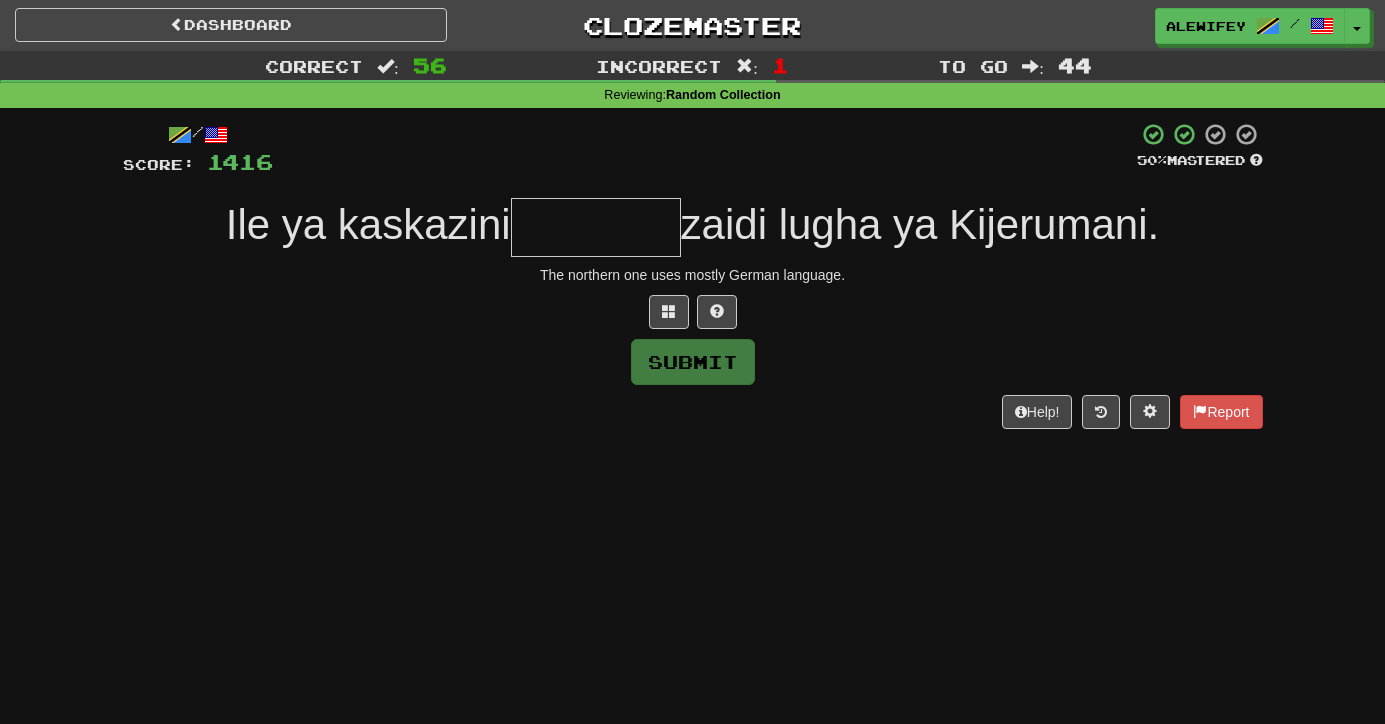 type on "*" 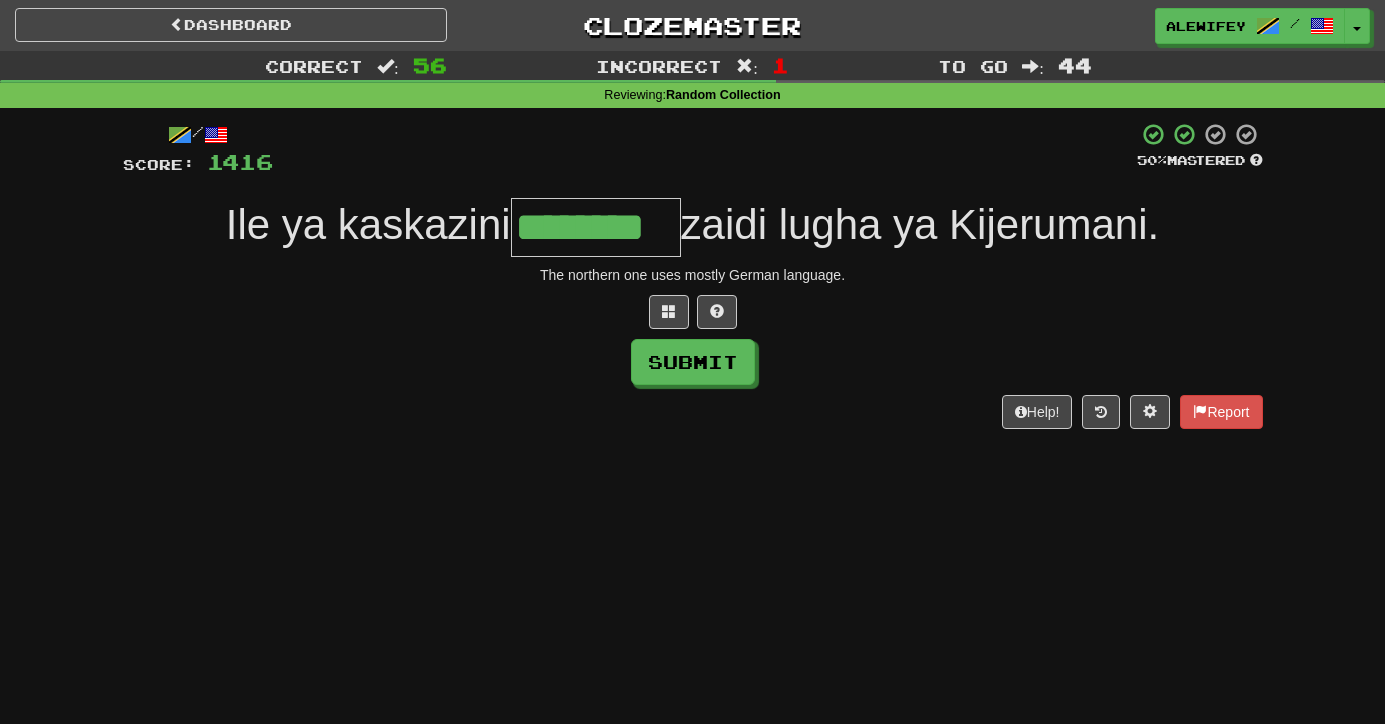 type on "********" 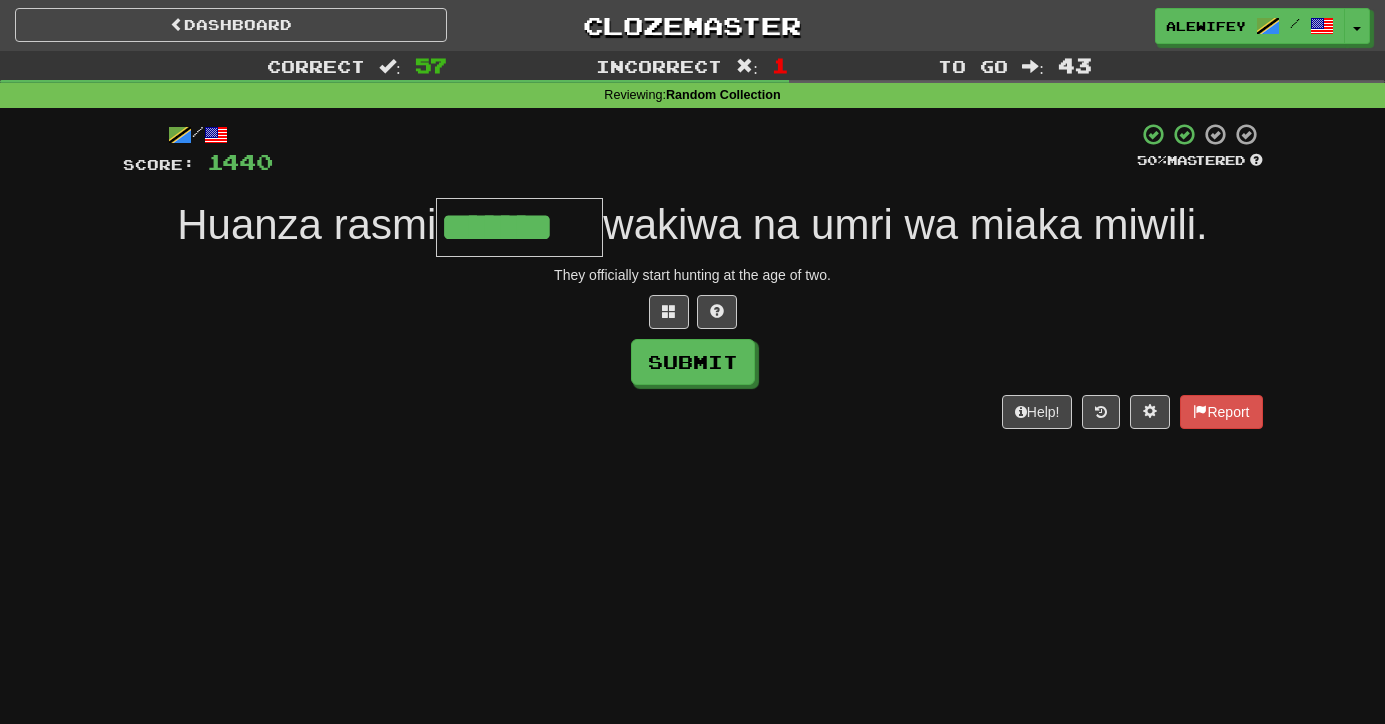 type on "*******" 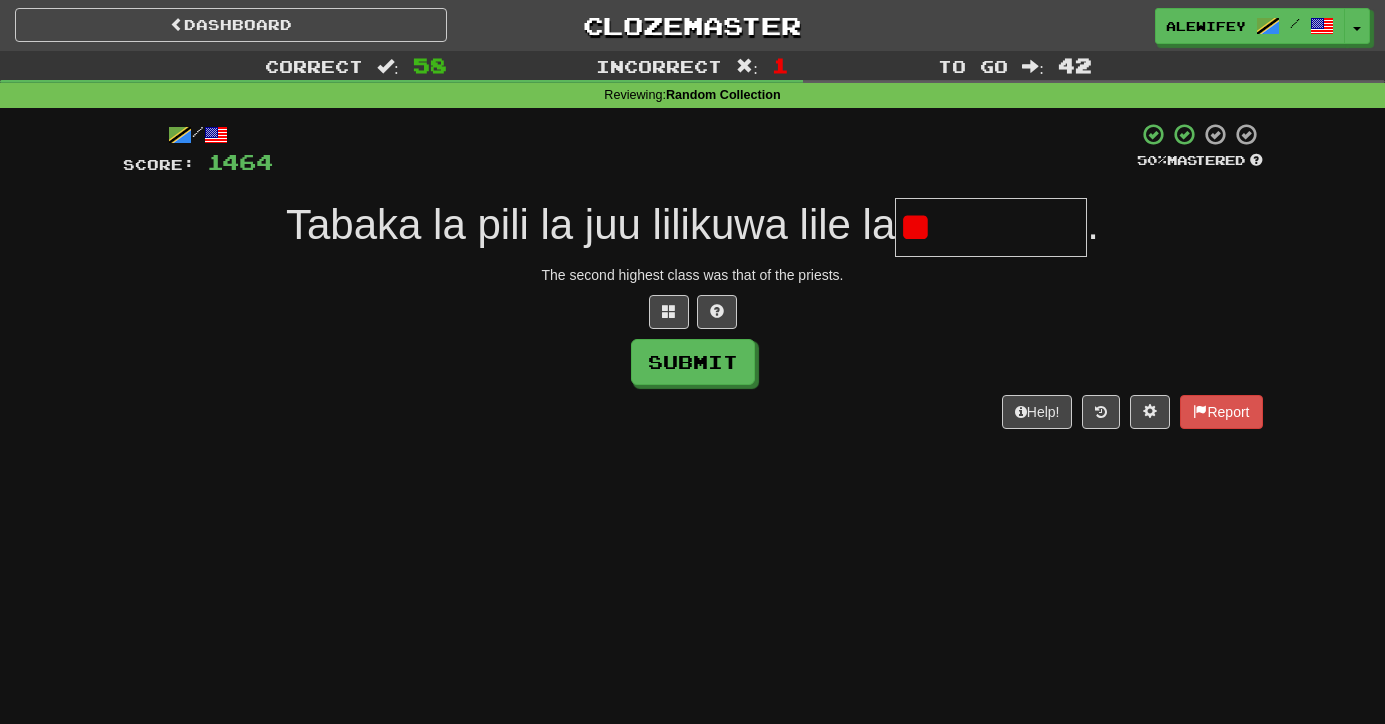 type on "*" 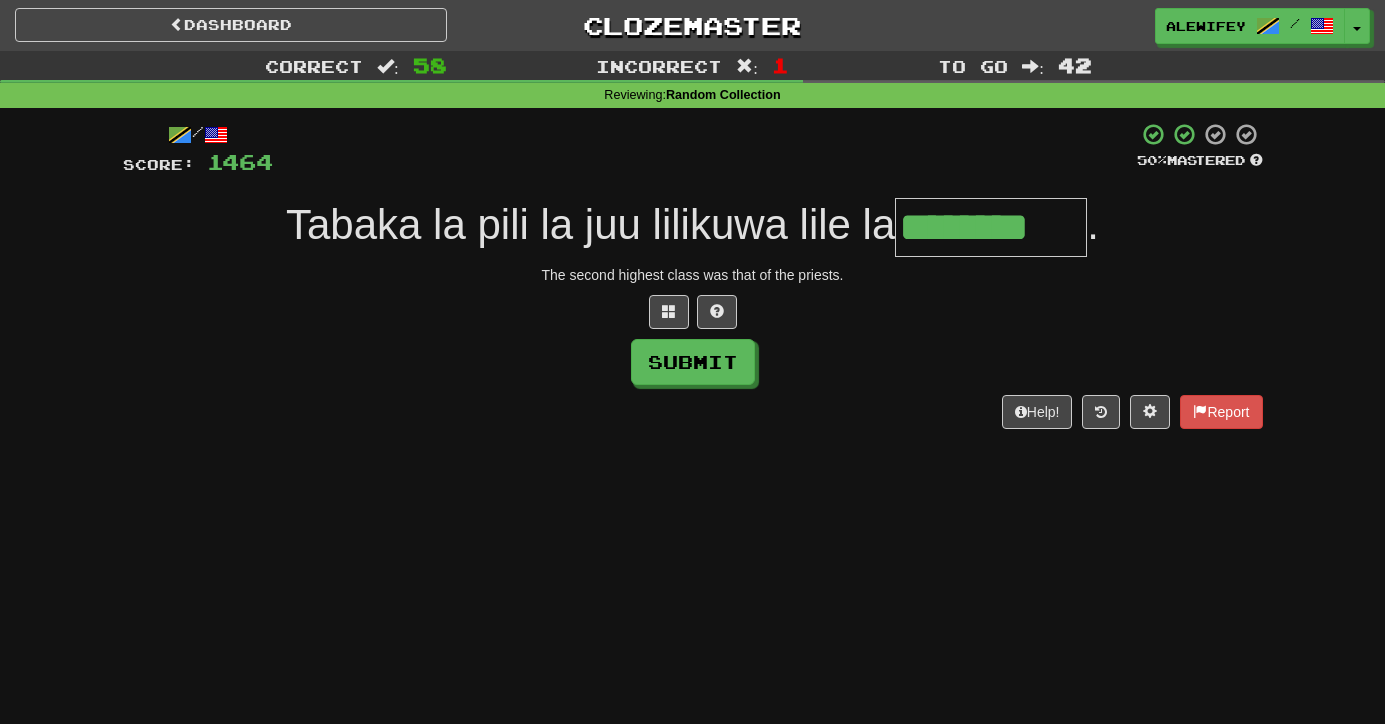 type on "********" 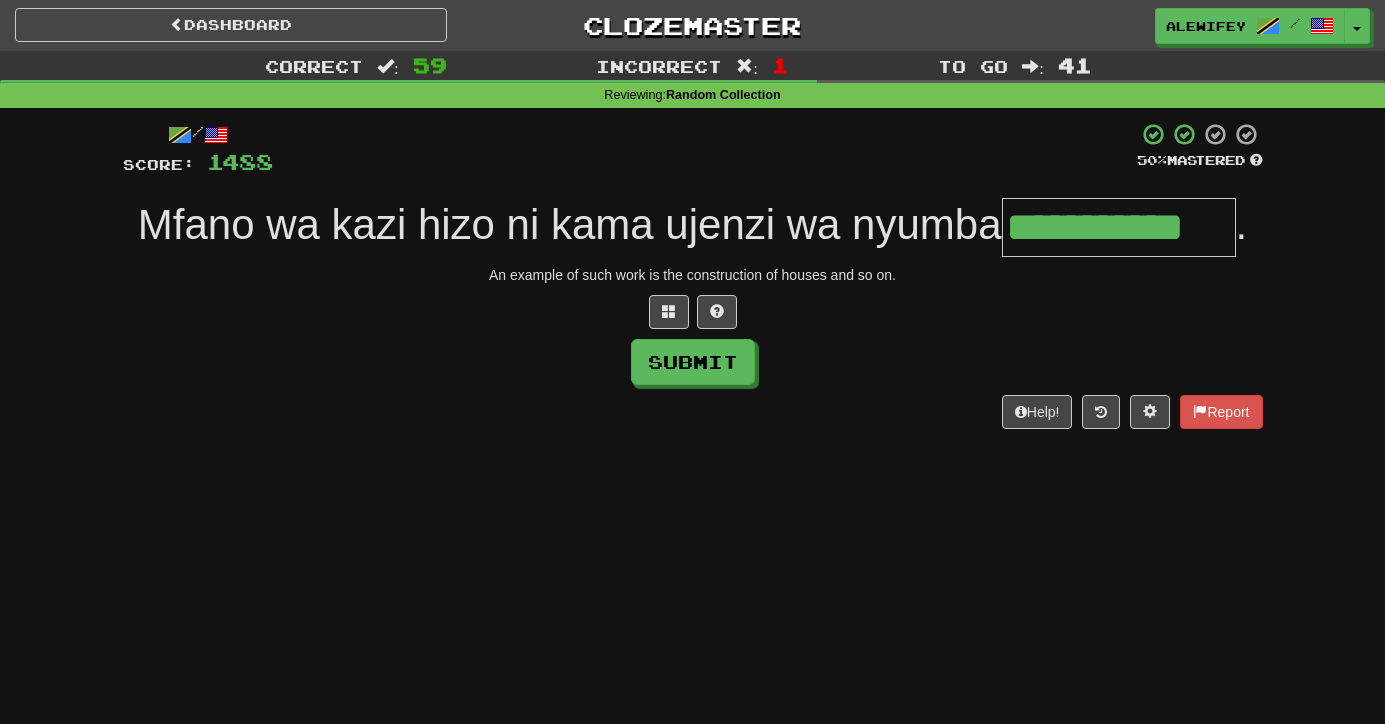 type on "**********" 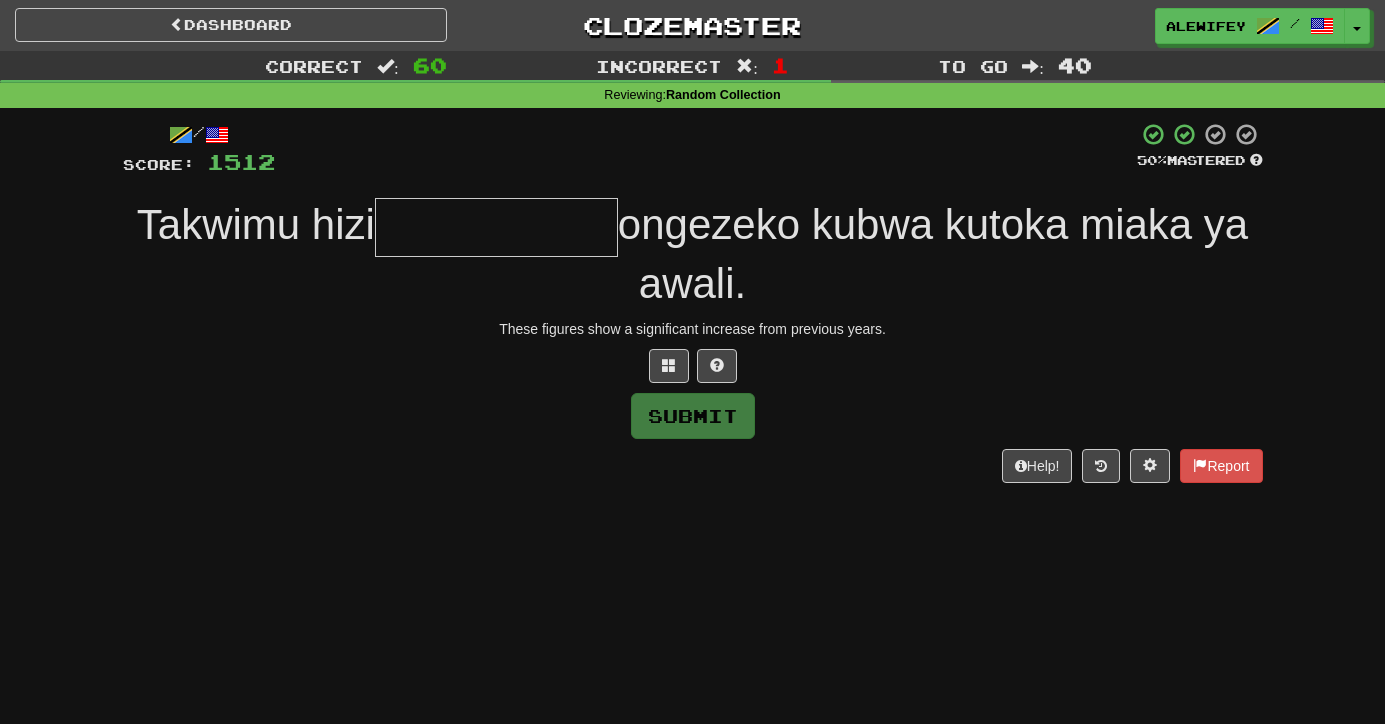 type on "*" 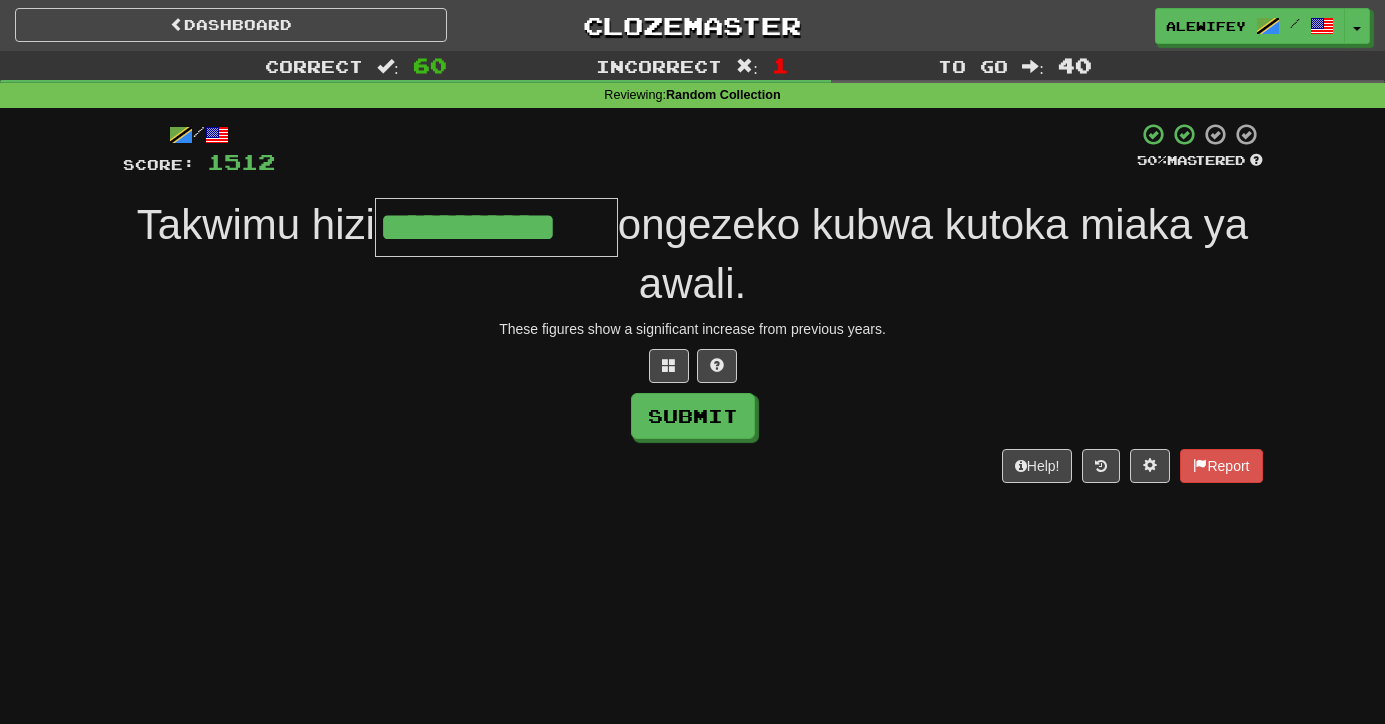 type on "**********" 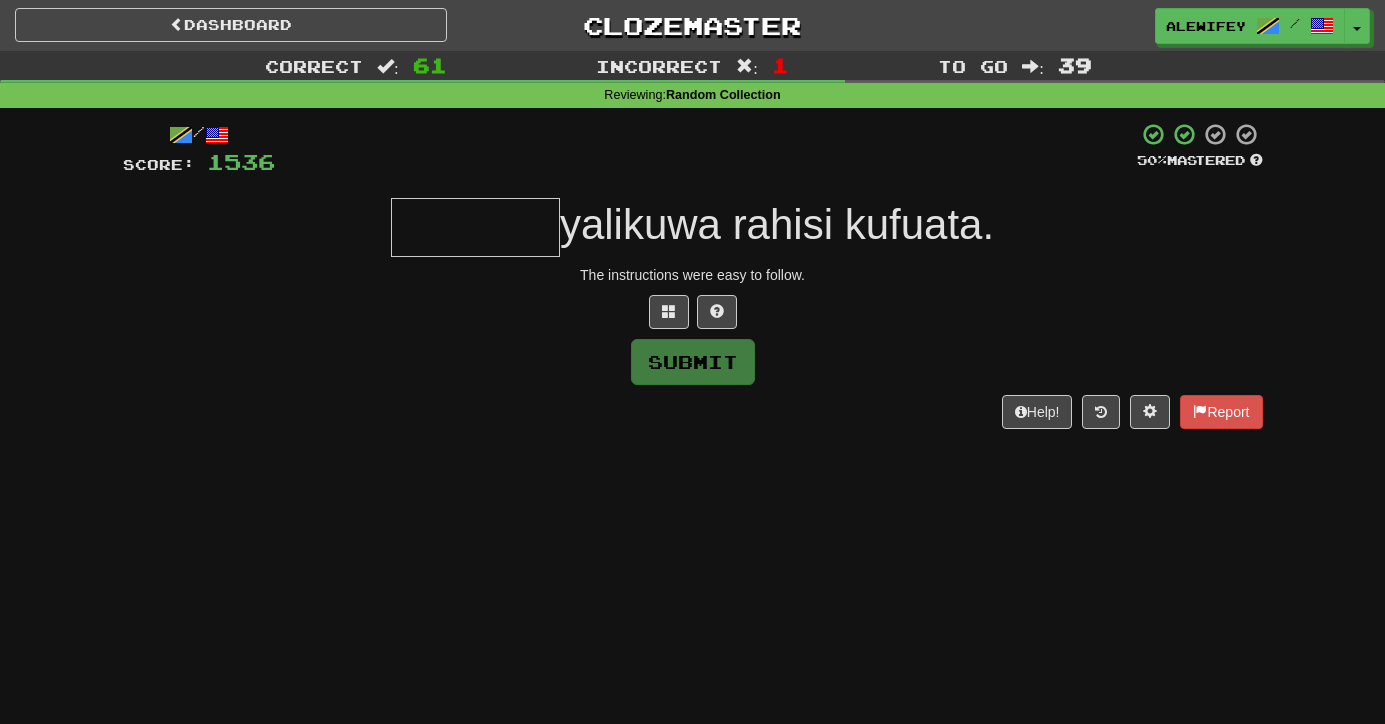 type on "*" 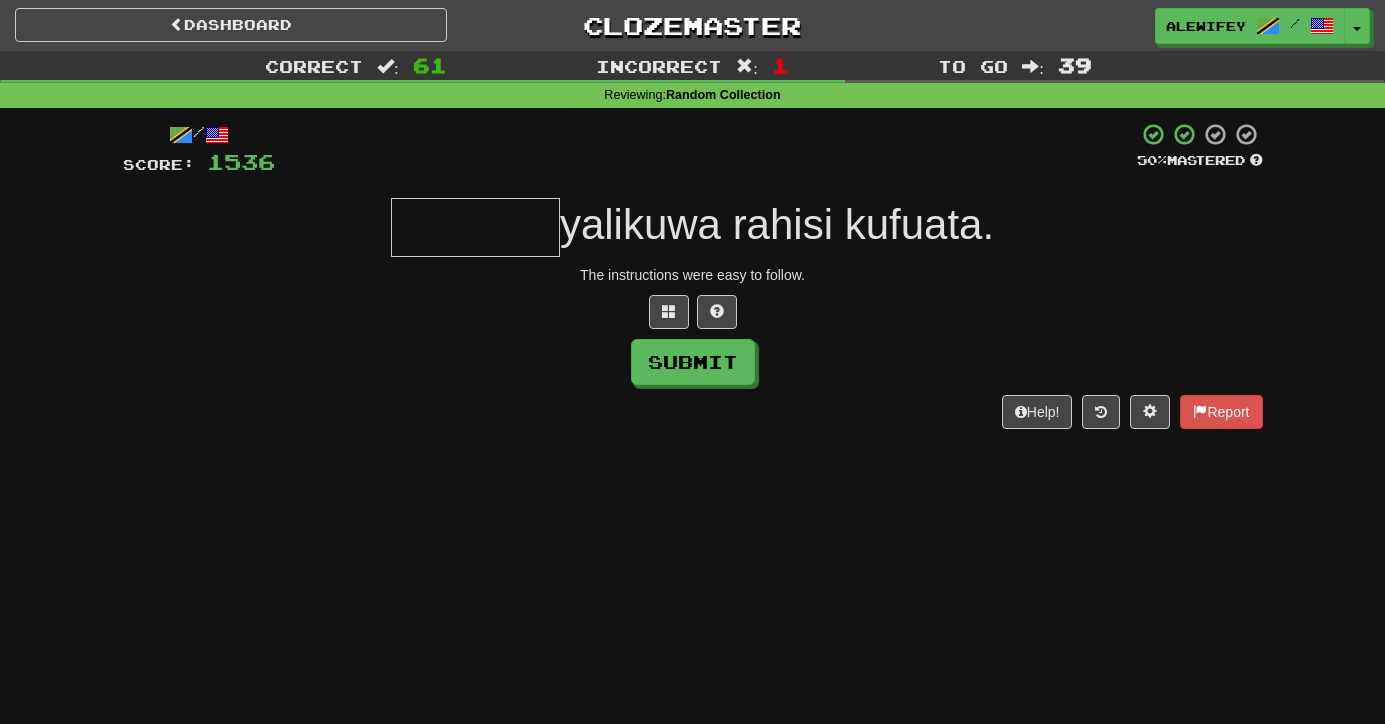 type on "*" 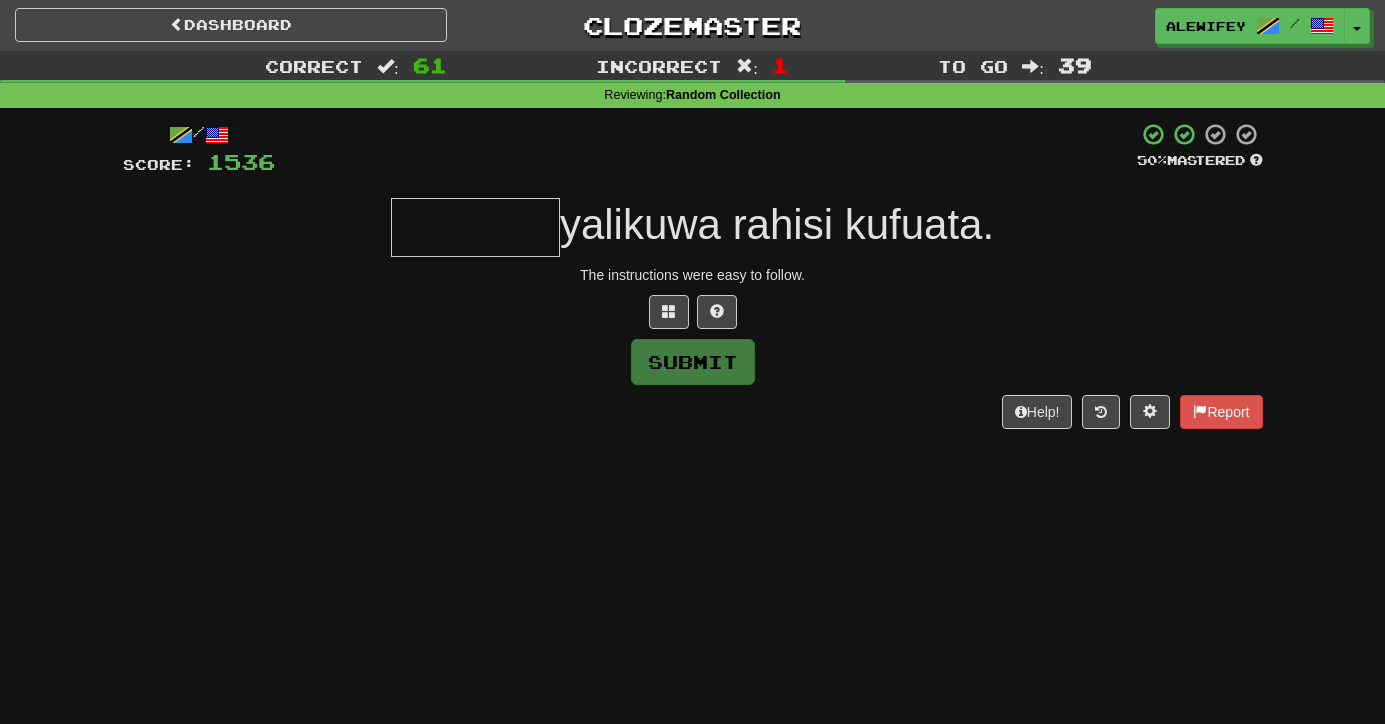 type on "*" 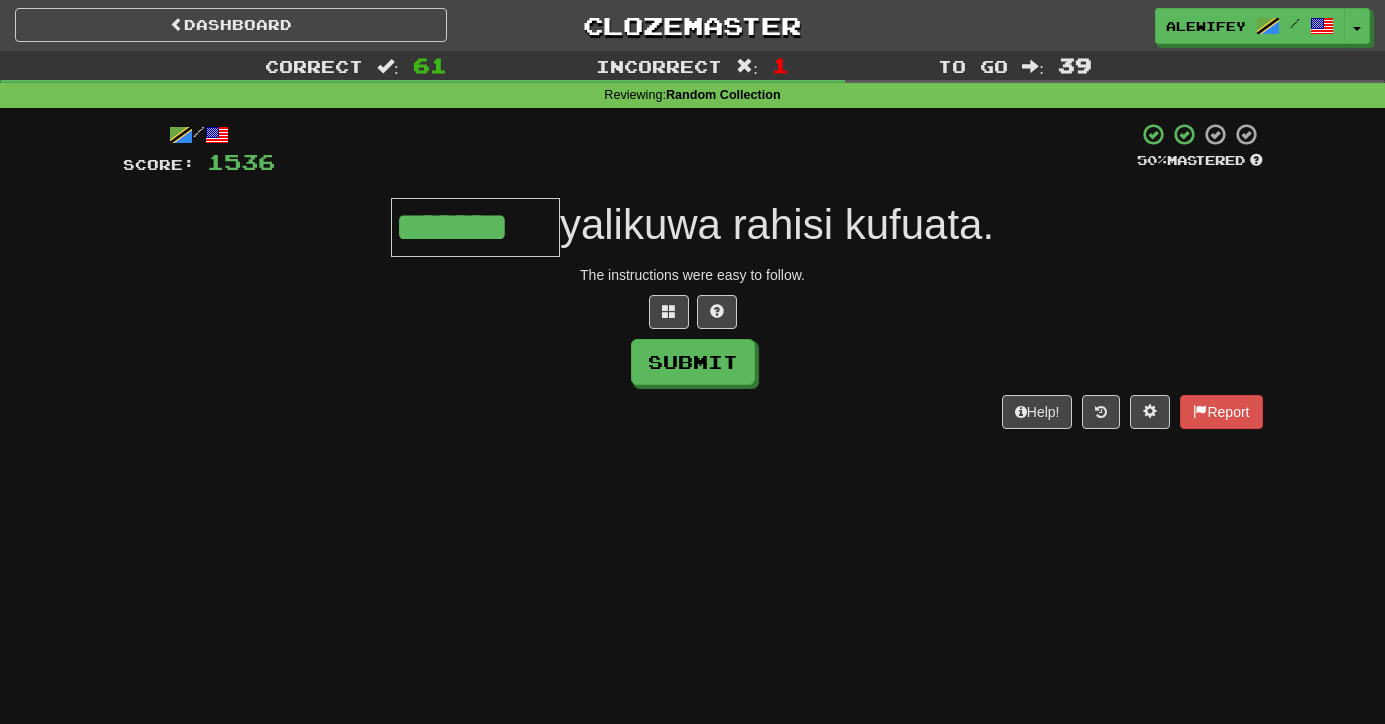 type on "*******" 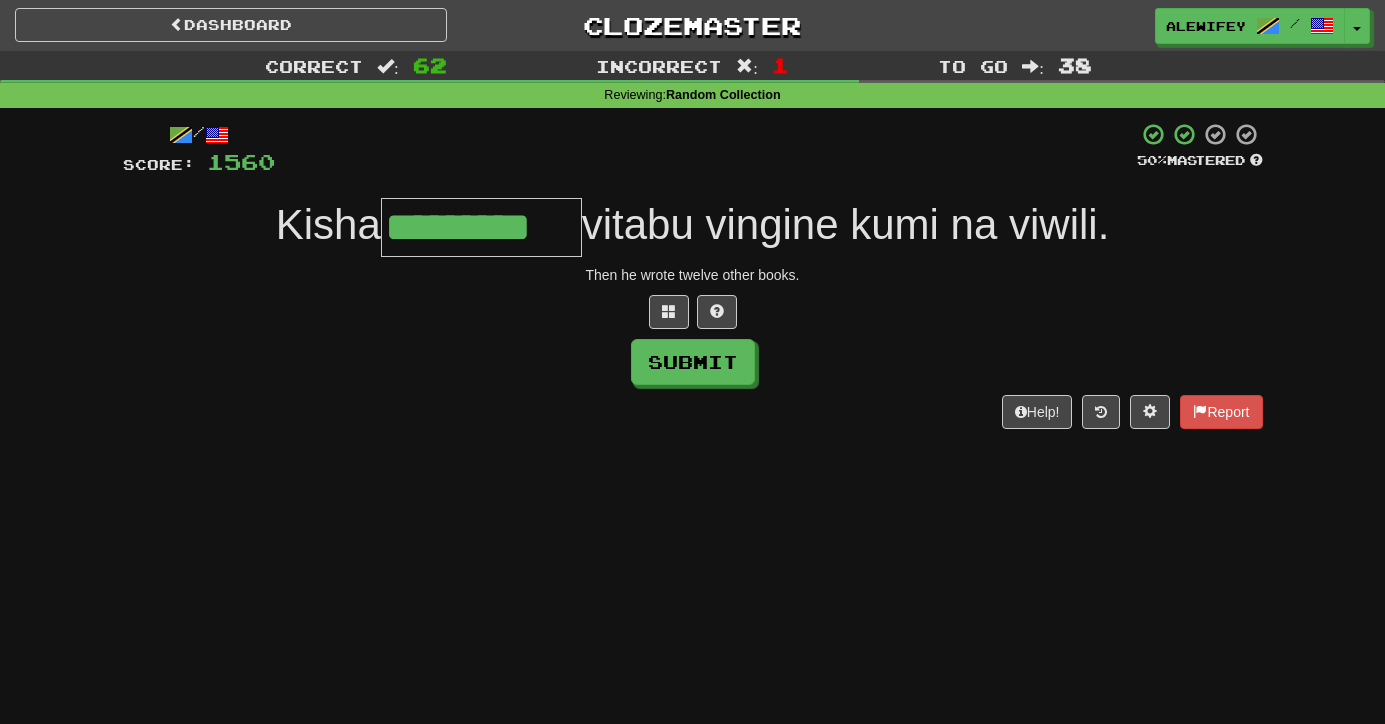 type on "*********" 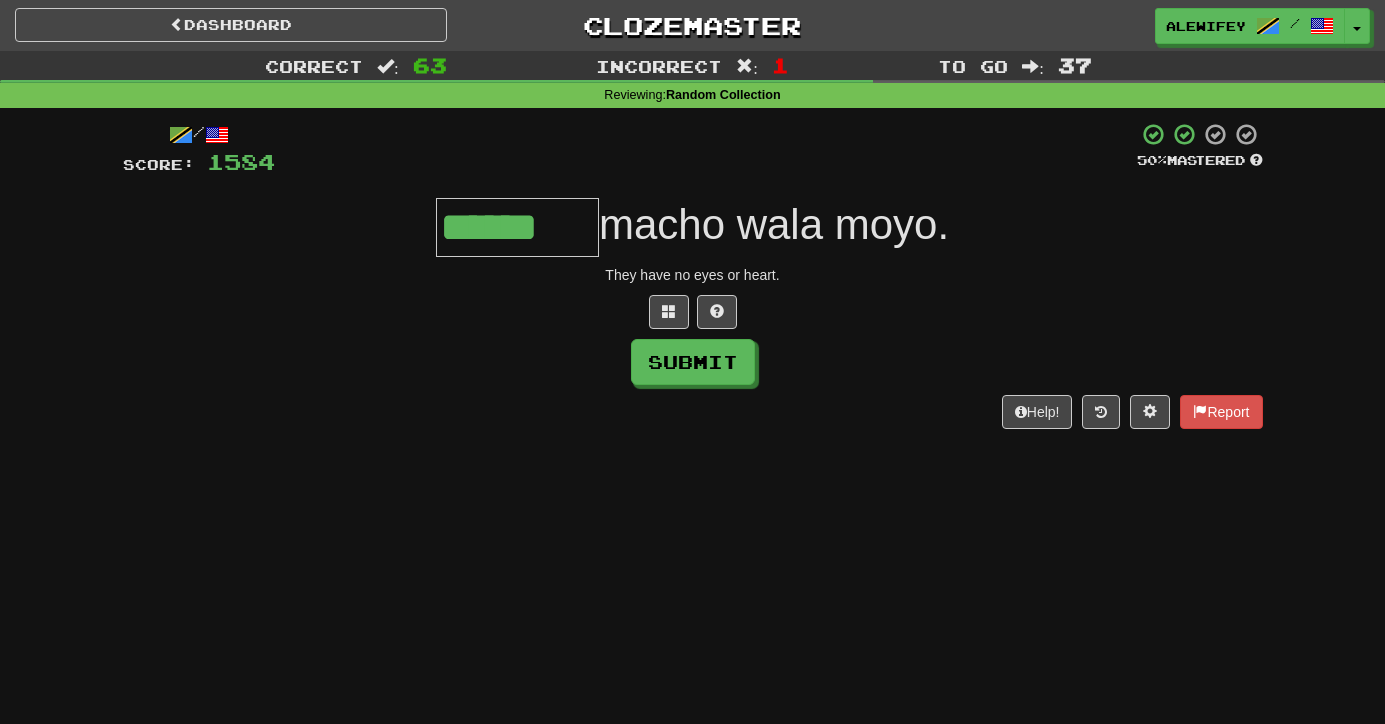 type on "******" 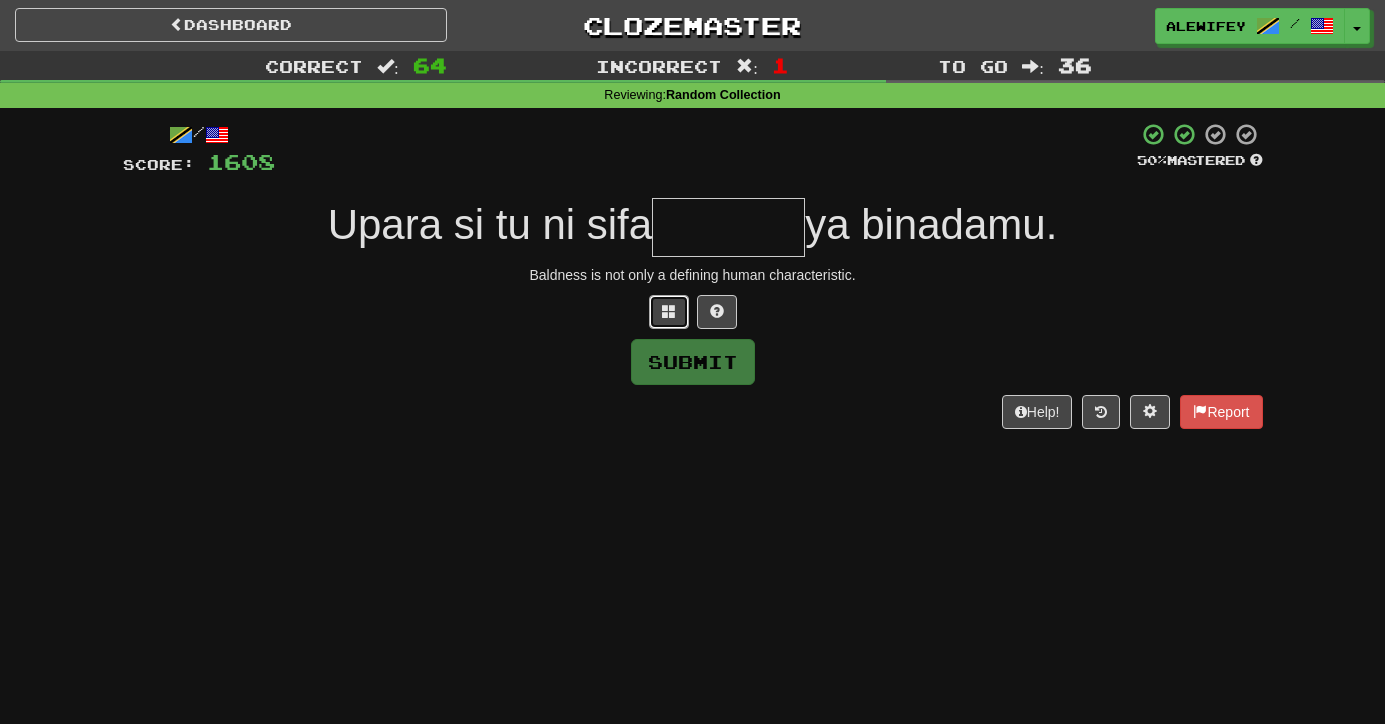 click at bounding box center [669, 311] 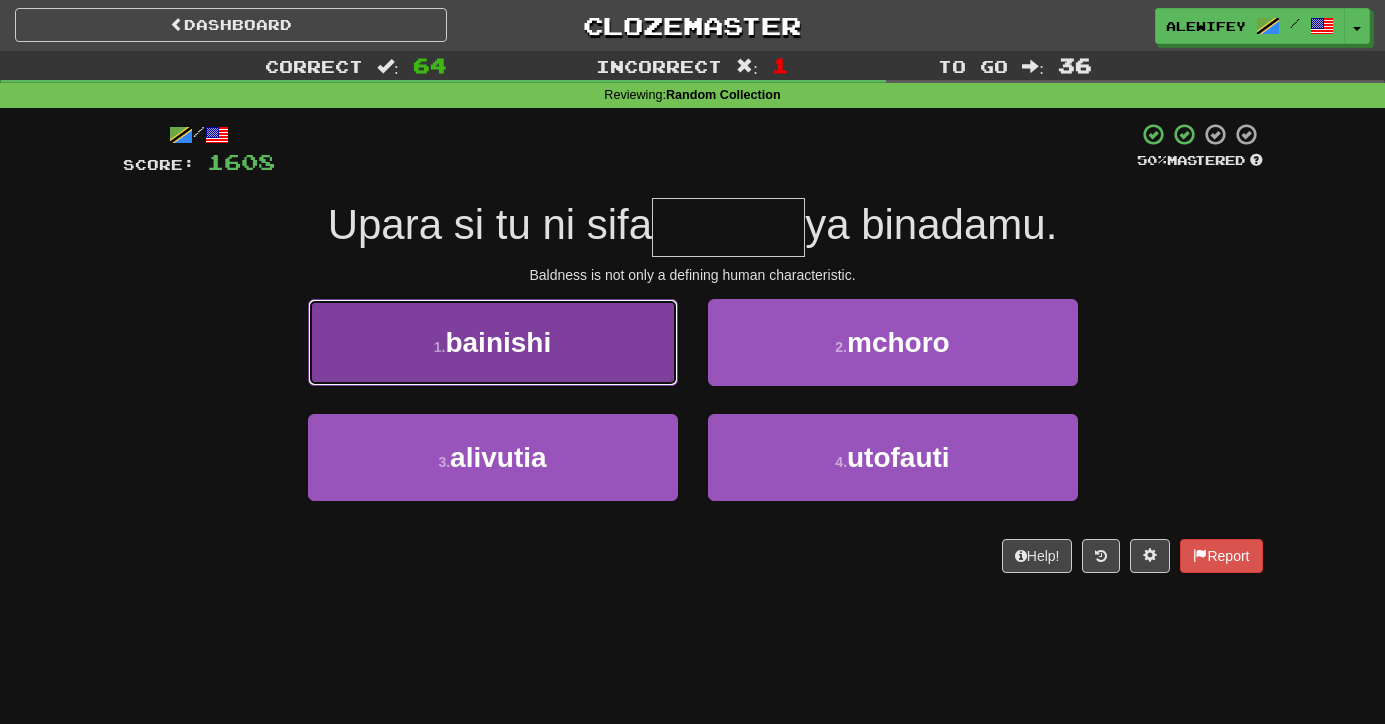 click on "1 .  bainishi" at bounding box center (493, 342) 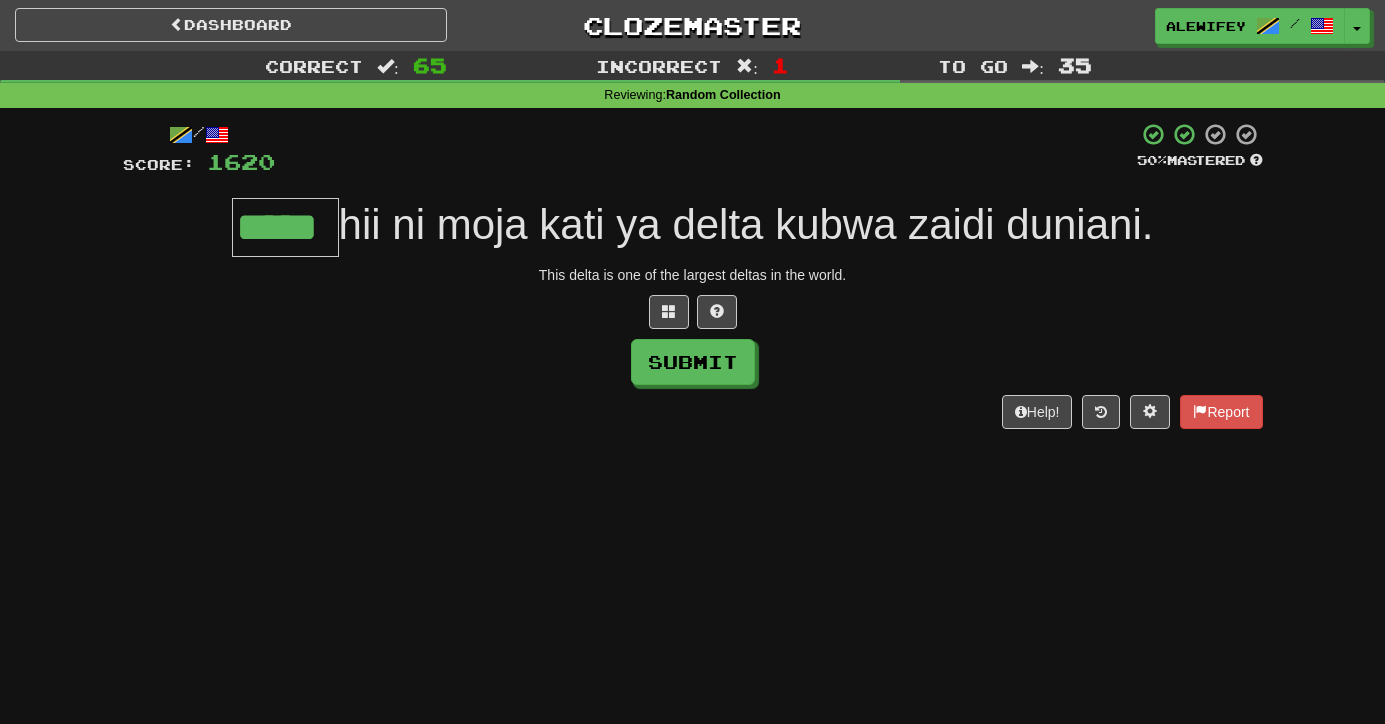 type on "*****" 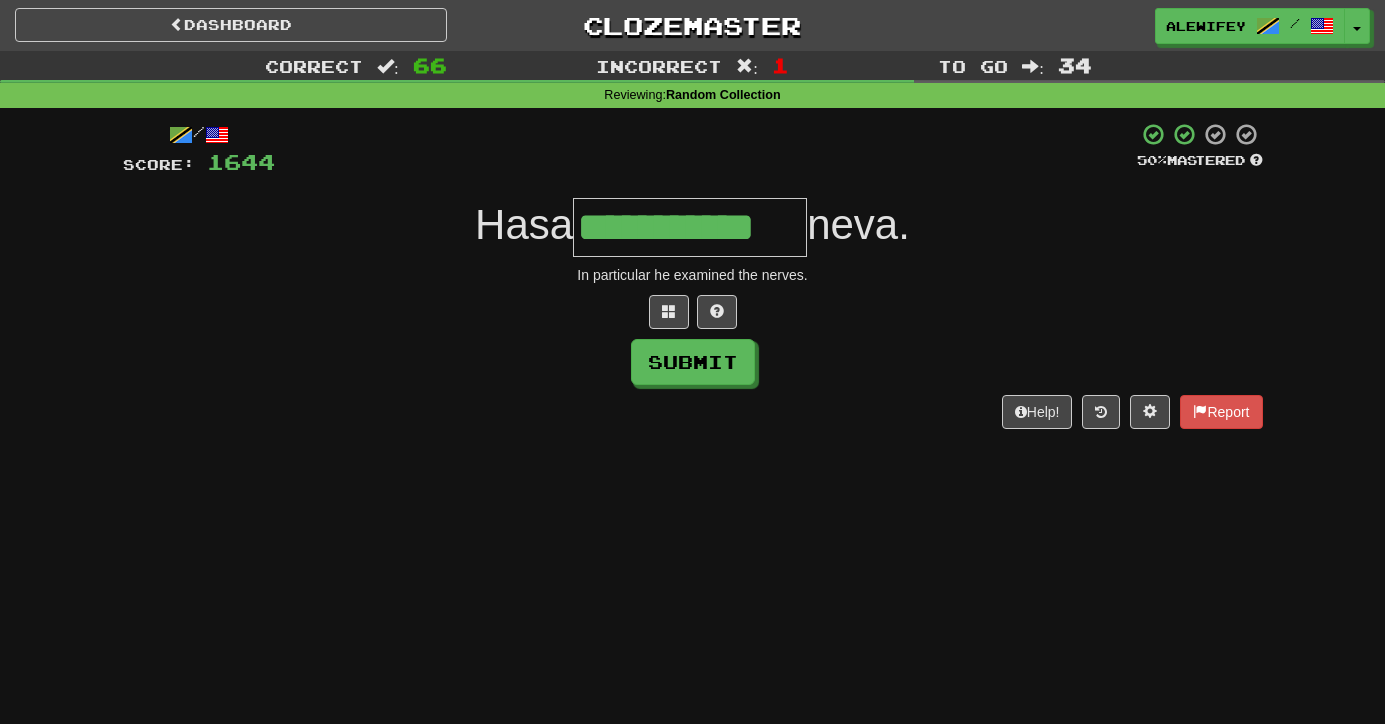 type on "**********" 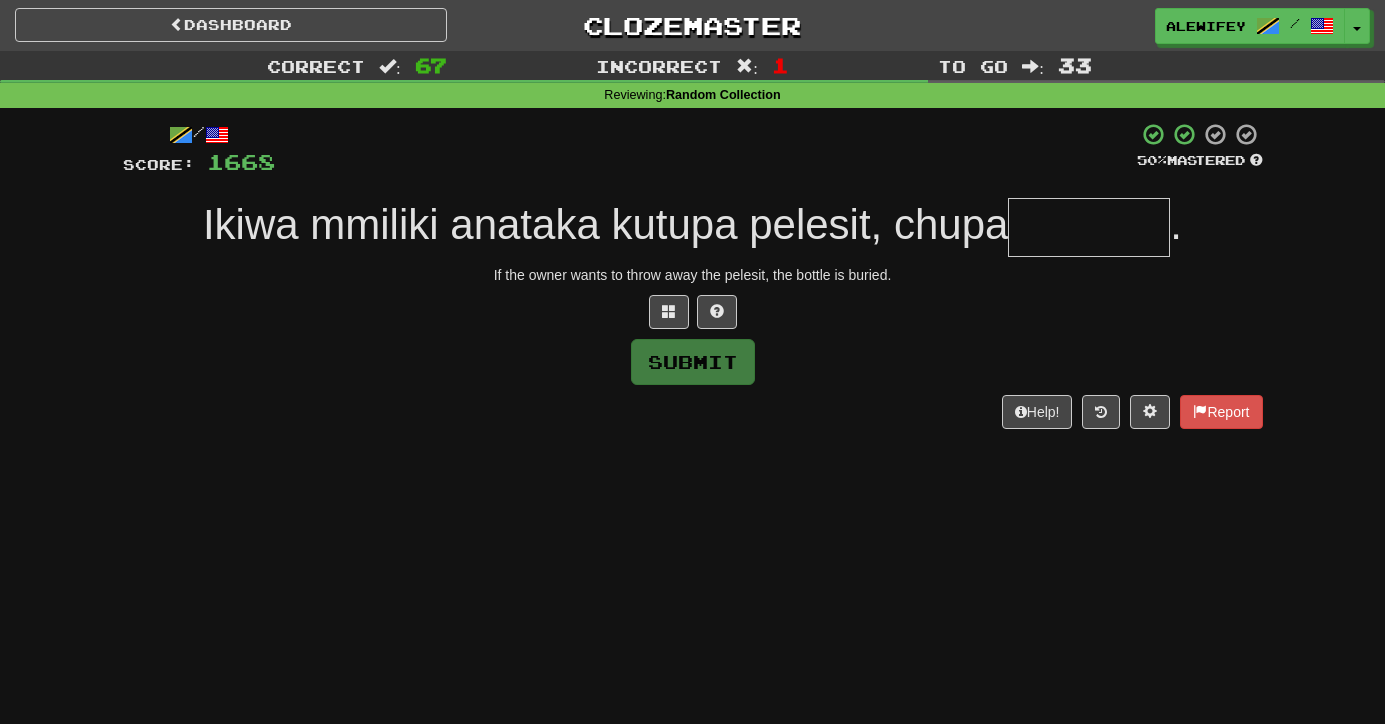 type on "*" 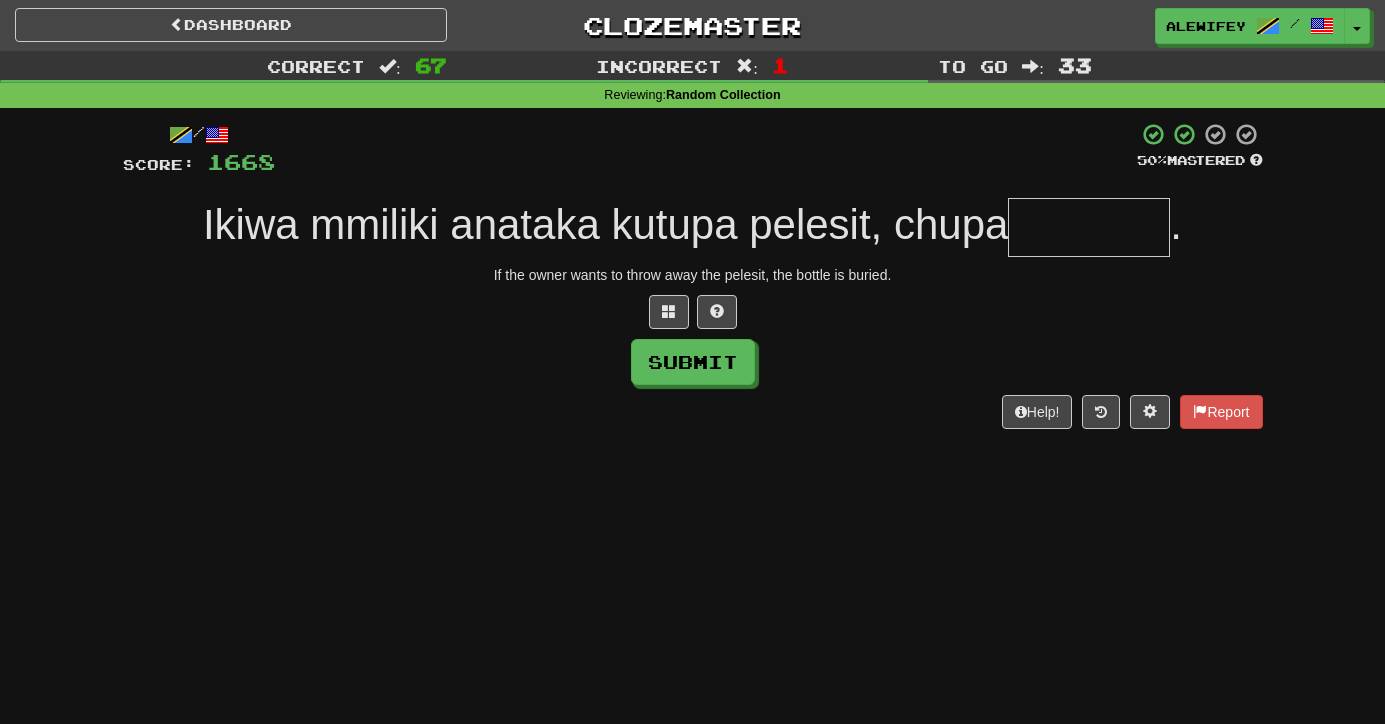 type on "*" 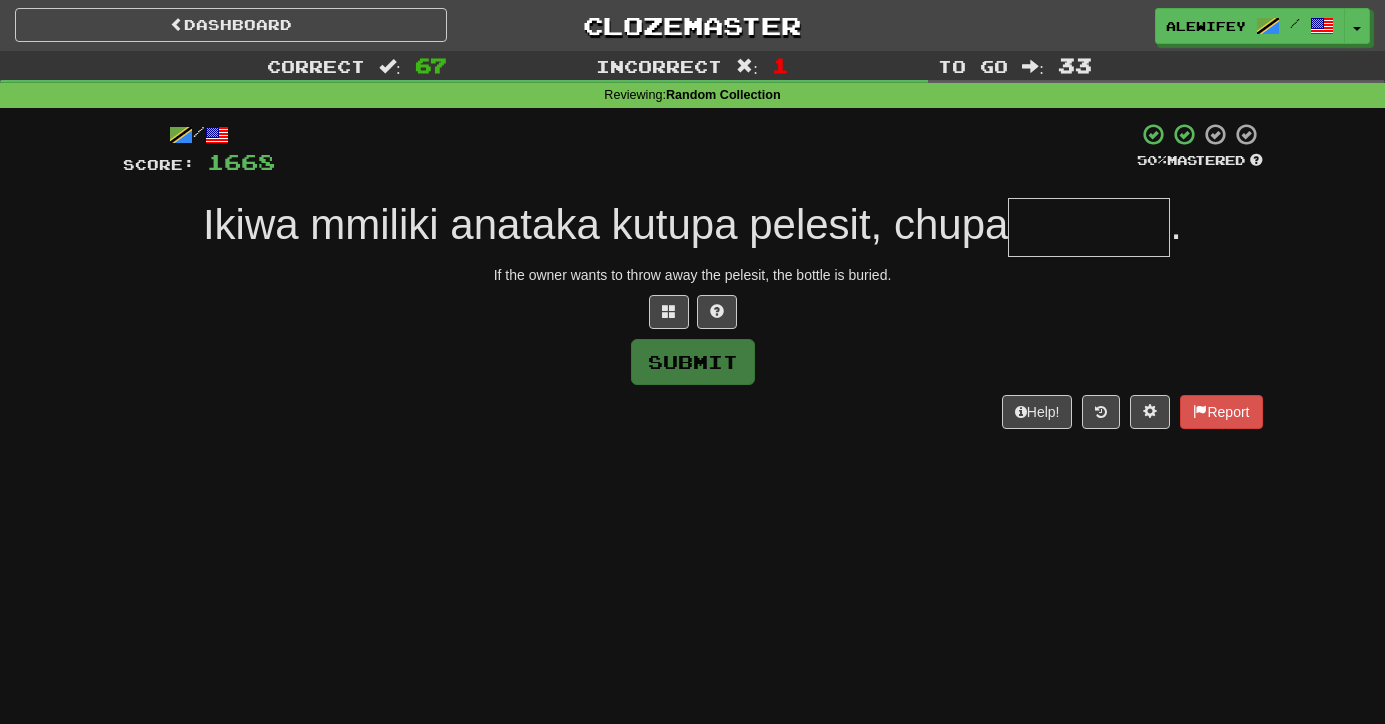 type on "*" 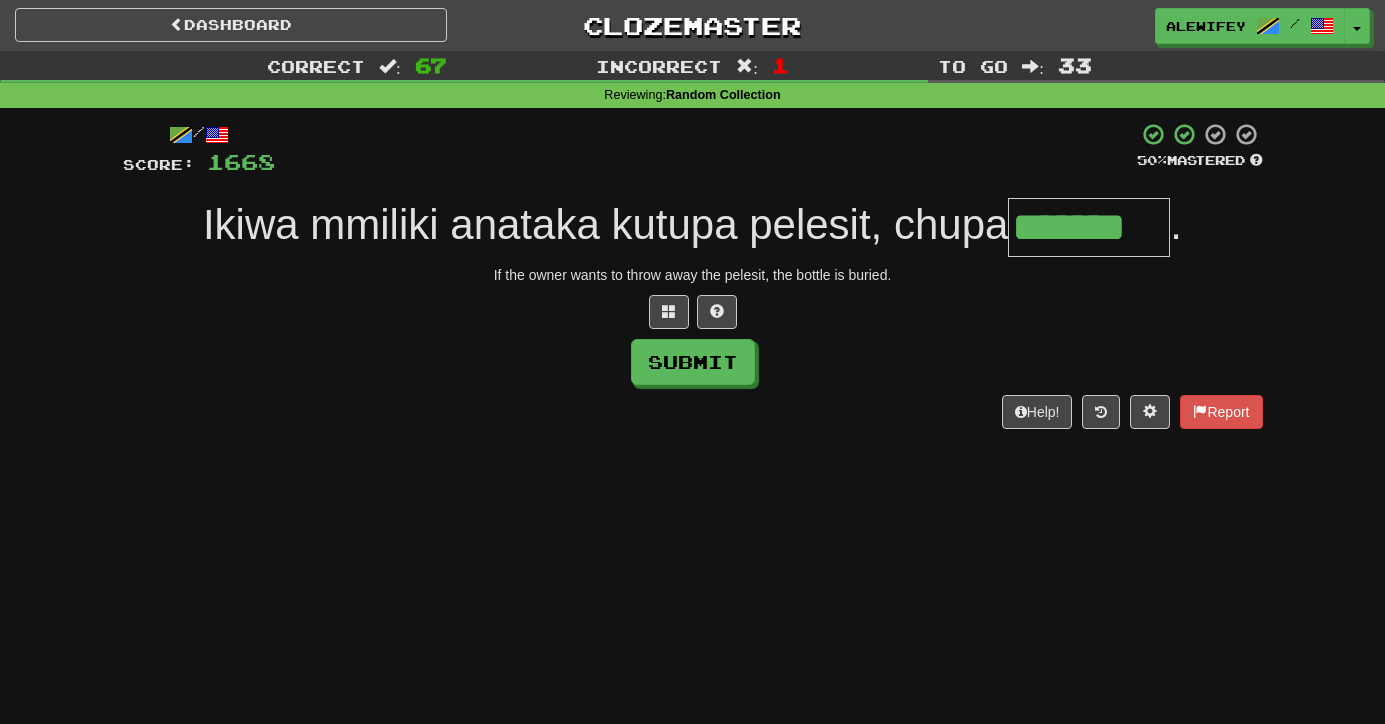 type on "*******" 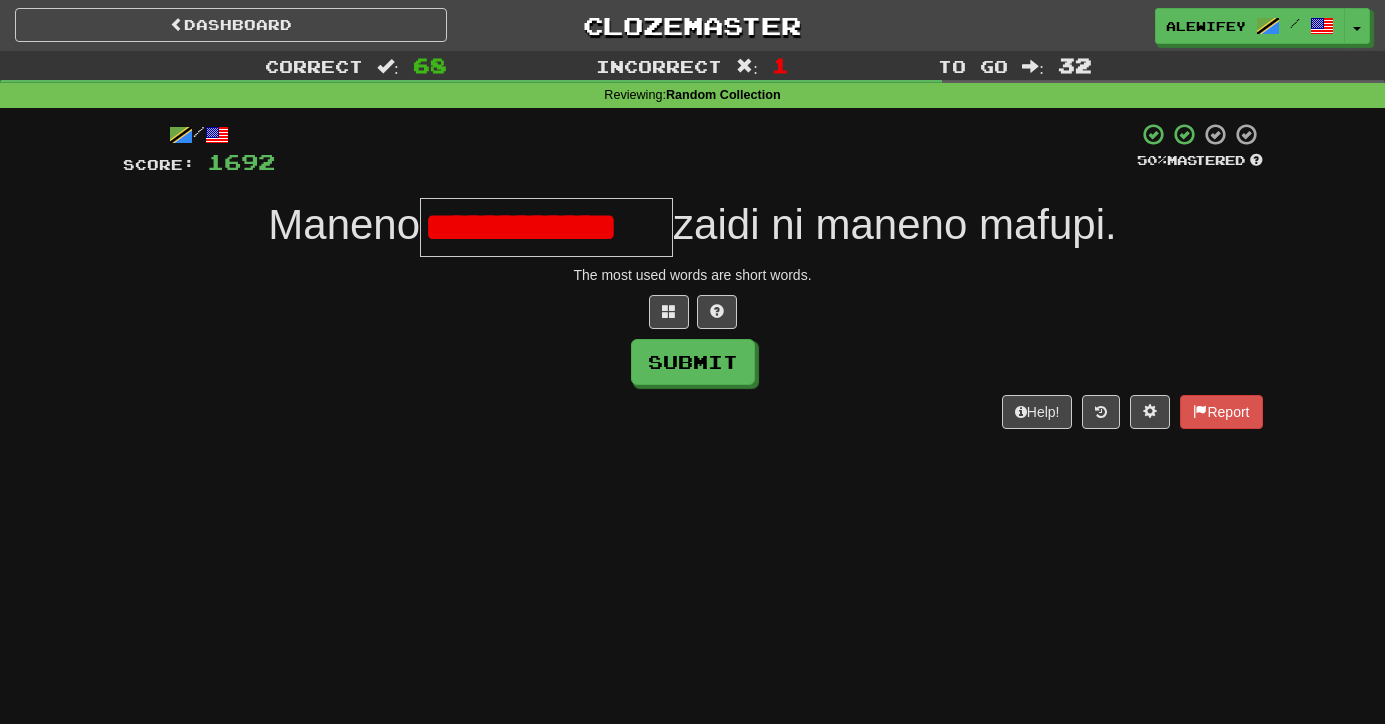 scroll, scrollTop: 0, scrollLeft: 16, axis: horizontal 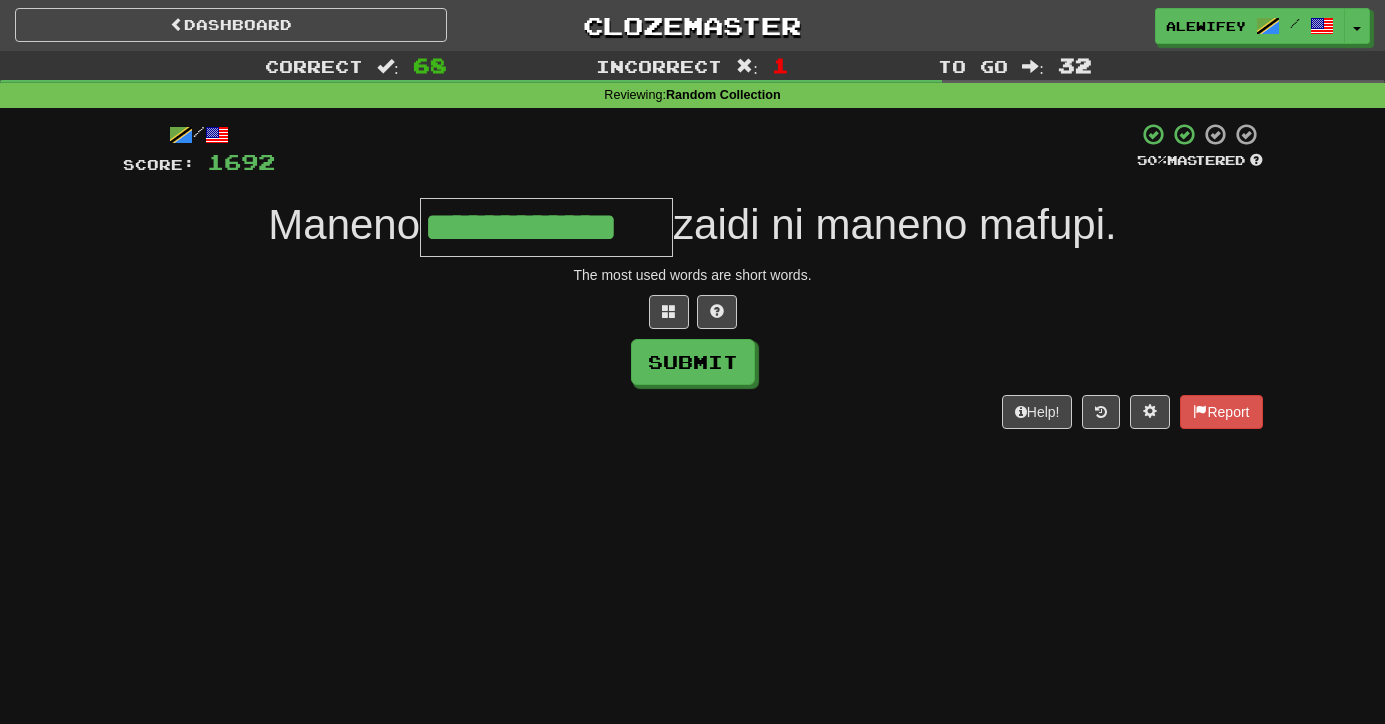 type on "**********" 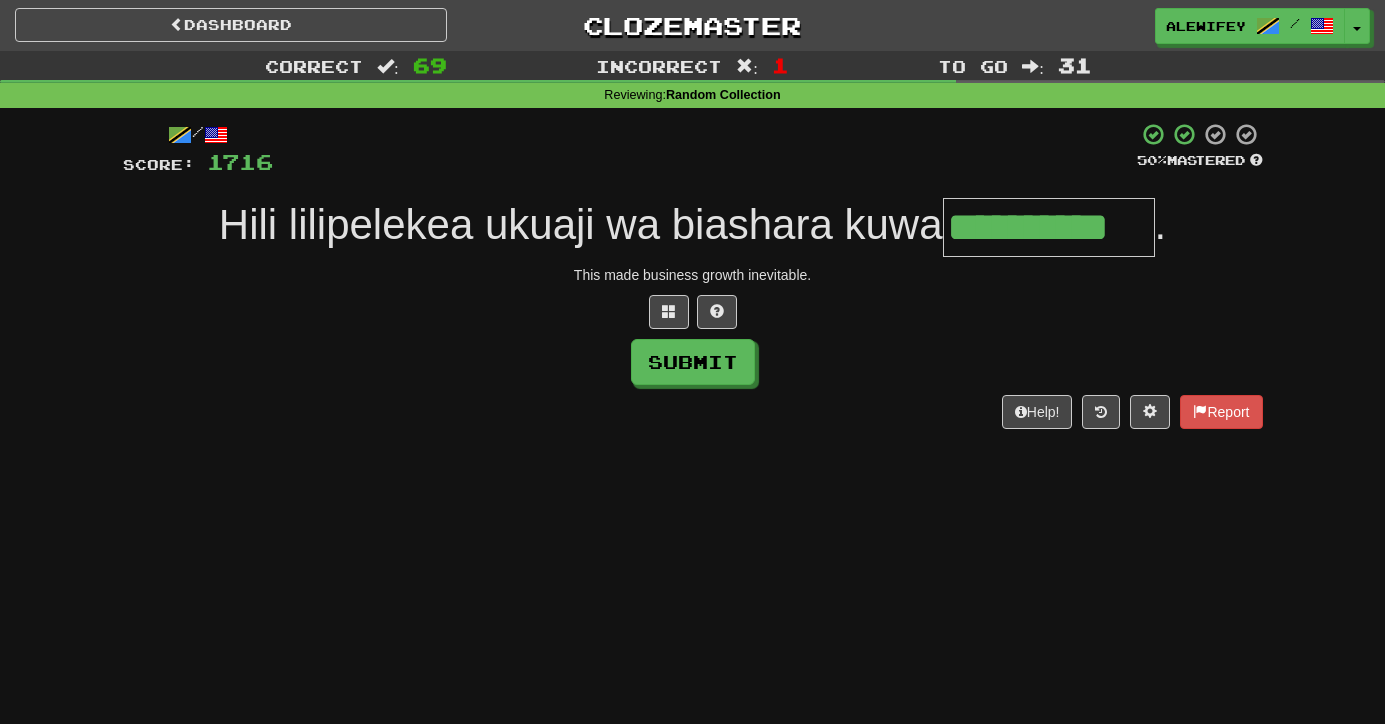type on "**********" 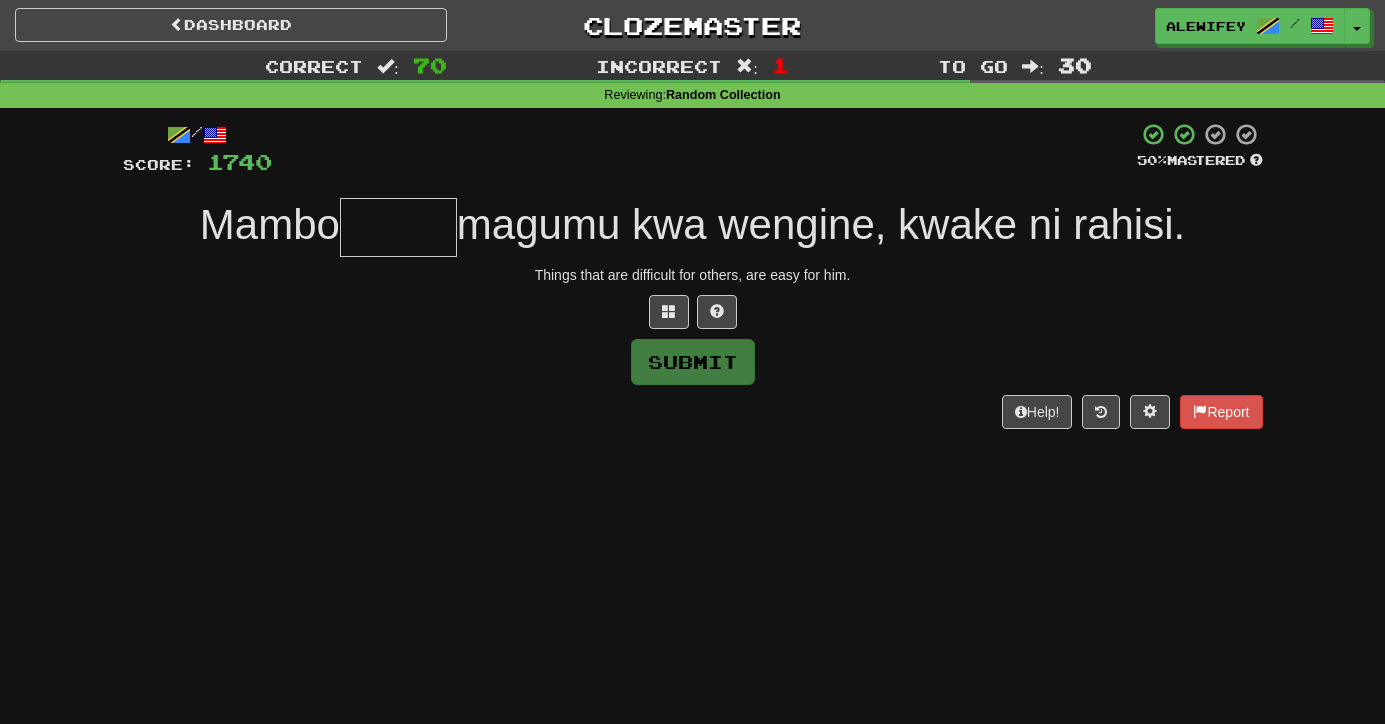 type on "*" 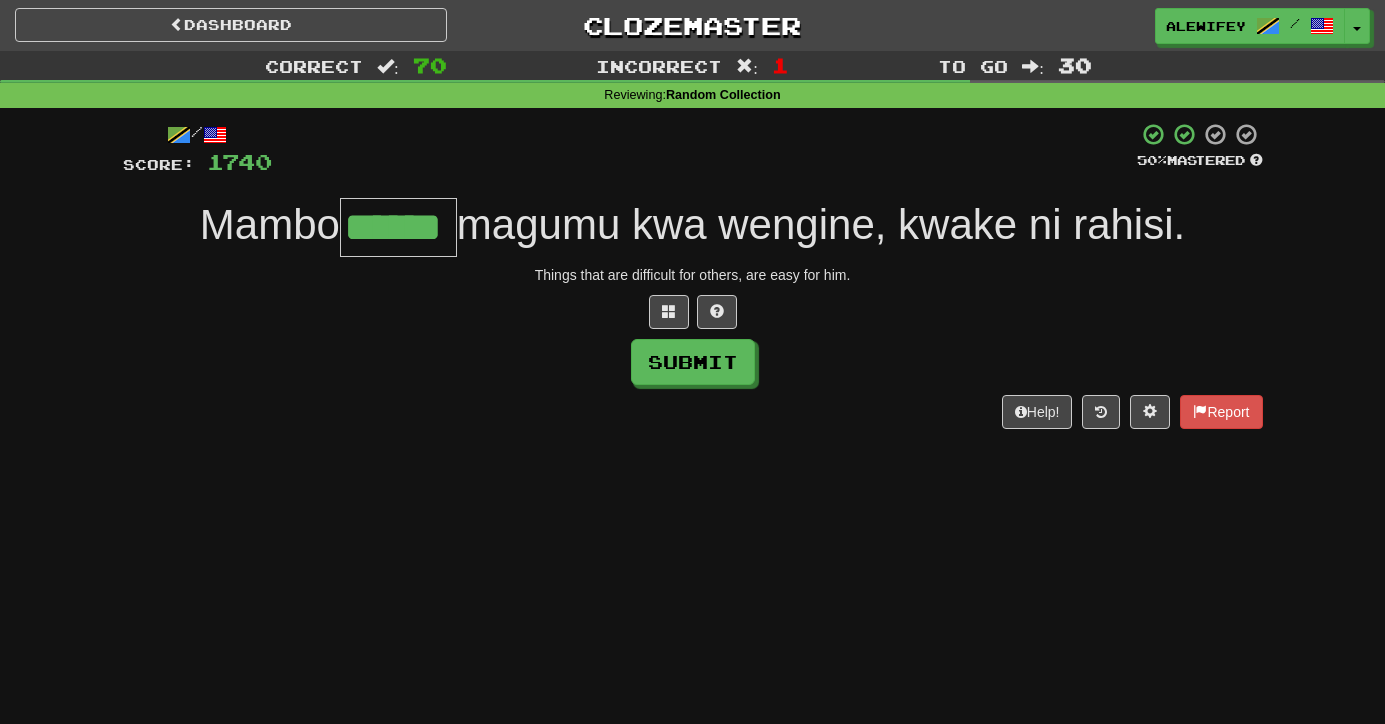 type on "******" 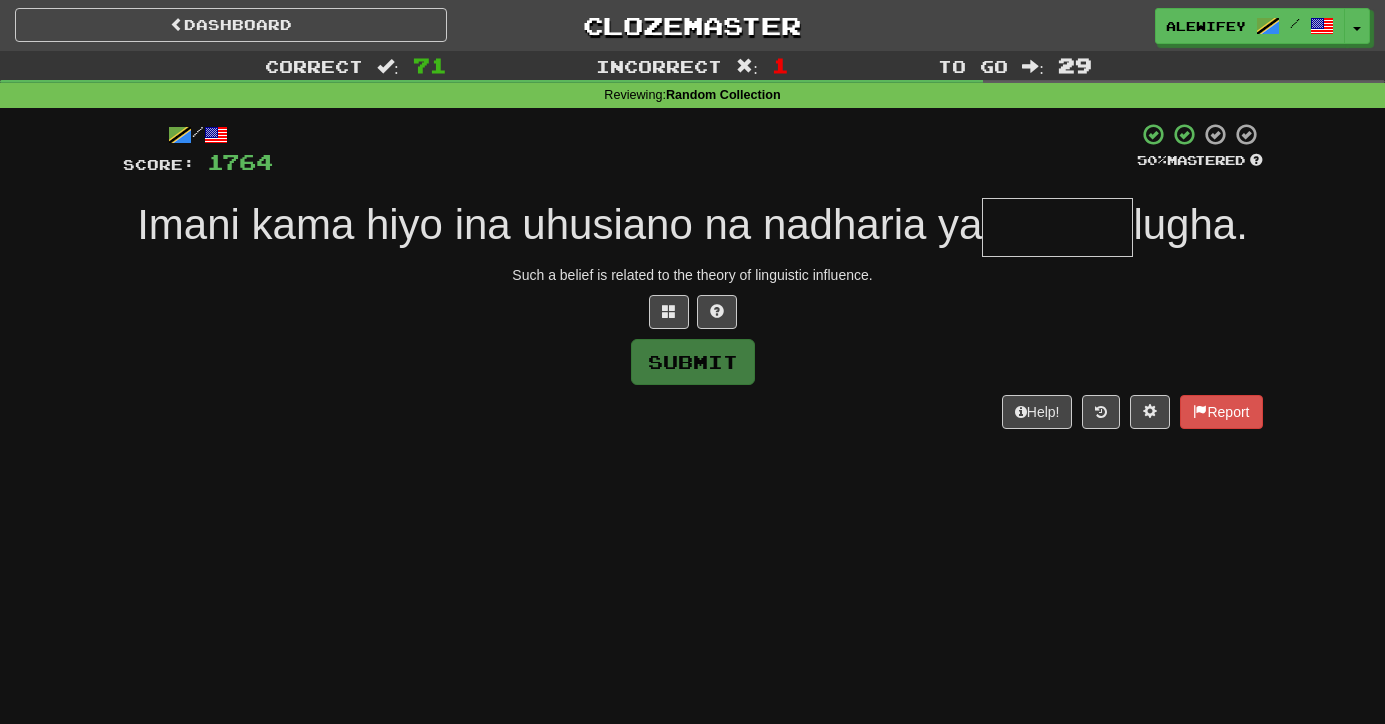 type on "*" 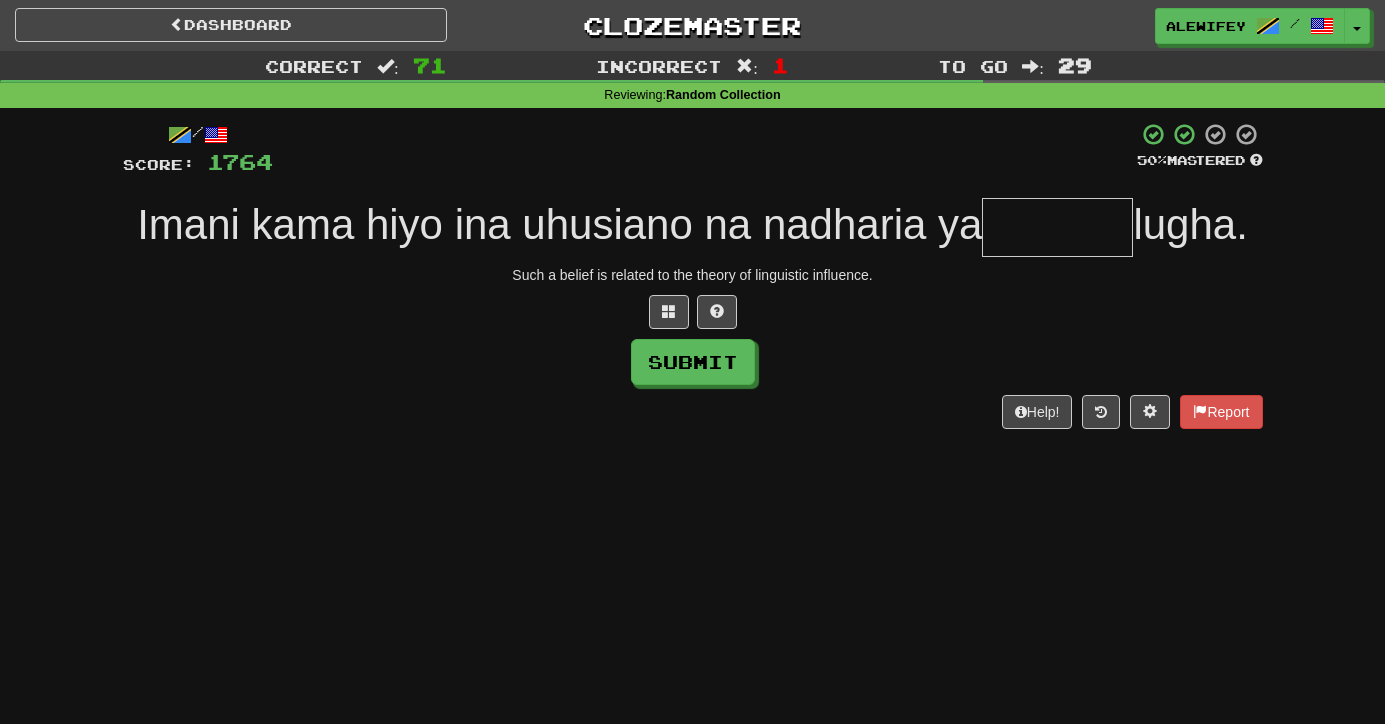 type on "*" 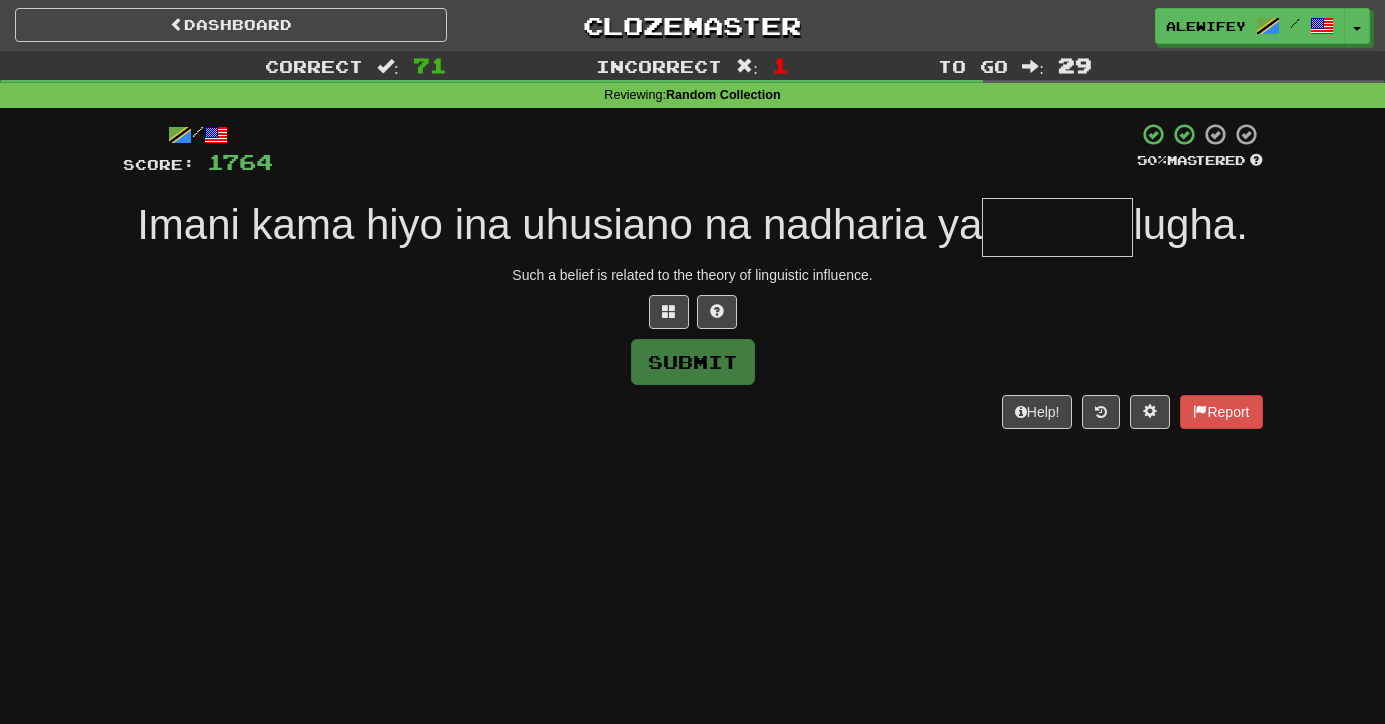 type on "*" 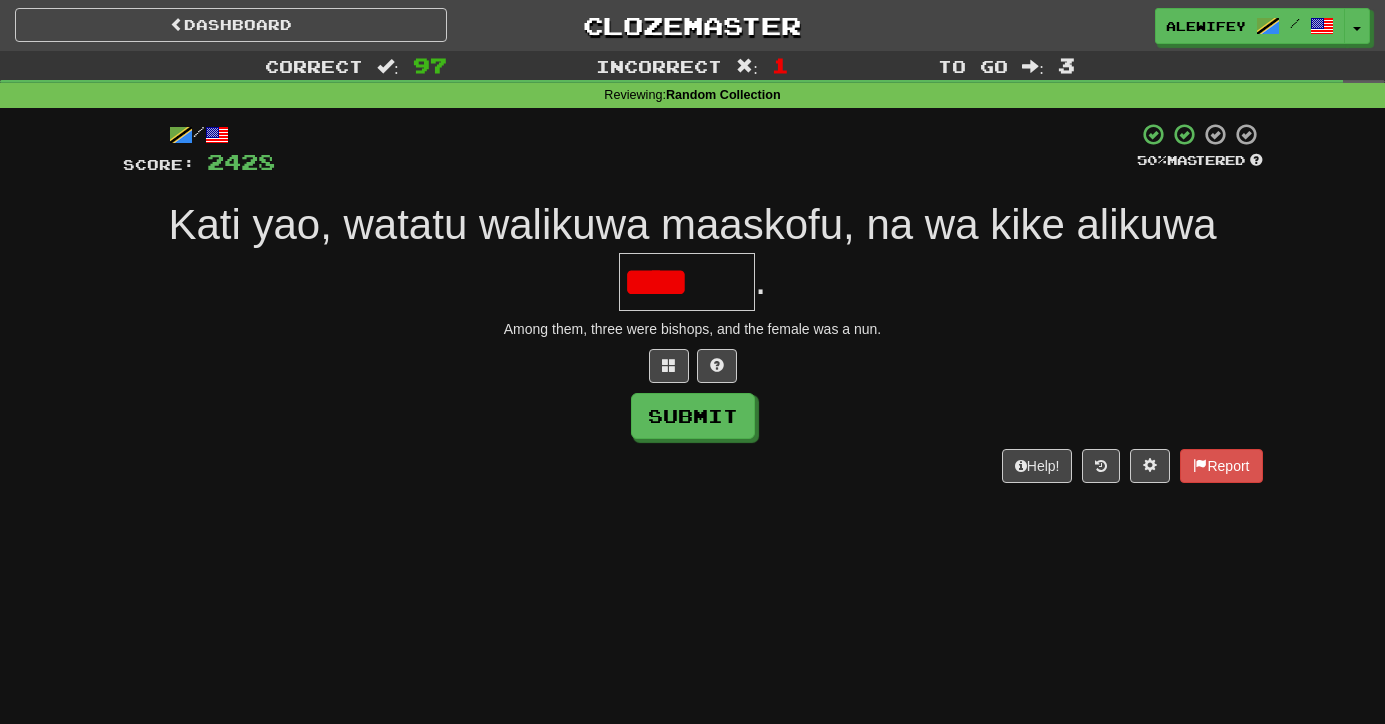 scroll, scrollTop: 0, scrollLeft: 0, axis: both 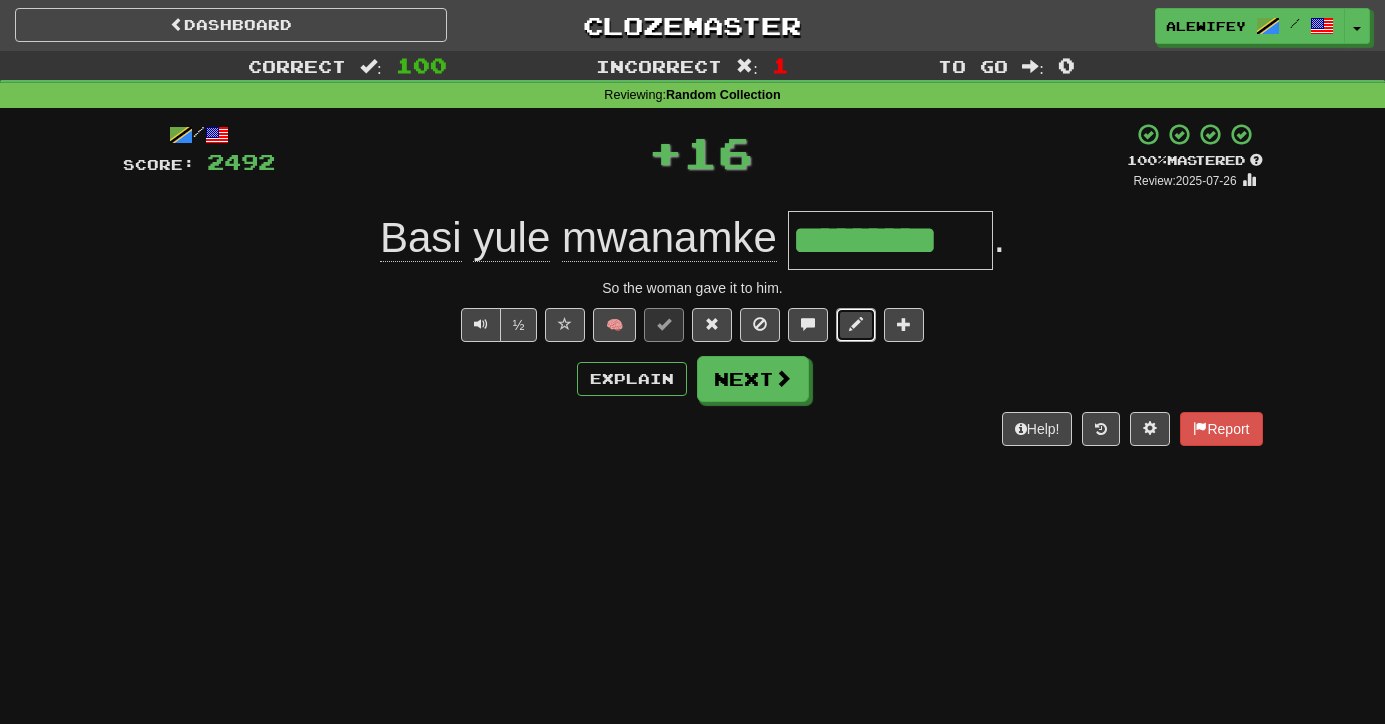 click at bounding box center [856, 324] 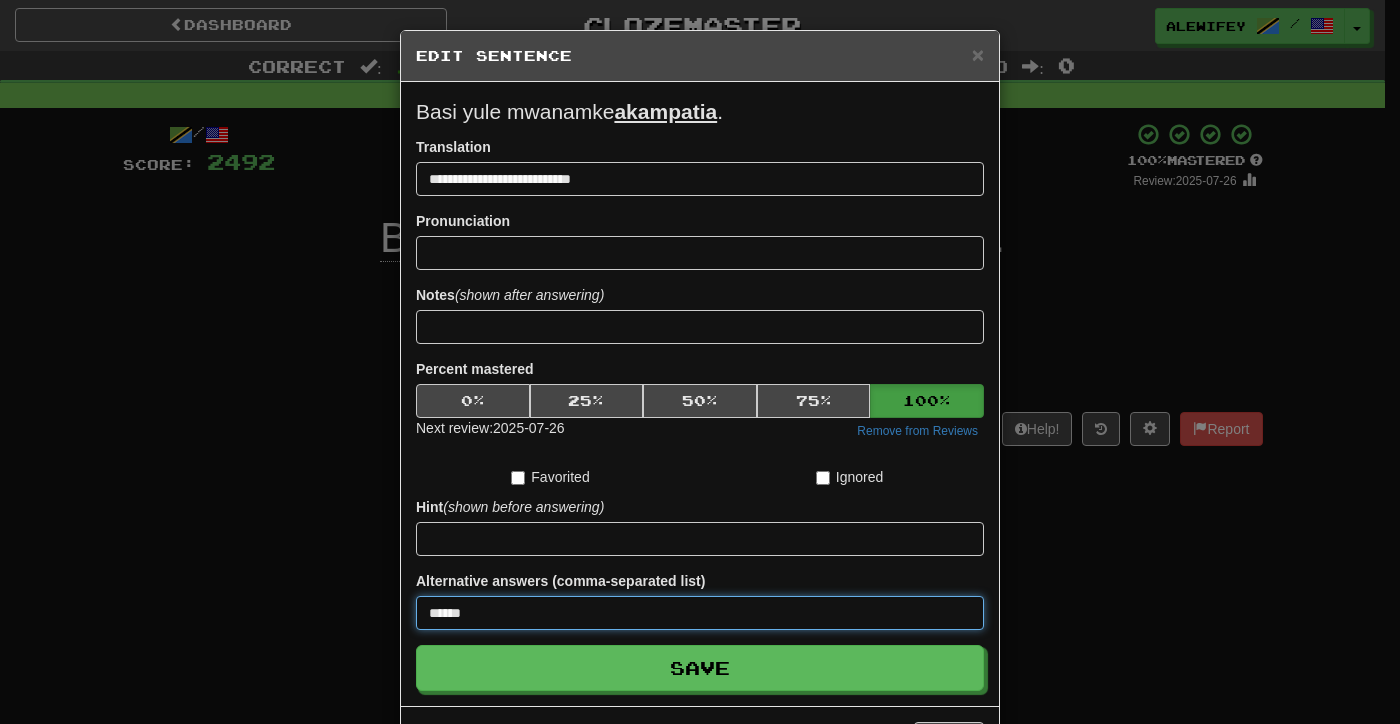 click on "******" at bounding box center [700, 613] 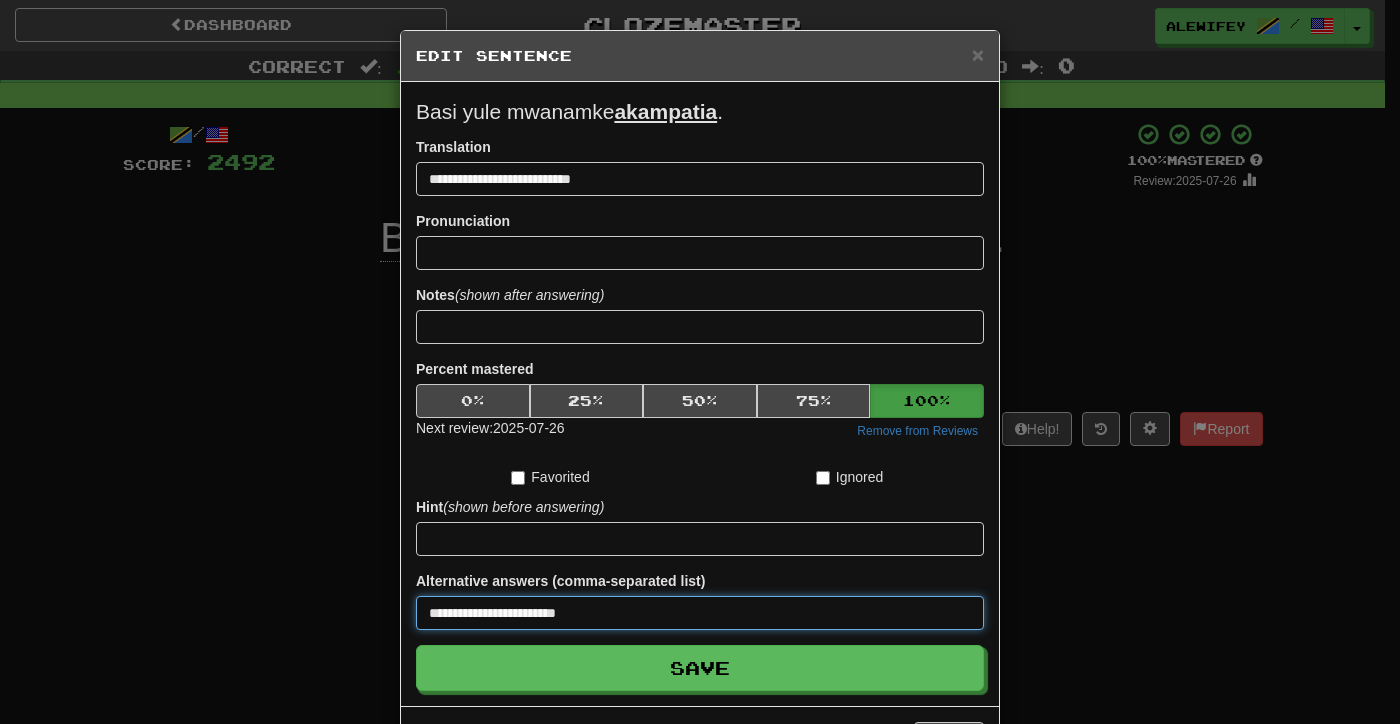 click on "Save" at bounding box center [700, 668] 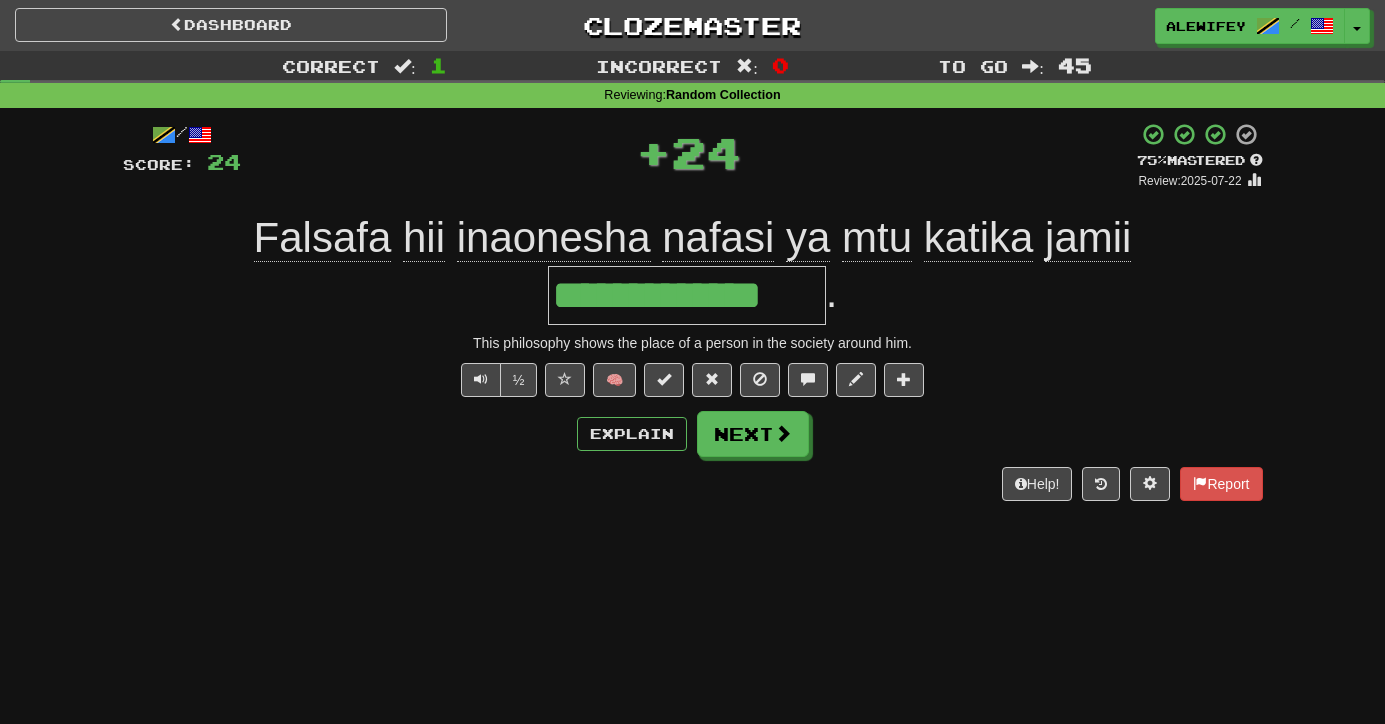 scroll, scrollTop: 0, scrollLeft: 0, axis: both 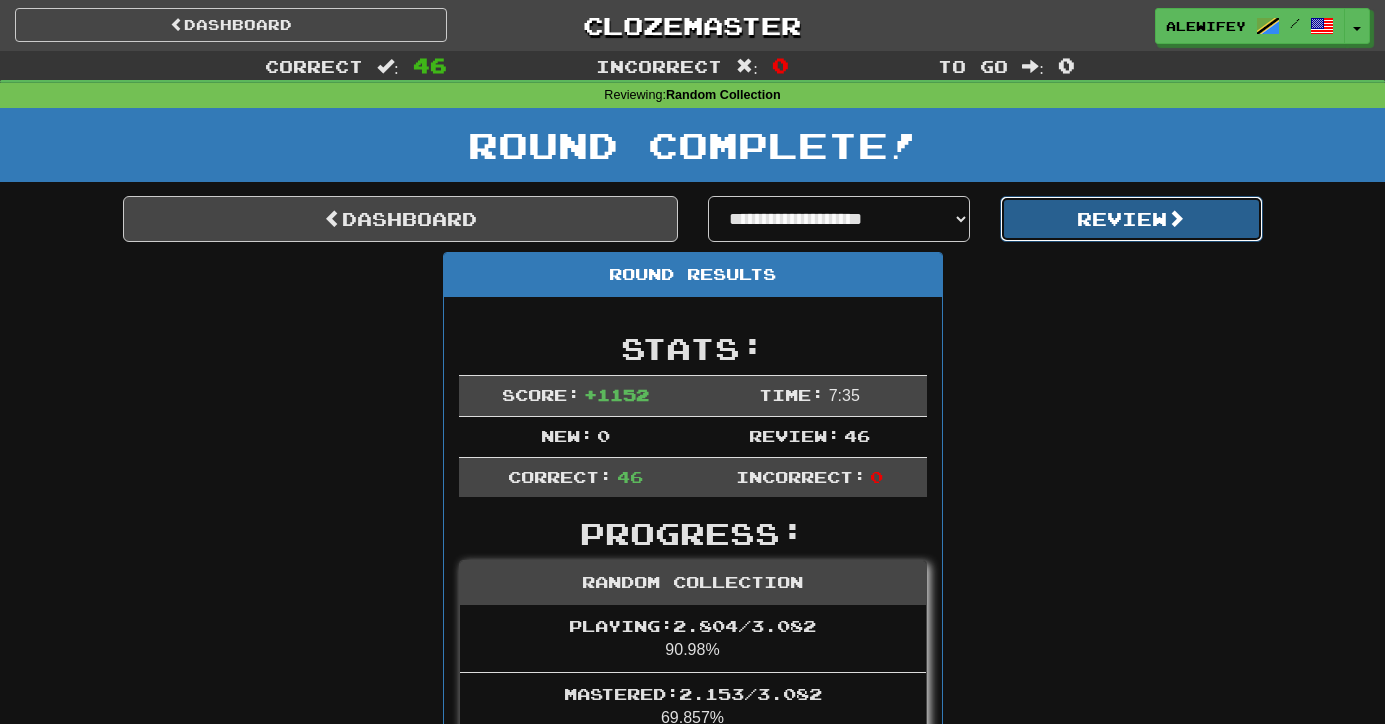 click on "Review" at bounding box center (1131, 219) 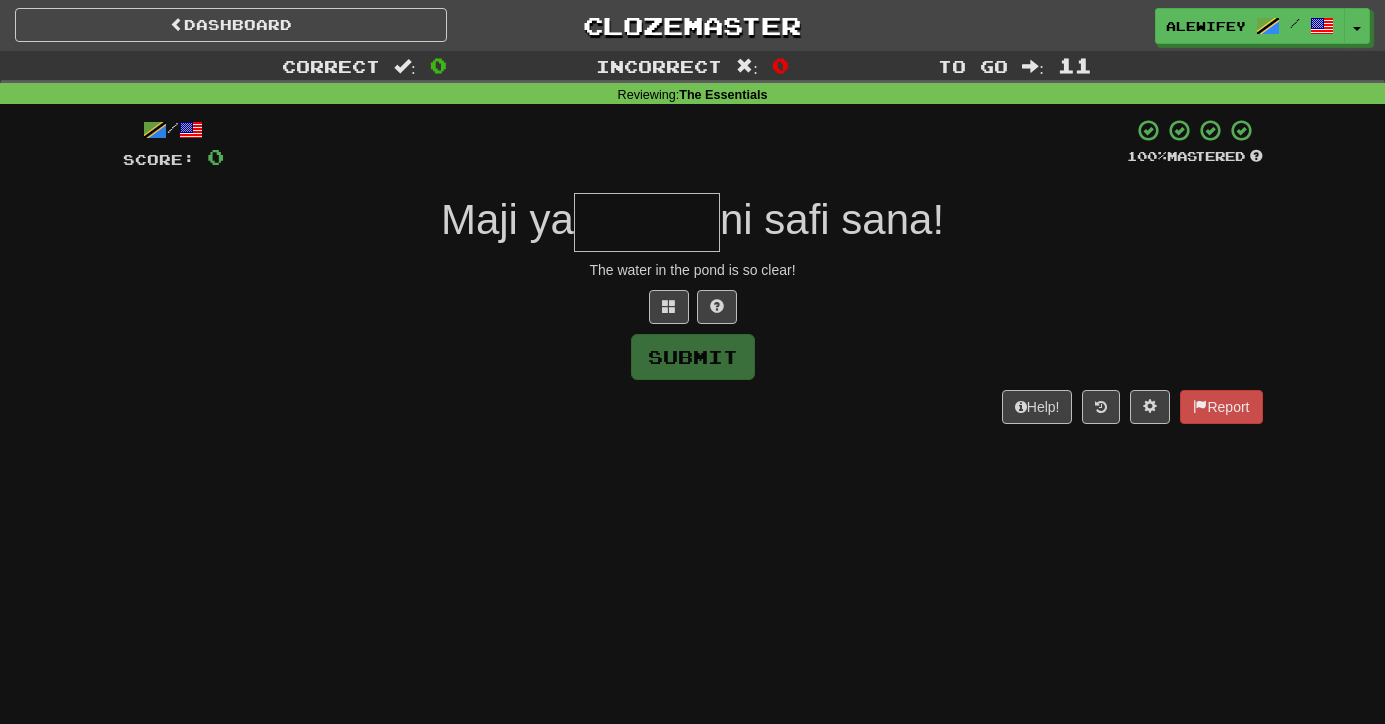 scroll, scrollTop: 0, scrollLeft: 0, axis: both 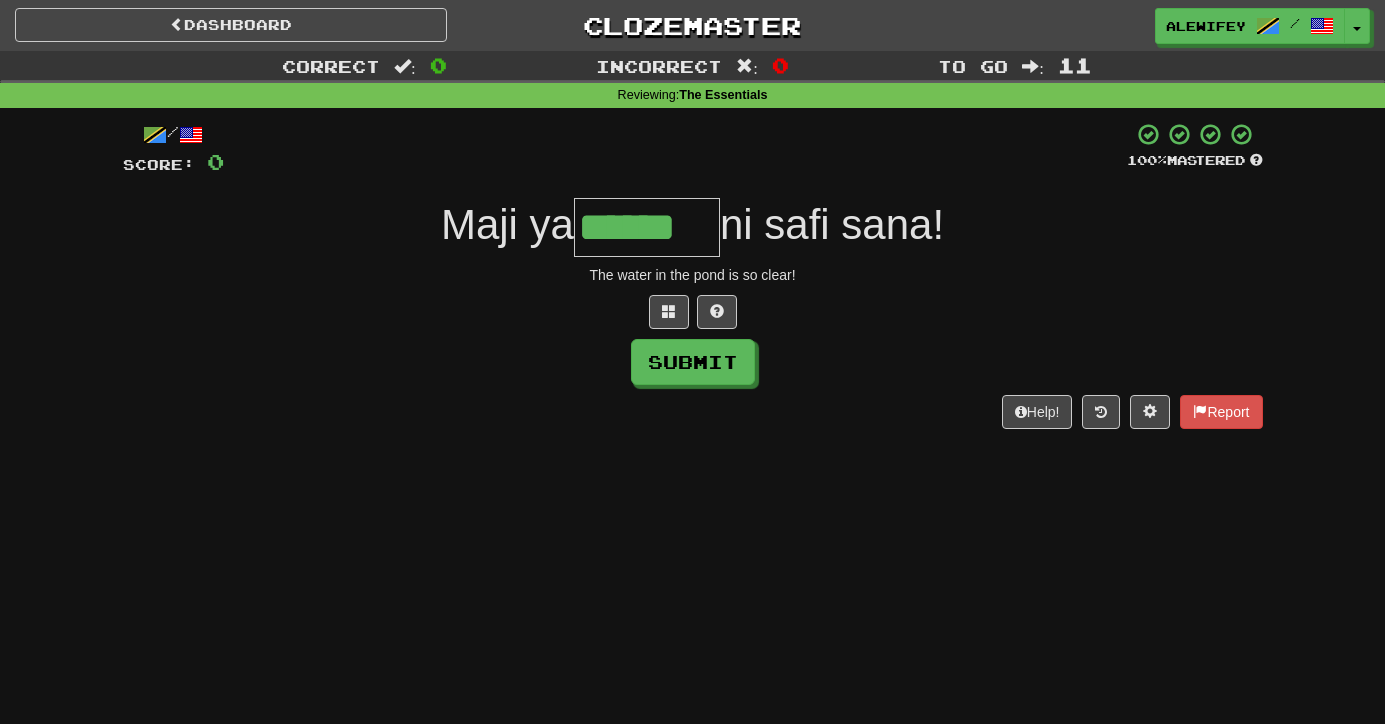 type on "******" 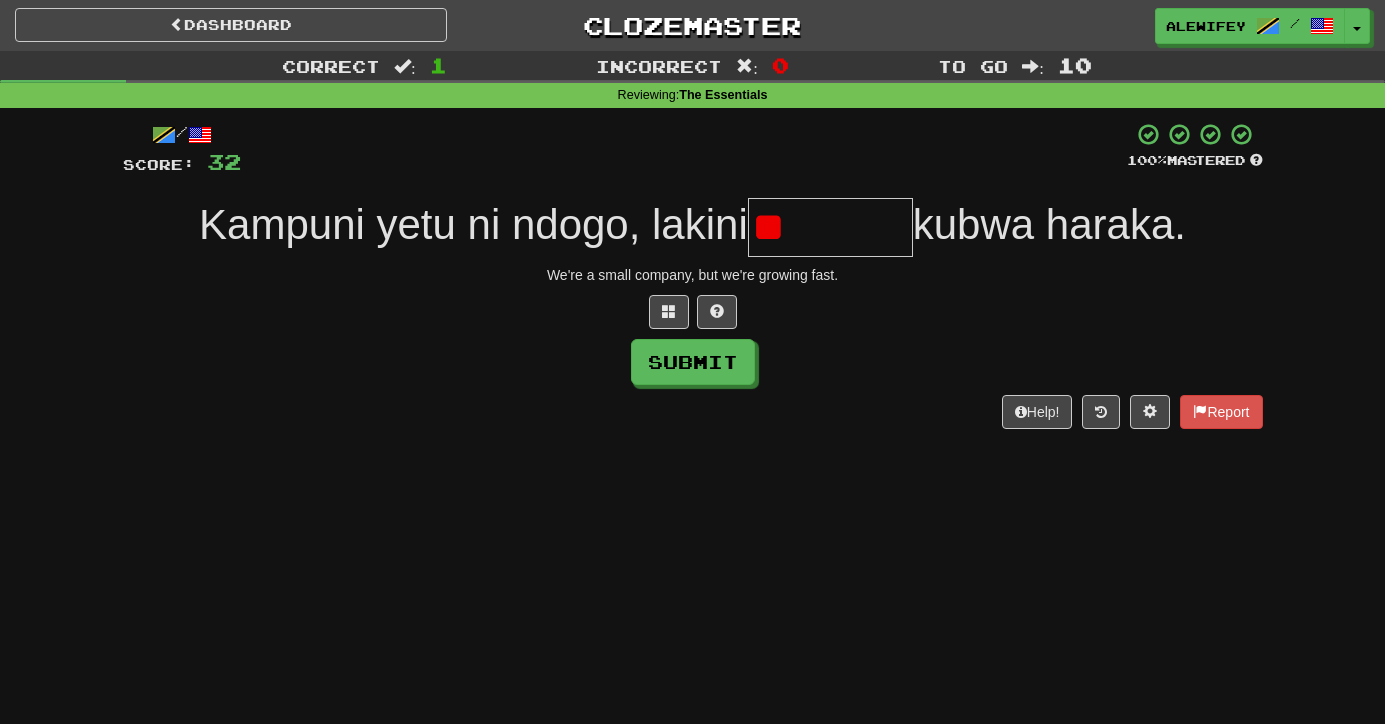 type on "*" 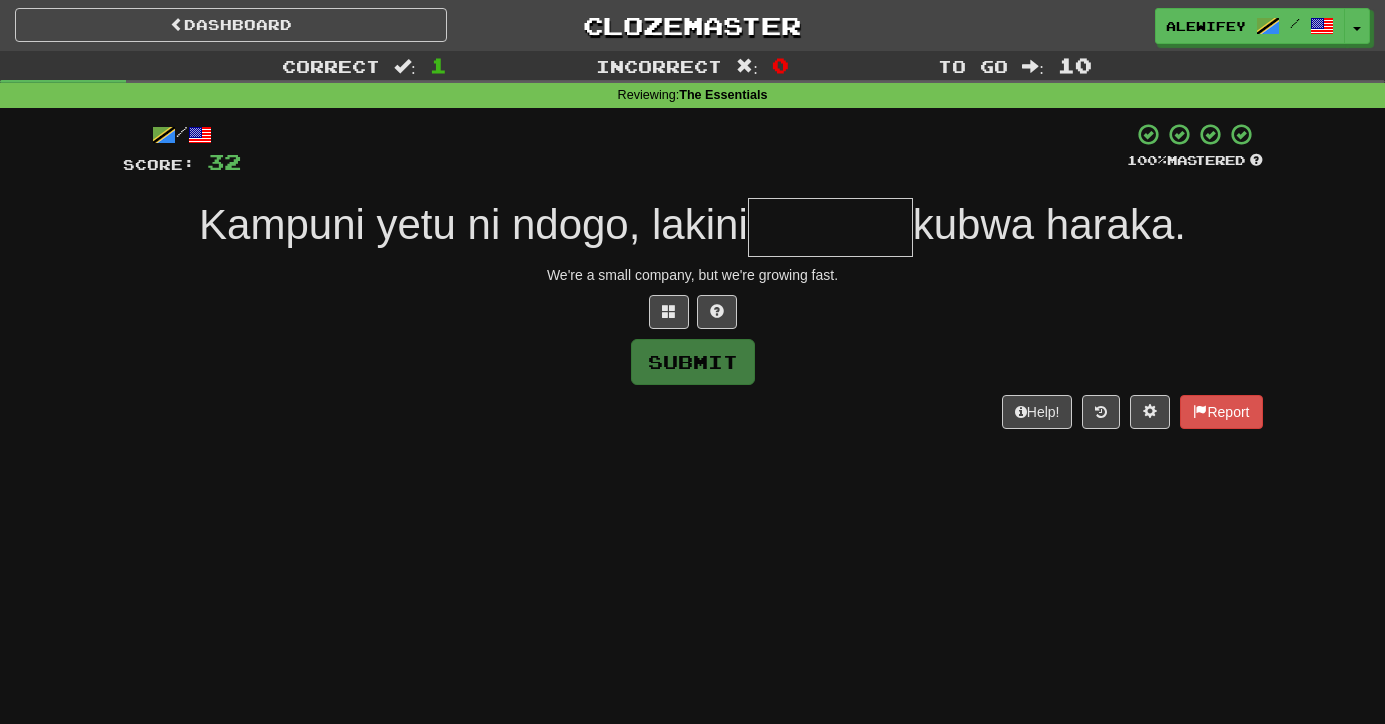 type on "*" 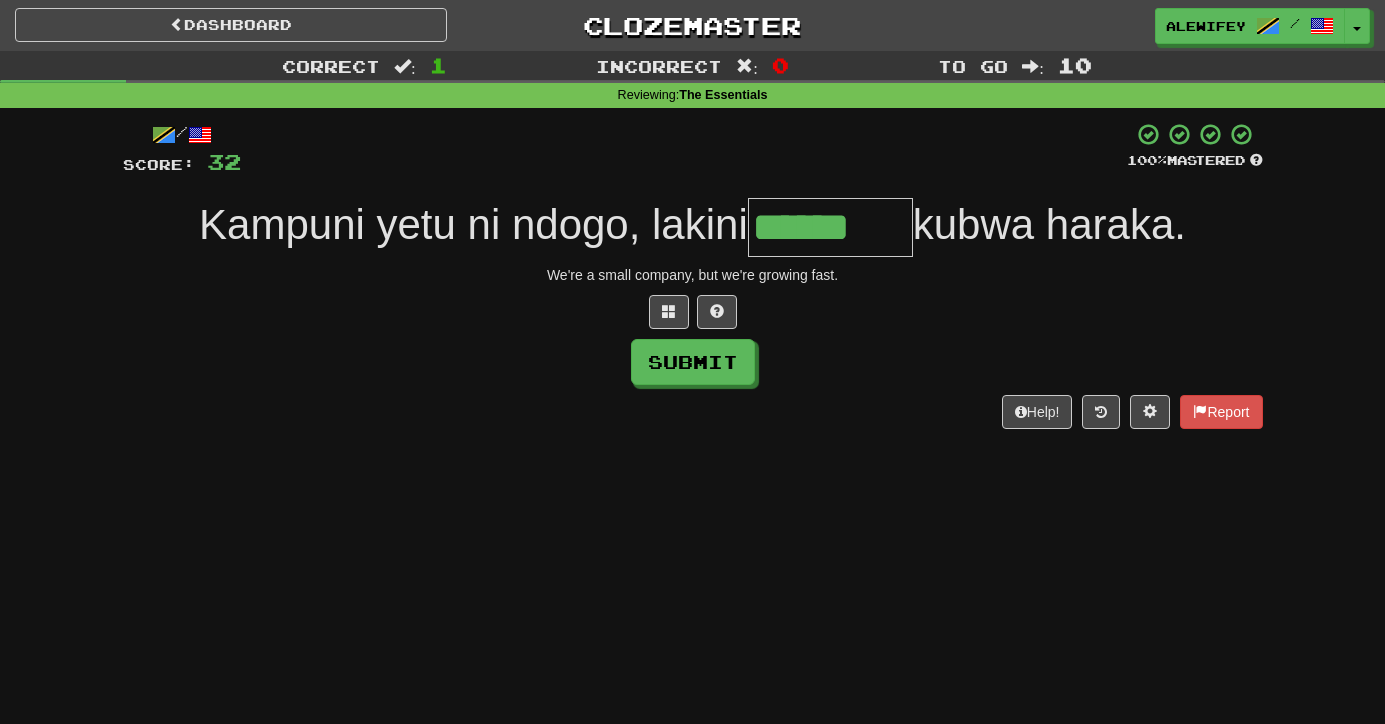 type on "*******" 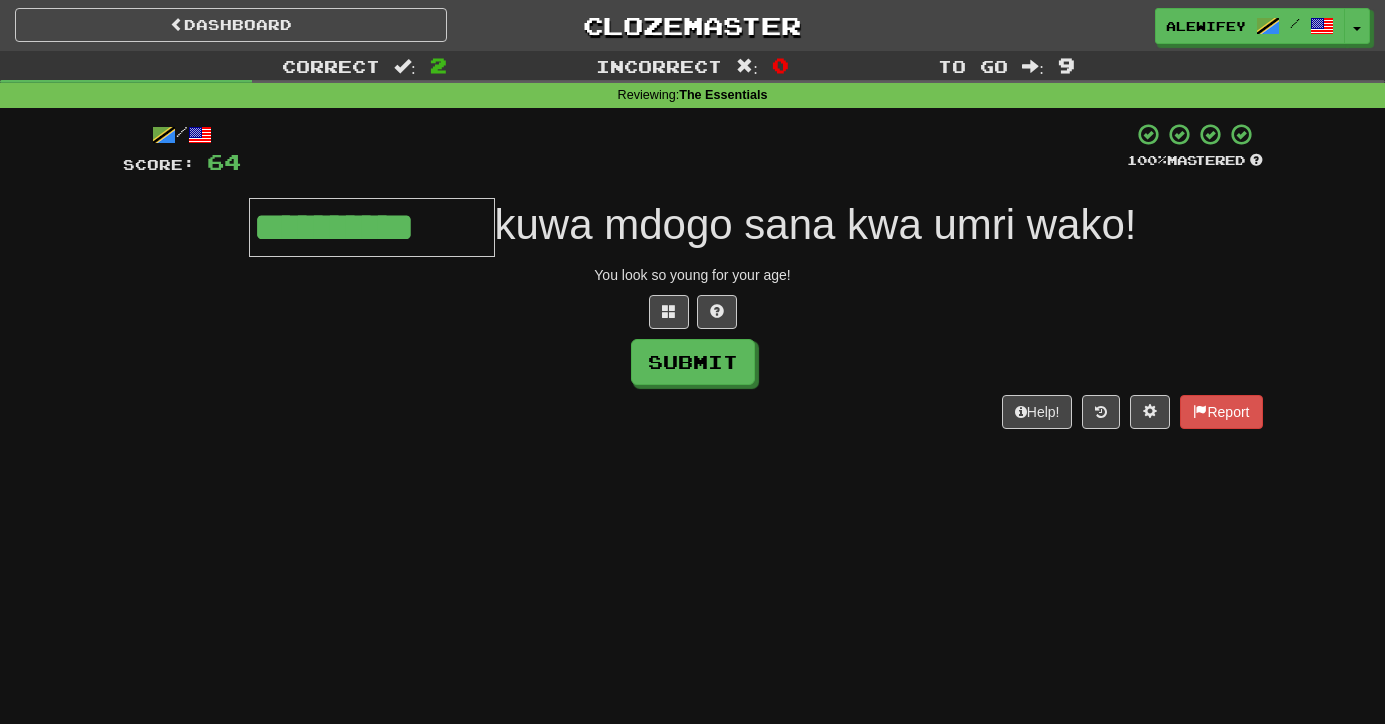 type on "**********" 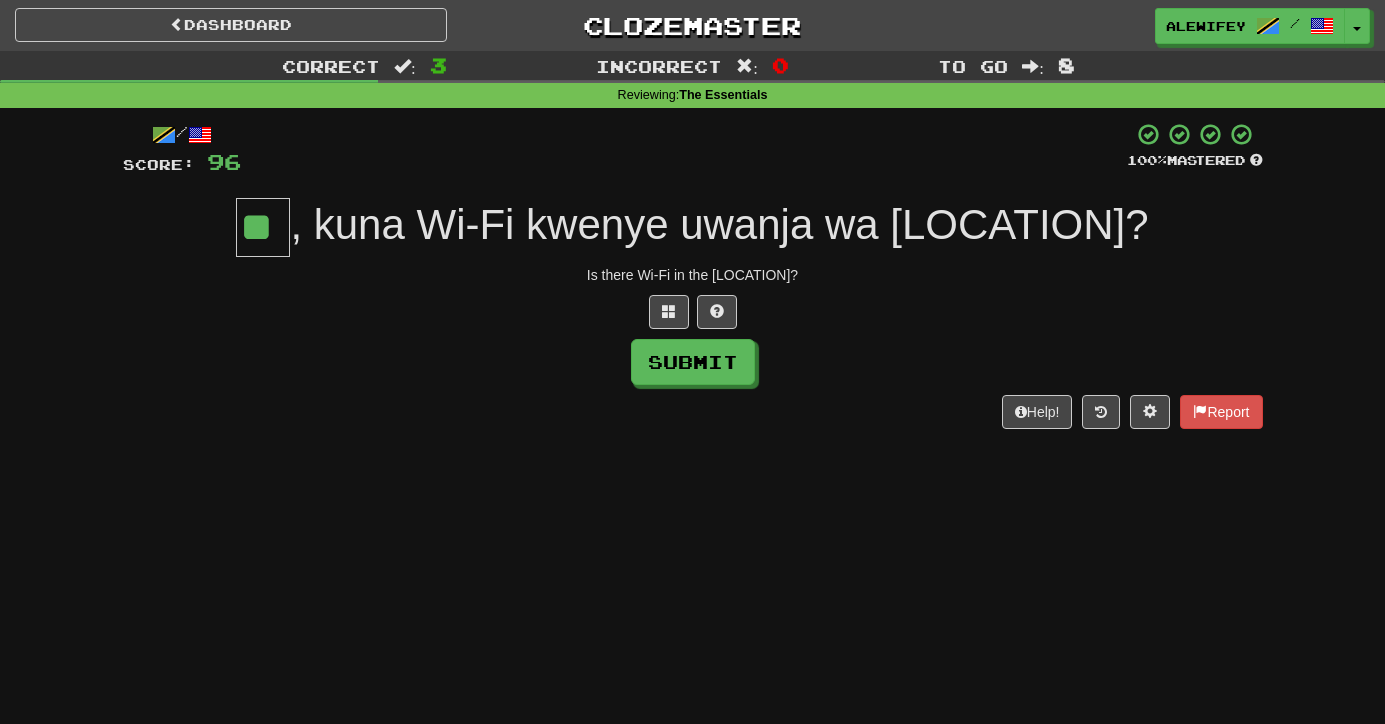type on "**" 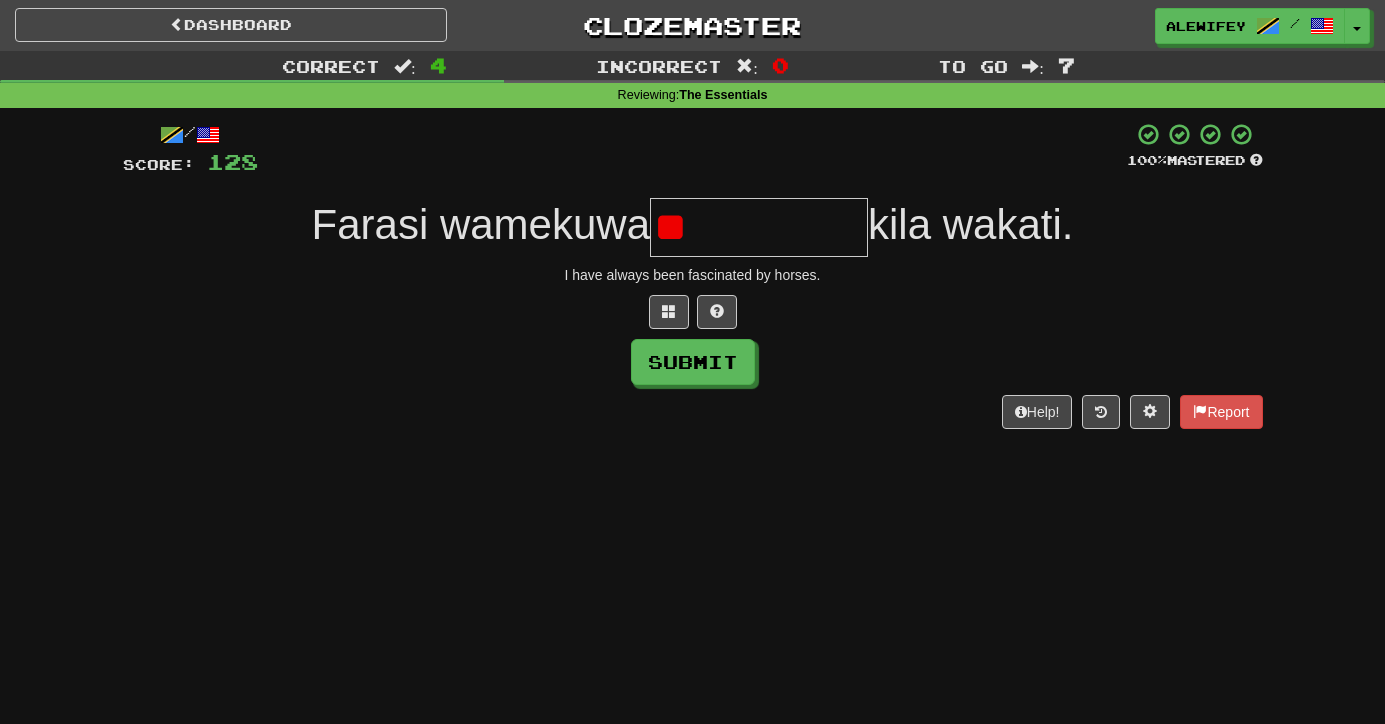 type on "*" 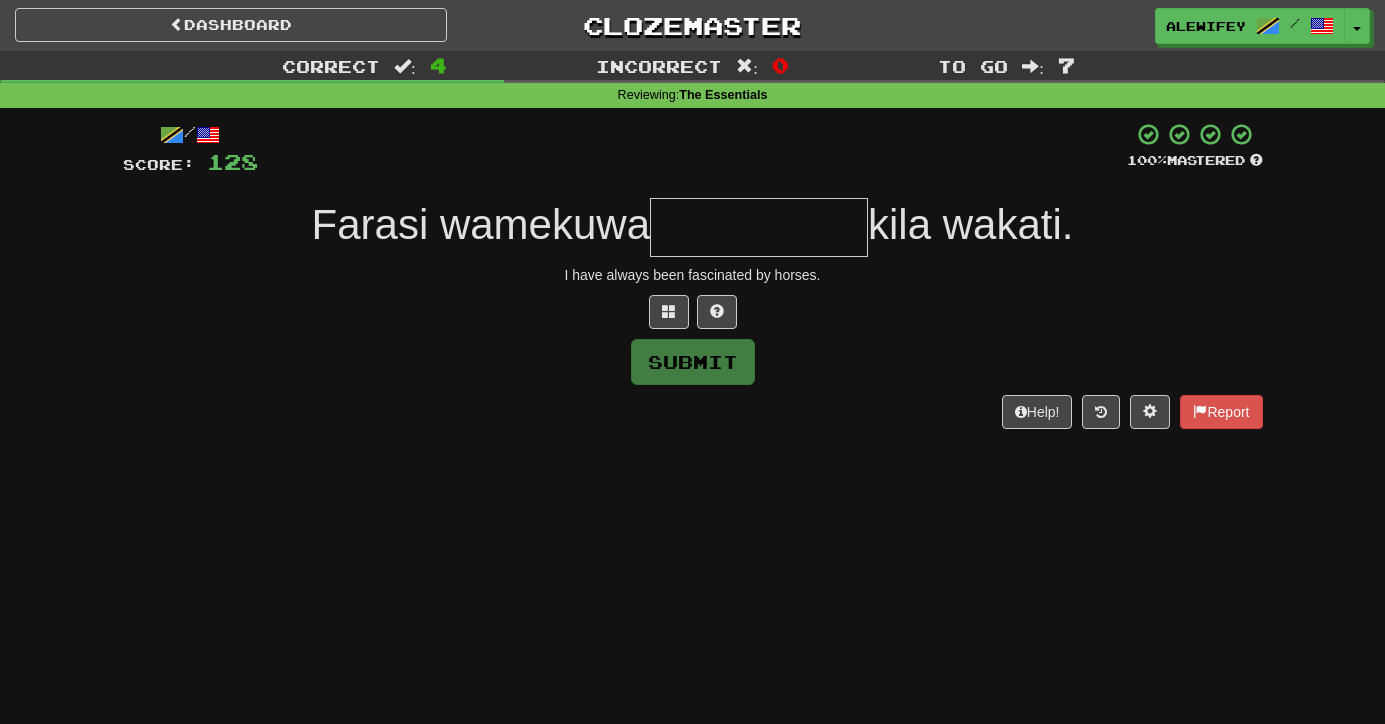 type on "*" 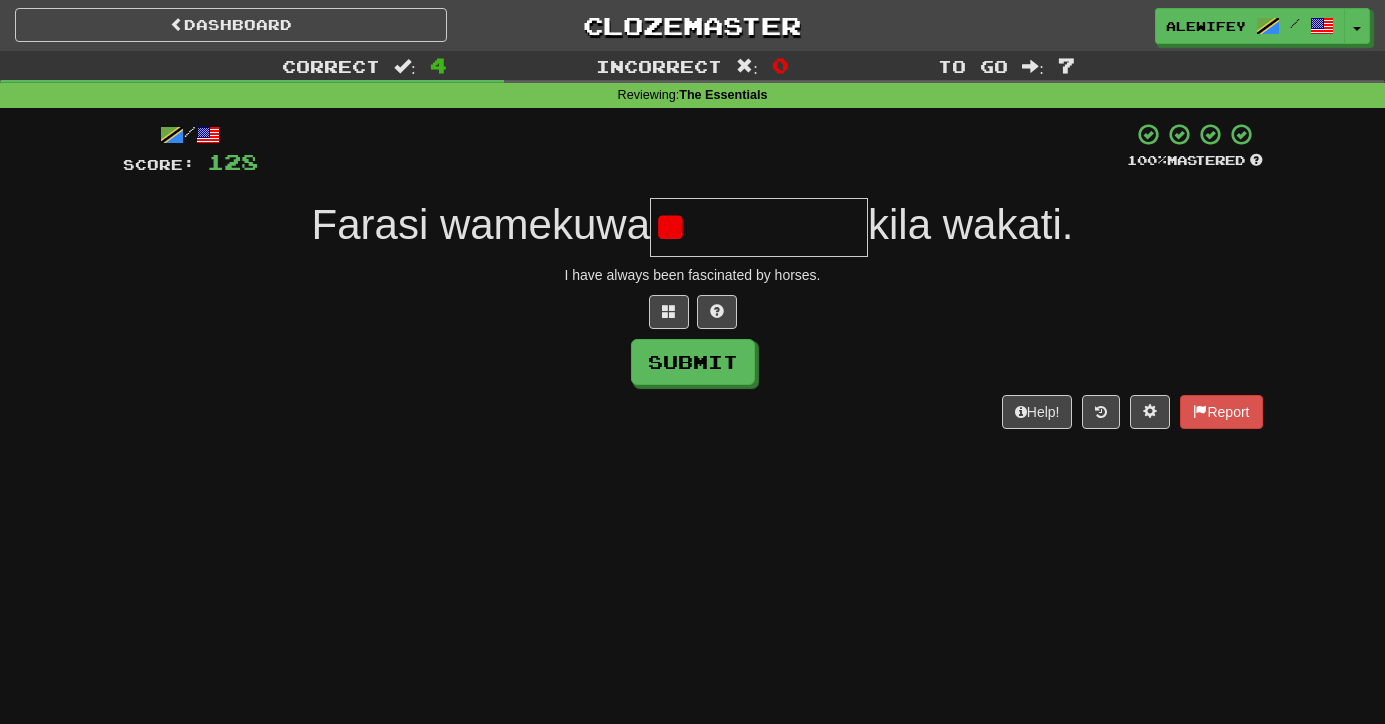 type on "*" 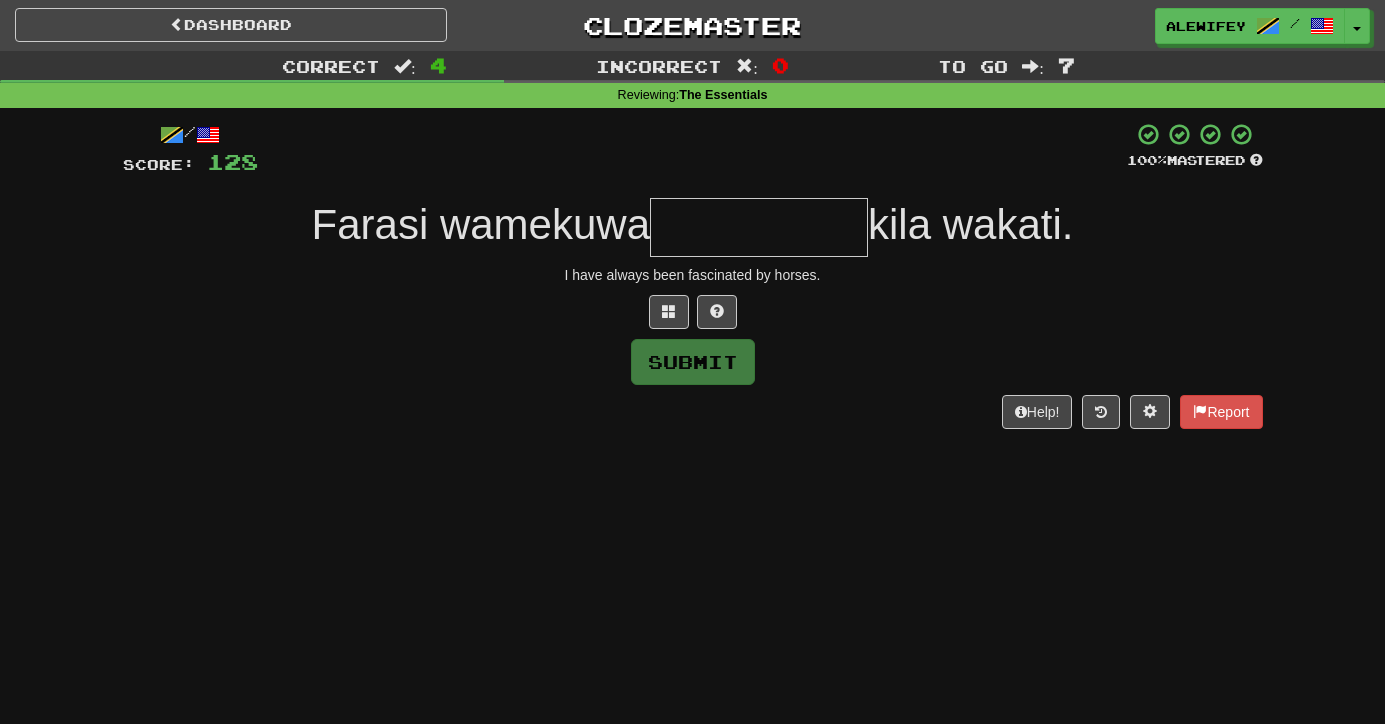 type on "*" 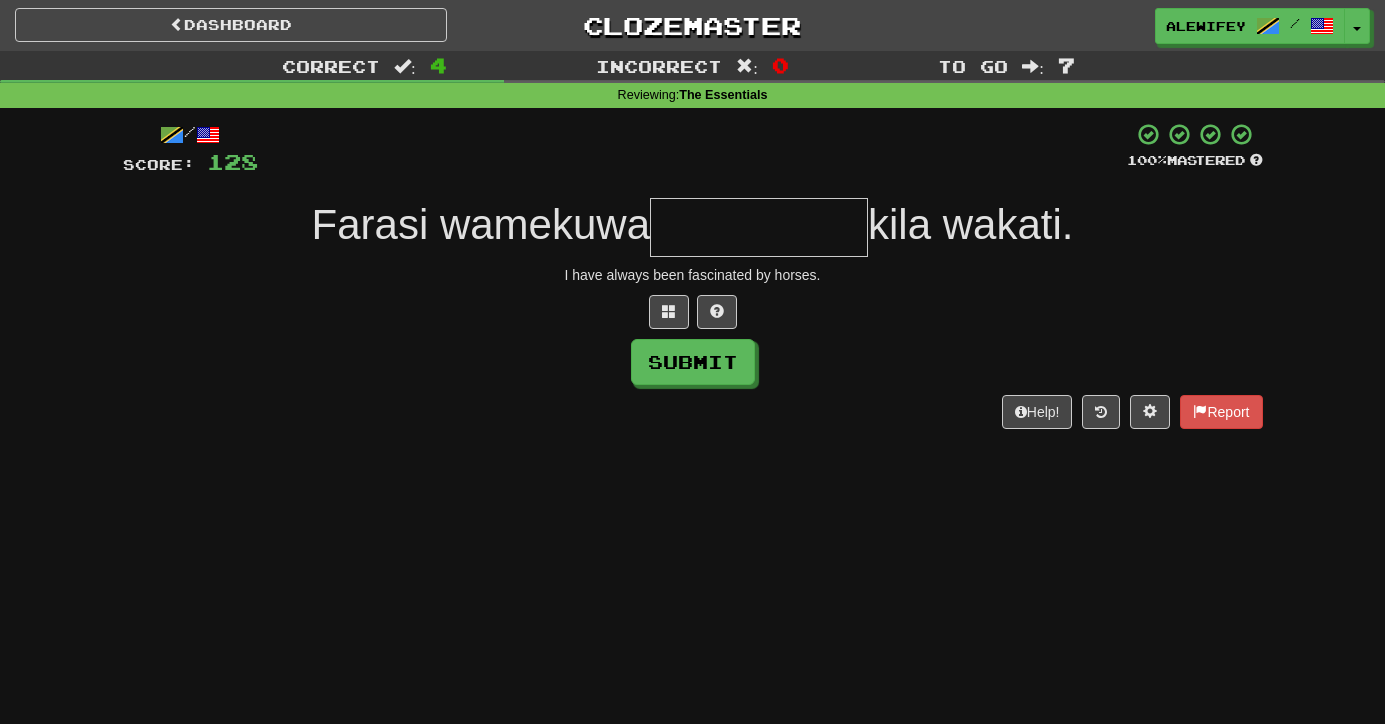 type on "*" 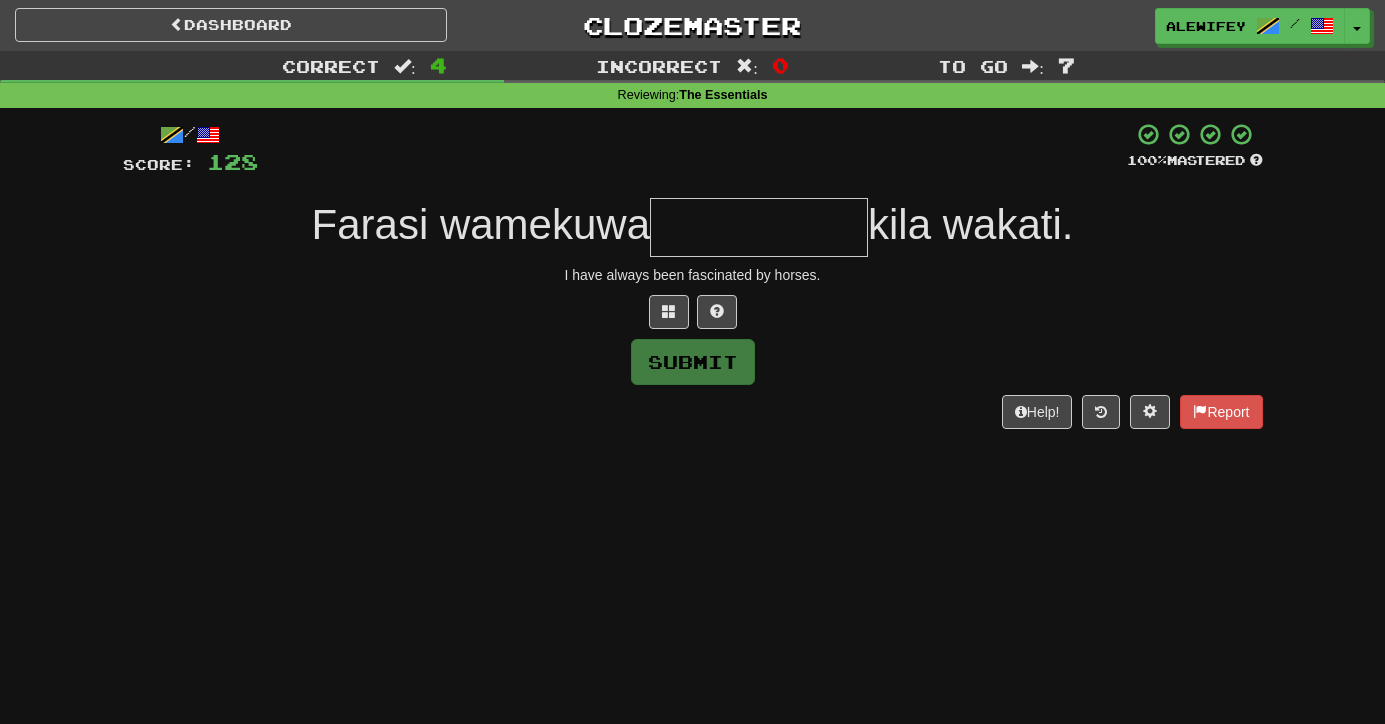 type on "*" 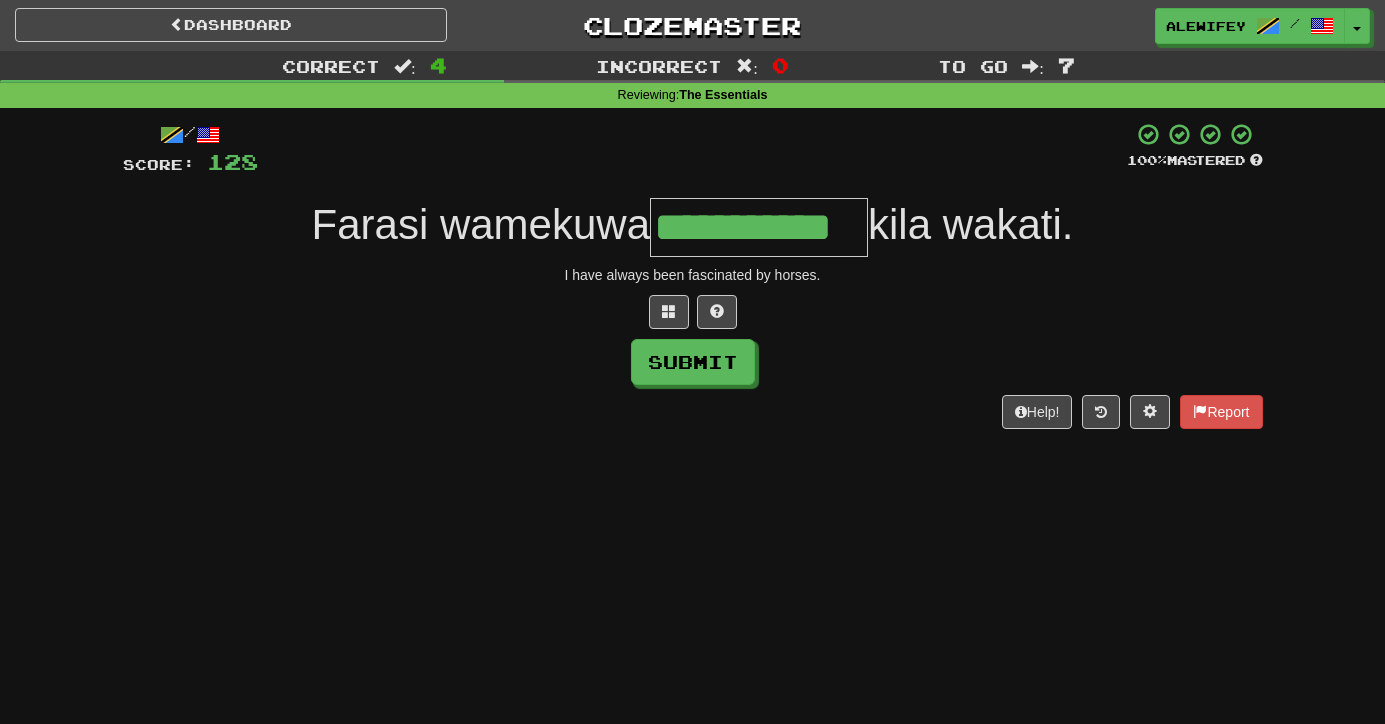 type on "**********" 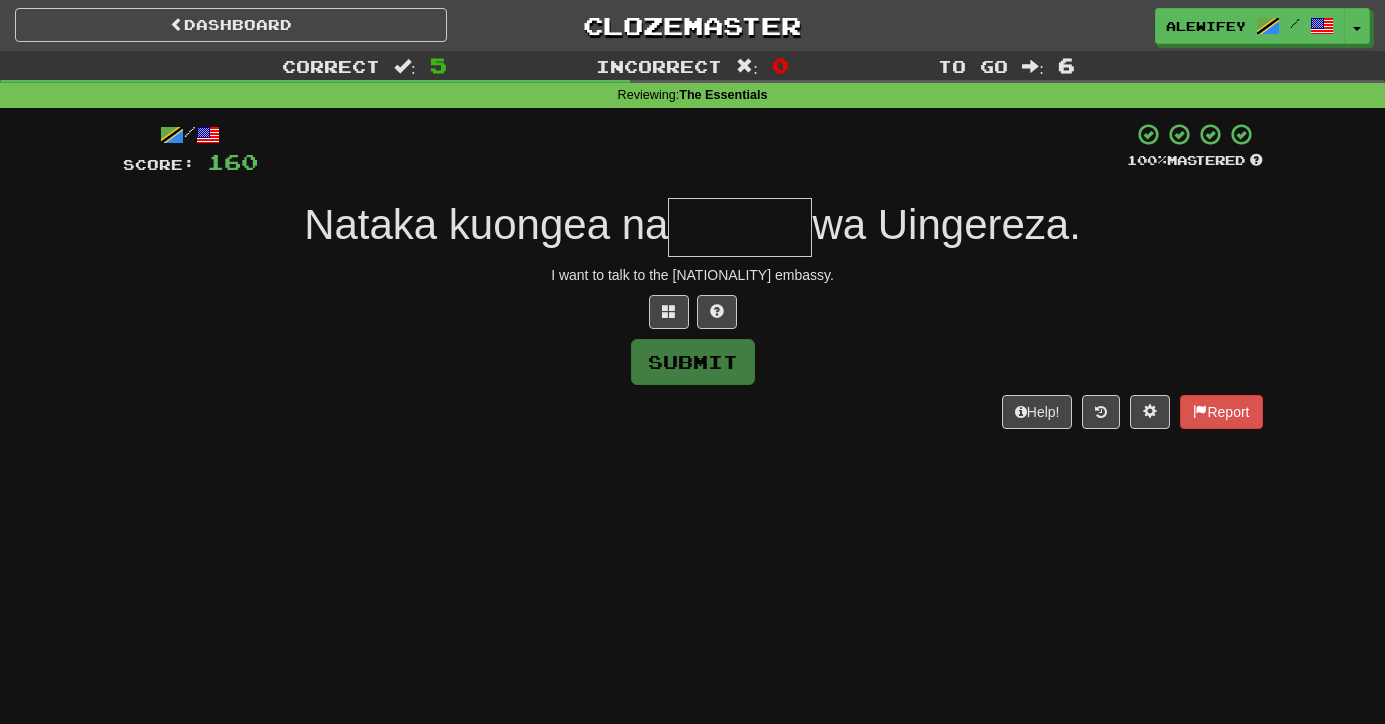 type on "*" 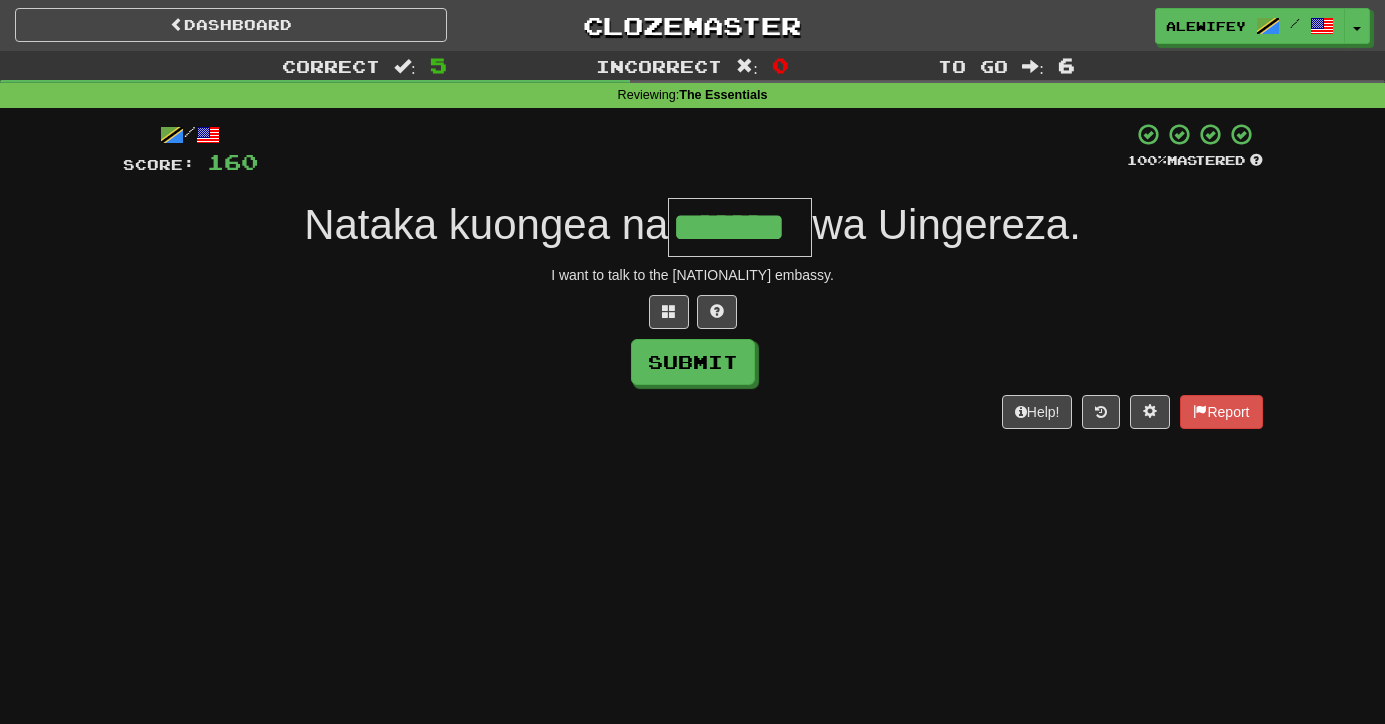 type on "*******" 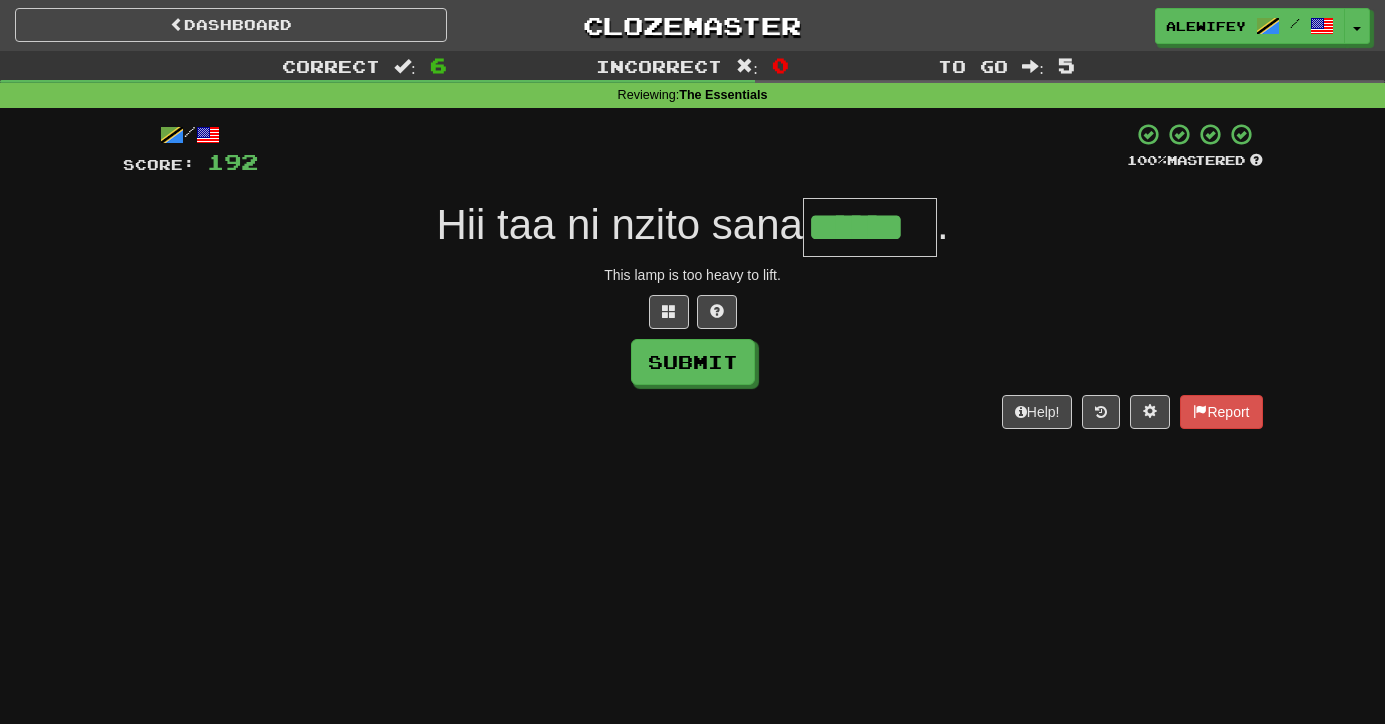 type on "******" 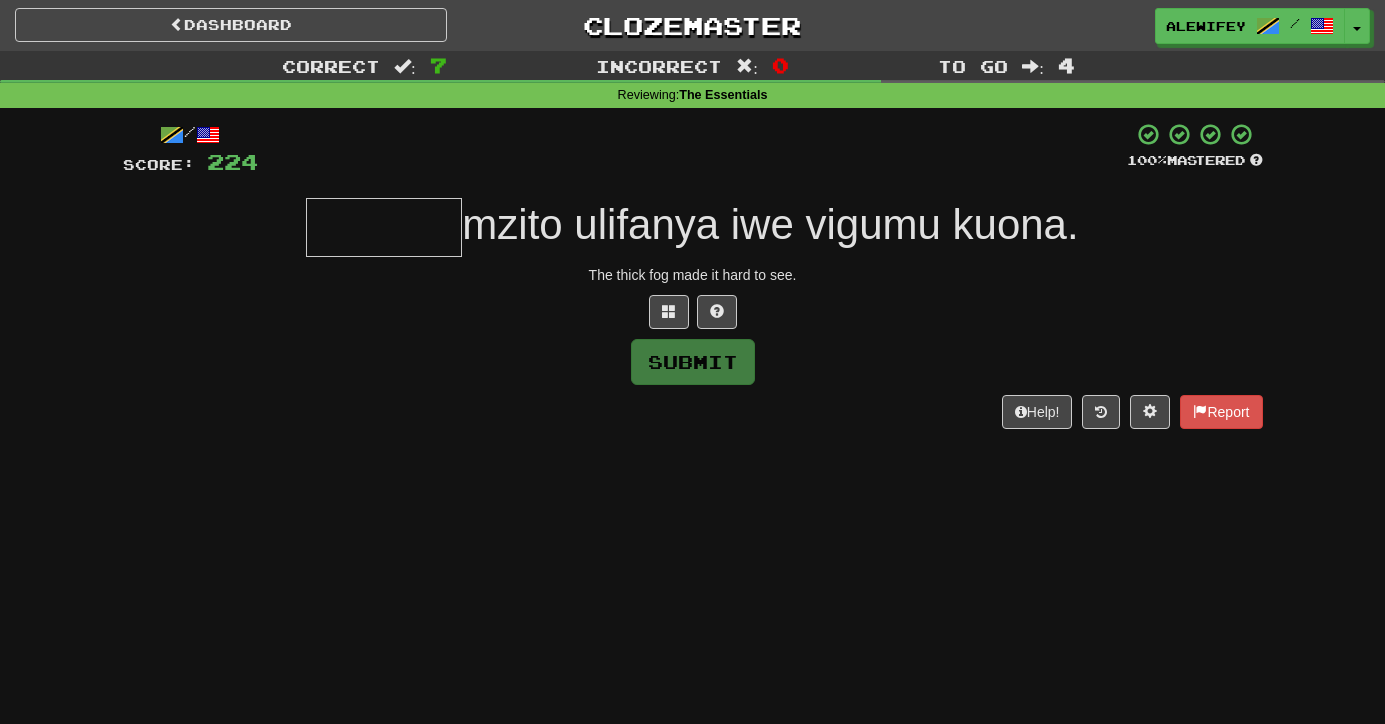 type on "*" 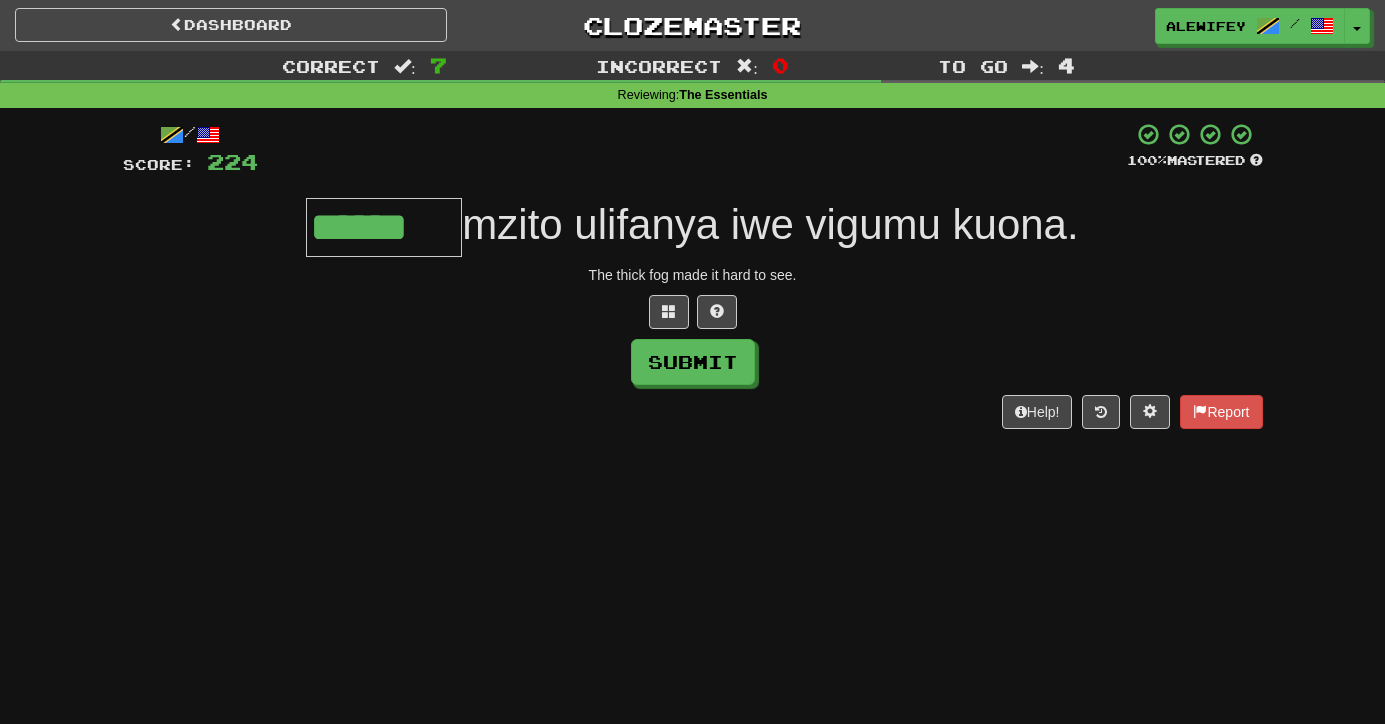 type on "******" 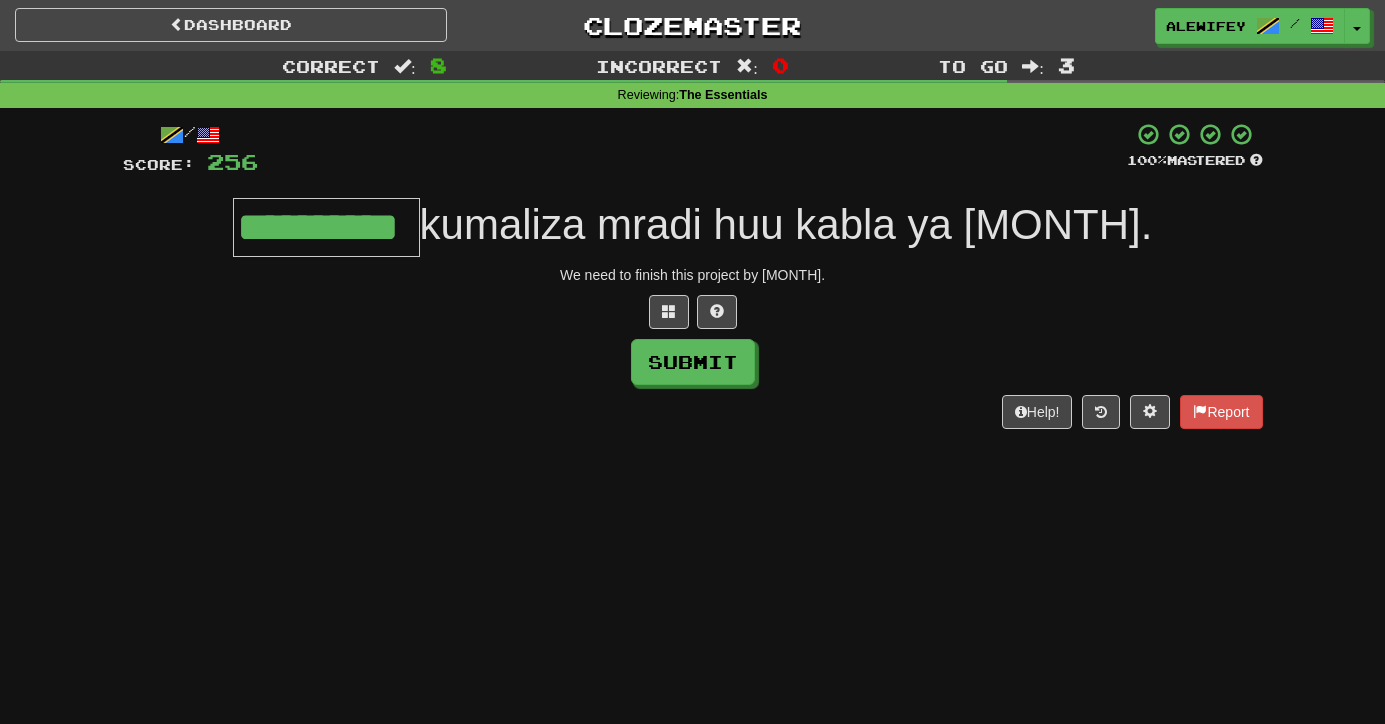 type on "**********" 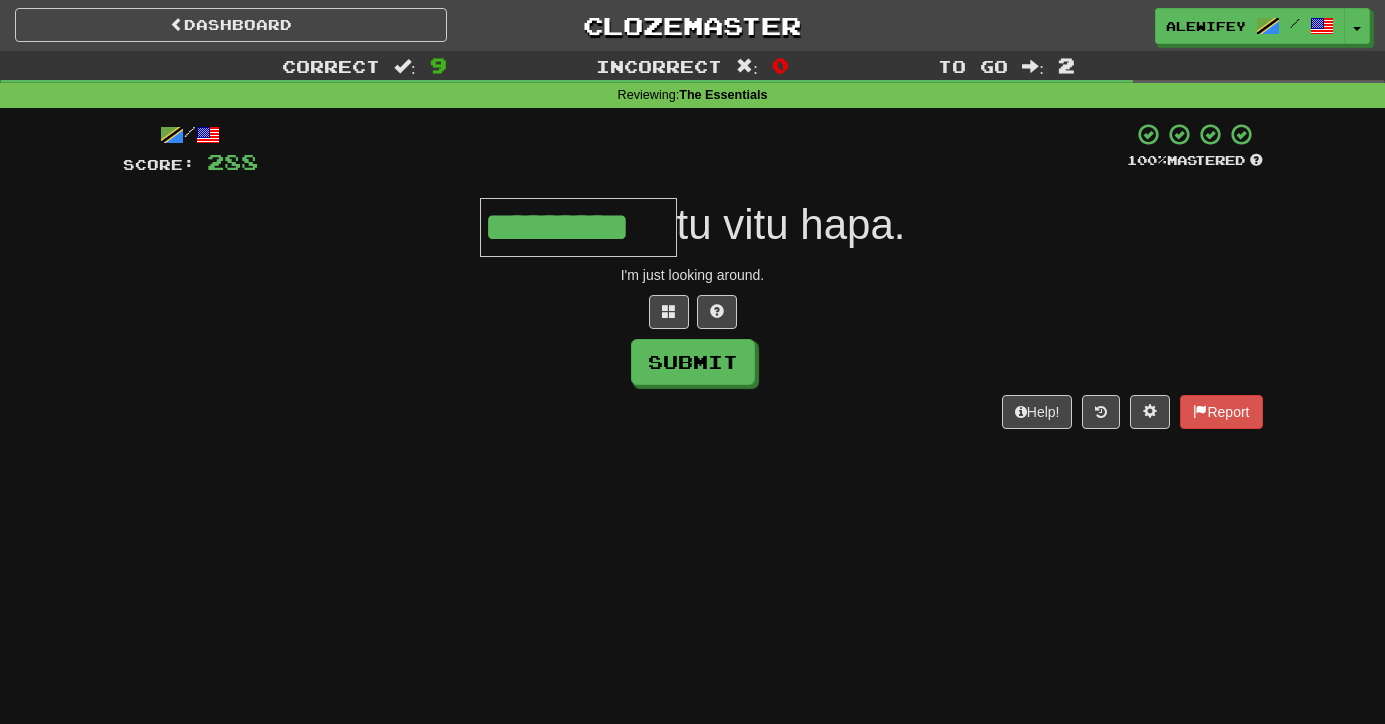 type on "*********" 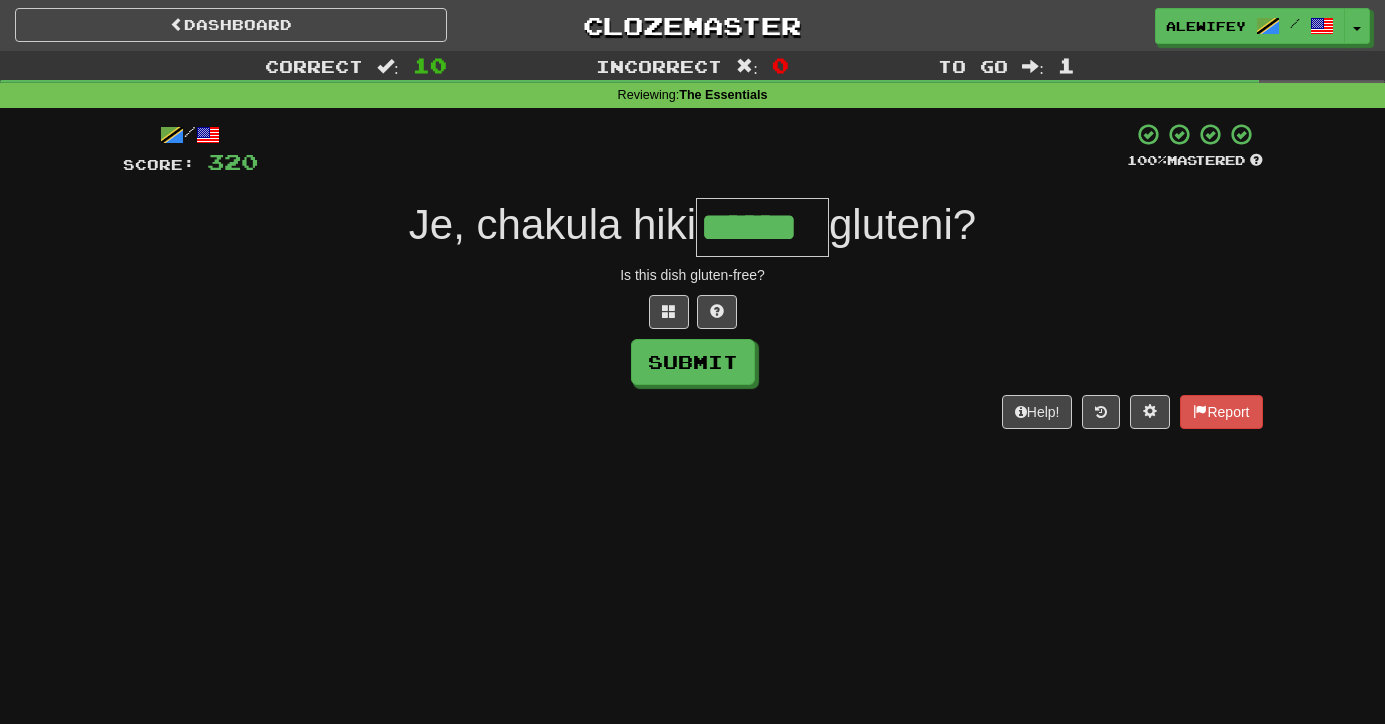 type on "******" 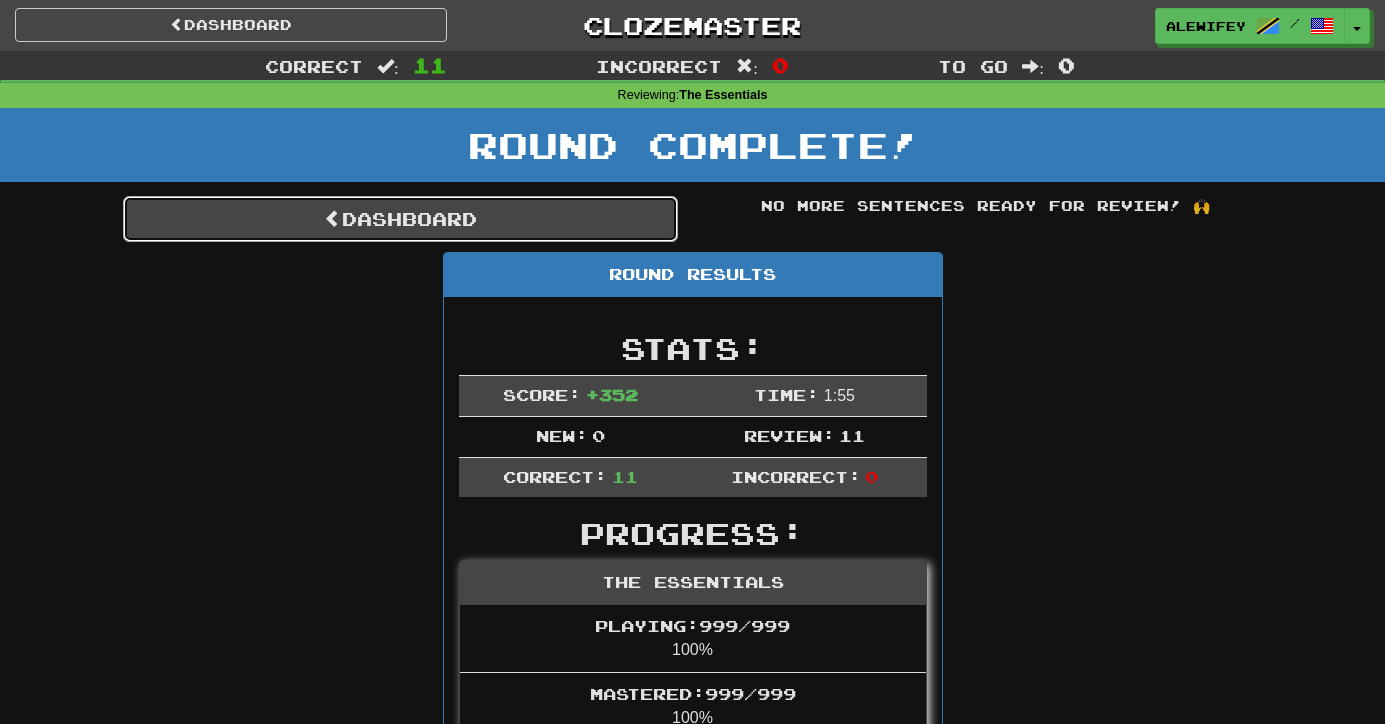 click on "Dashboard" at bounding box center (400, 219) 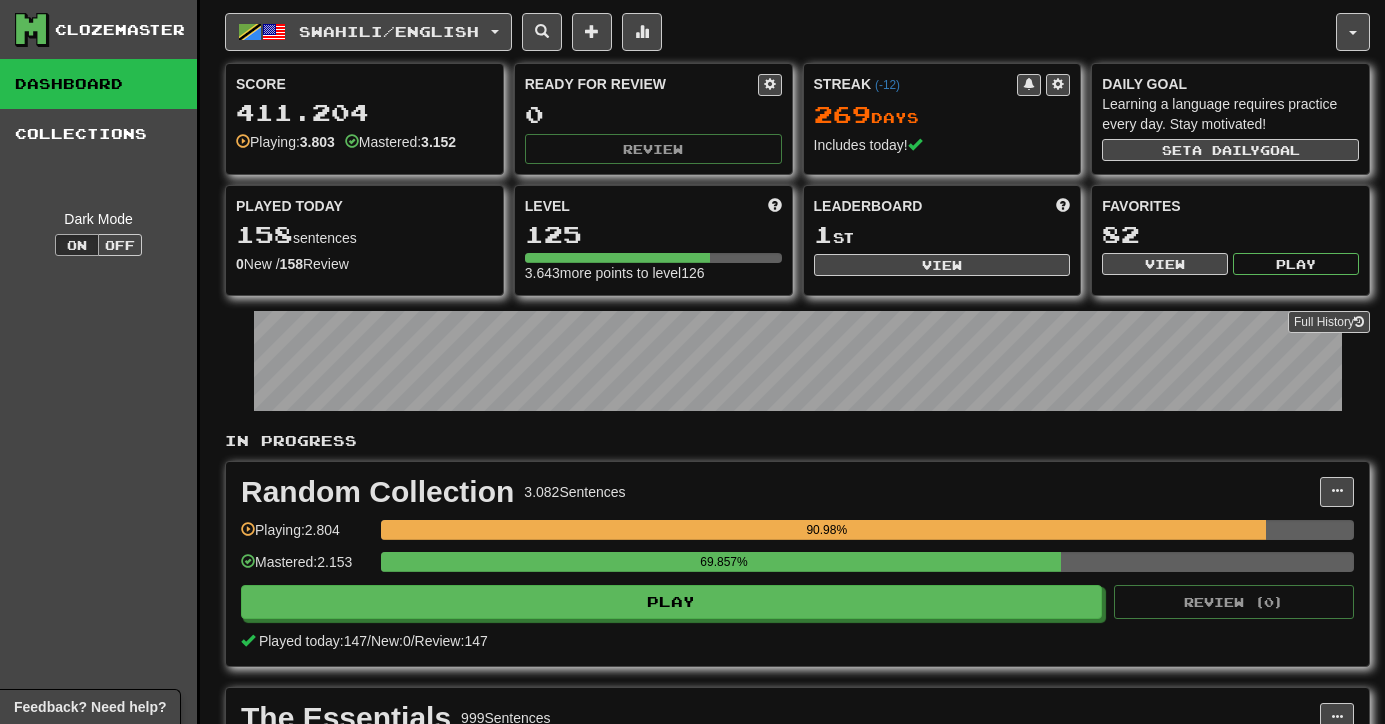 scroll, scrollTop: 0, scrollLeft: 0, axis: both 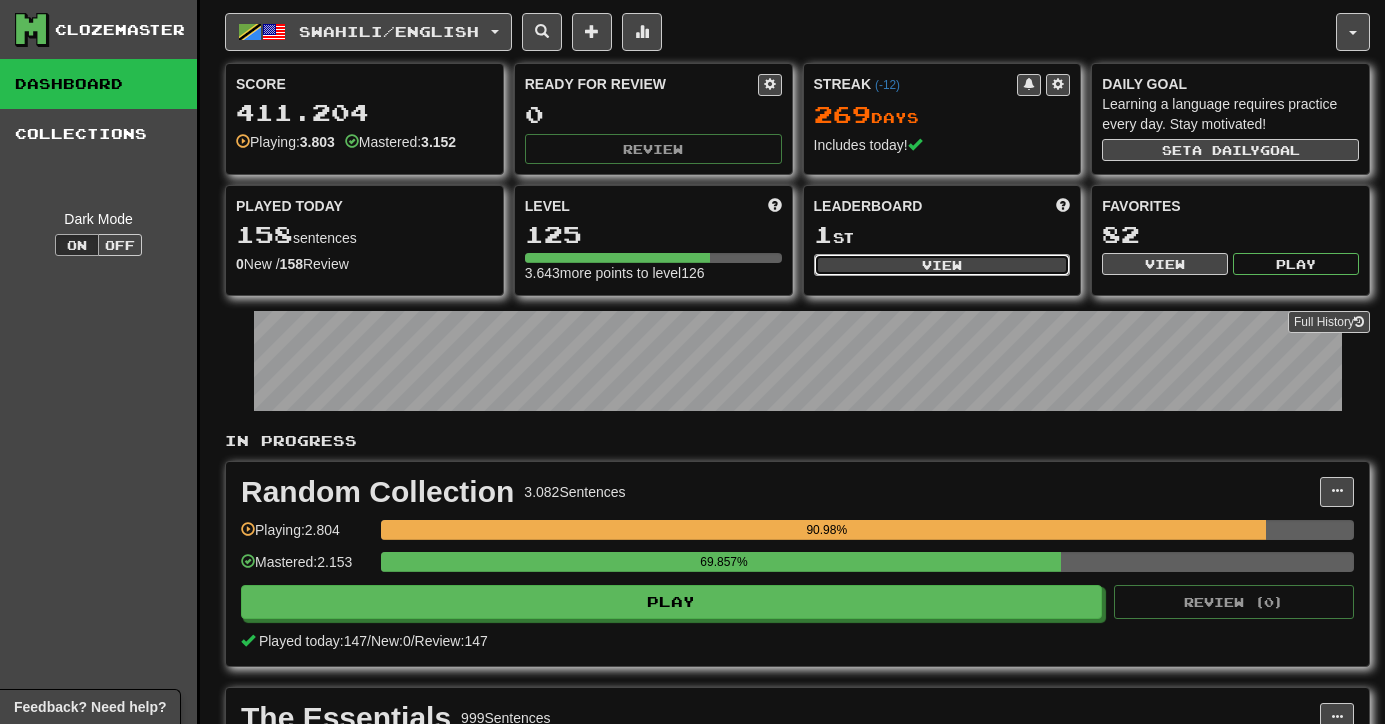 click on "View" at bounding box center [942, 265] 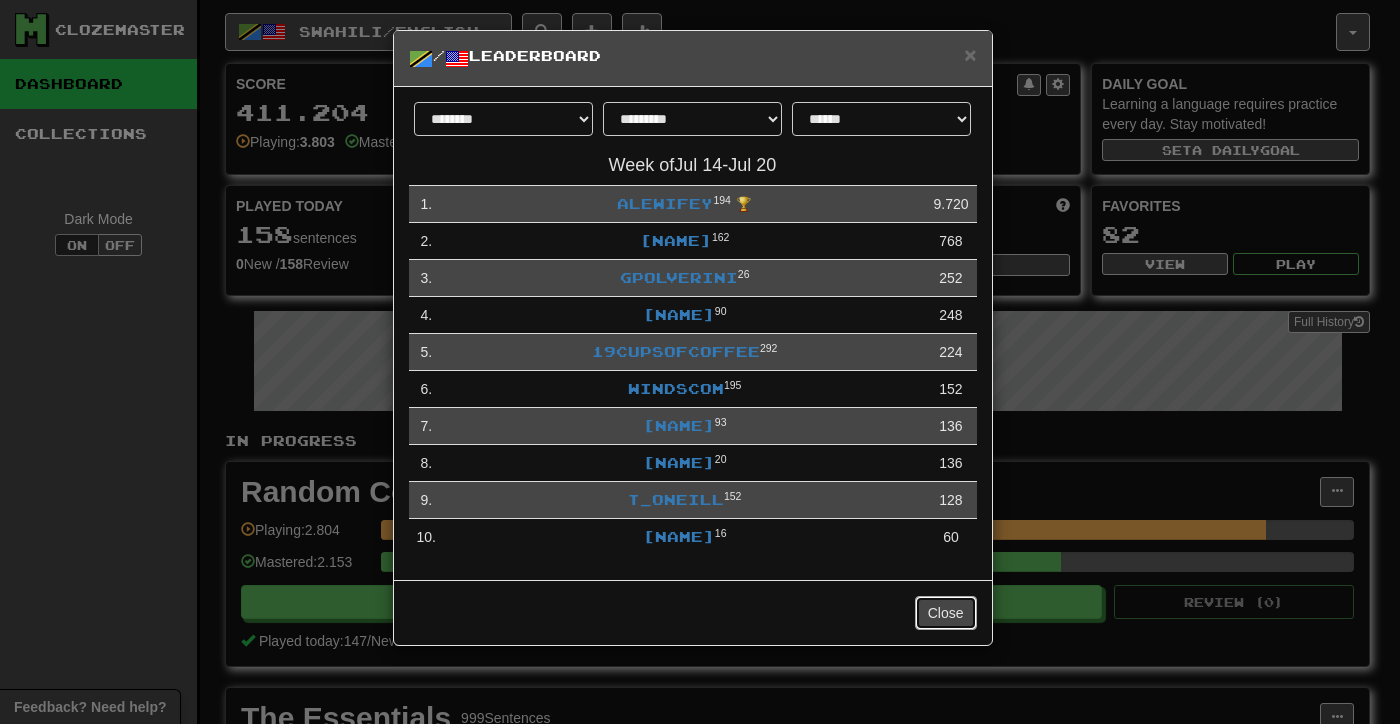click on "Close" at bounding box center (946, 613) 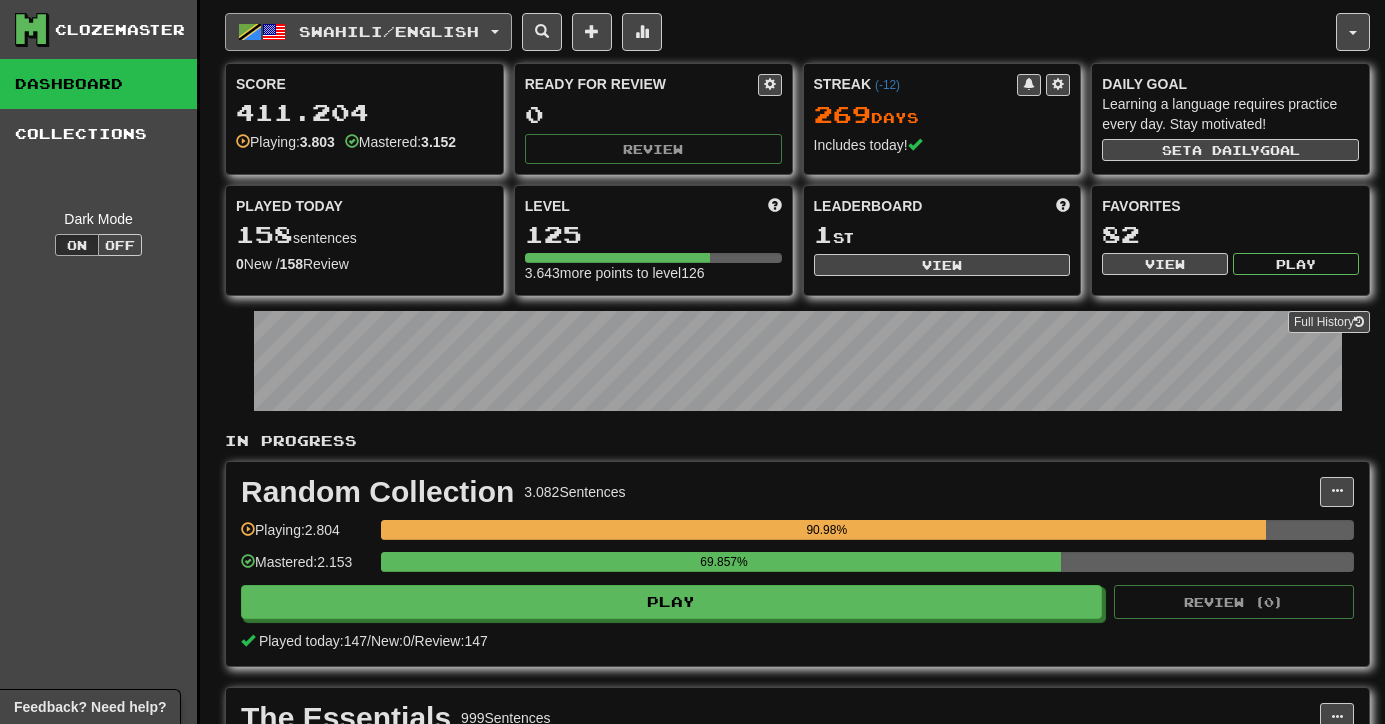 click on "Swahili  /  English" at bounding box center [368, 32] 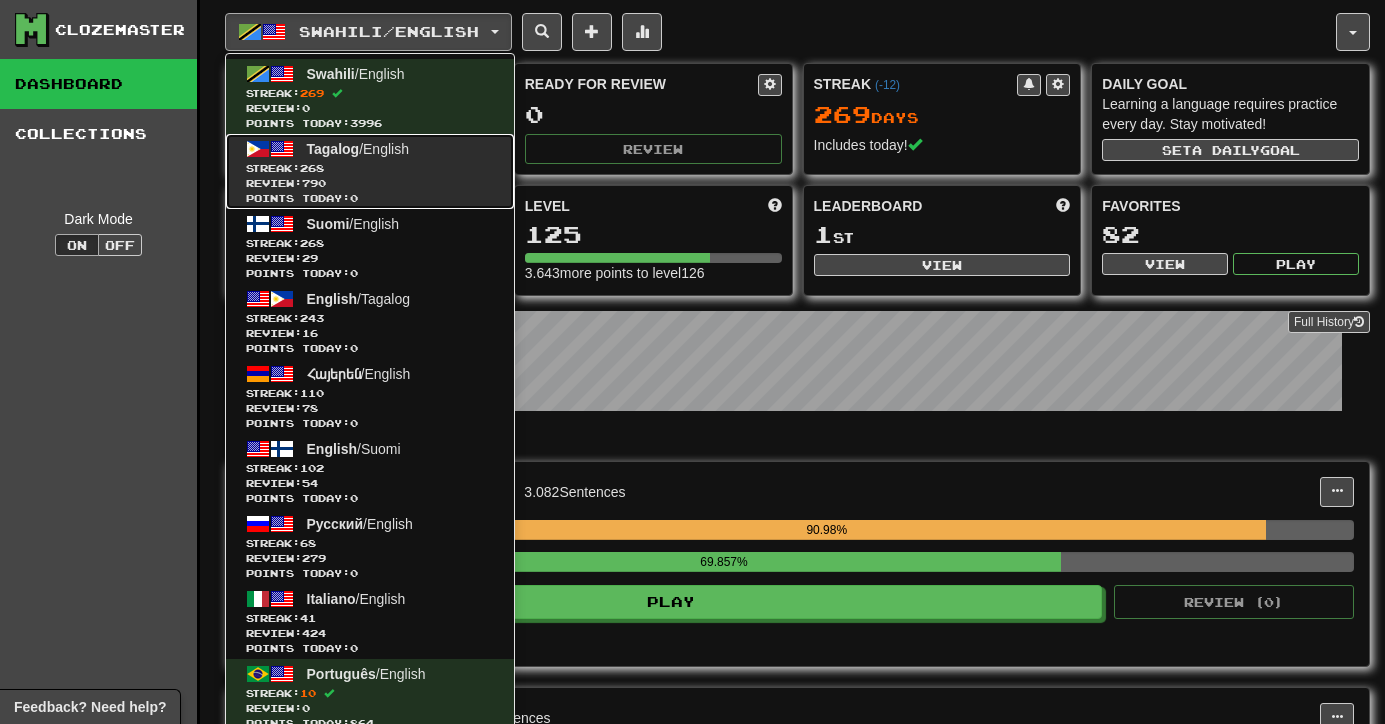 click on "Tagalog  /  English Streak:  268   Review:  790 Points today:  0" at bounding box center [370, 171] 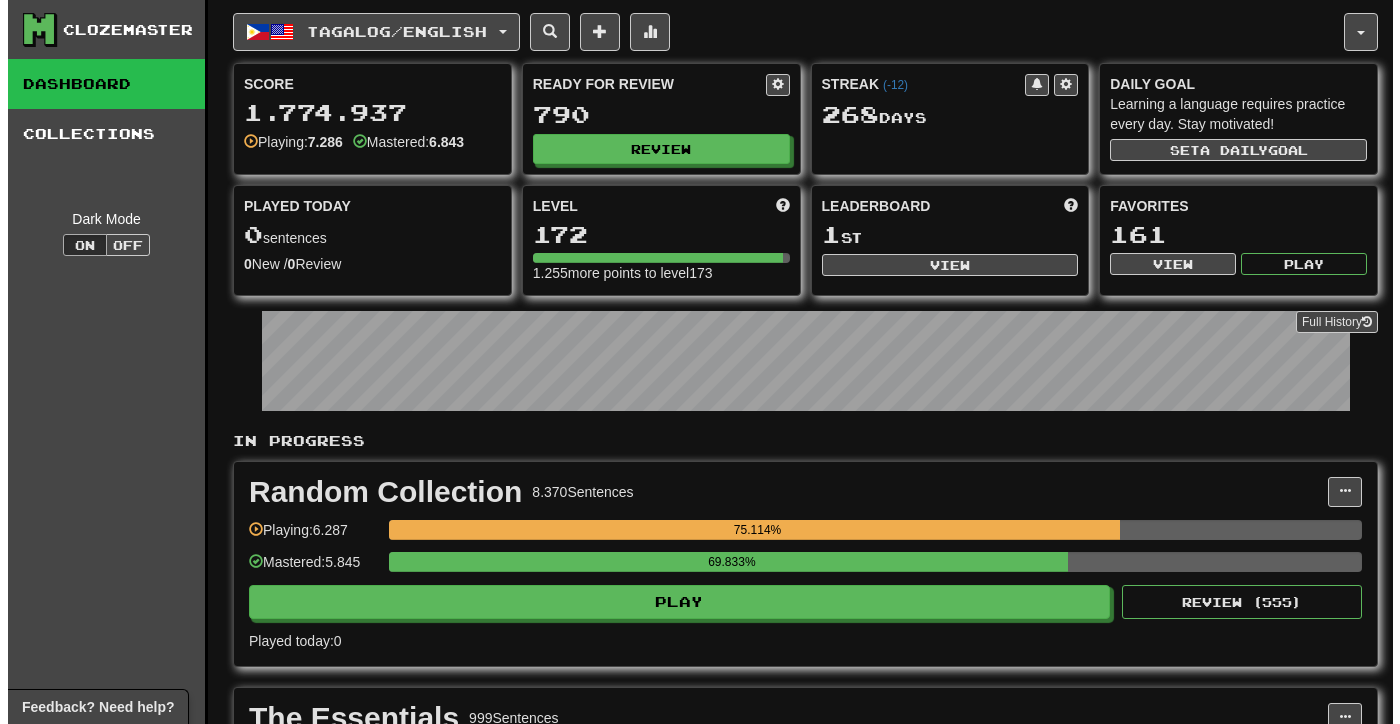 scroll, scrollTop: 0, scrollLeft: 0, axis: both 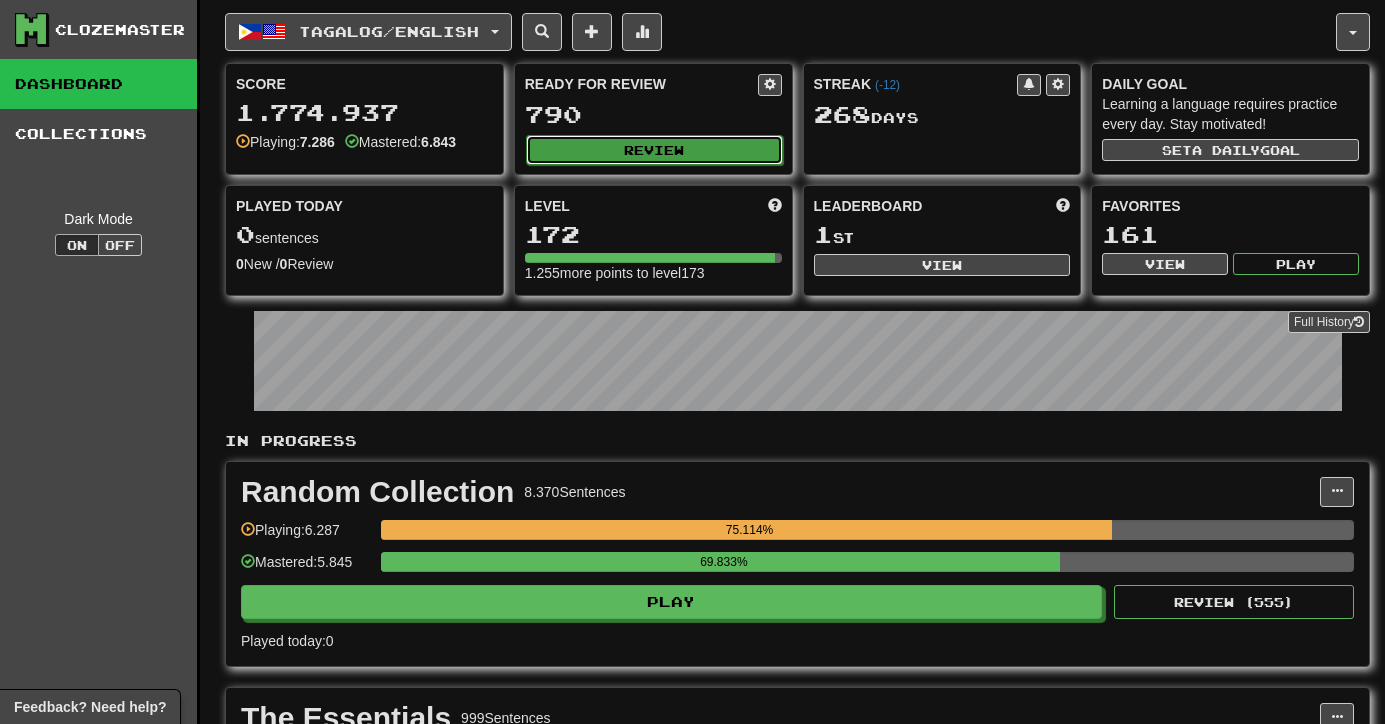 click on "Review" at bounding box center [654, 150] 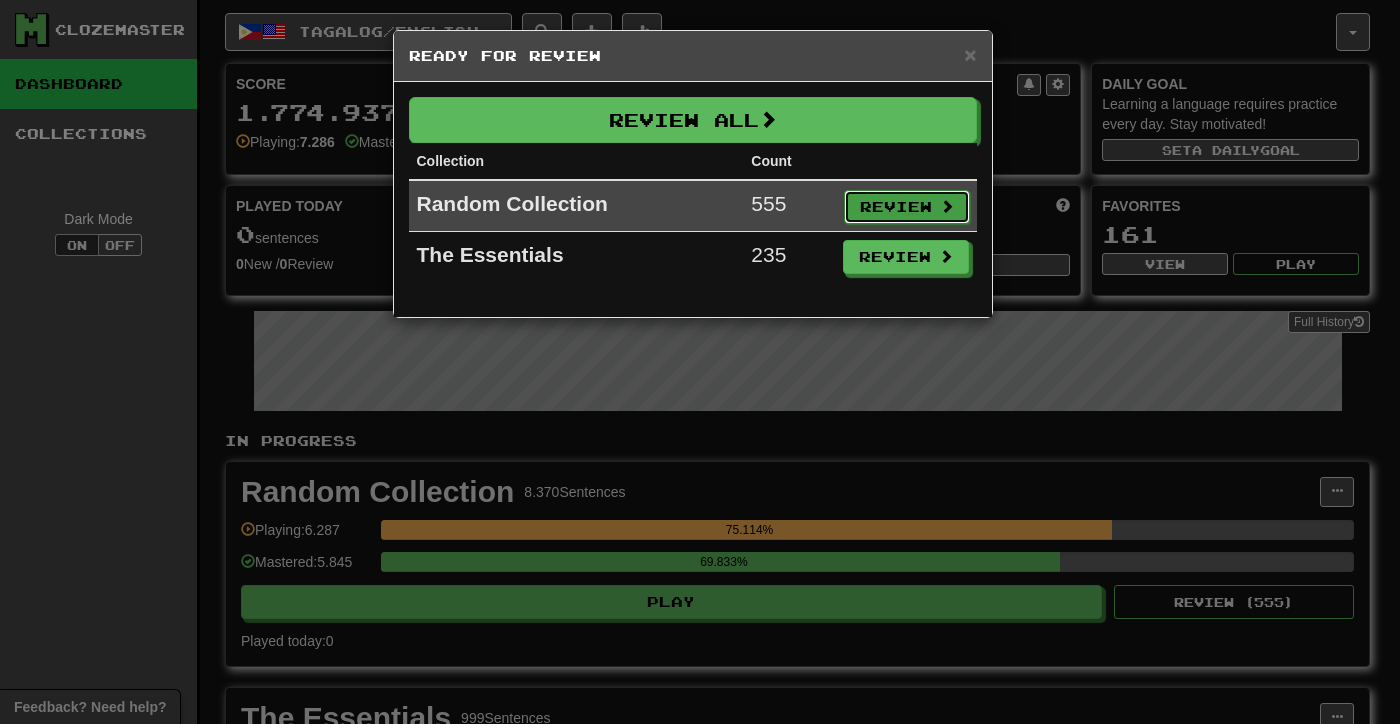 click on "Review" at bounding box center (907, 207) 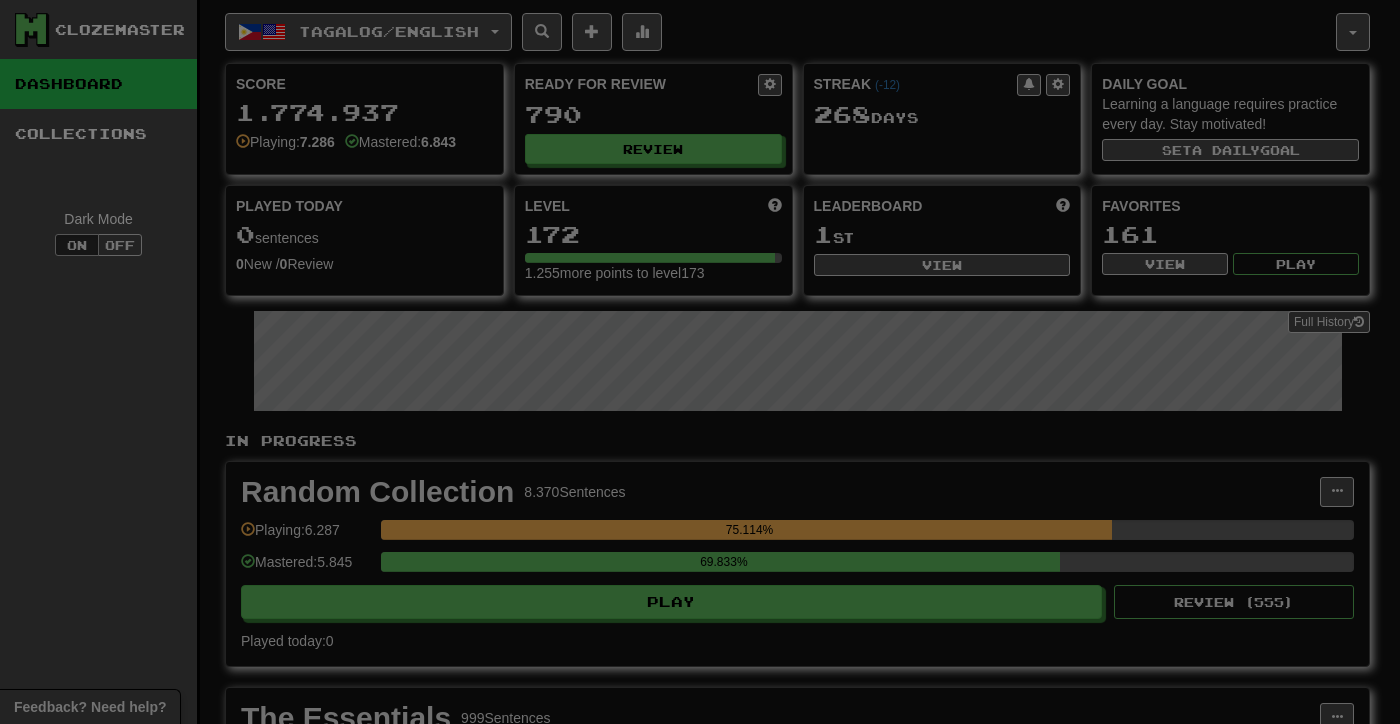 select on "***" 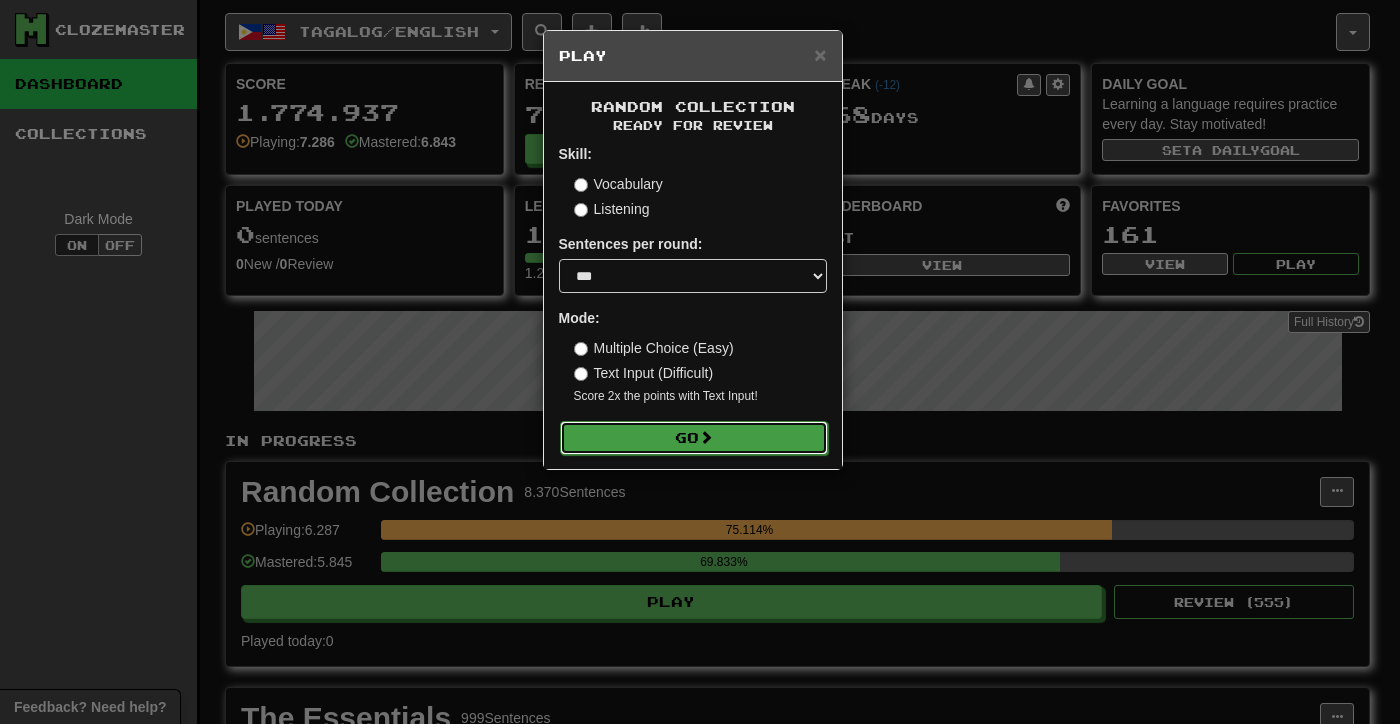 click on "Go" at bounding box center (694, 438) 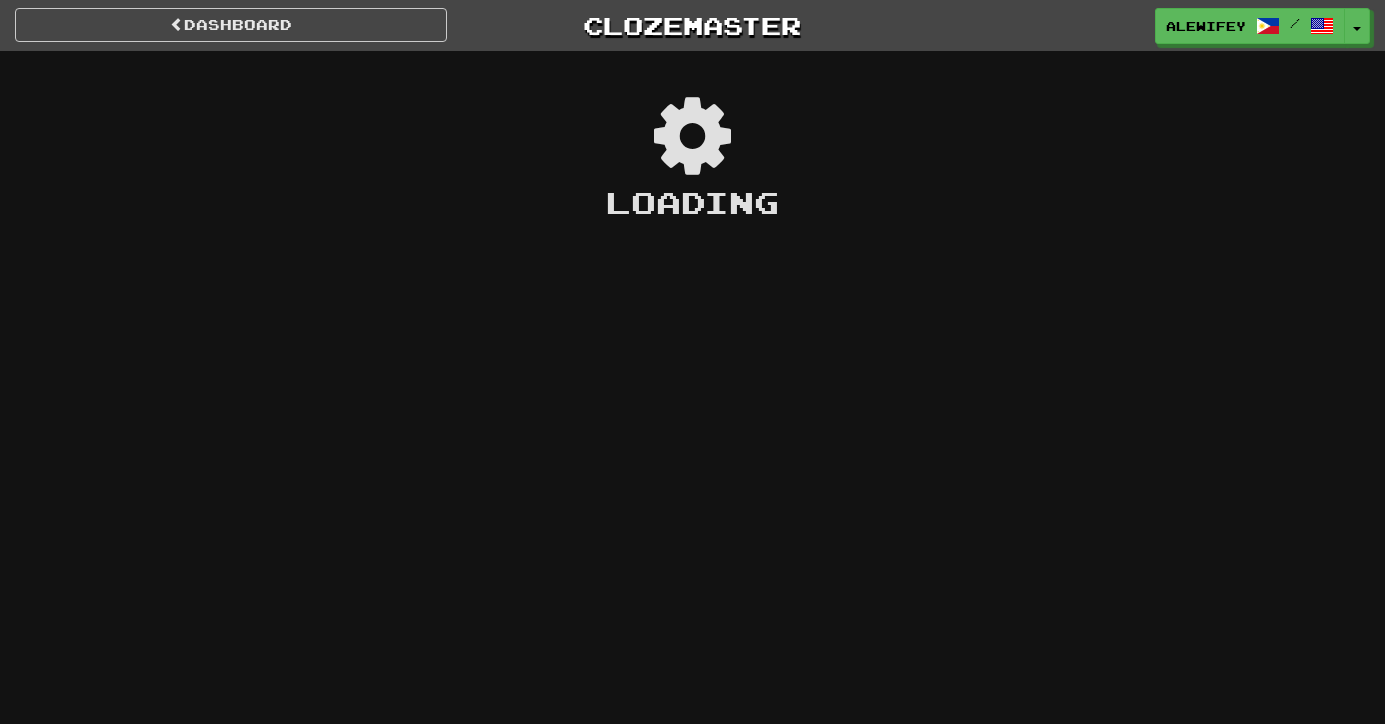 scroll, scrollTop: 0, scrollLeft: 0, axis: both 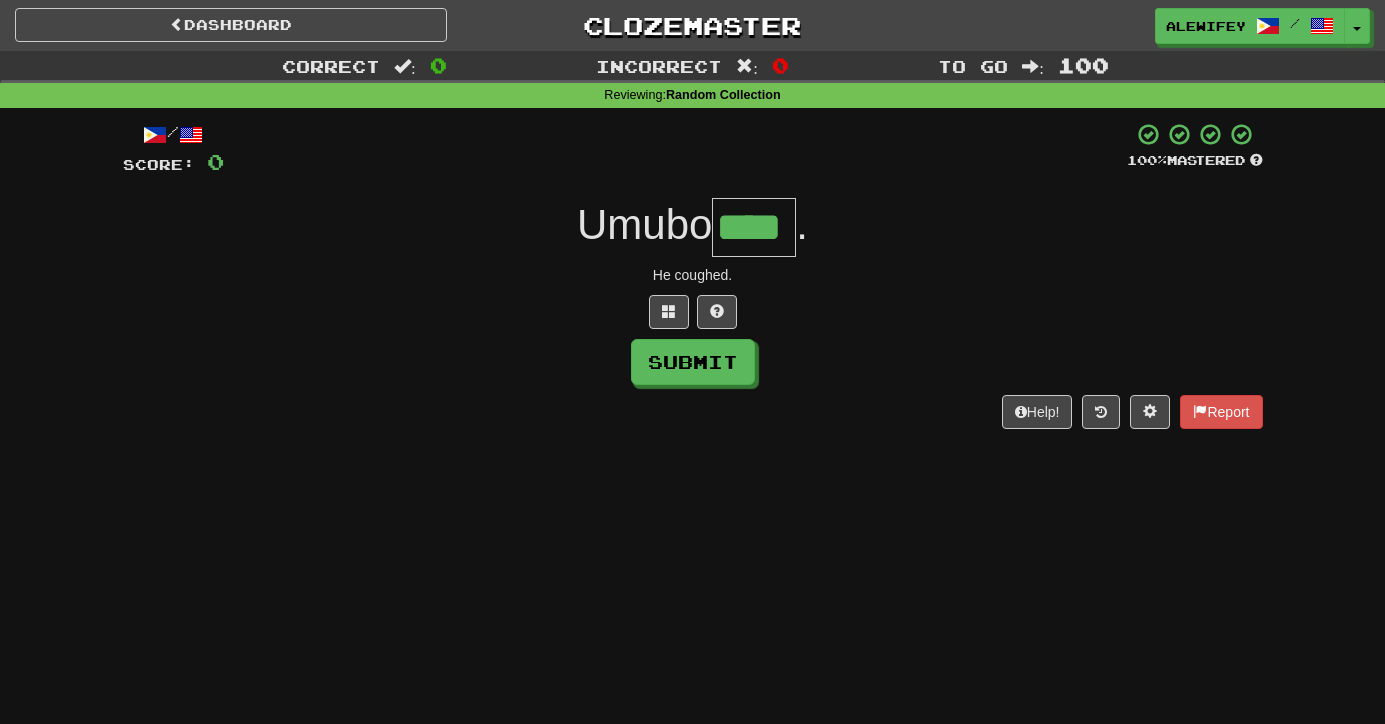 type on "****" 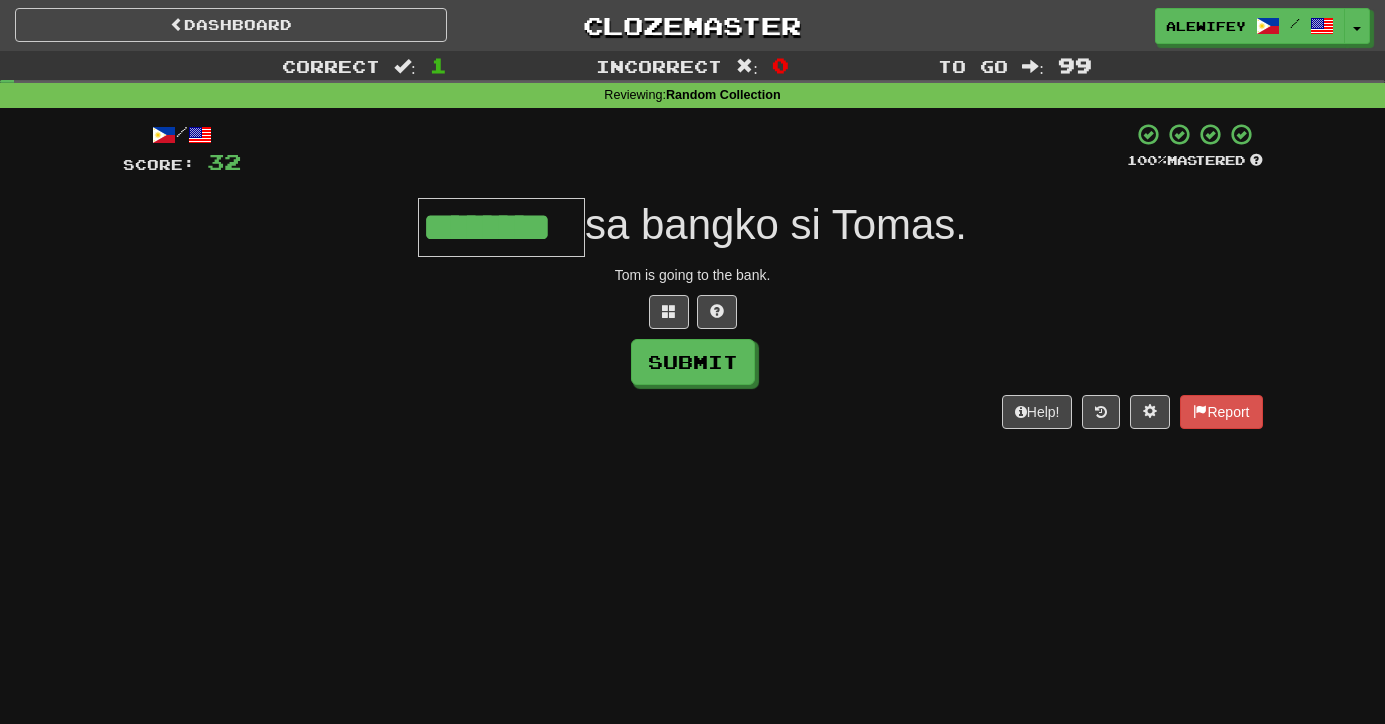 scroll, scrollTop: 0, scrollLeft: 56, axis: horizontal 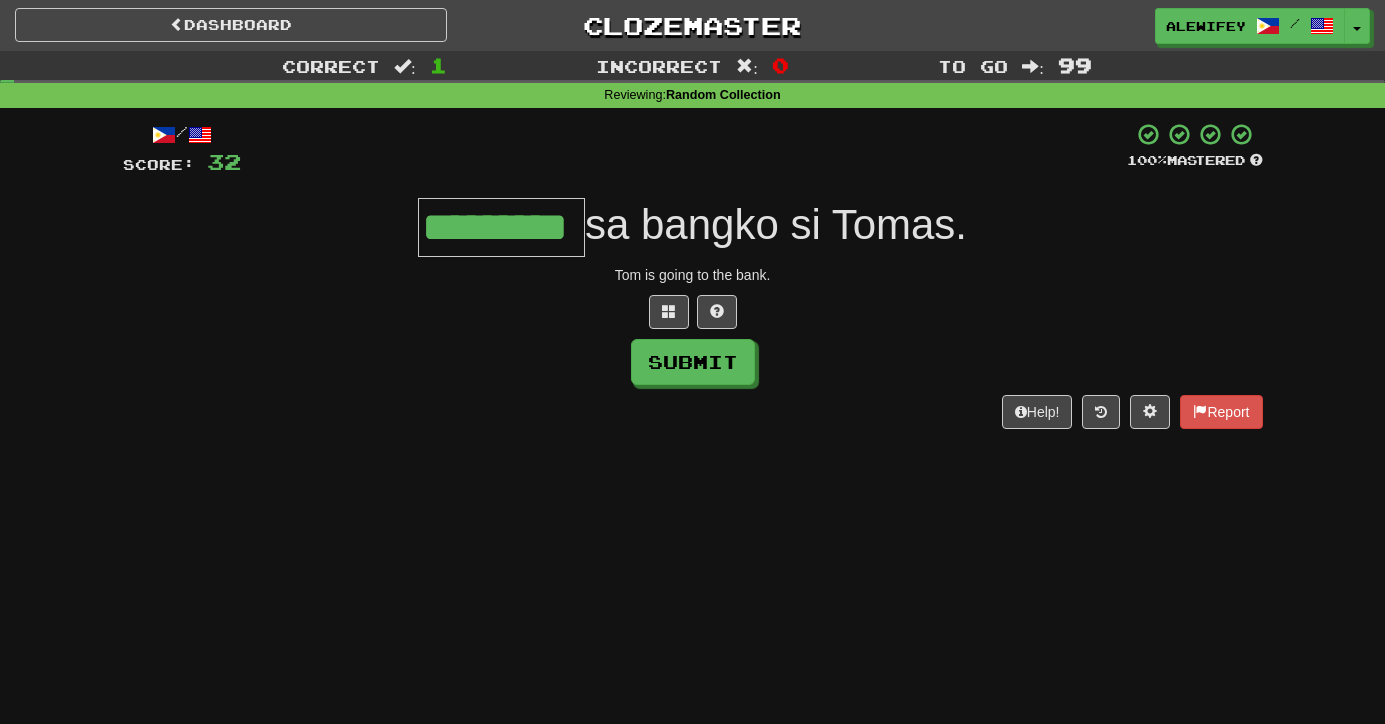 type on "*******" 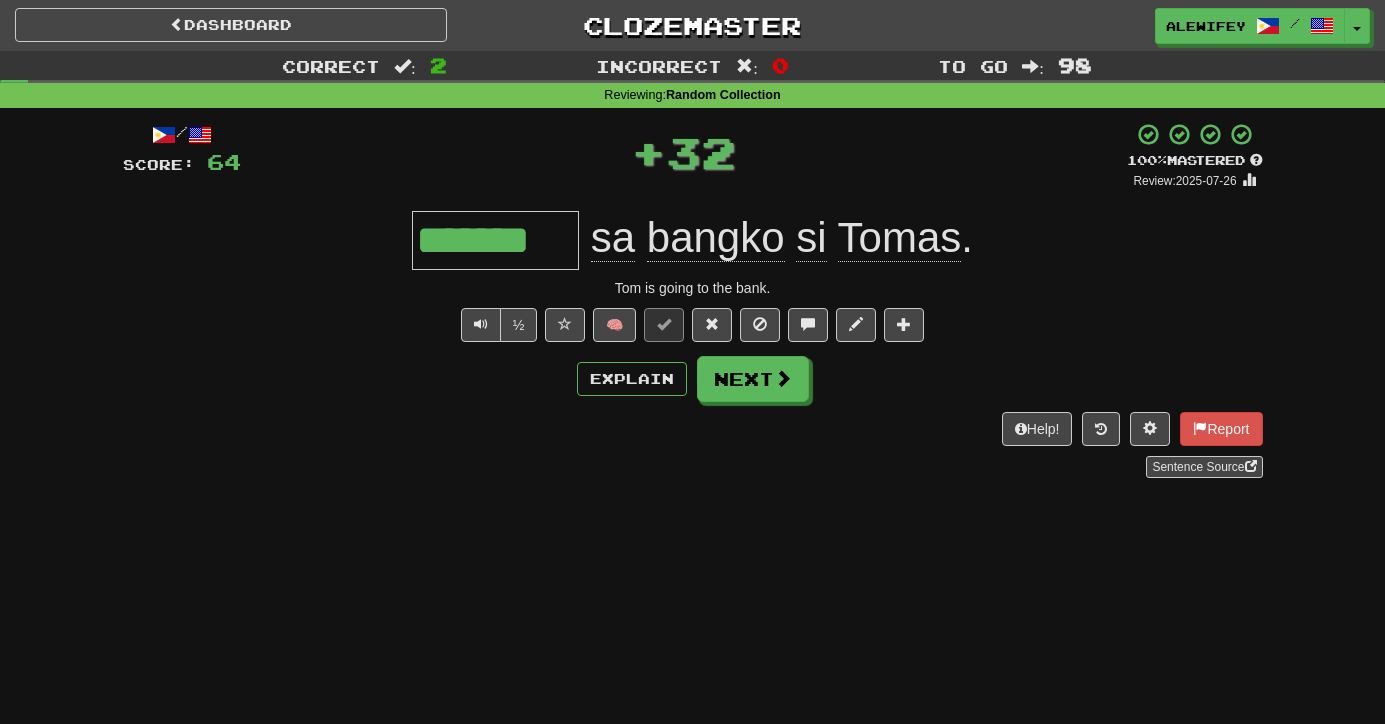 scroll, scrollTop: 0, scrollLeft: 0, axis: both 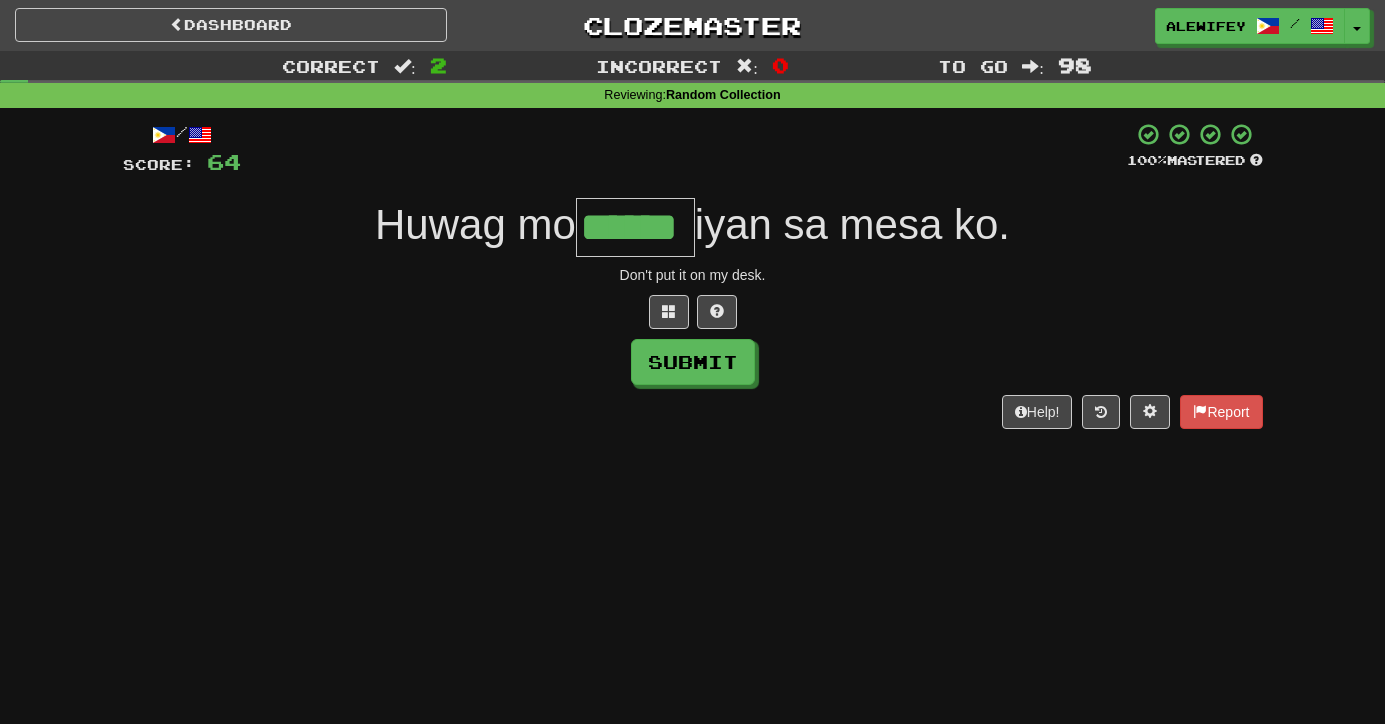 type on "******" 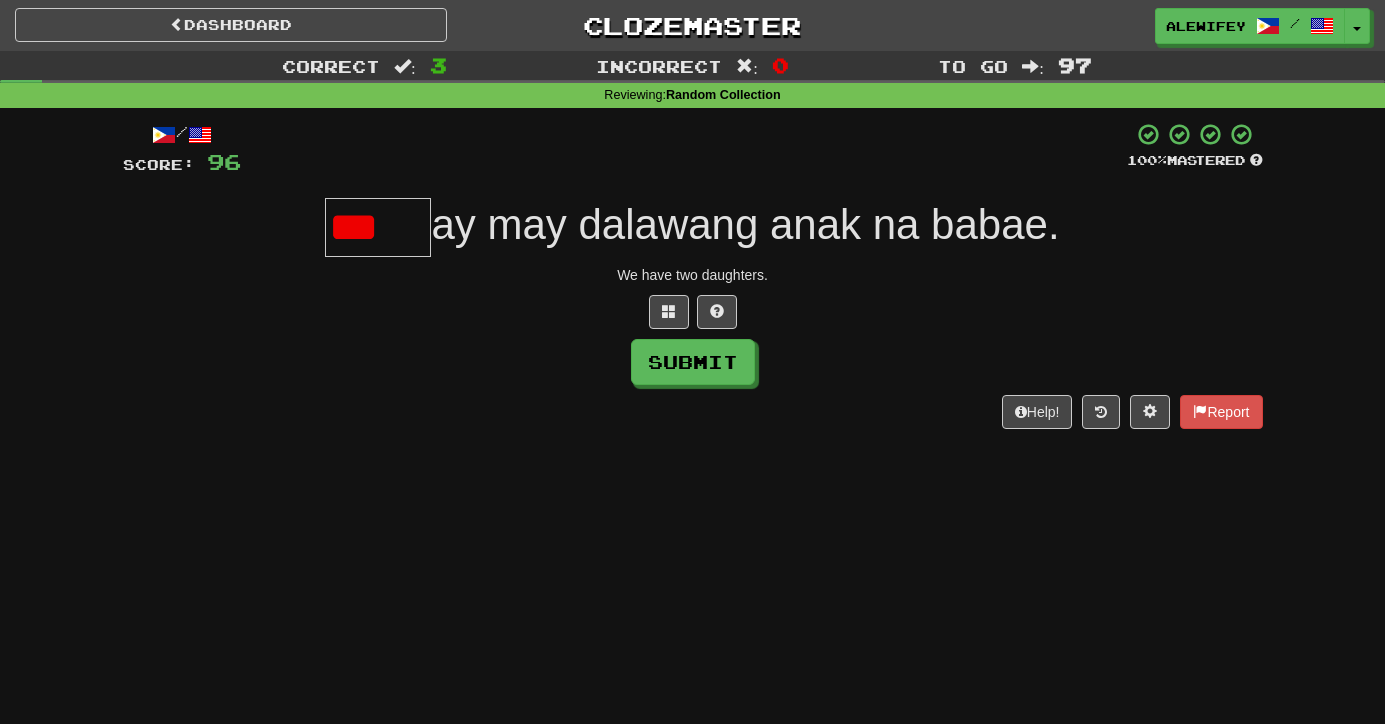 type on "****" 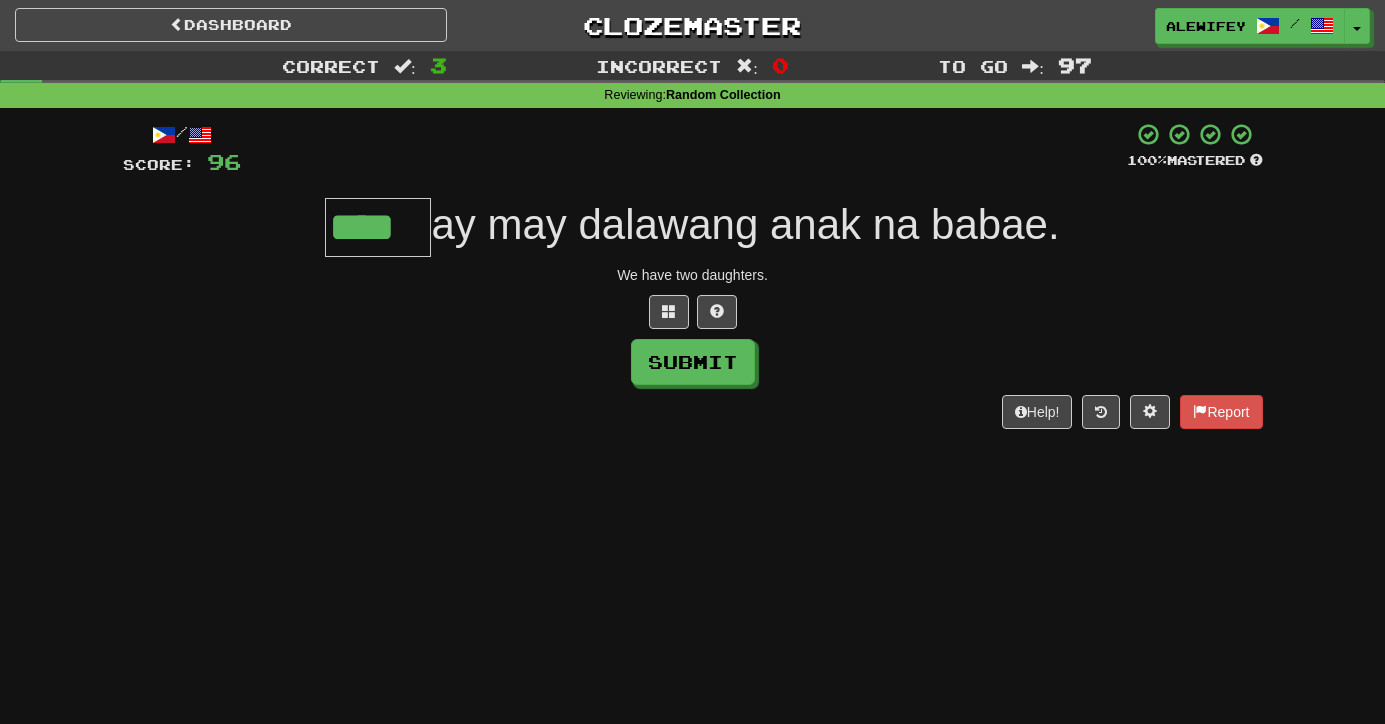 type on "****" 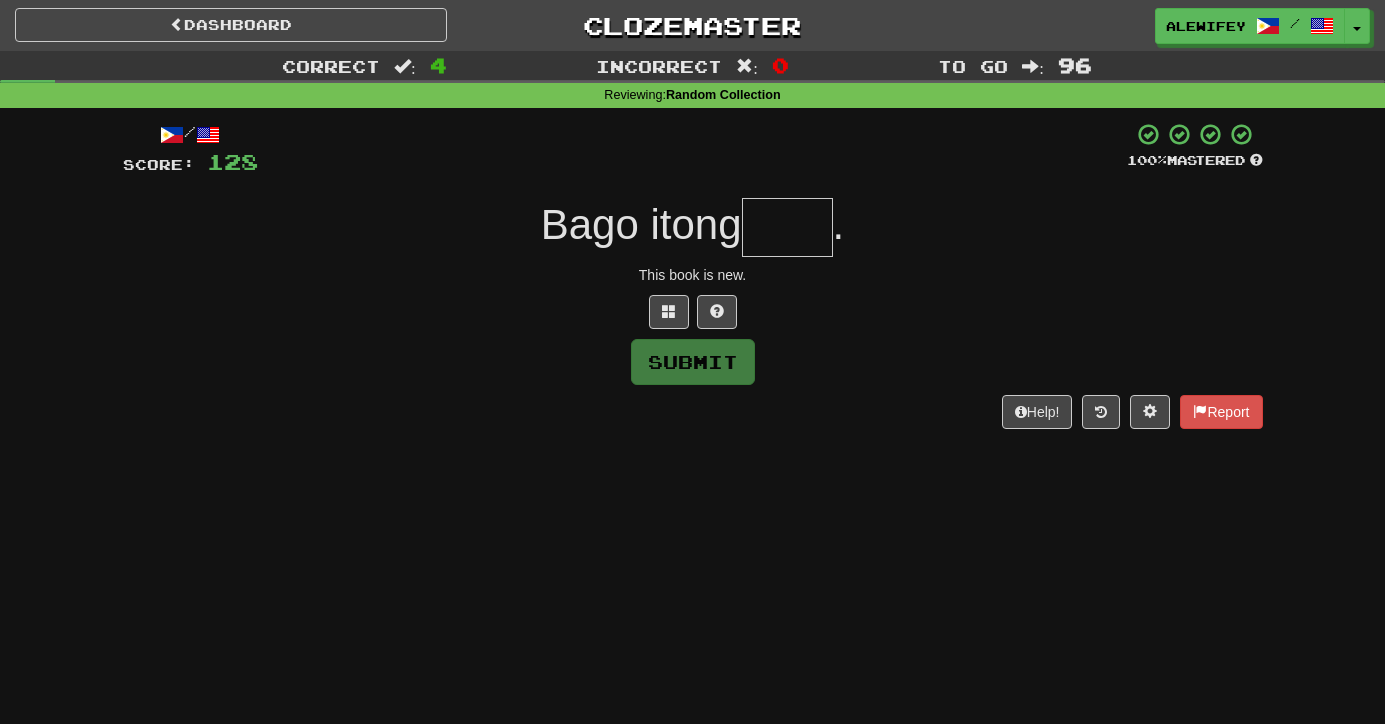 type on "*" 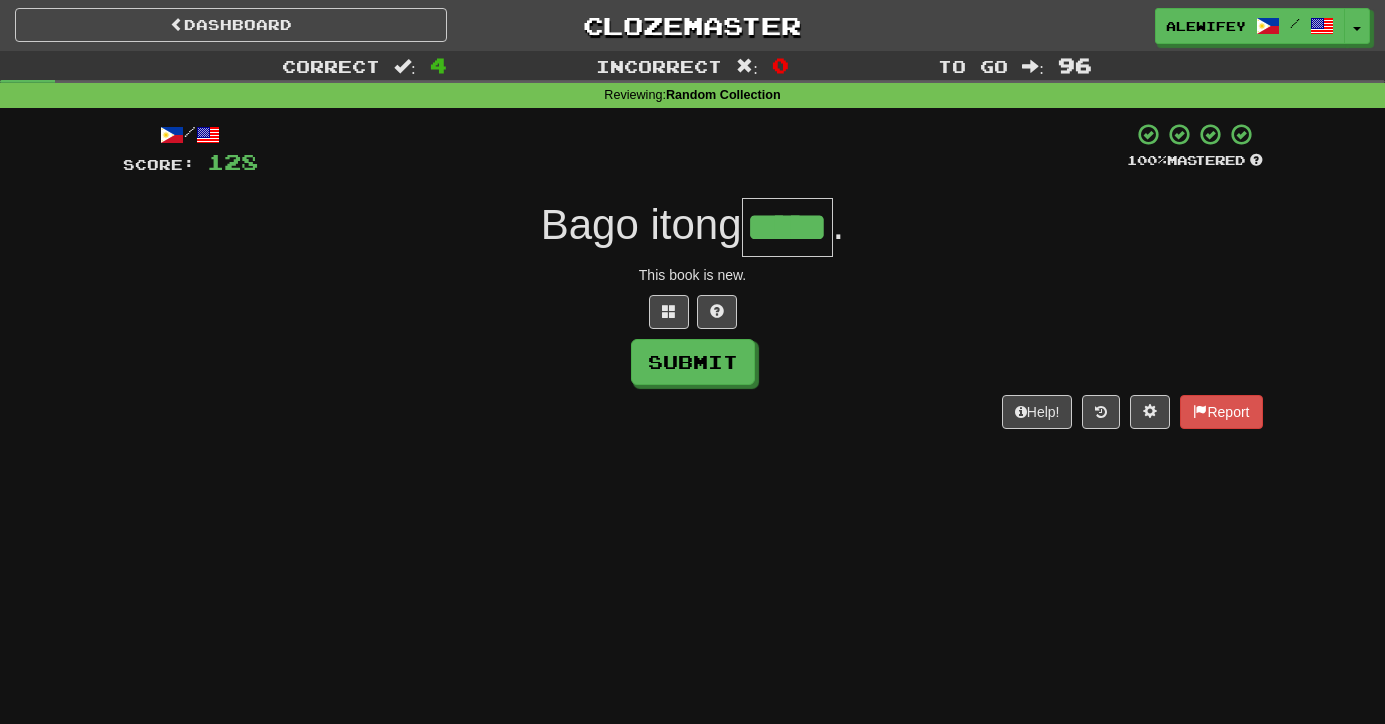 scroll, scrollTop: 0, scrollLeft: 7, axis: horizontal 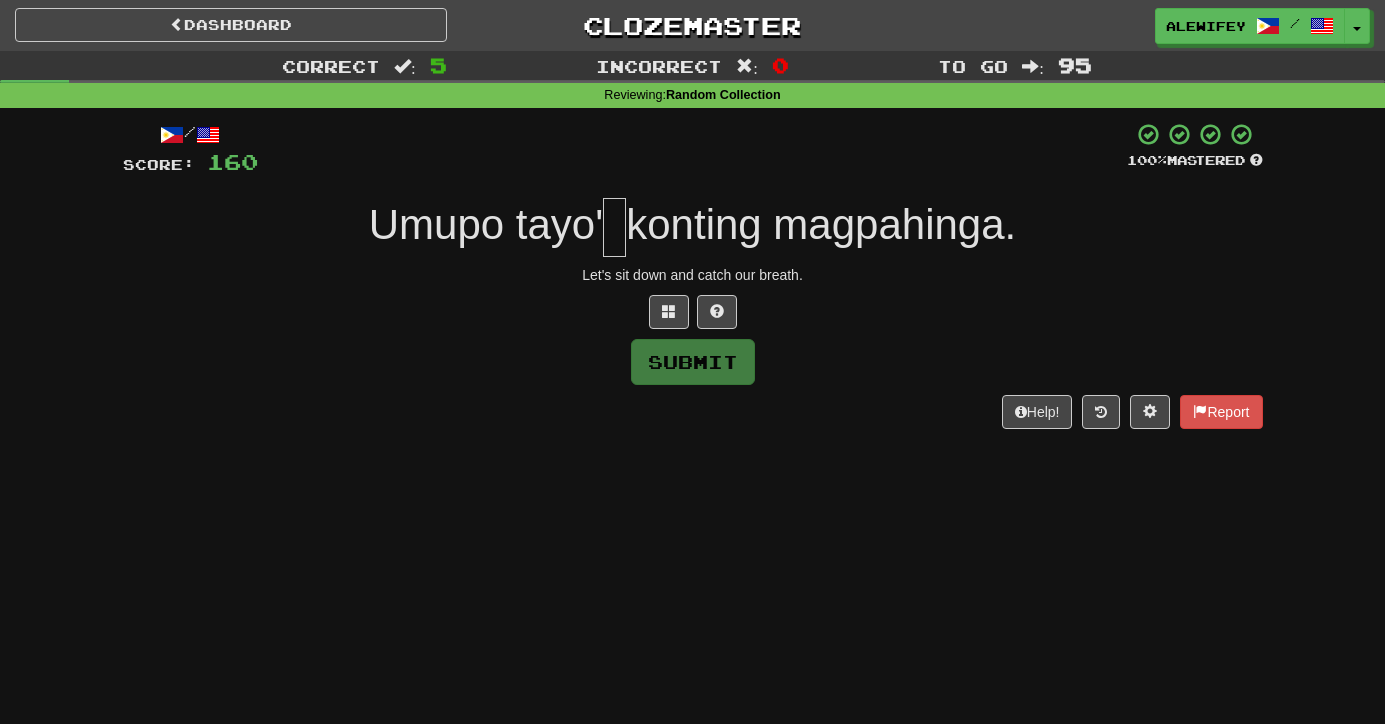 type on "*" 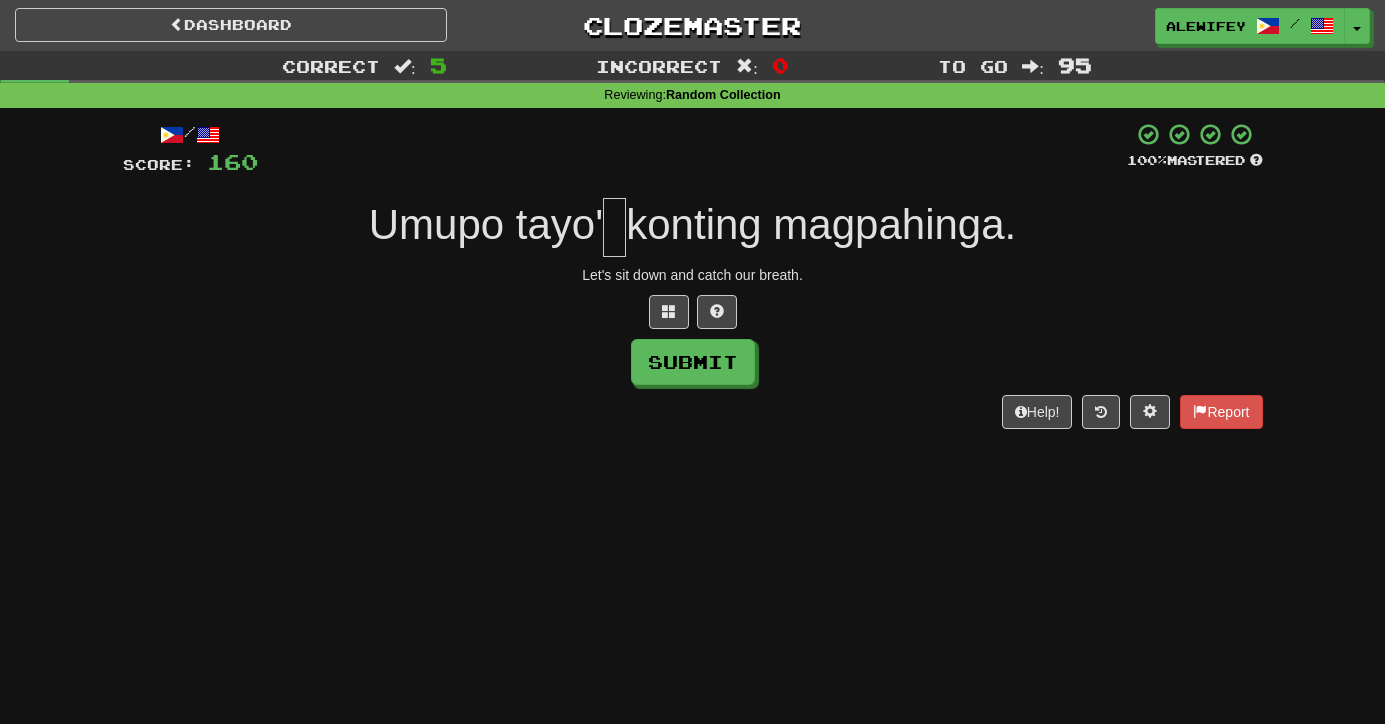 scroll, scrollTop: 0, scrollLeft: 0, axis: both 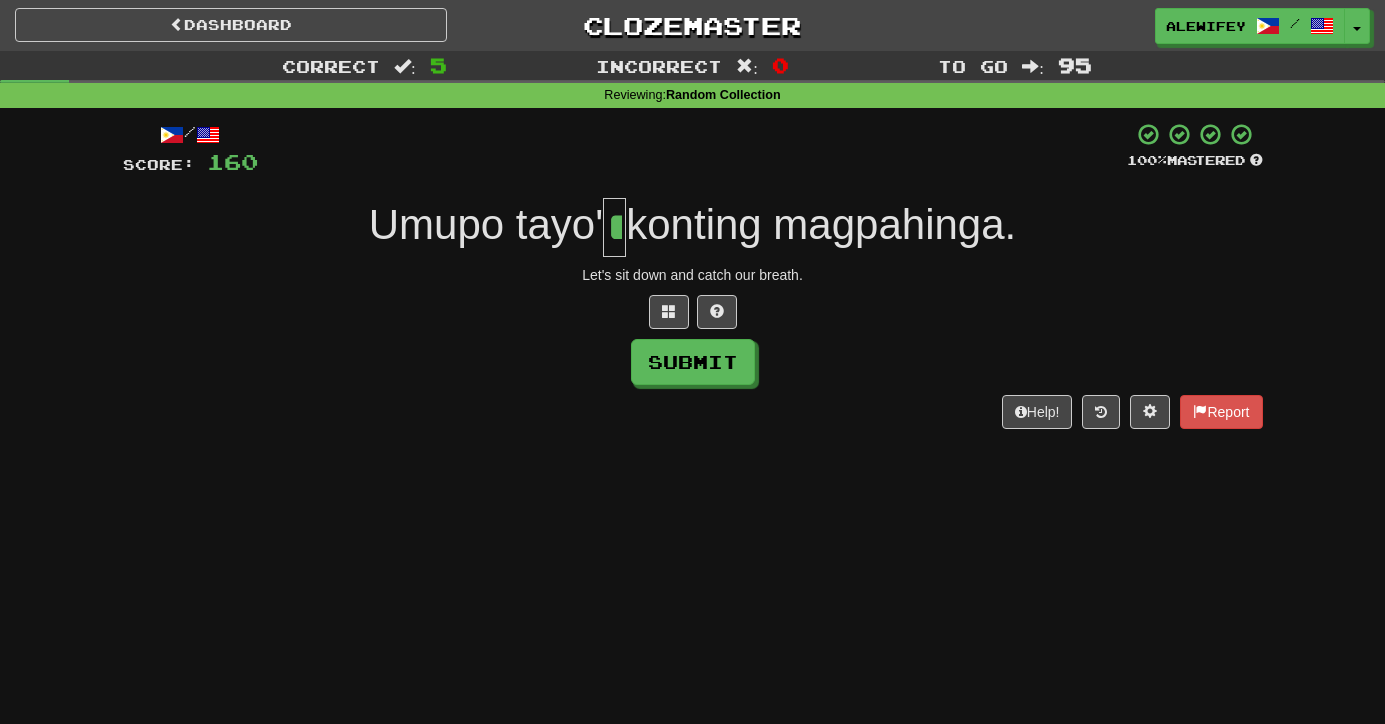 type on "*" 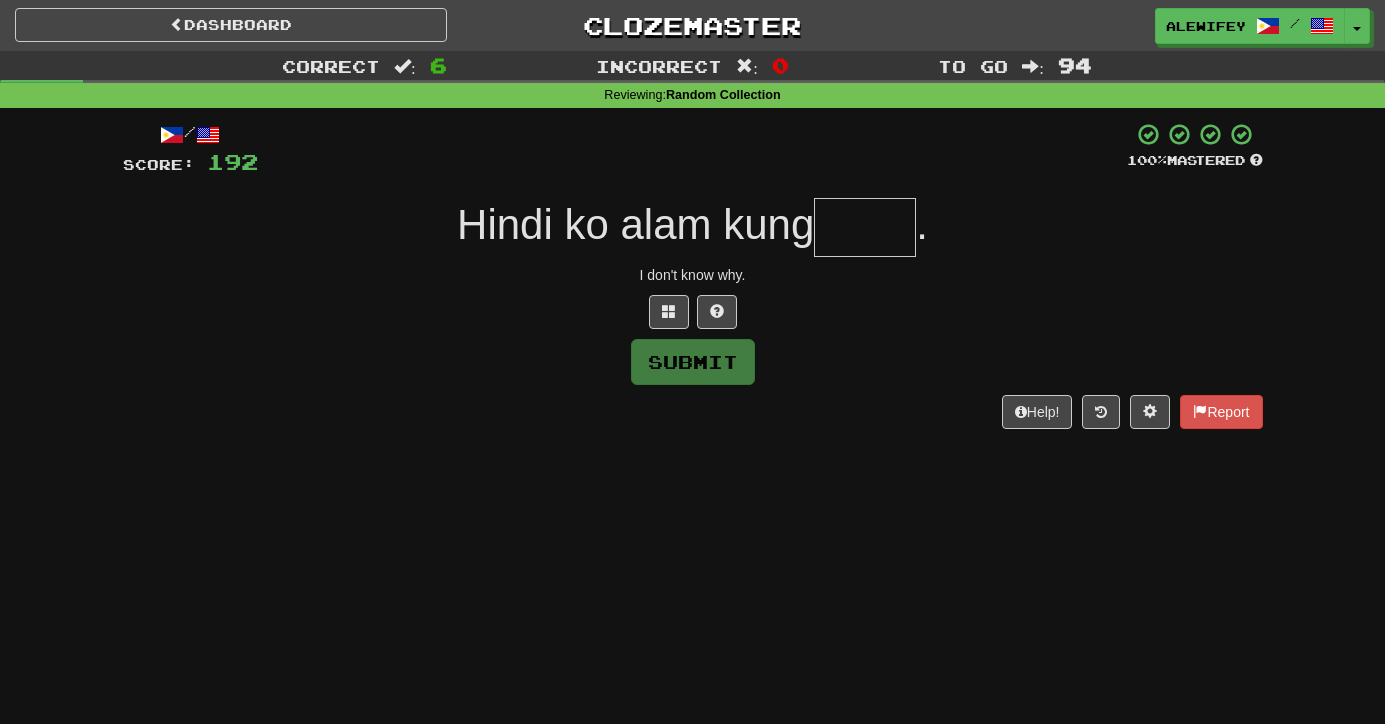type on "*" 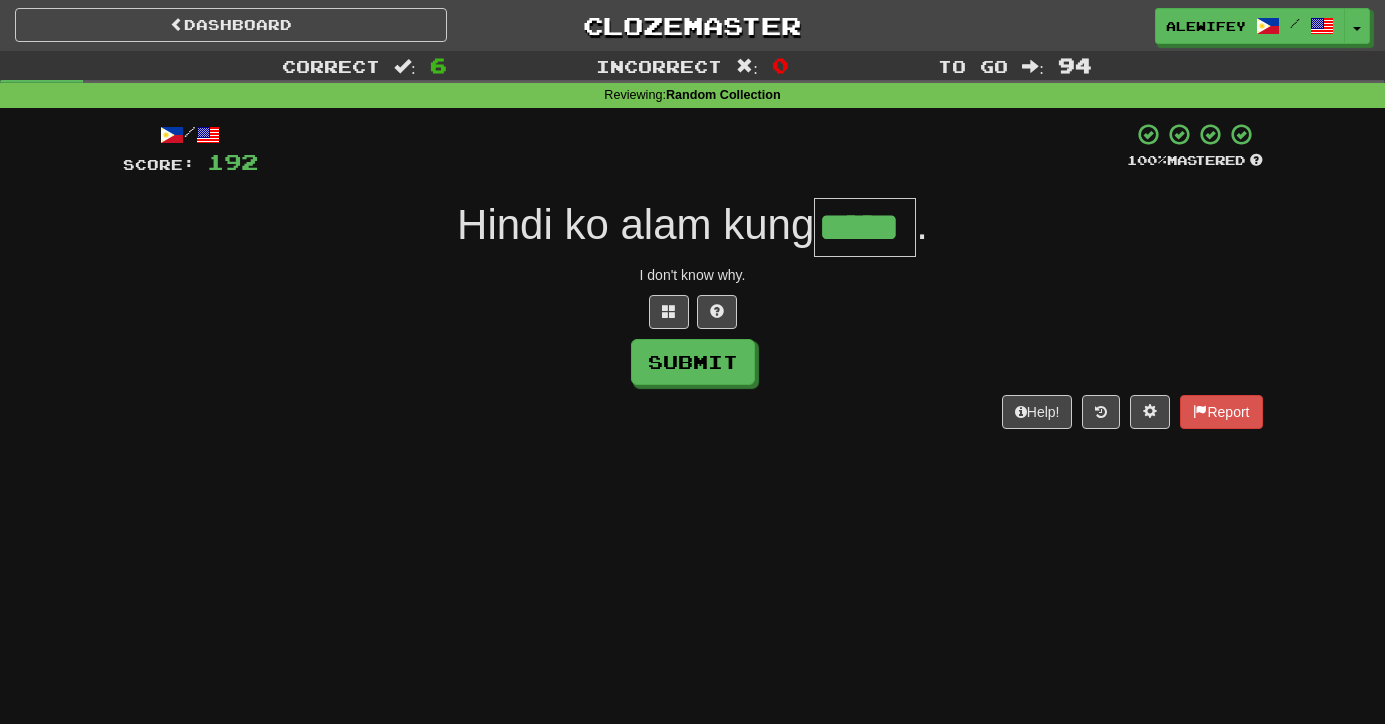 type on "*****" 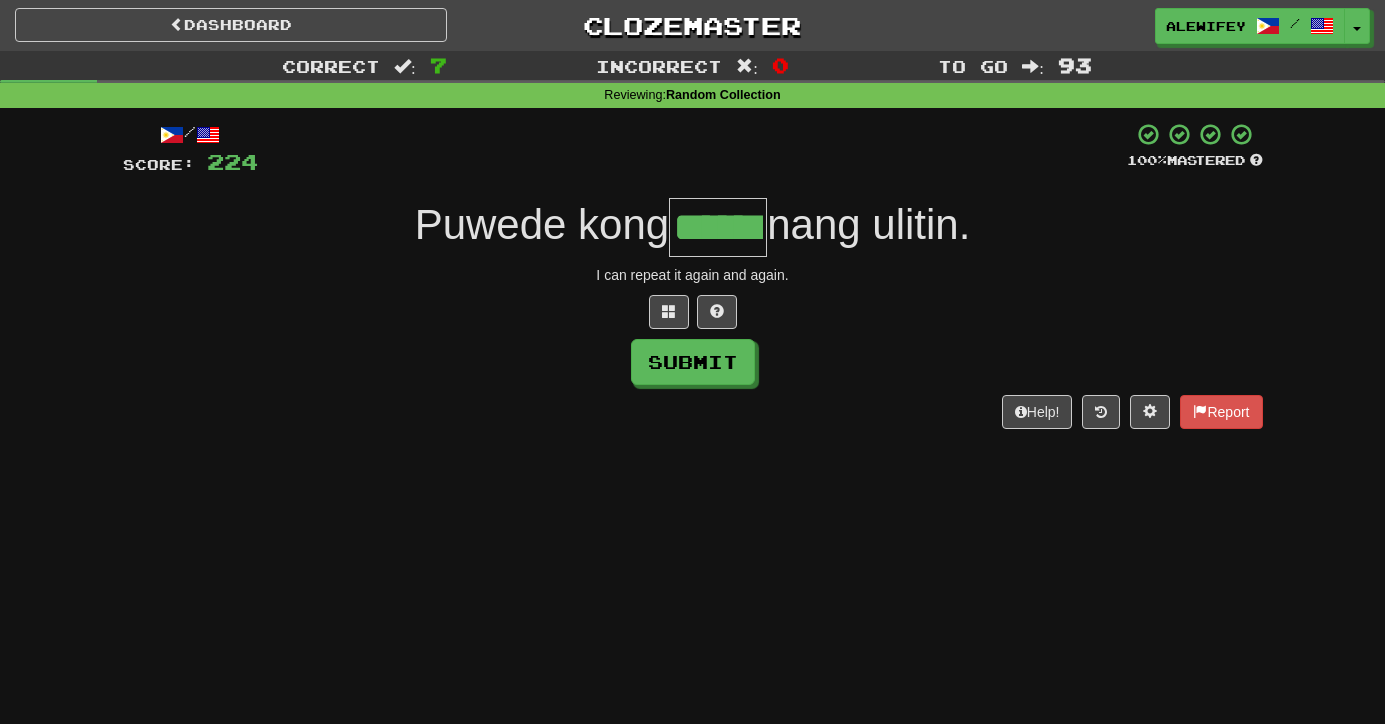type on "******" 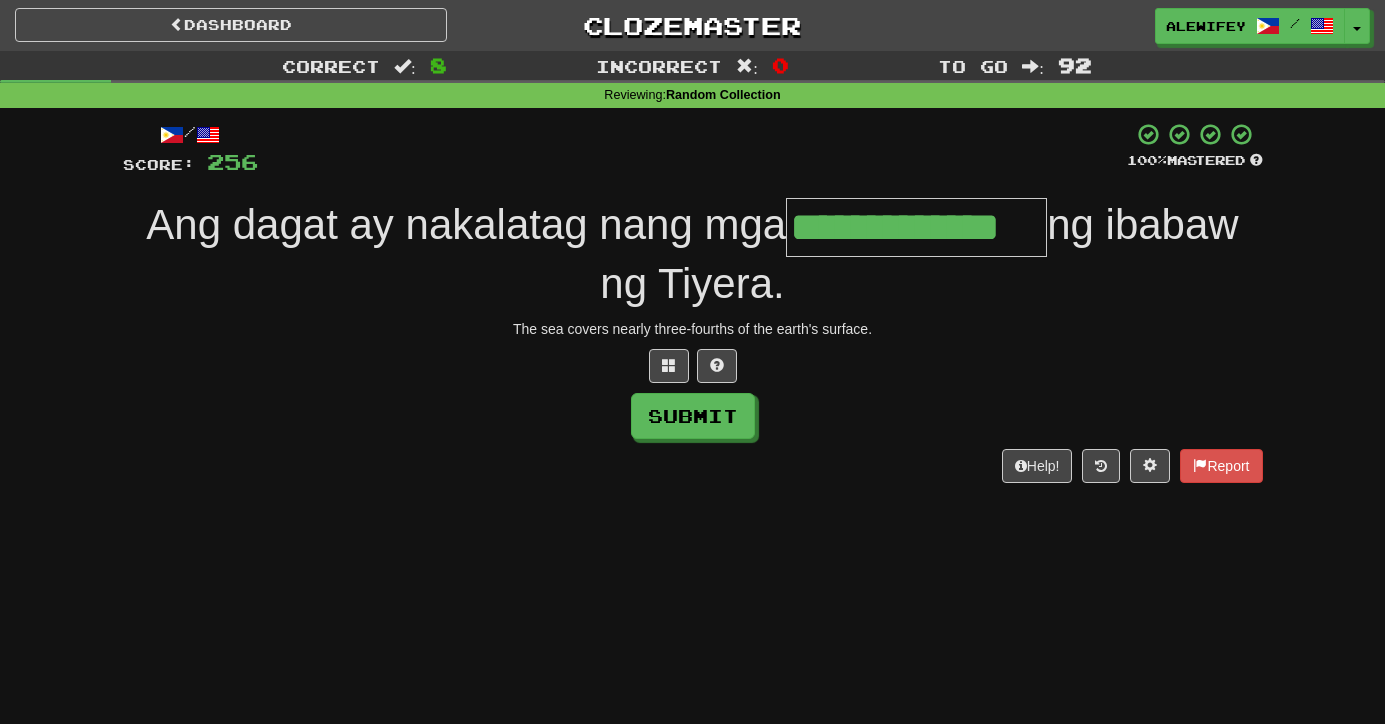 type on "**********" 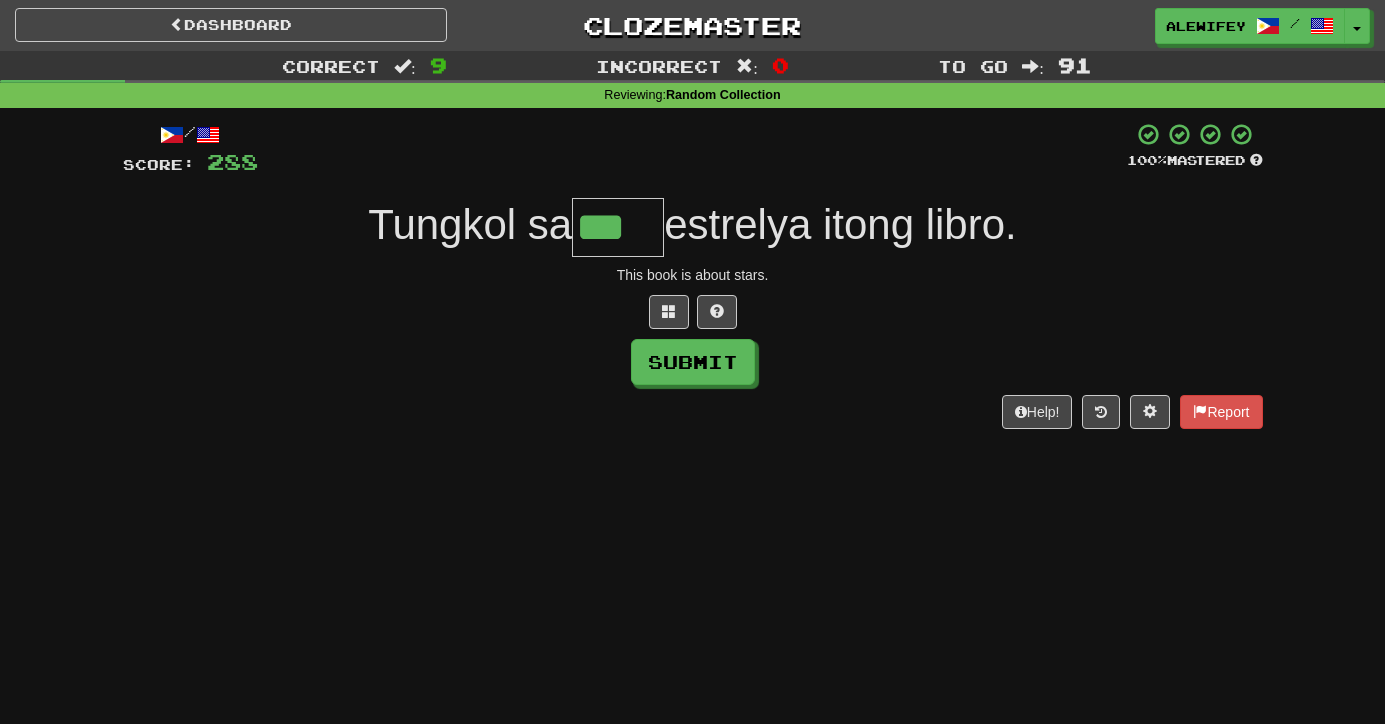 type on "***" 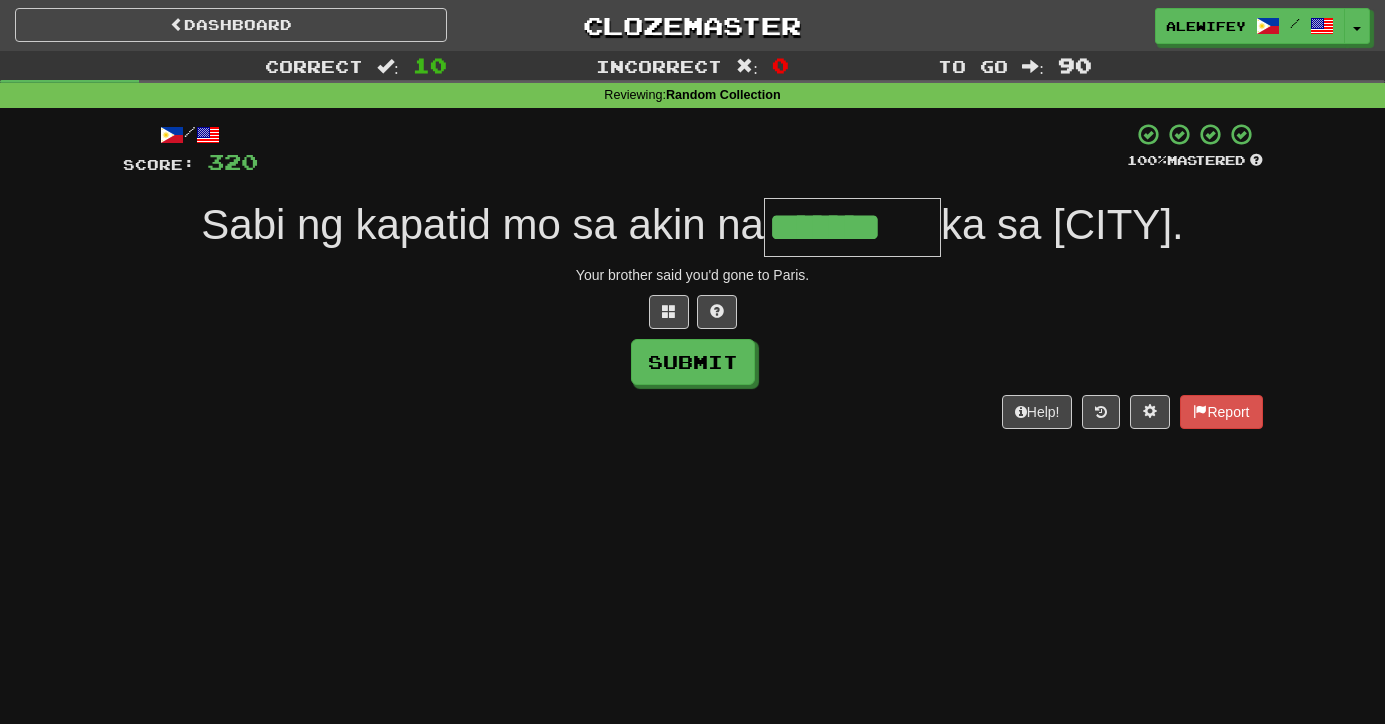 type on "*******" 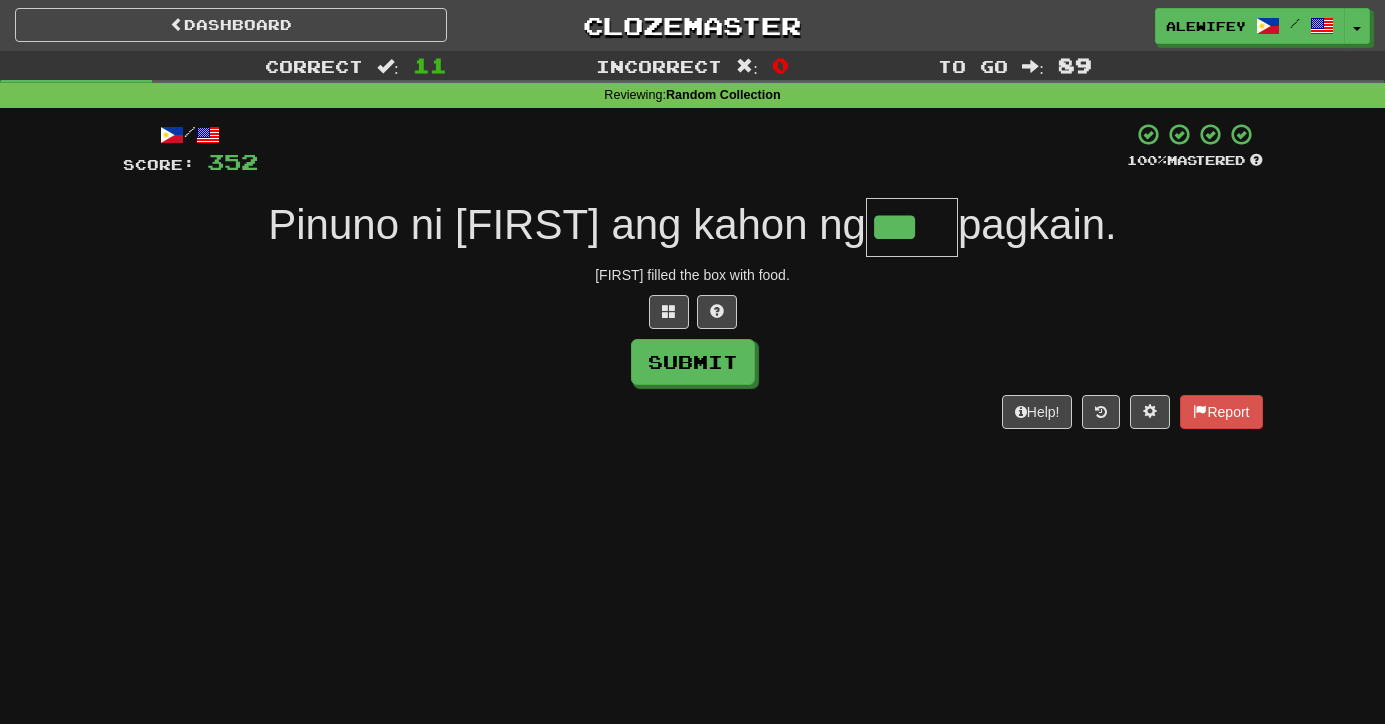 type on "***" 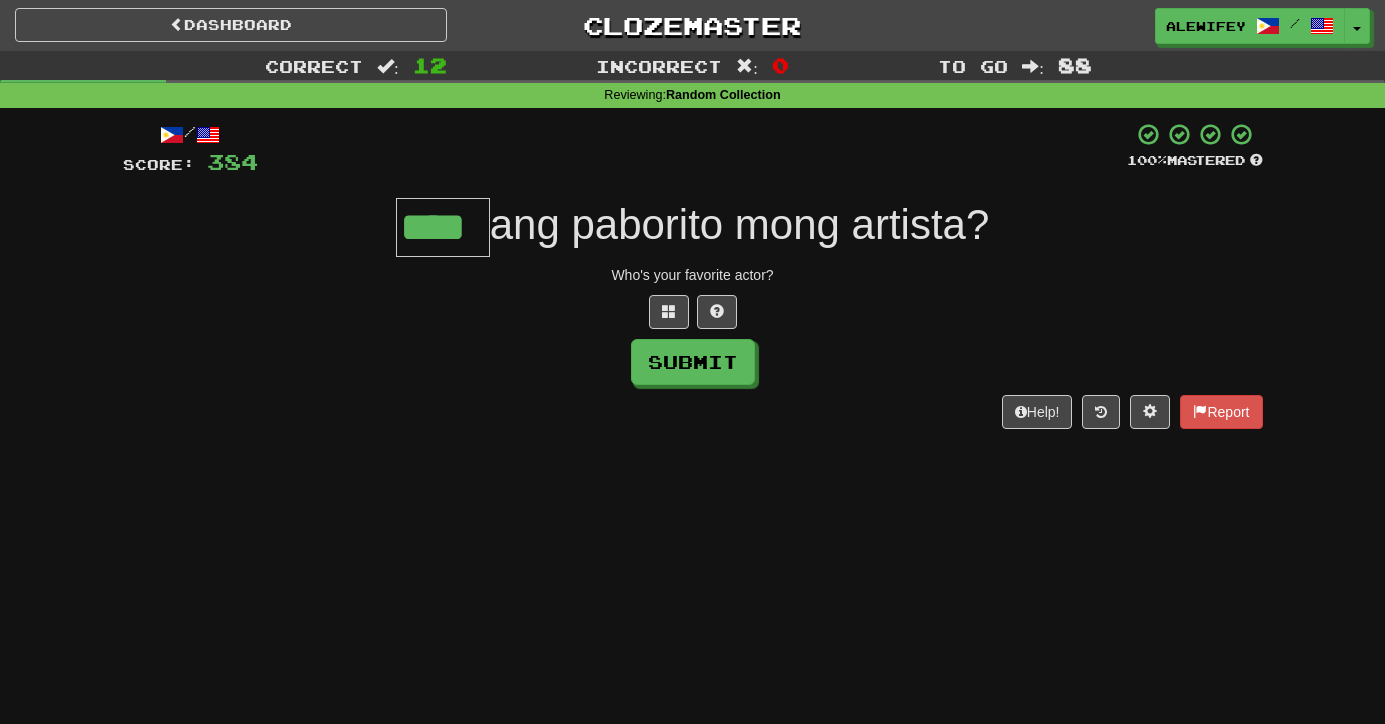 type on "****" 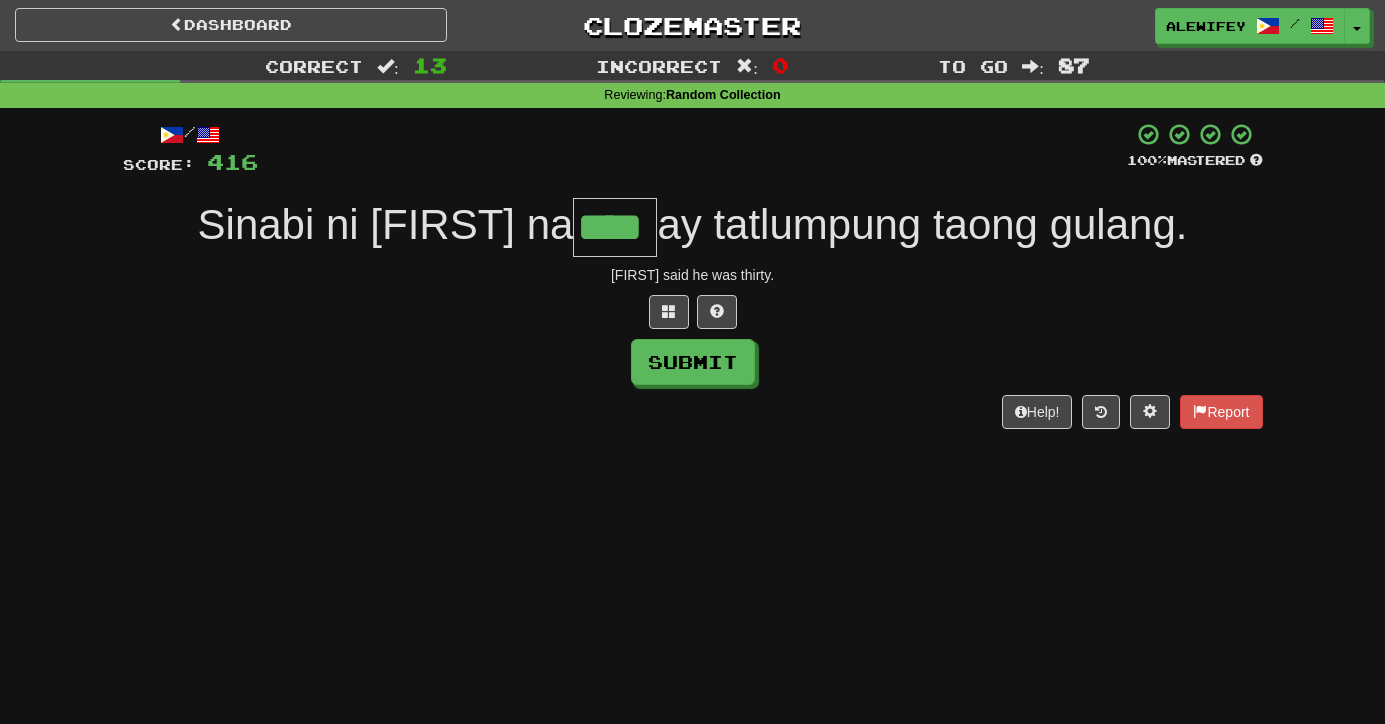 type on "****" 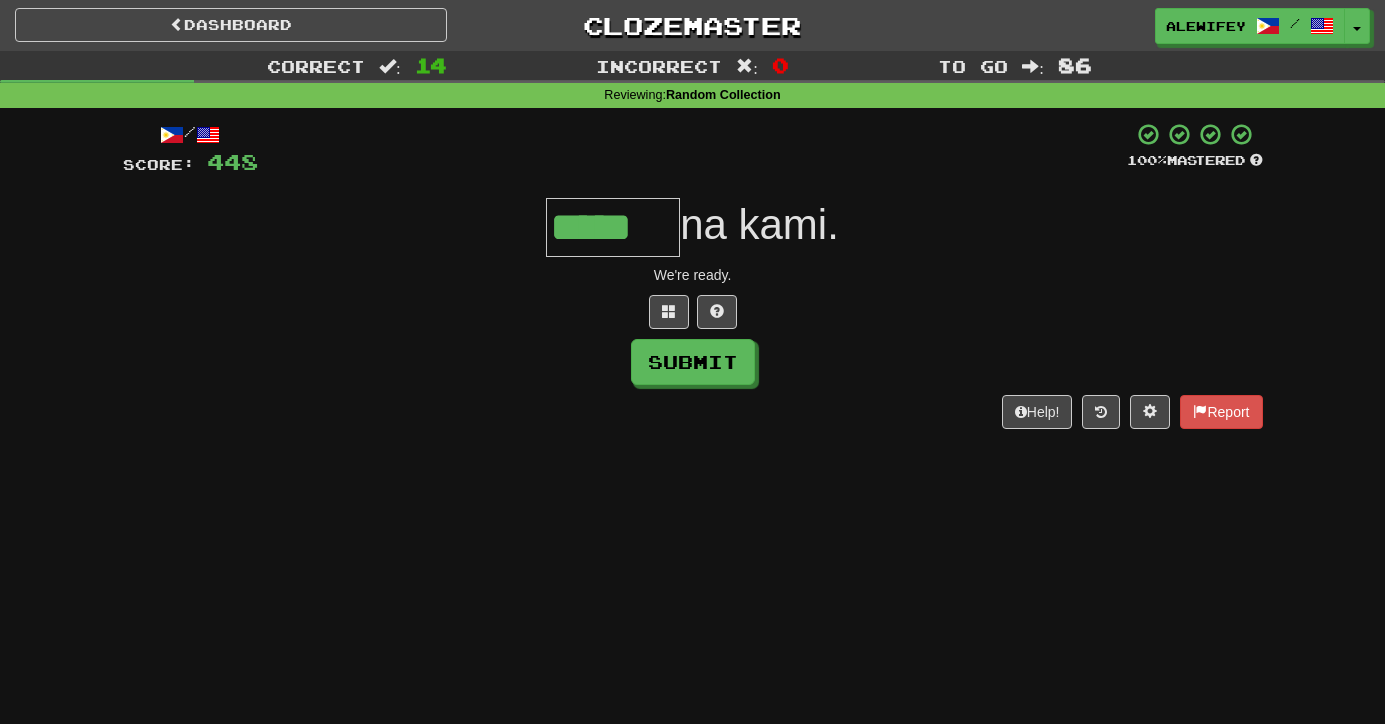 type on "*****" 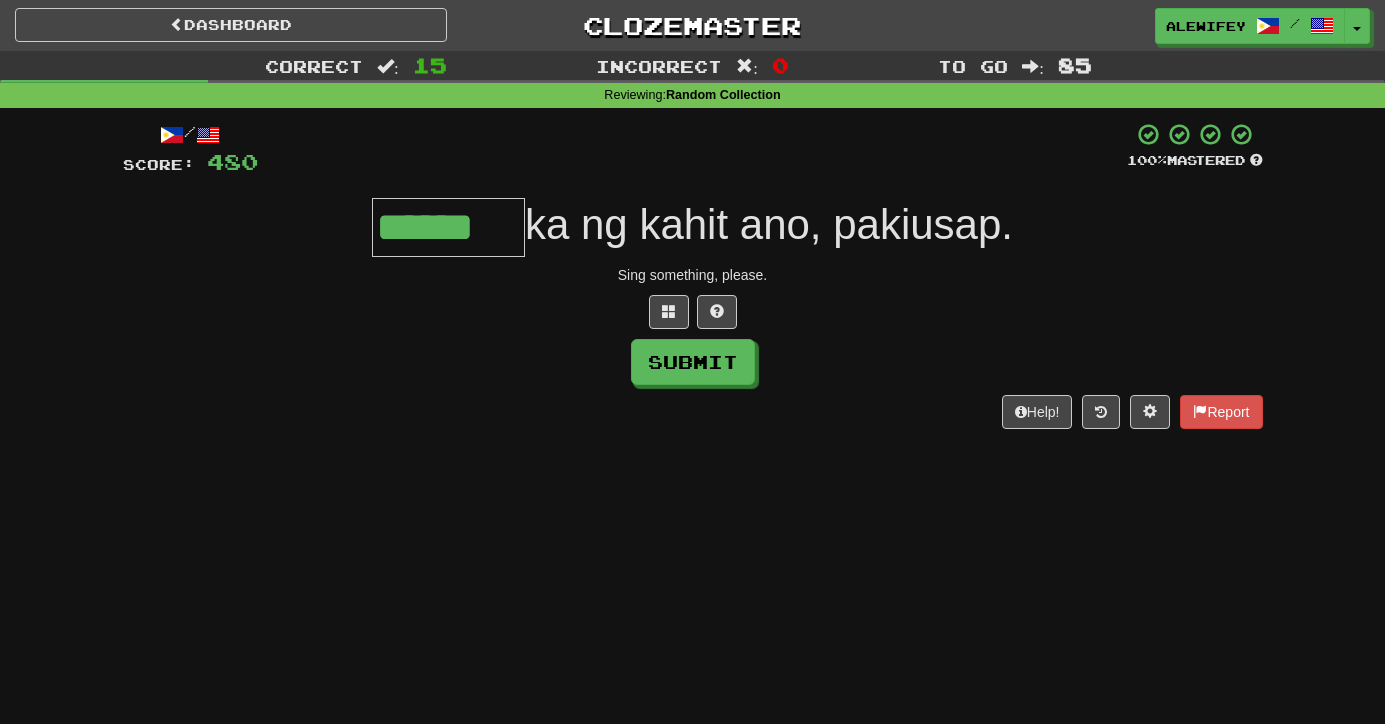 type on "******" 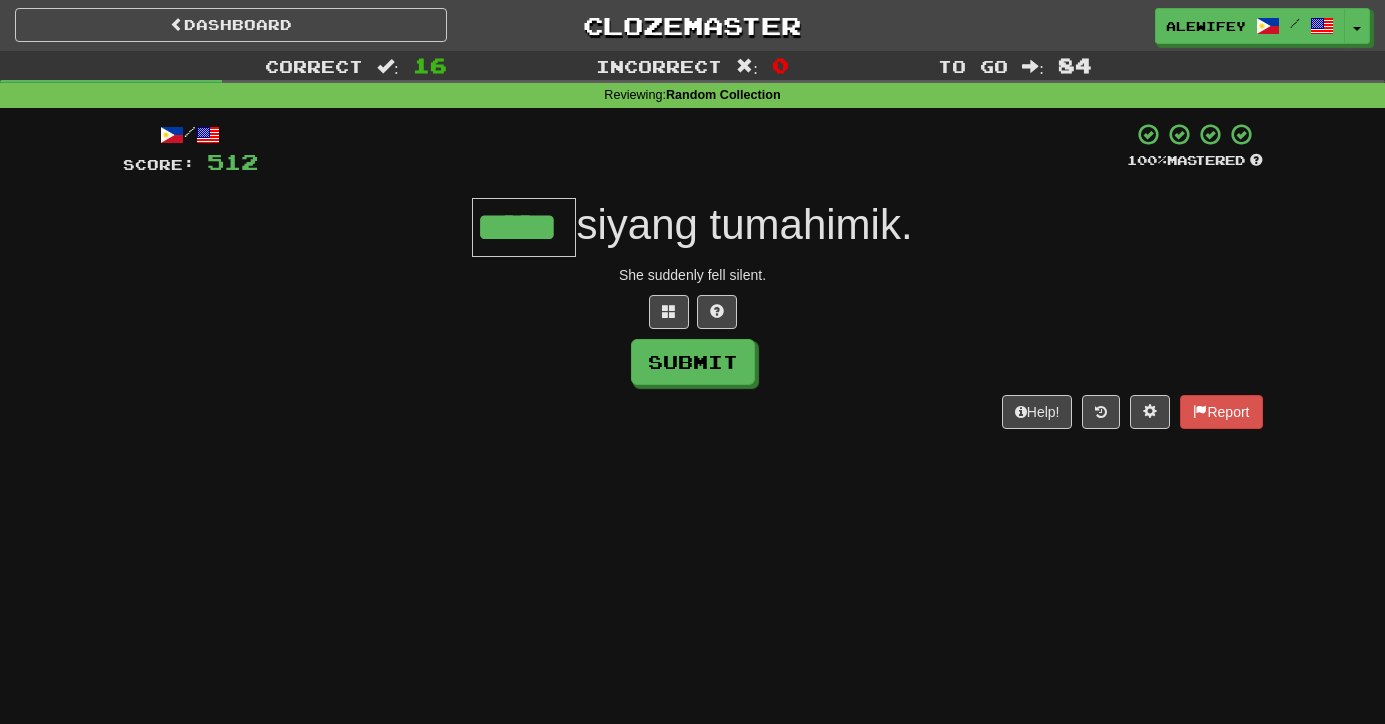 type on "*****" 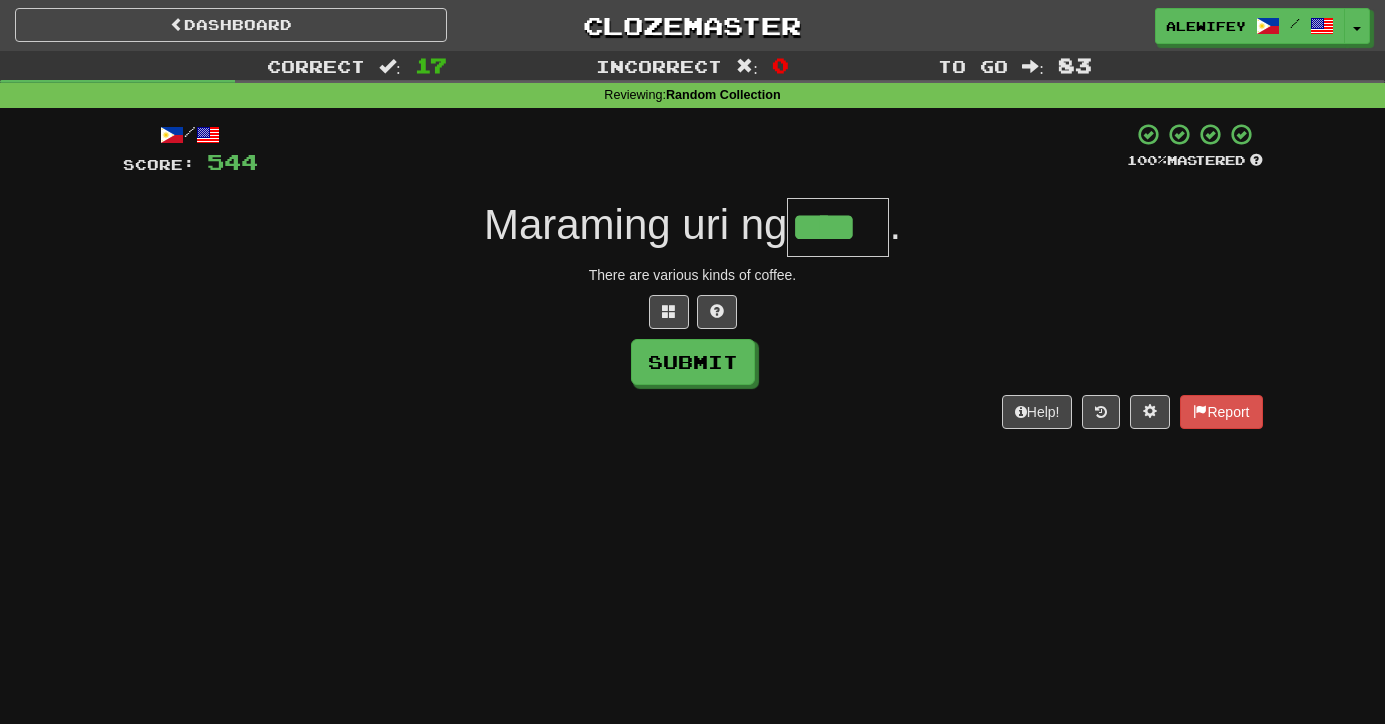 type on "****" 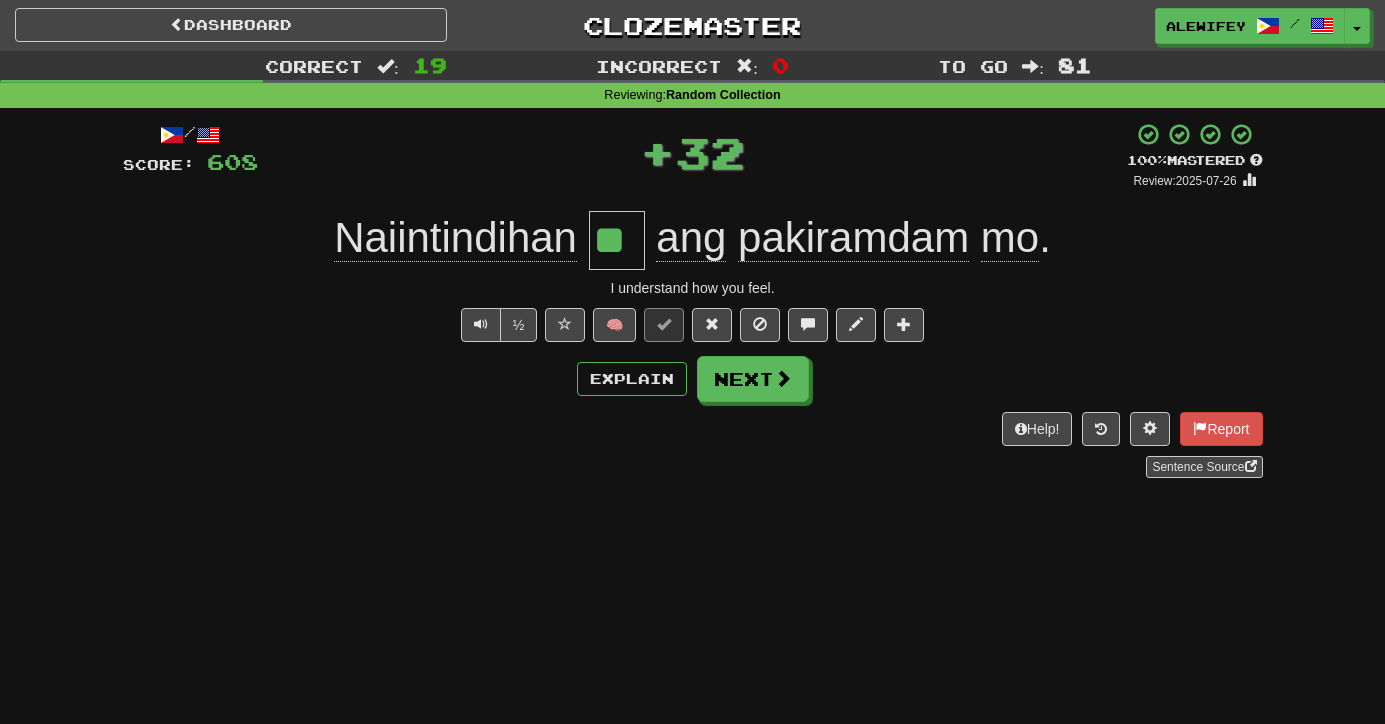 type on "**" 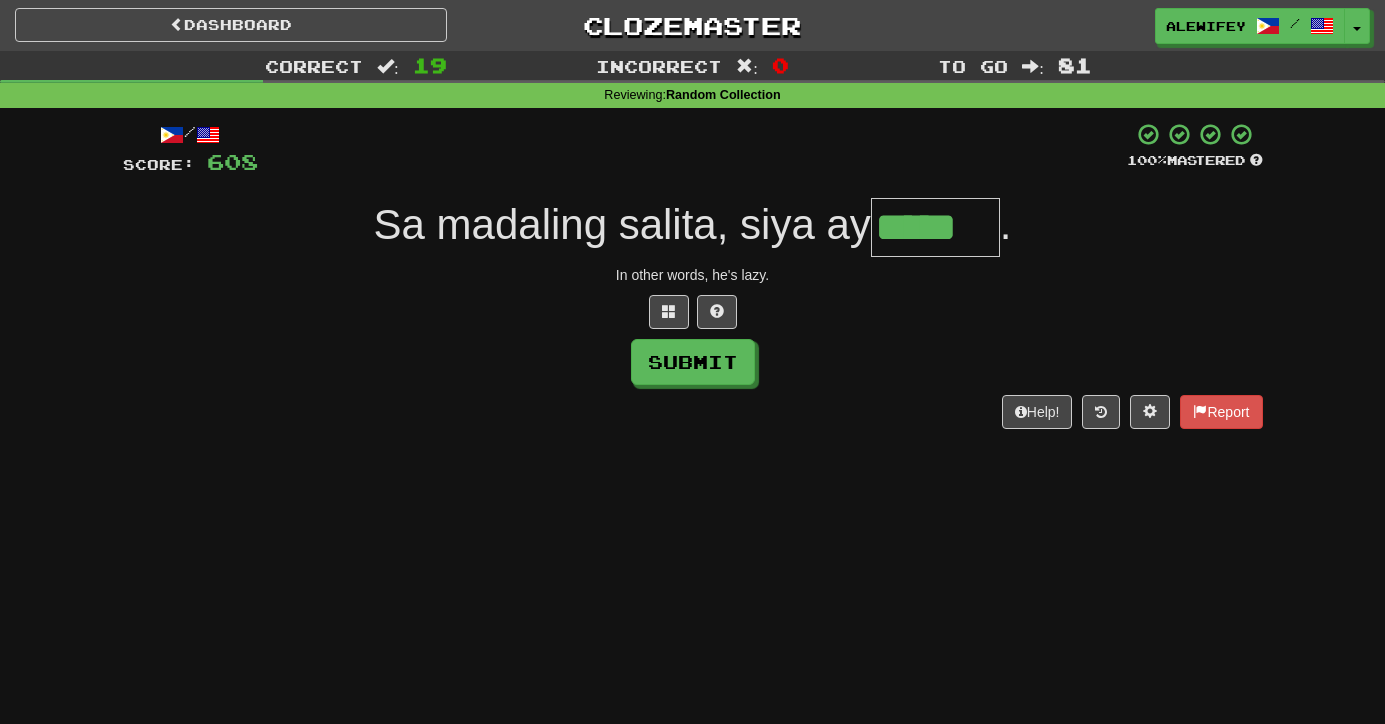 type on "*****" 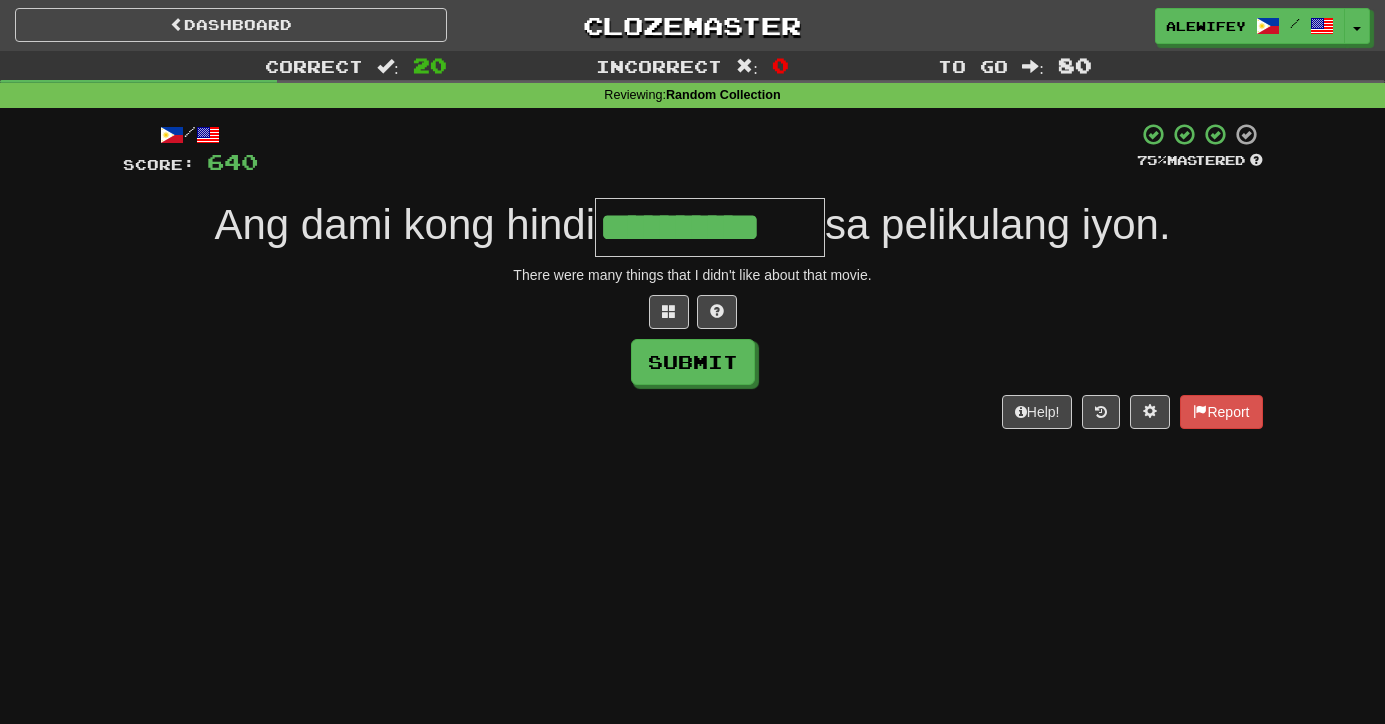 type on "**********" 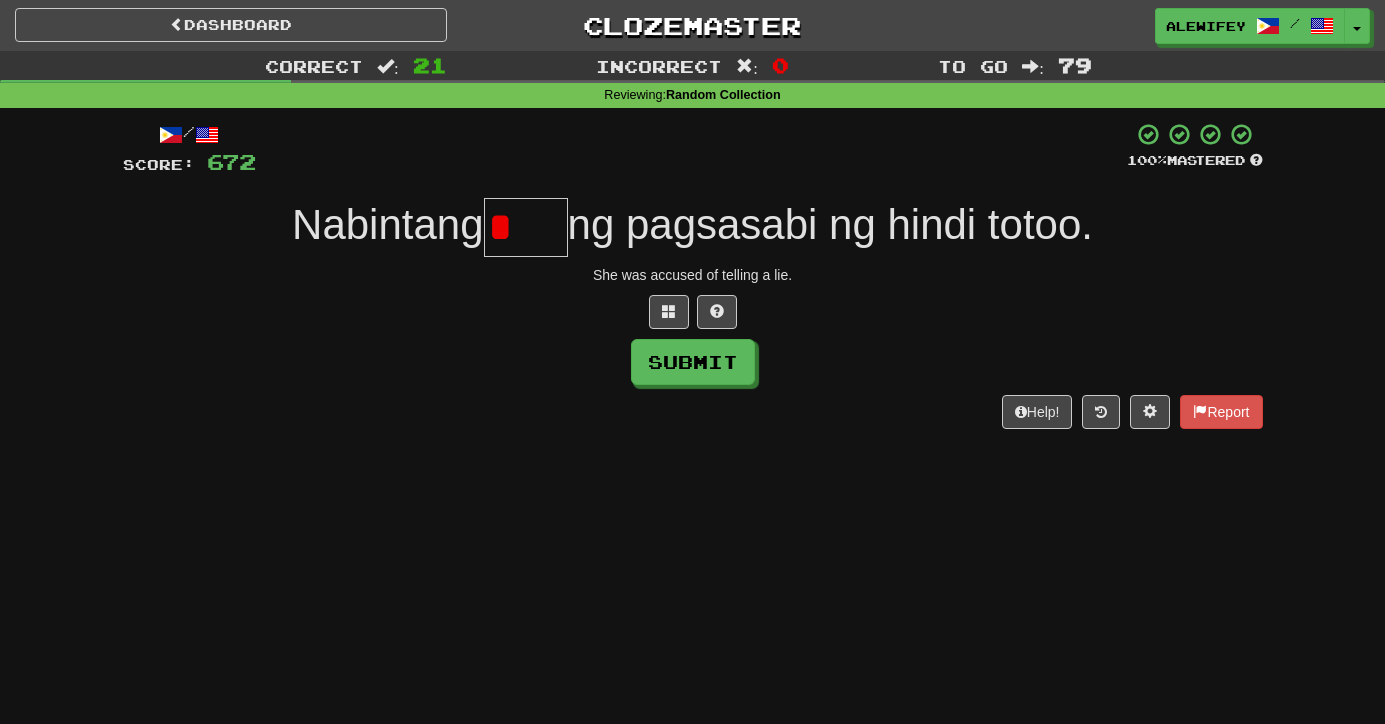 scroll, scrollTop: 0, scrollLeft: 0, axis: both 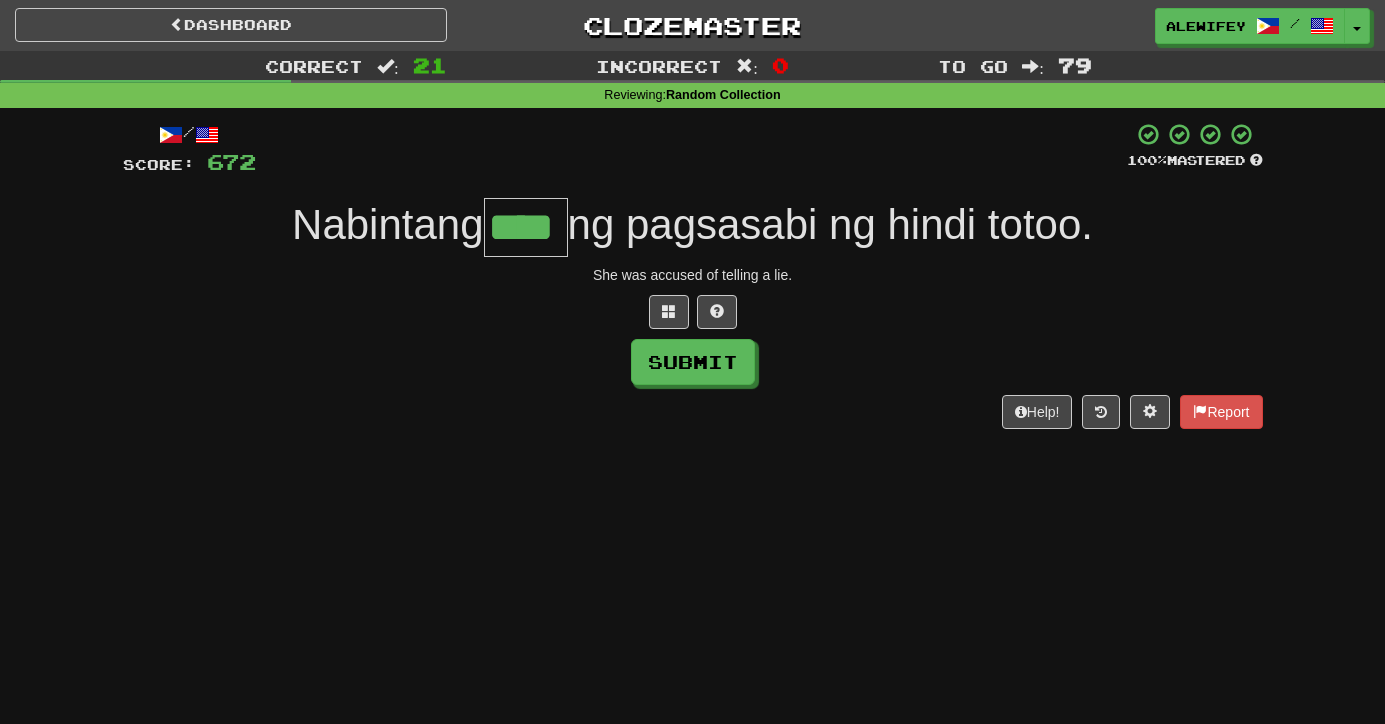 type on "****" 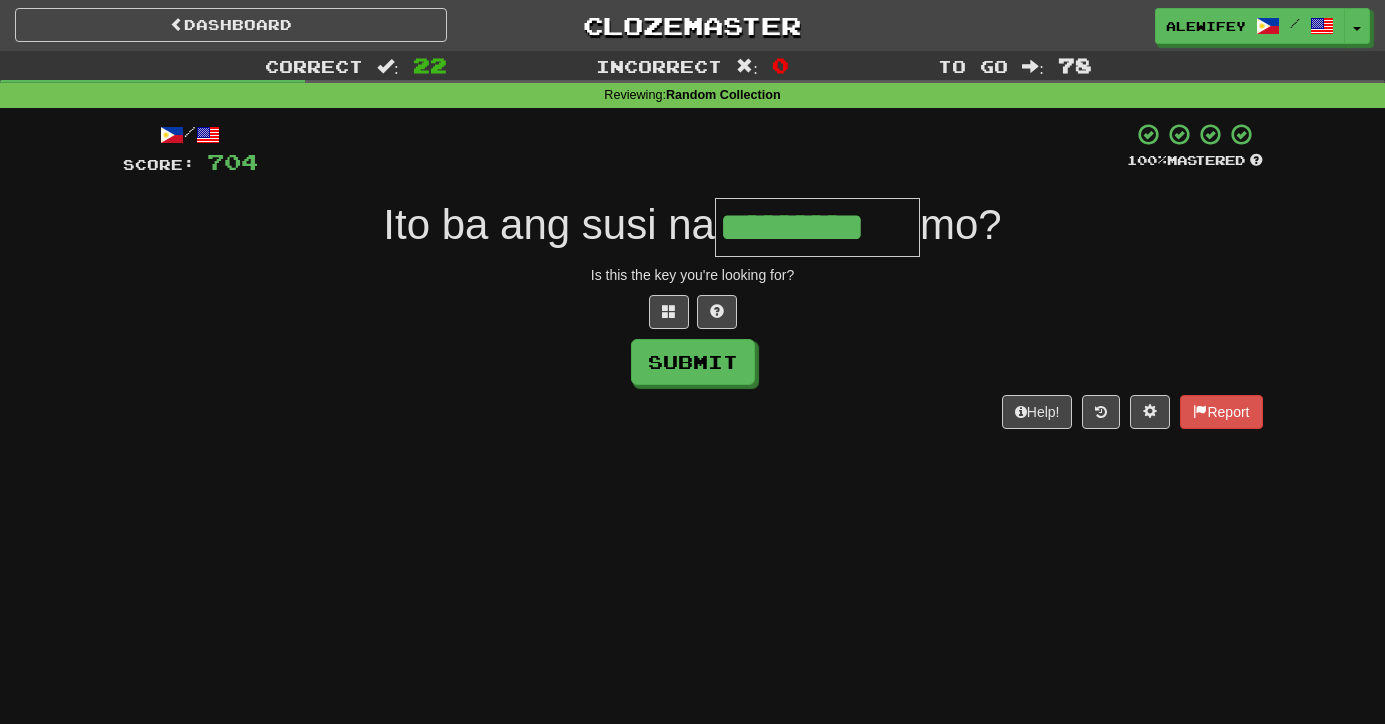 type on "*********" 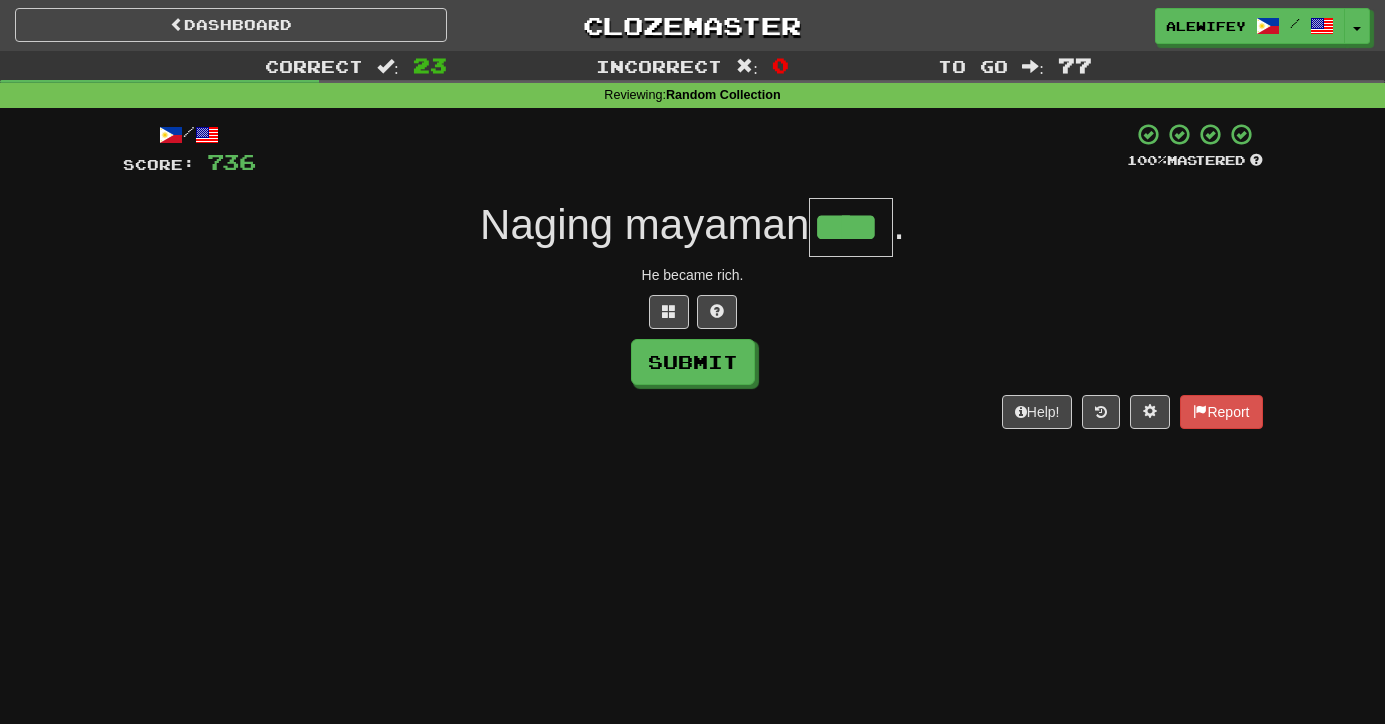 type on "****" 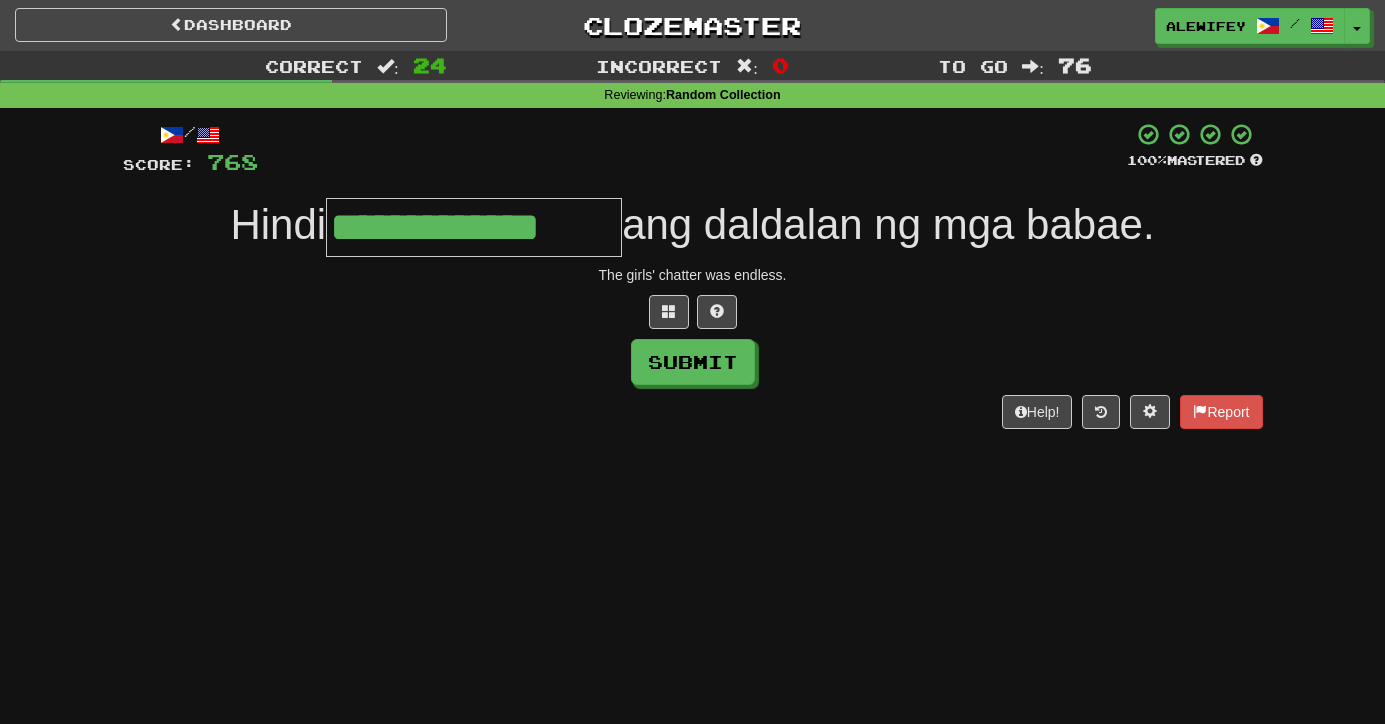 type on "**********" 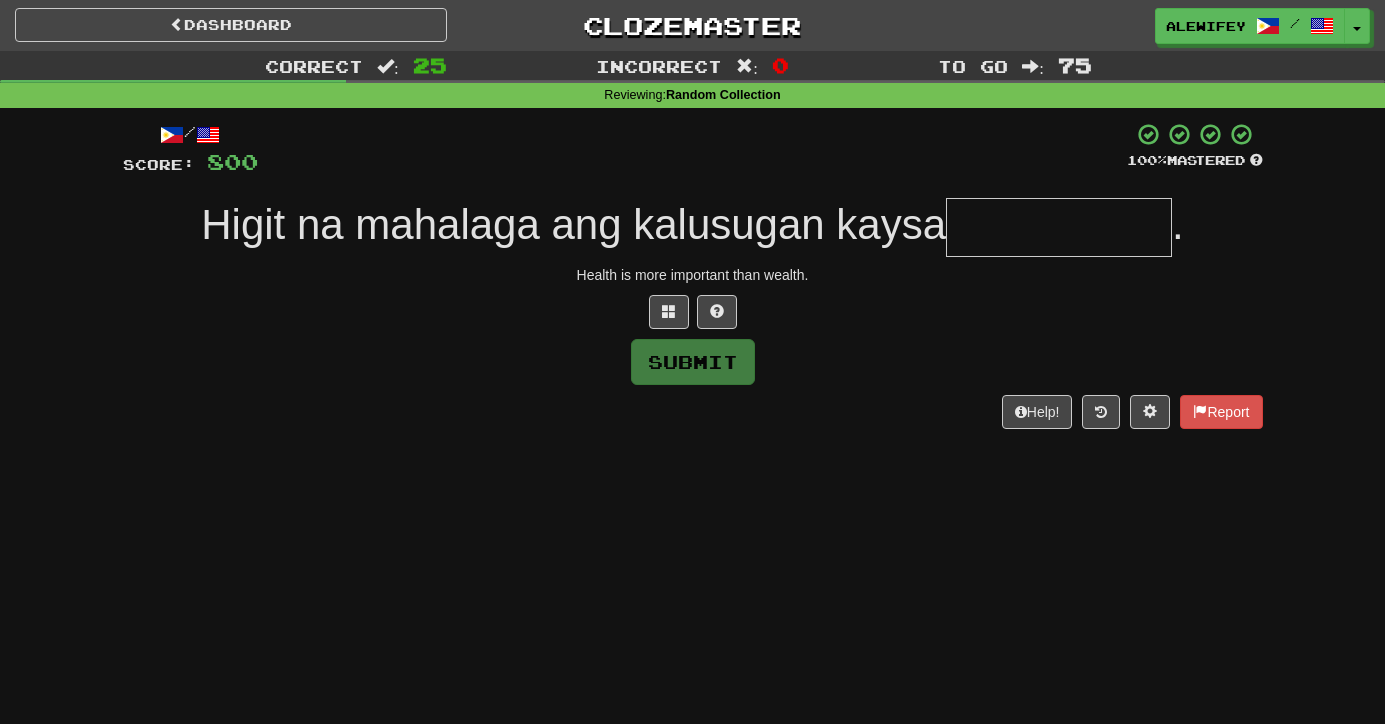 type on "*" 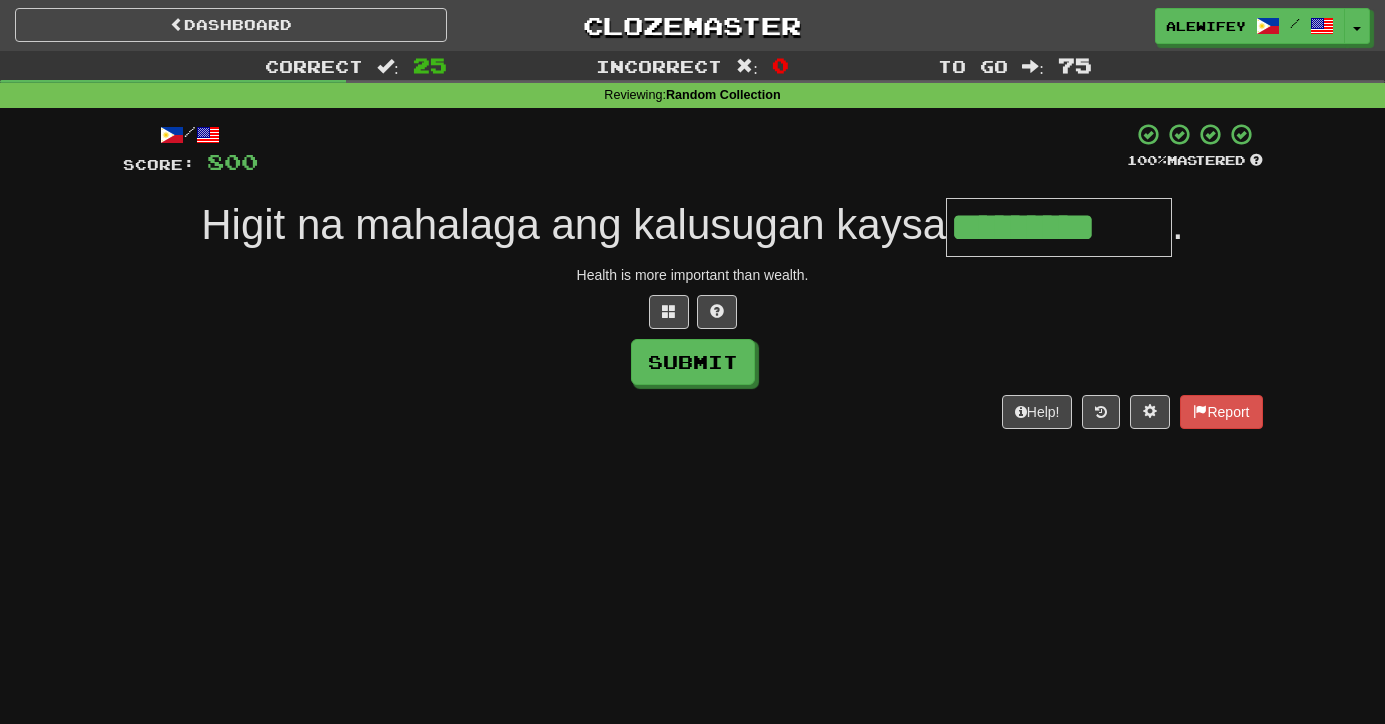 type on "*********" 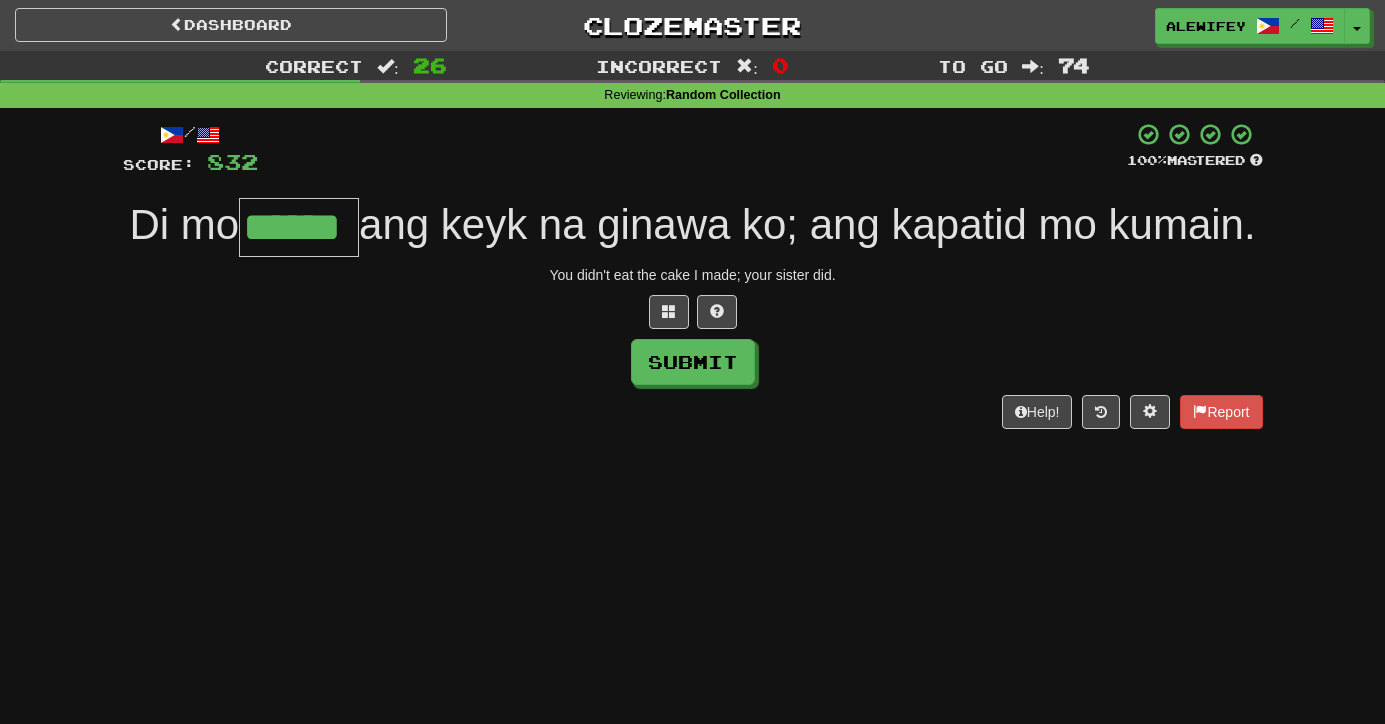 type on "******" 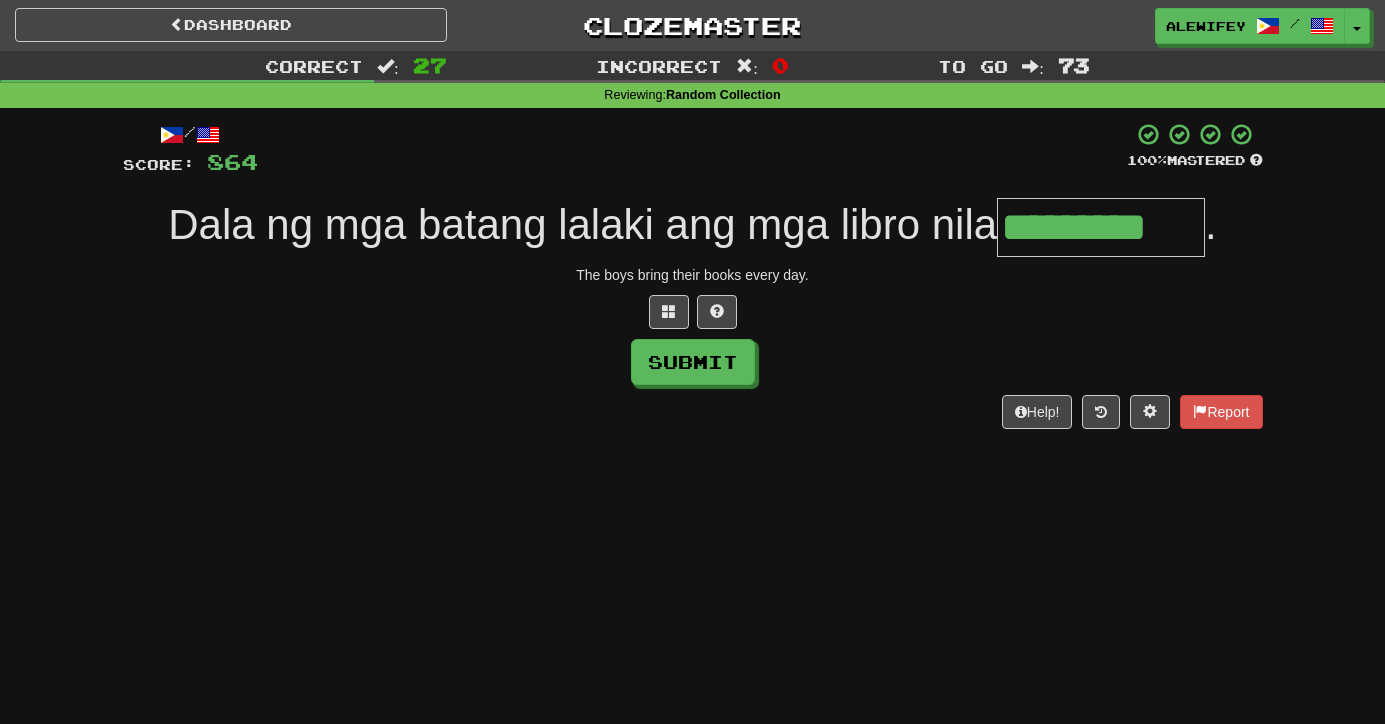 type on "*********" 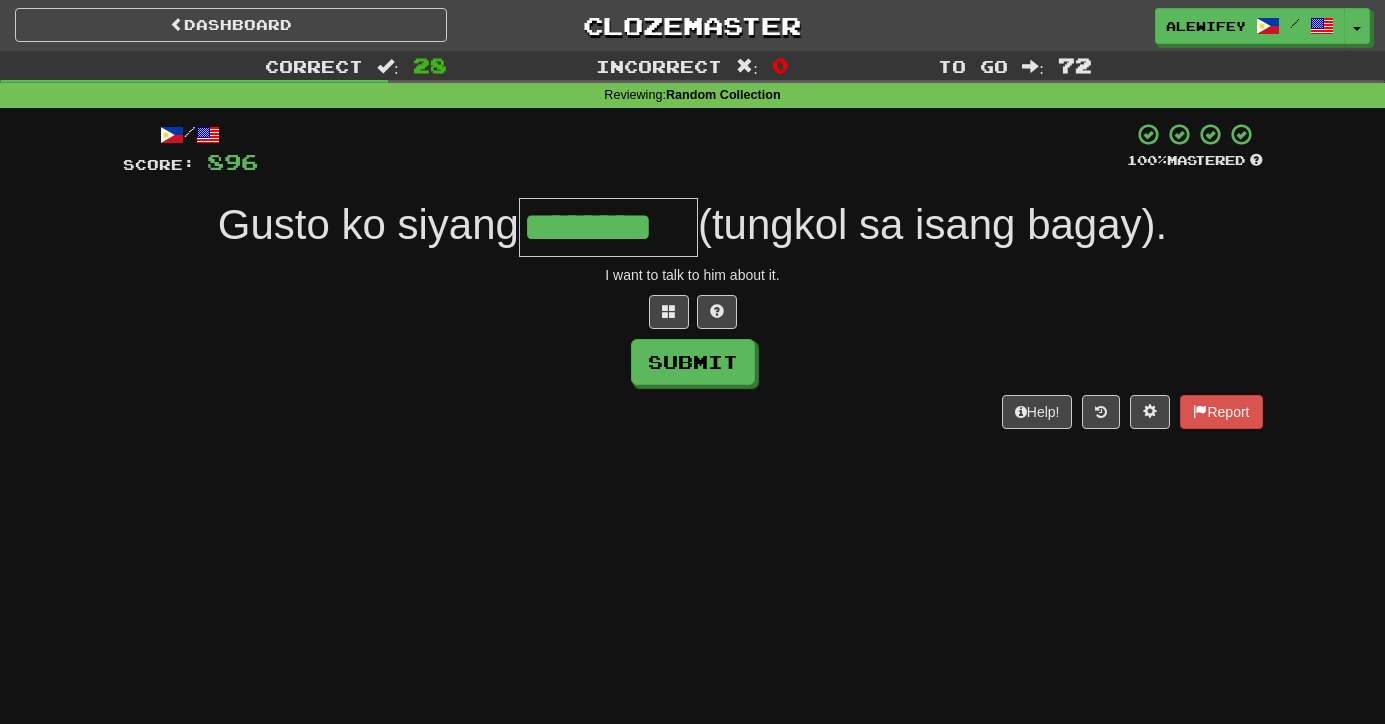 type on "********" 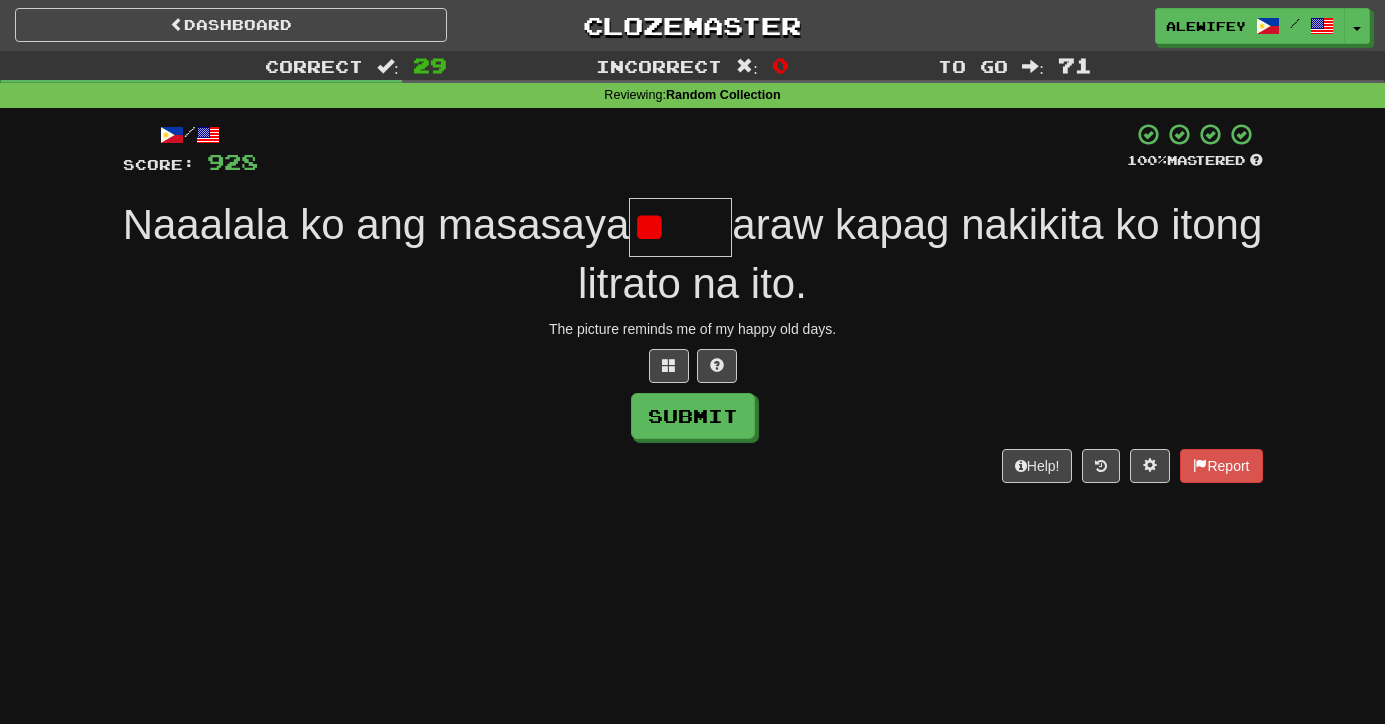 type on "*" 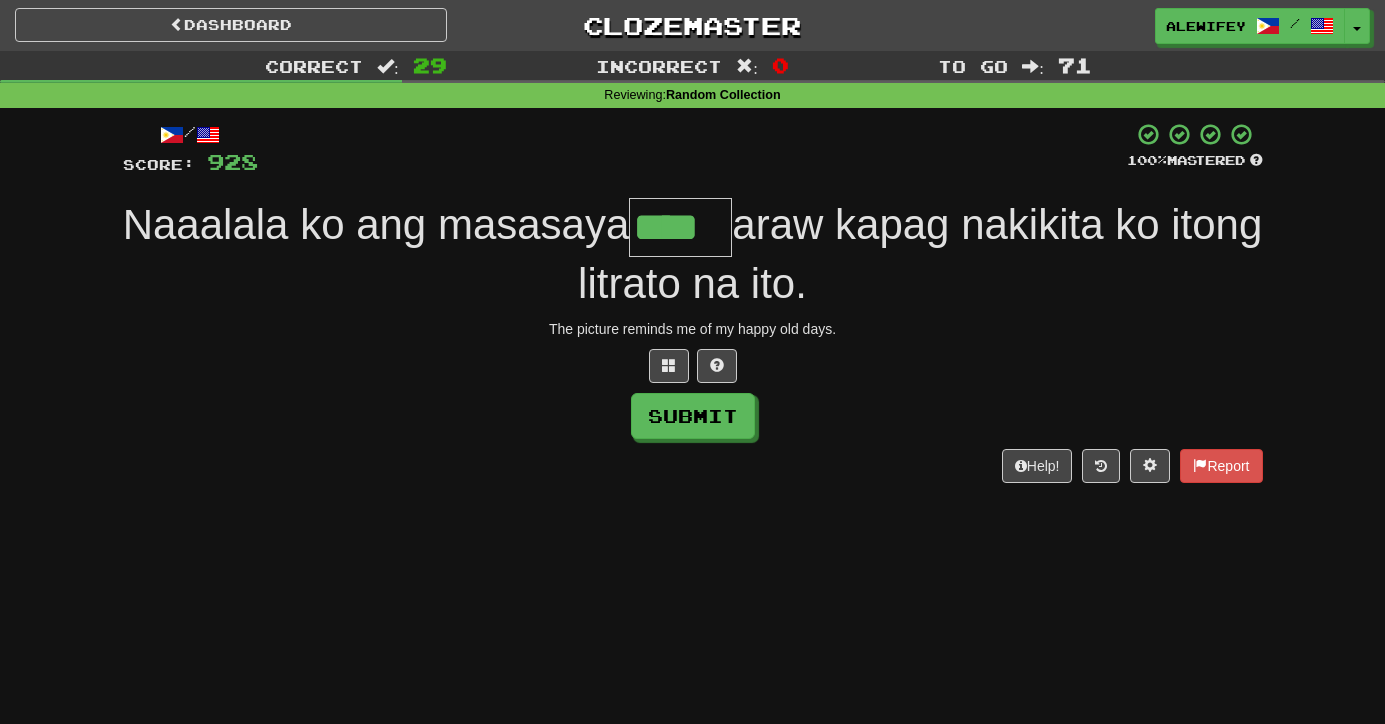 type on "****" 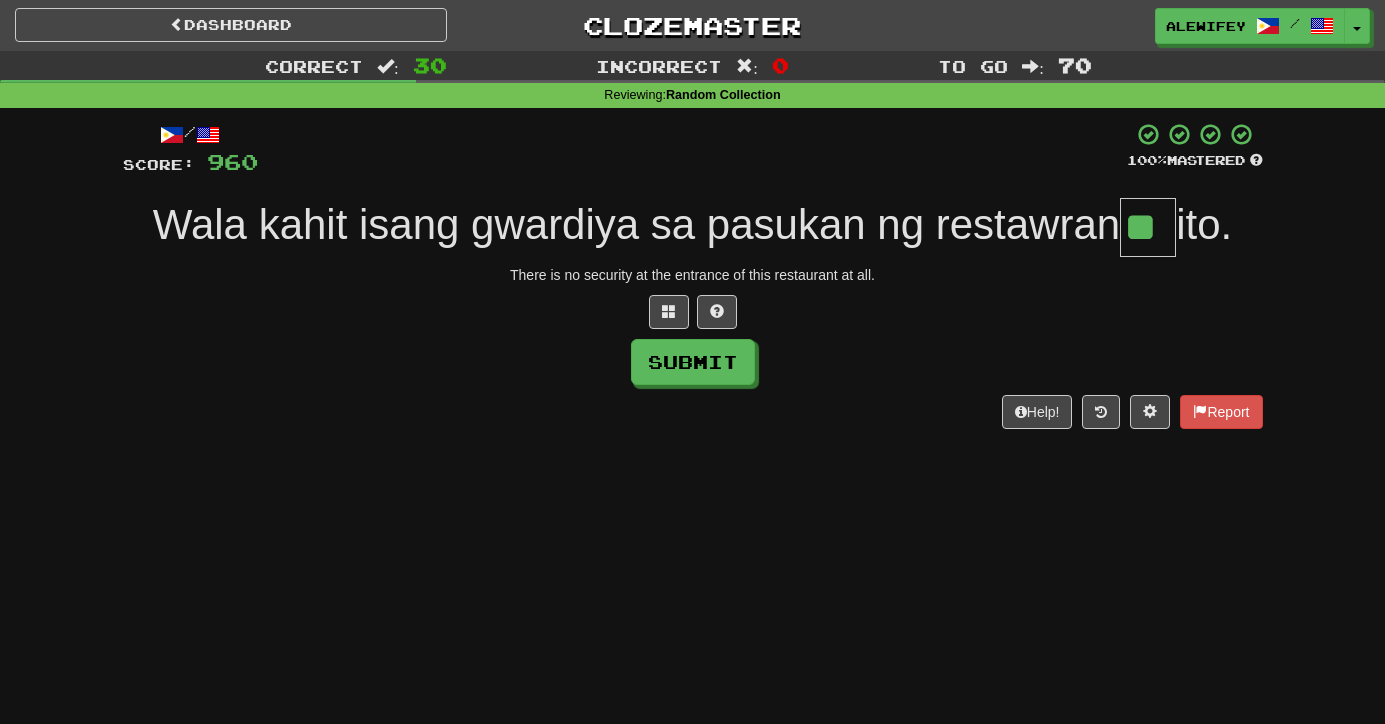 type on "**" 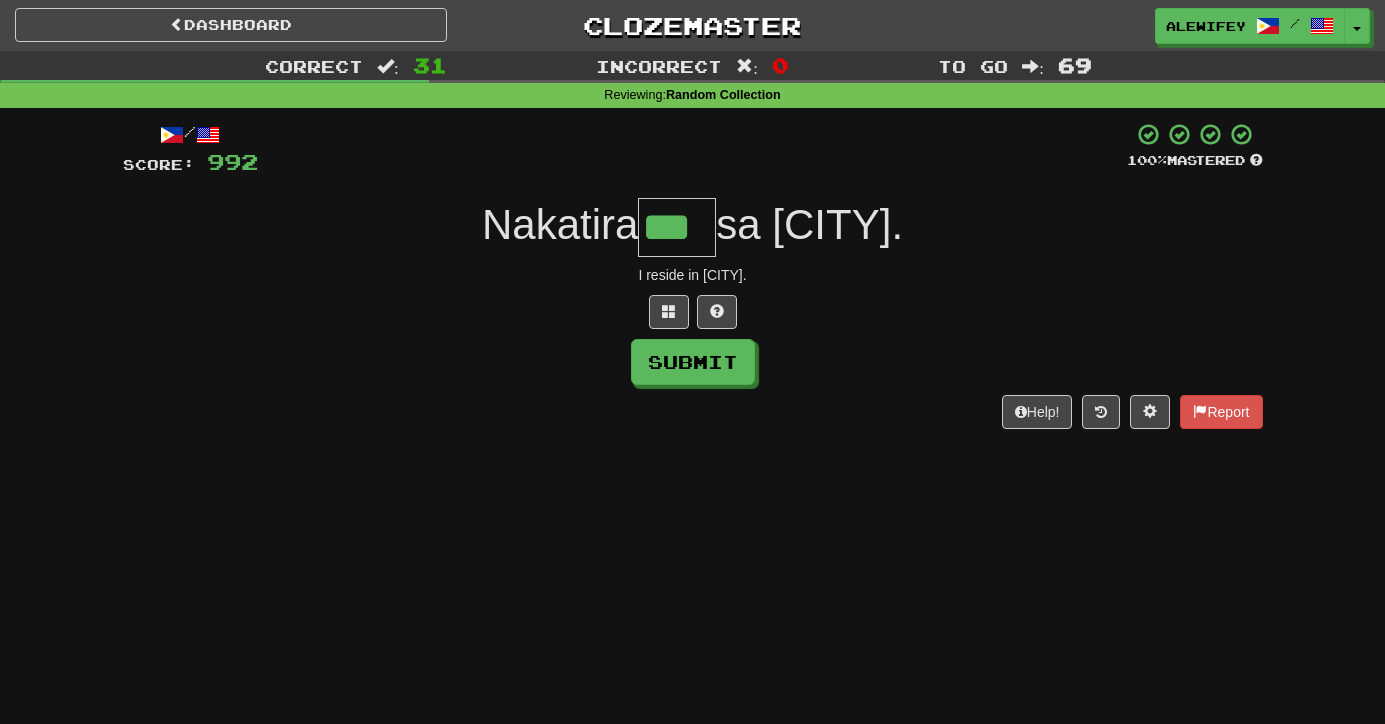 type on "***" 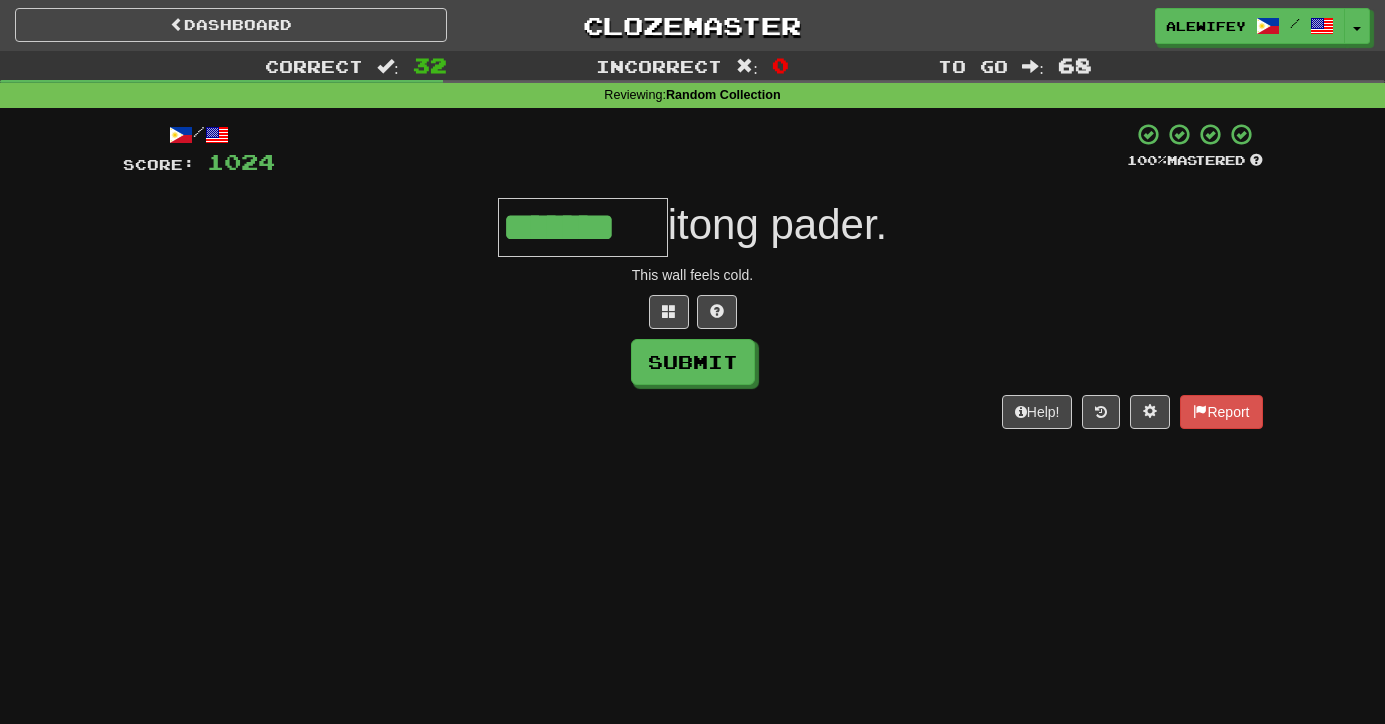 type on "*******" 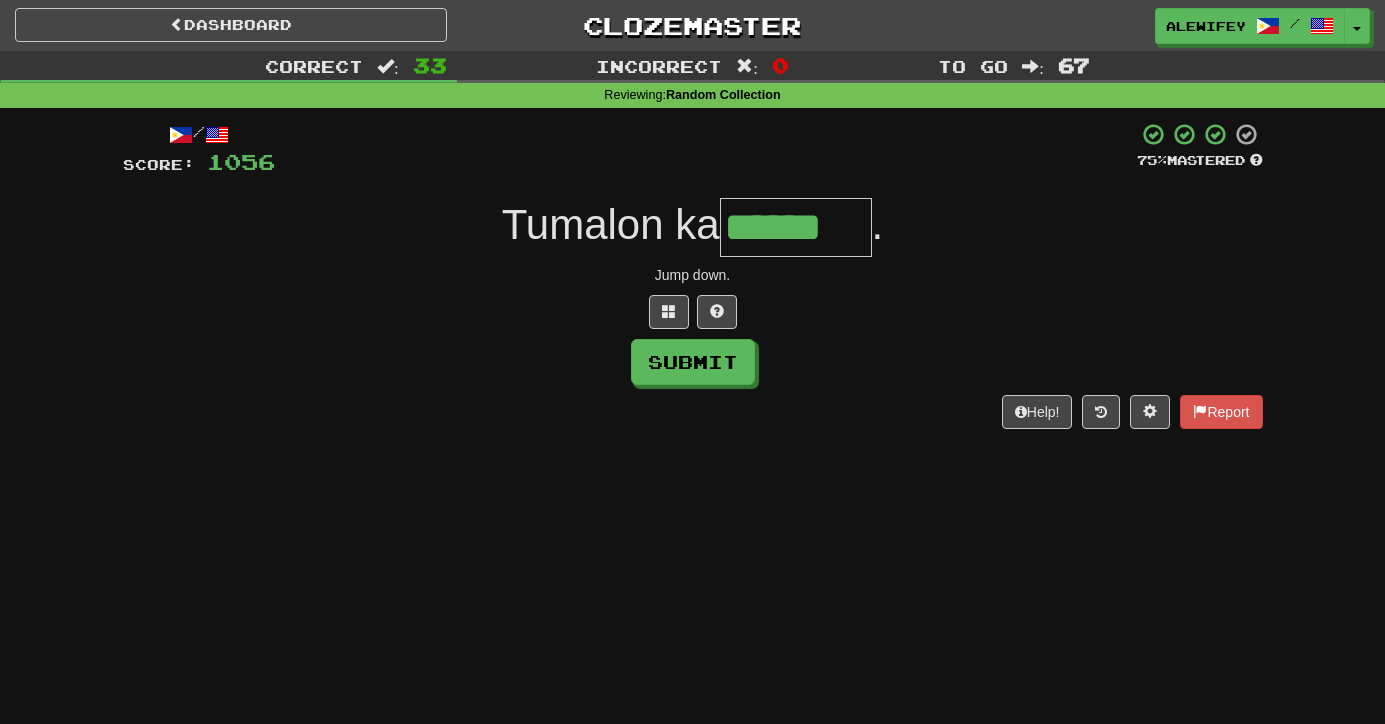 type on "******" 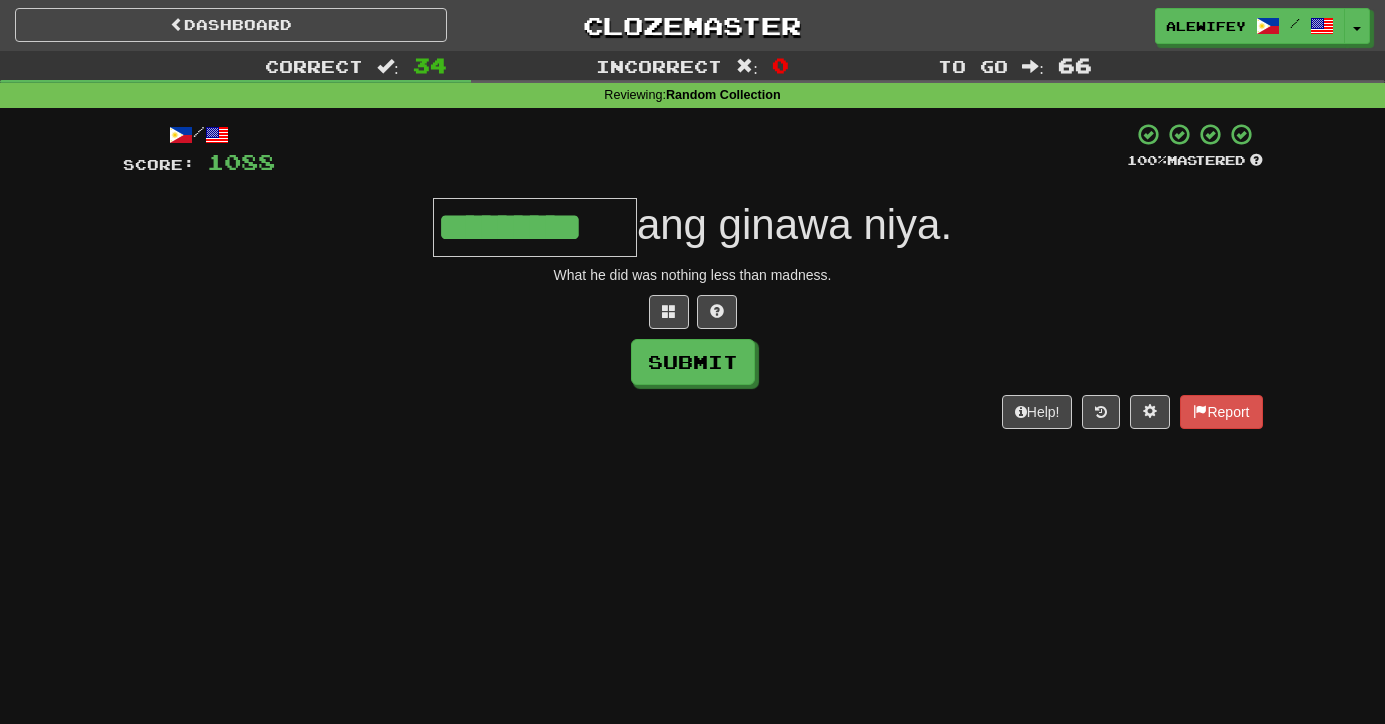 type on "*********" 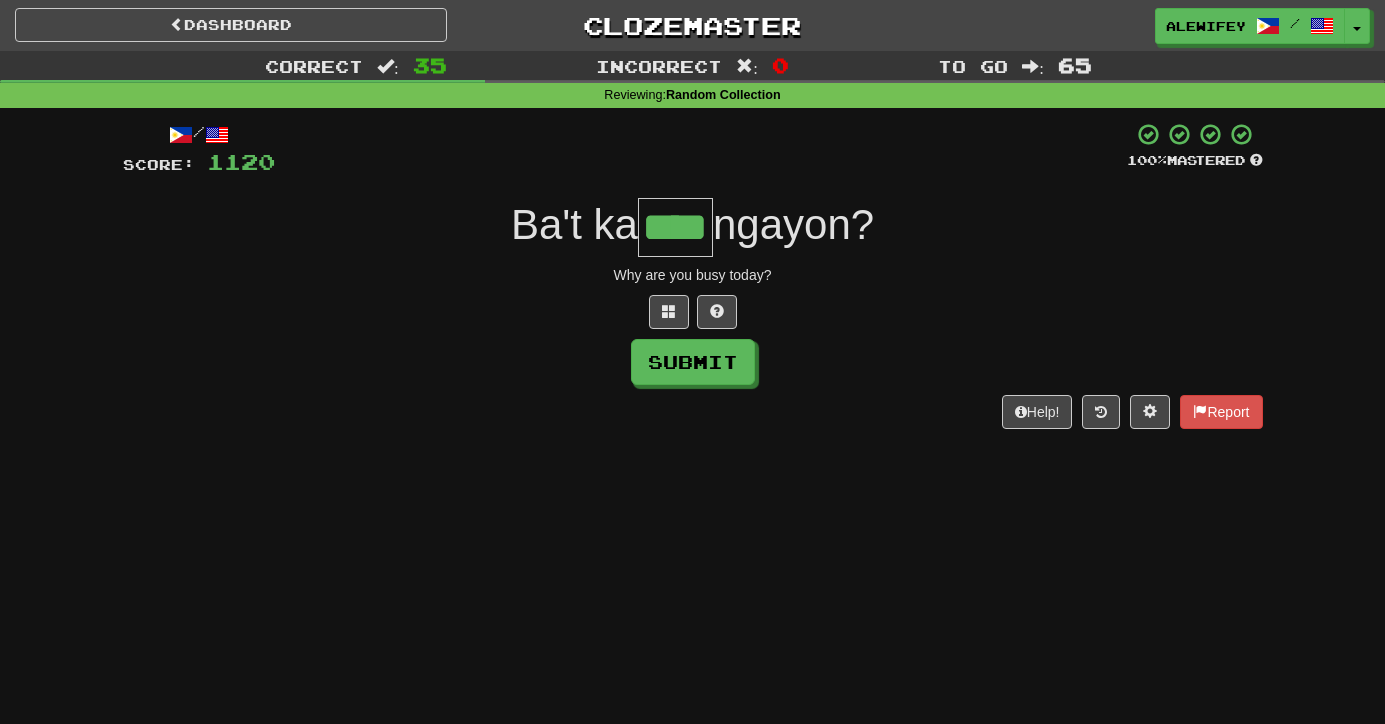 type on "****" 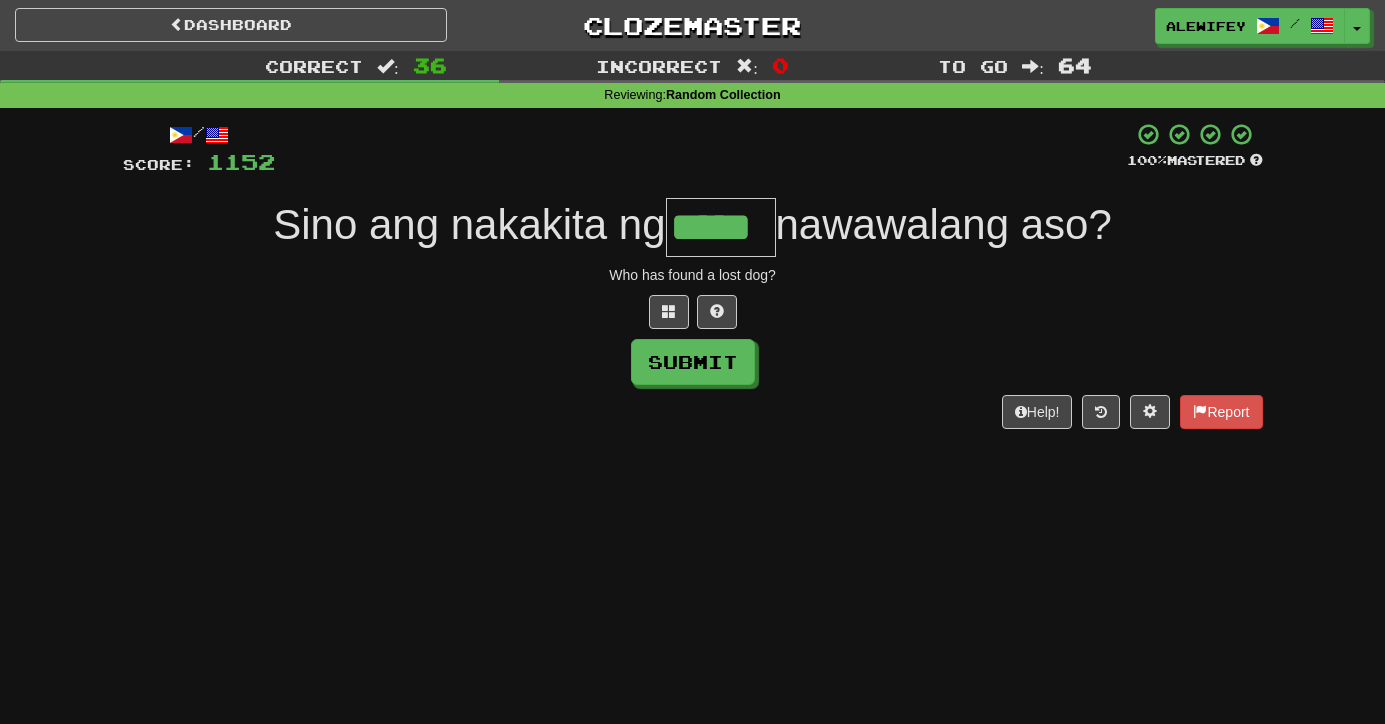type on "*****" 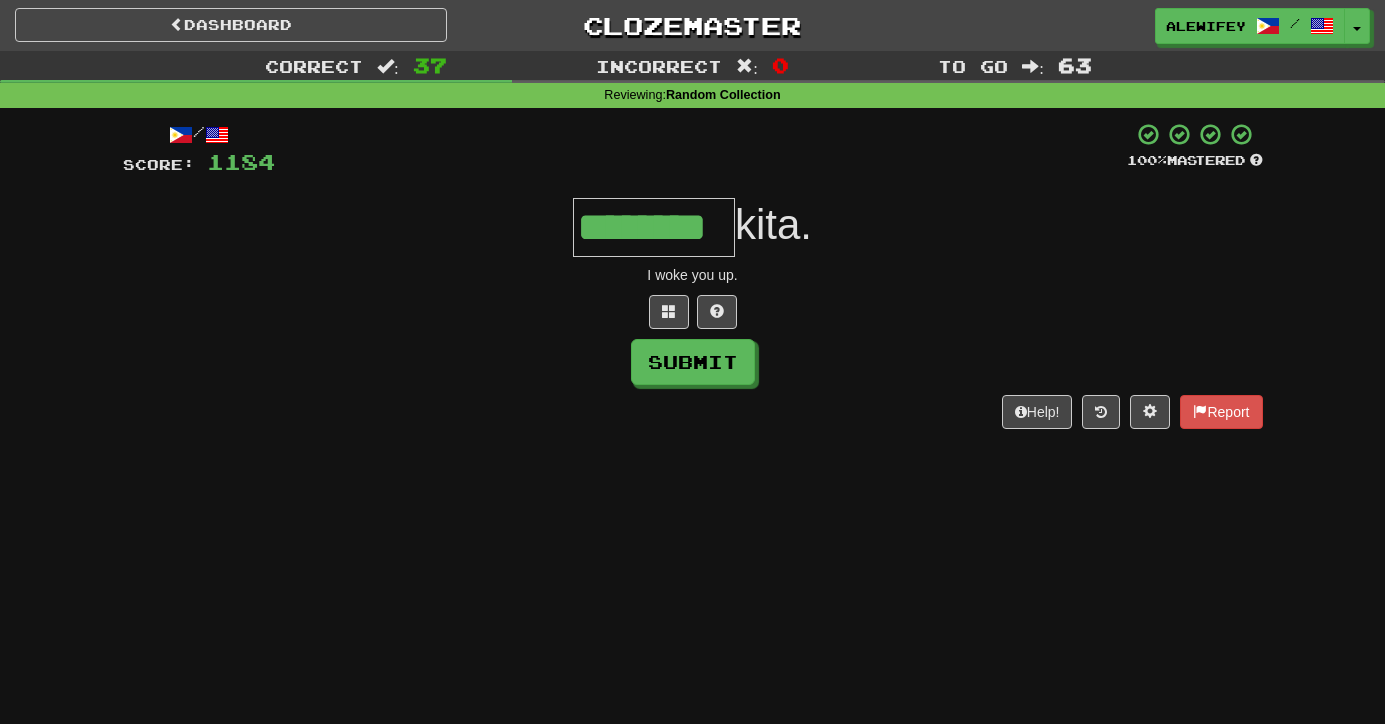 type on "********" 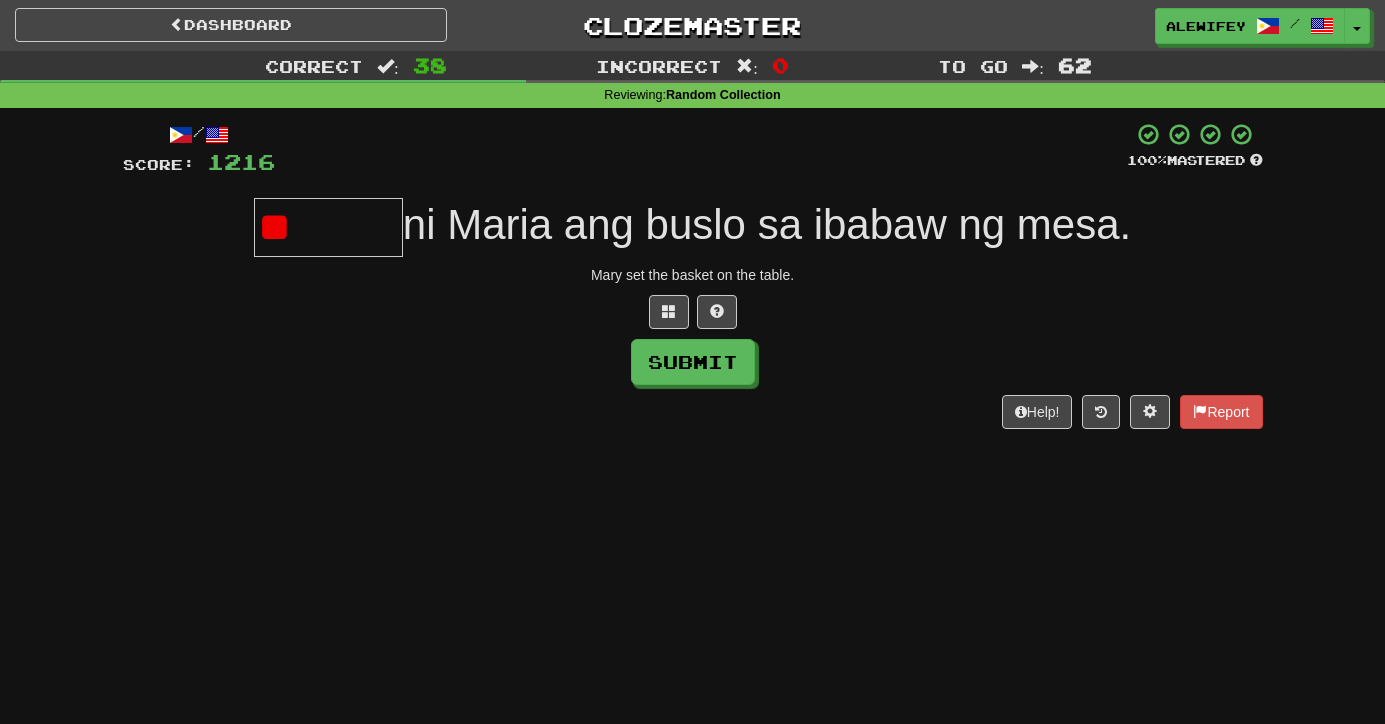 type on "*" 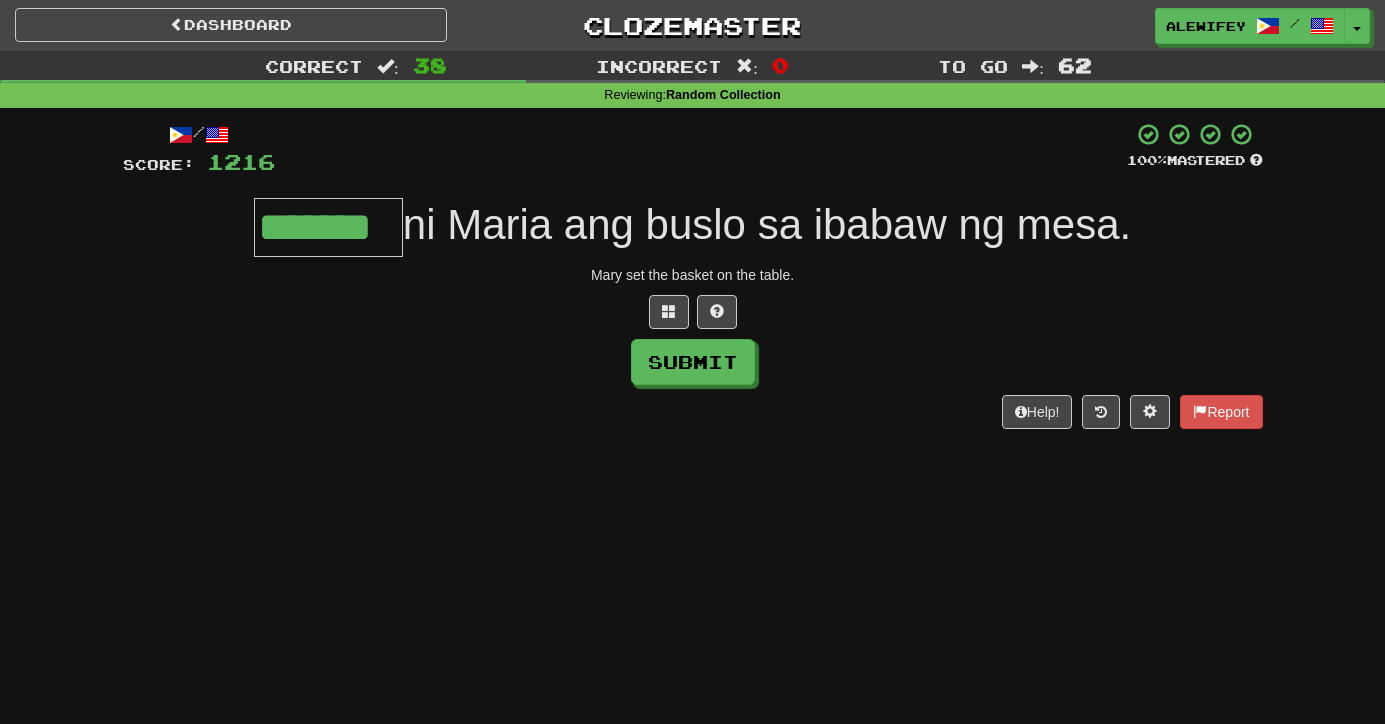 type on "*******" 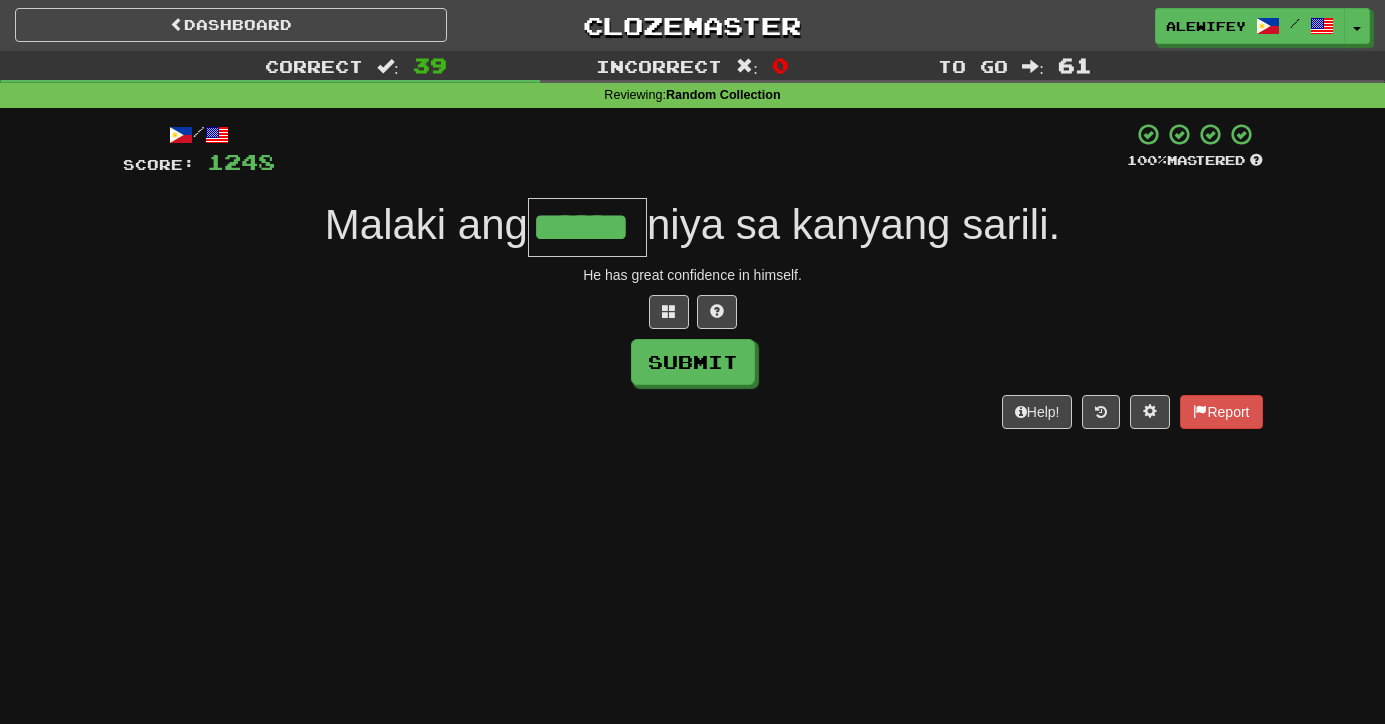 type on "******" 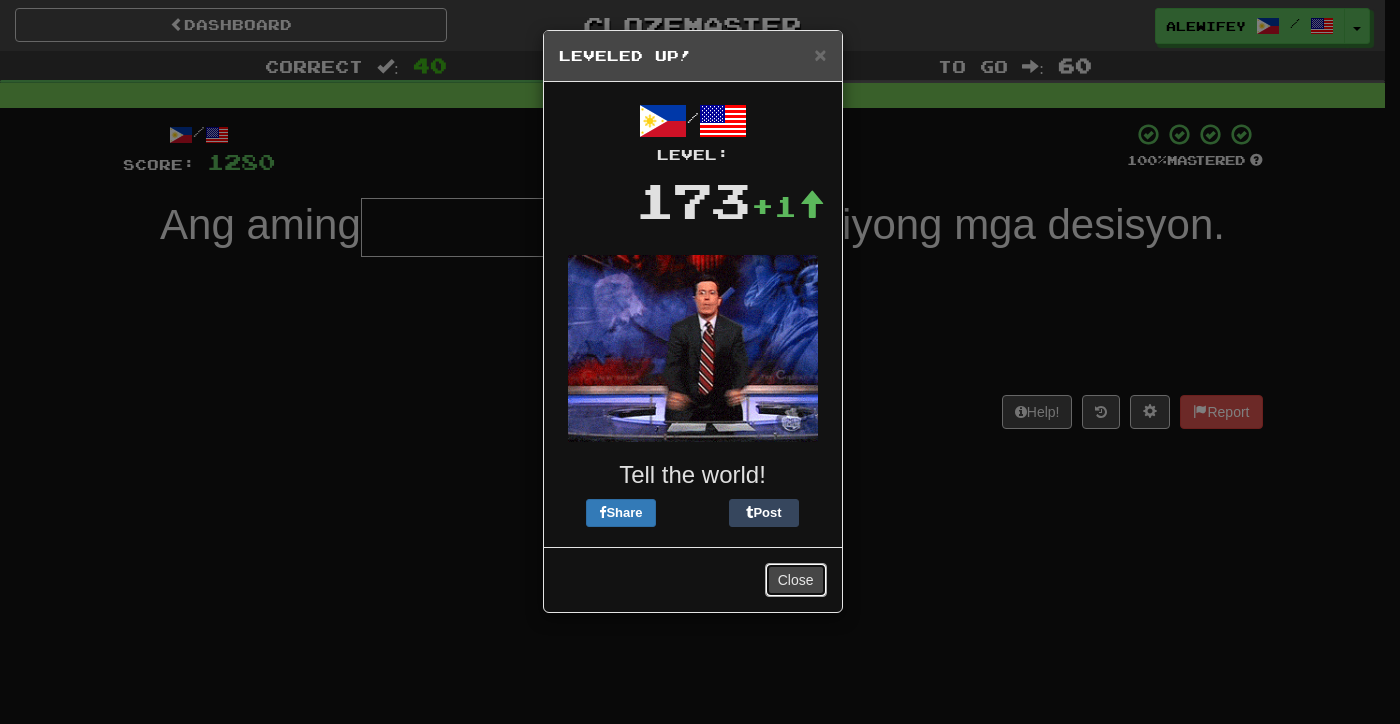 click on "Close" at bounding box center (796, 580) 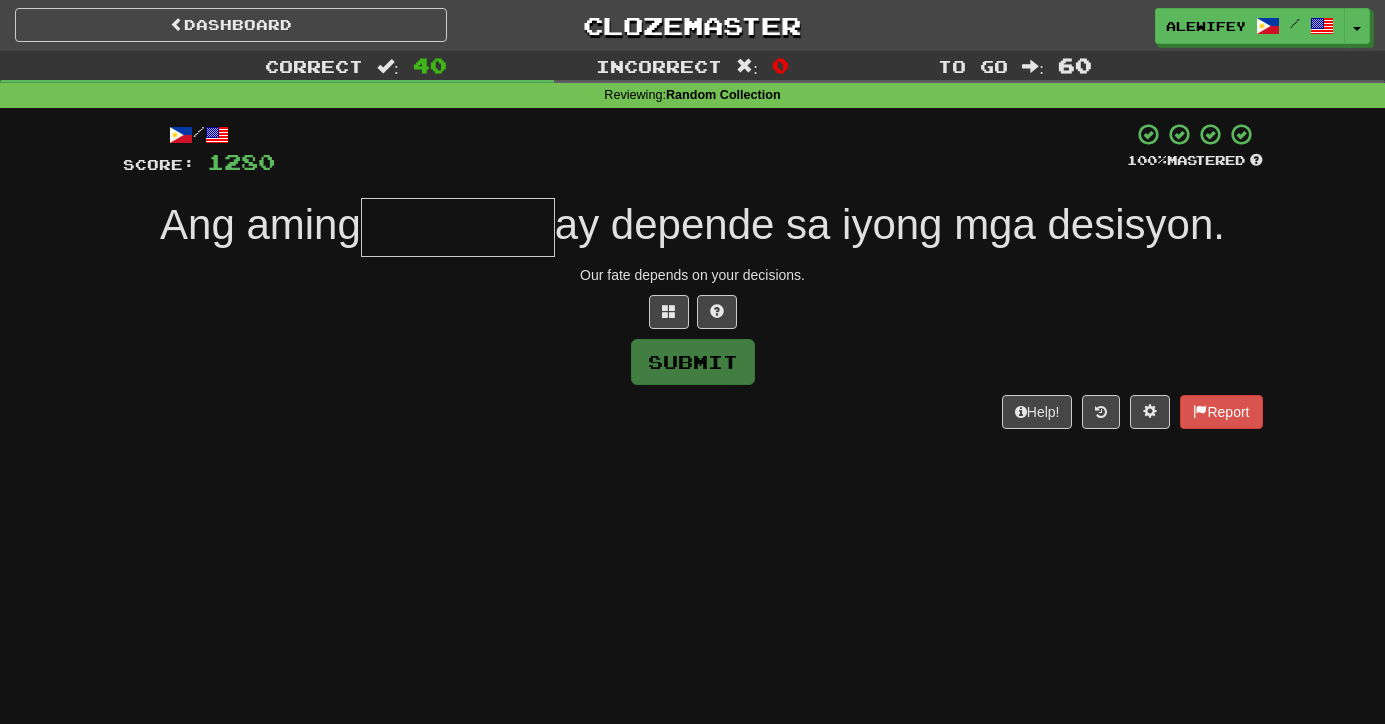 click at bounding box center [458, 227] 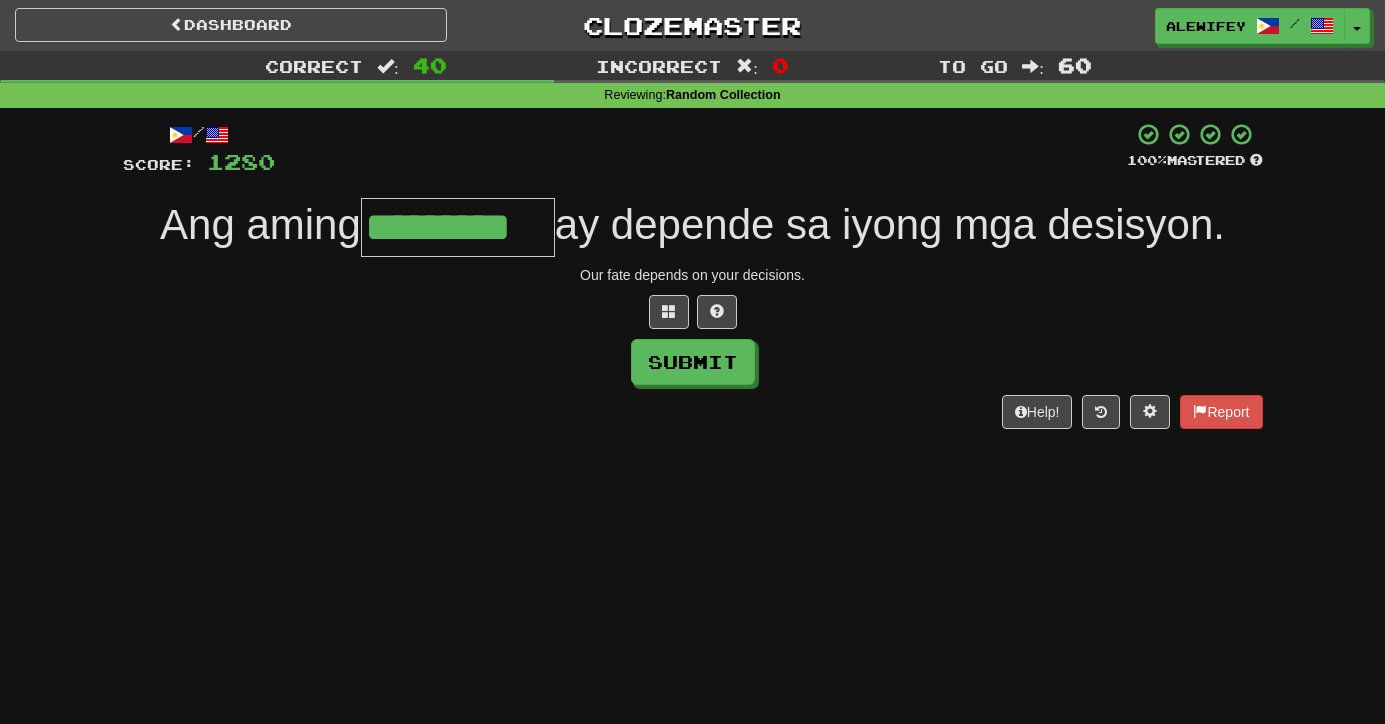 type on "*********" 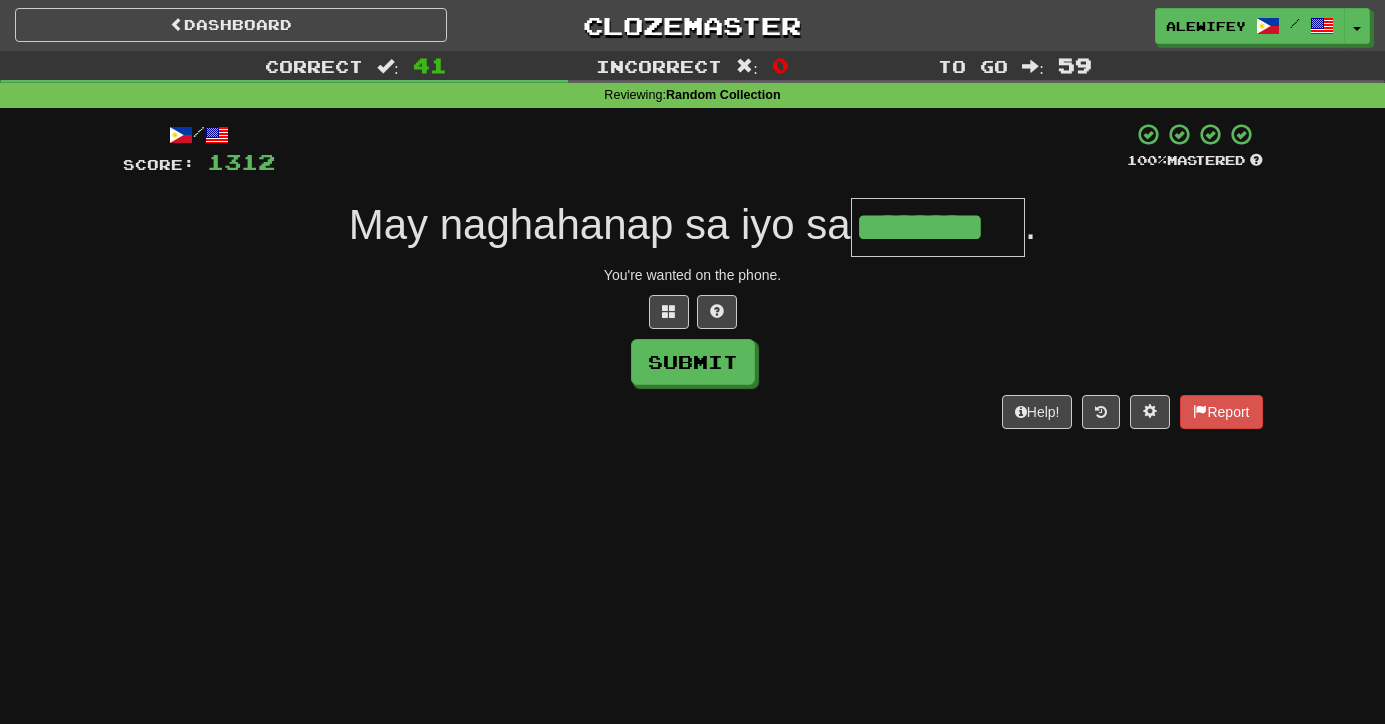 type on "********" 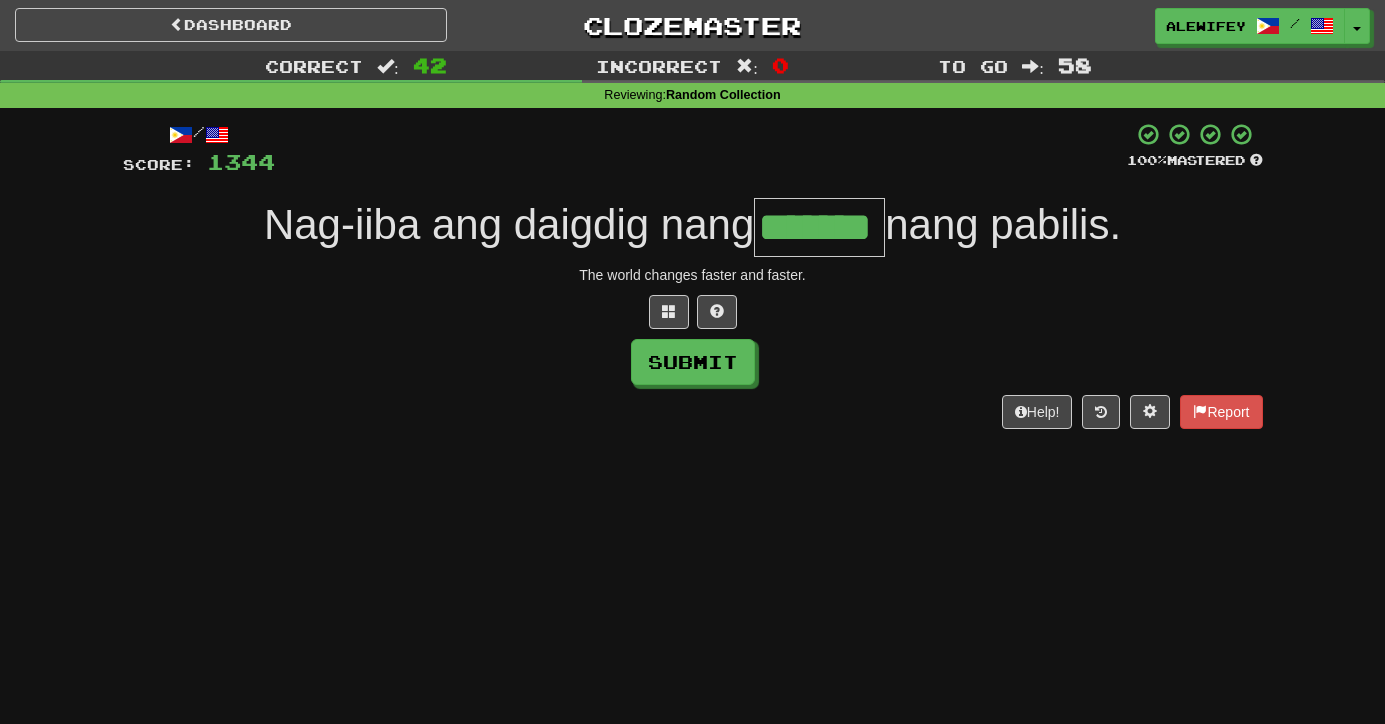 type on "*******" 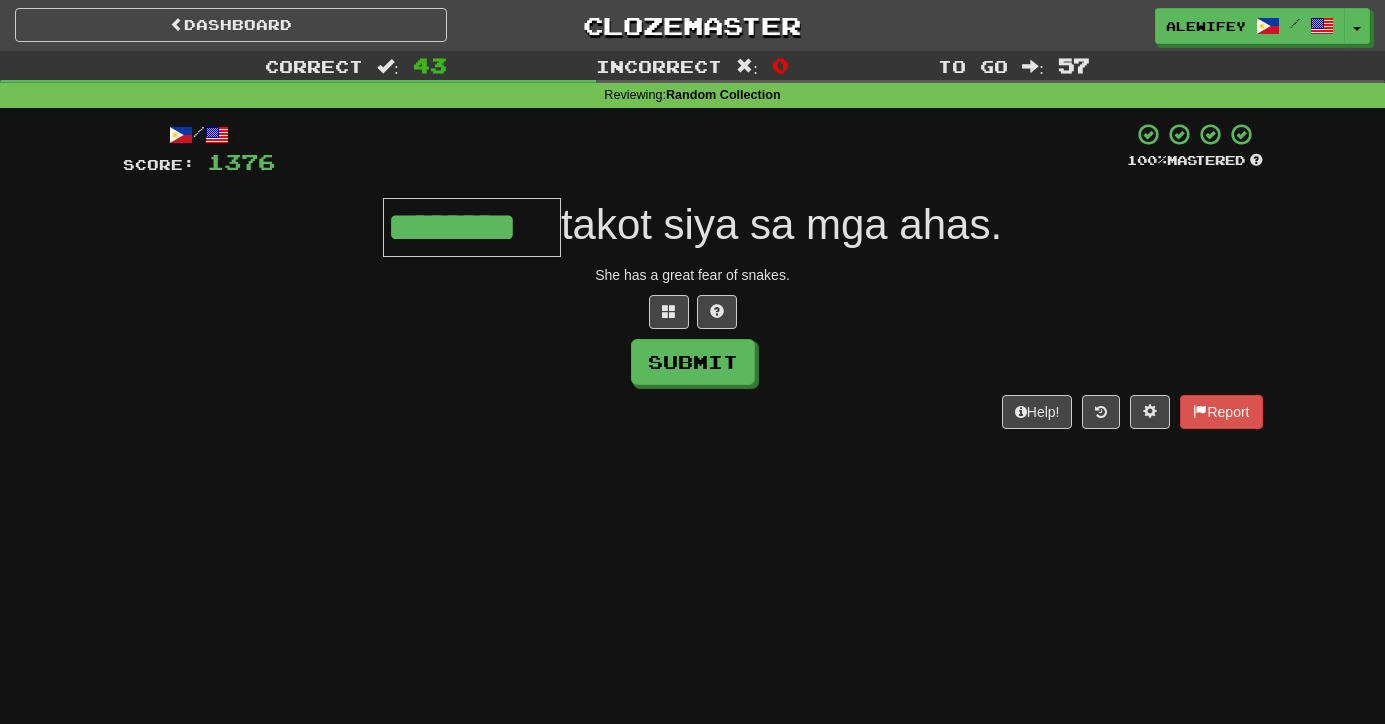 type on "********" 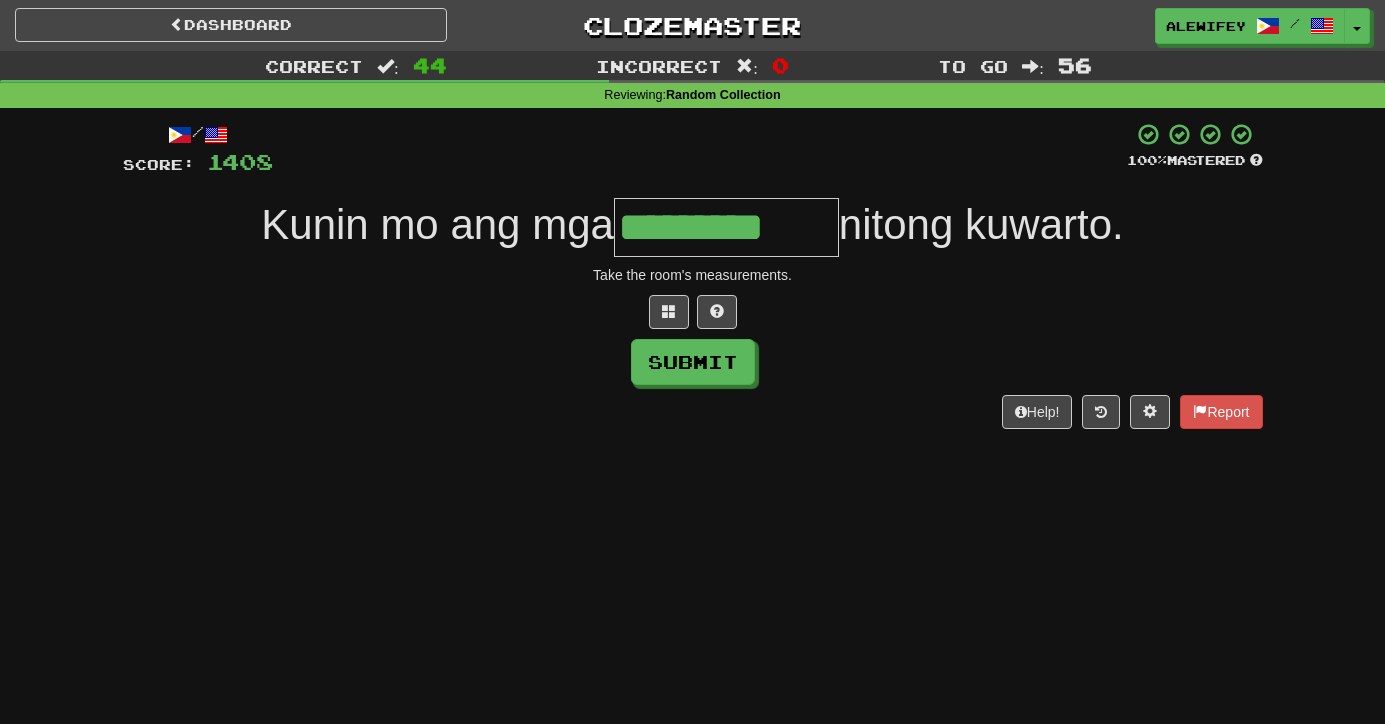 type on "**********" 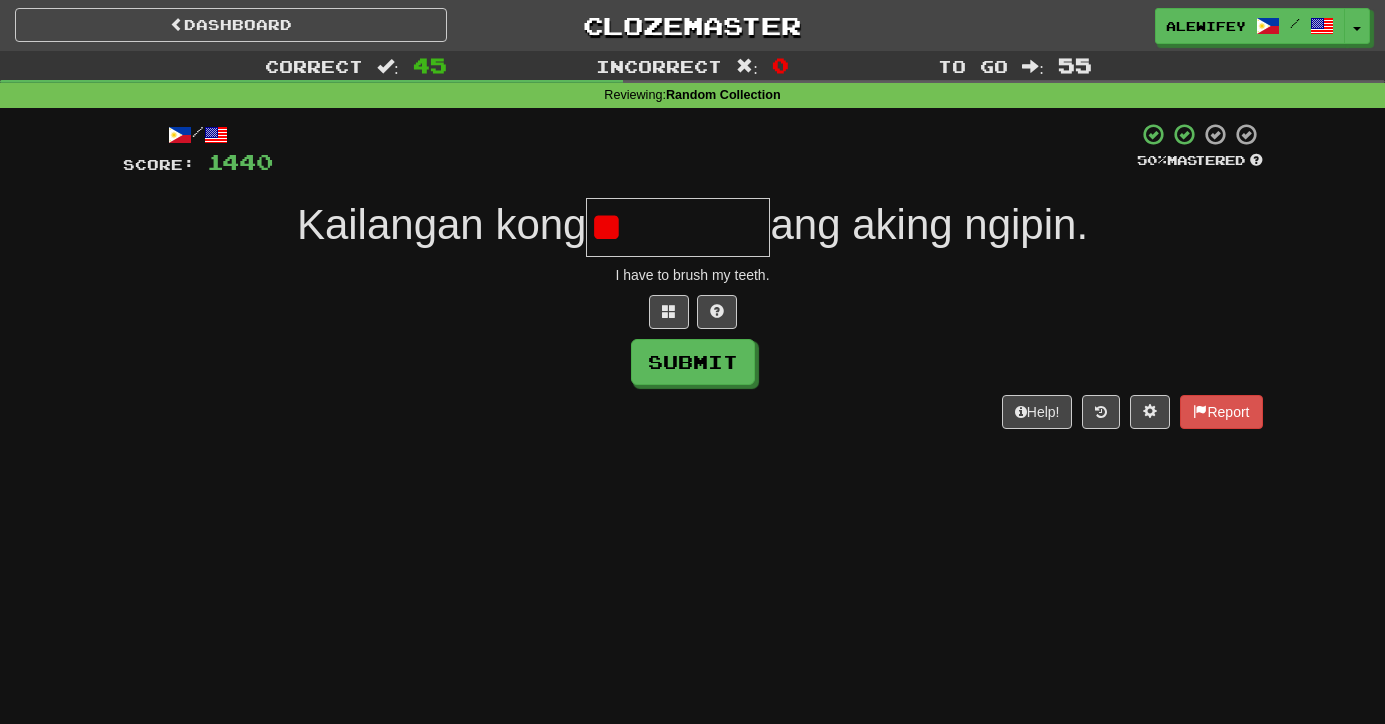 type on "*" 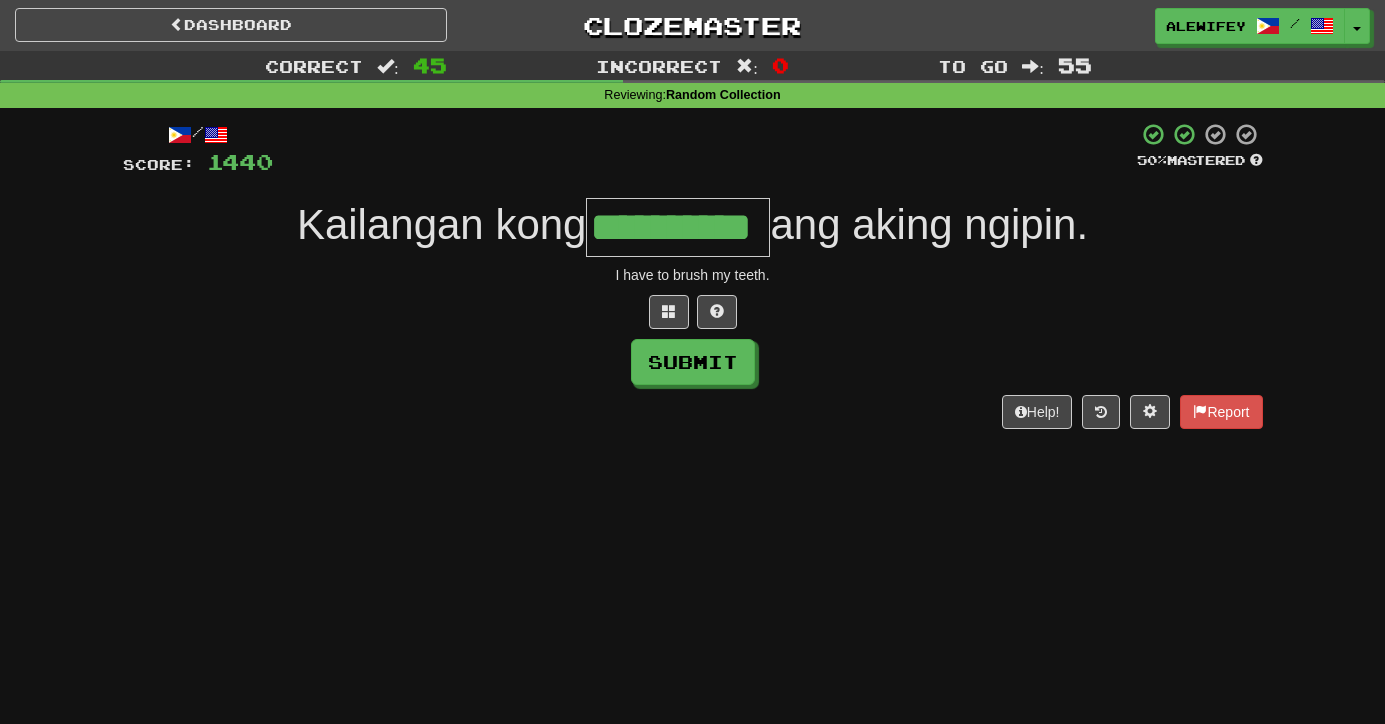 type on "**********" 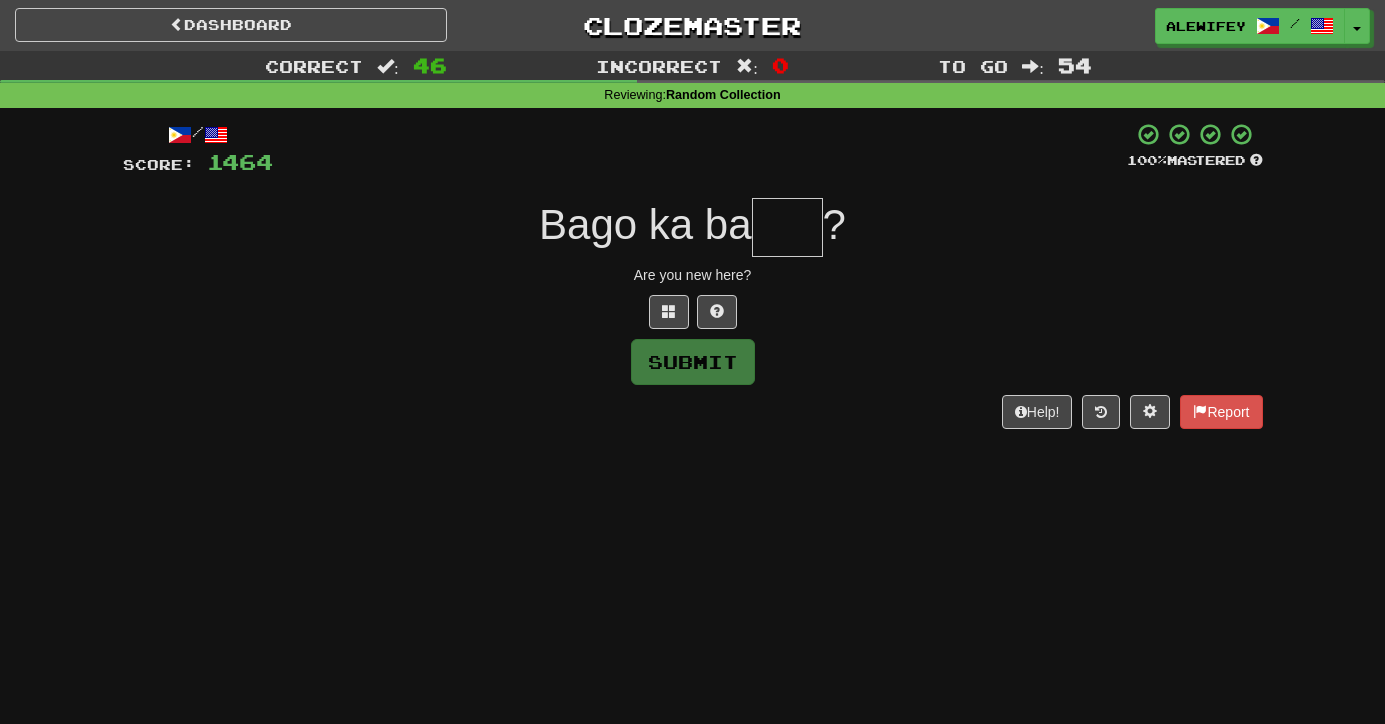 type on "*" 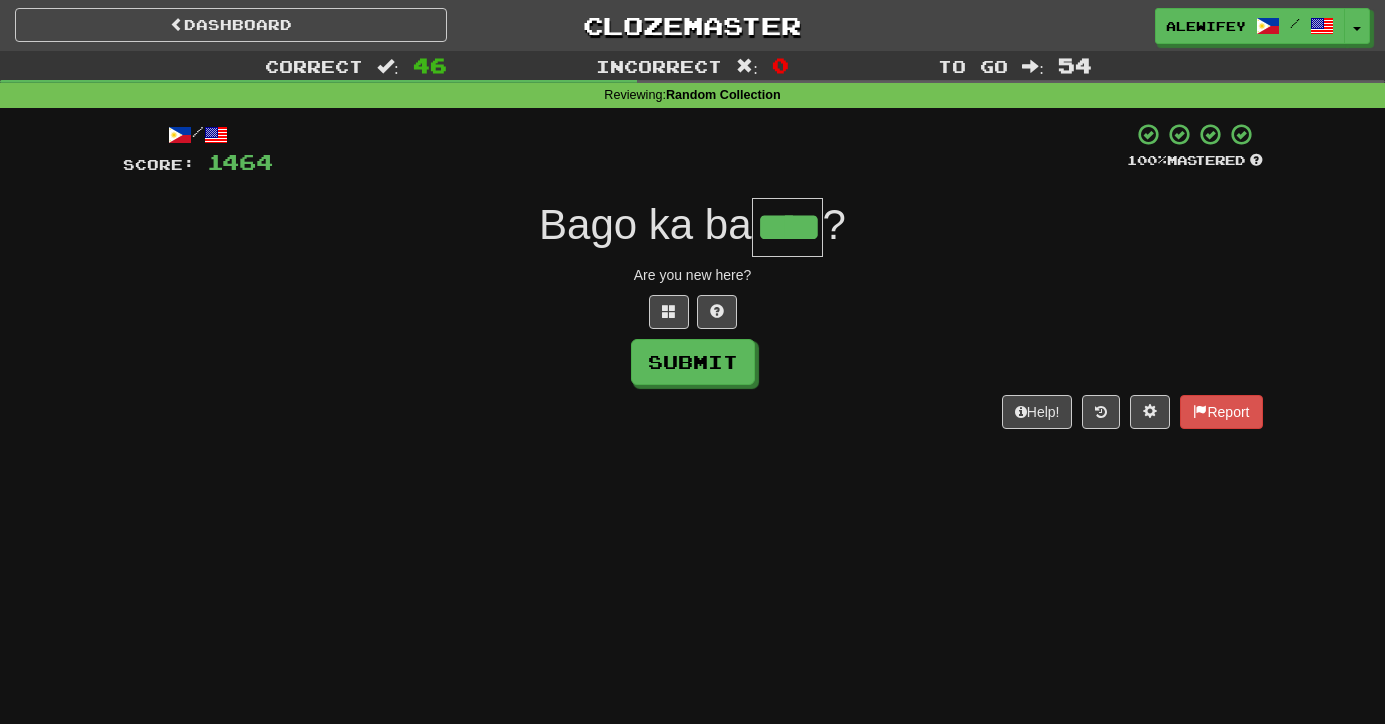 type on "****" 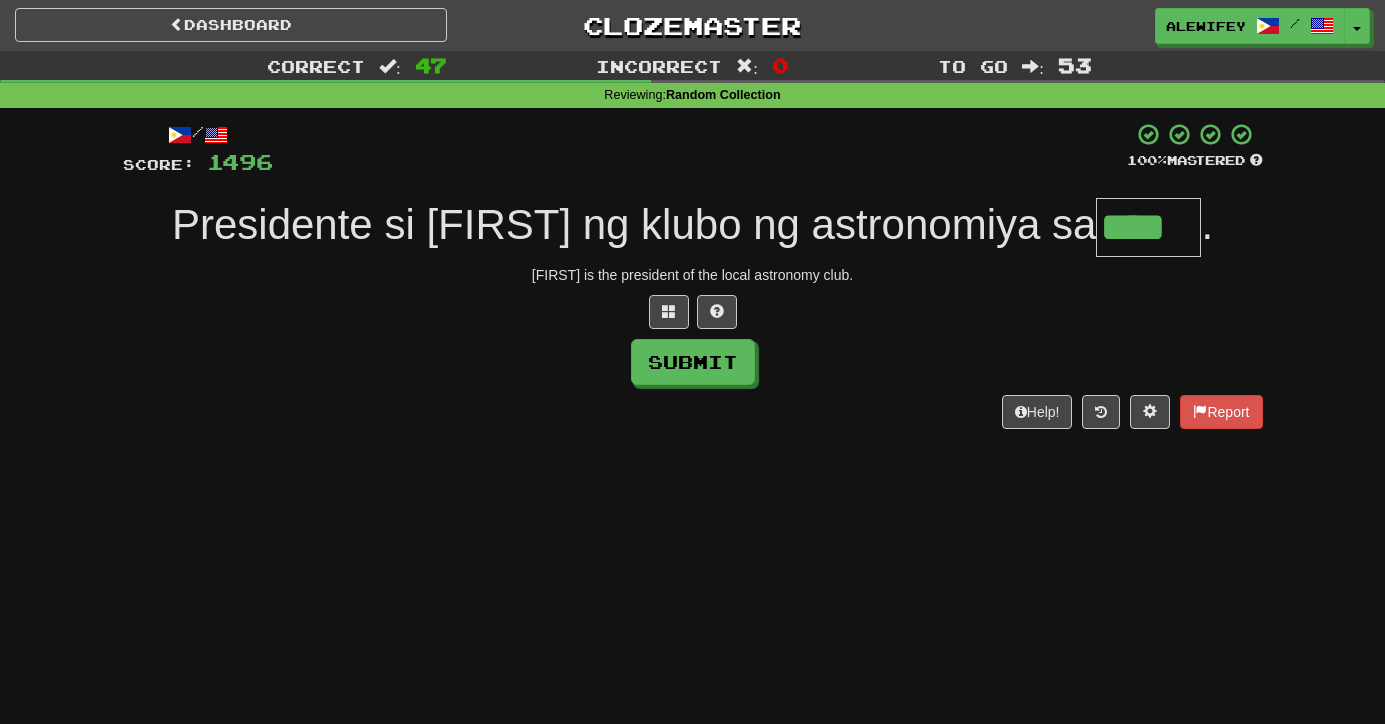 type on "****" 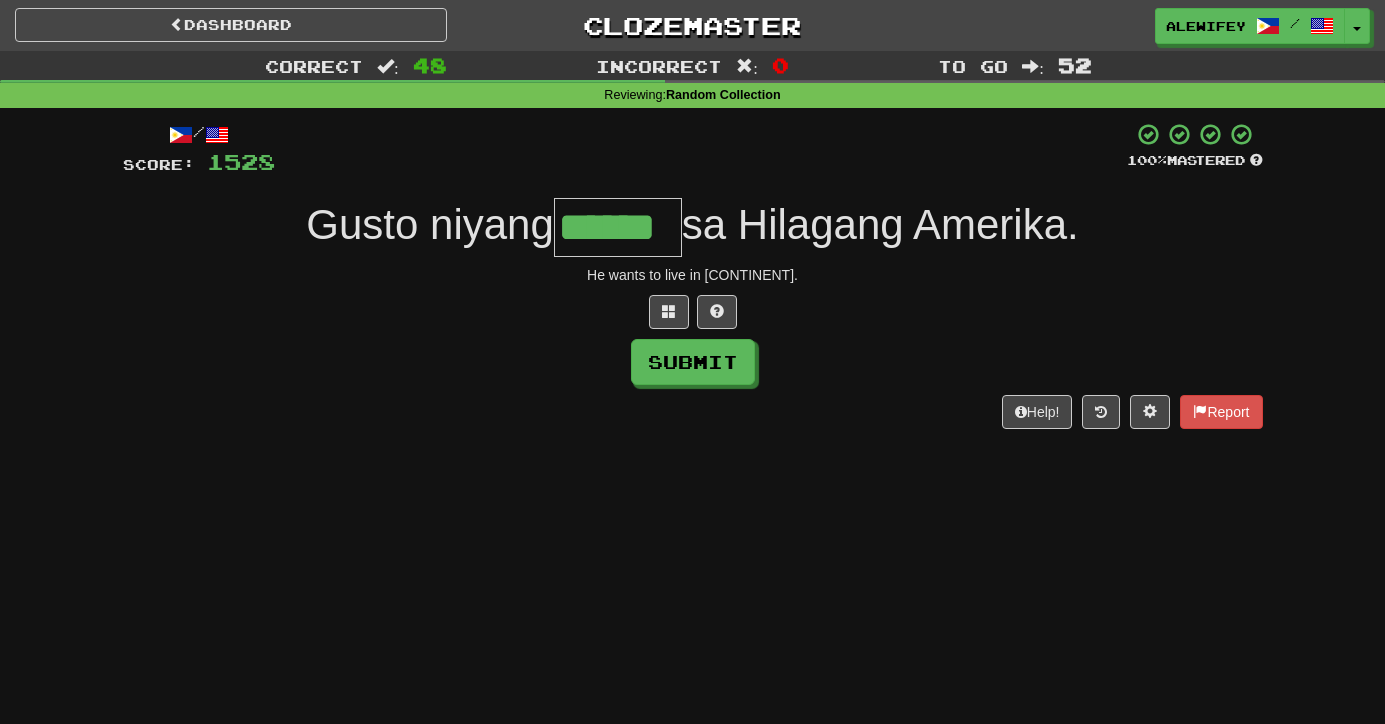type on "******" 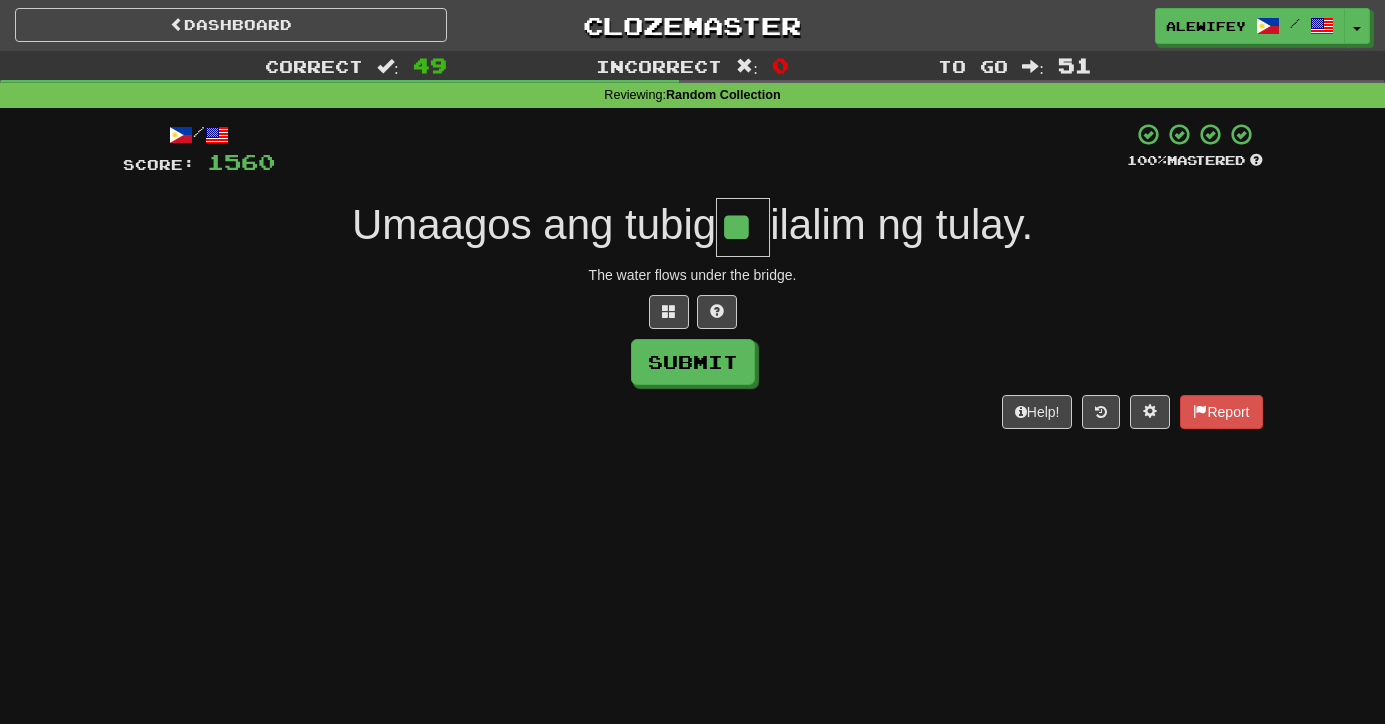type on "**" 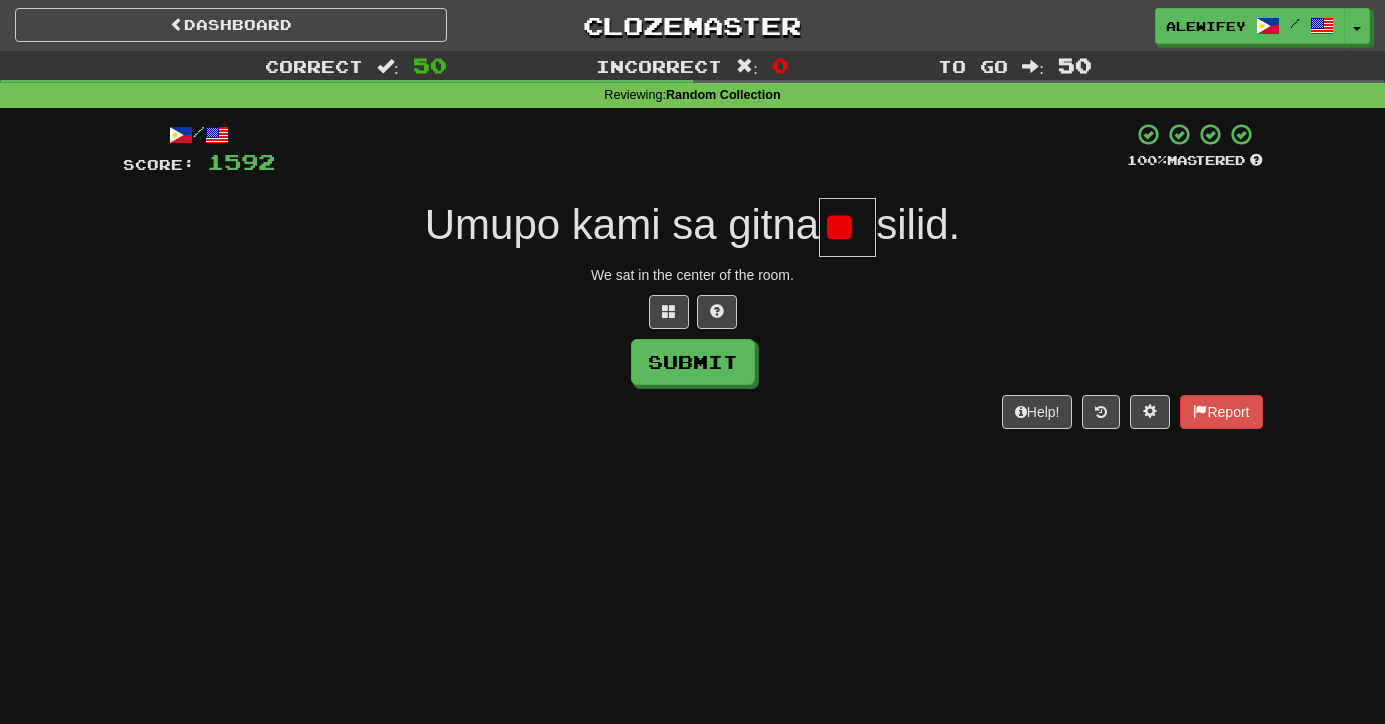 type on "*" 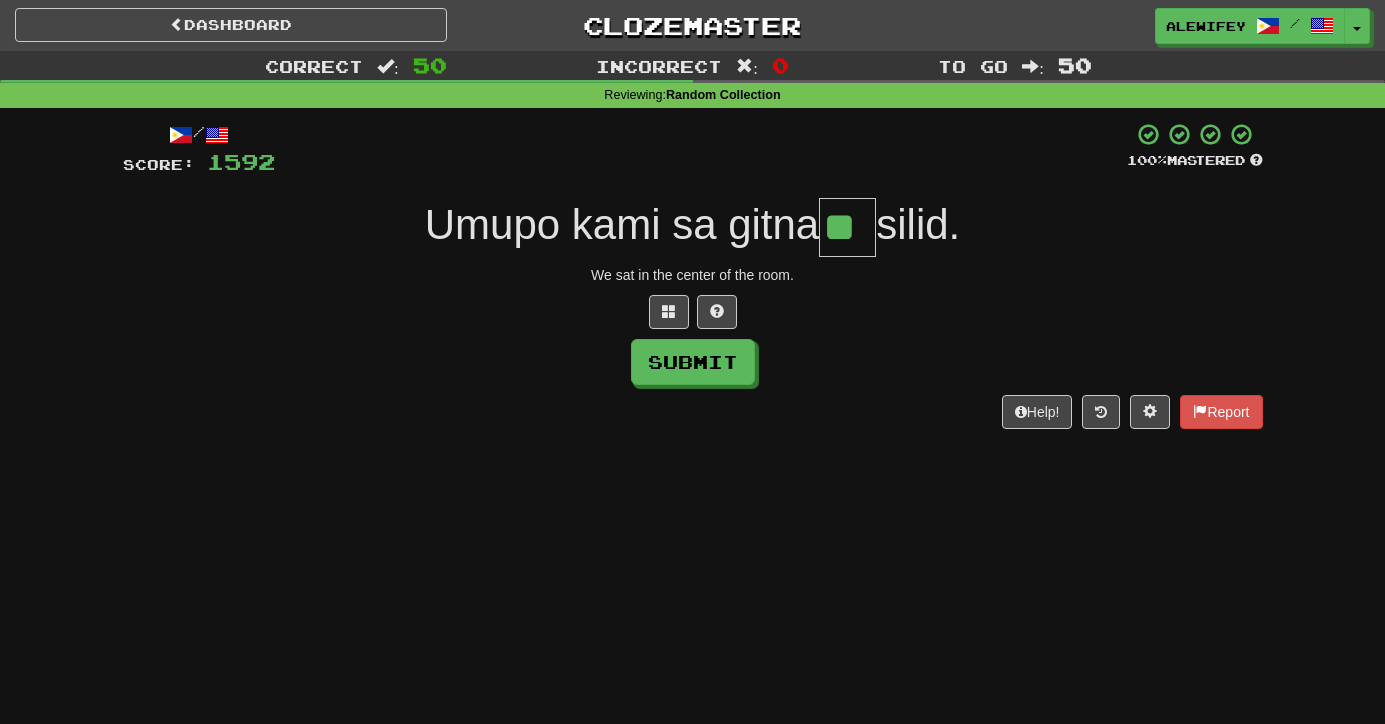 type on "**" 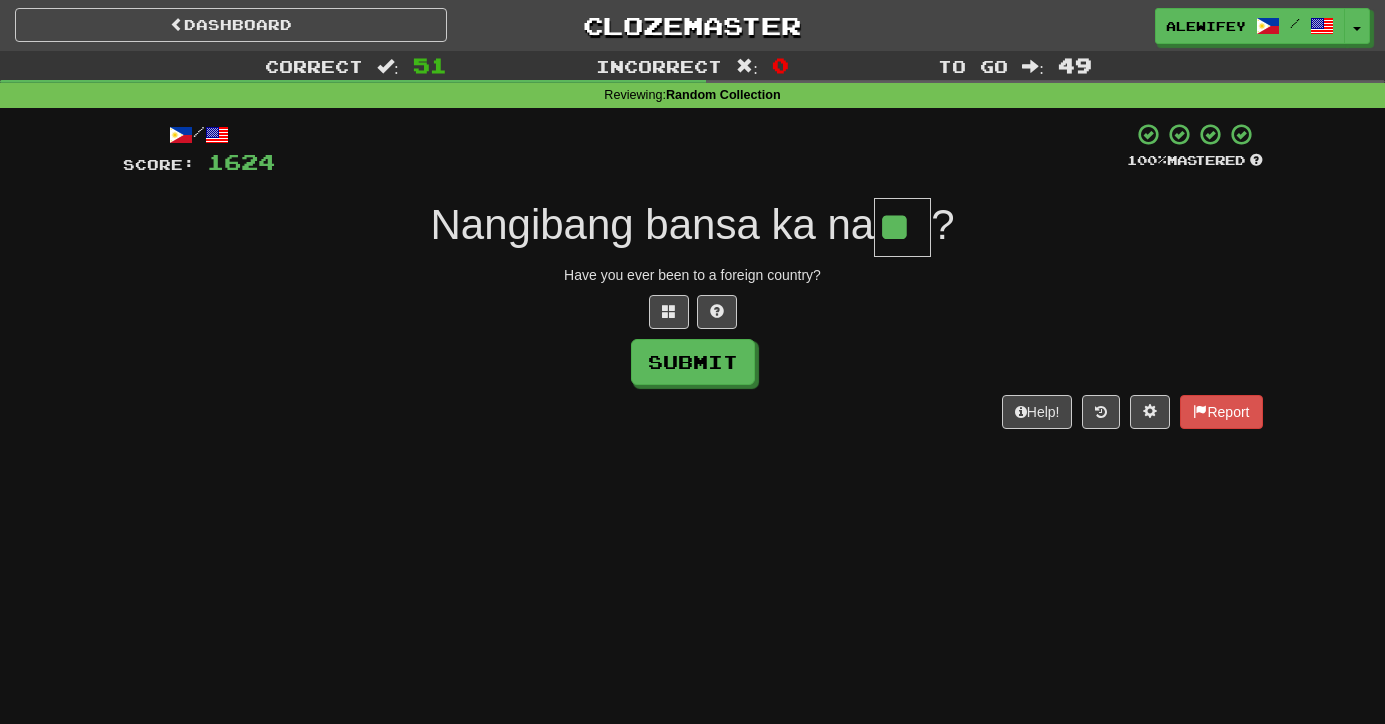 type on "**" 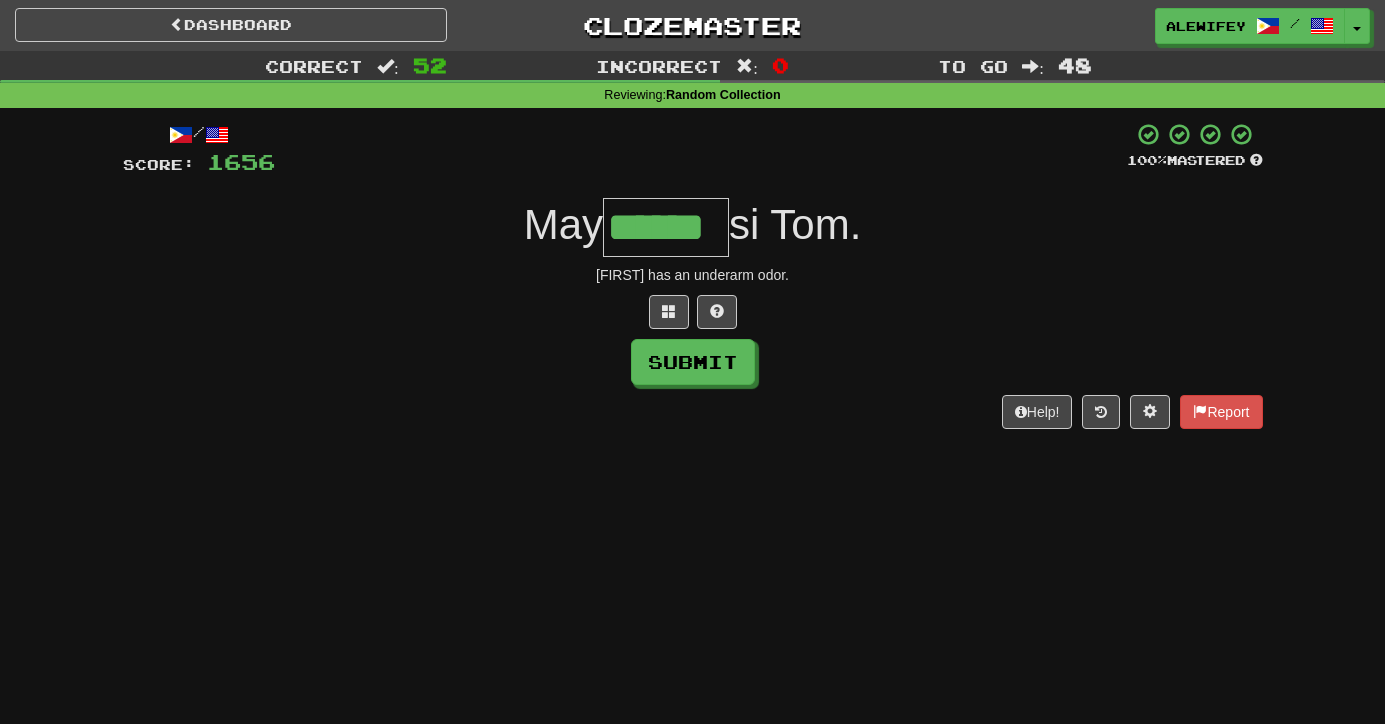 type on "******" 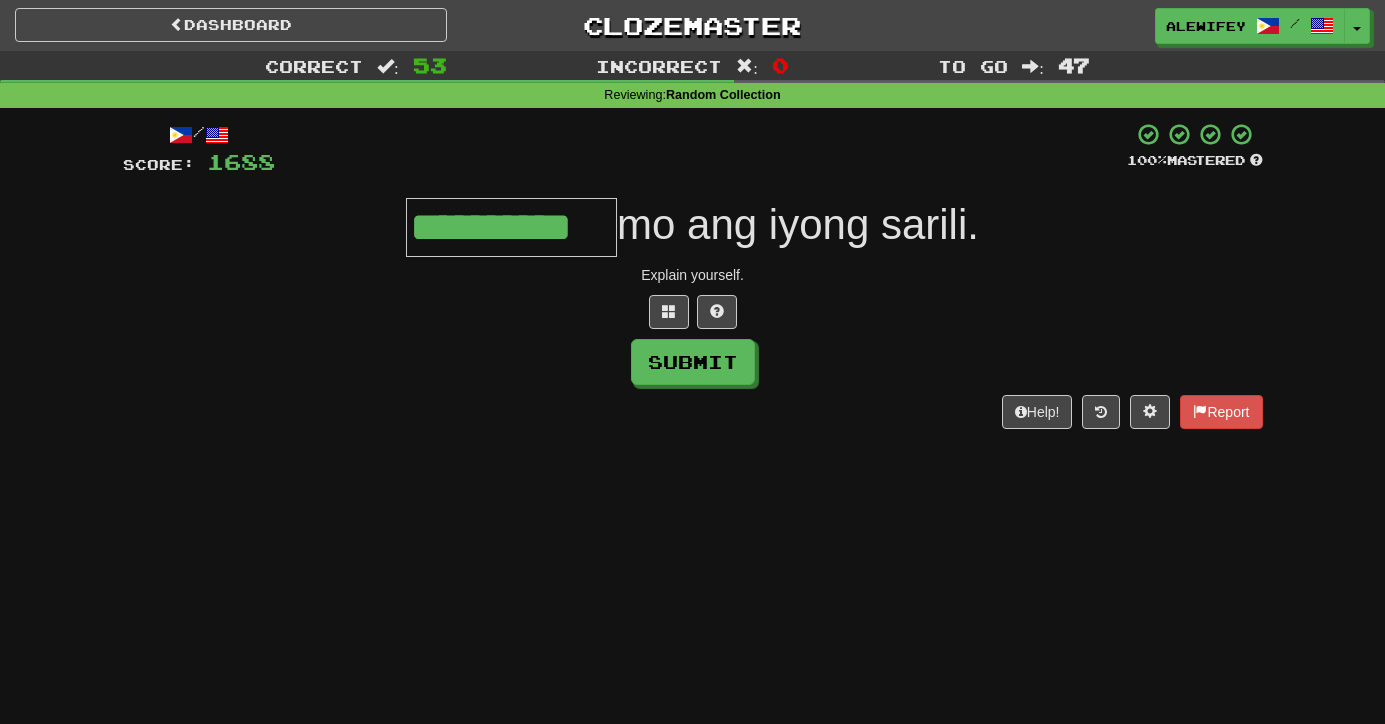 type on "**********" 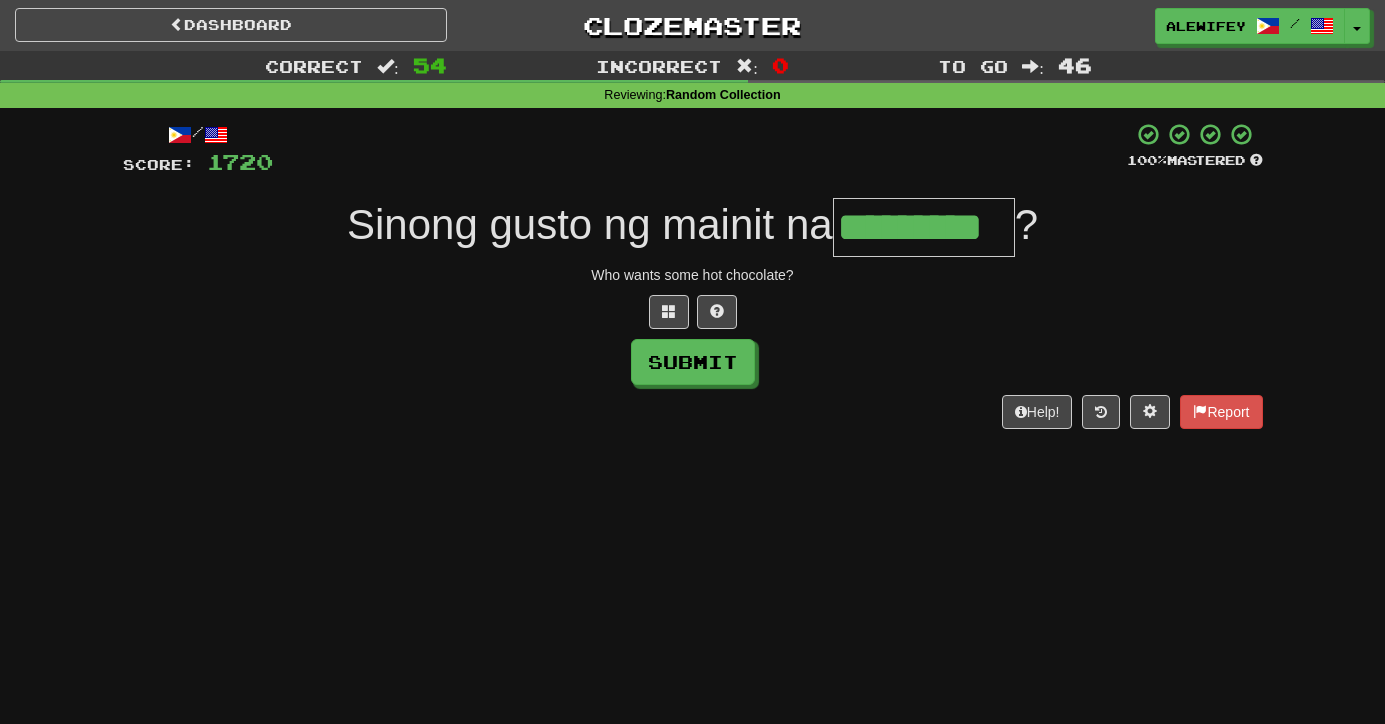 type on "*********" 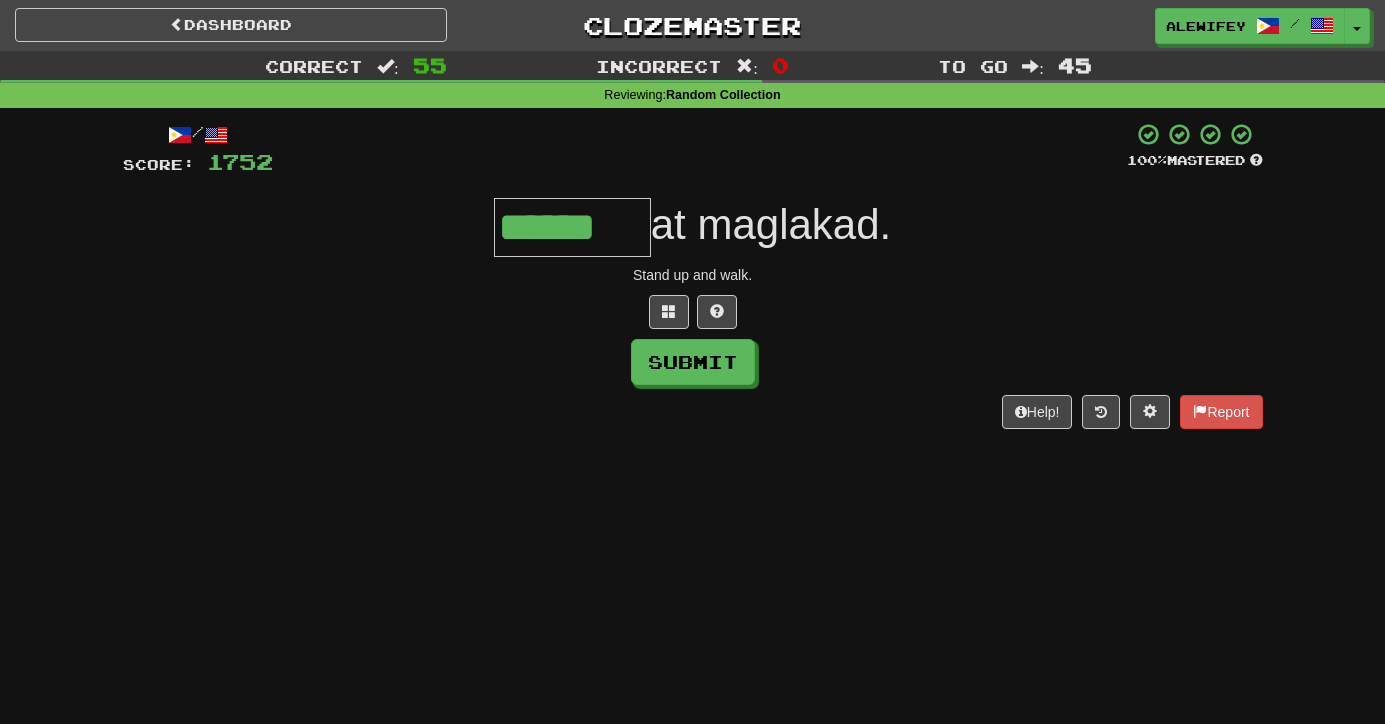 type on "******" 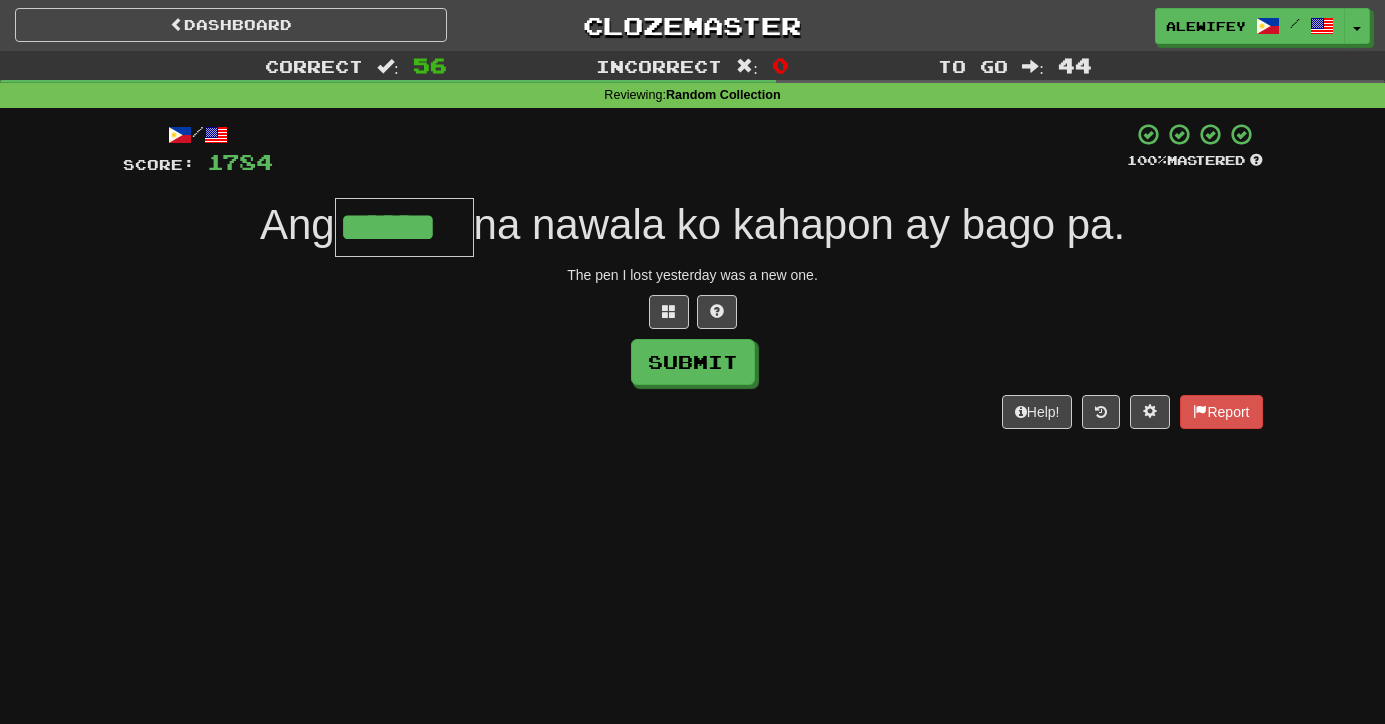 type on "******" 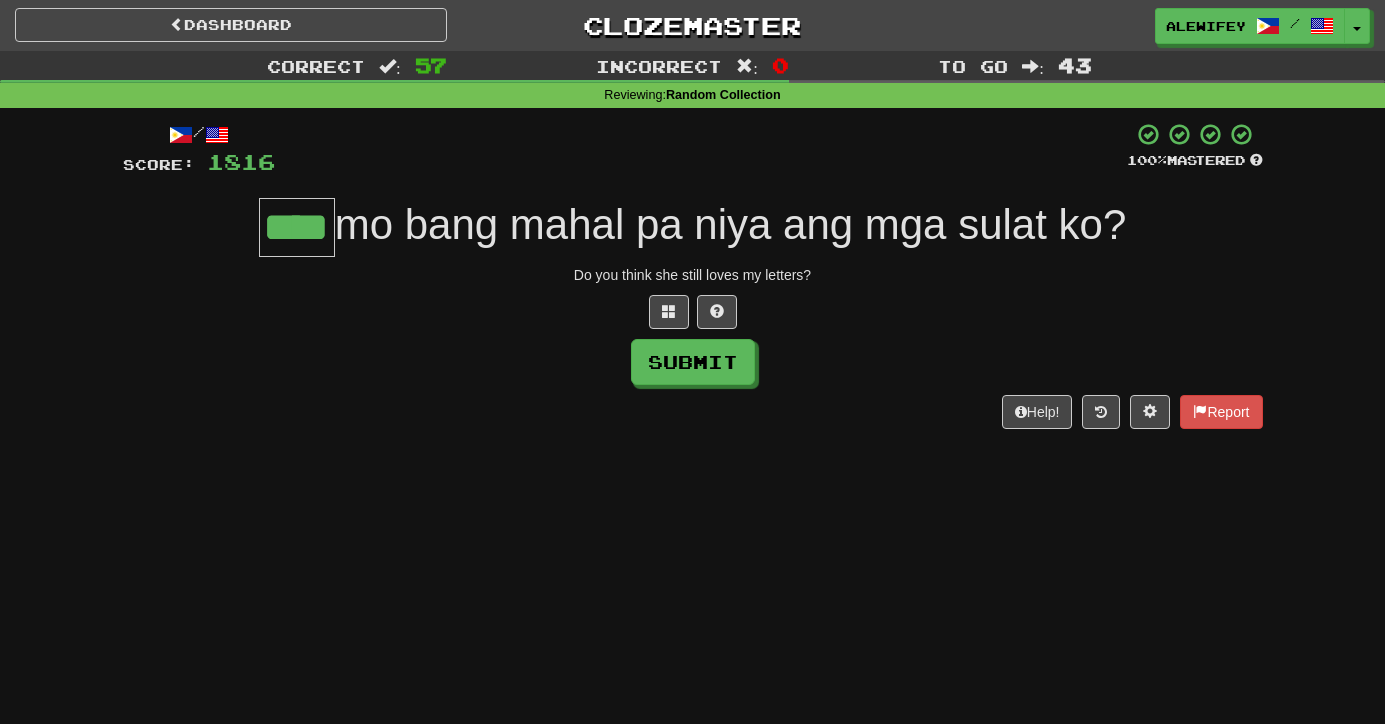 type on "****" 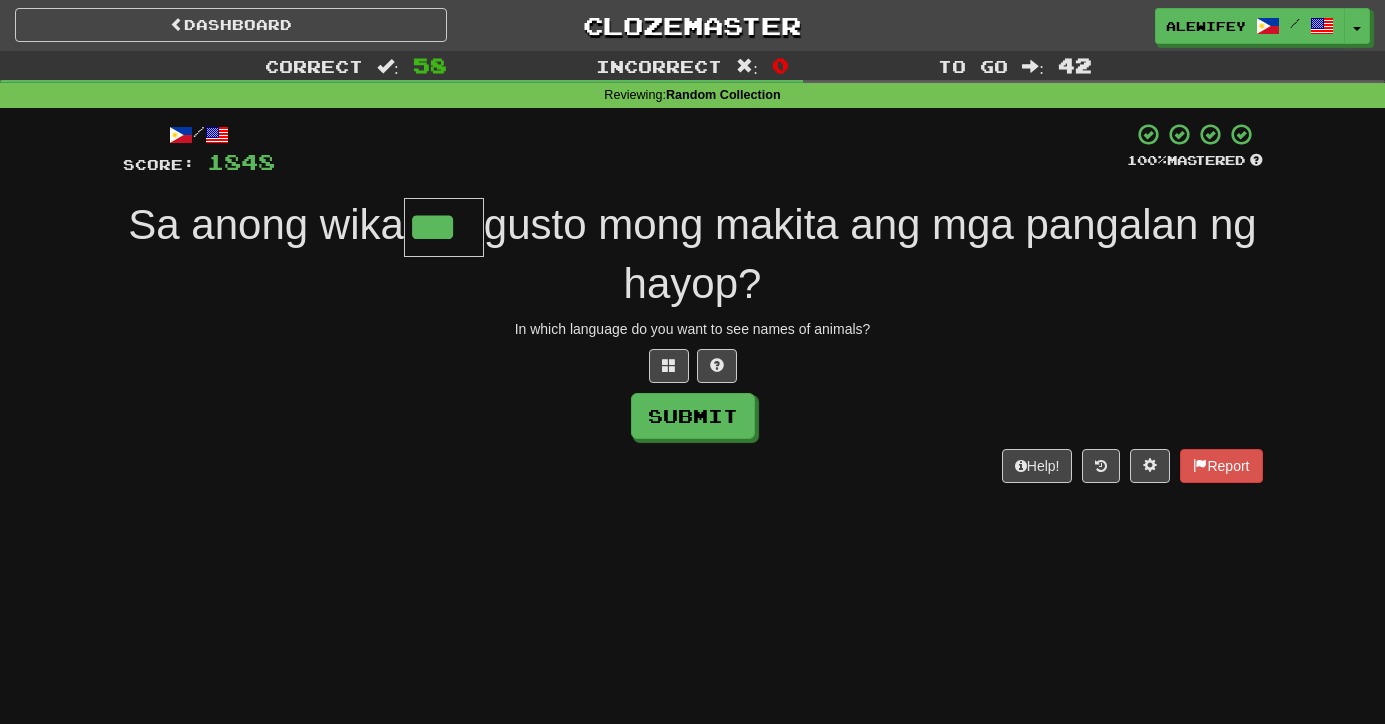 type on "***" 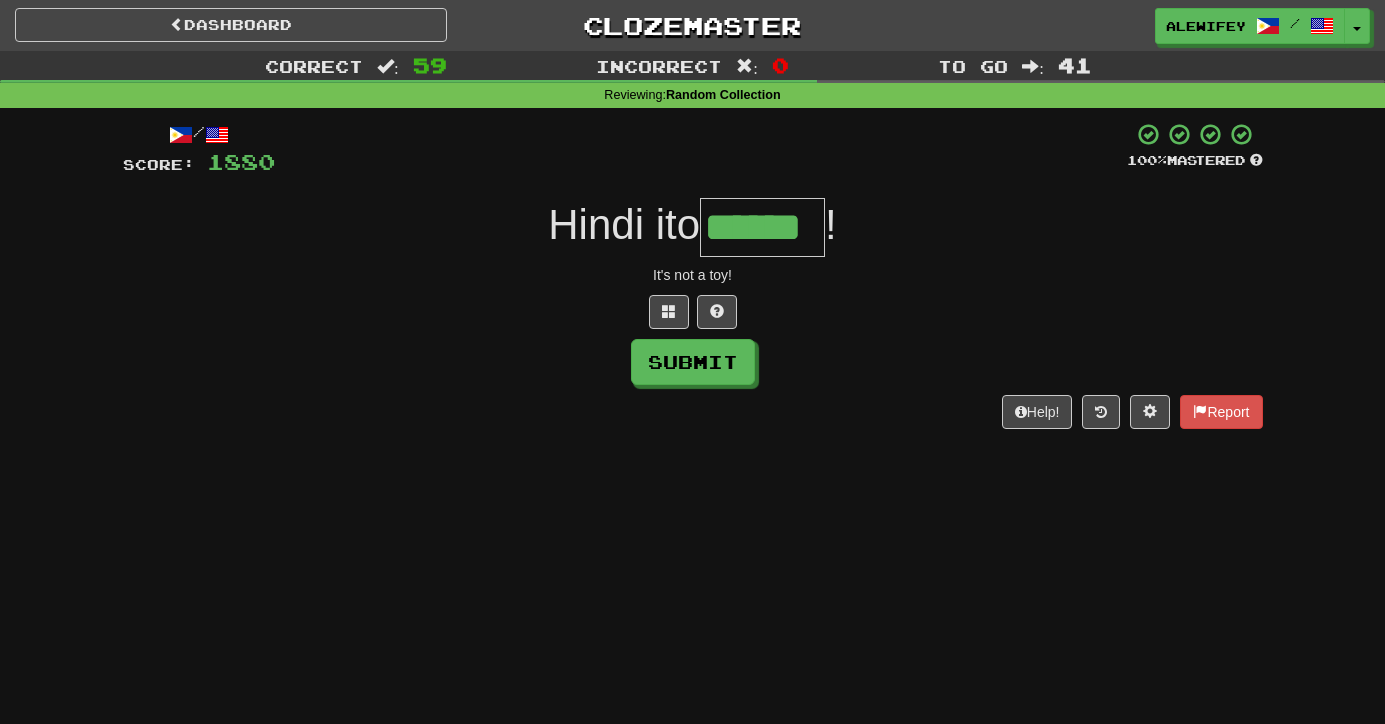 type on "******" 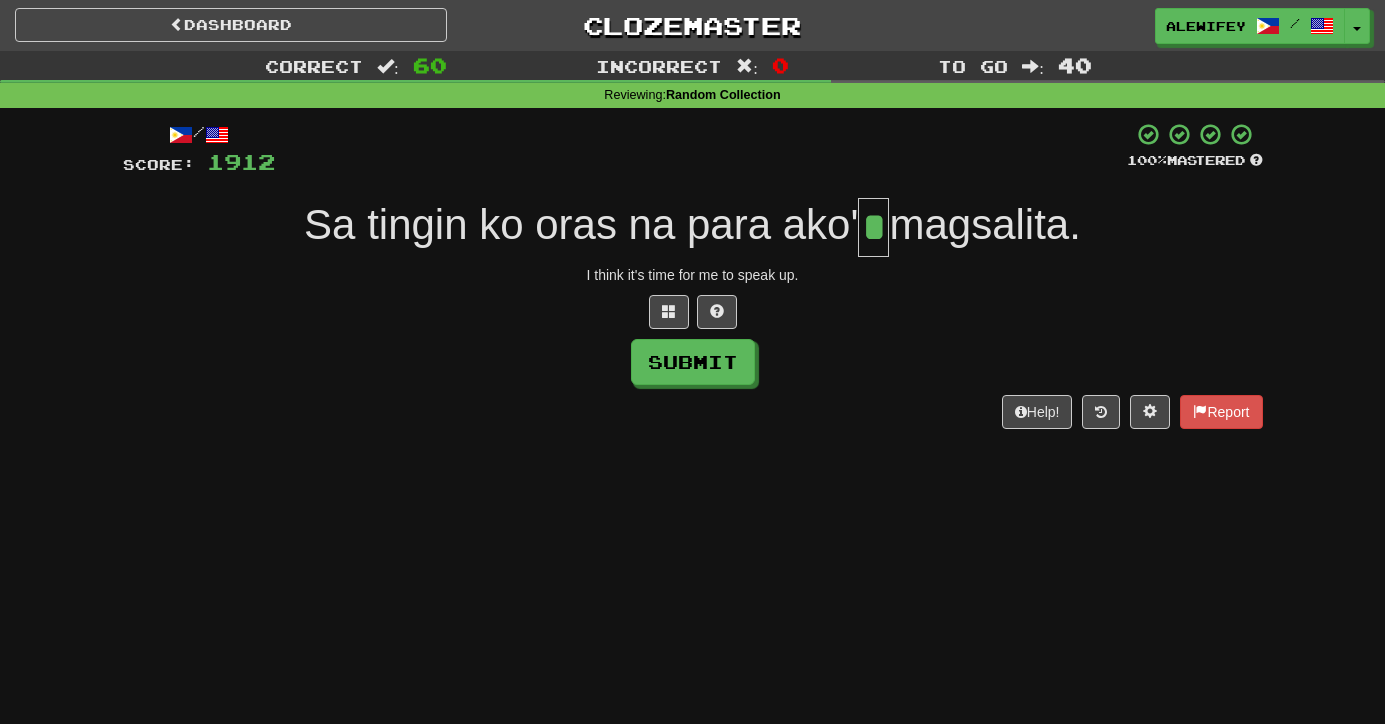 type on "*" 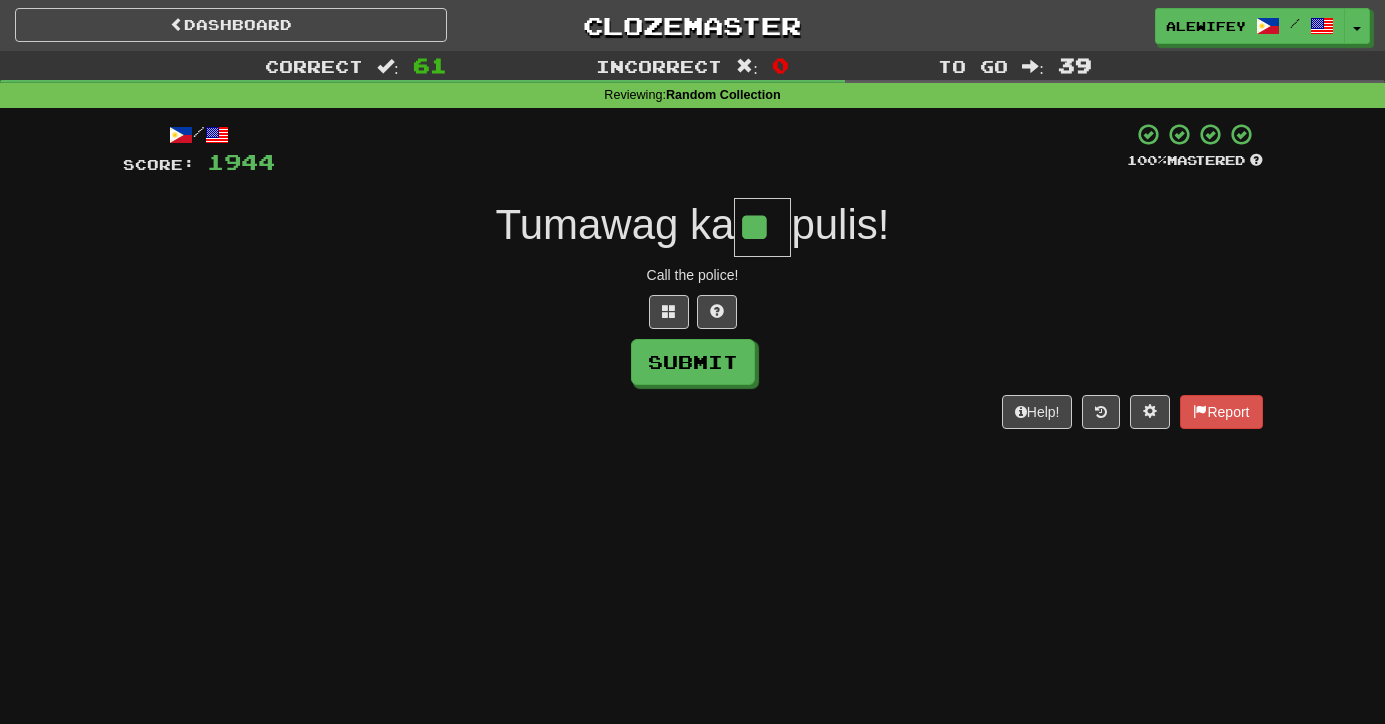 type on "**" 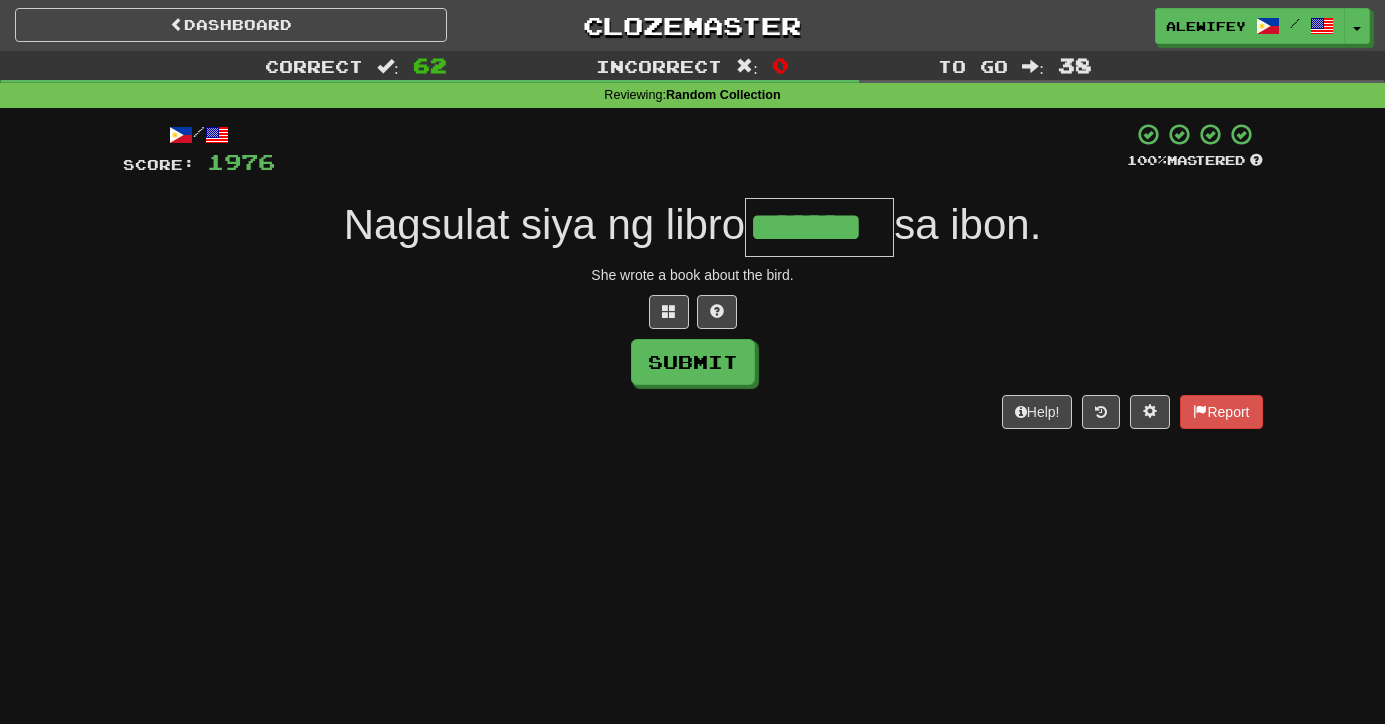 type on "*******" 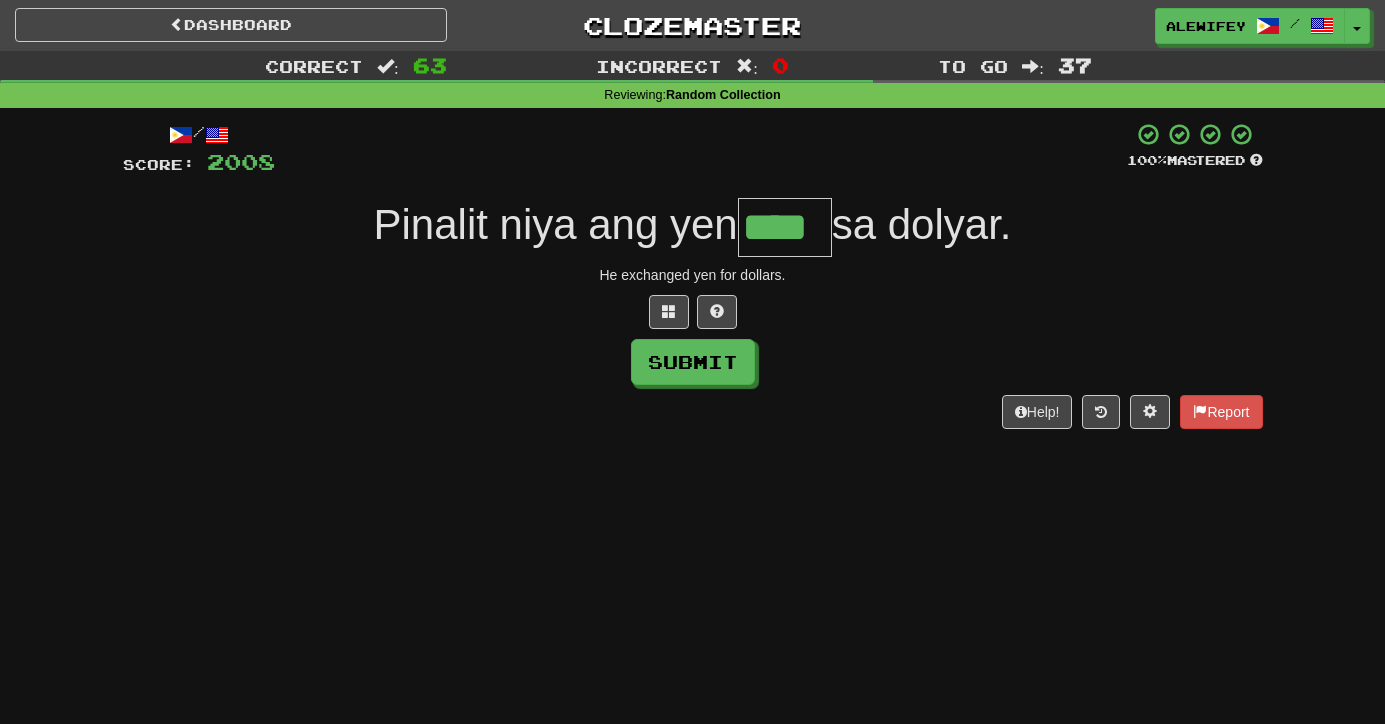 type on "****" 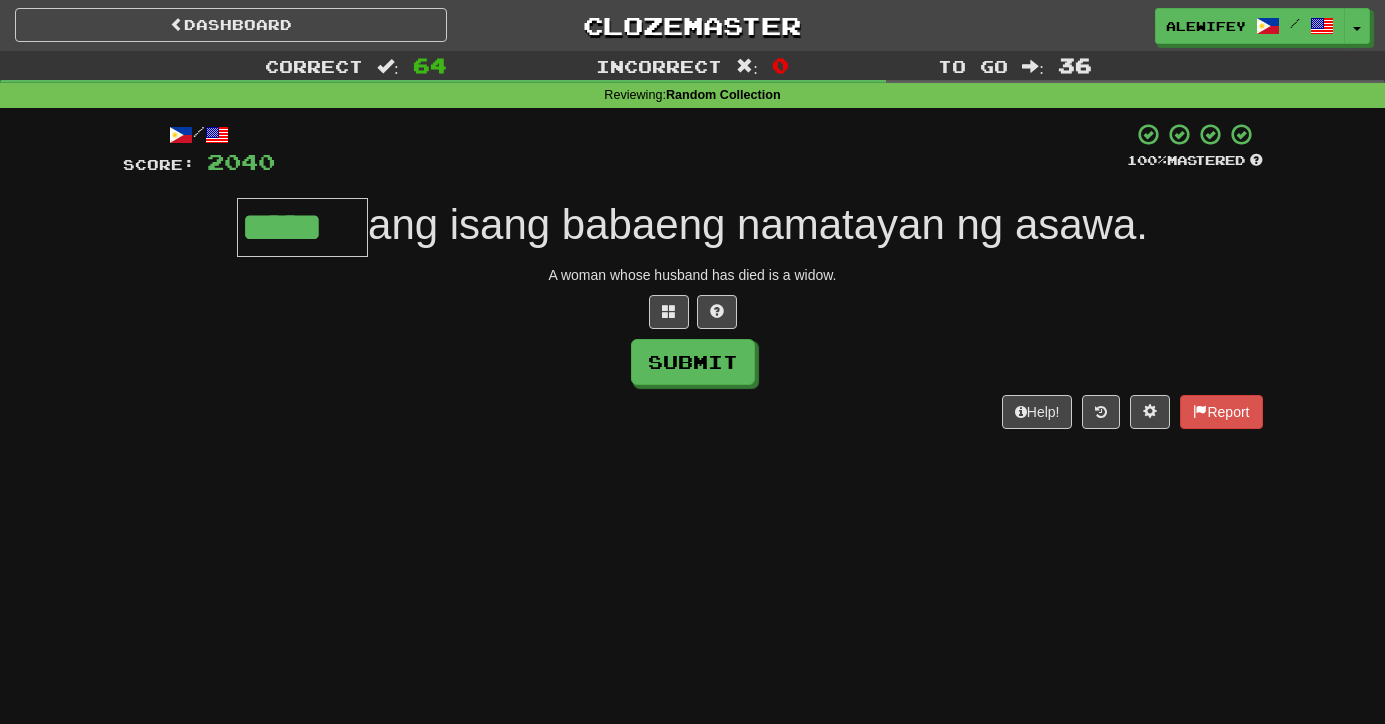 type on "*****" 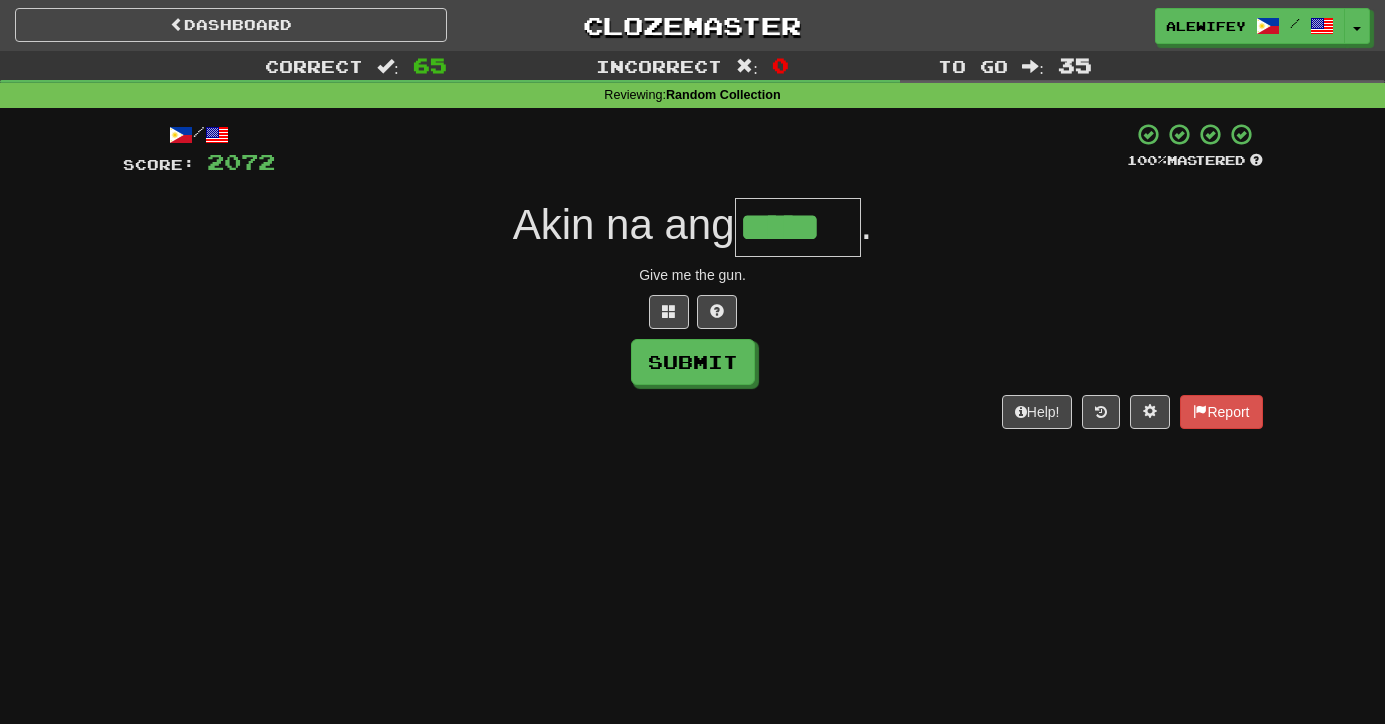 type on "*****" 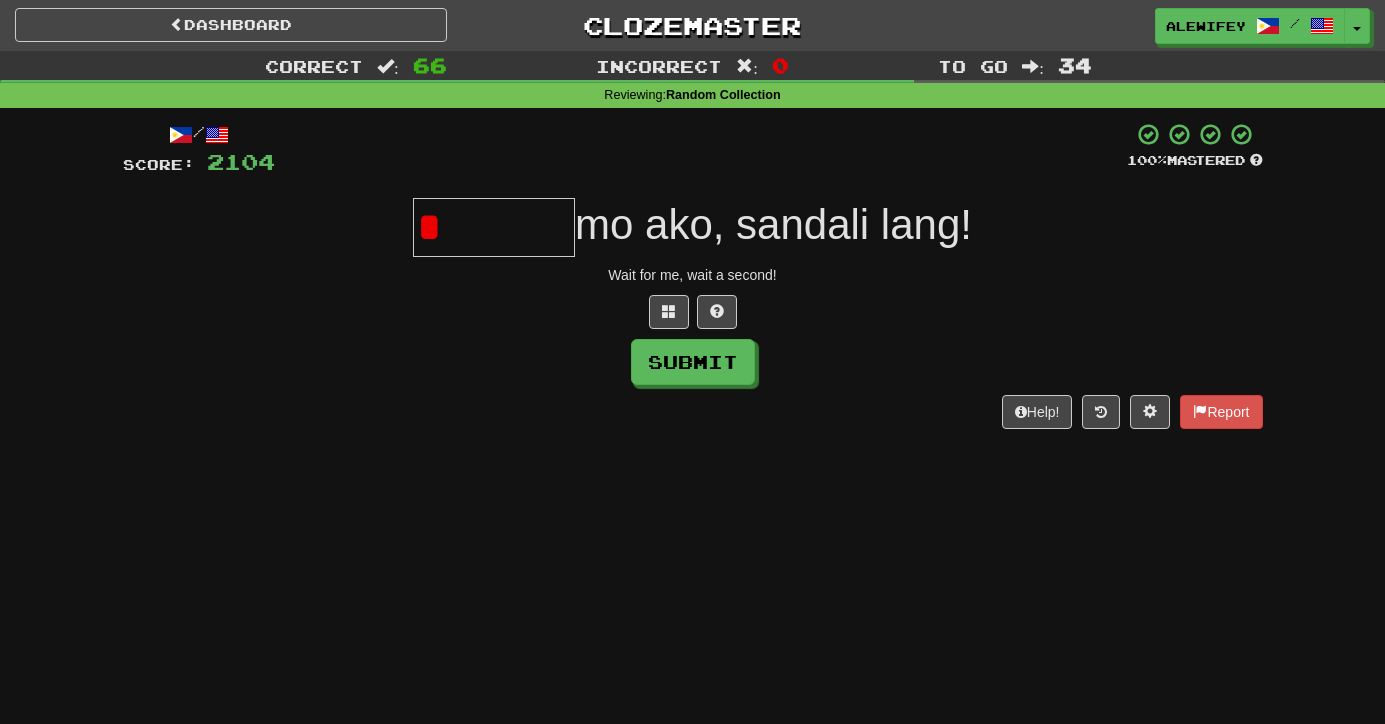 scroll, scrollTop: 0, scrollLeft: 0, axis: both 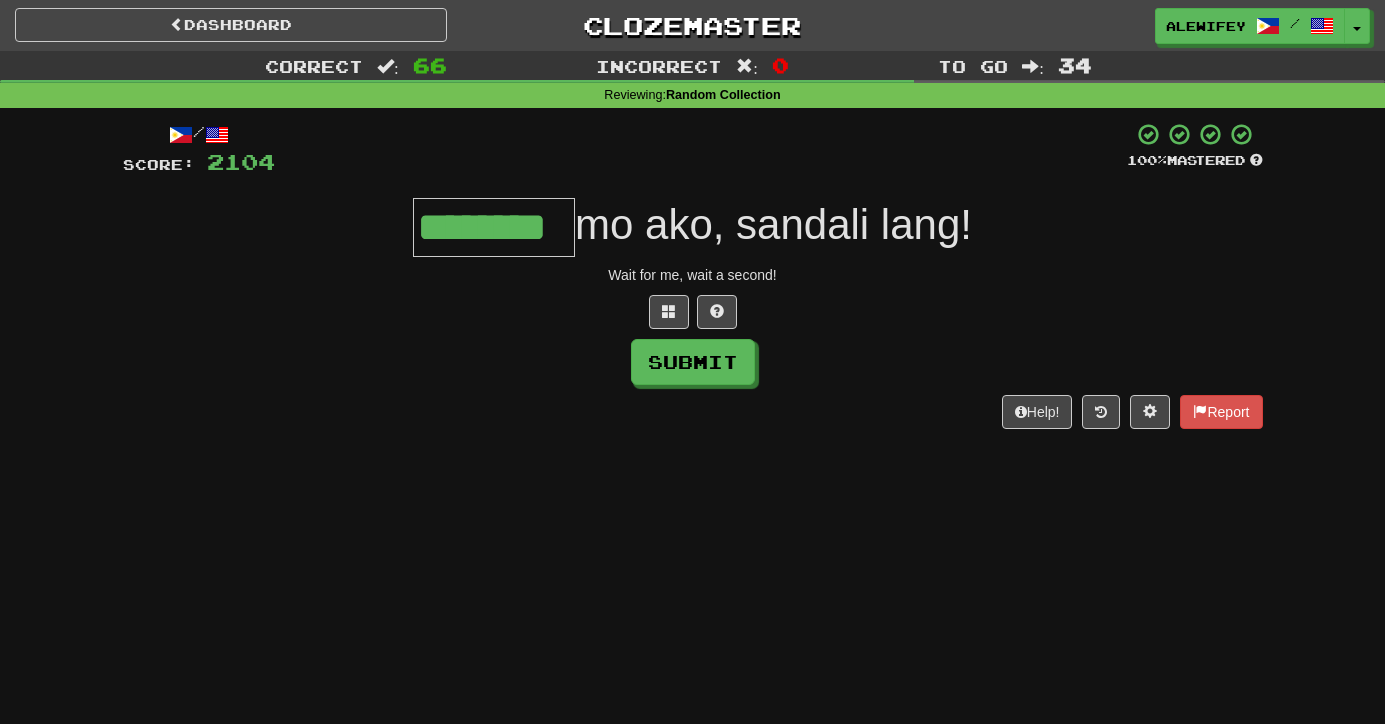 type on "********" 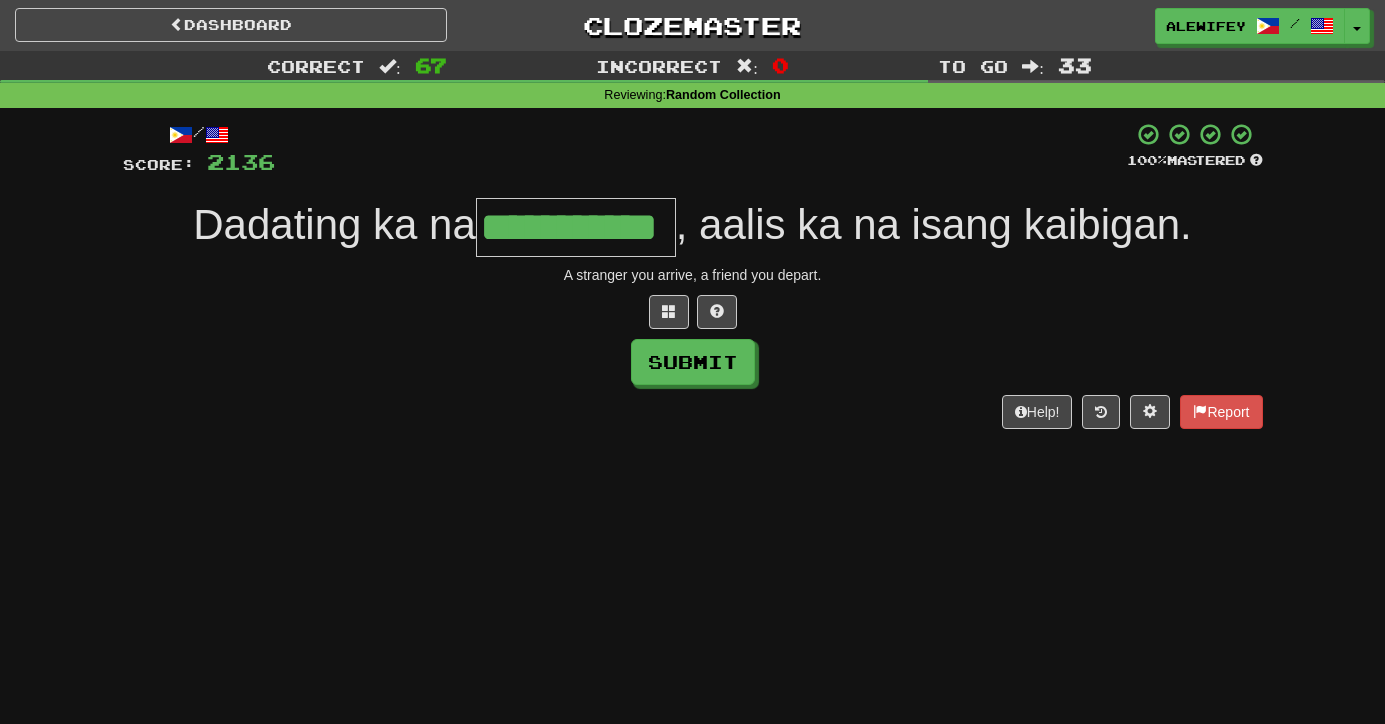 type on "**********" 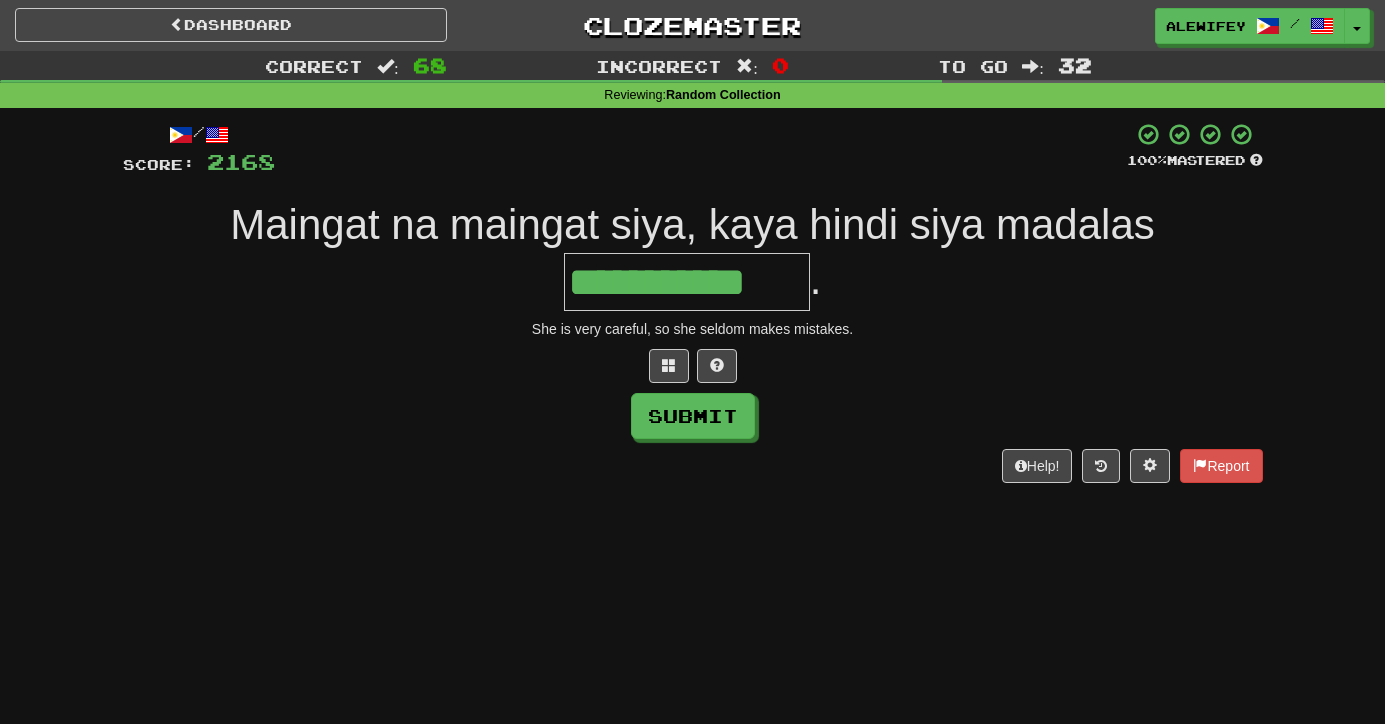 type on "**********" 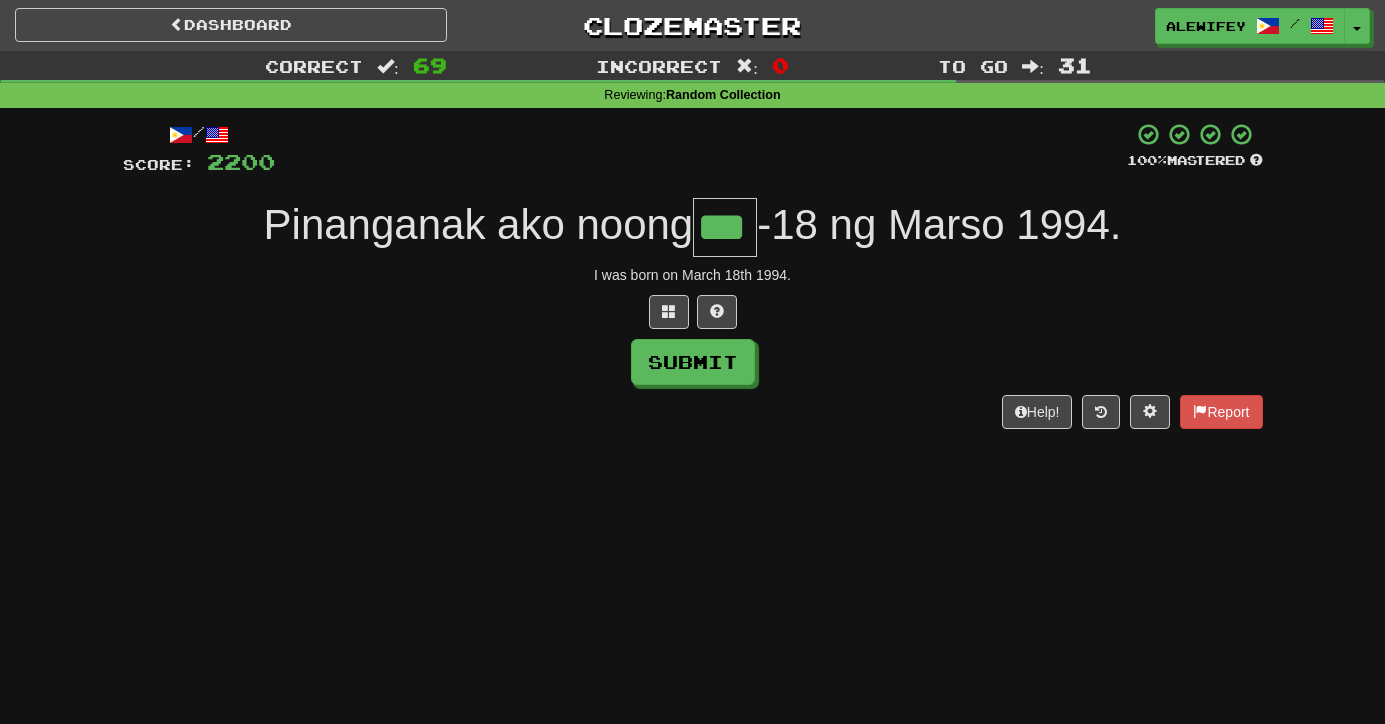type on "***" 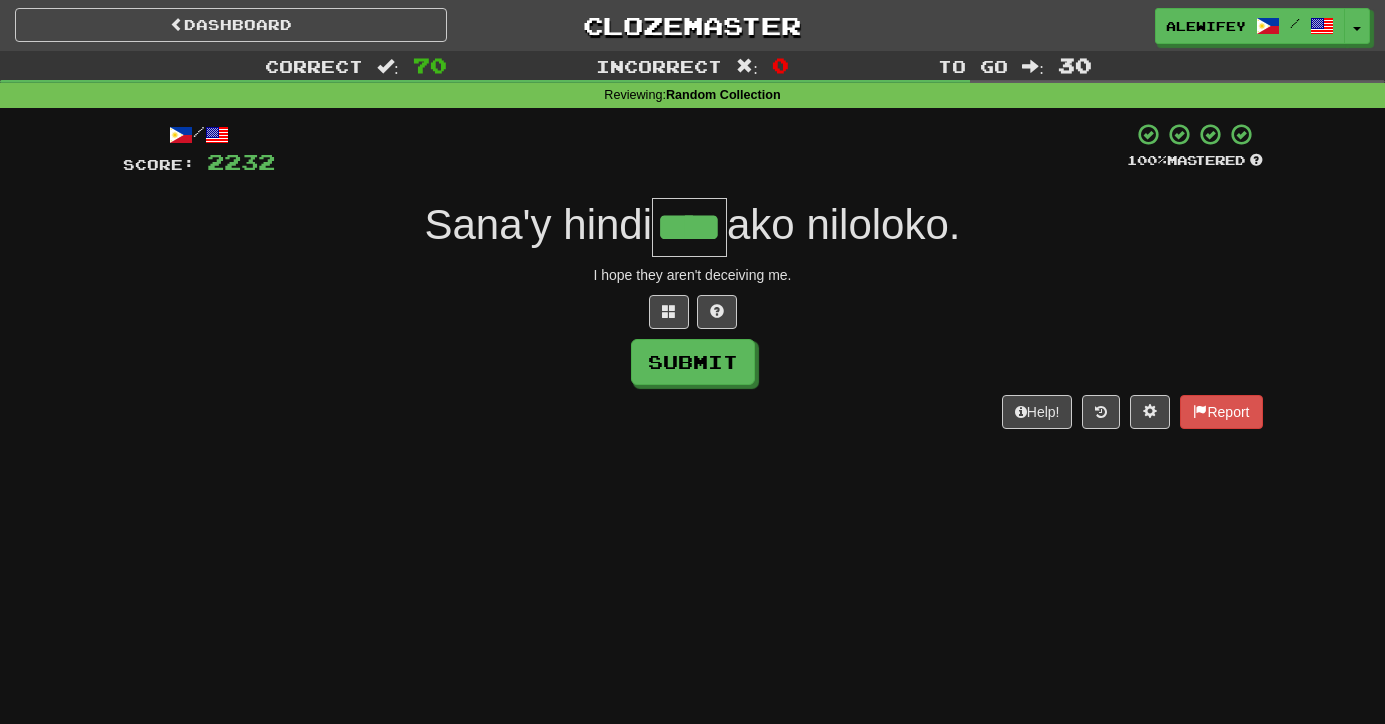 type on "****" 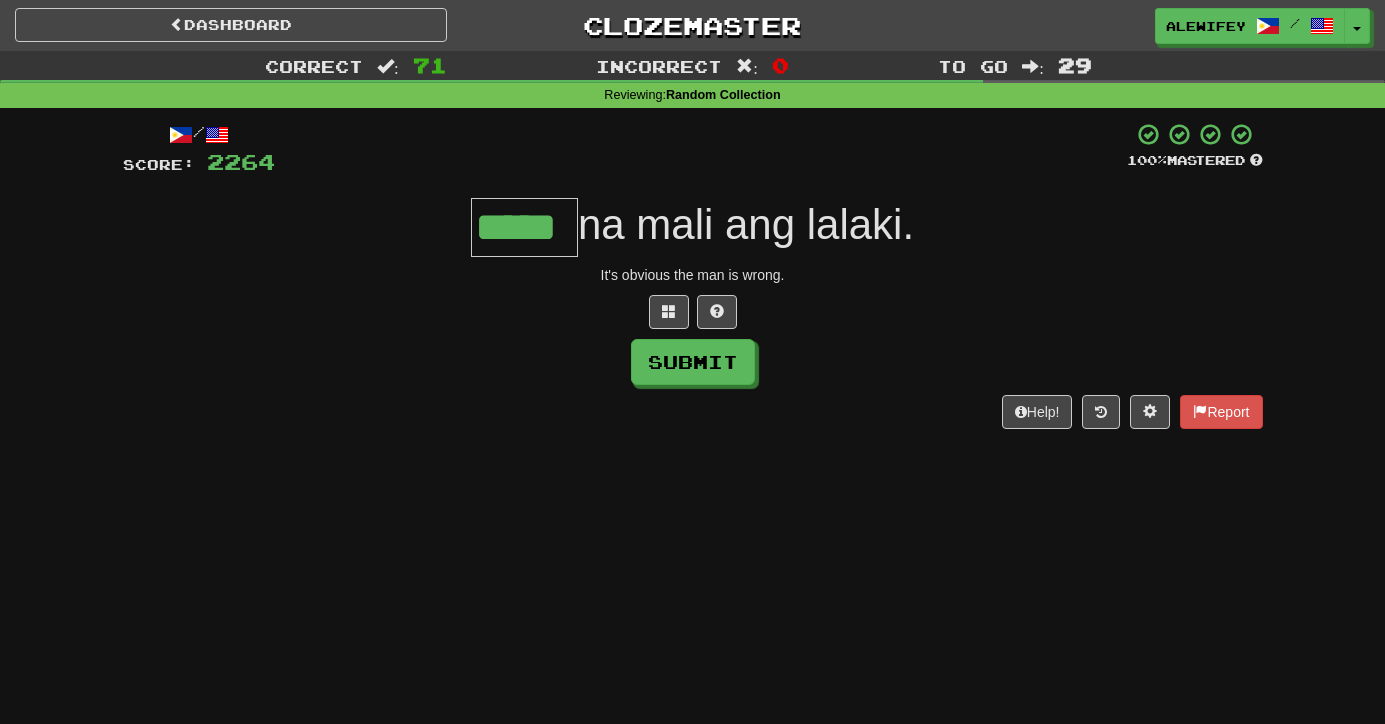type on "*****" 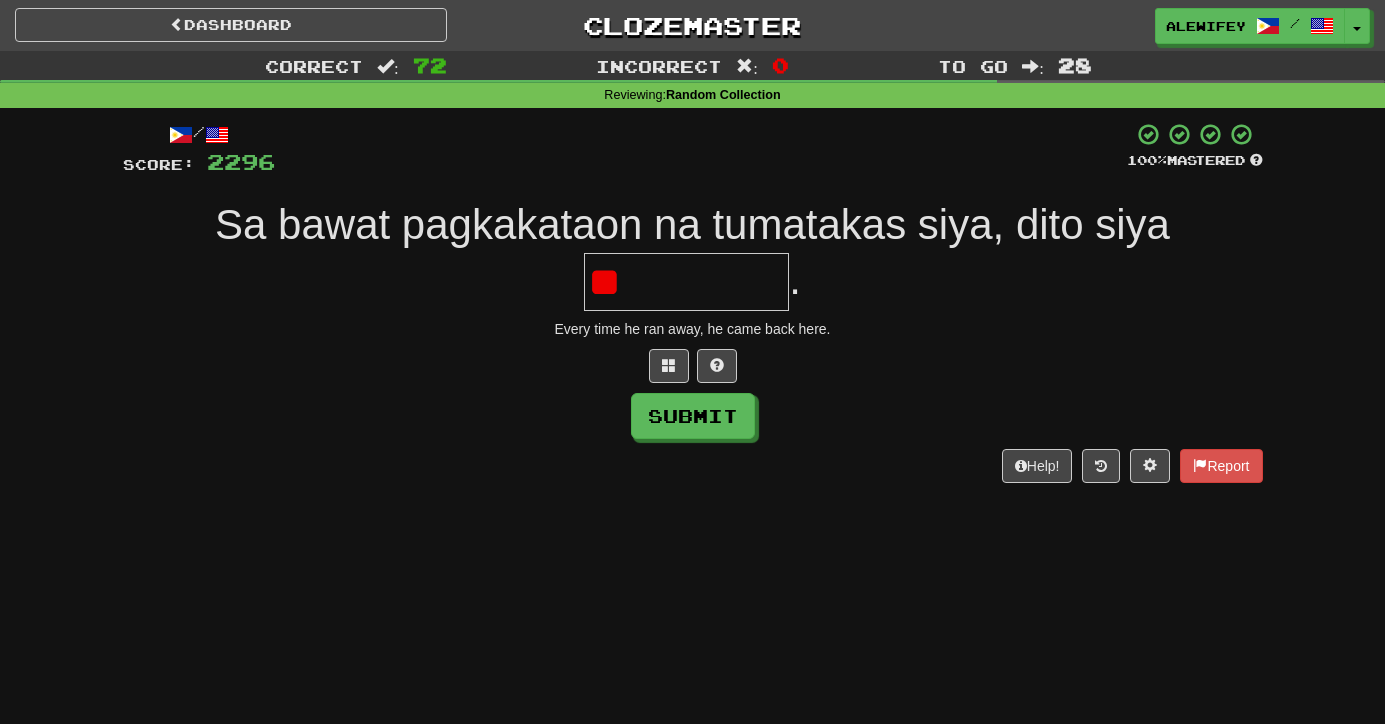 type on "*" 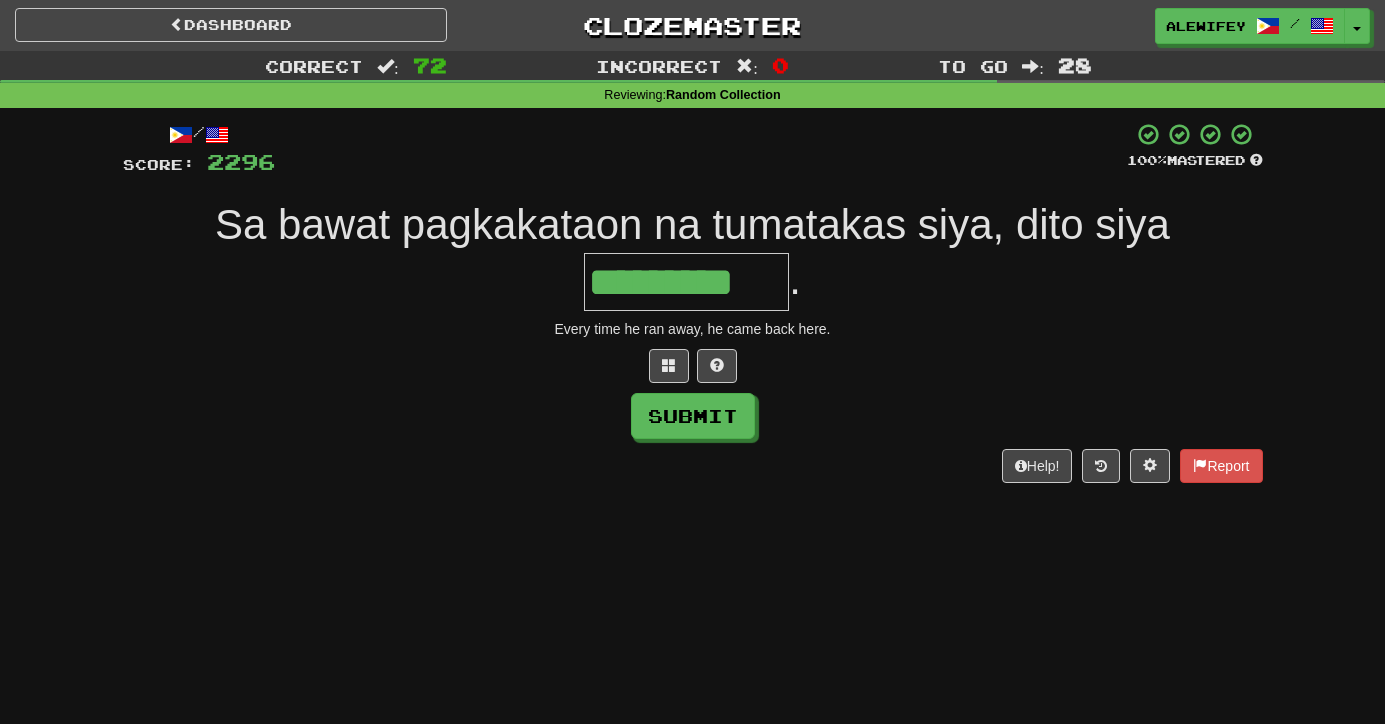 type on "*********" 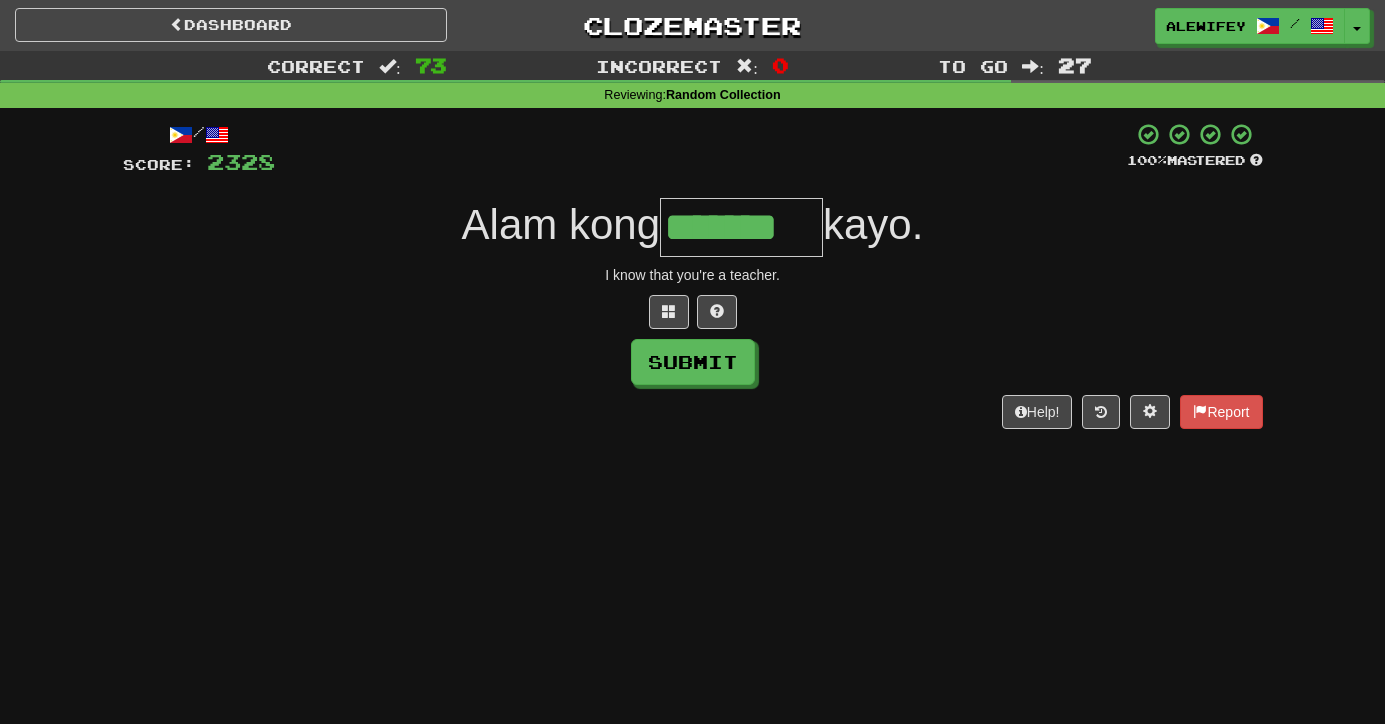 type on "*******" 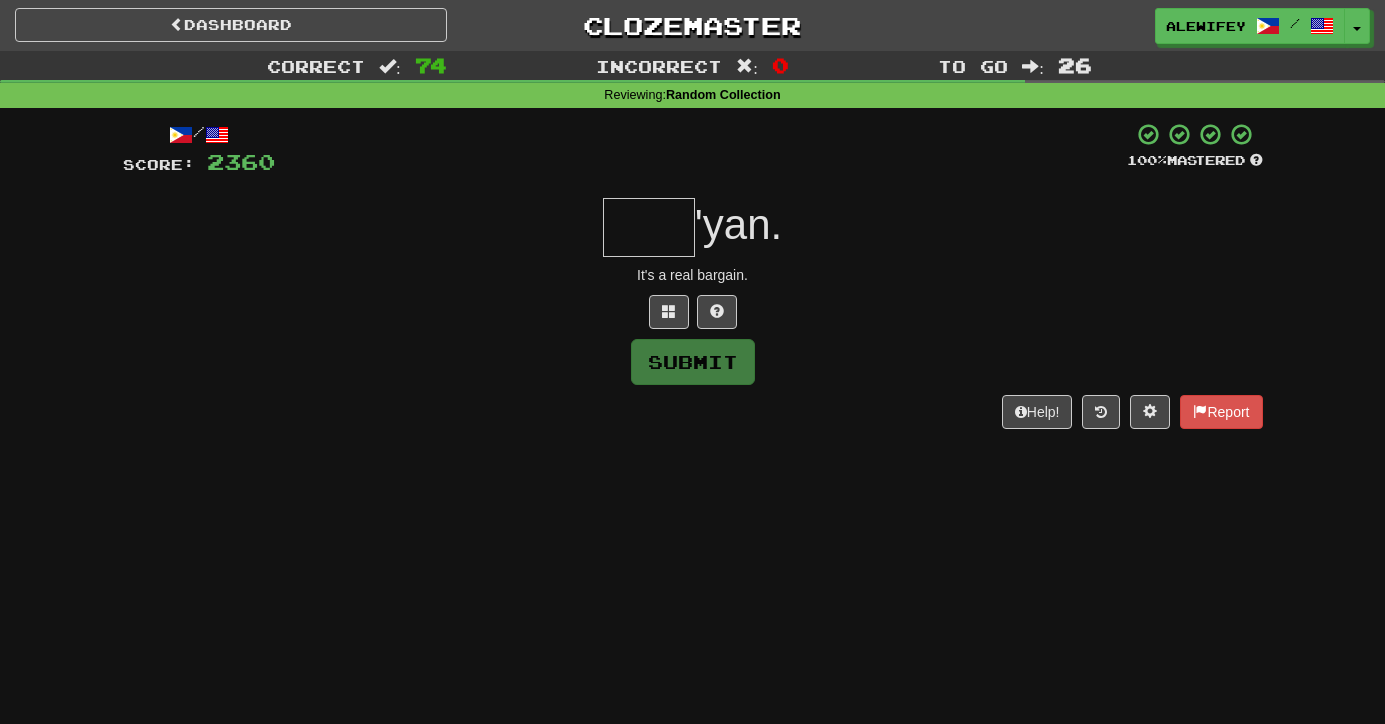 type on "*" 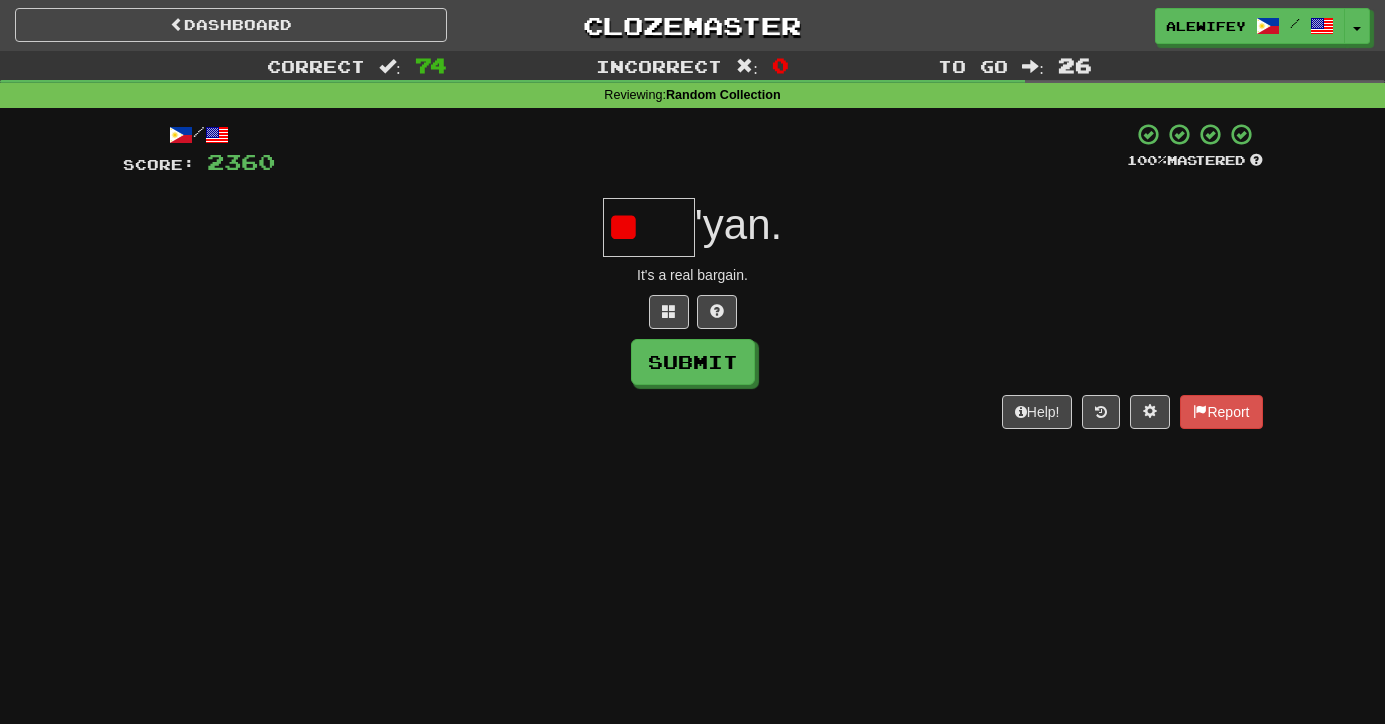 type on "*" 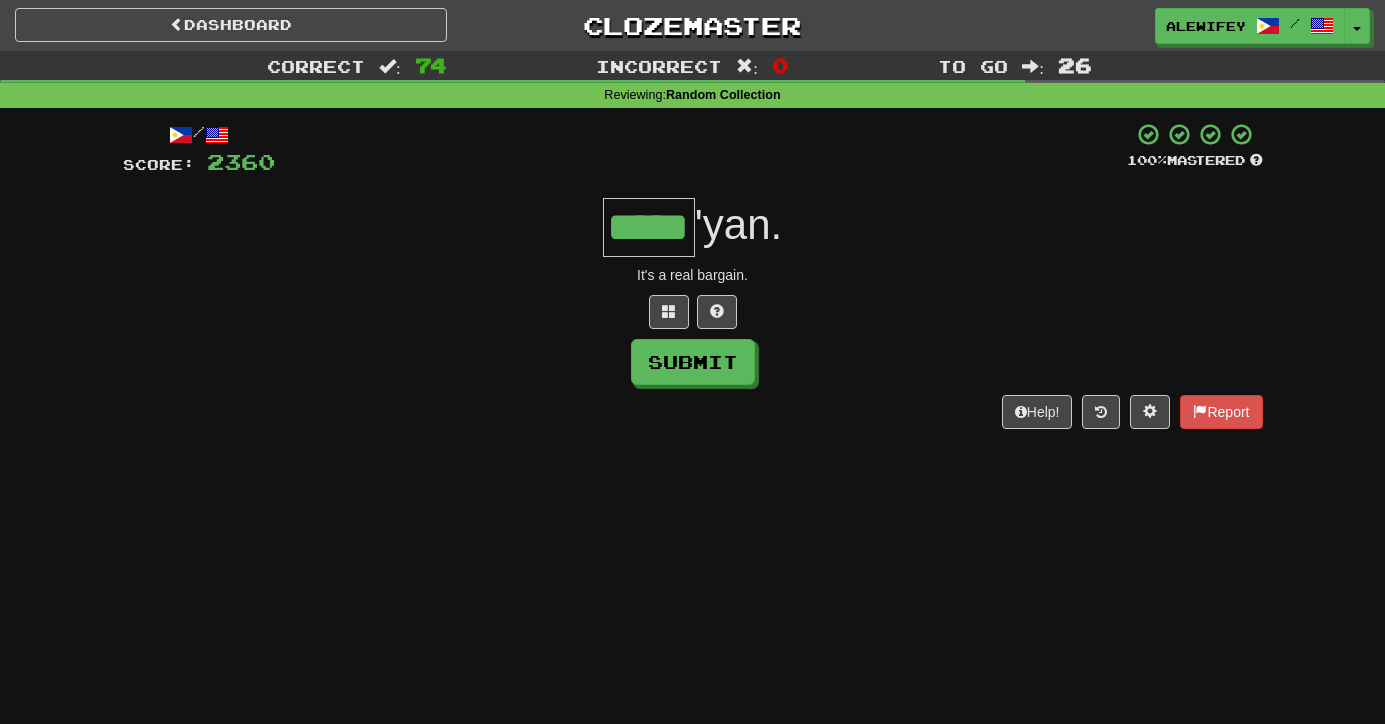 type on "*****" 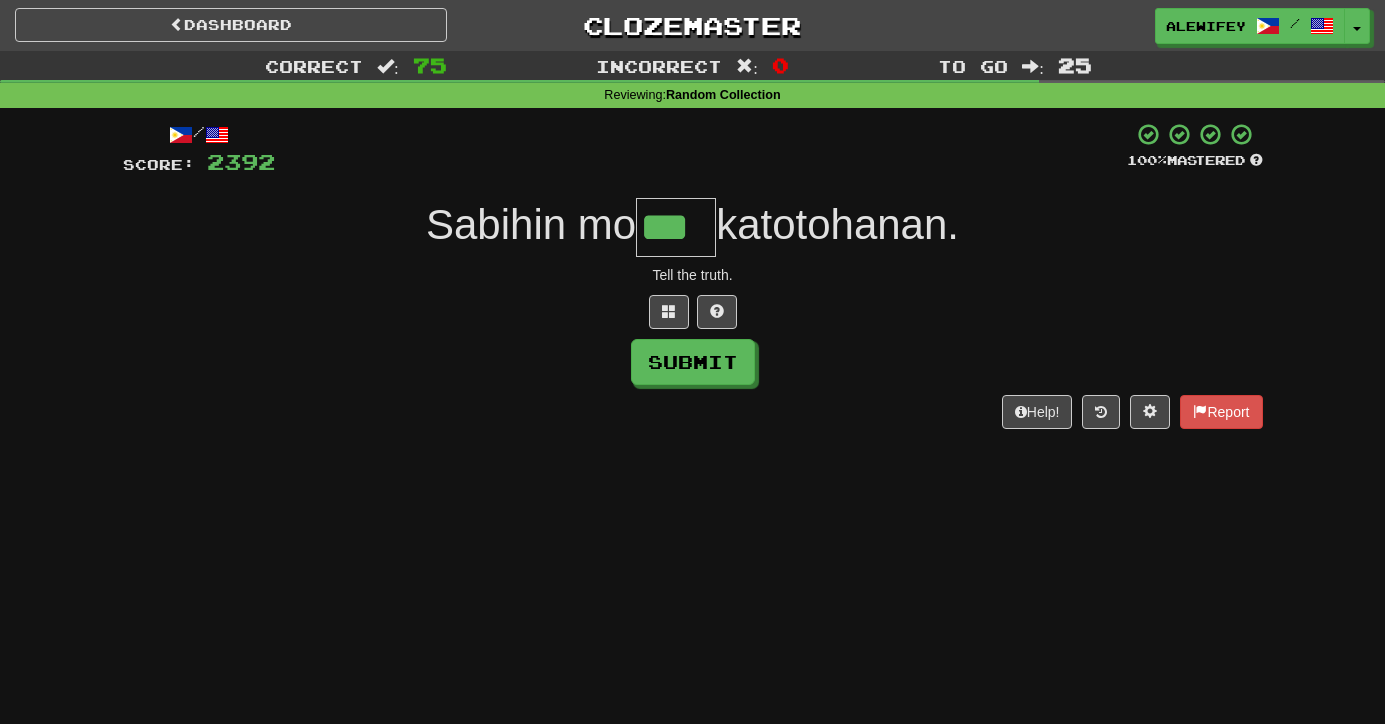 type on "***" 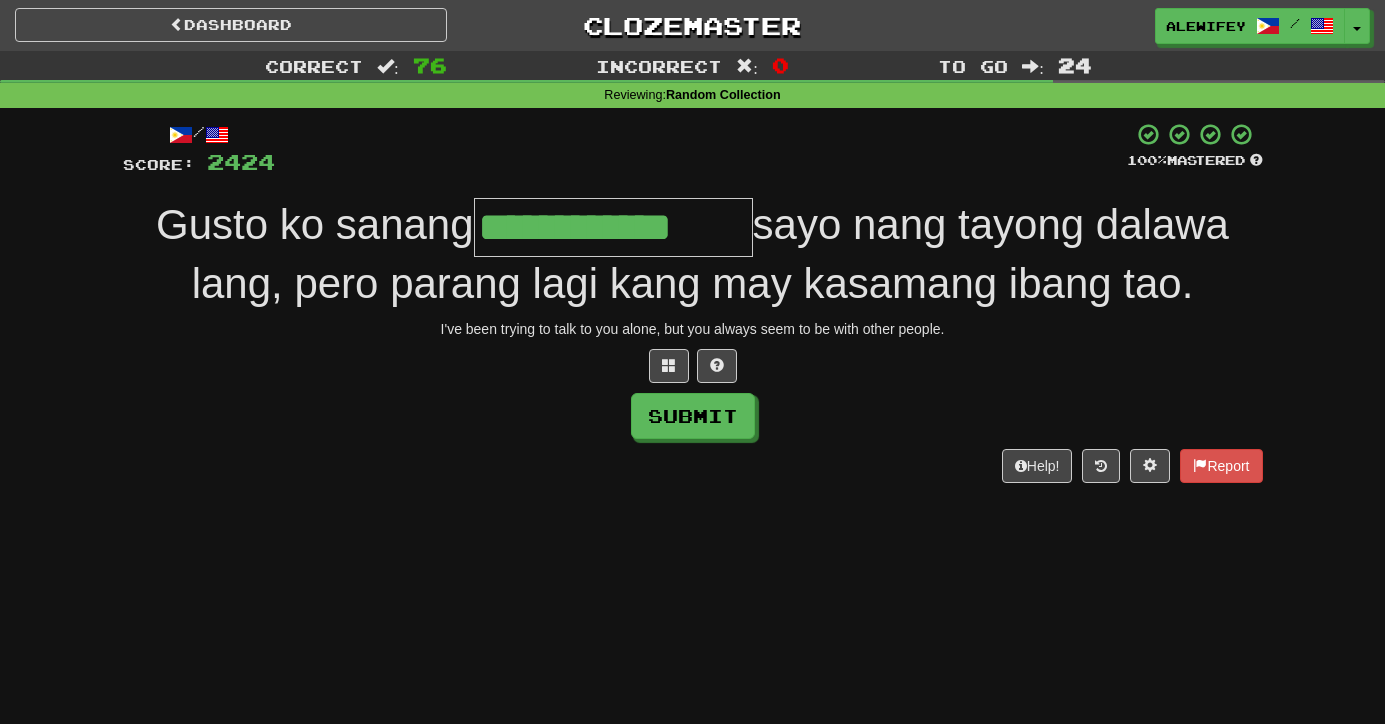 type on "**********" 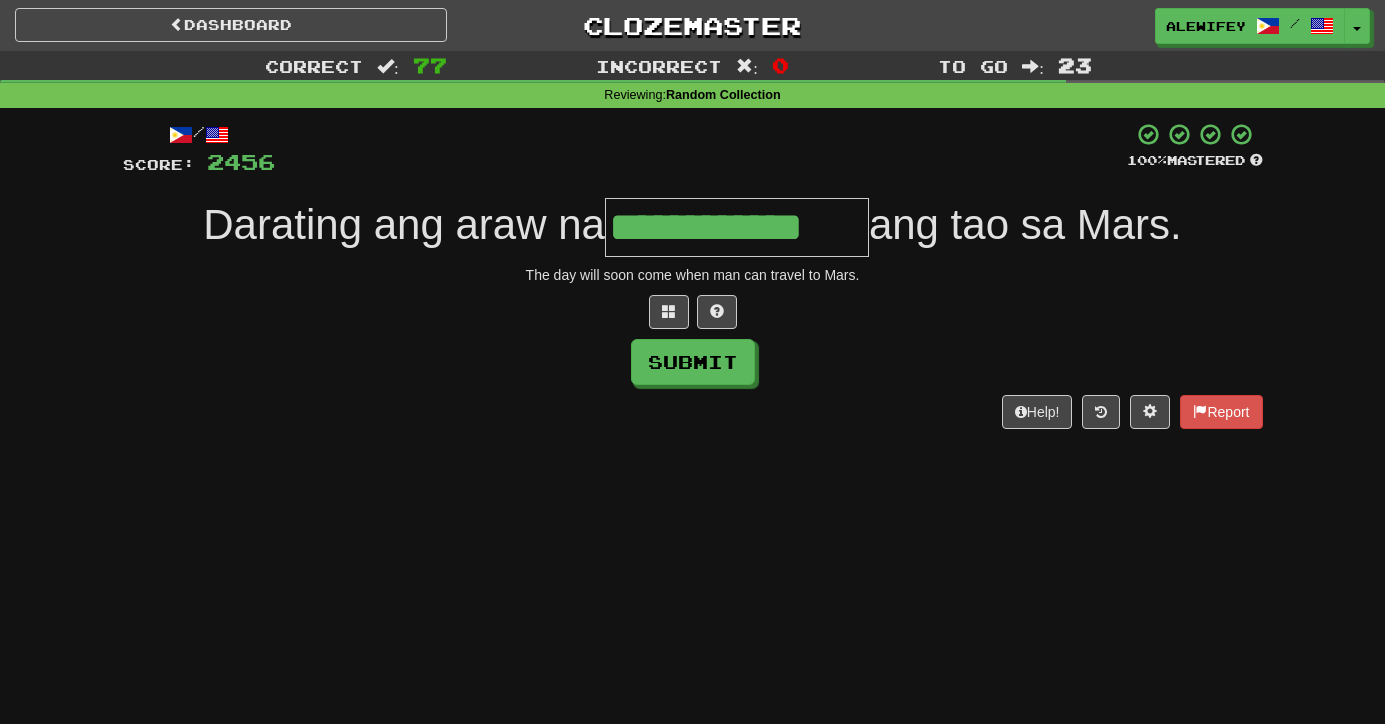 scroll, scrollTop: 0, scrollLeft: 14, axis: horizontal 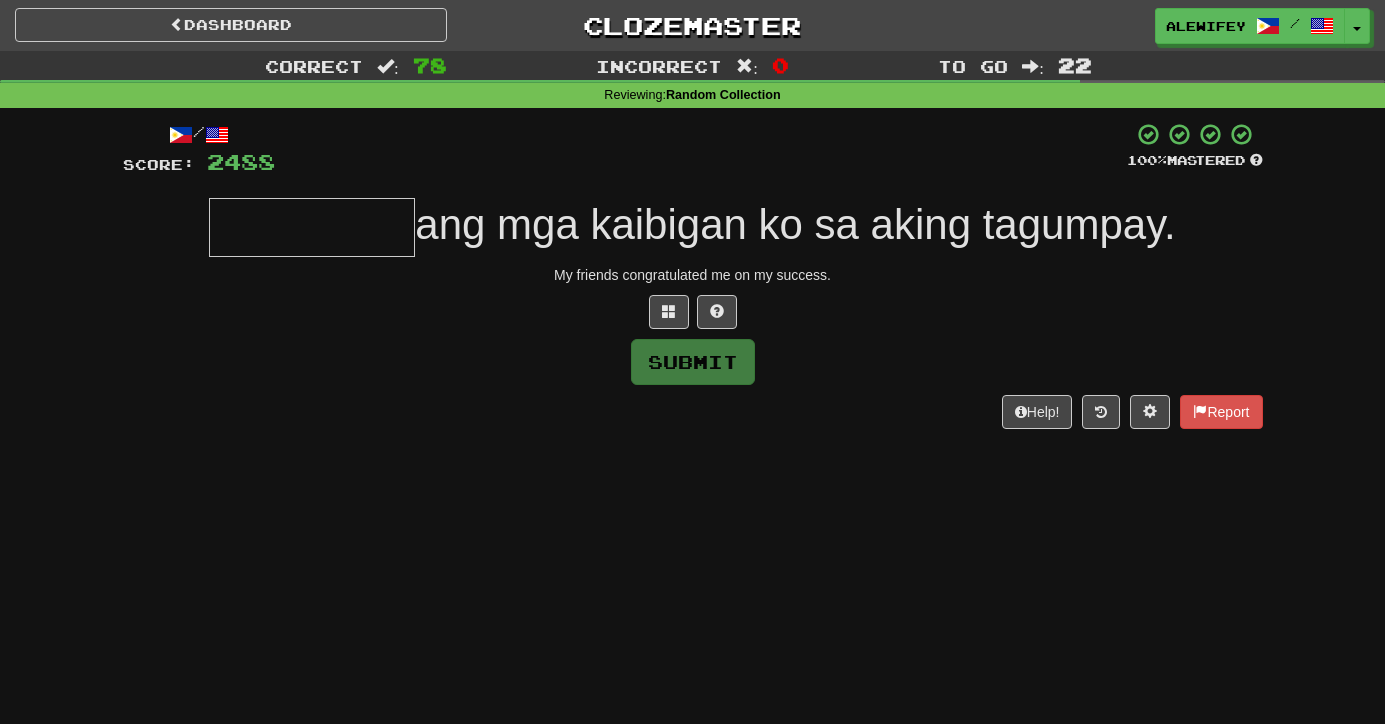 type on "*" 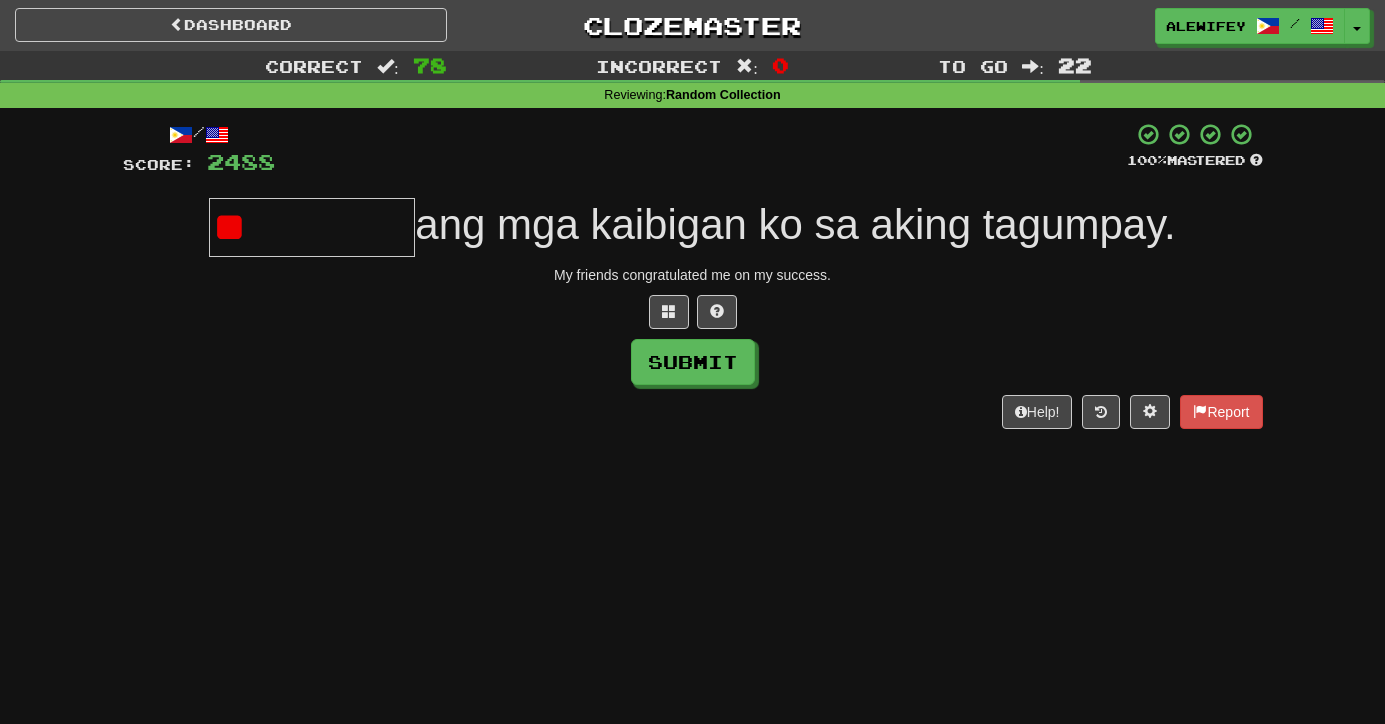 type on "*" 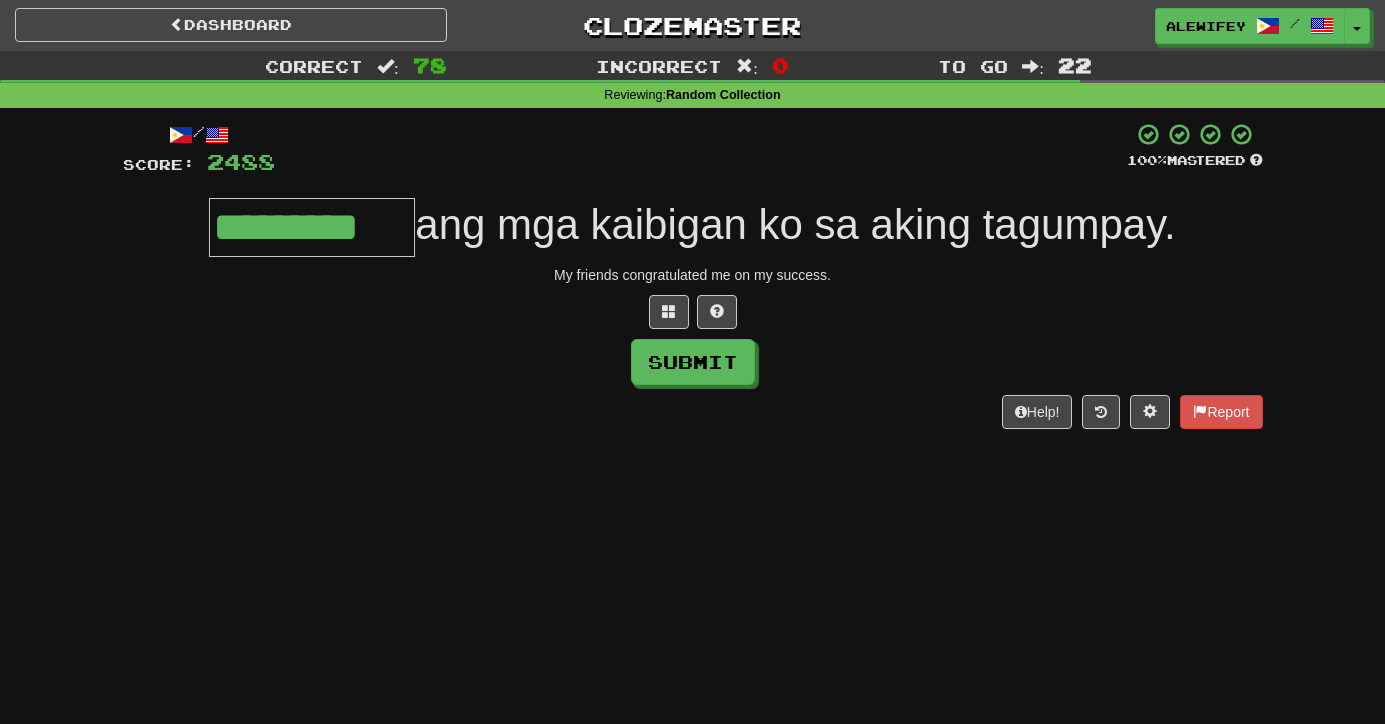 type on "*********" 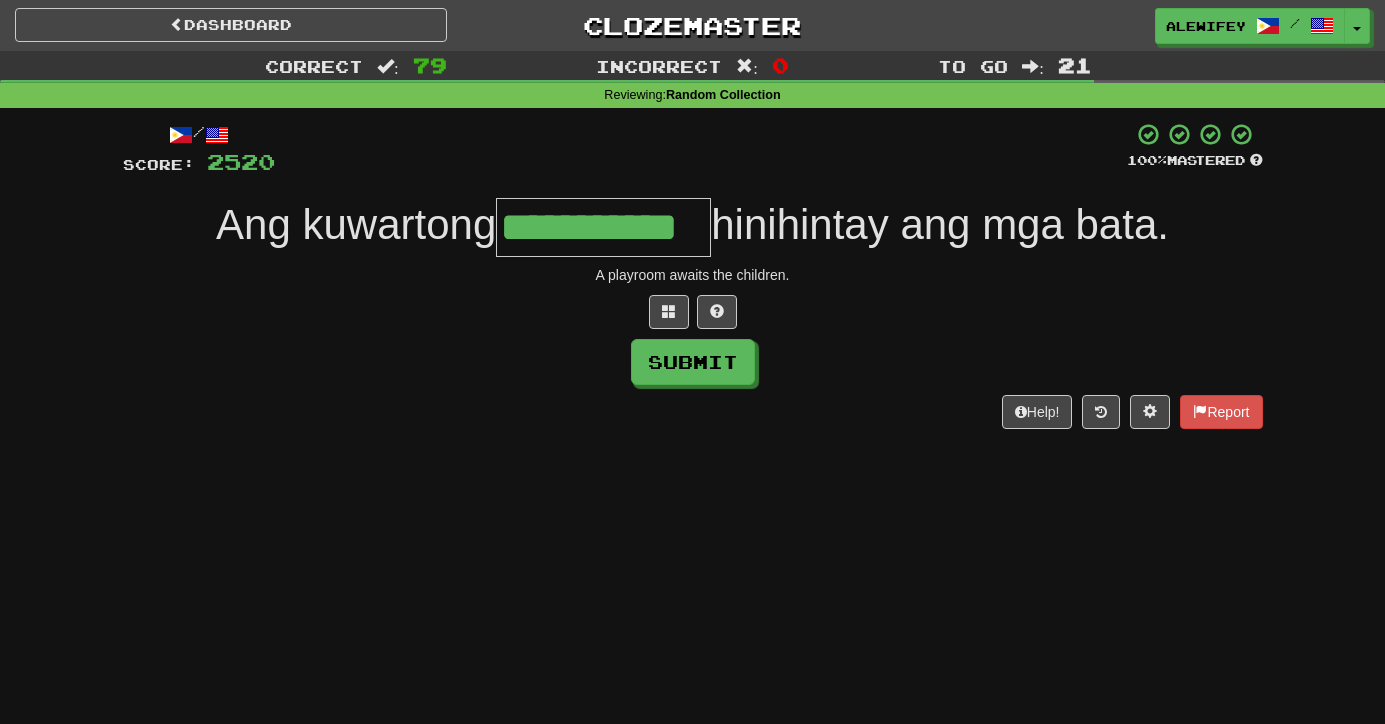 type on "**********" 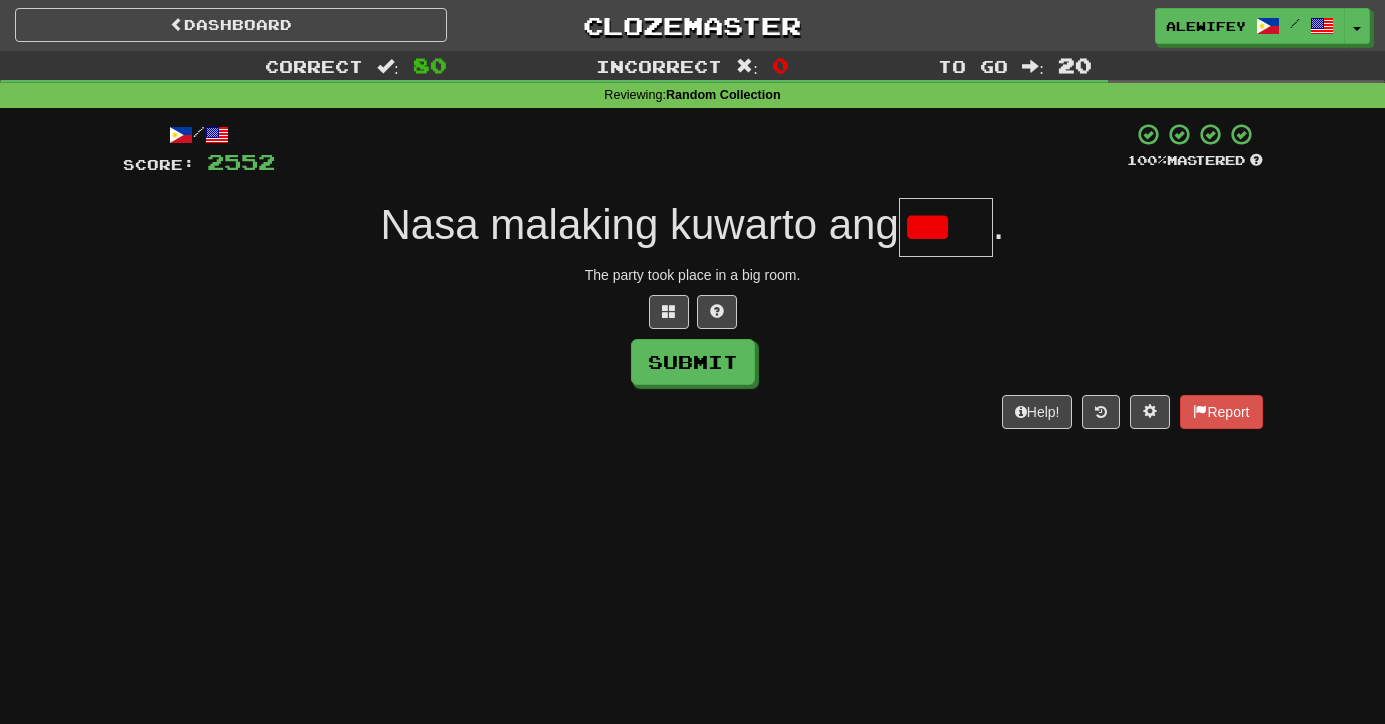 type on "****" 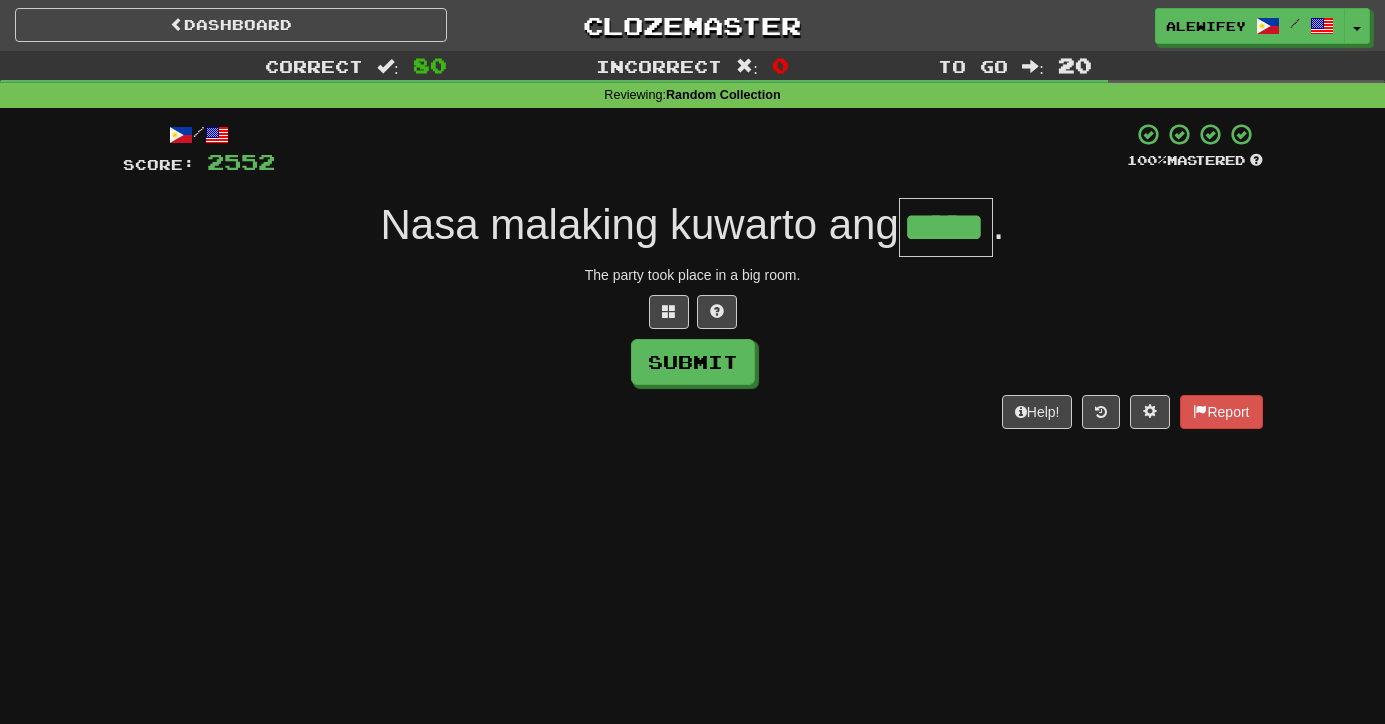type on "*****" 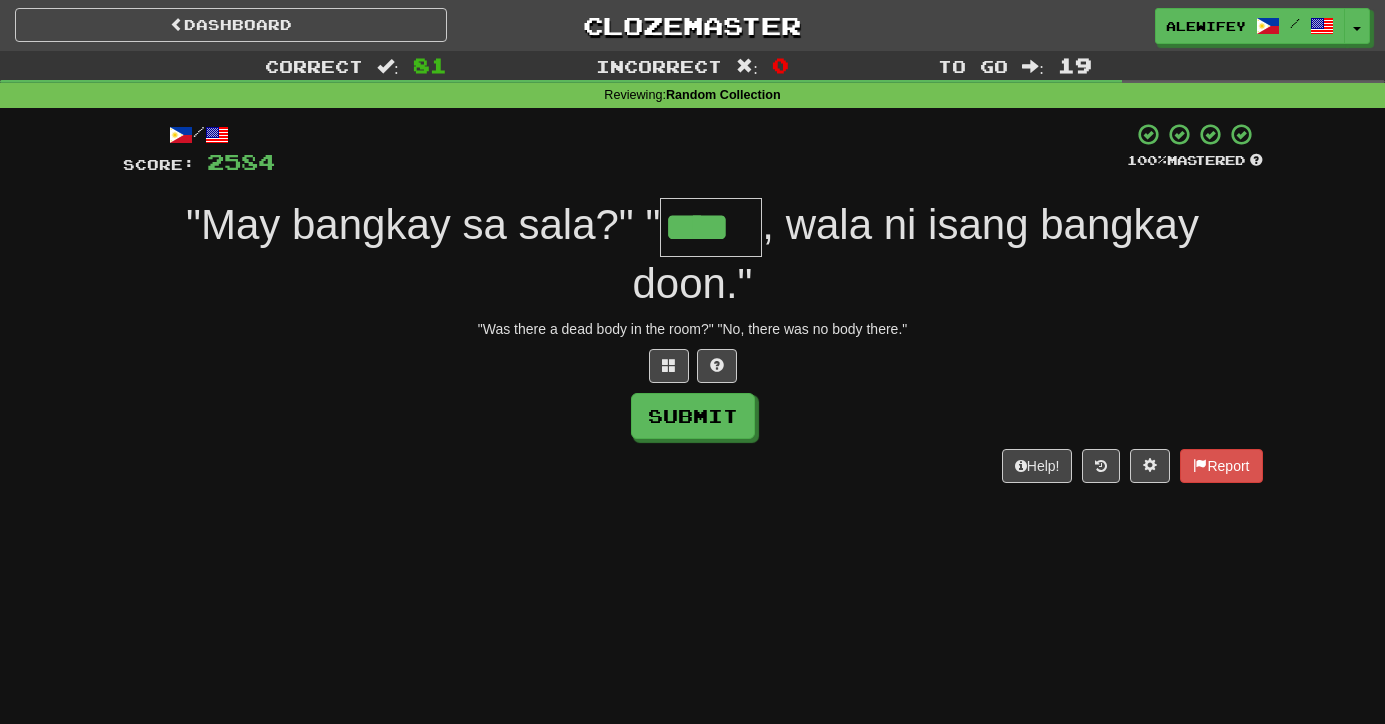 type on "****" 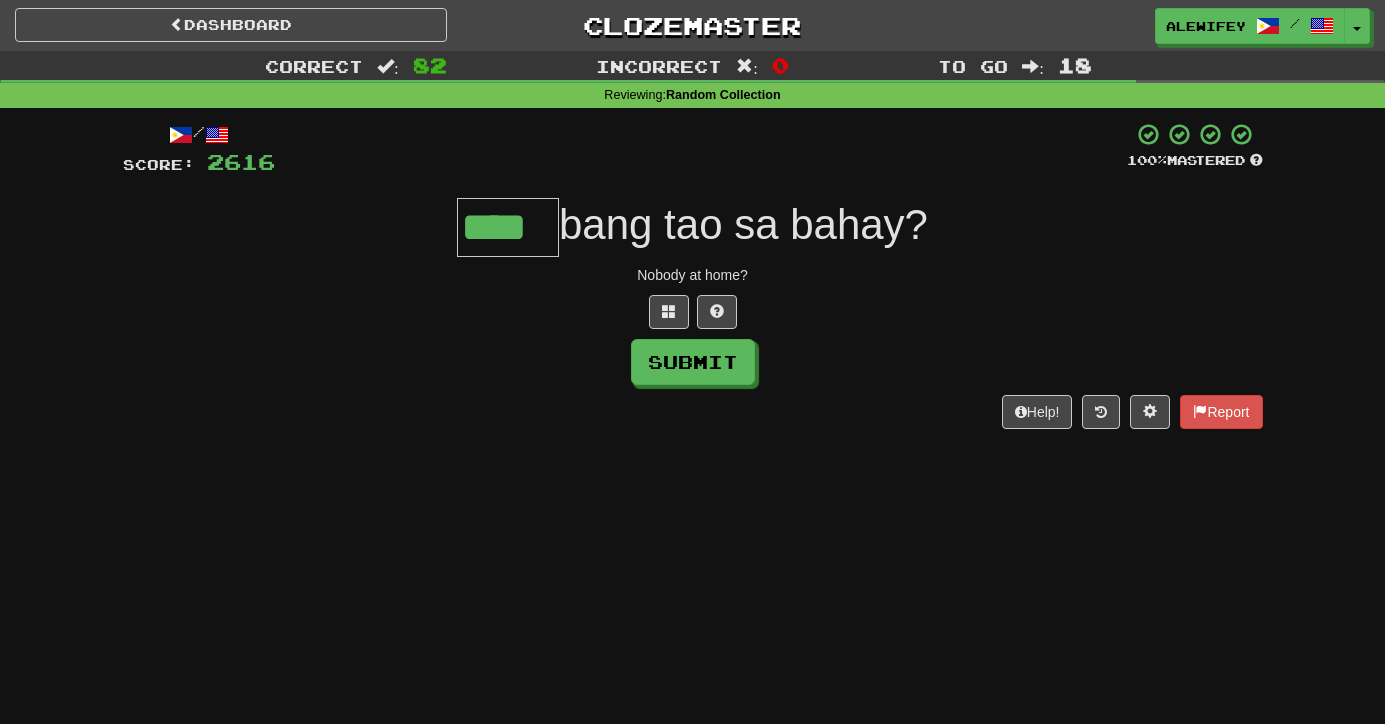 type on "****" 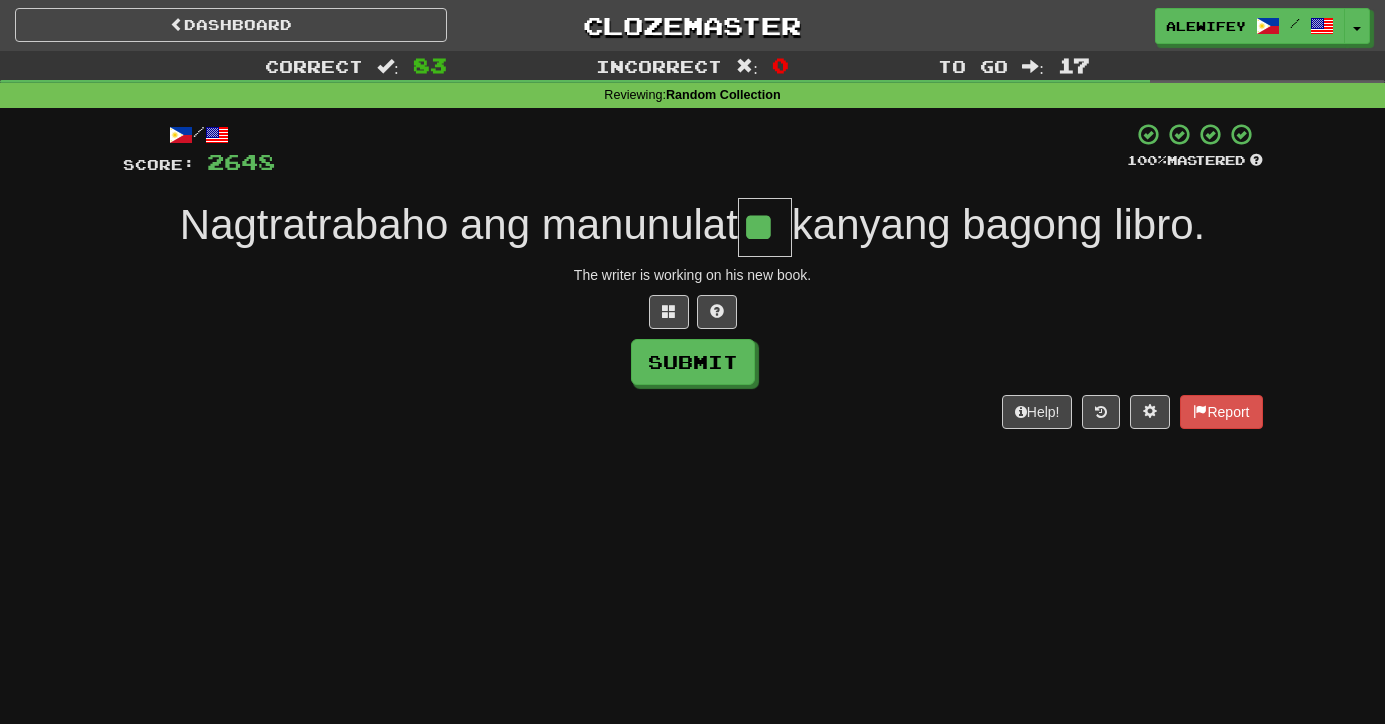 type on "**" 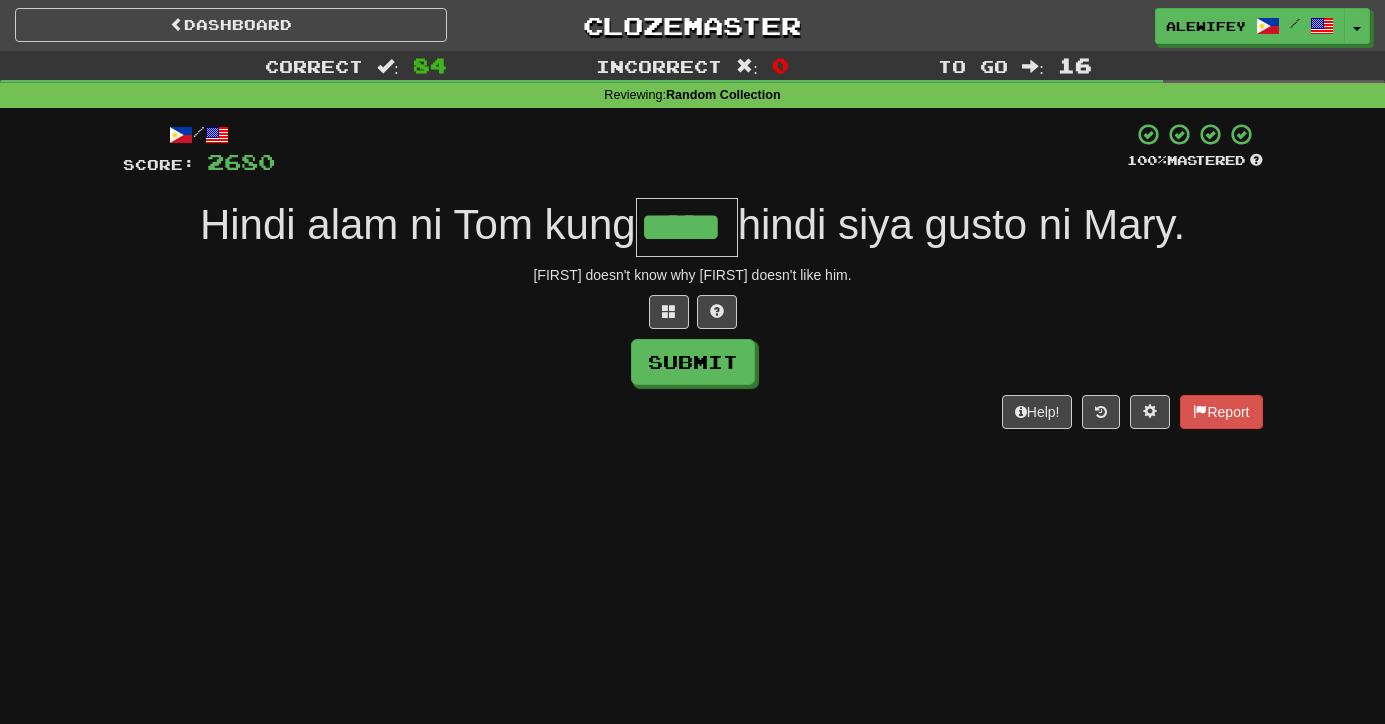 type on "*****" 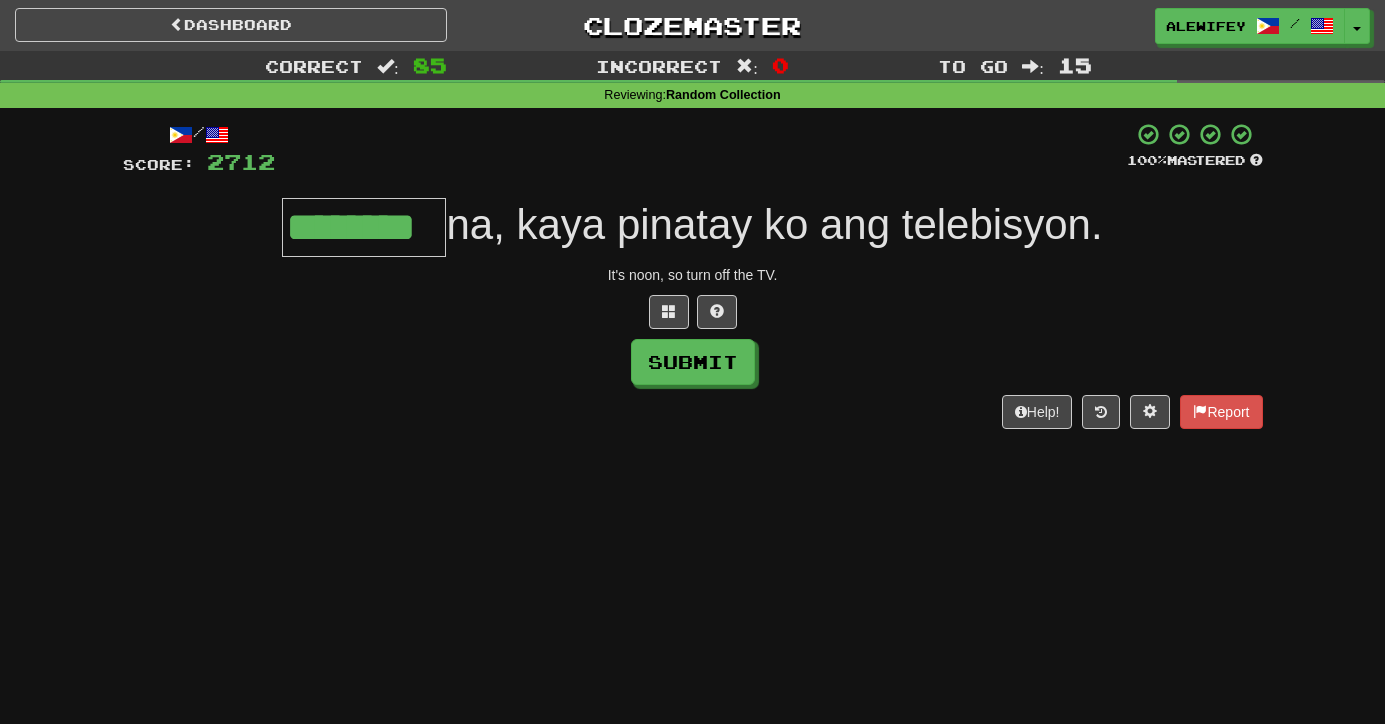 type on "********" 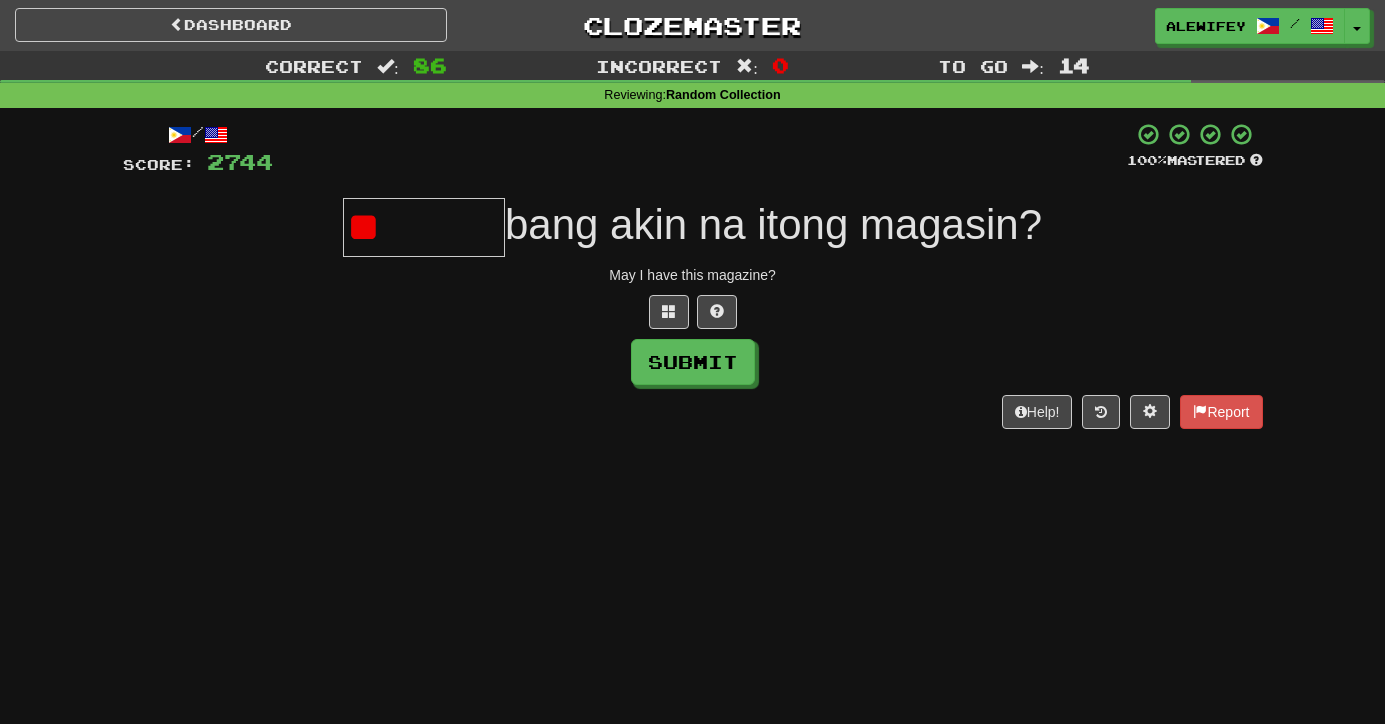 type on "*" 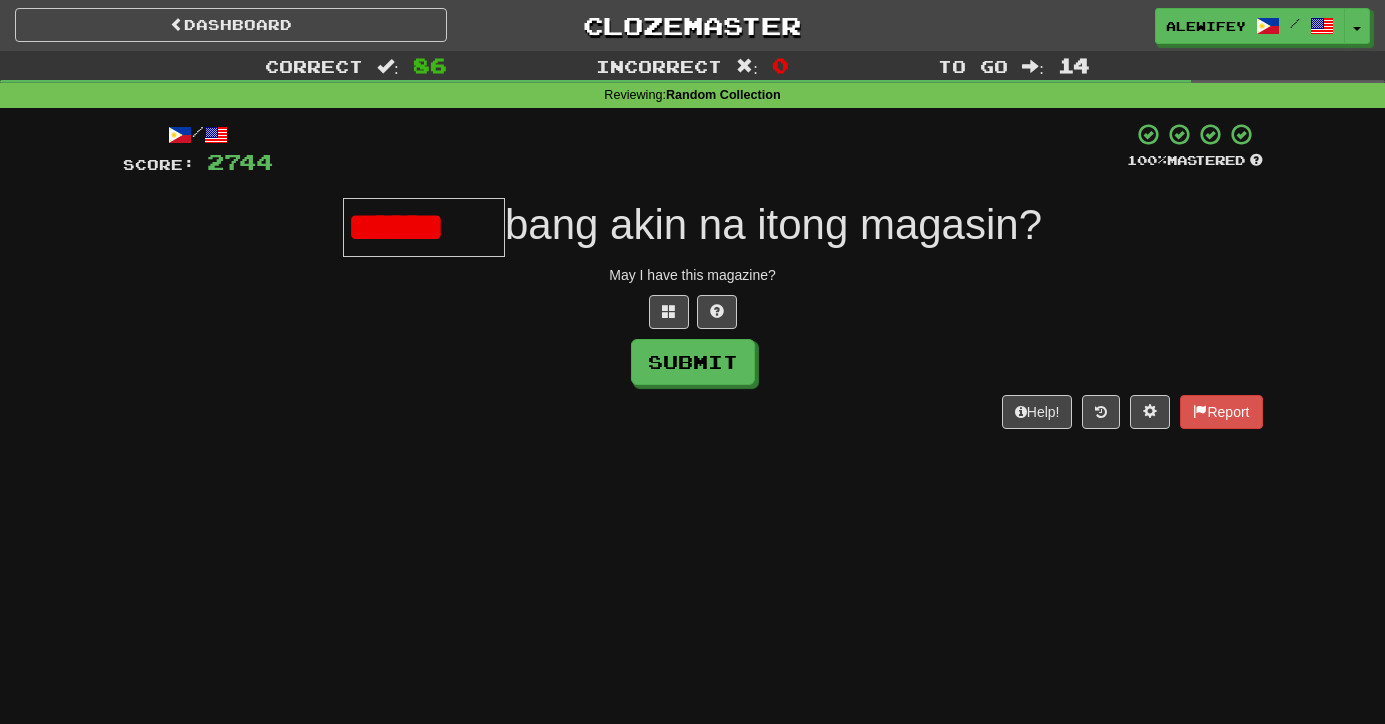 scroll, scrollTop: 0, scrollLeft: 0, axis: both 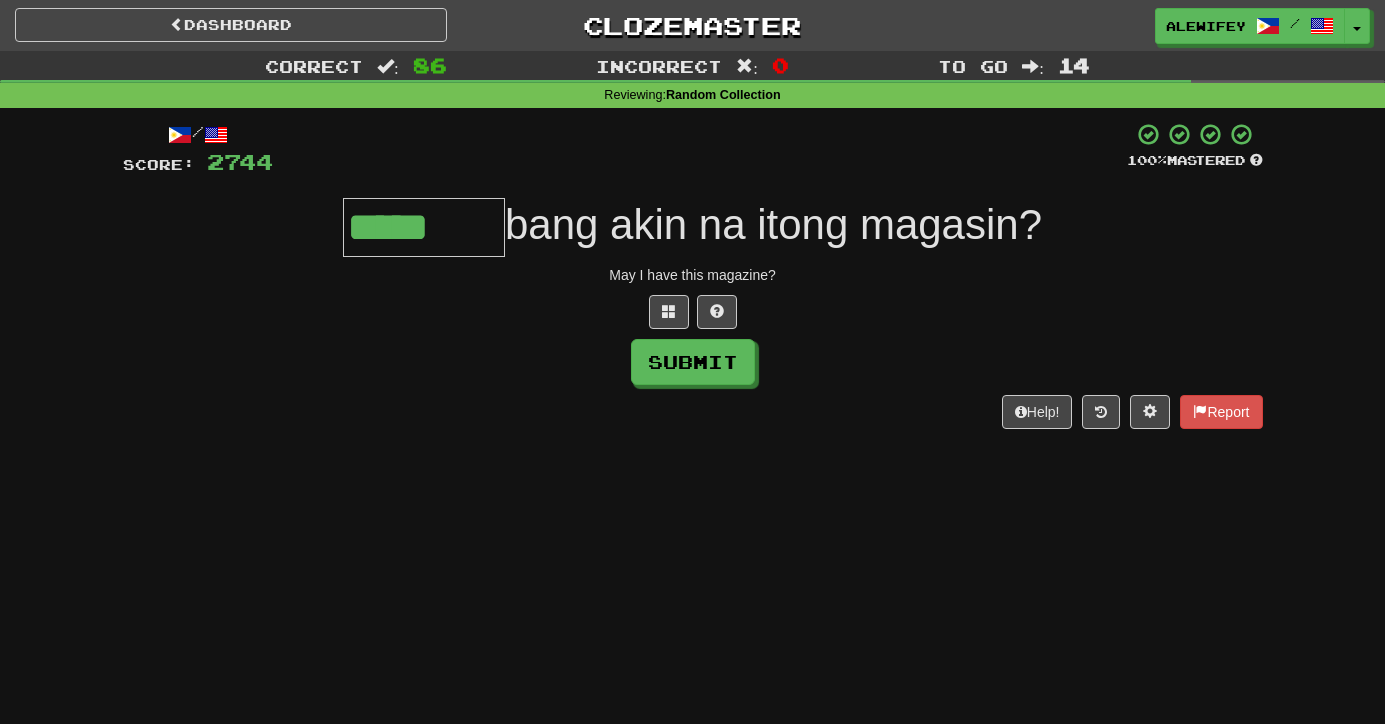 type on "******" 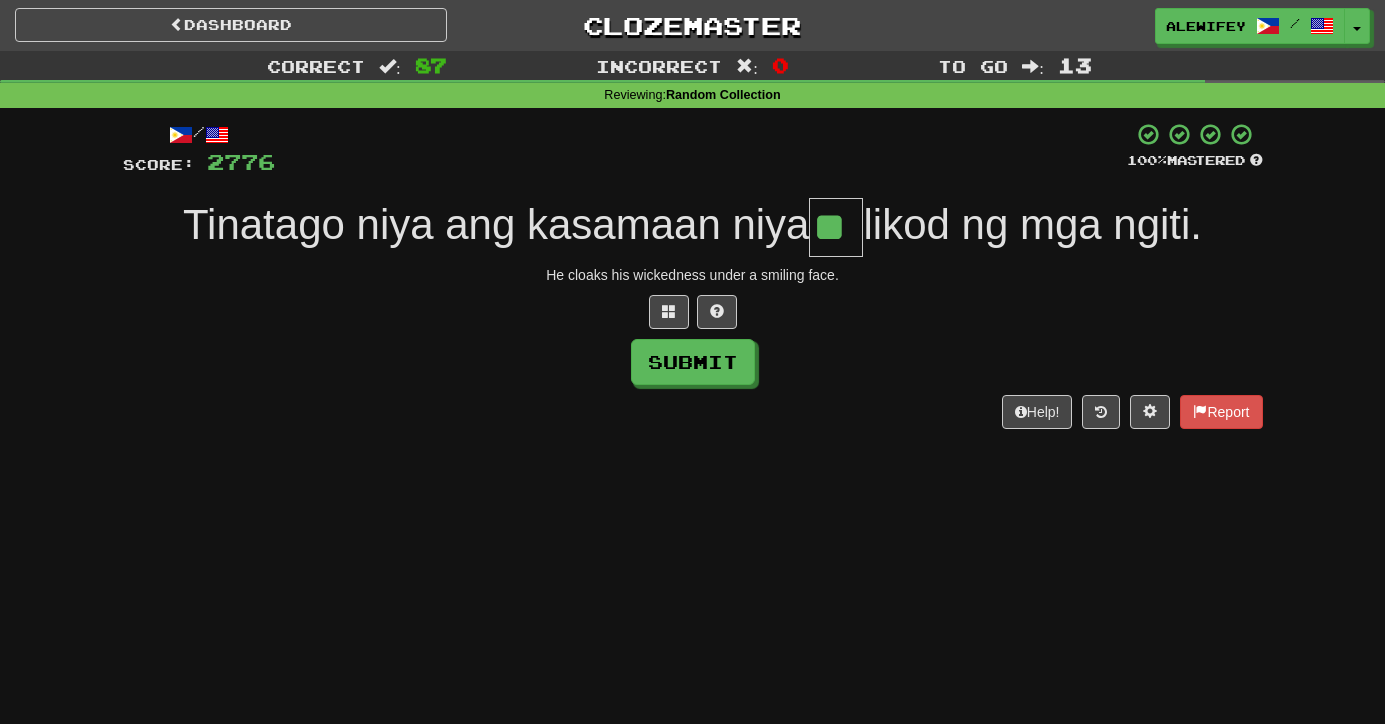 type on "**" 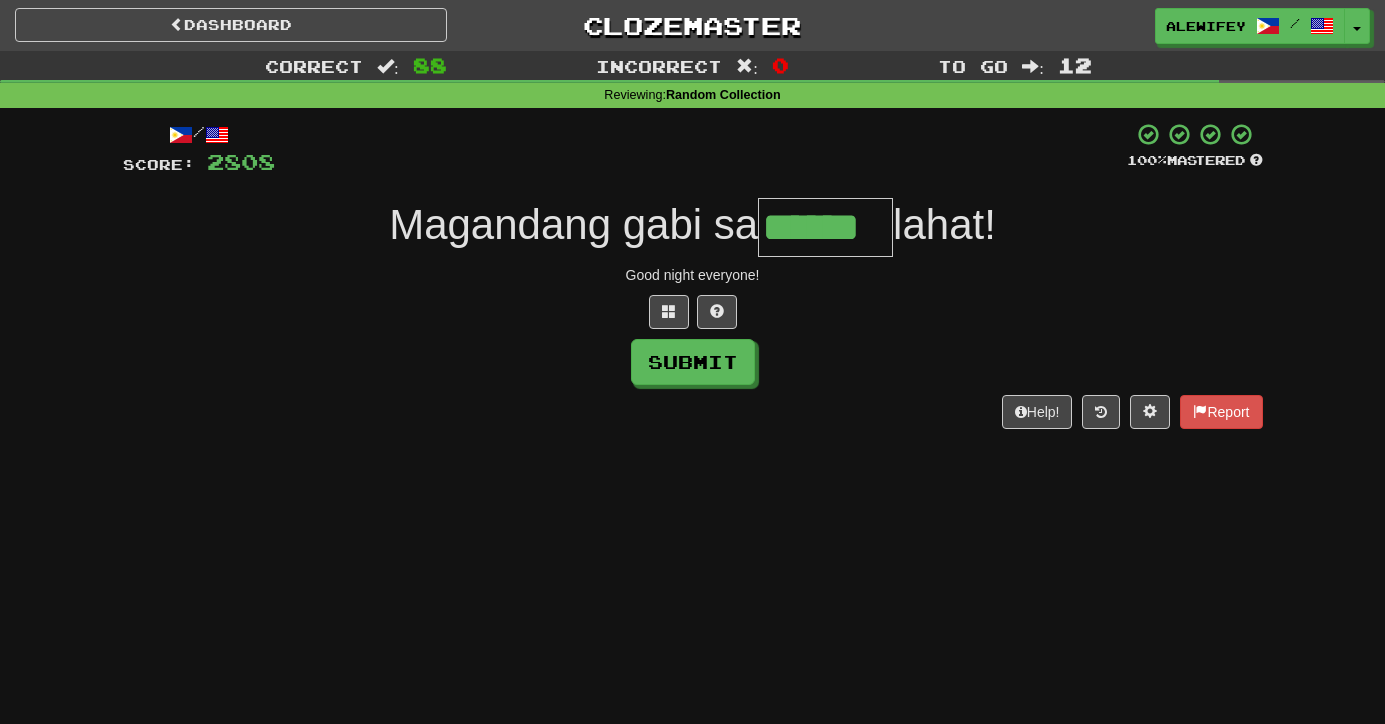 type on "******" 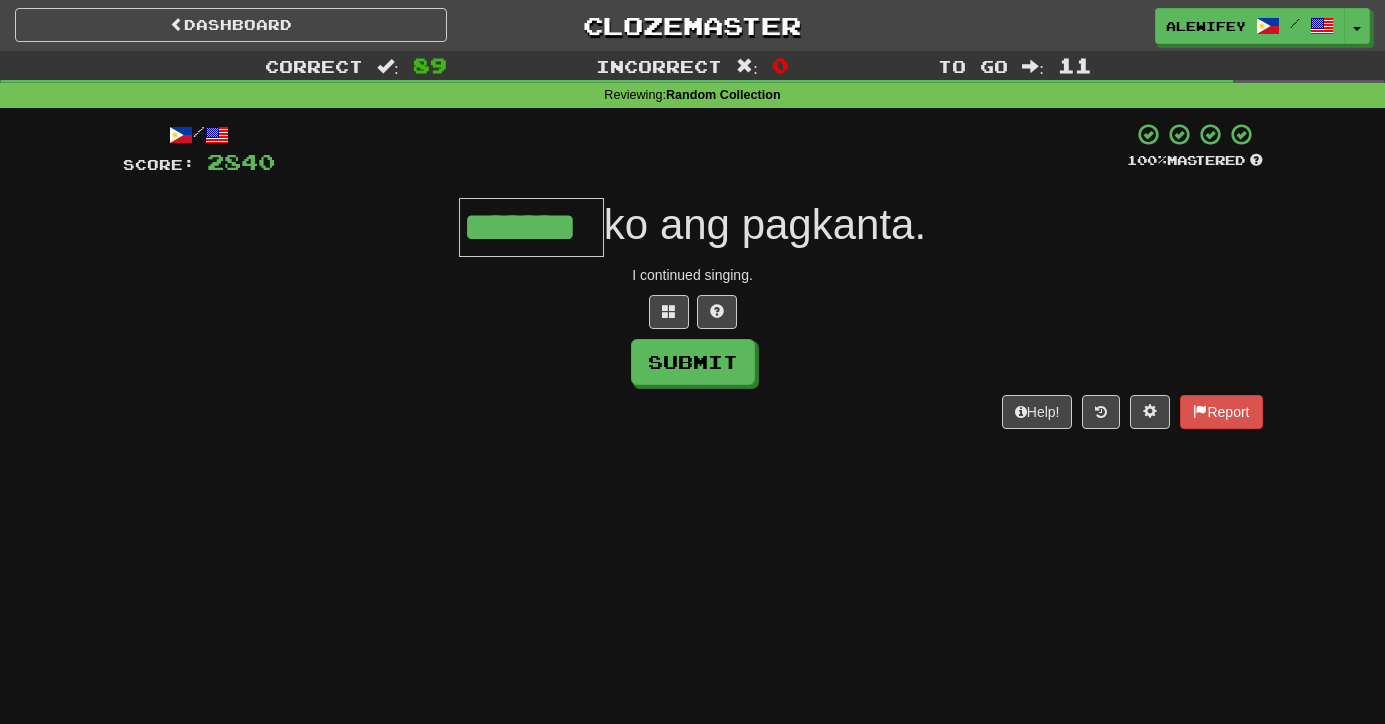type on "*******" 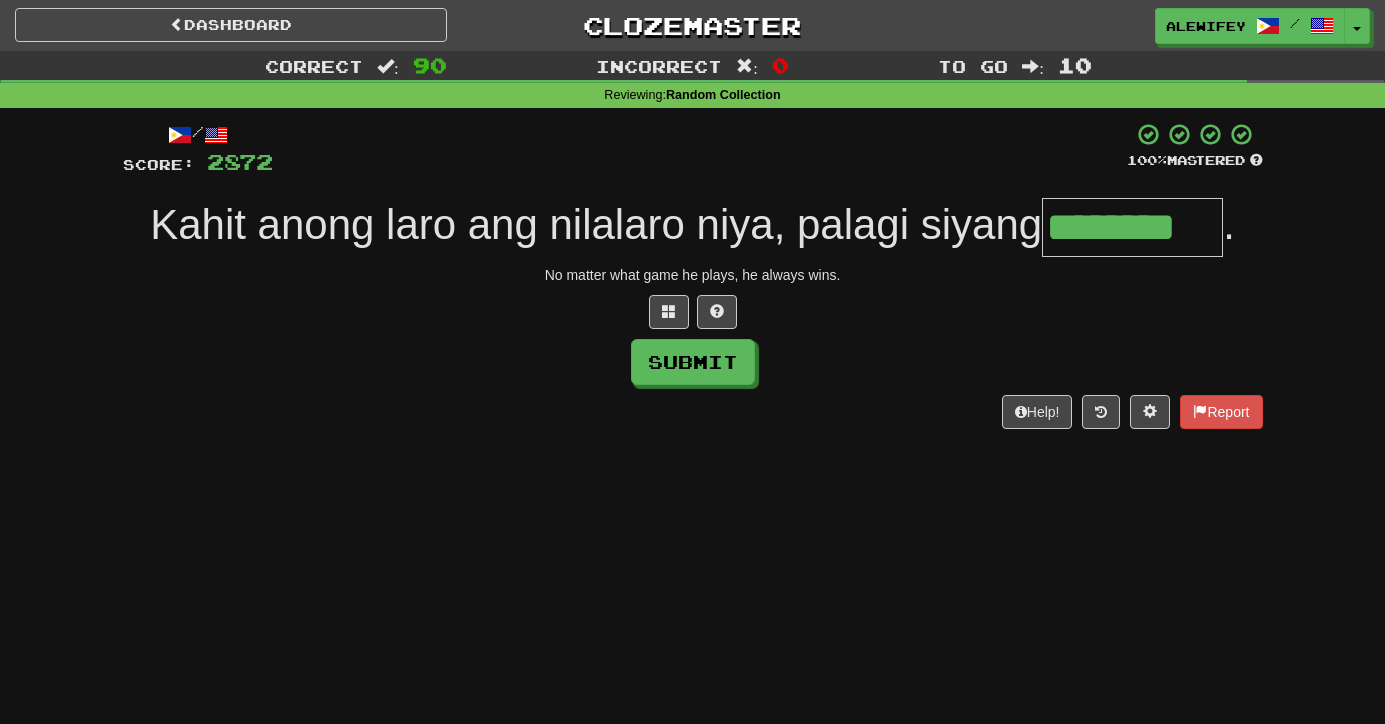 type on "********" 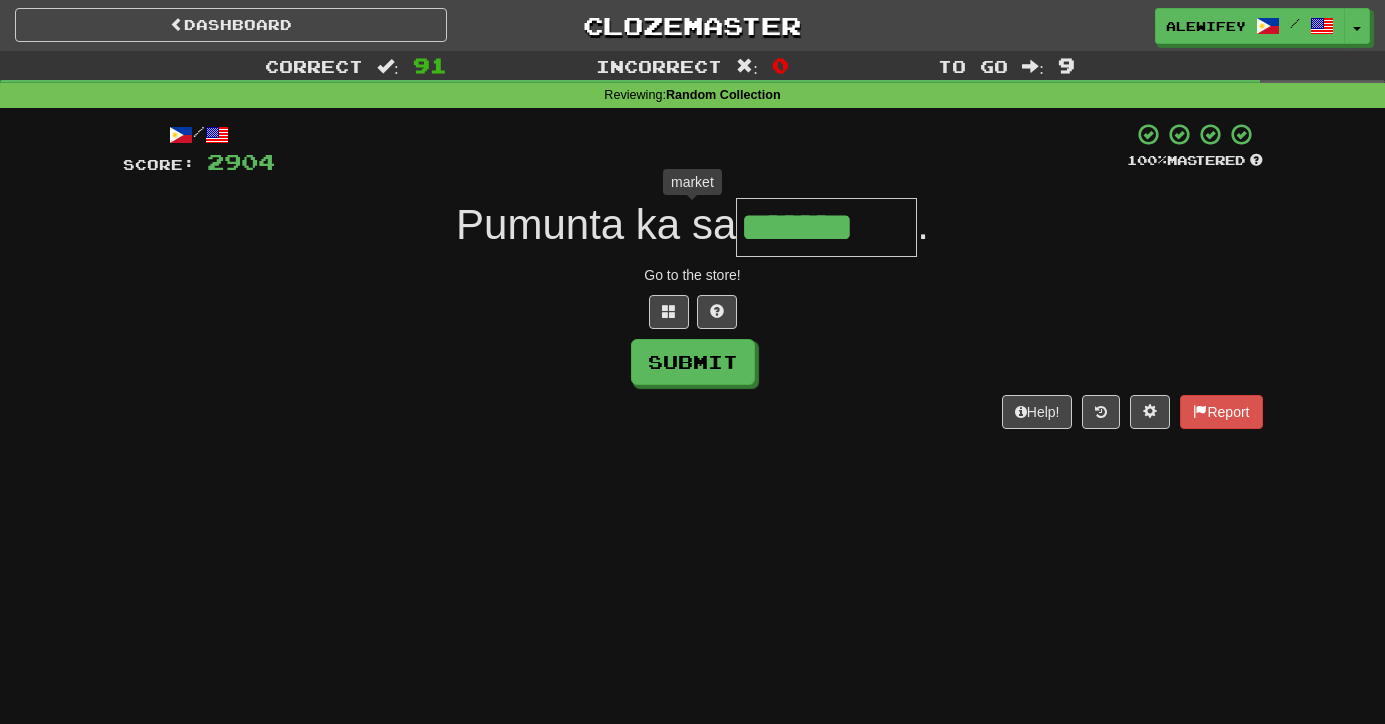 type on "********" 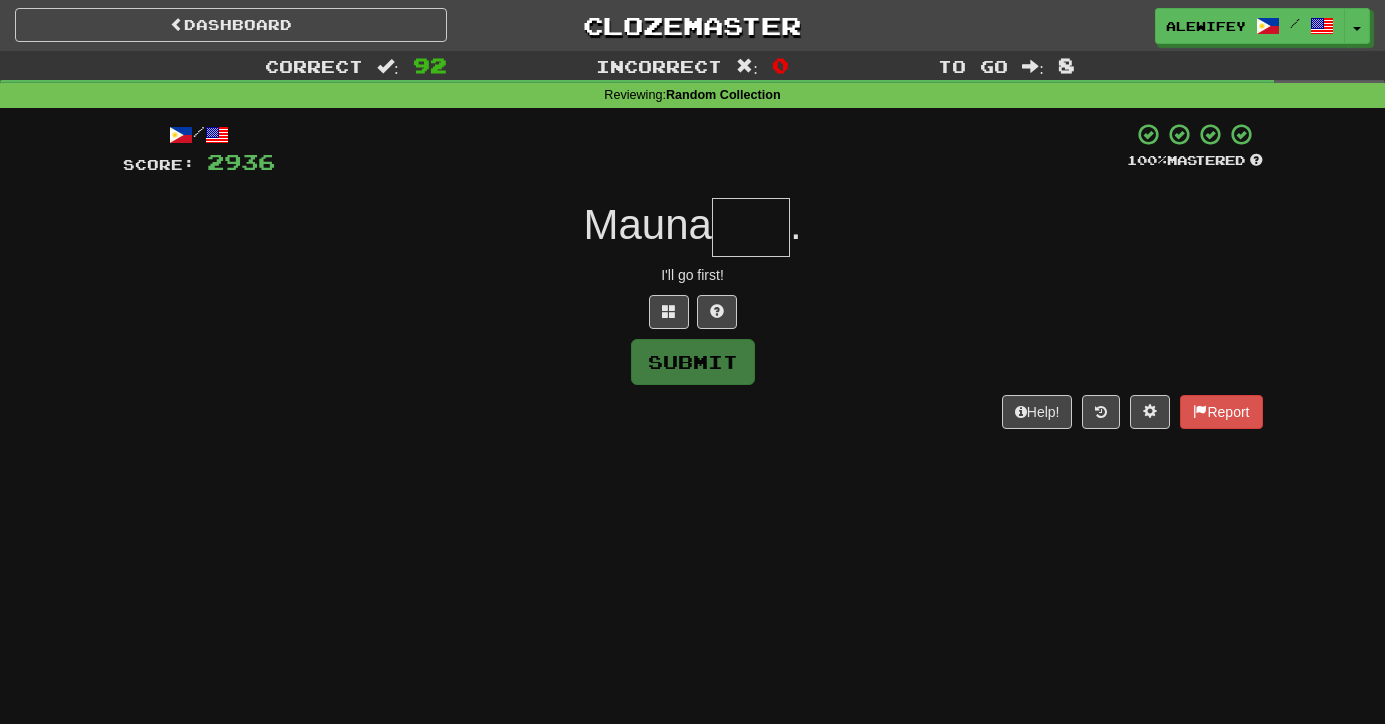 type on "*" 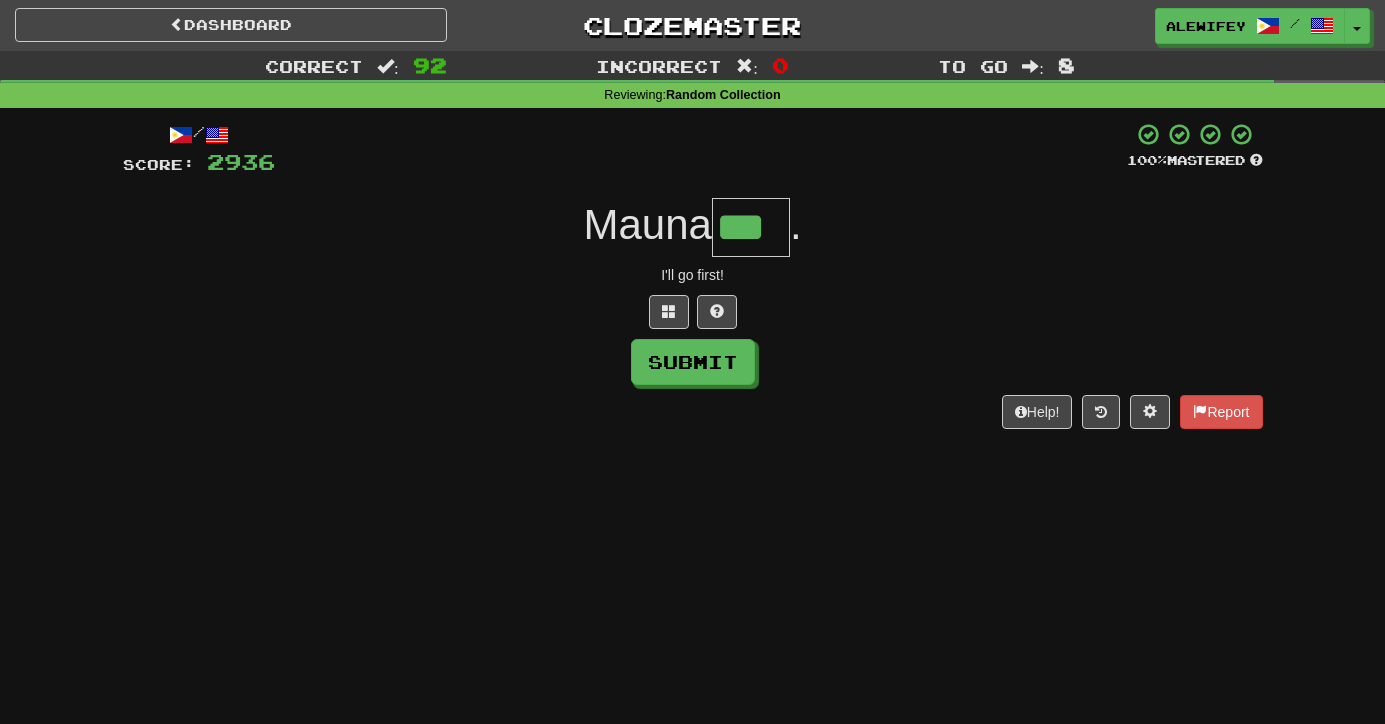 type on "***" 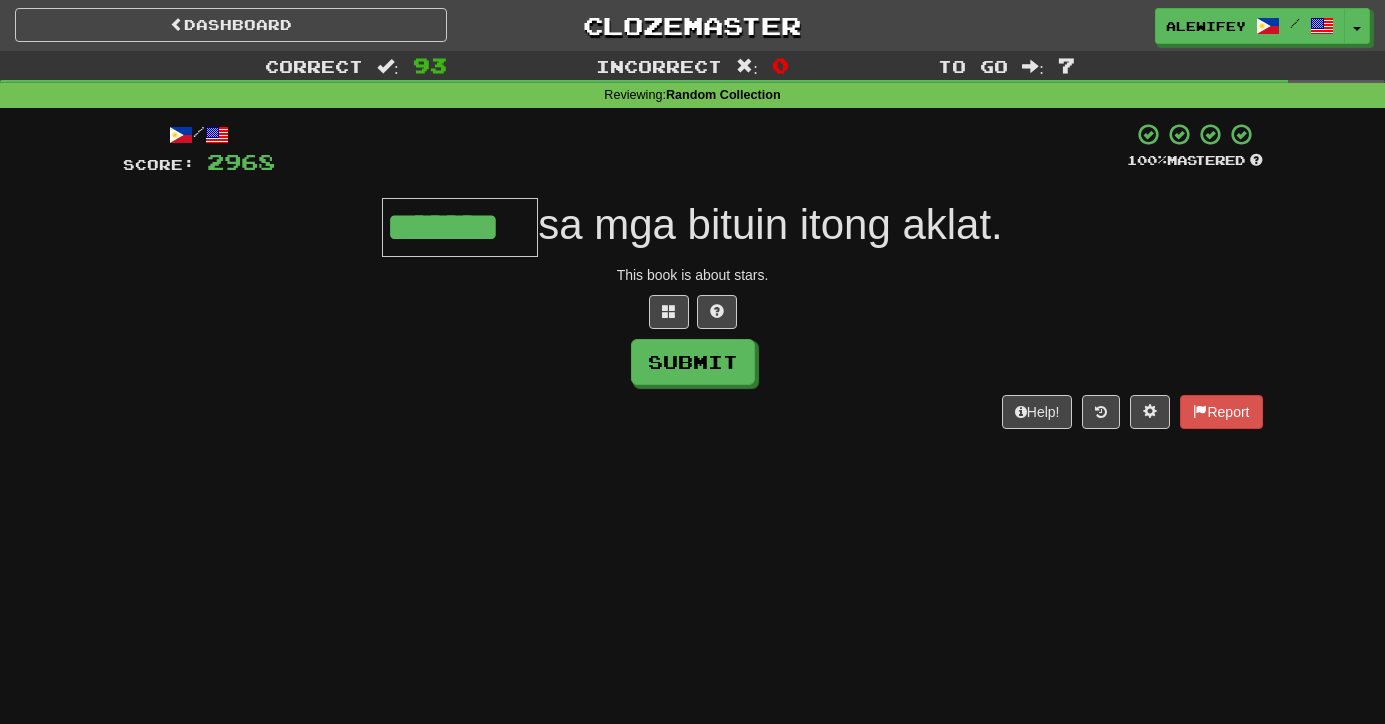 type on "*******" 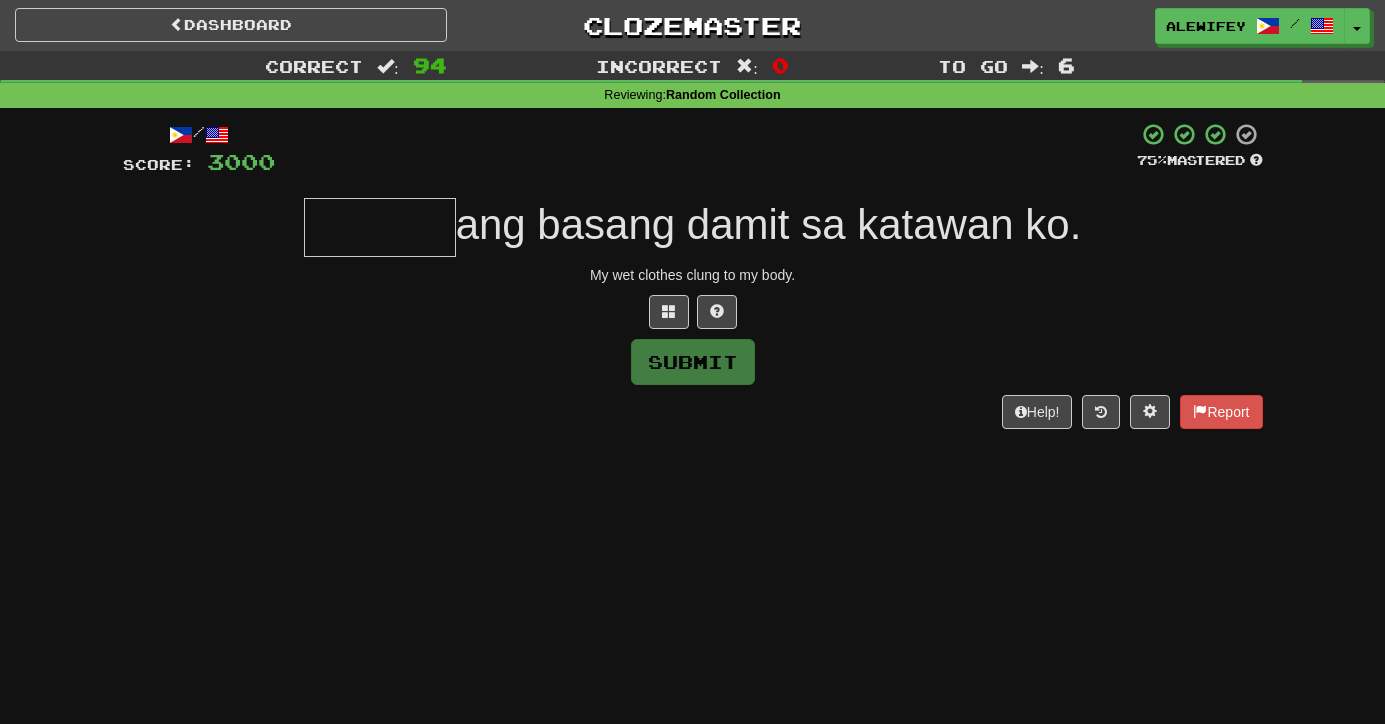 type on "*" 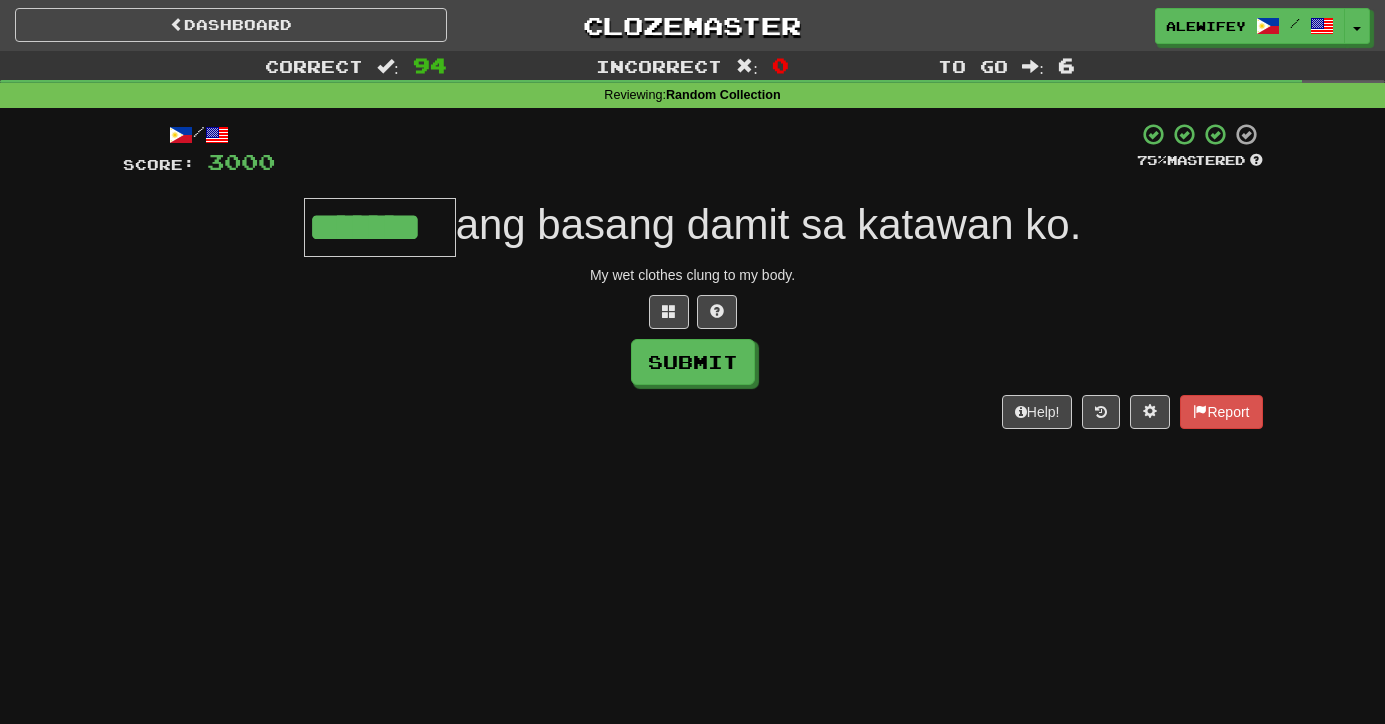 type on "*******" 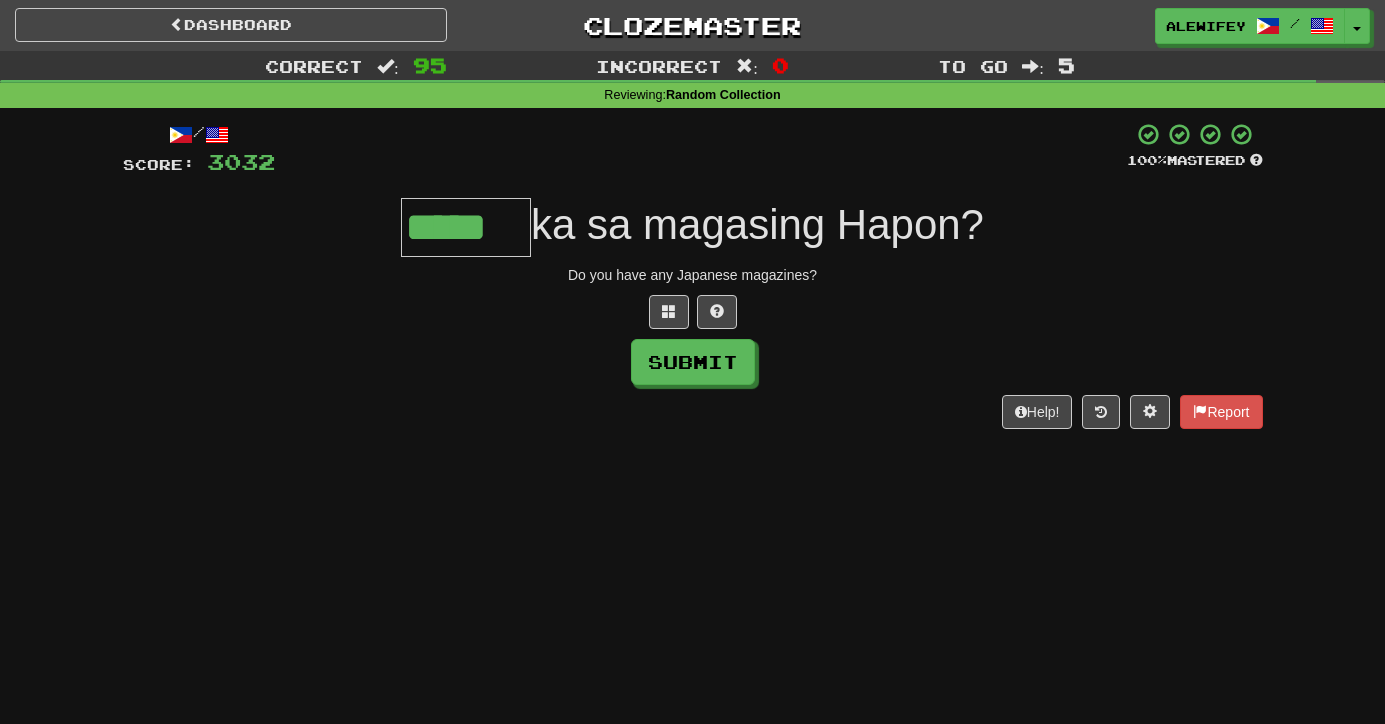 type on "*****" 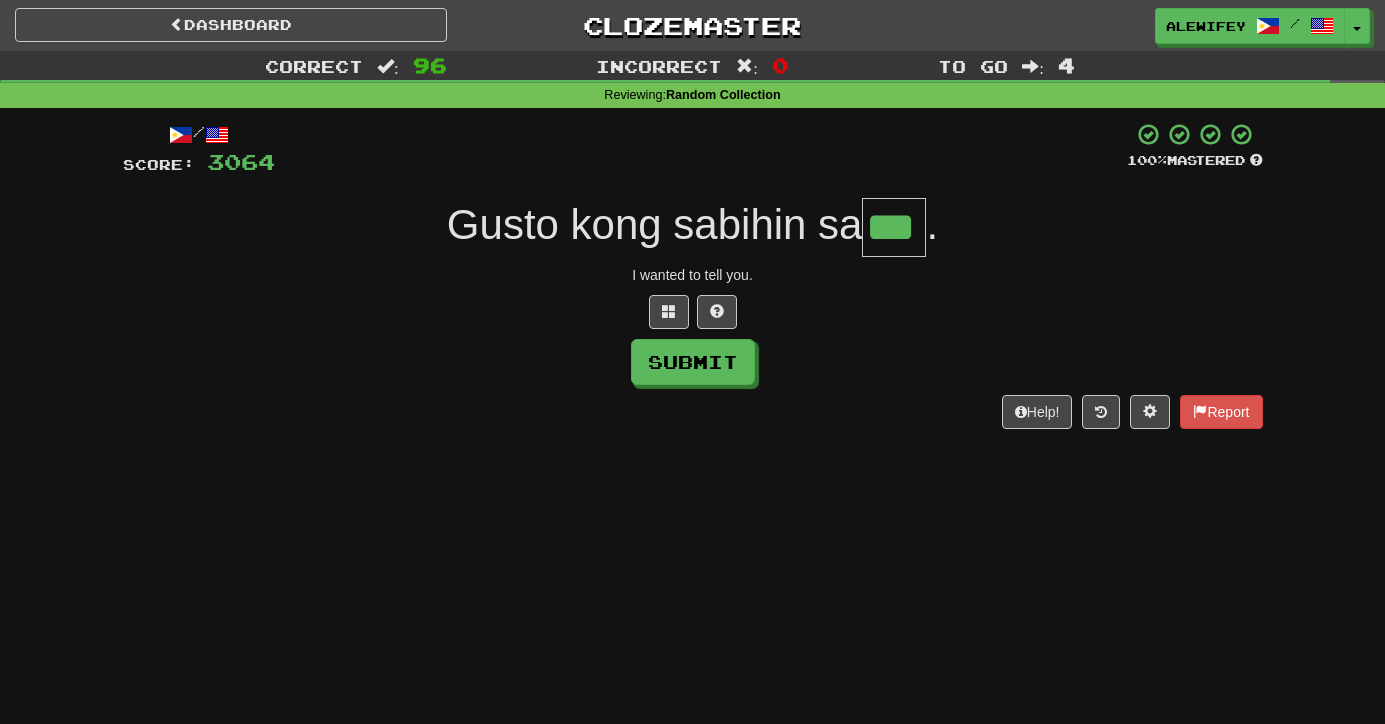 type on "***" 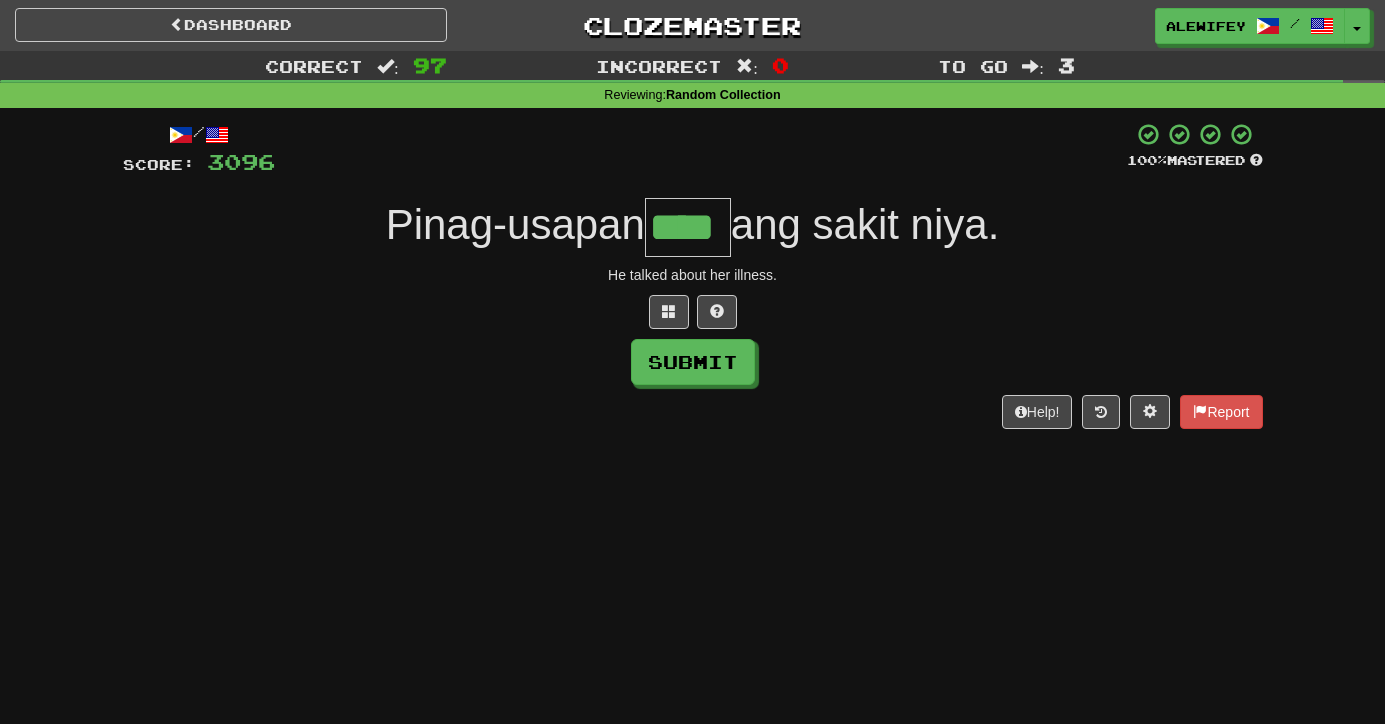 type on "****" 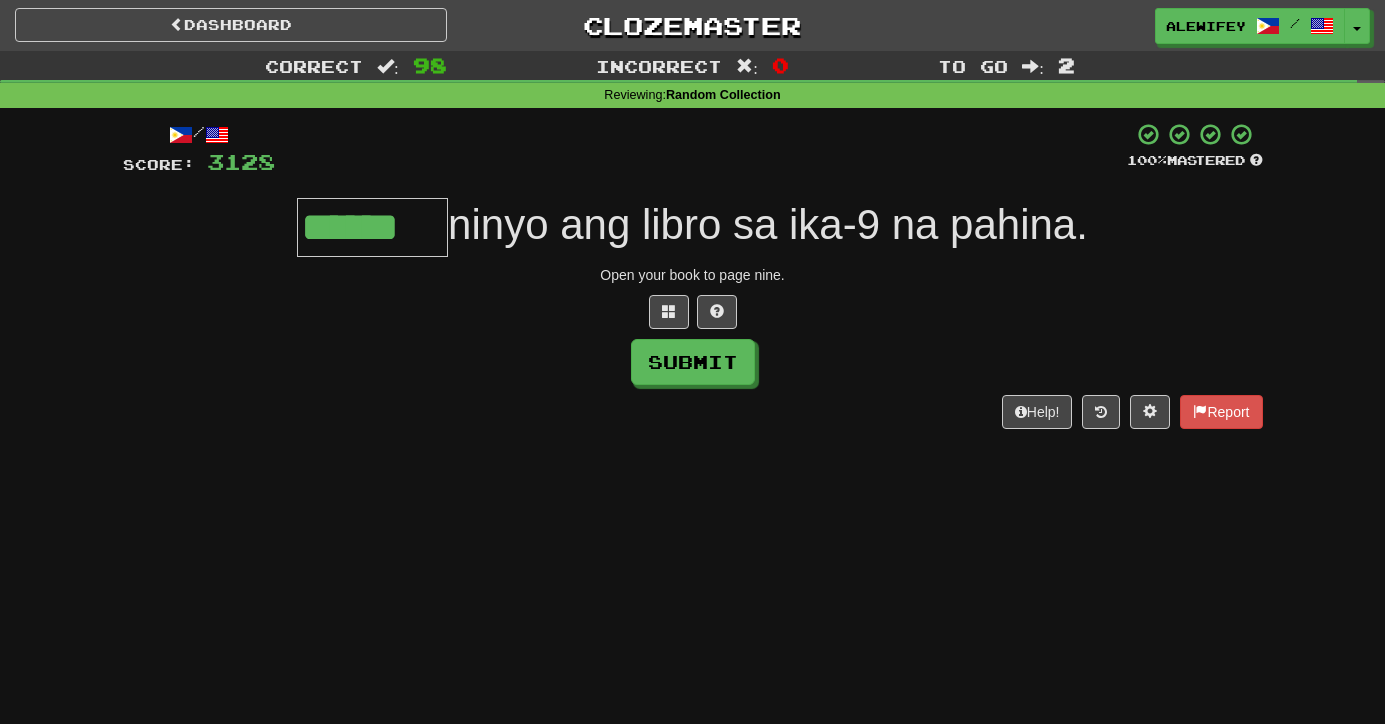 type on "******" 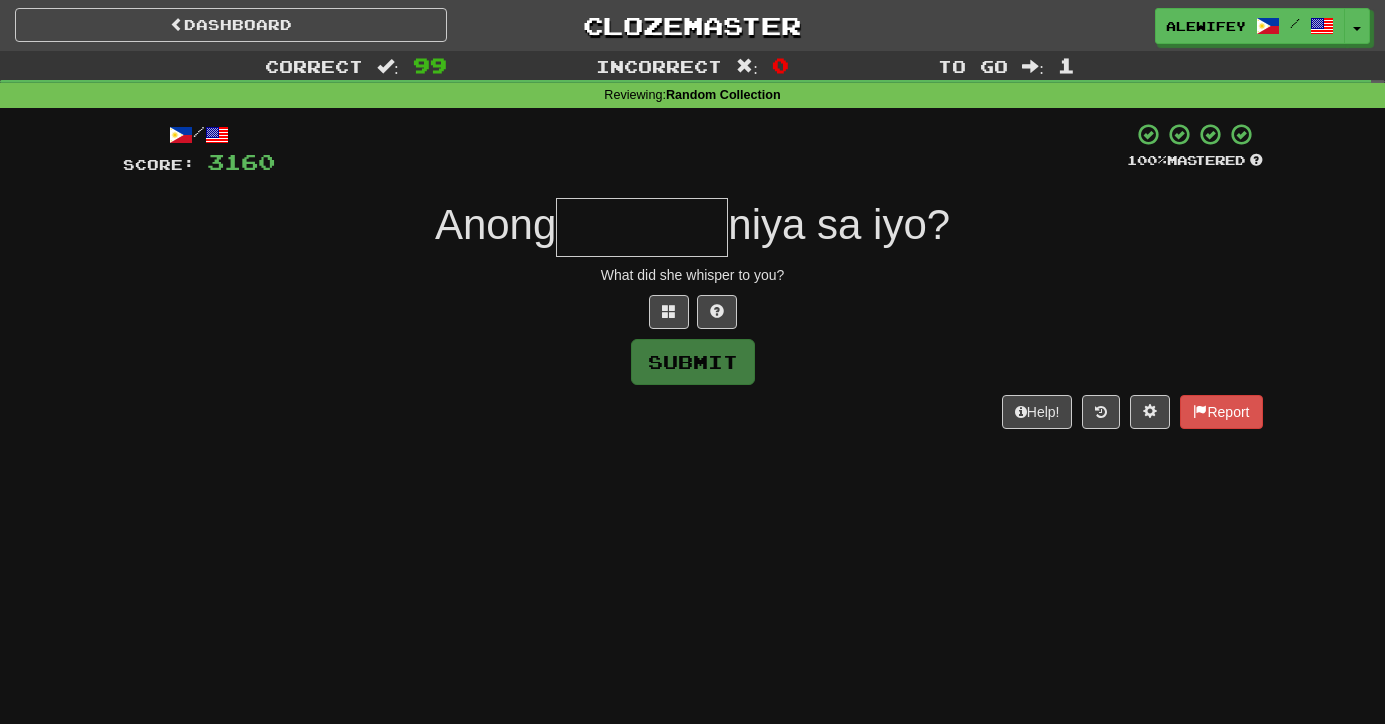 type on "*" 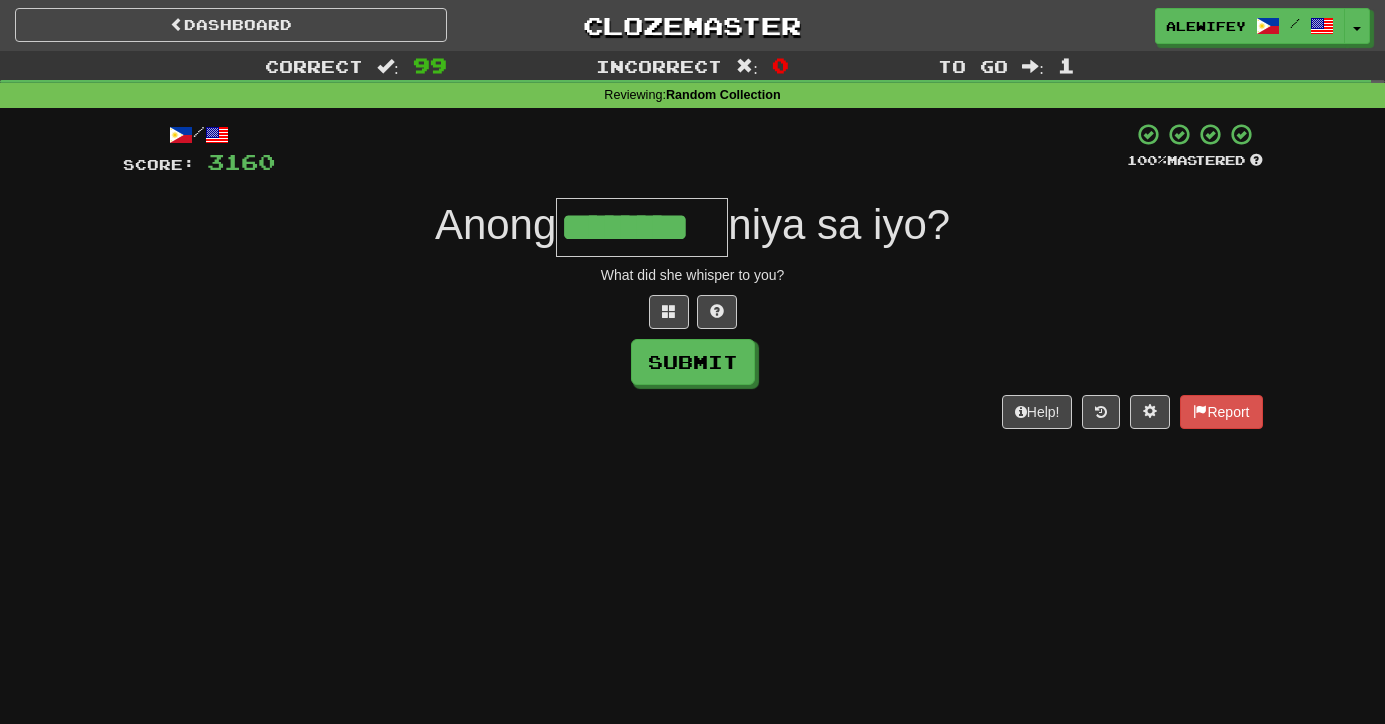 type on "********" 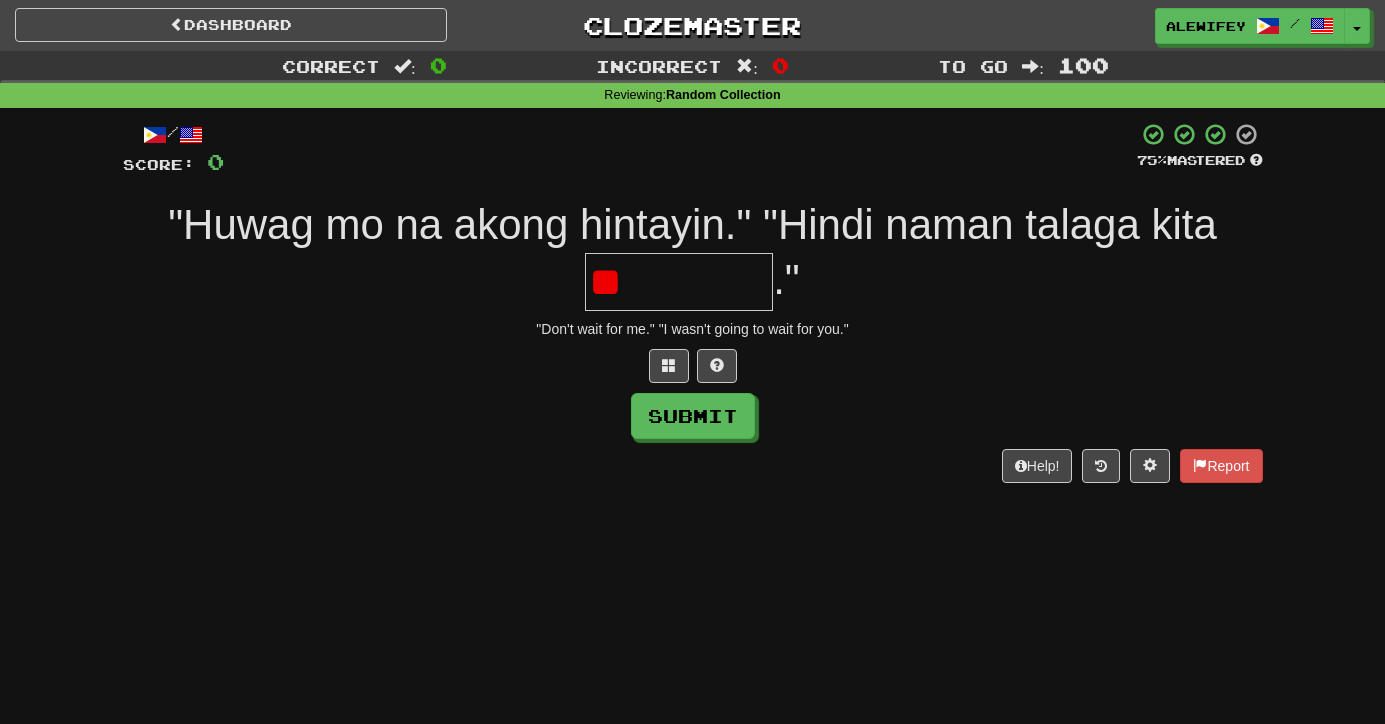 type on "*" 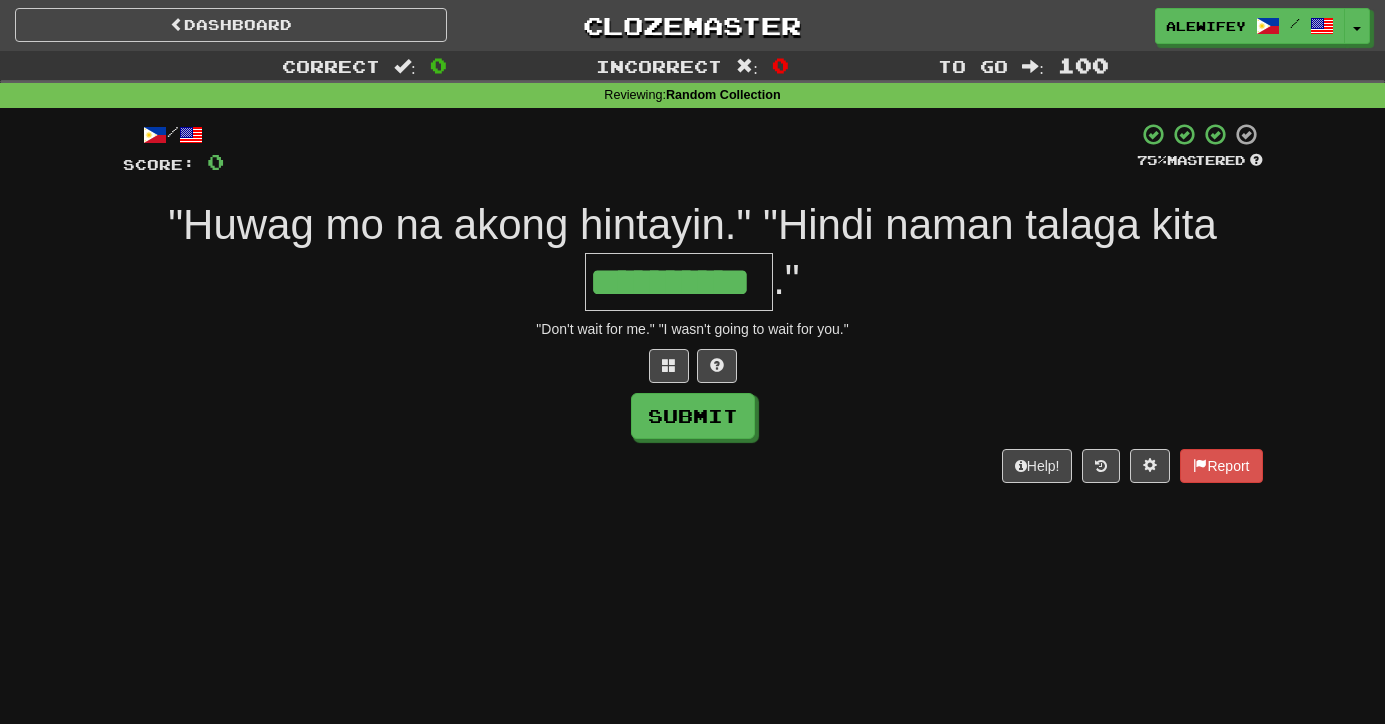 type on "**********" 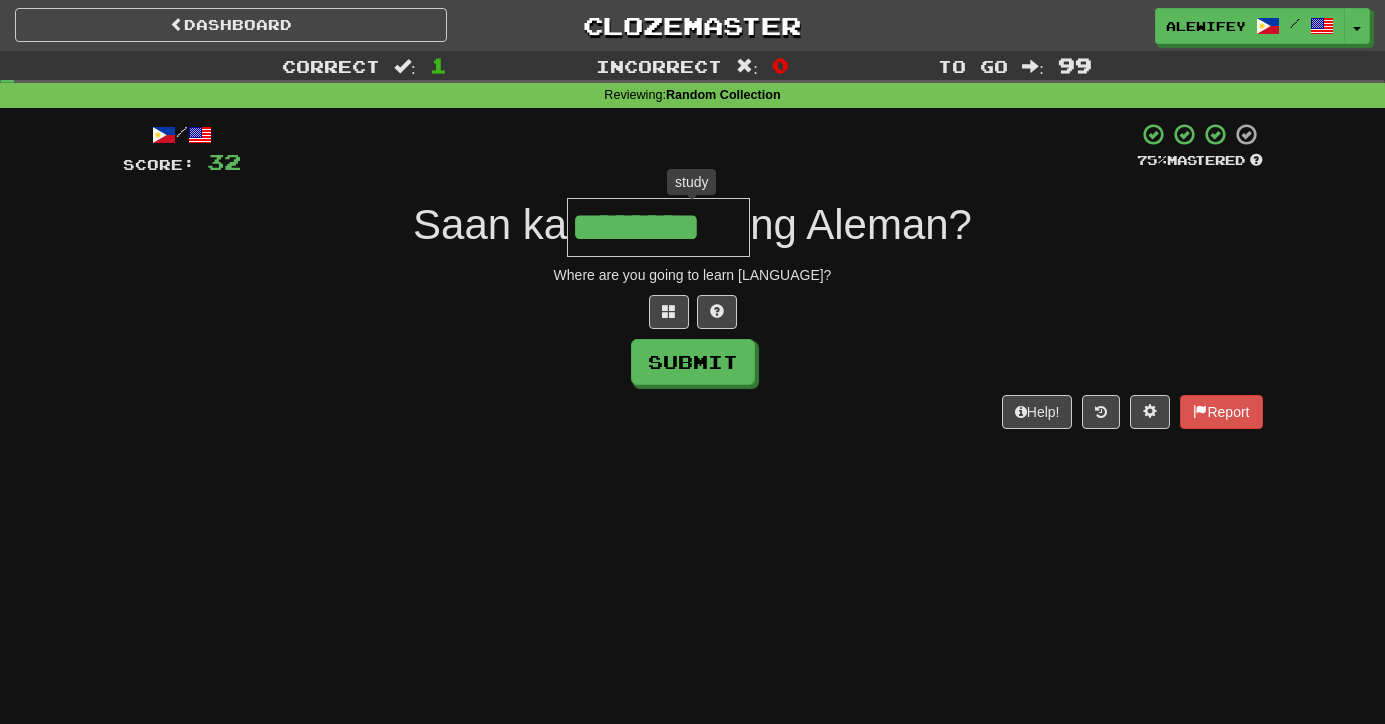 type on "*********" 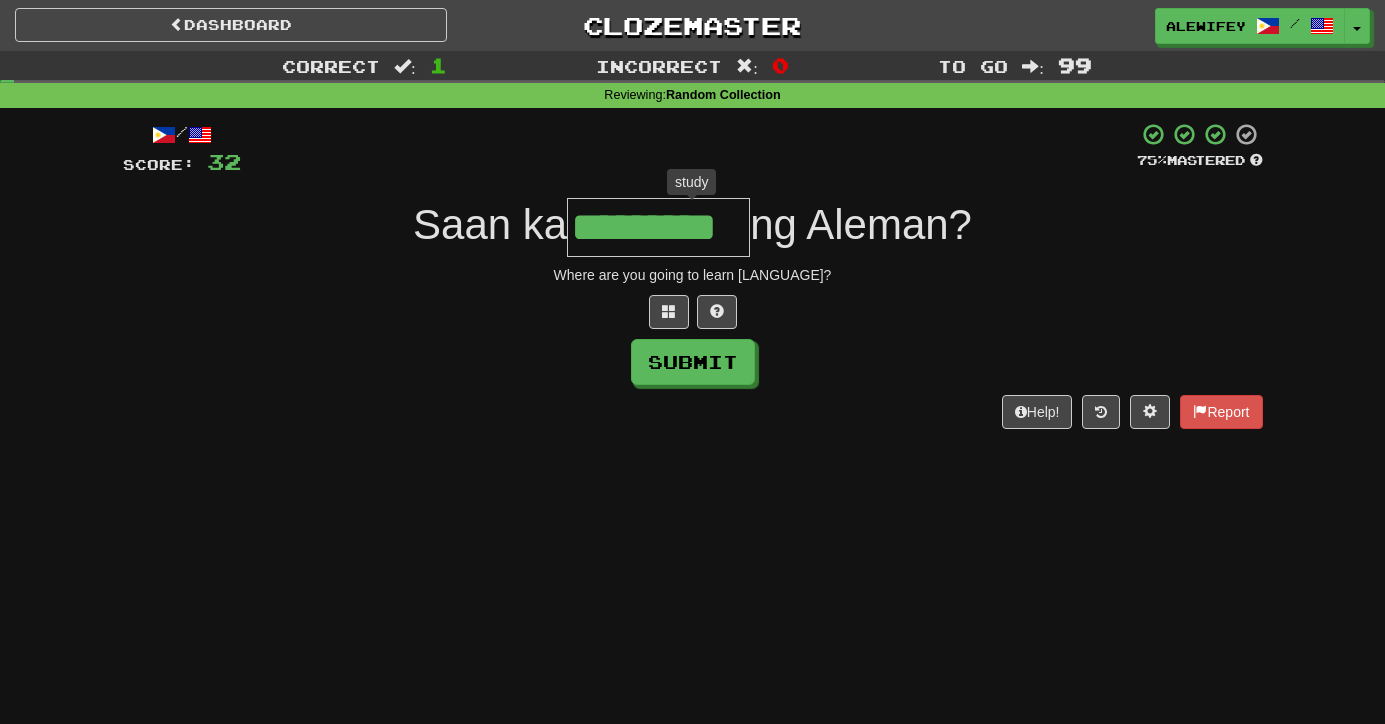 scroll, scrollTop: 0, scrollLeft: 15, axis: horizontal 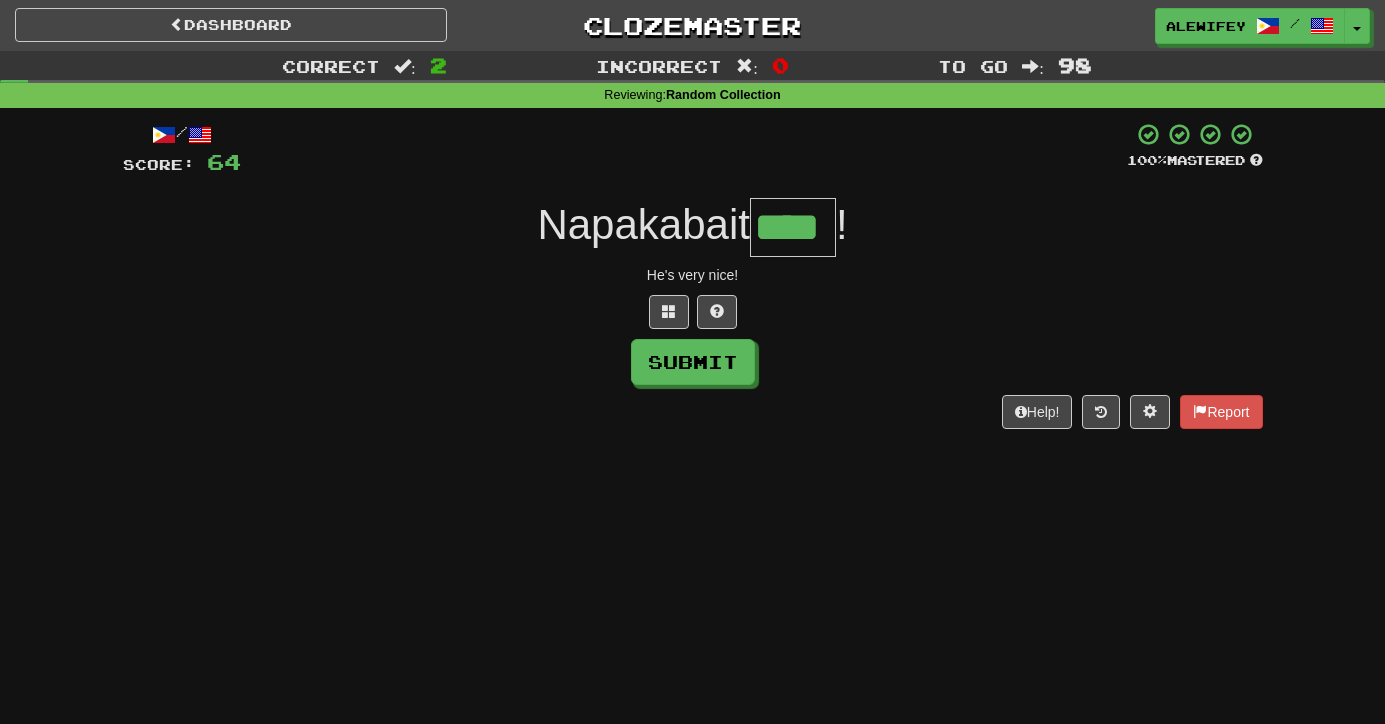 type on "****" 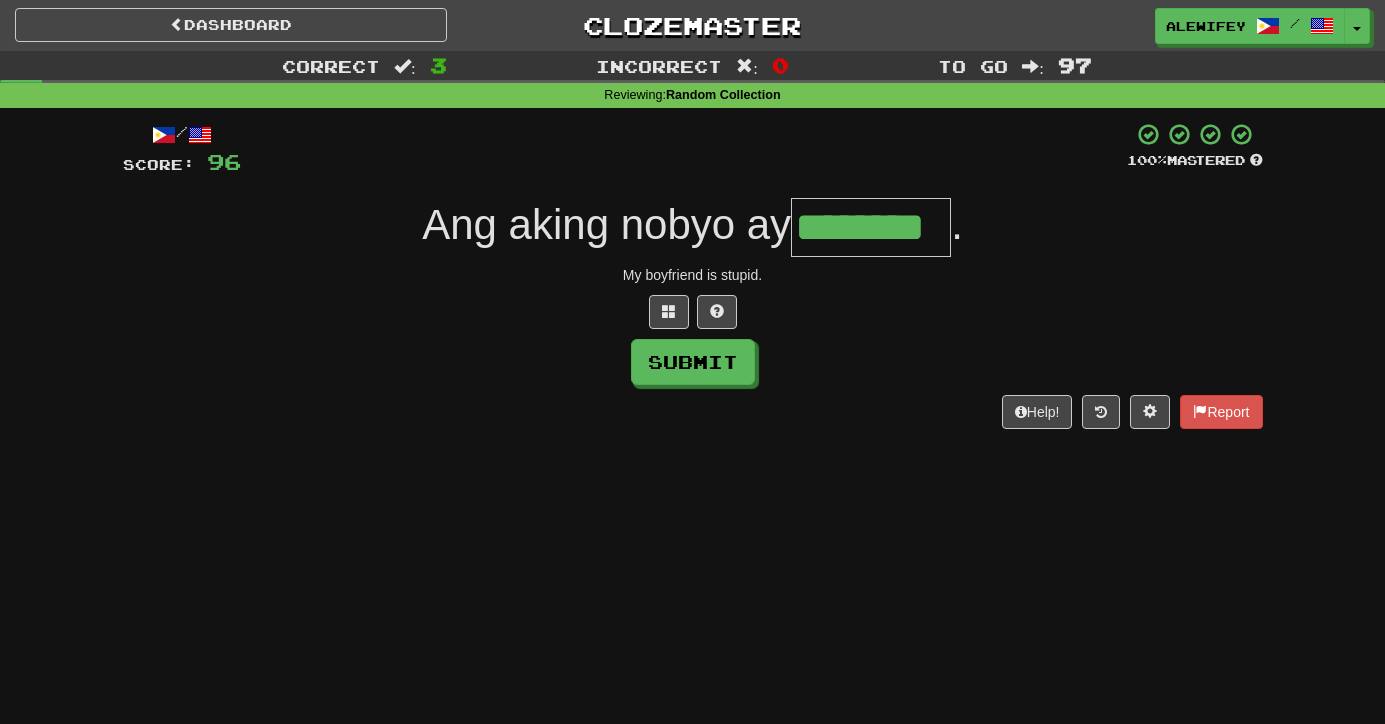 type on "********" 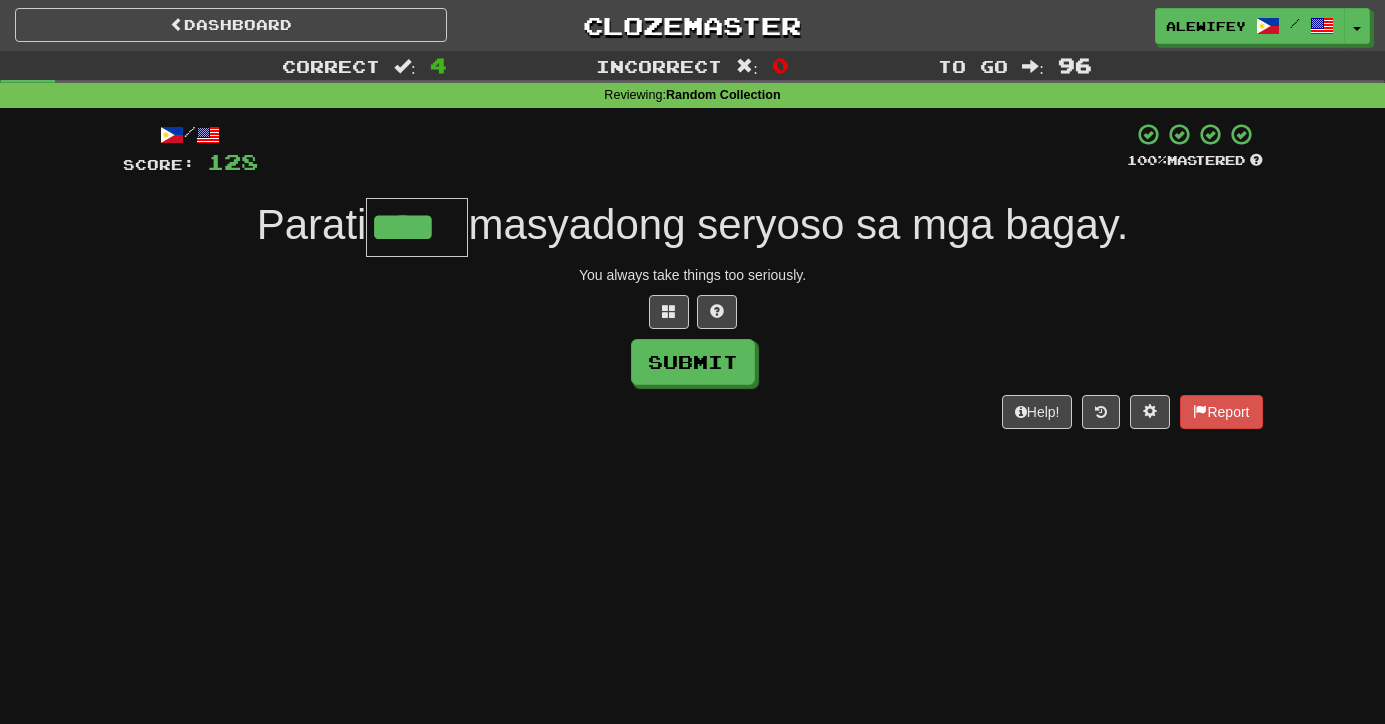 type on "****" 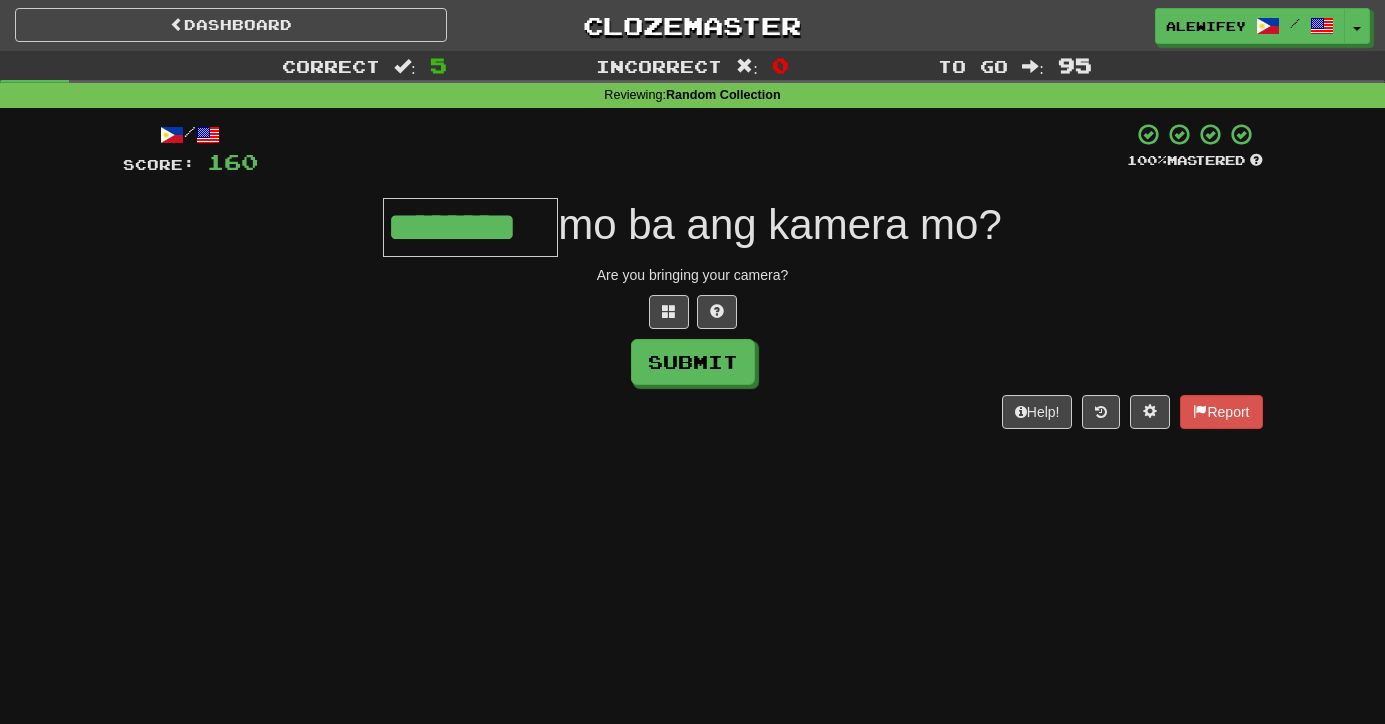 type on "********" 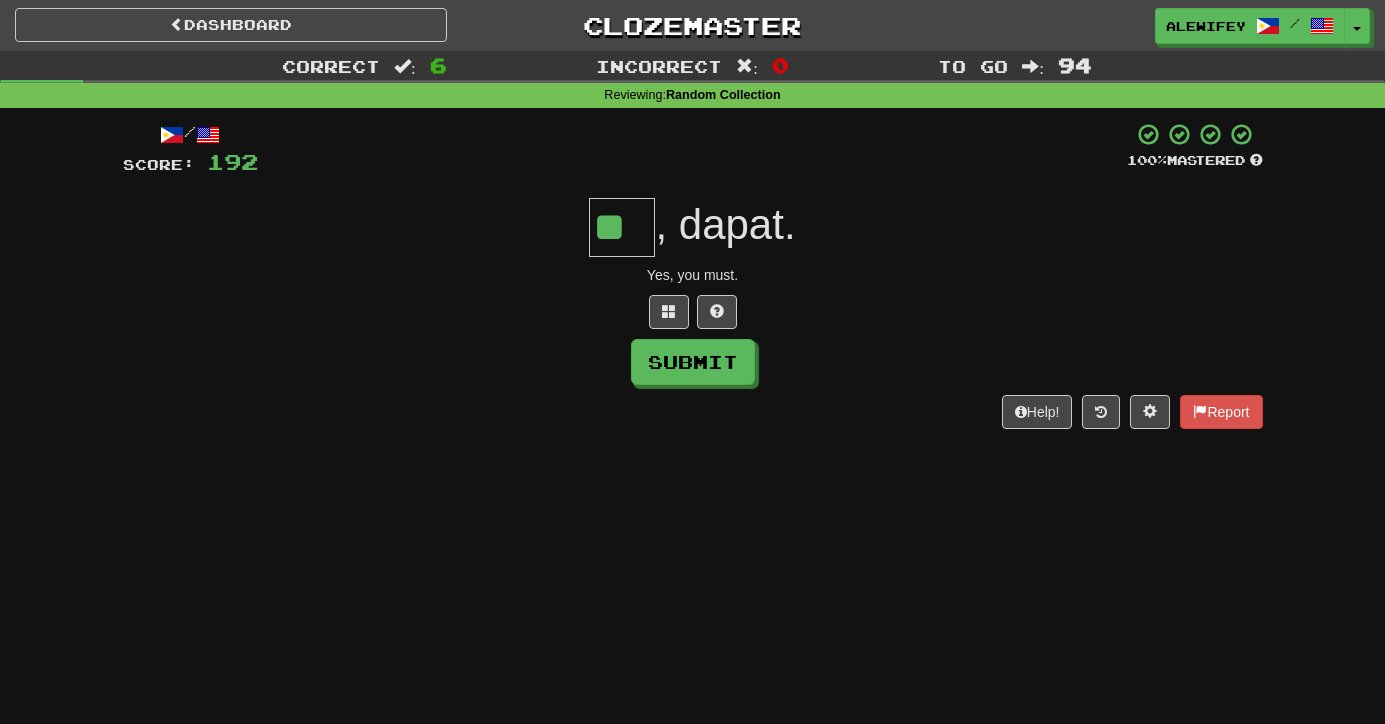 type on "**" 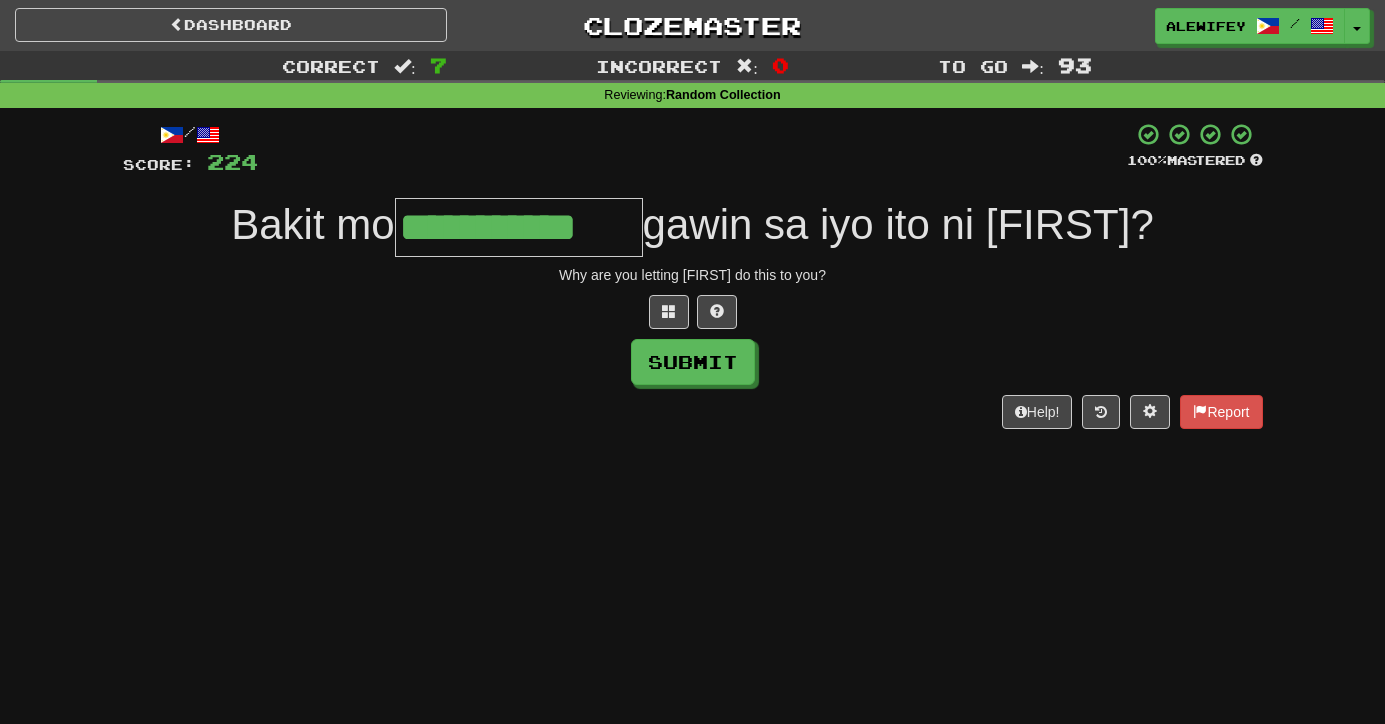 type on "**********" 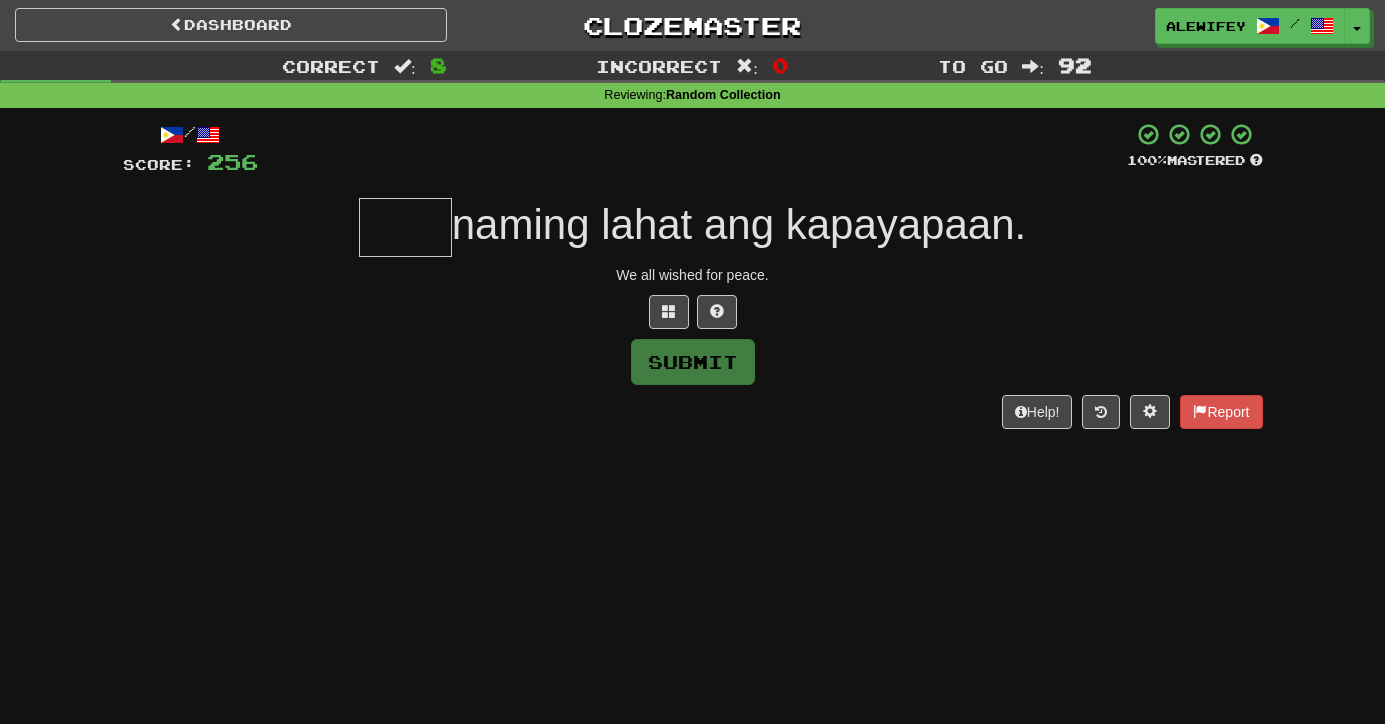 type on "*" 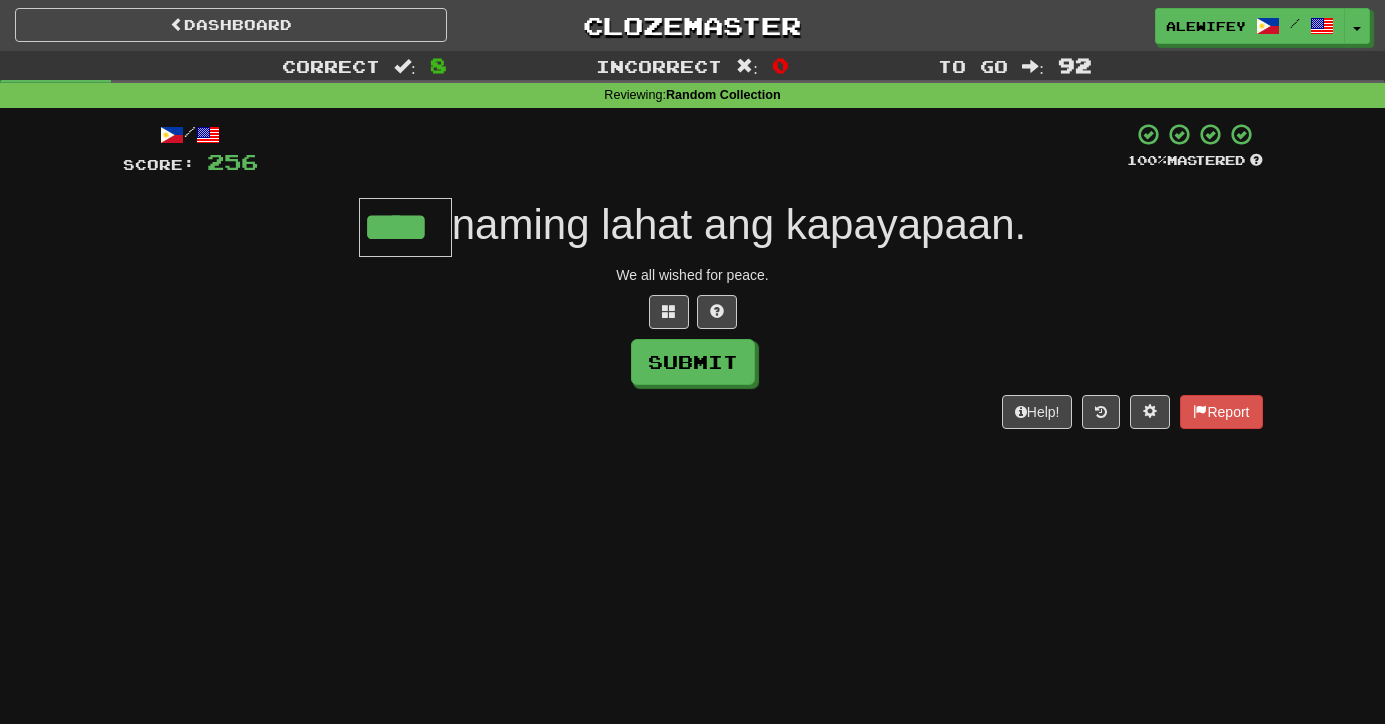 type on "****" 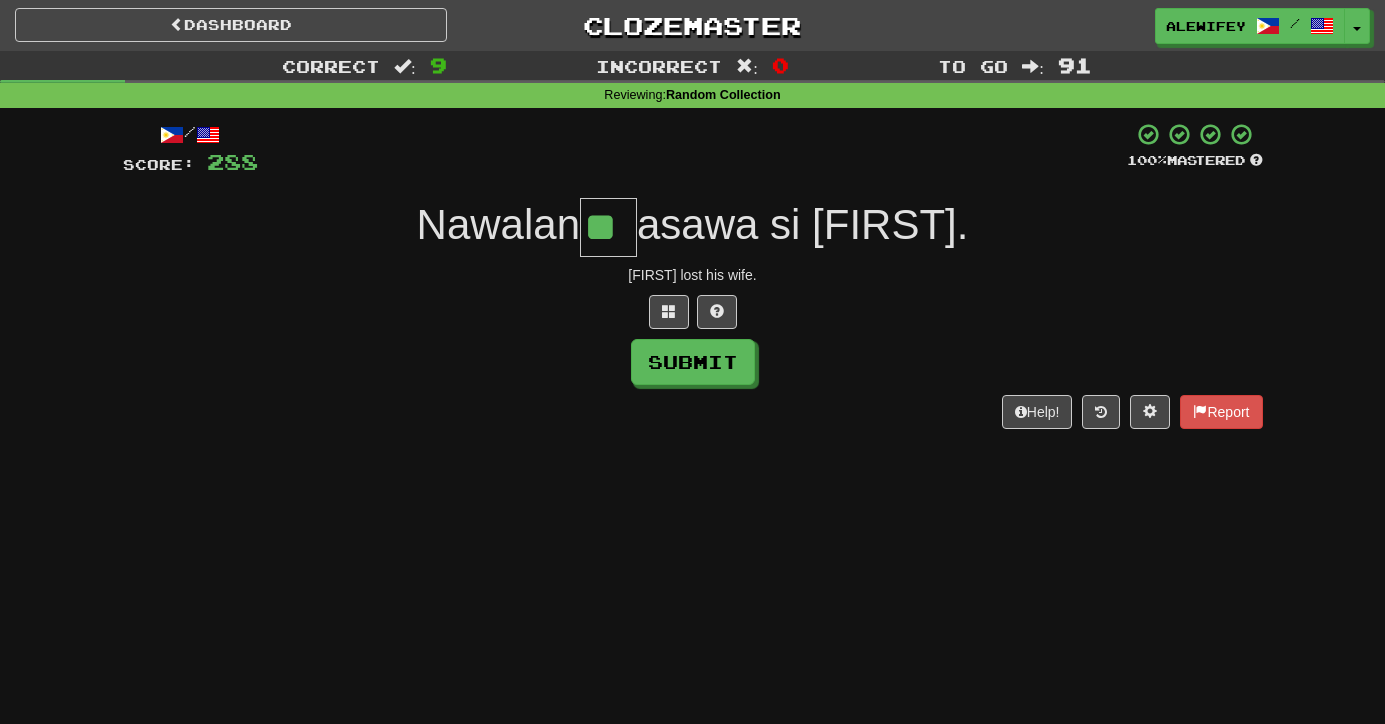 type on "**" 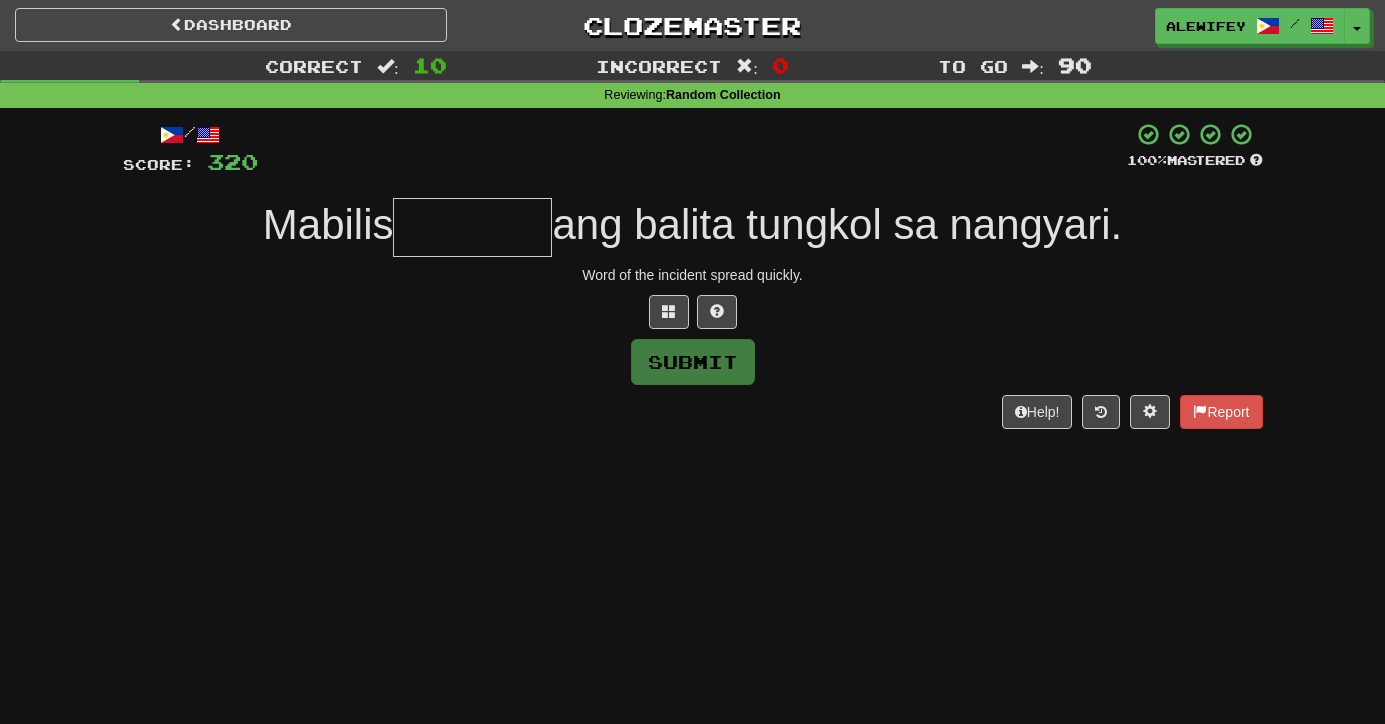 type on "*" 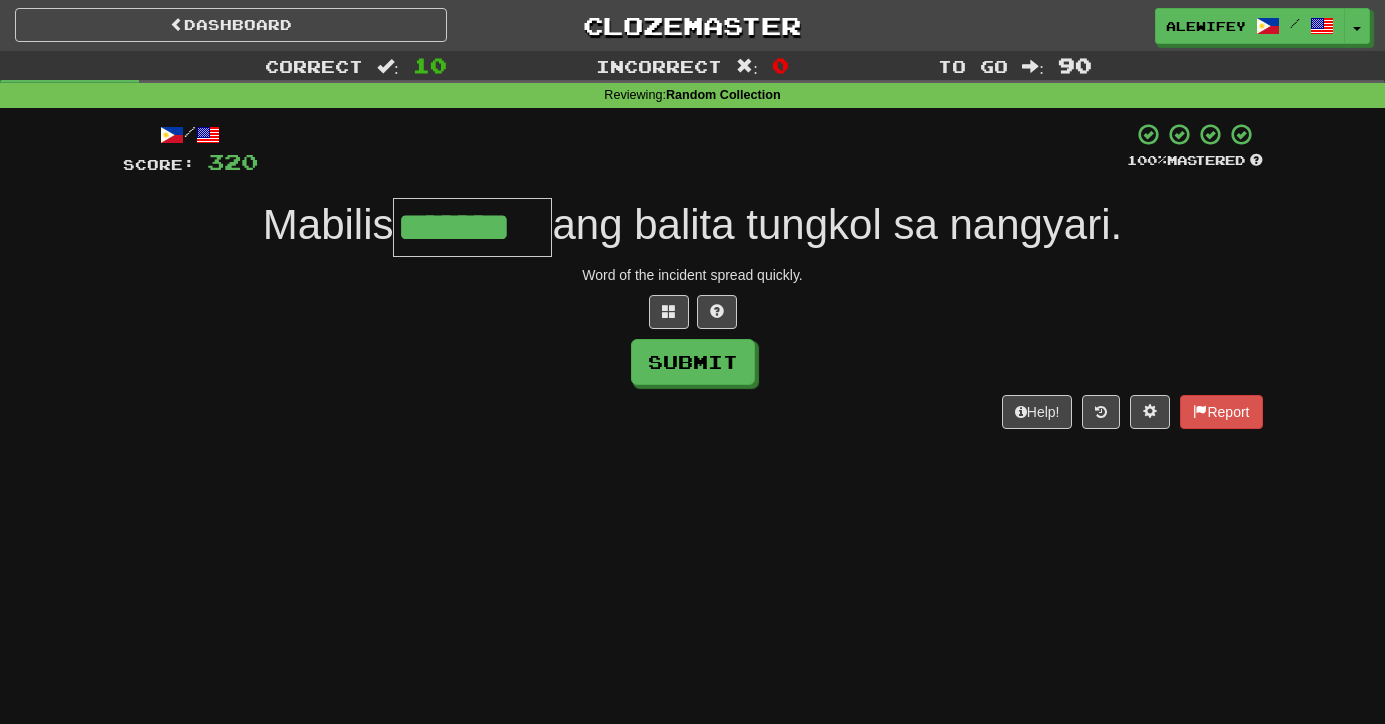 type on "*******" 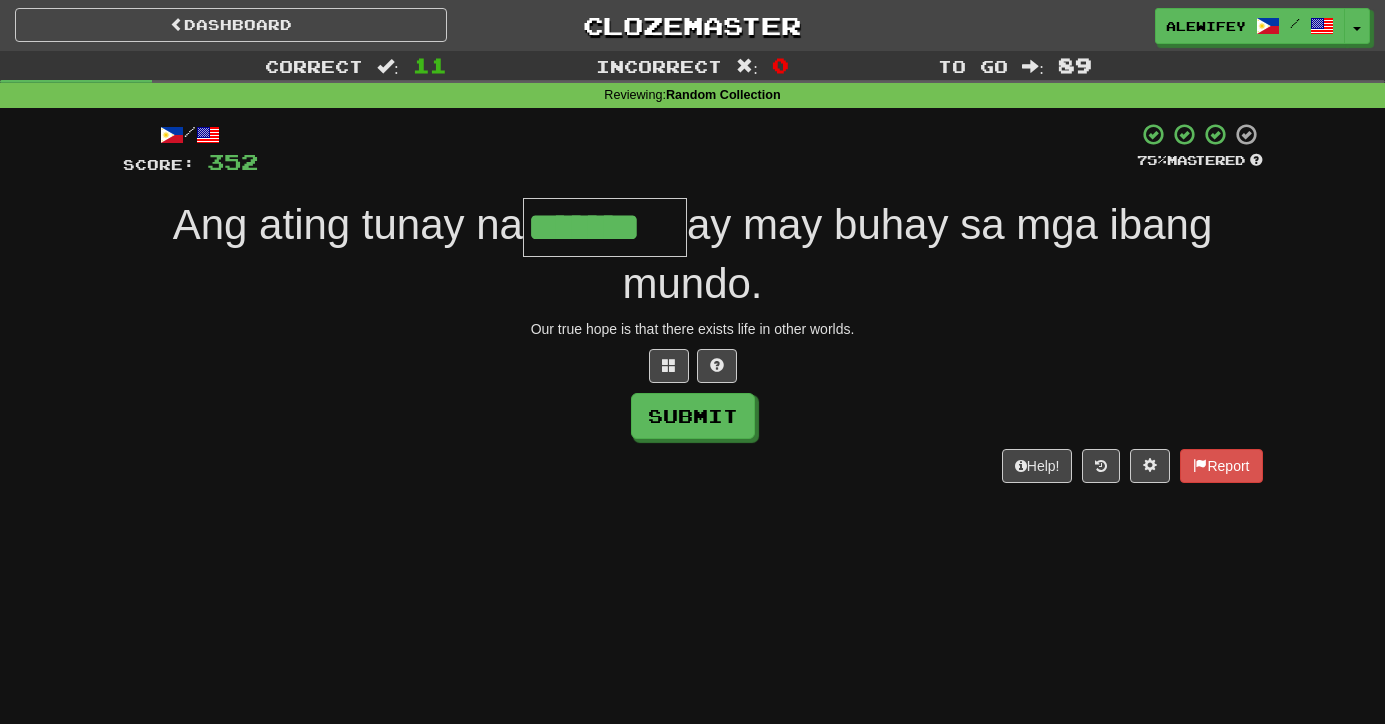 type on "*******" 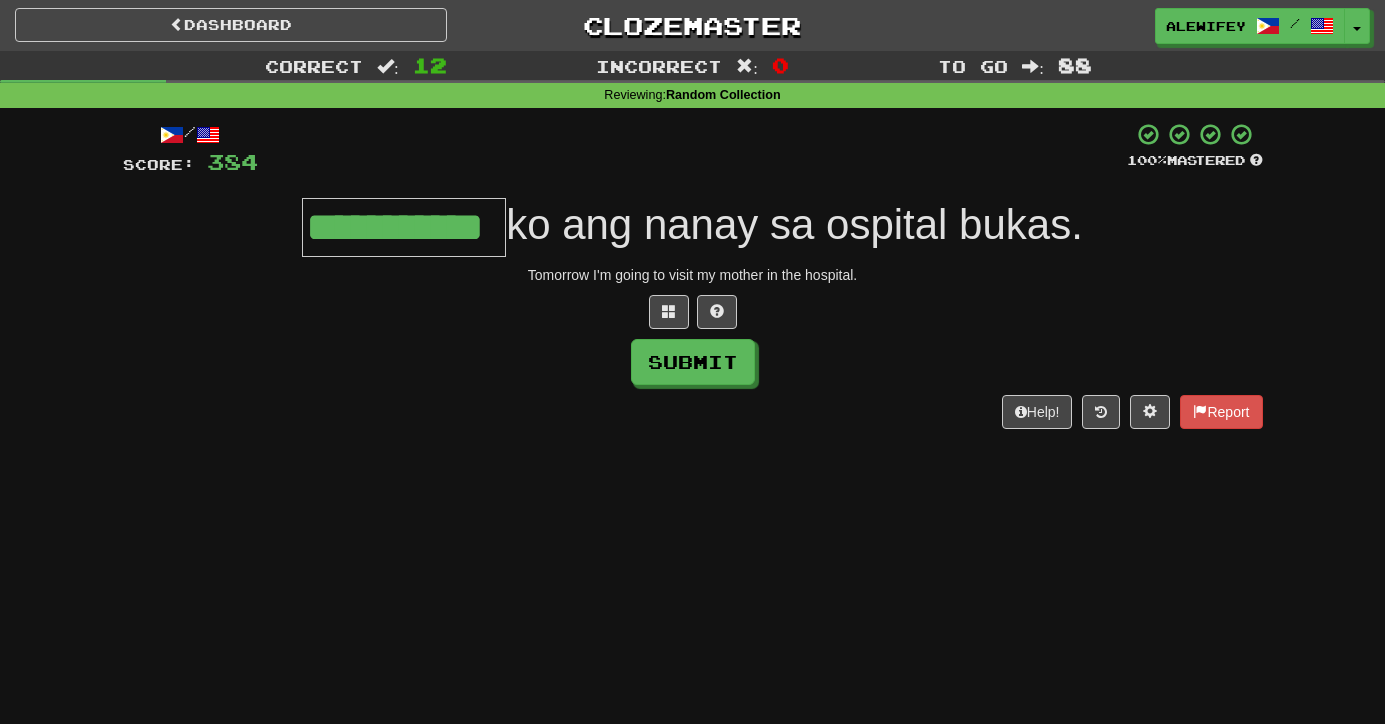 type on "**********" 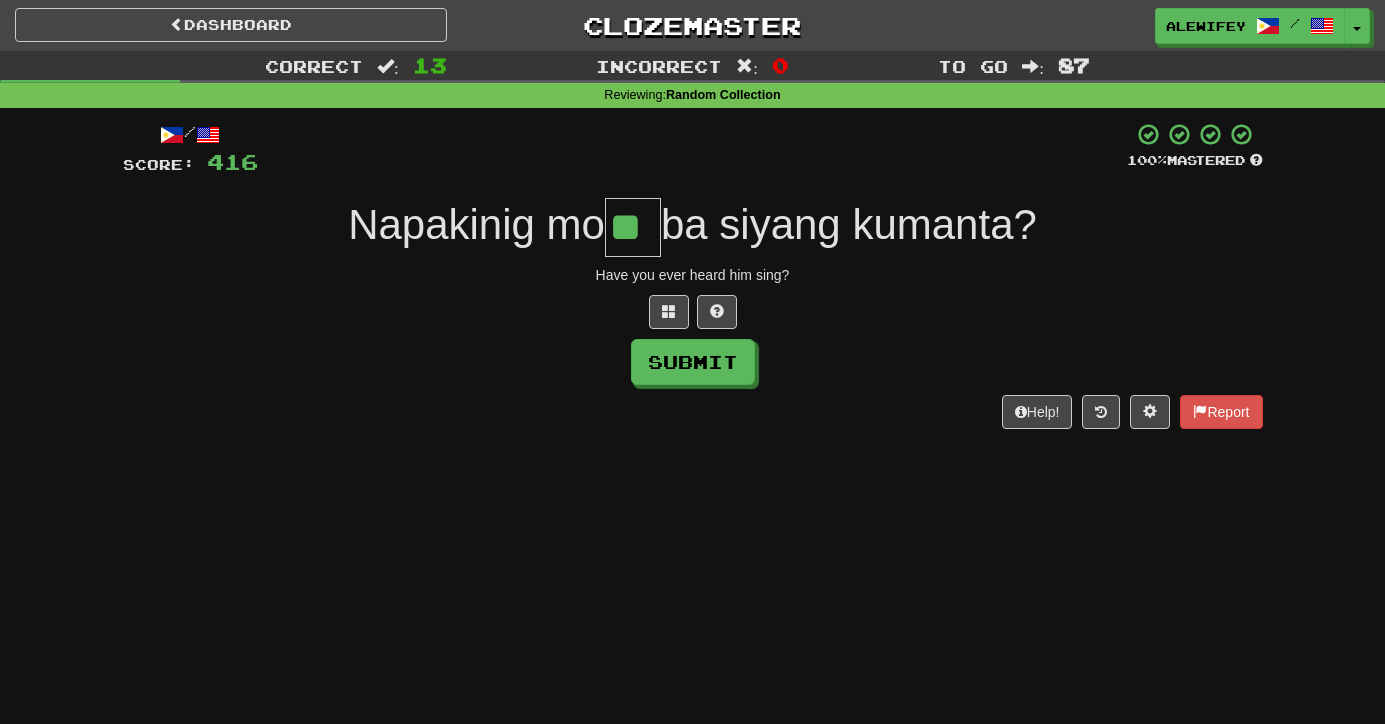 type on "**" 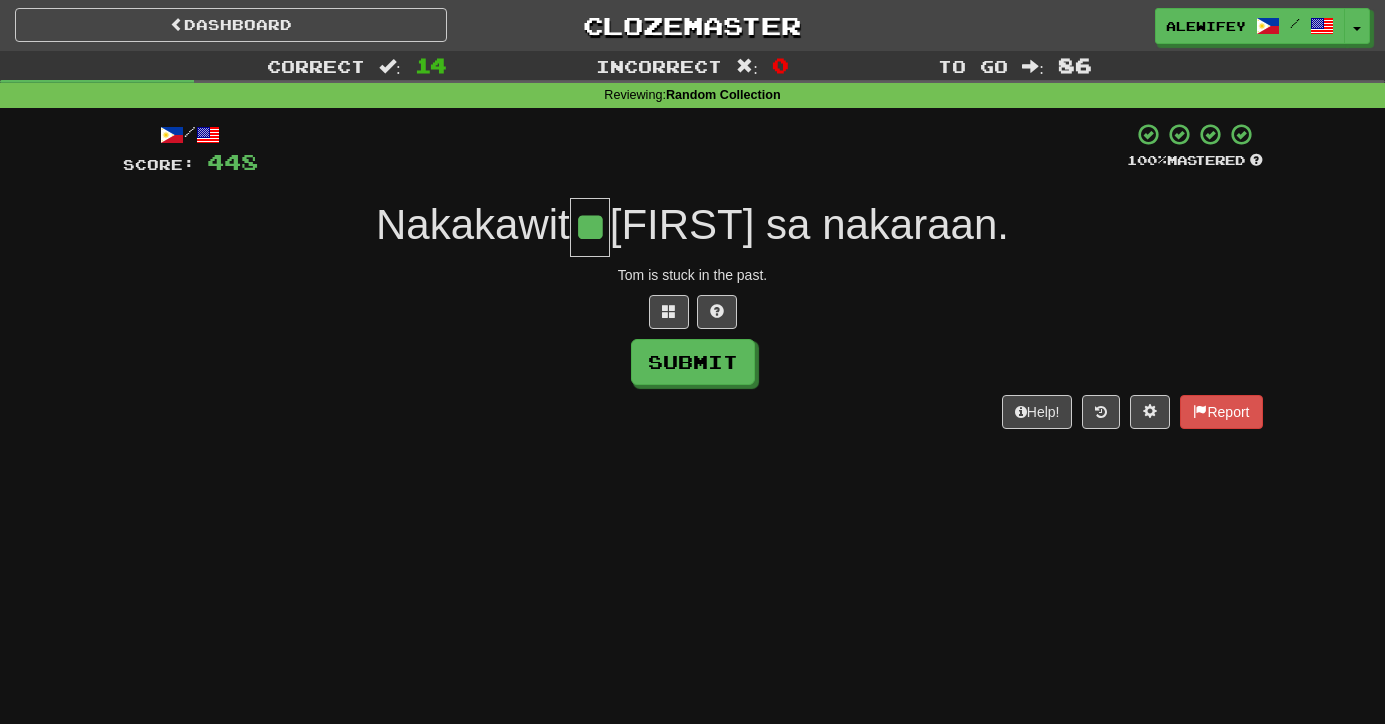 type on "**" 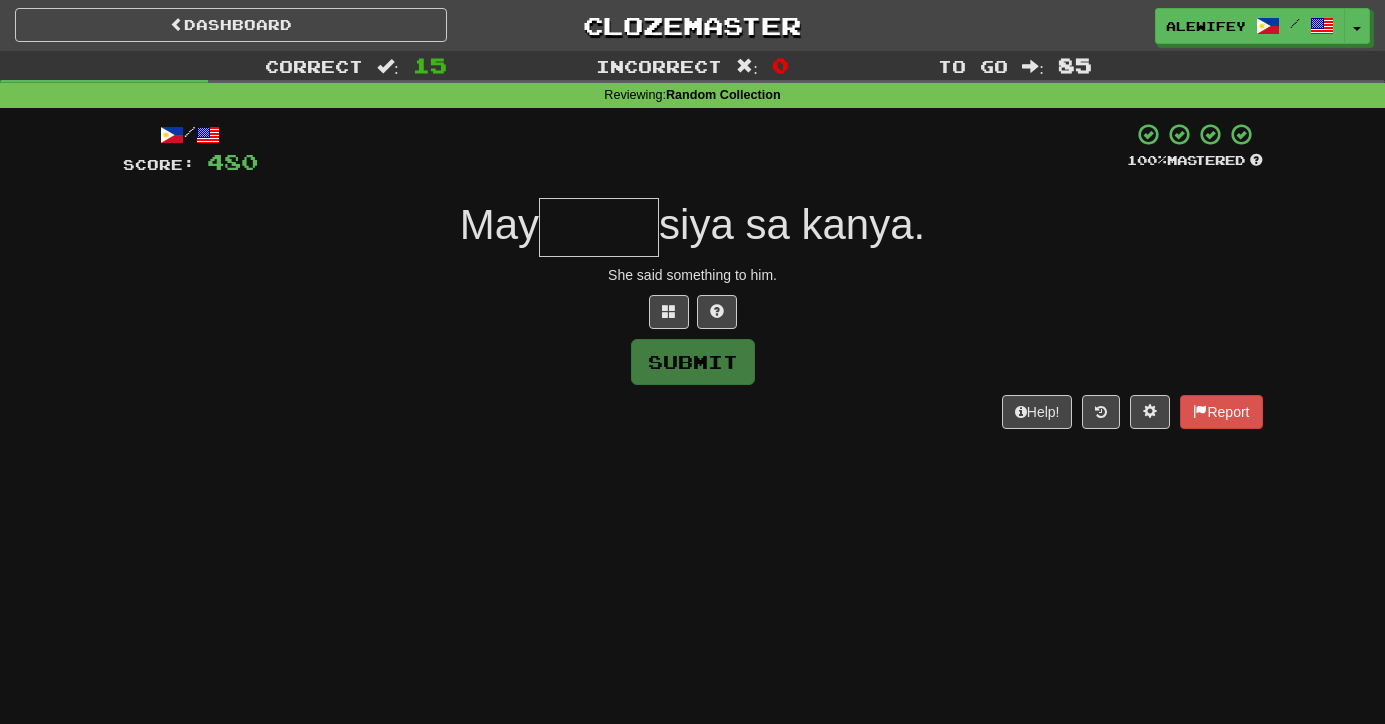 type on "*" 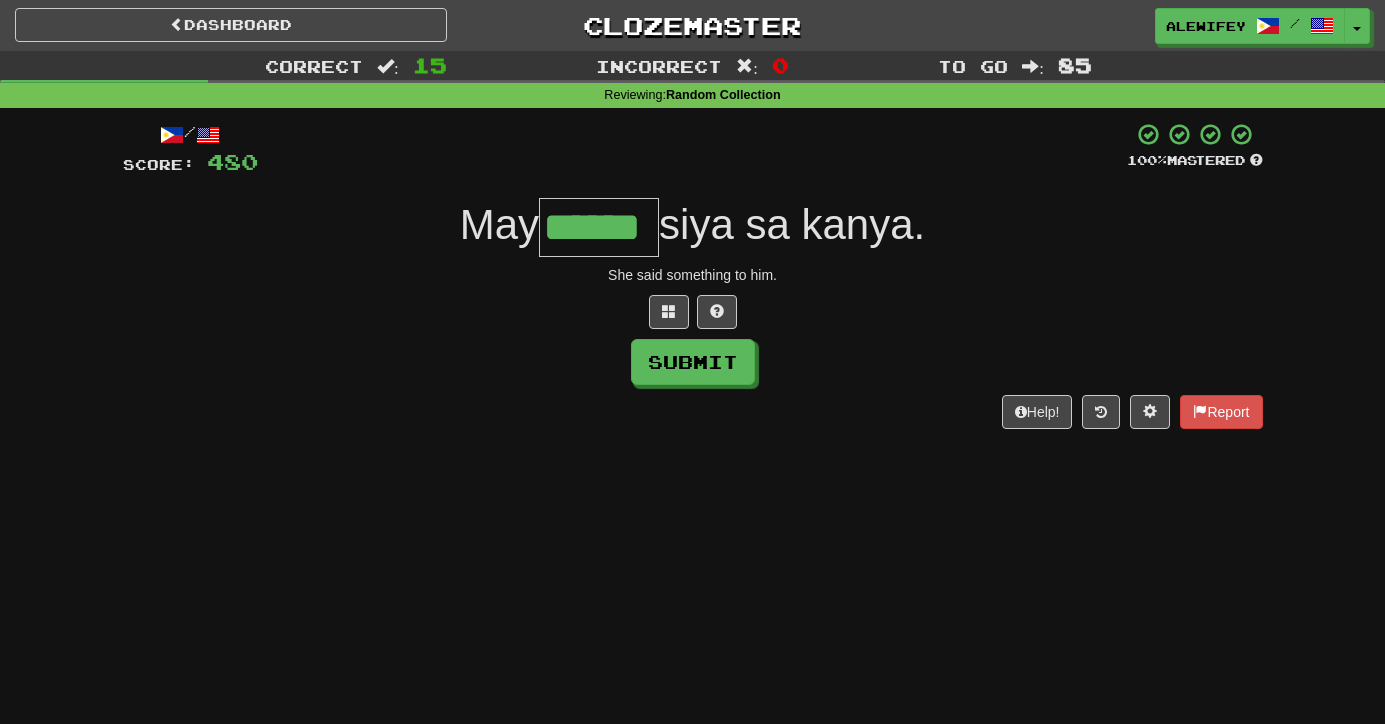 type on "******" 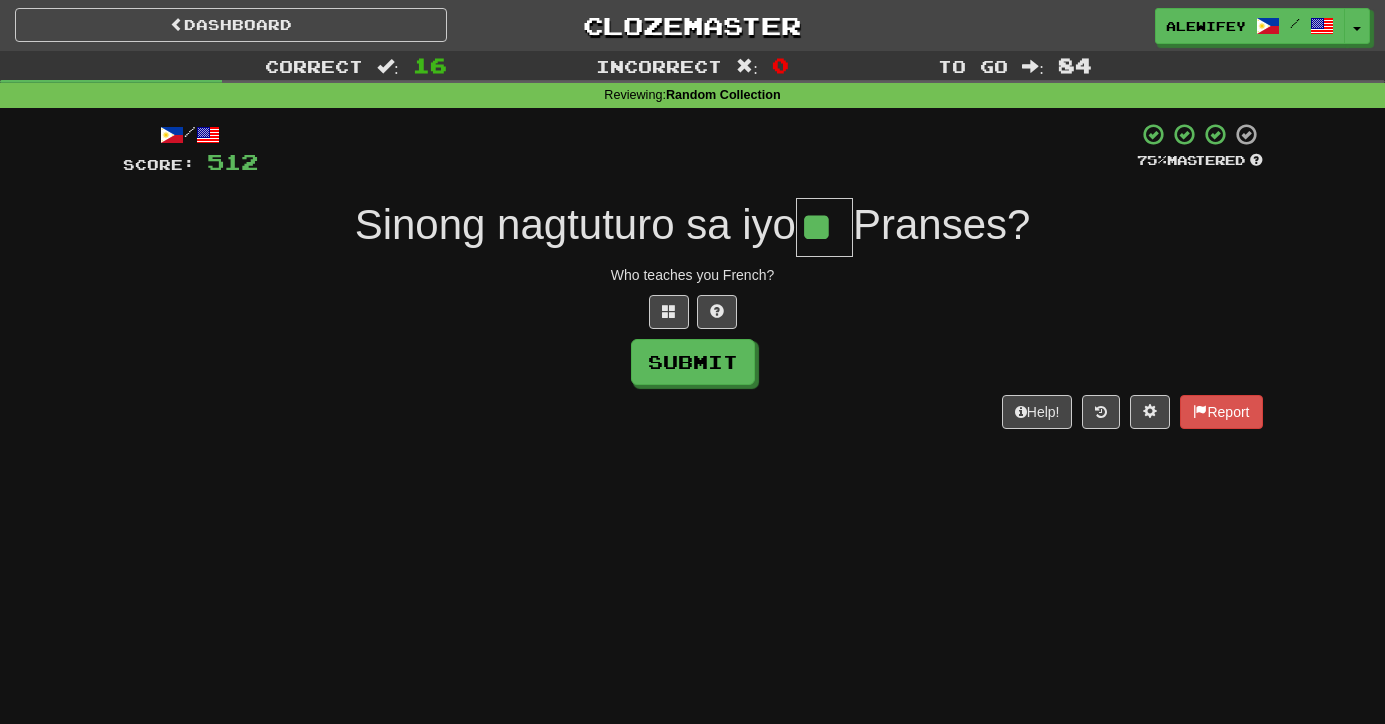 type on "**" 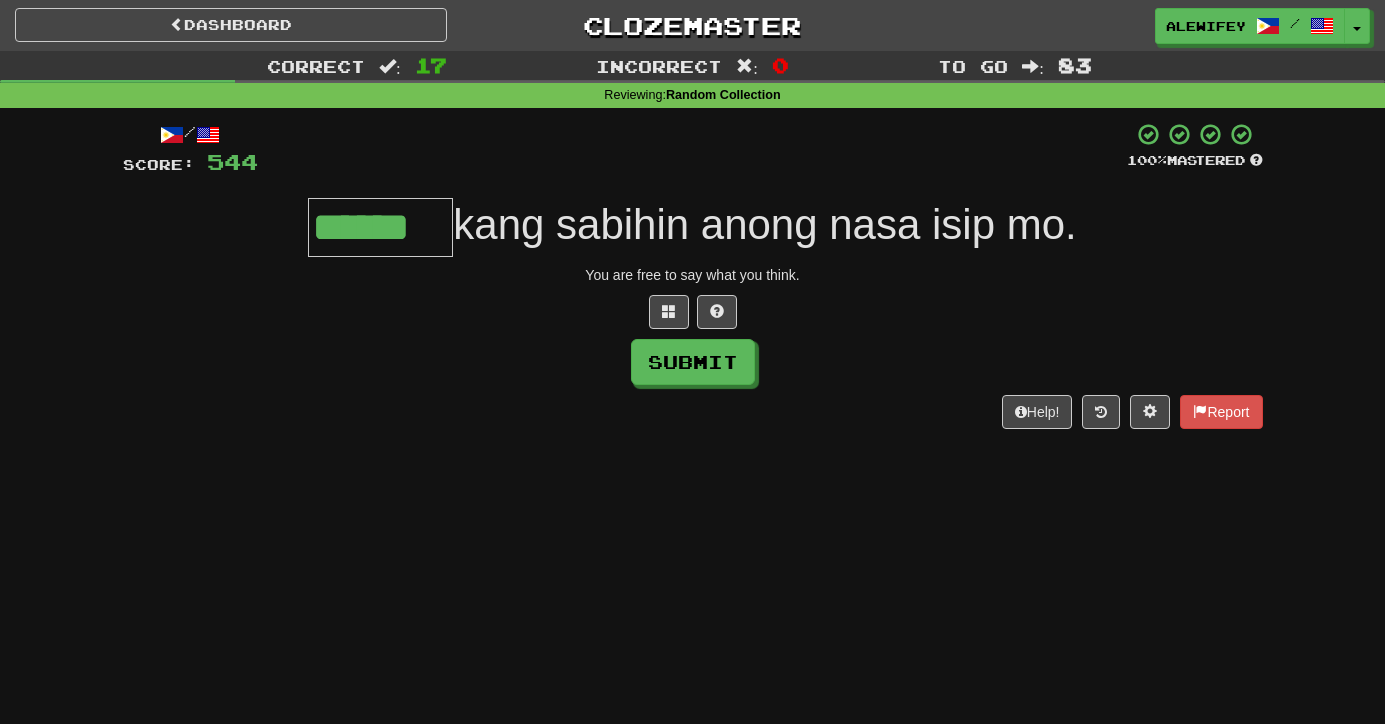 type on "******" 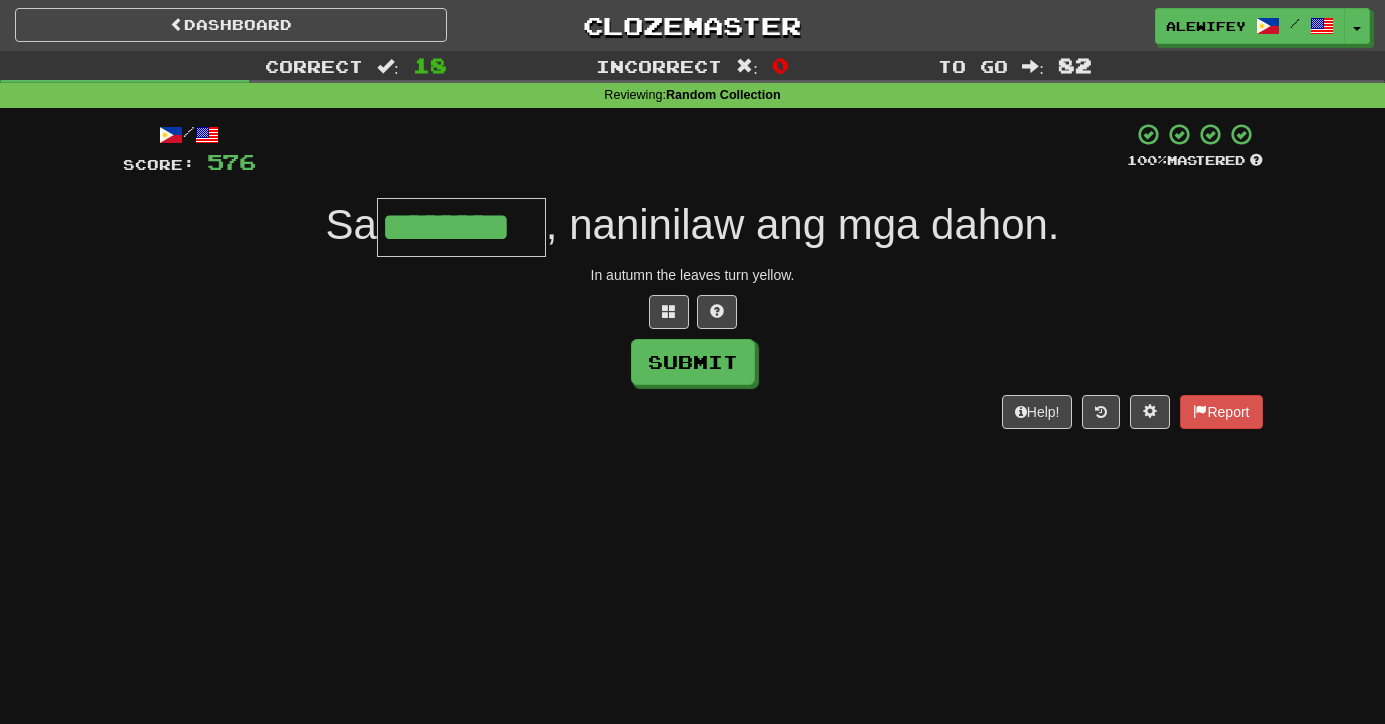 type on "********" 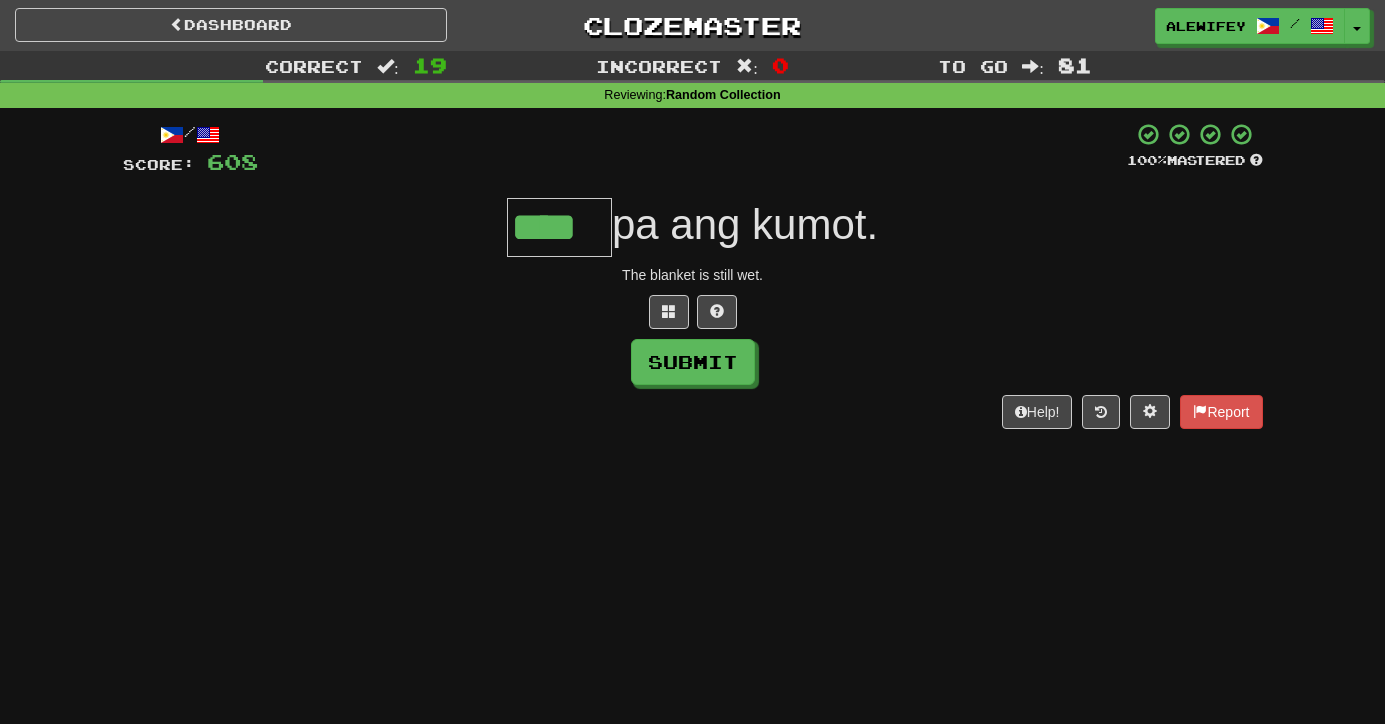 type on "****" 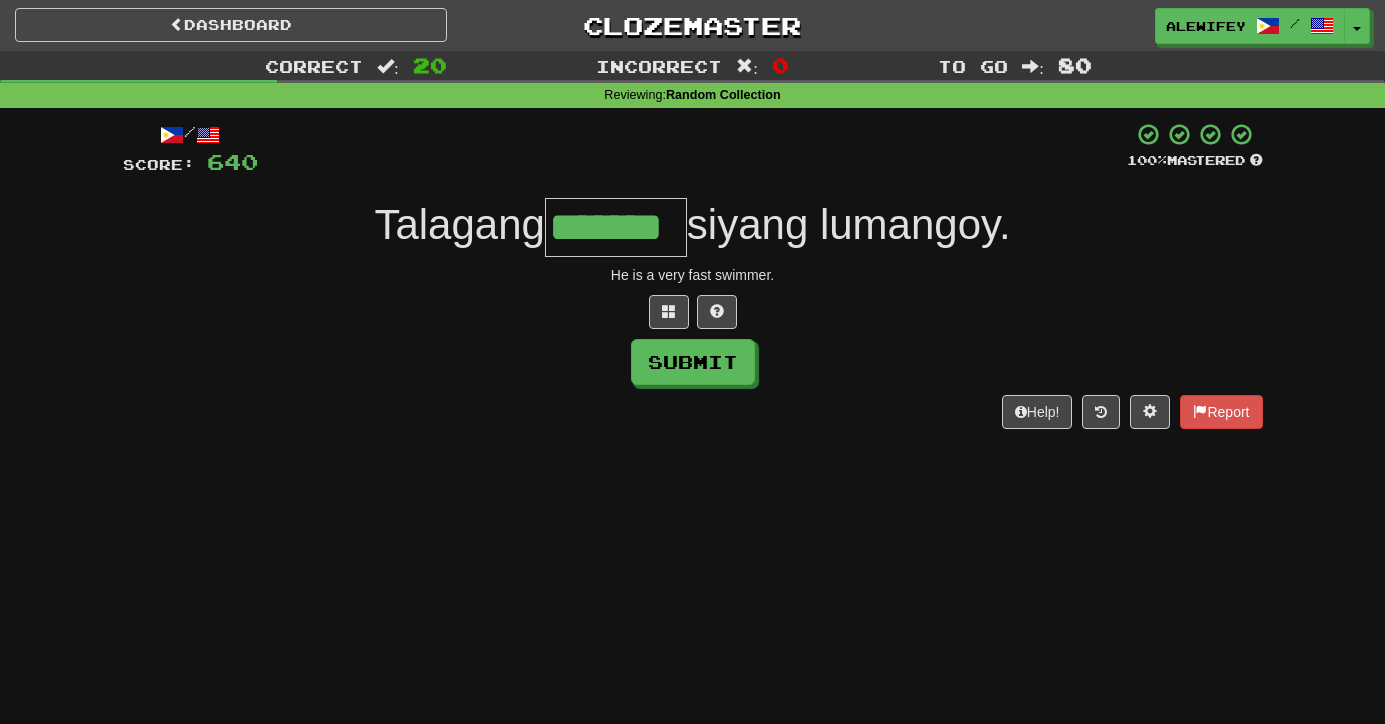 type on "*******" 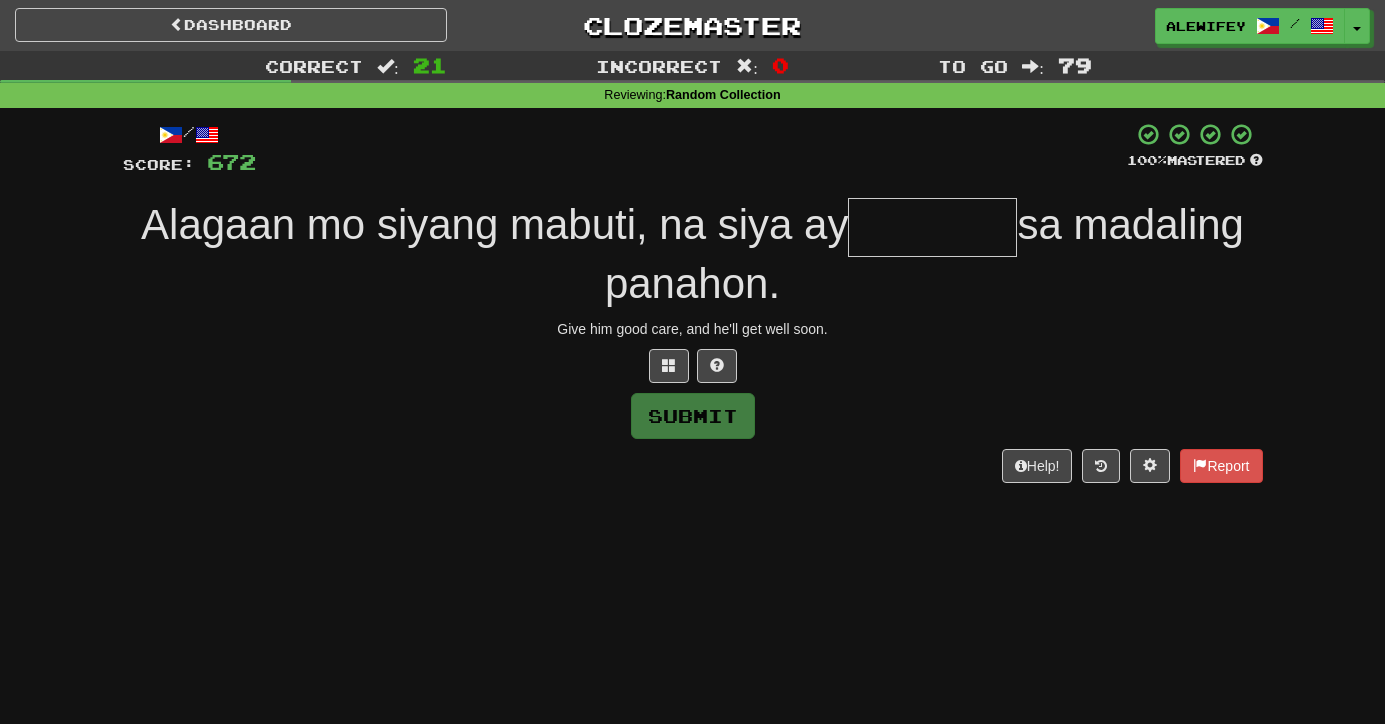 type on "*" 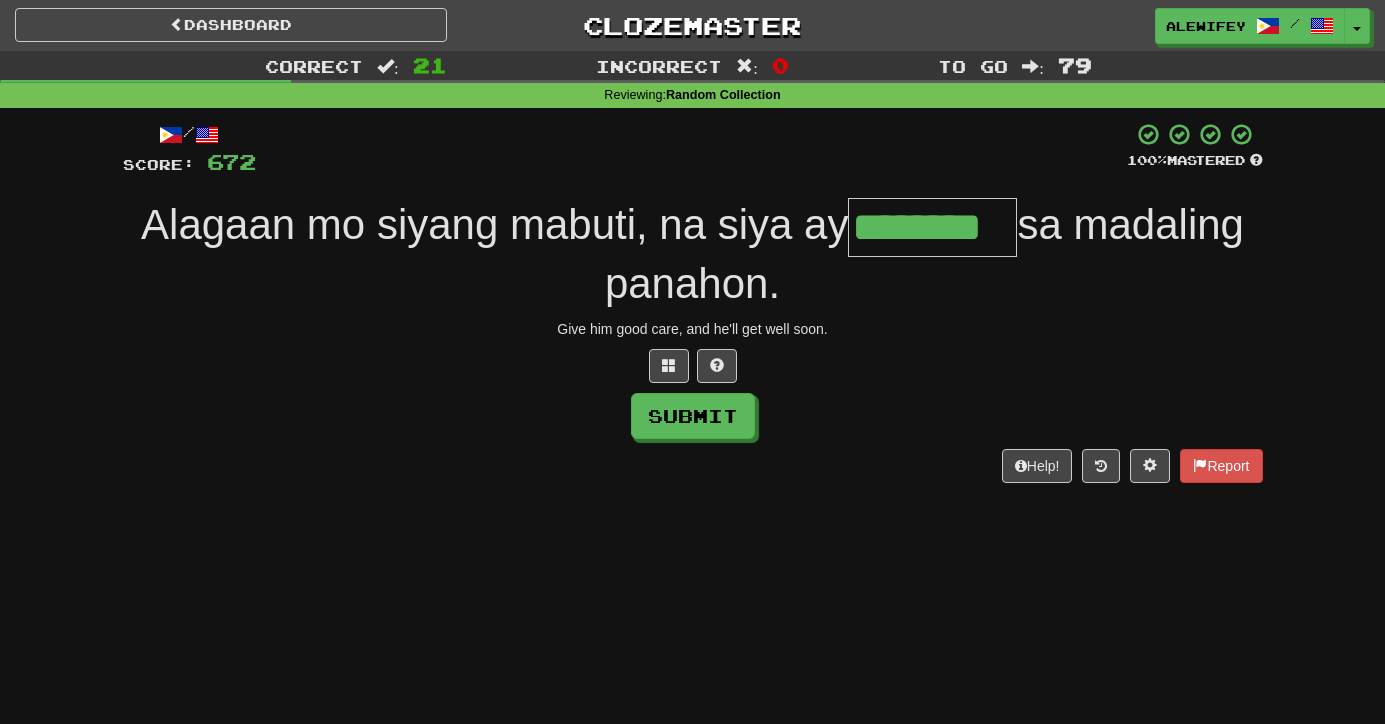 type on "********" 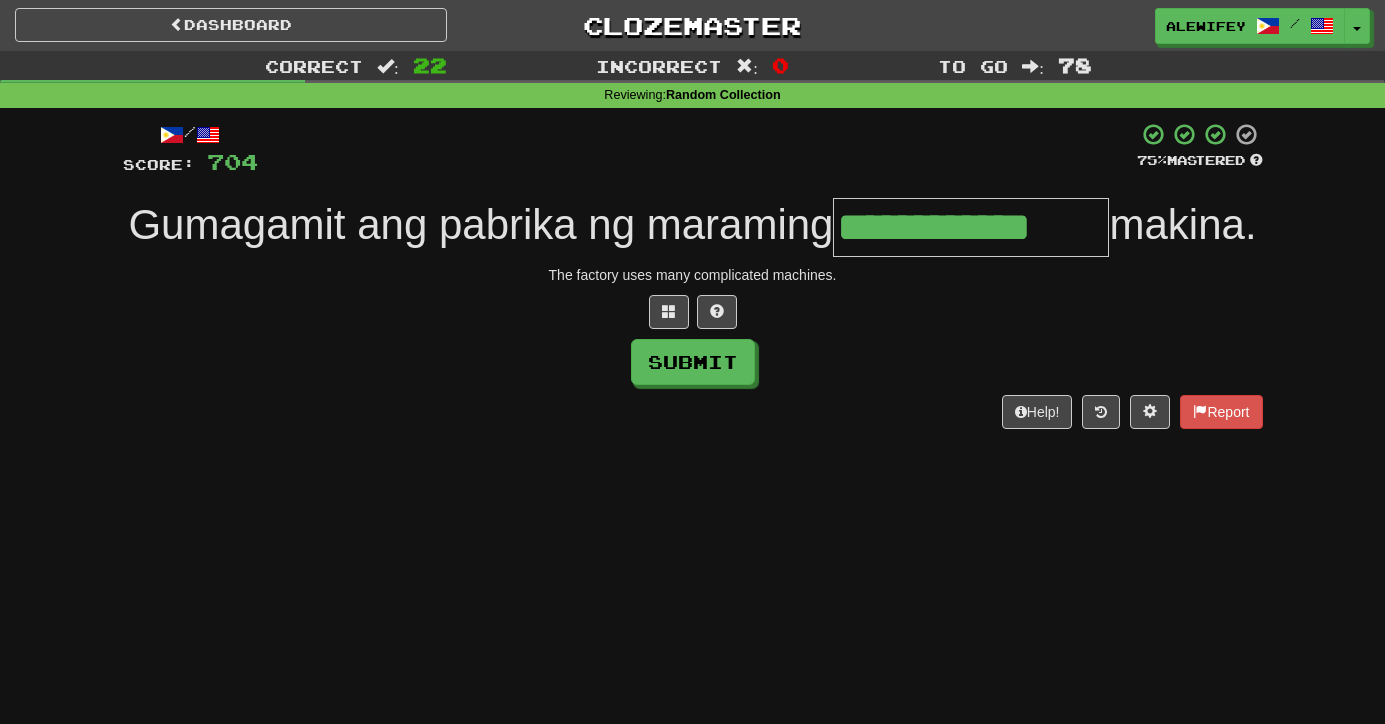 type on "**********" 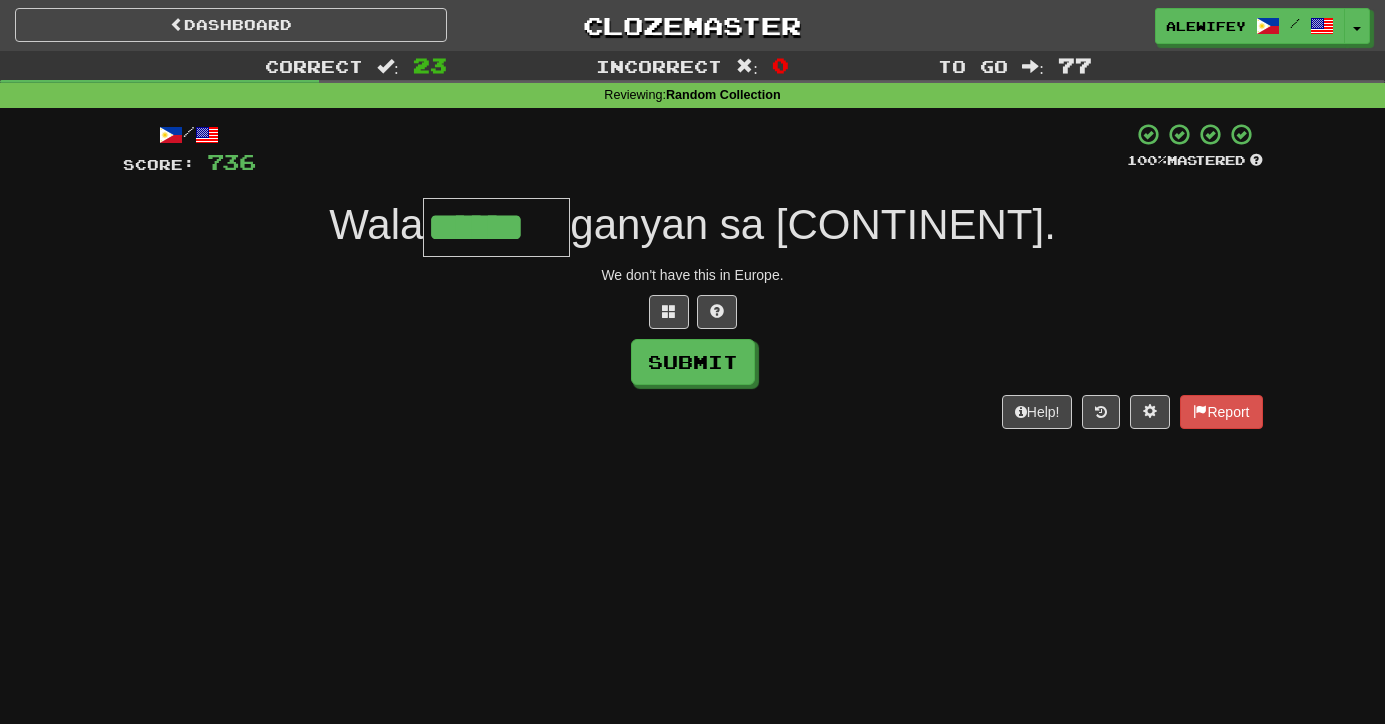 type on "******" 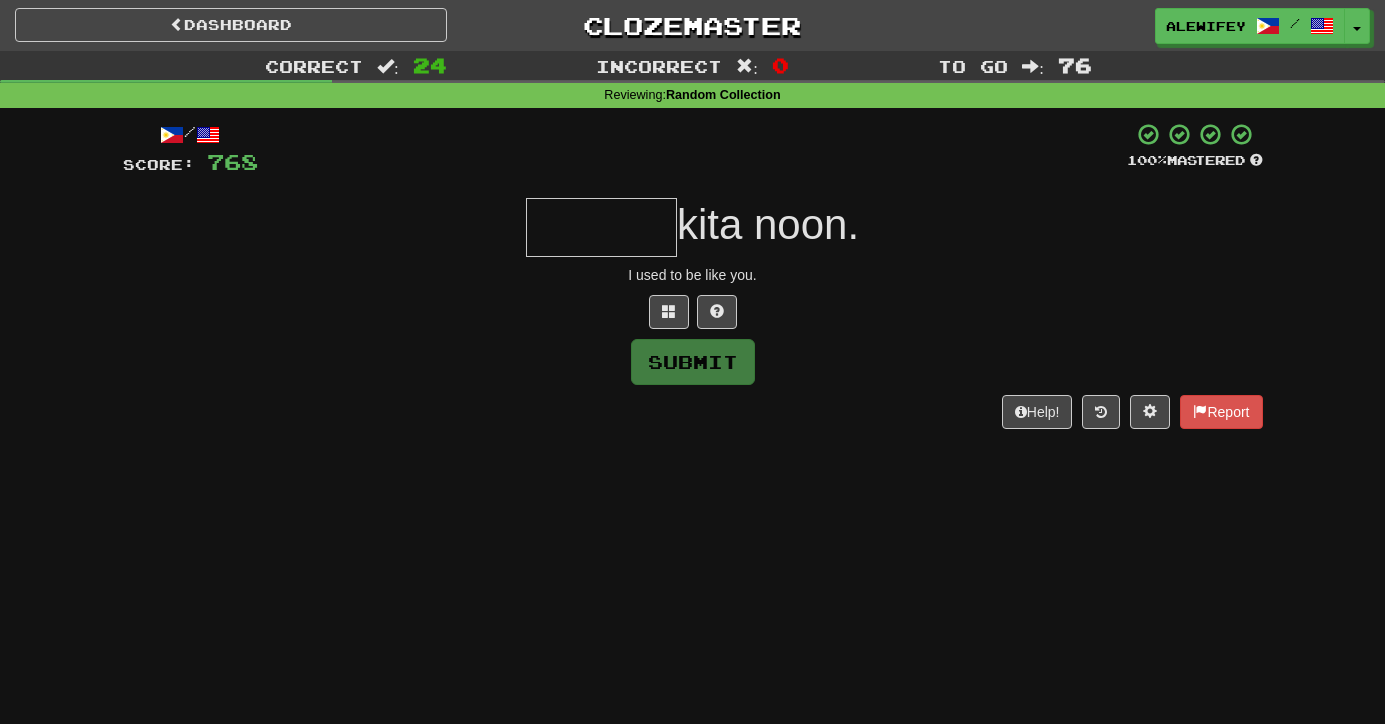 type on "*" 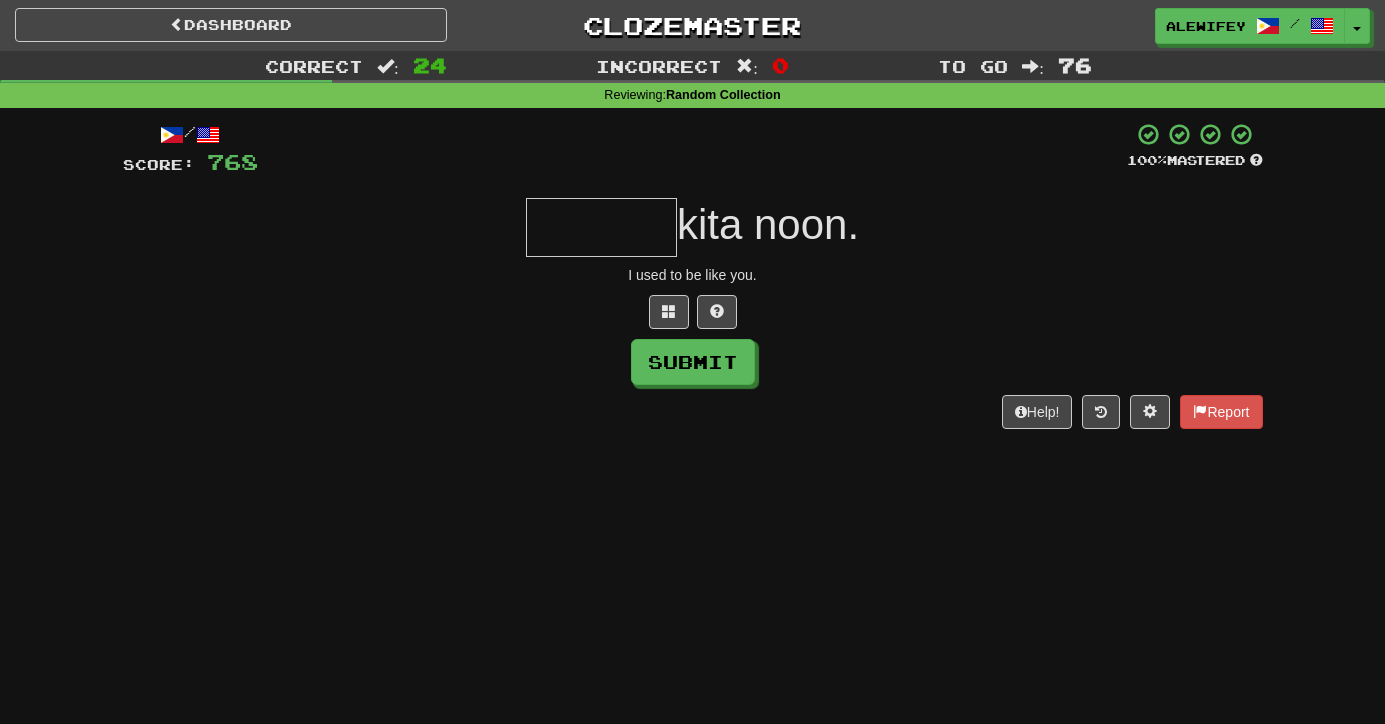 type on "*" 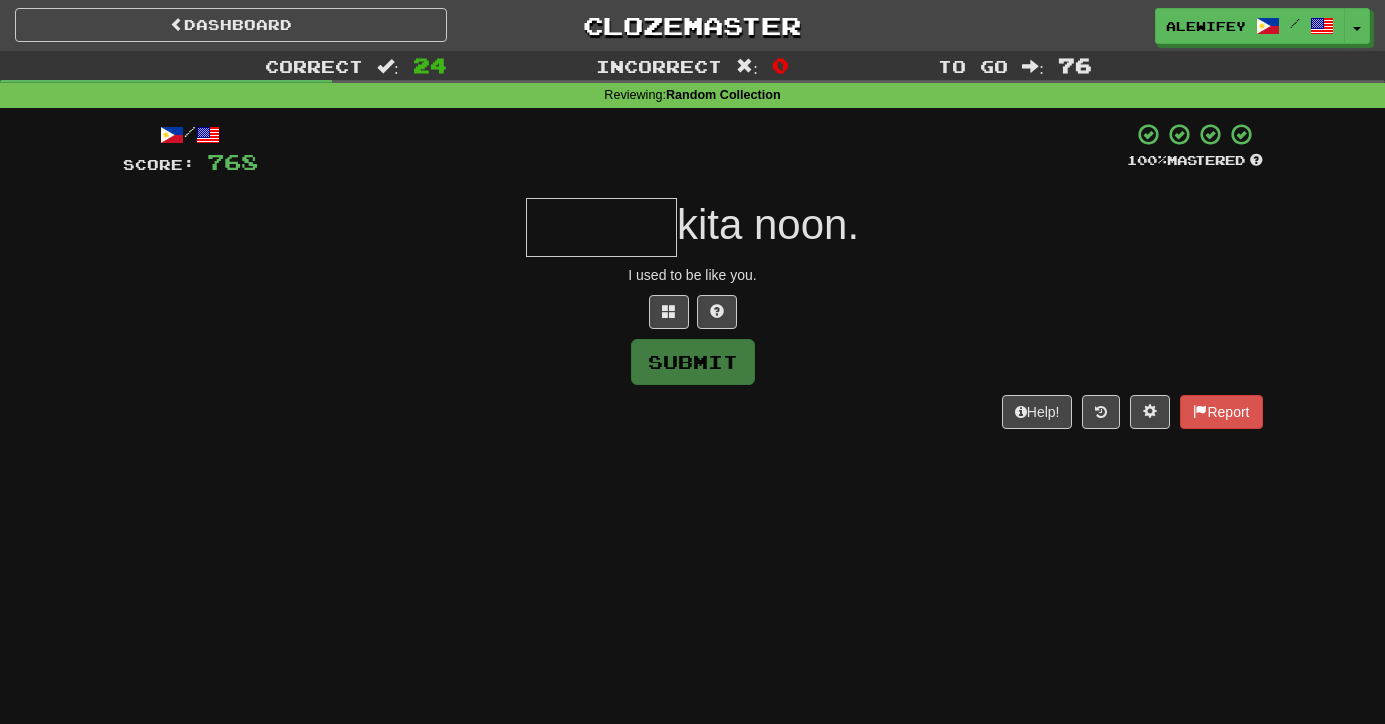 type on "*" 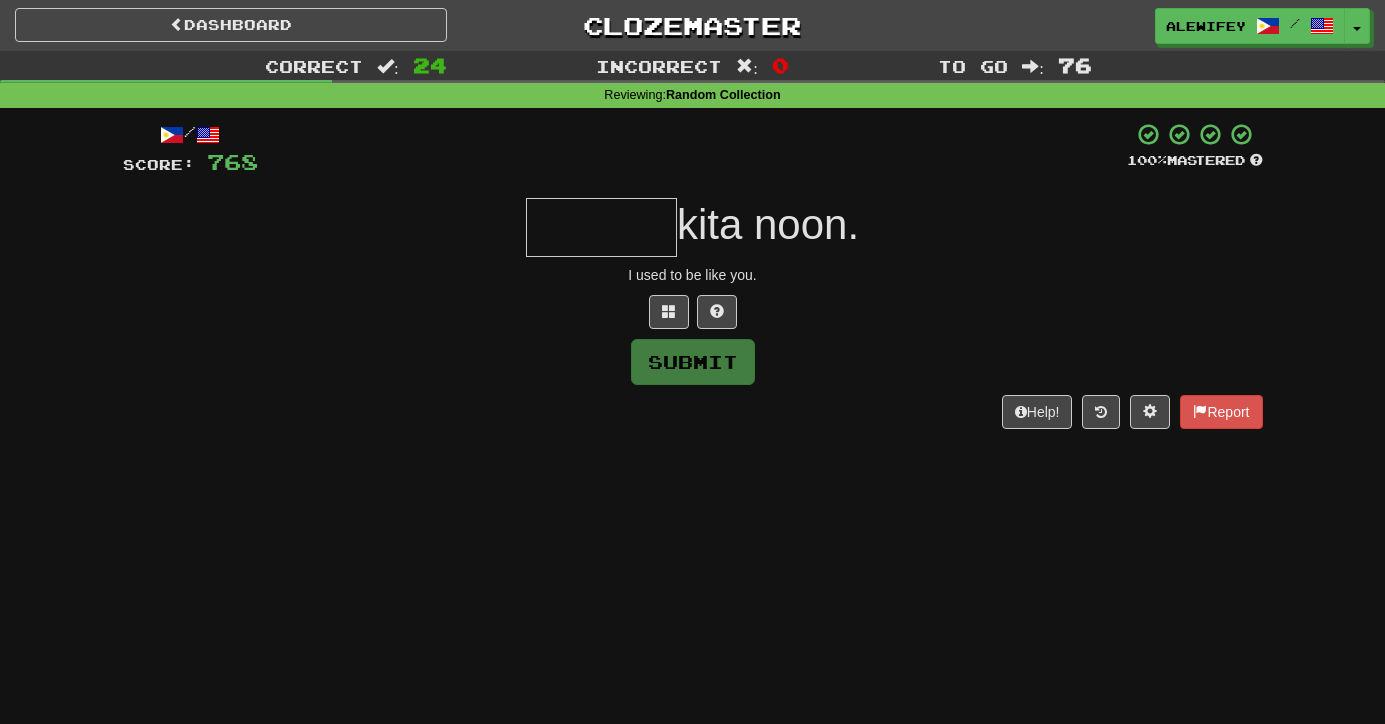 type on "*" 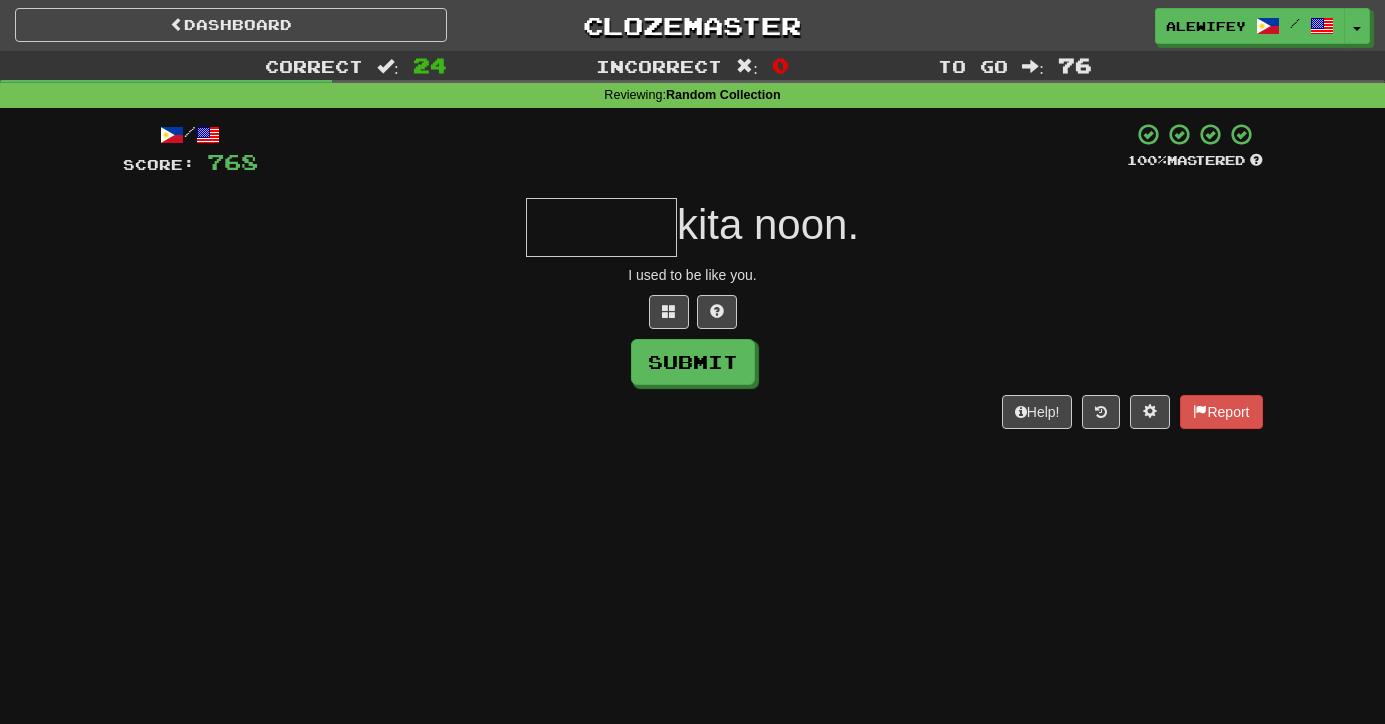 type on "*" 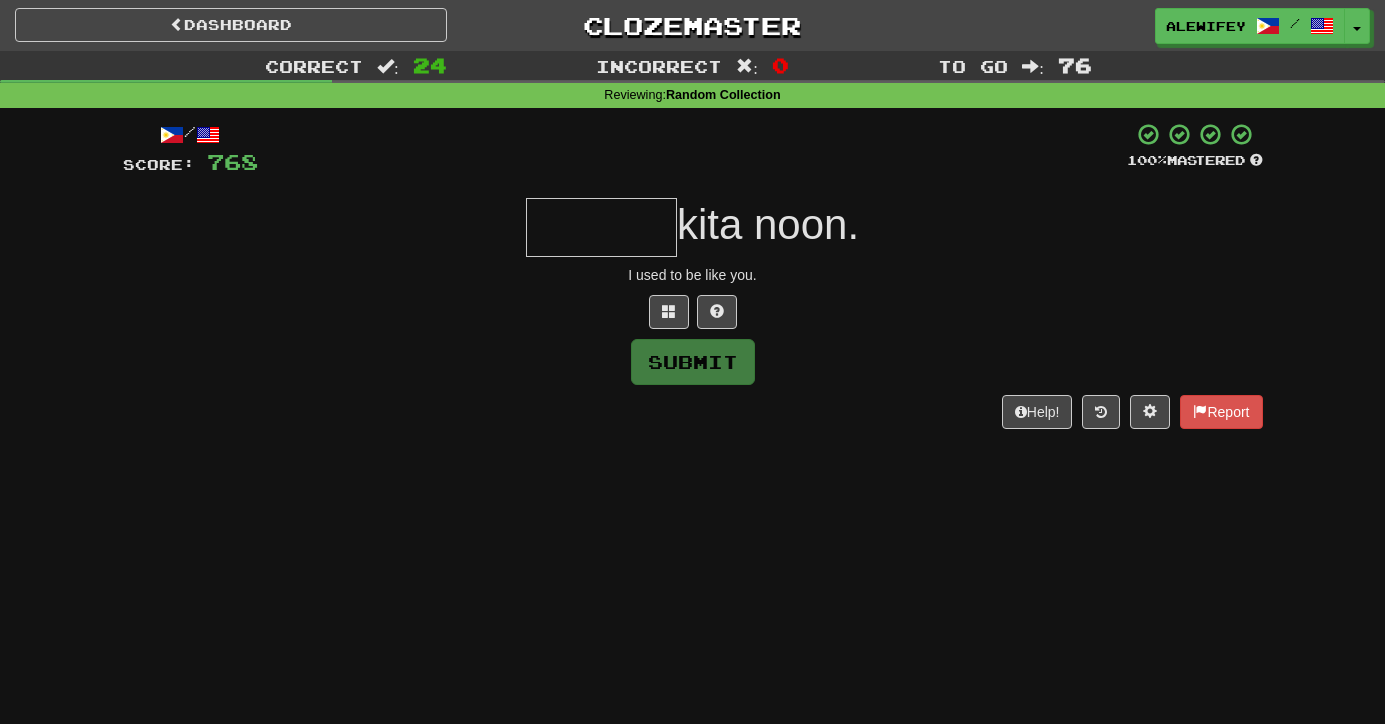 type on "*" 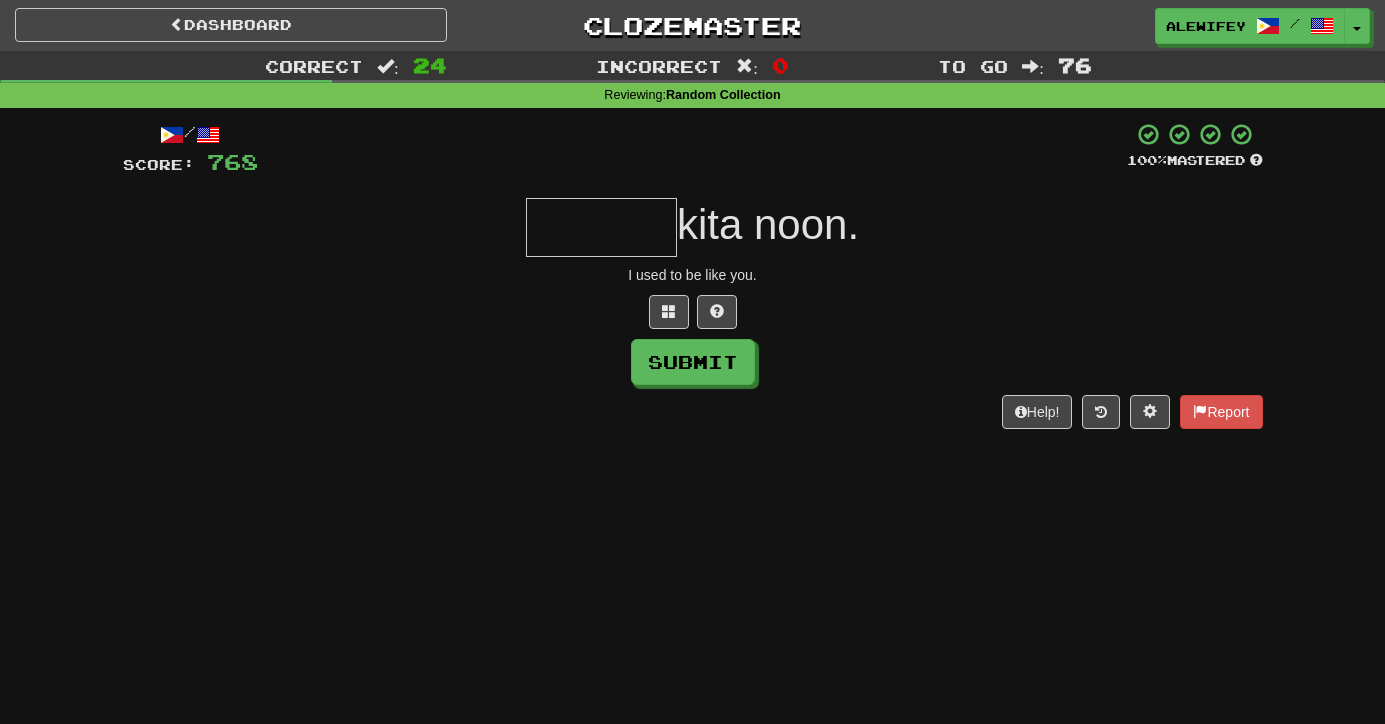type on "*" 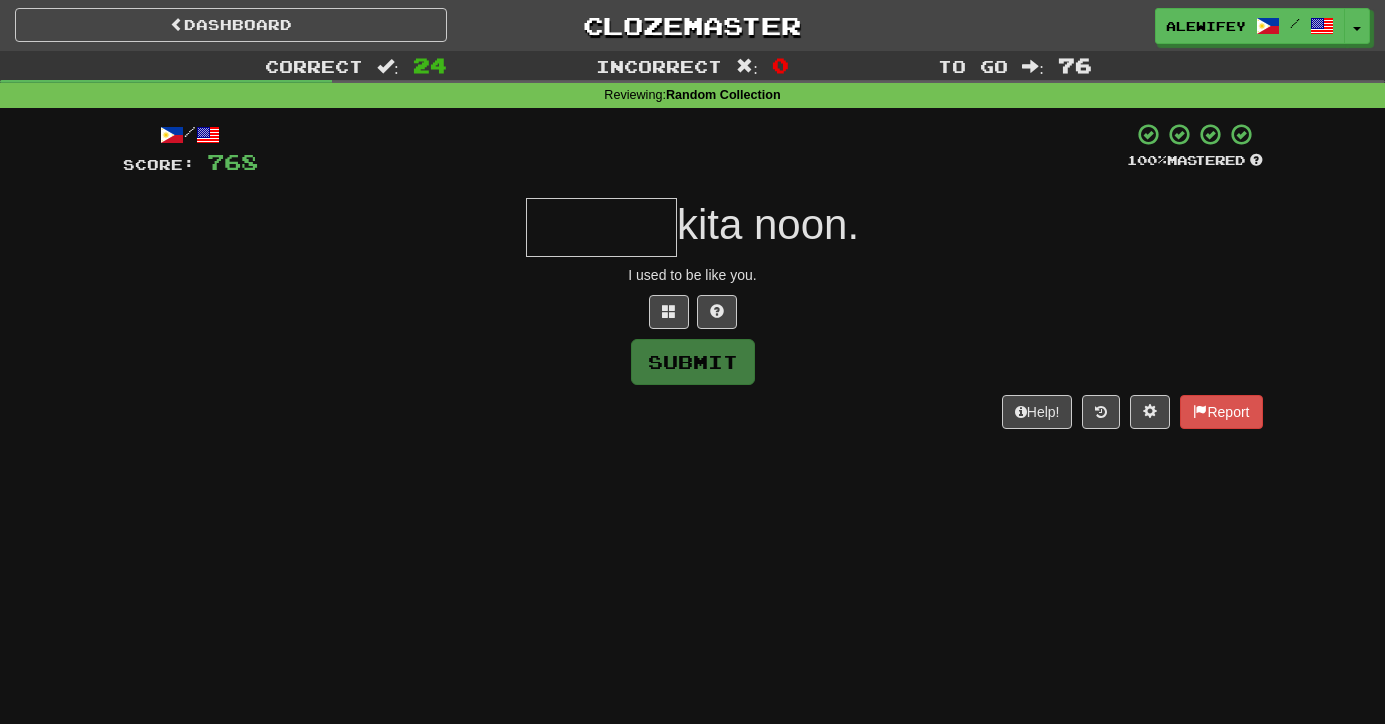 type on "*" 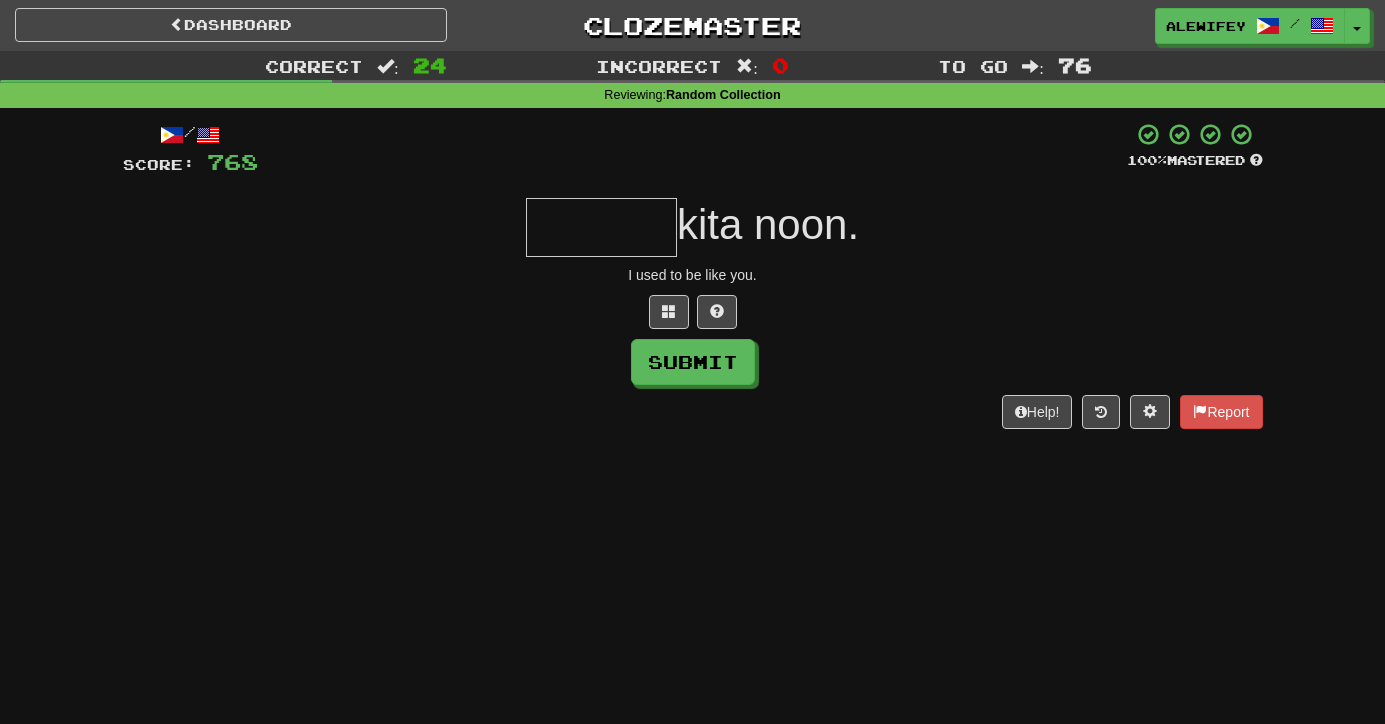 type on "*" 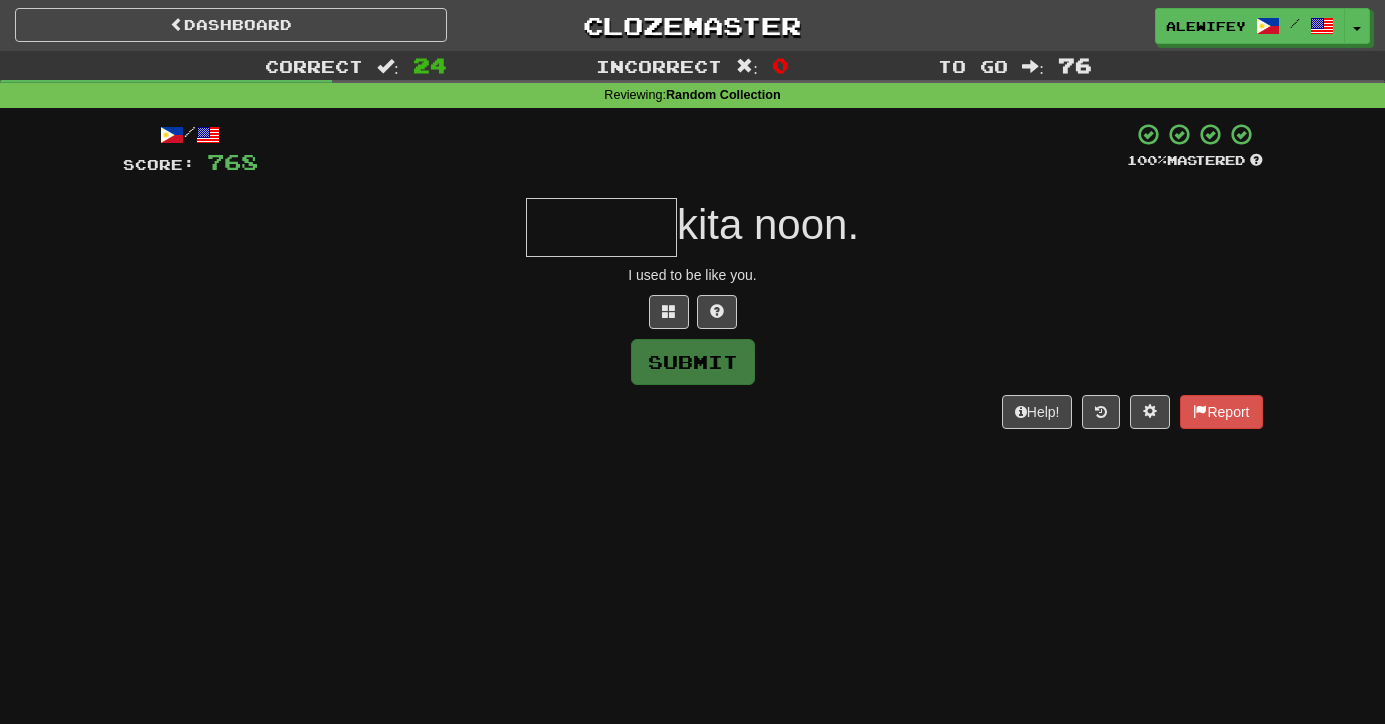 type on "*" 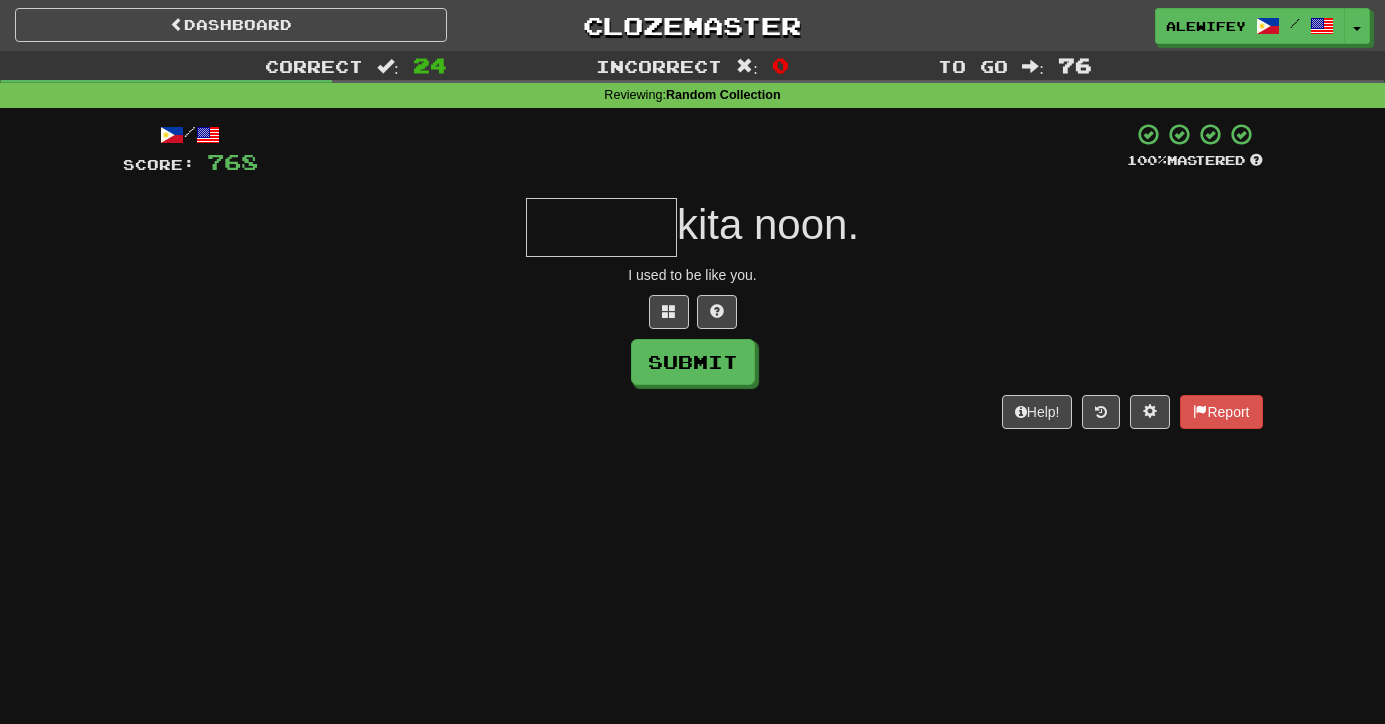 type on "*" 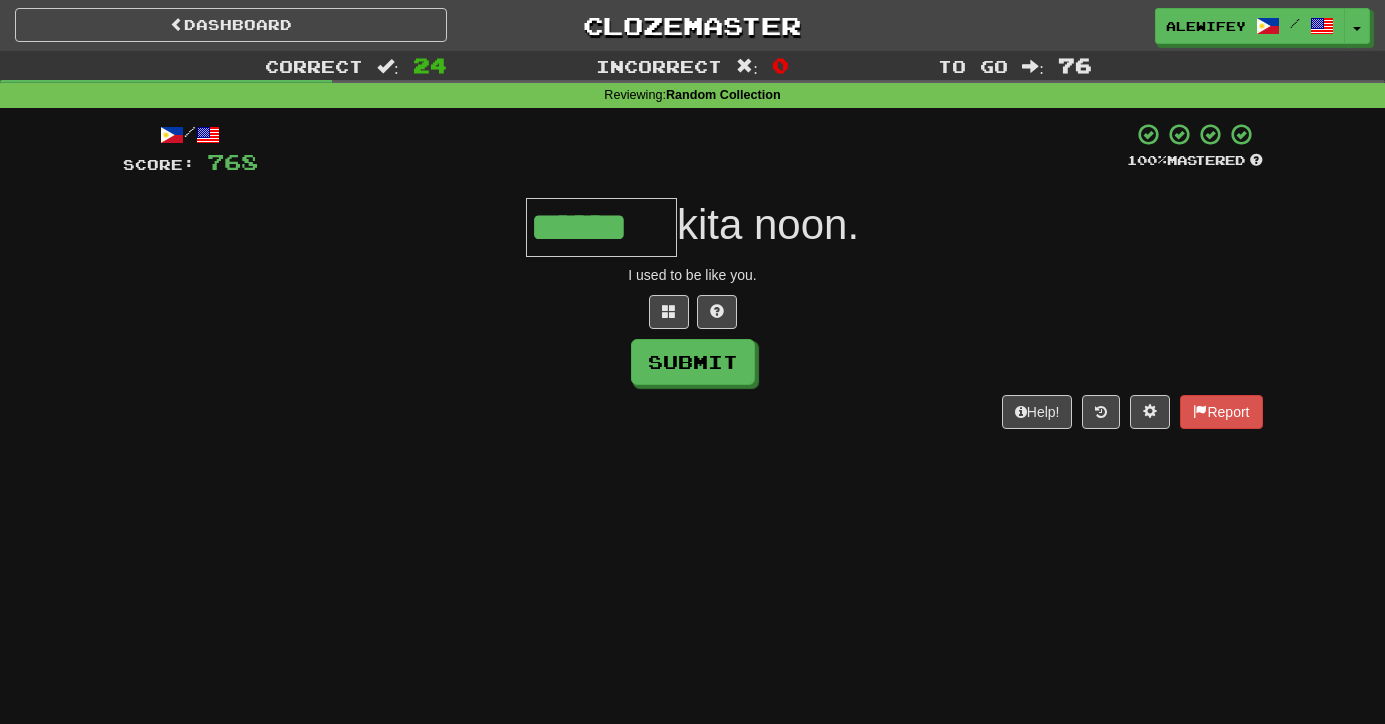 type on "******" 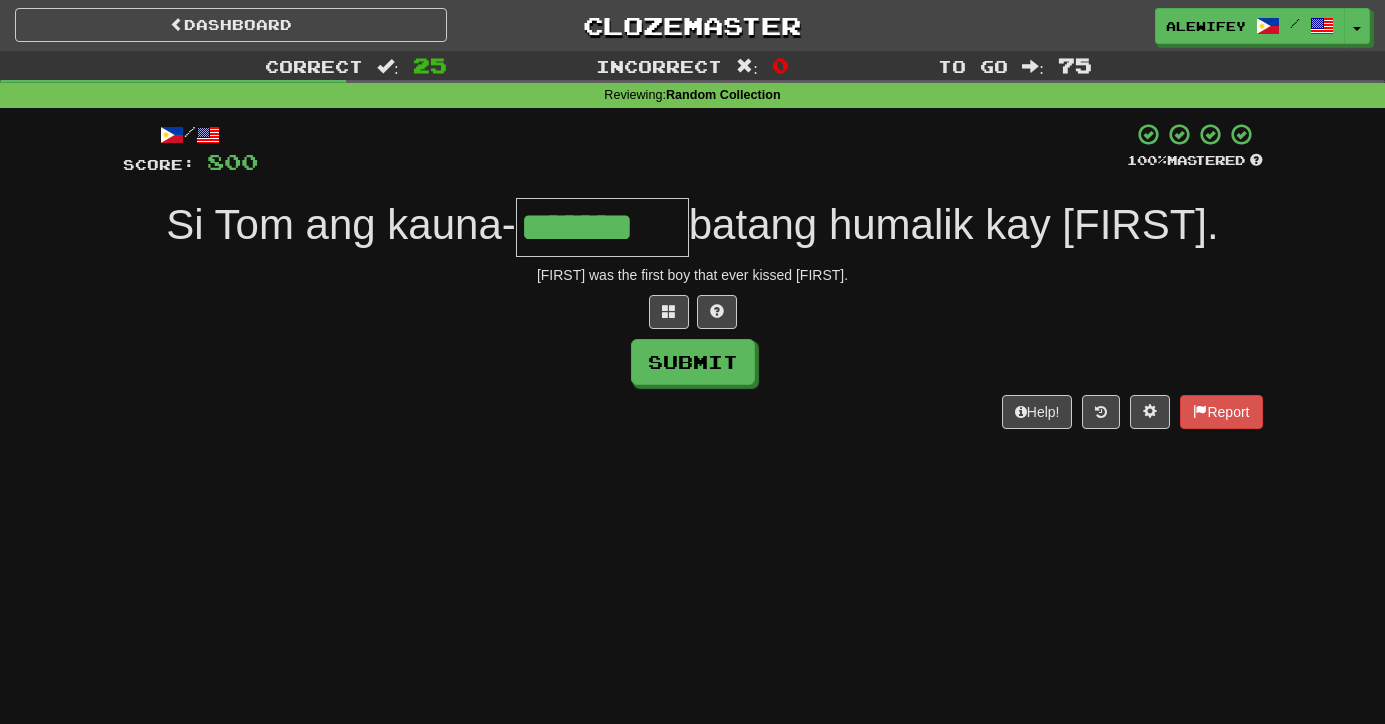 type on "*******" 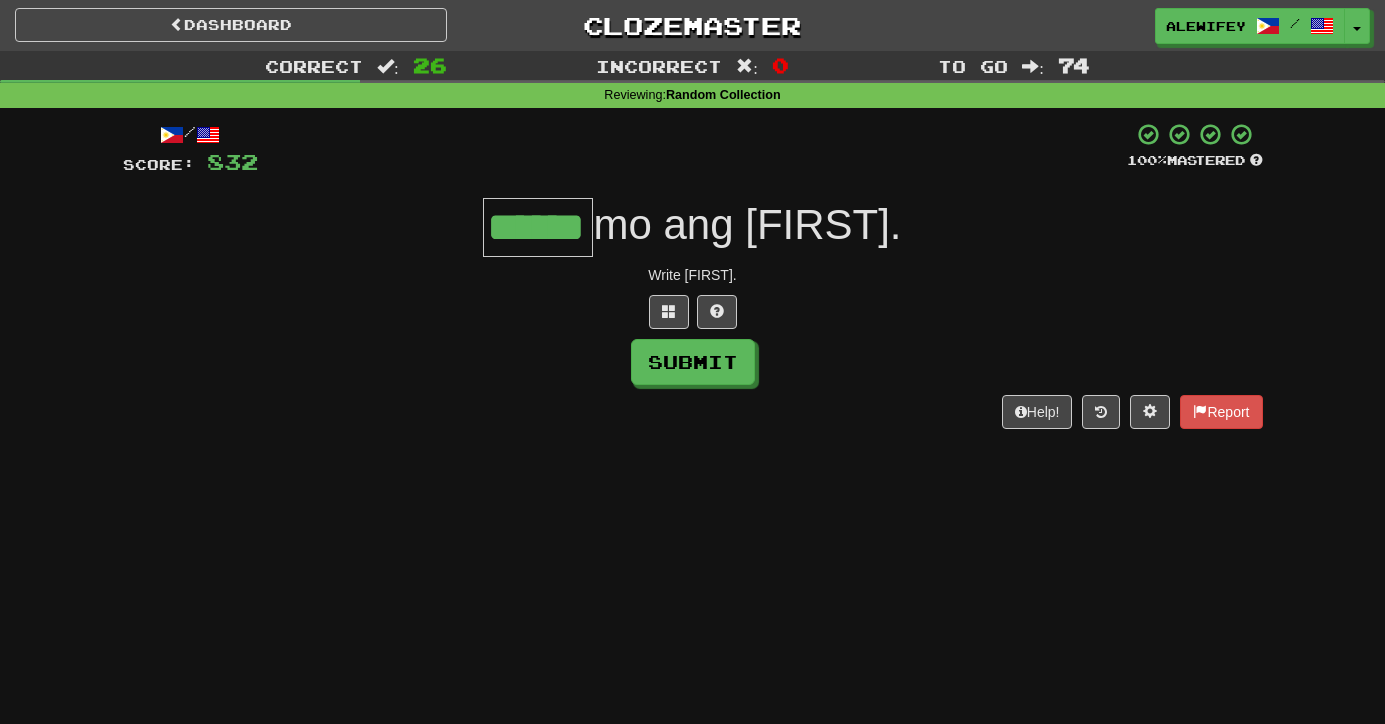 type on "******" 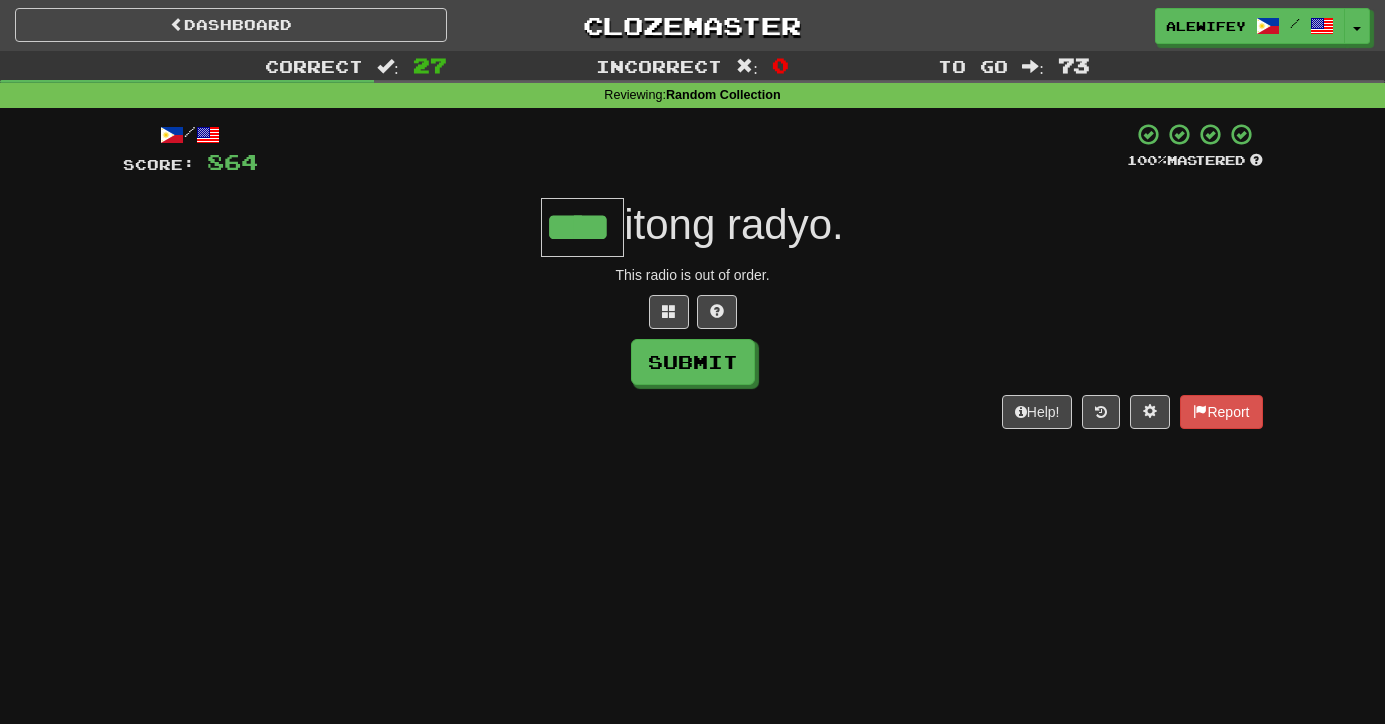 type on "****" 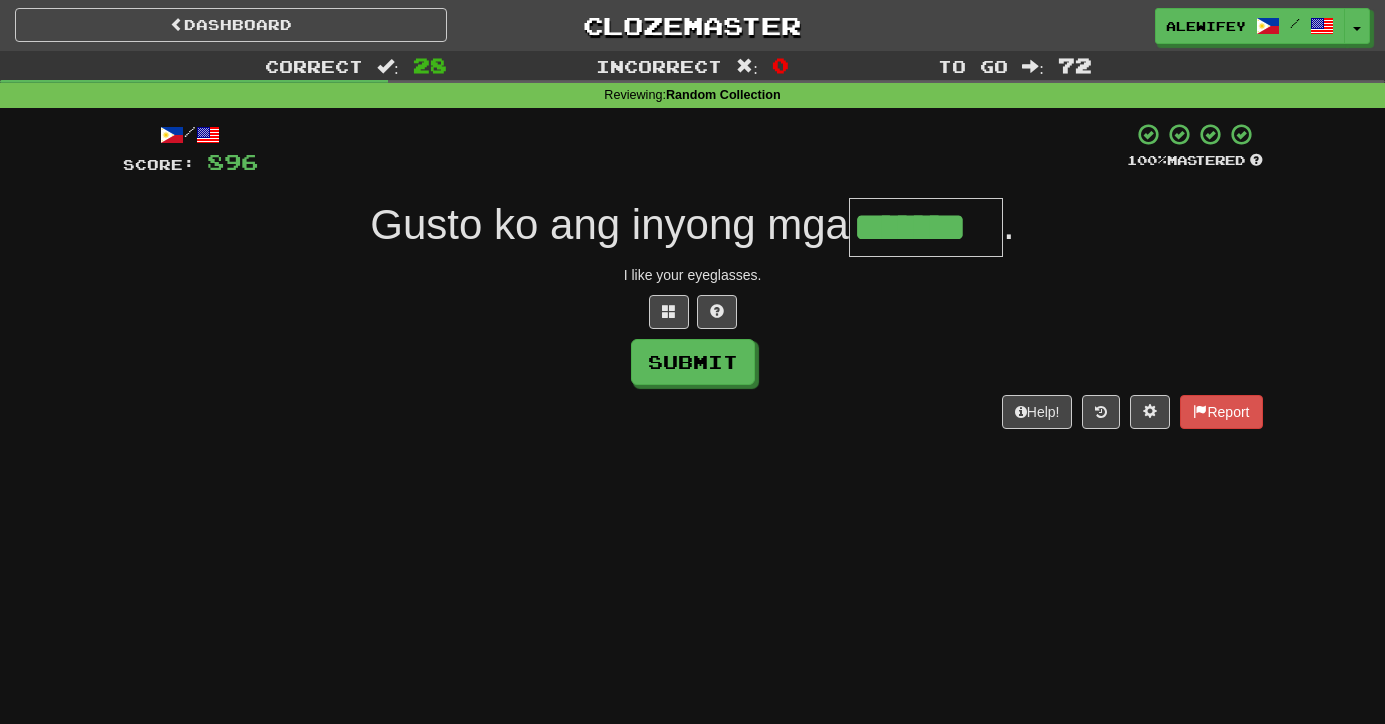 type on "*******" 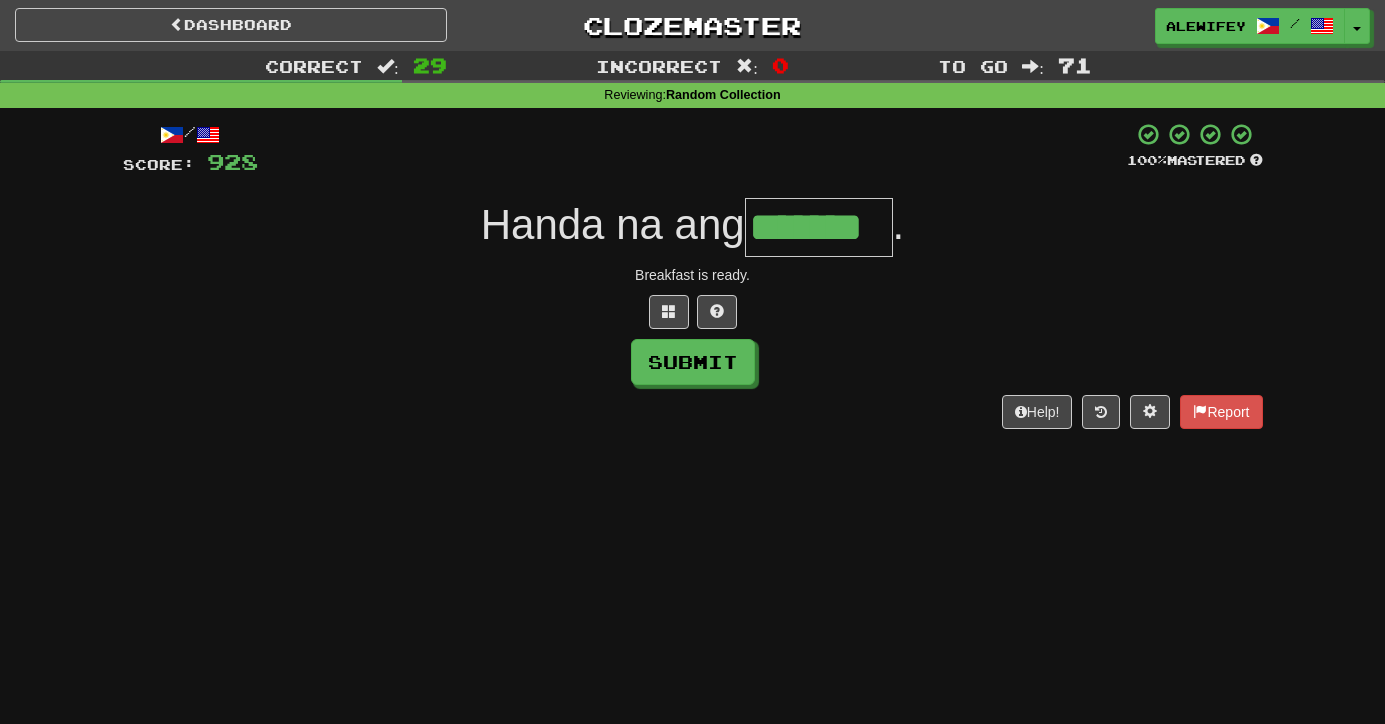 scroll, scrollTop: 0, scrollLeft: 4, axis: horizontal 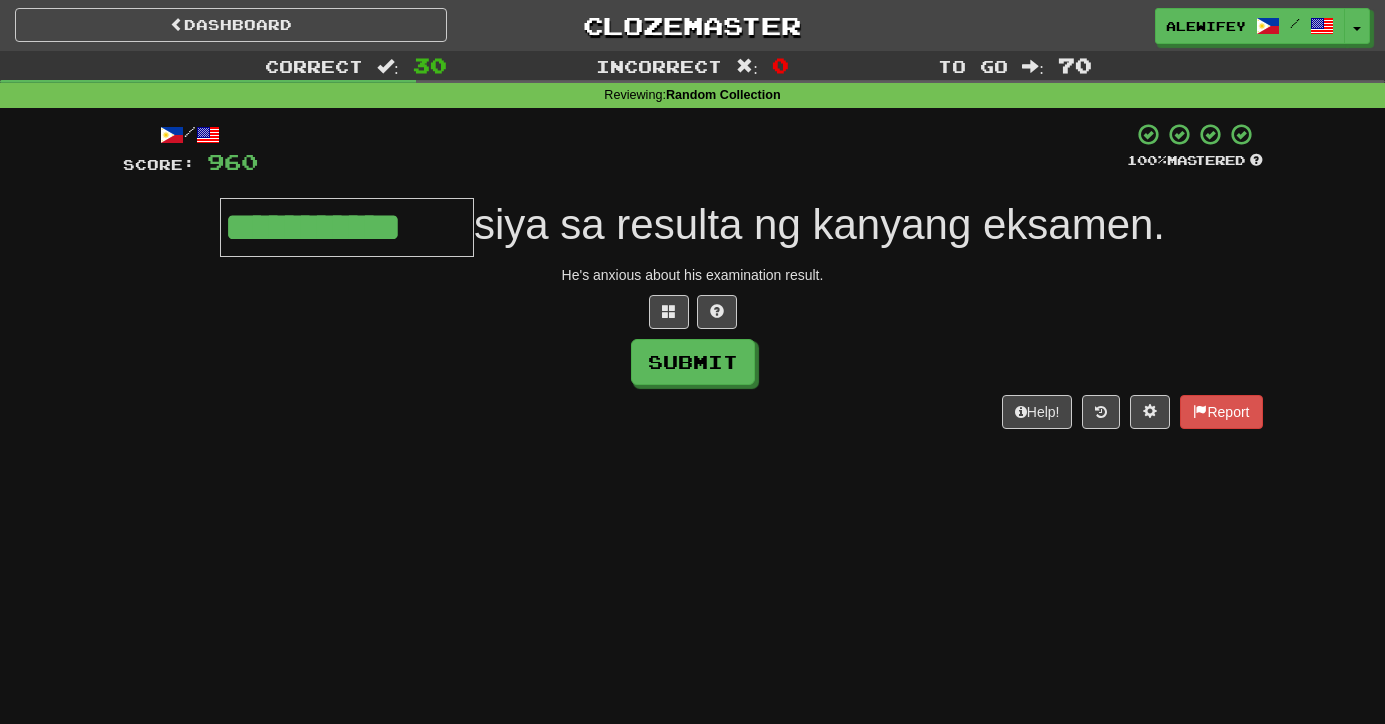 type on "**********" 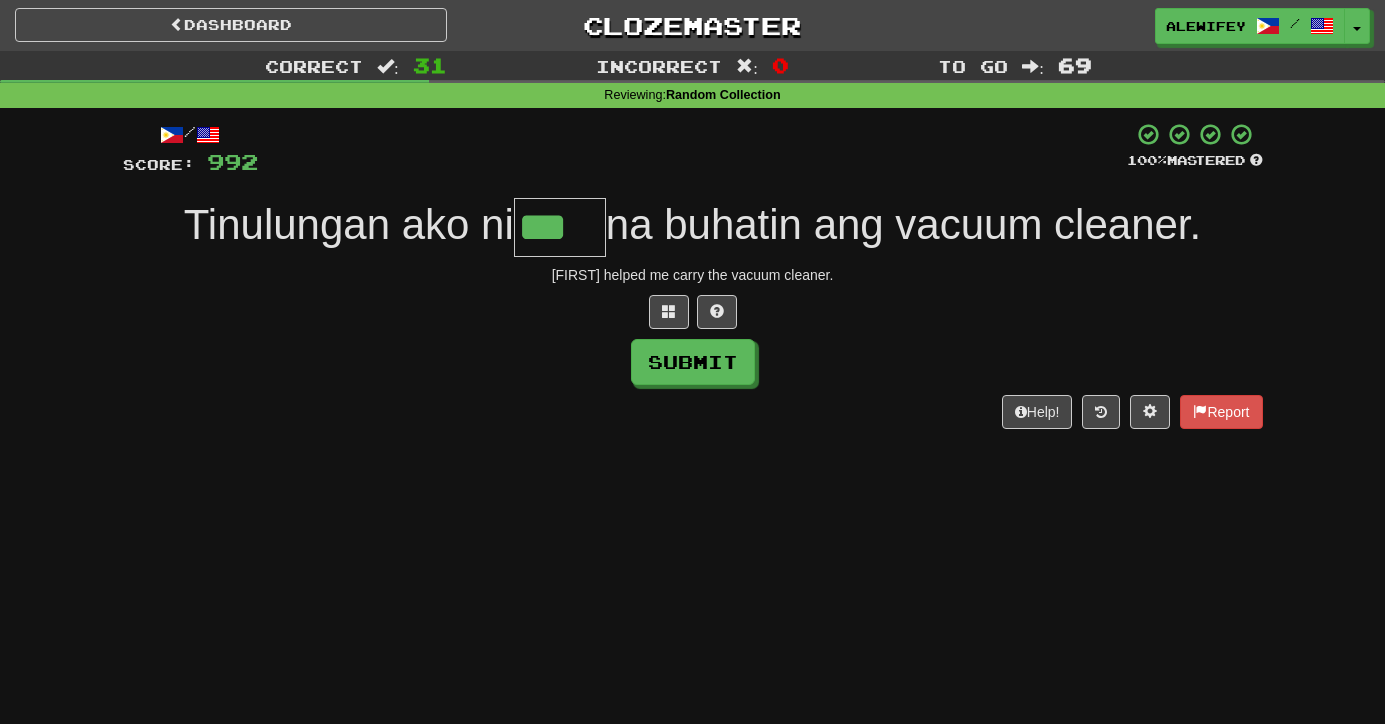 type on "***" 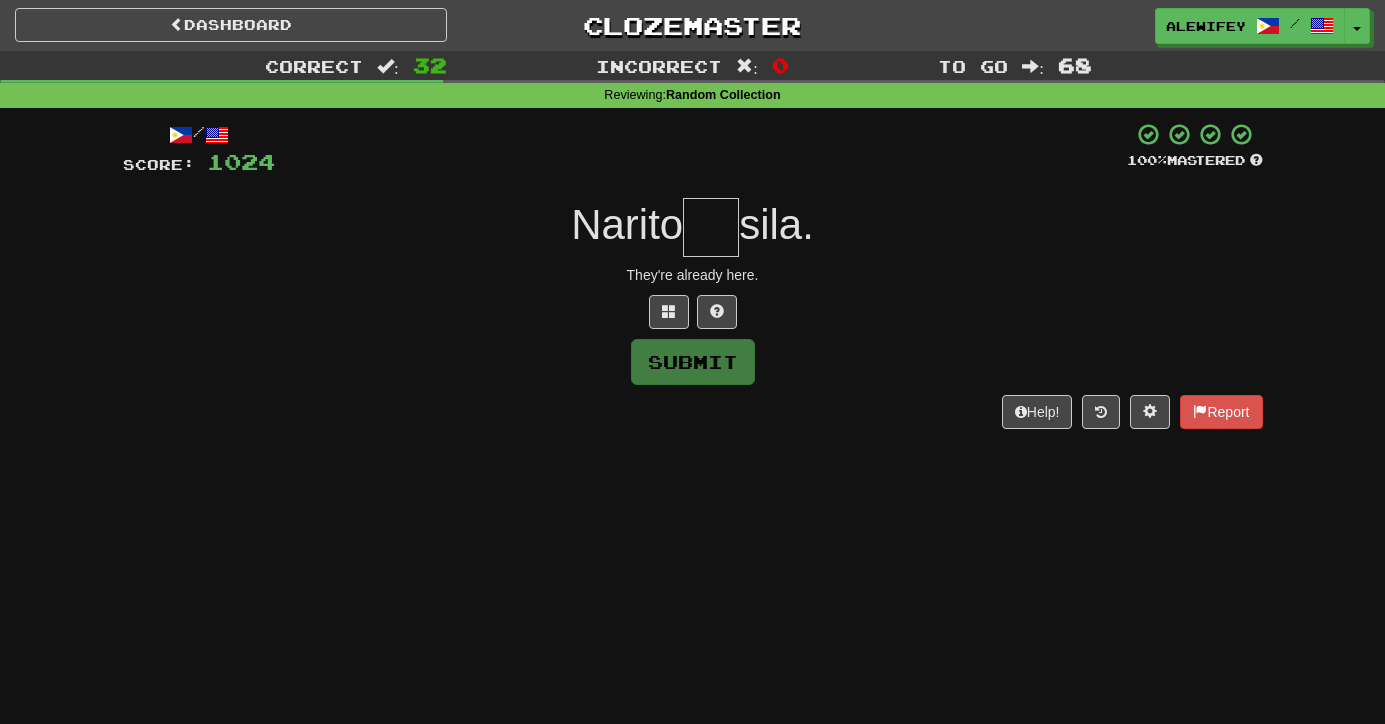 click at bounding box center [711, 227] 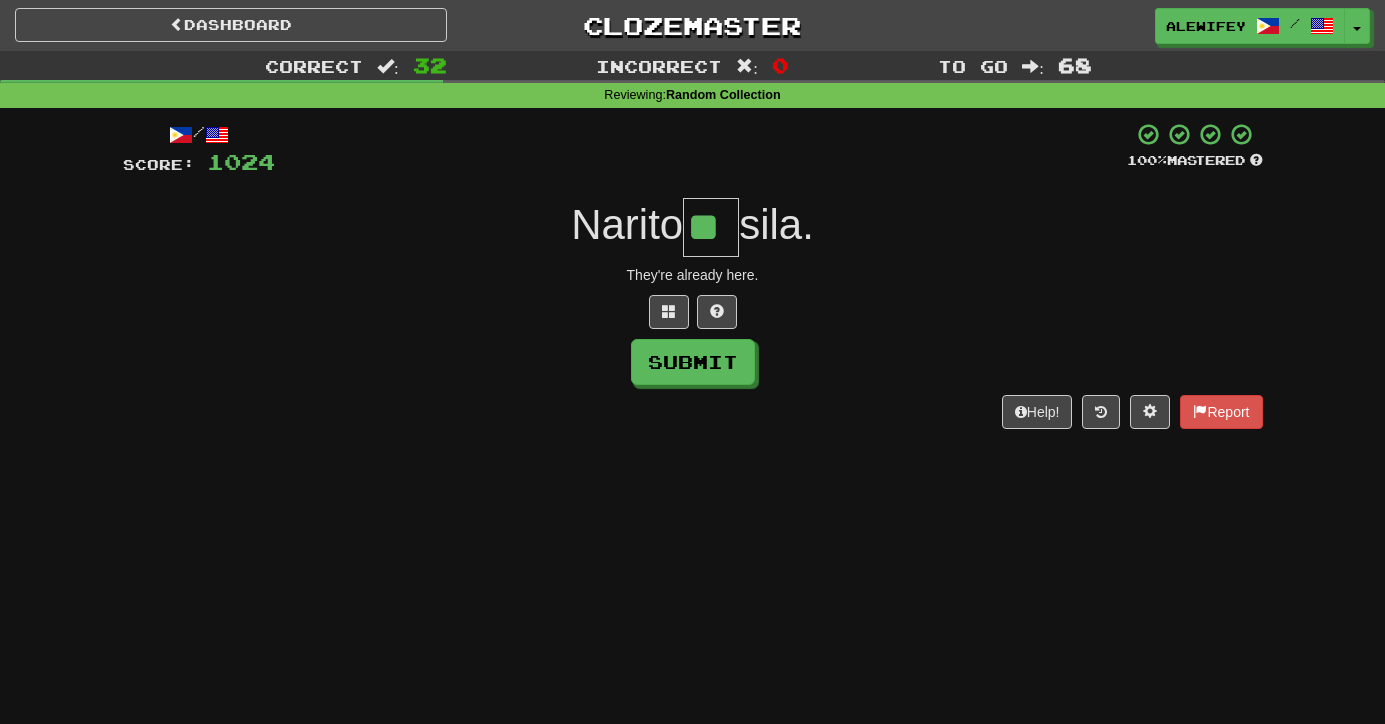 type on "**" 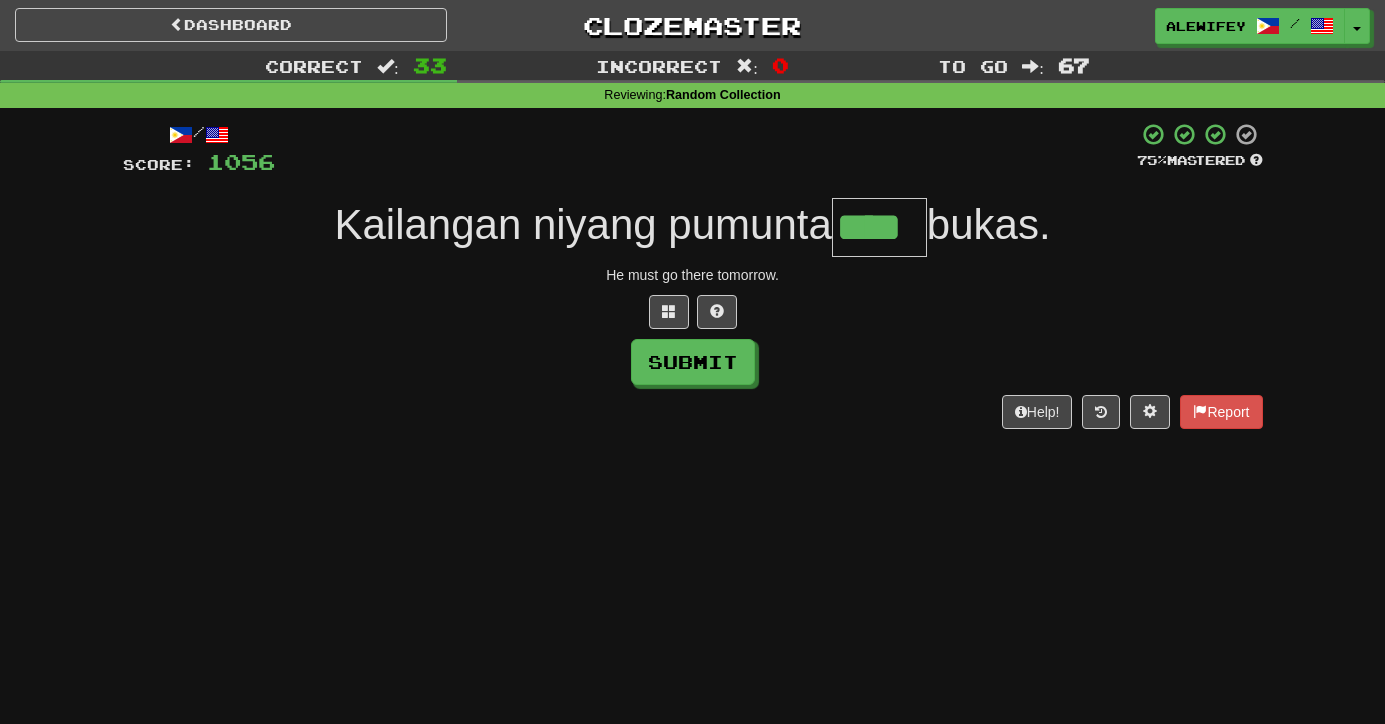 type on "****" 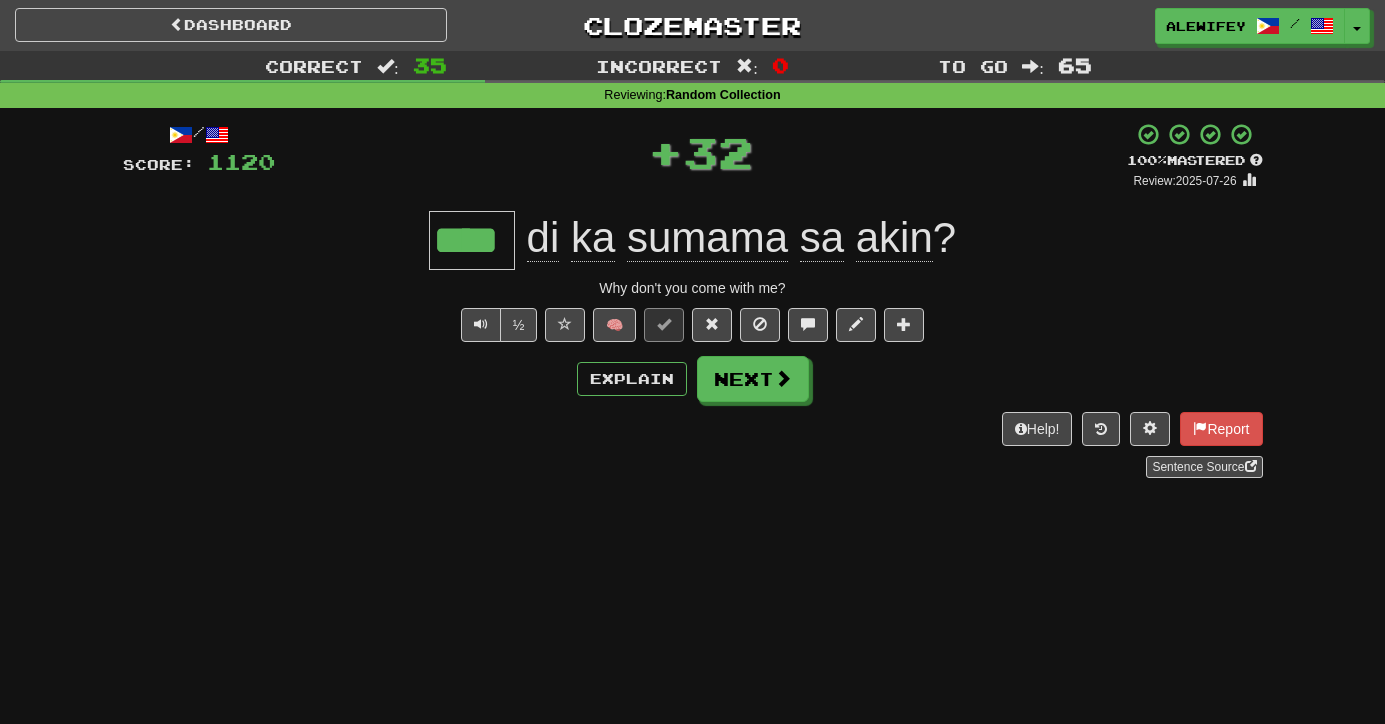 type on "****" 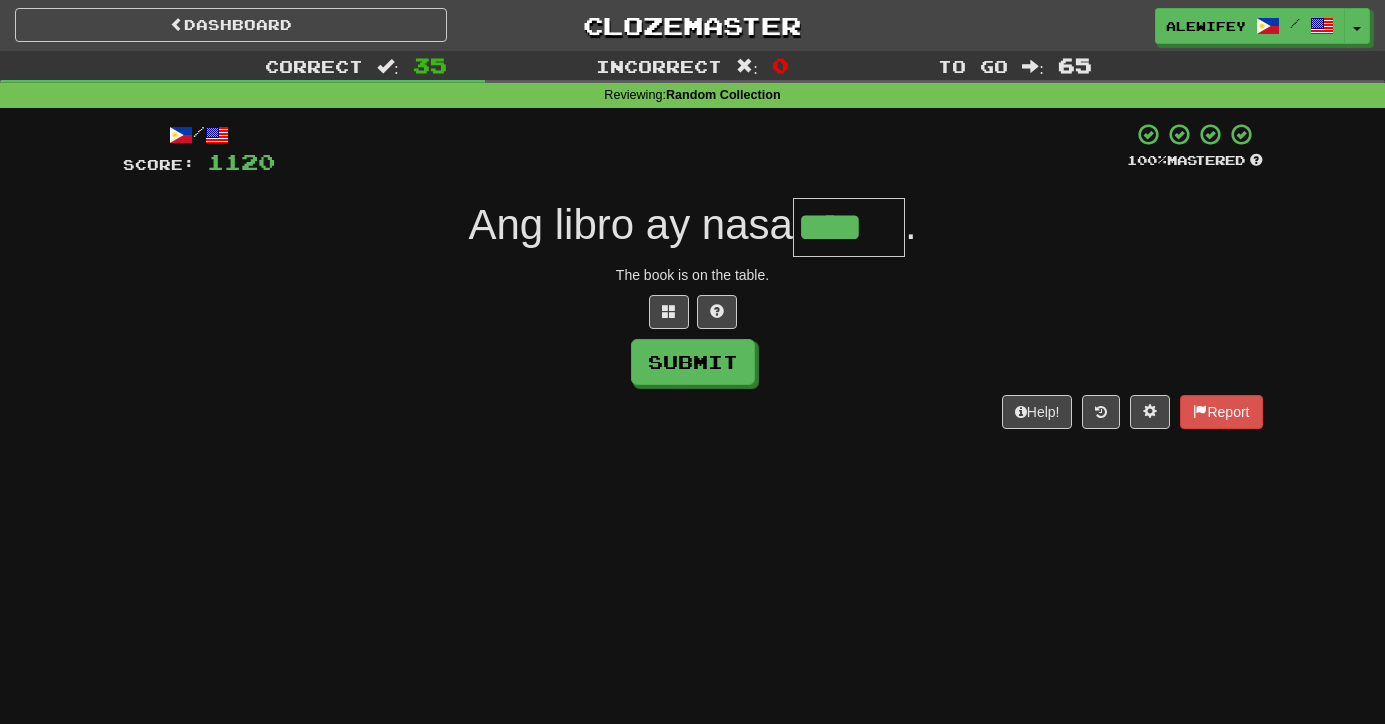 type on "****" 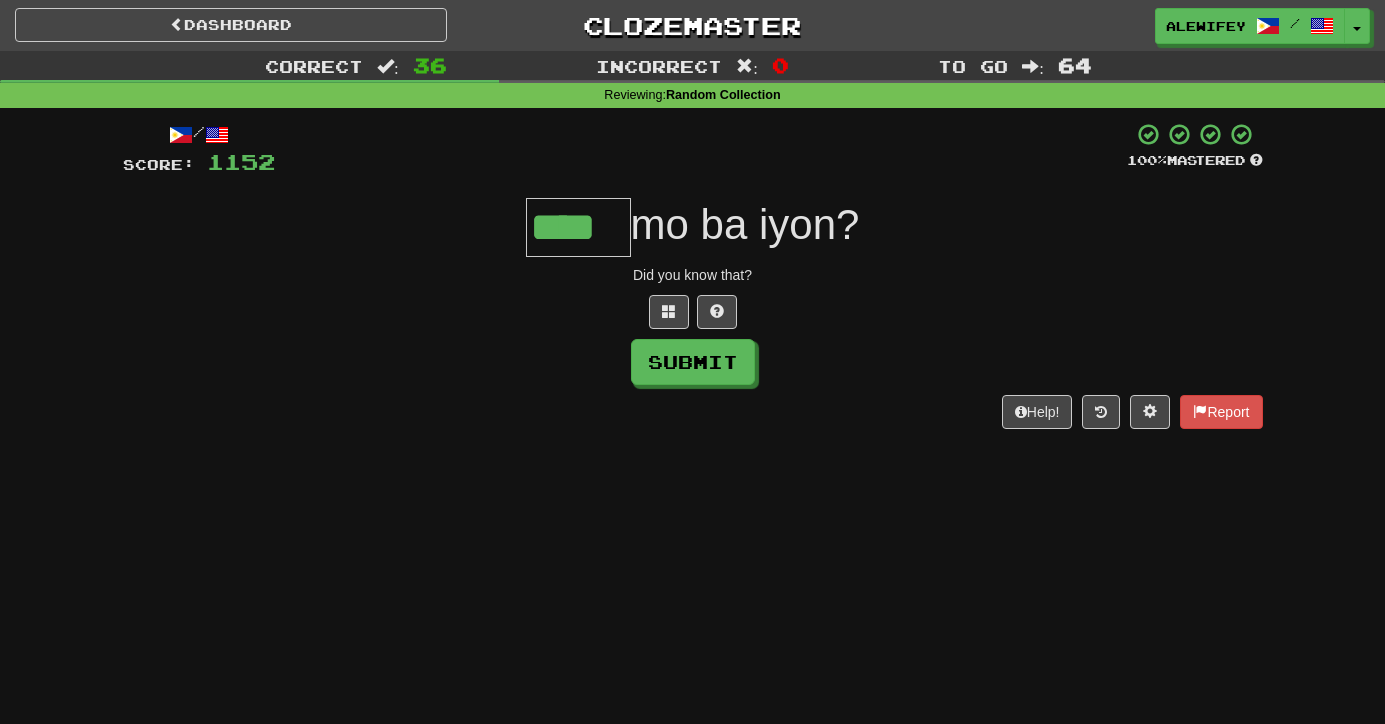type on "****" 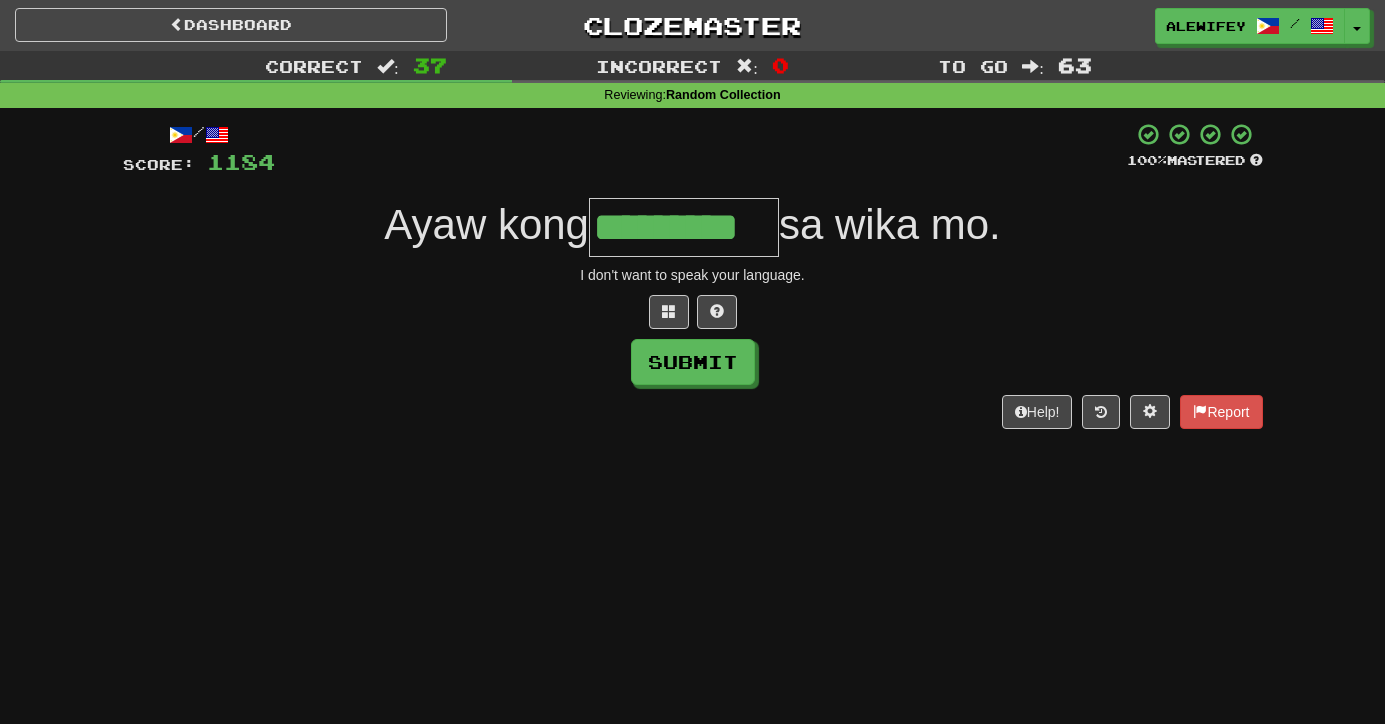 type on "*********" 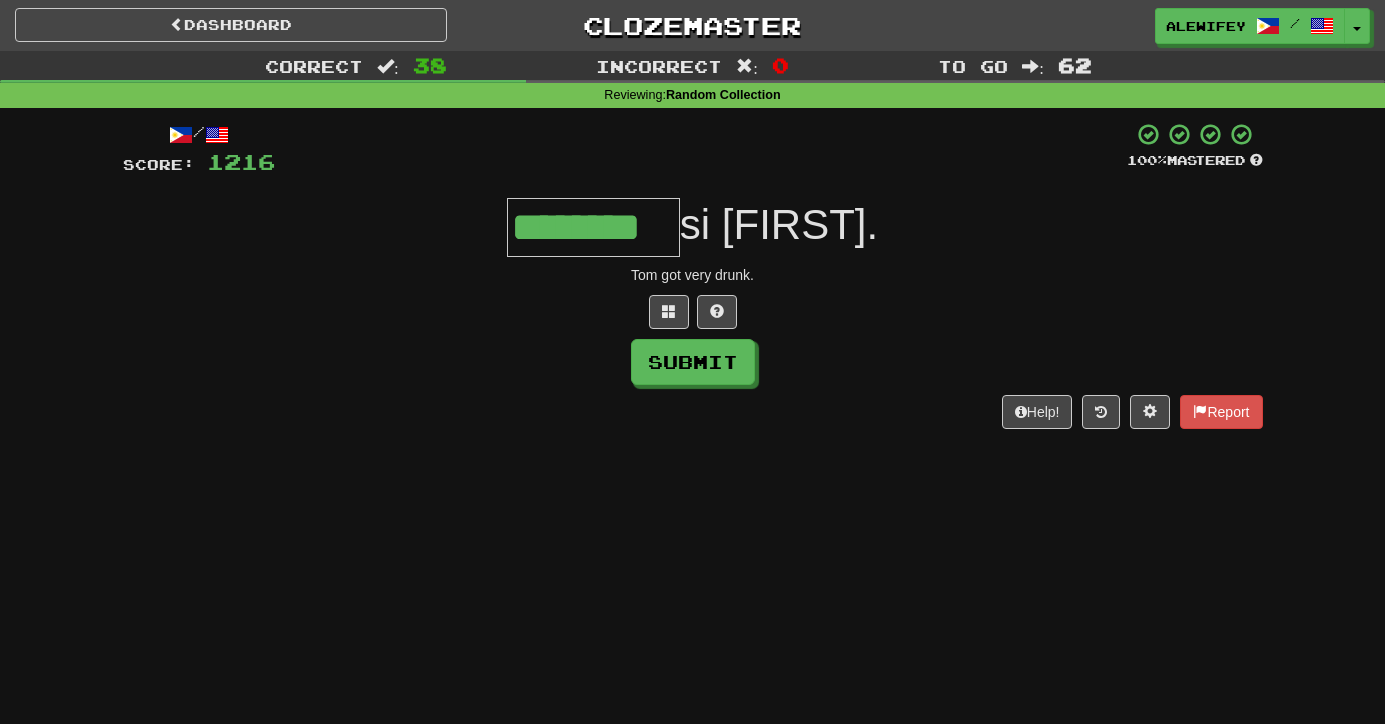 type on "********" 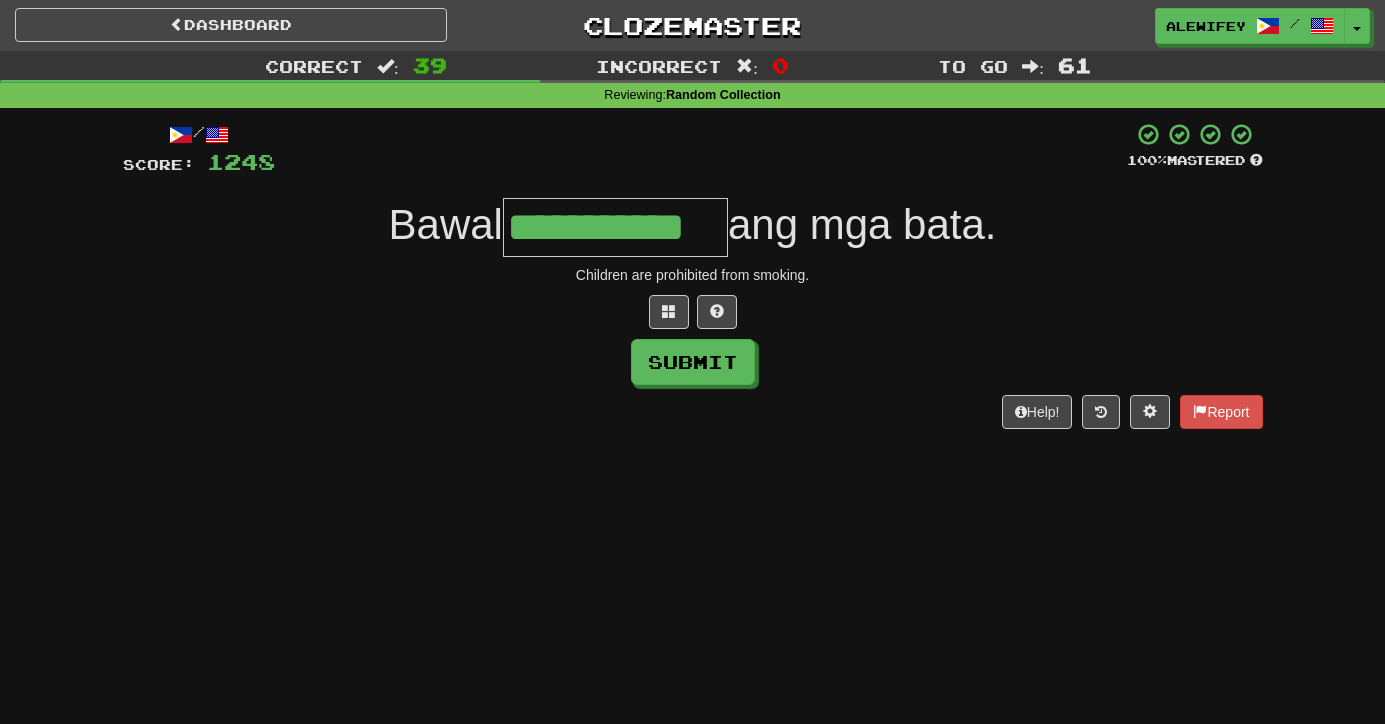 type on "**********" 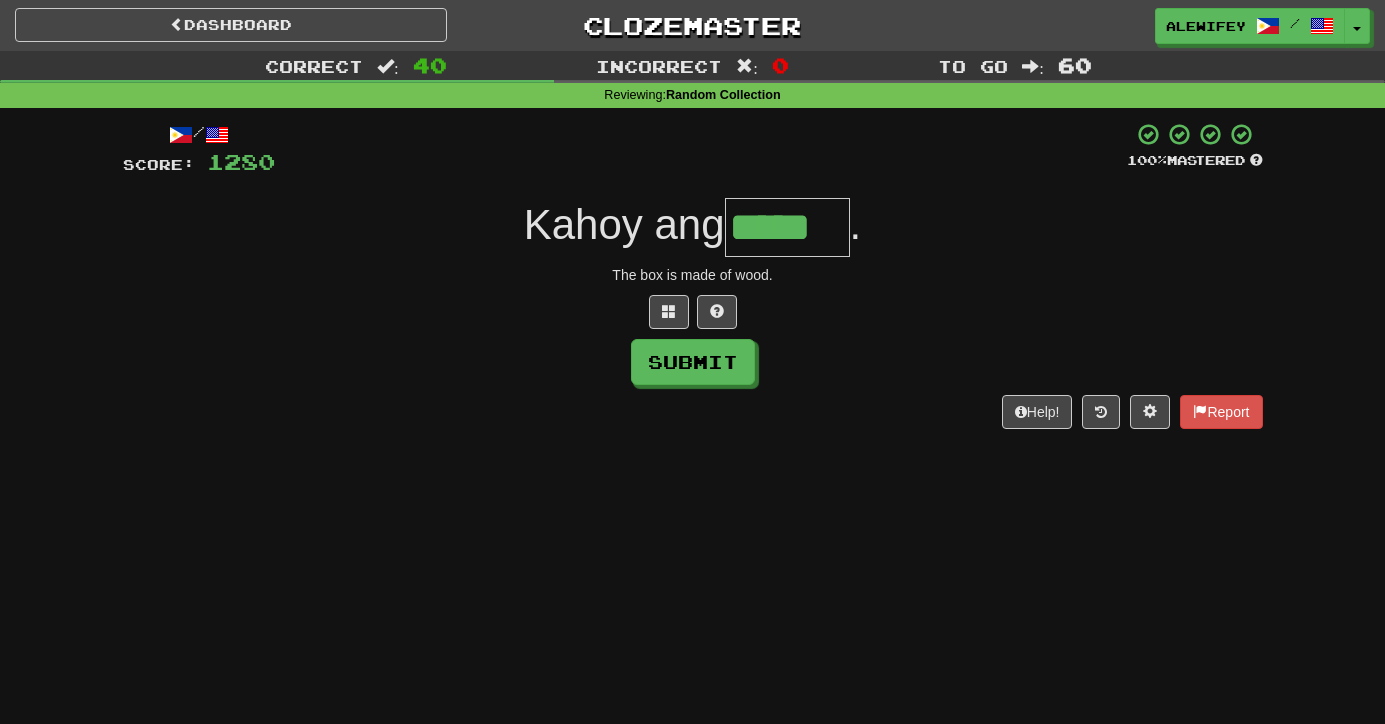 type on "*****" 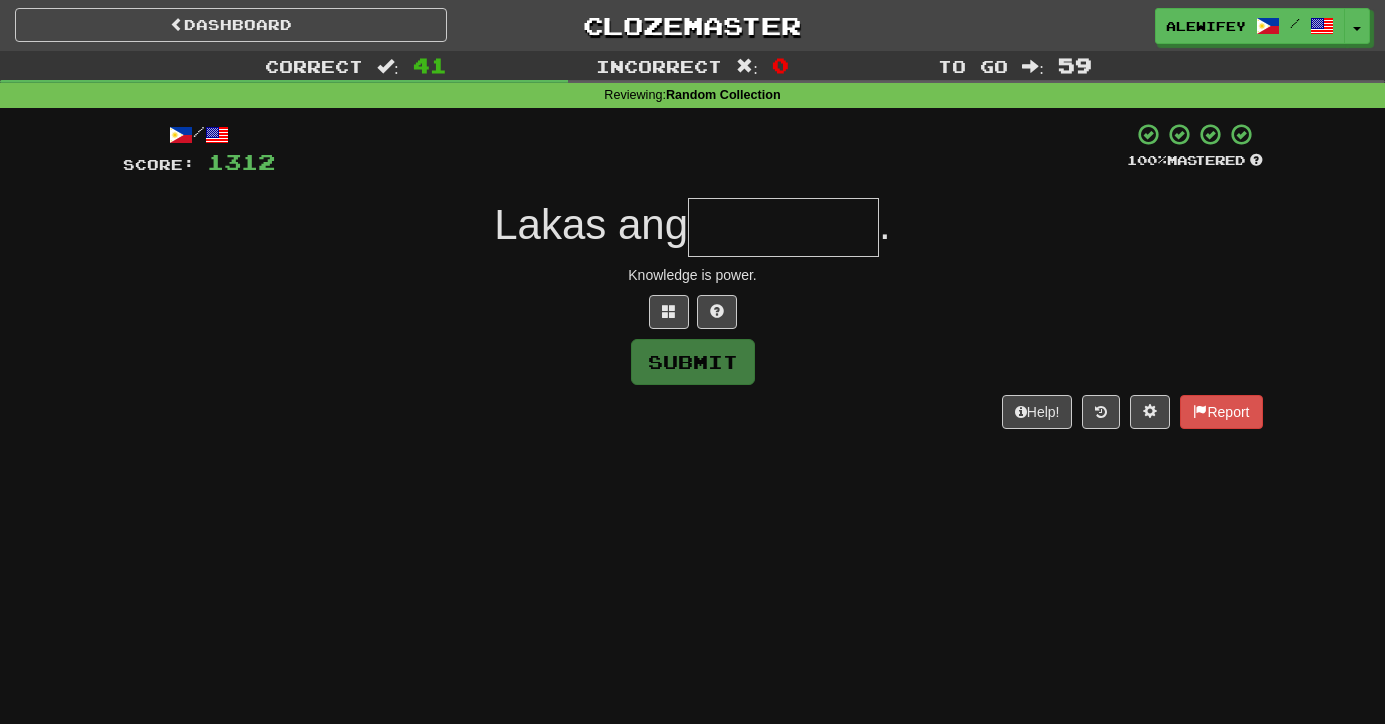 type on "*" 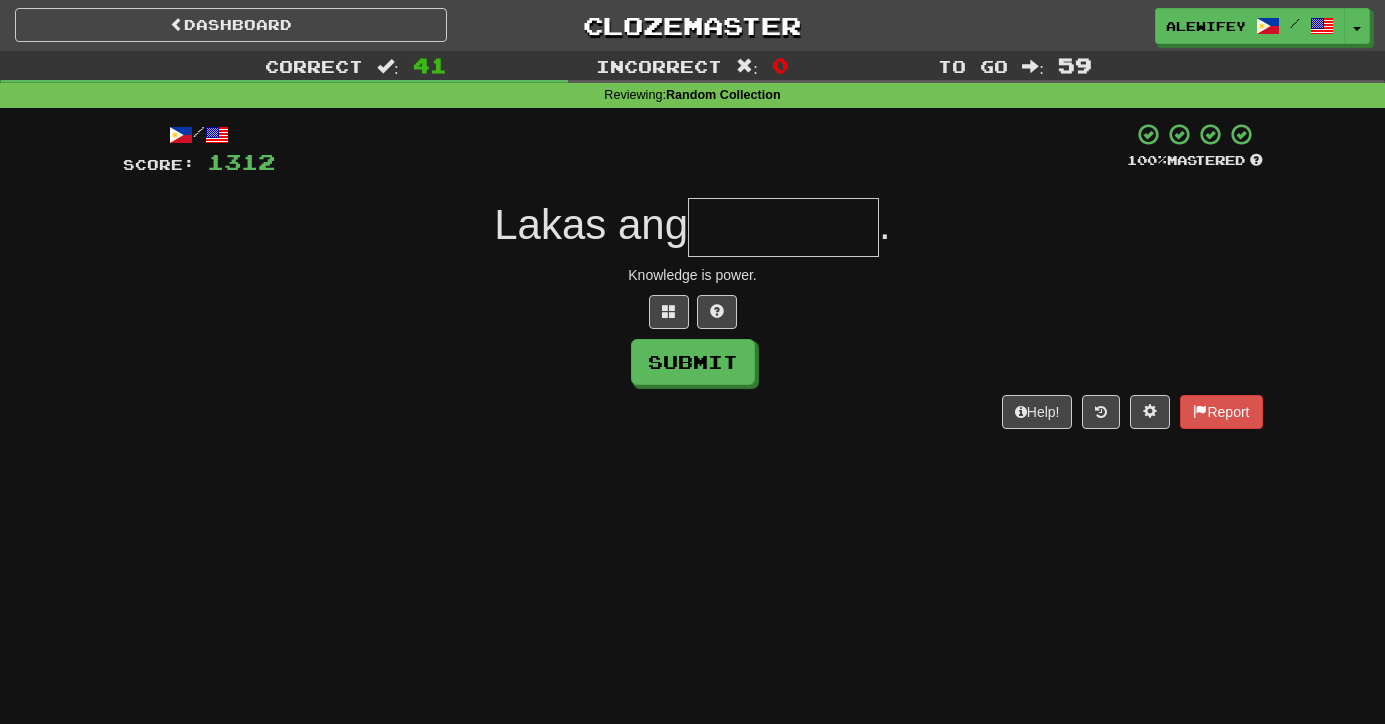 type on "*" 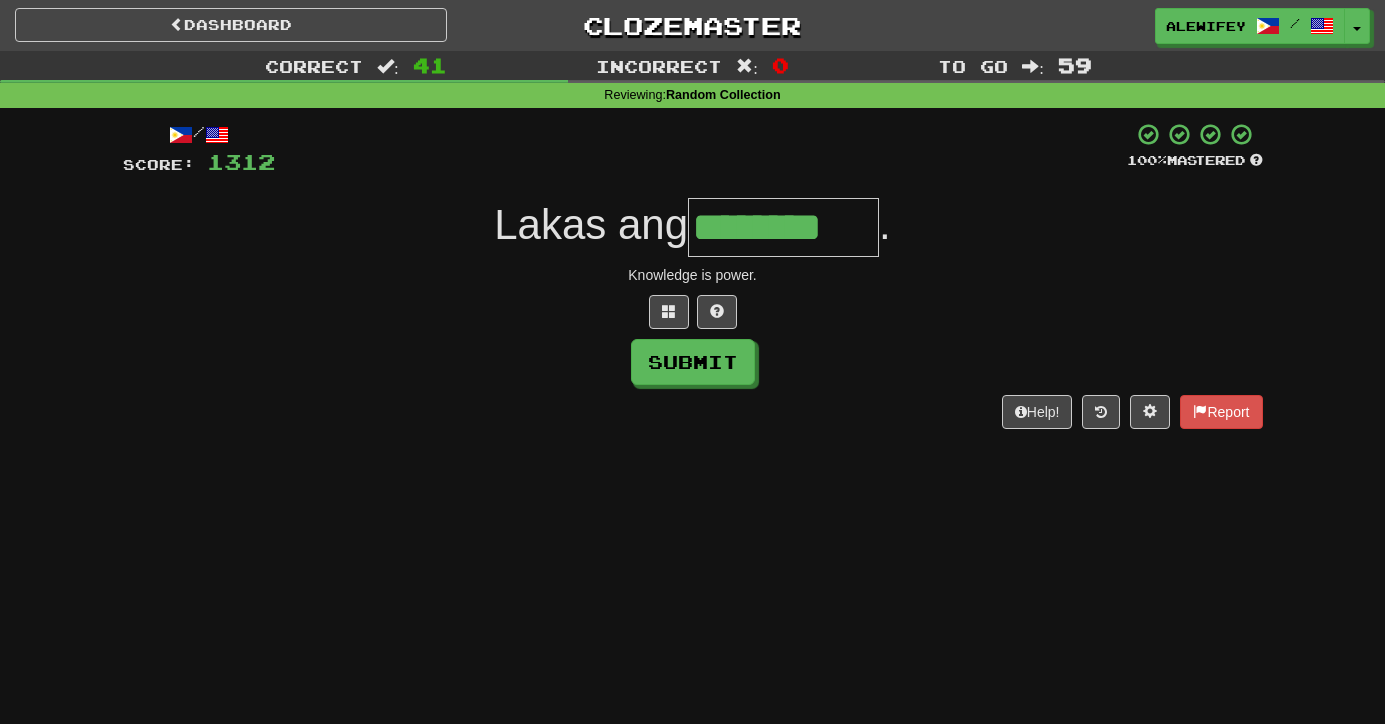 type on "********" 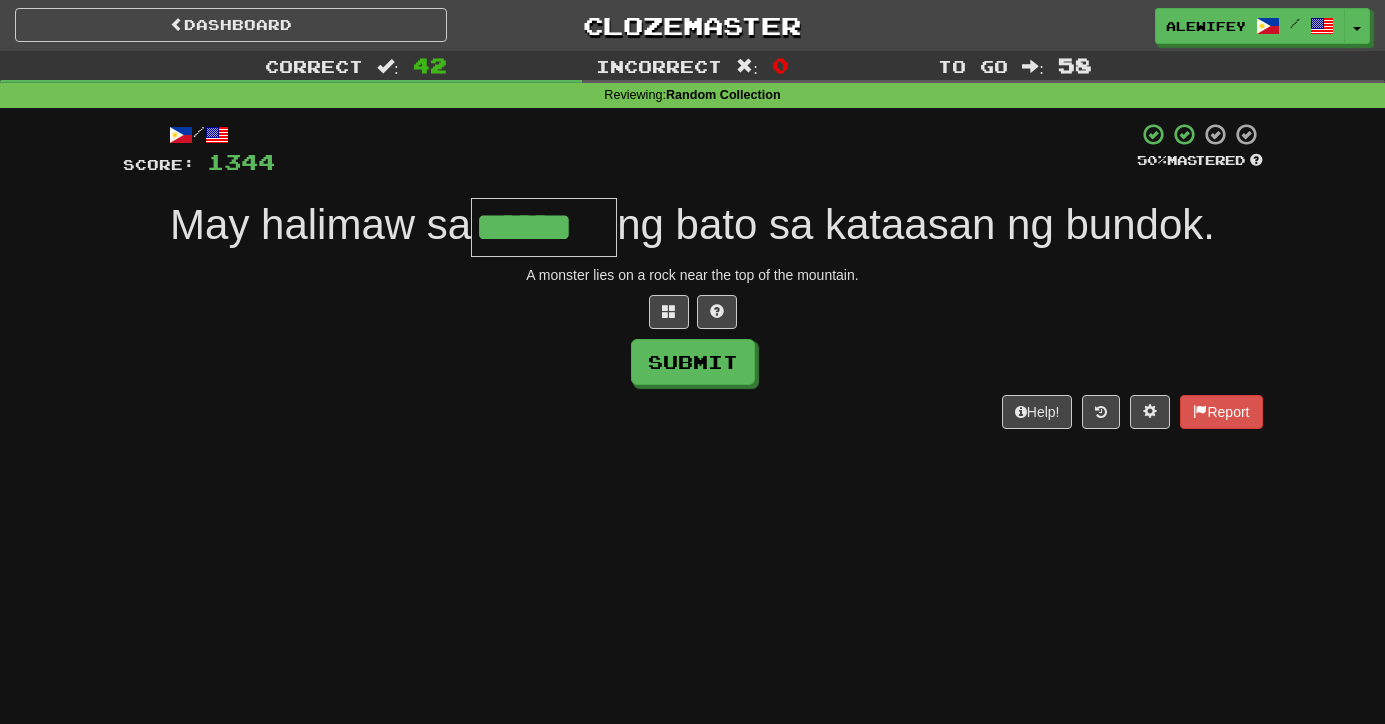 type on "******" 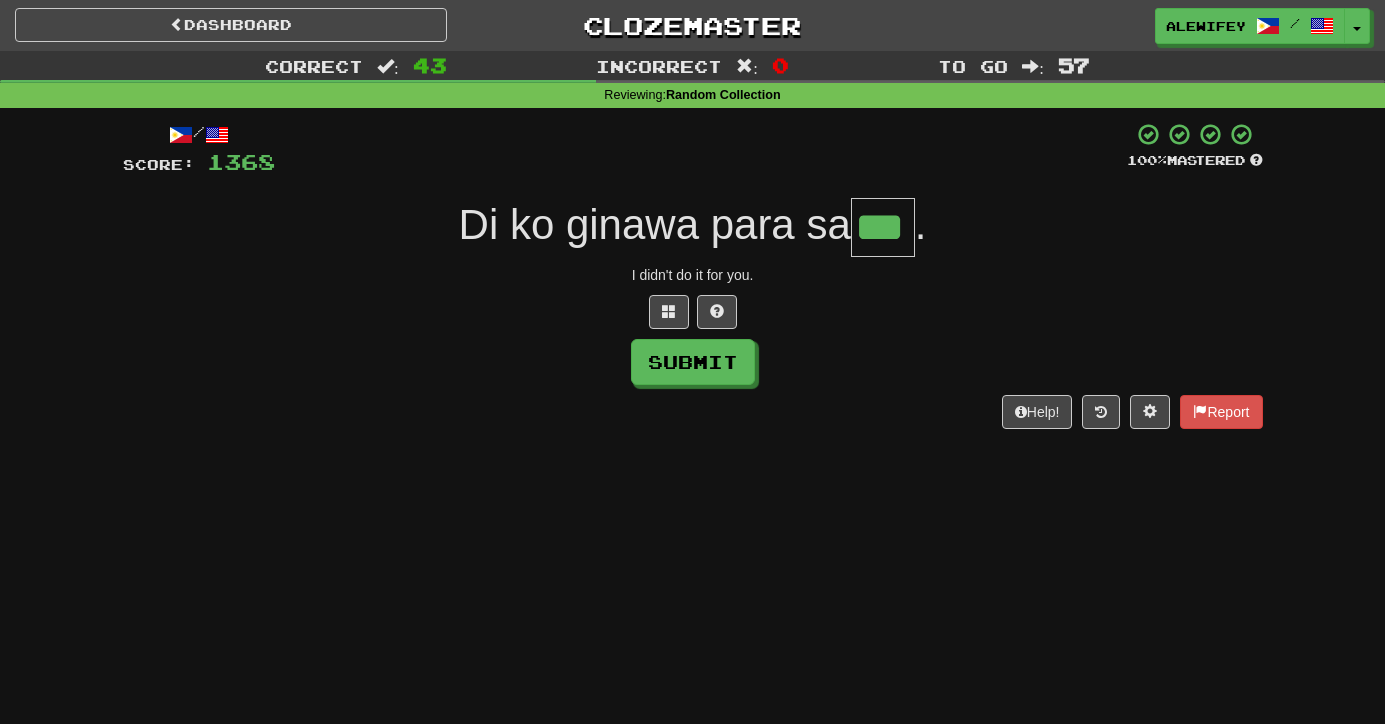 type on "***" 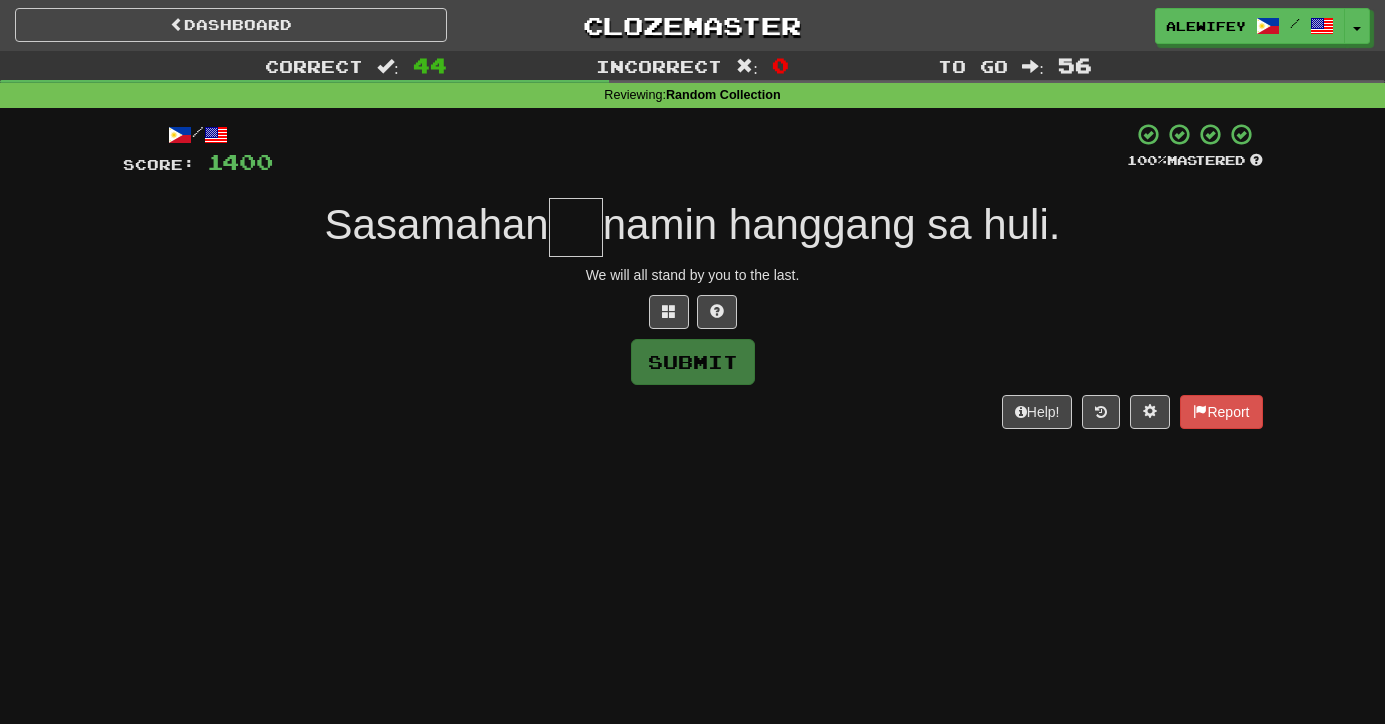 type on "*" 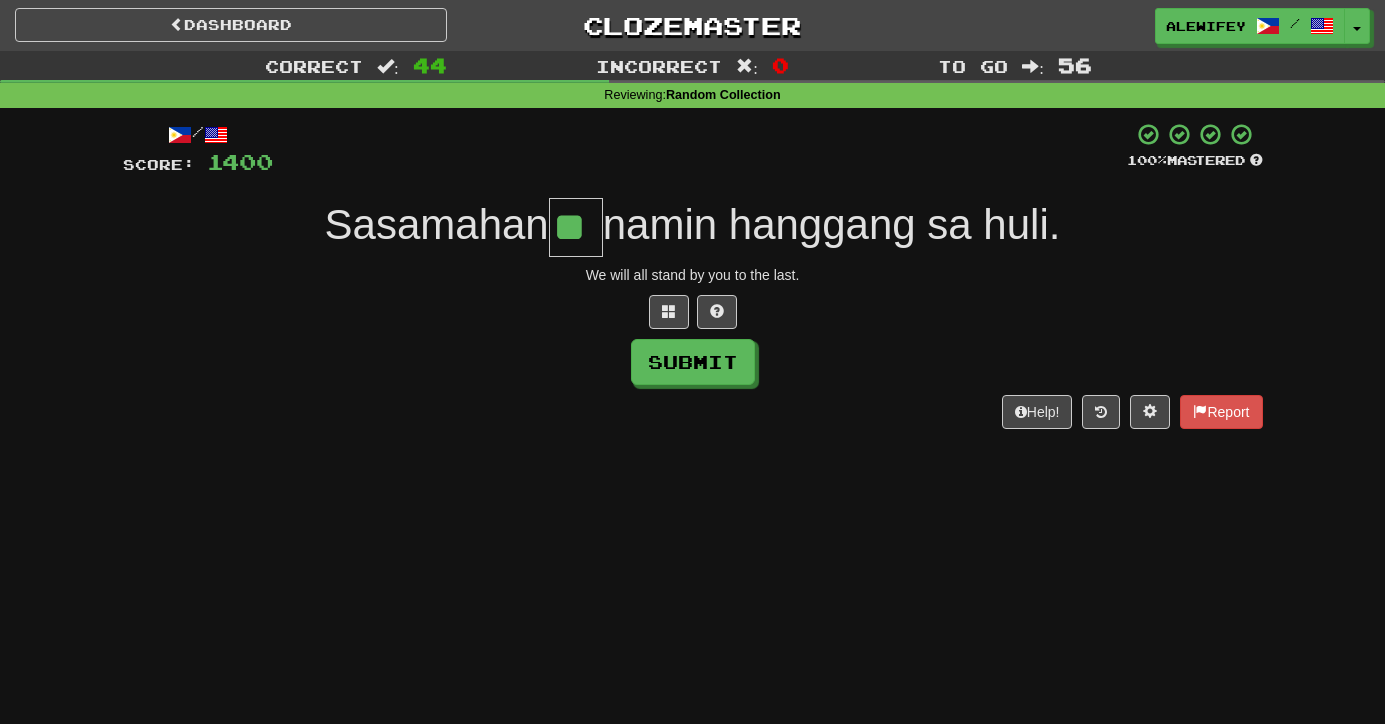 type on "**" 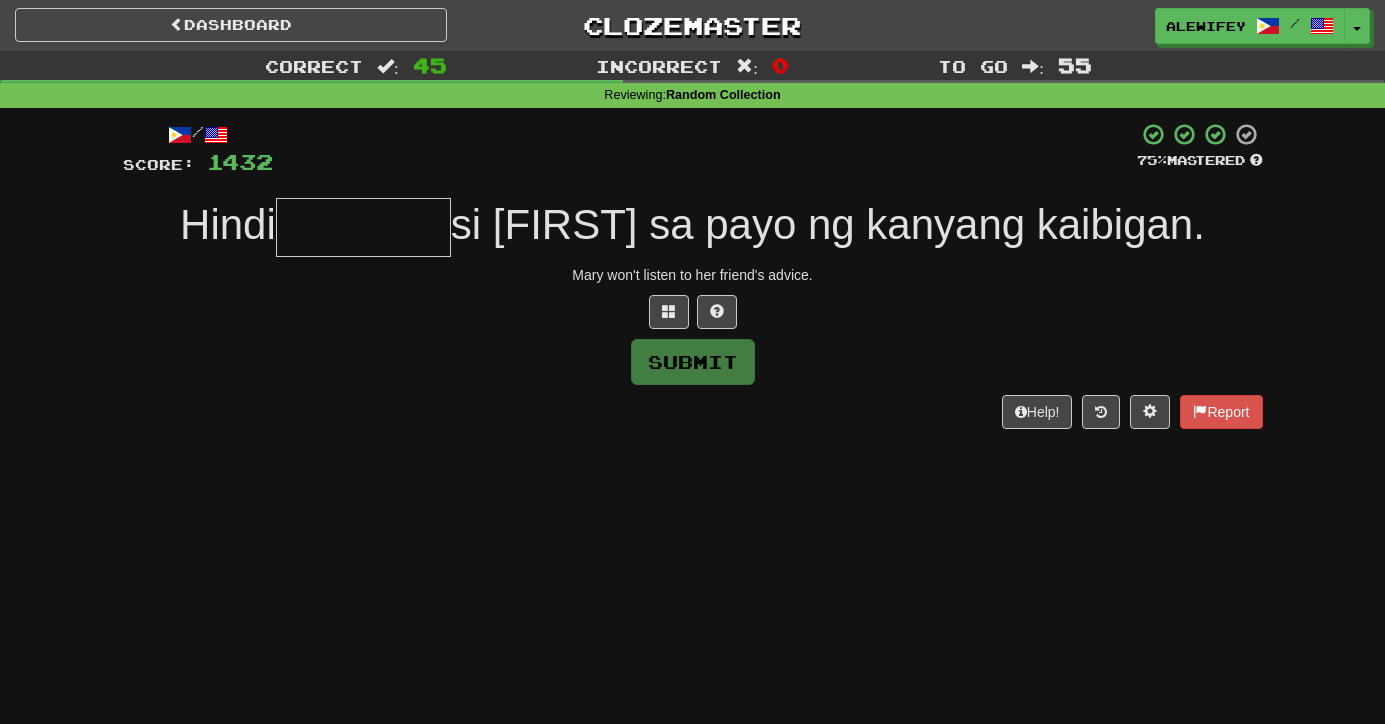 type on "*" 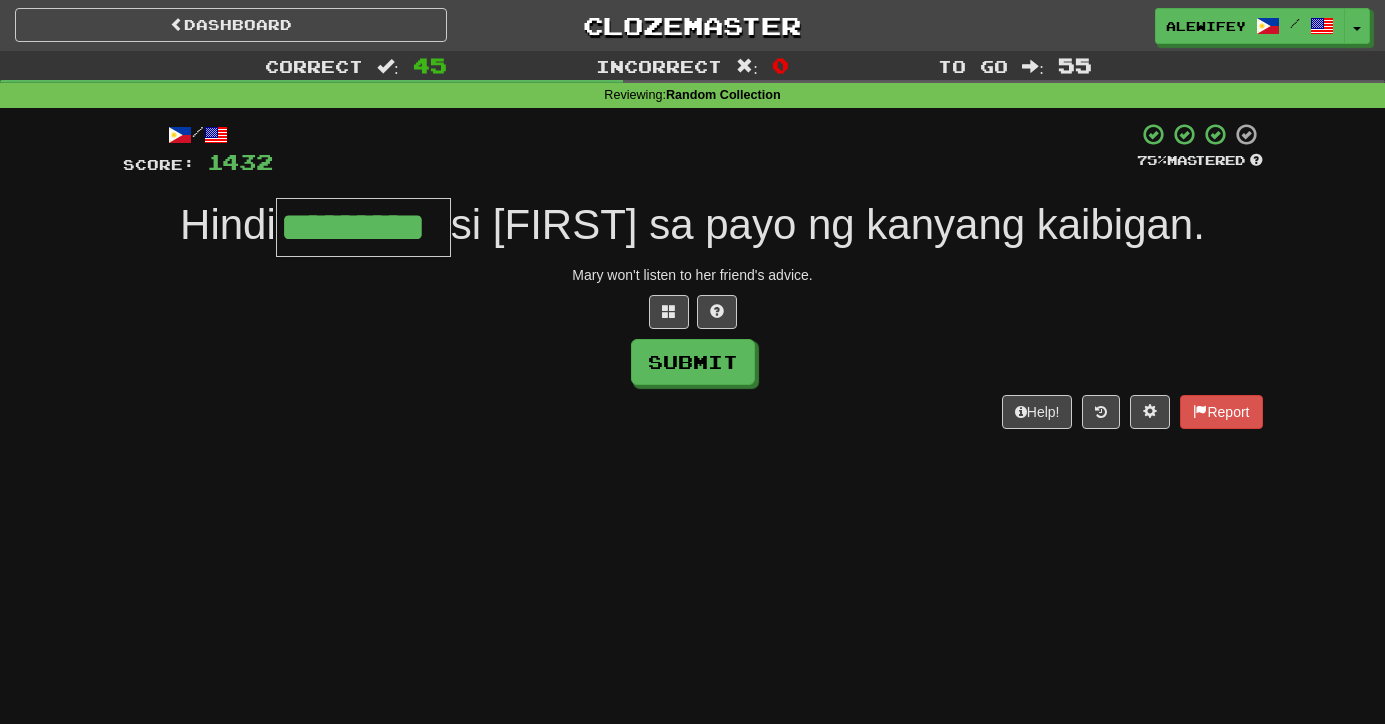 type on "*********" 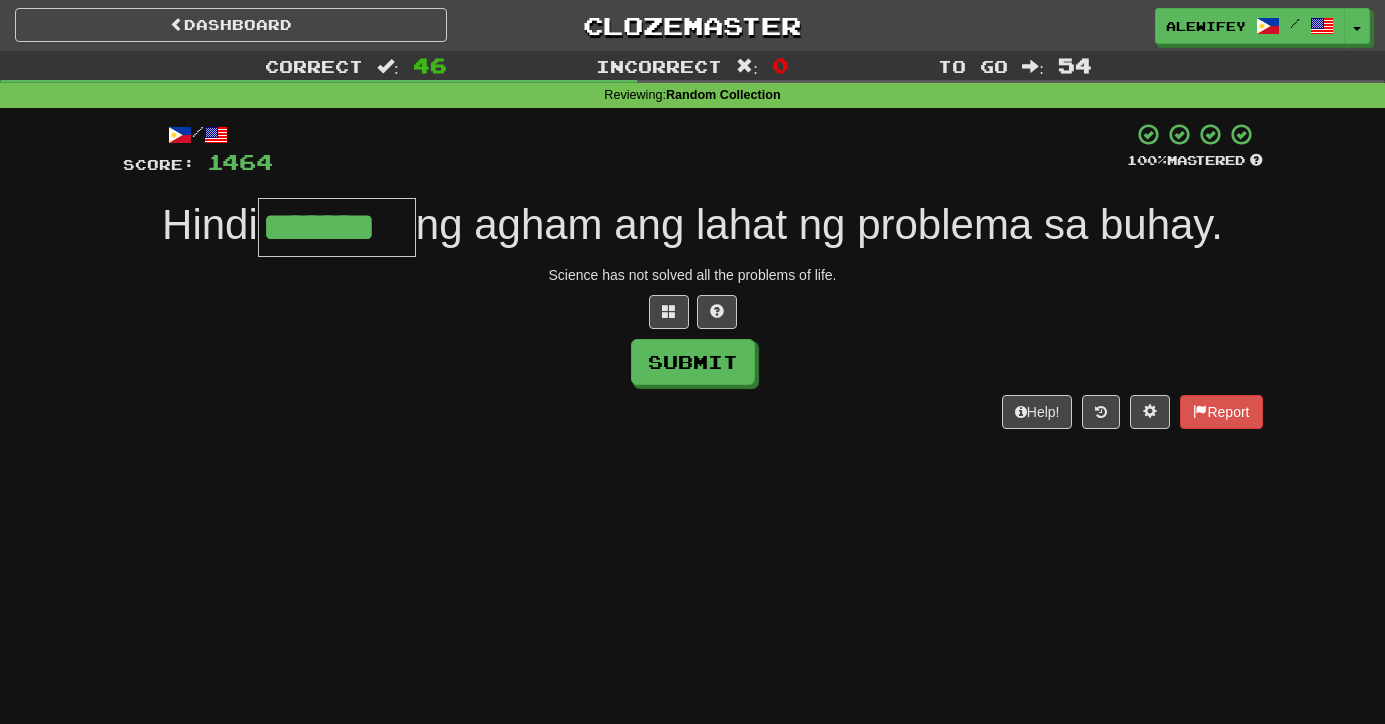 type on "*******" 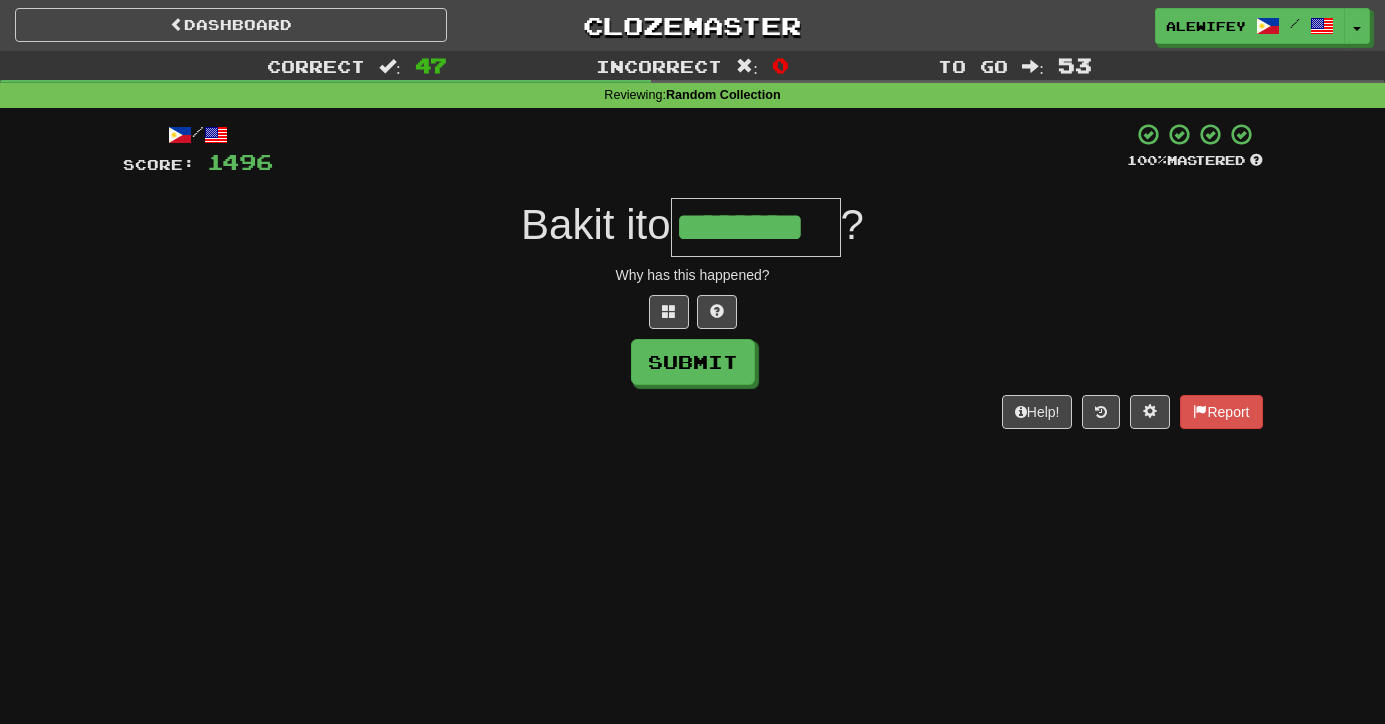 type 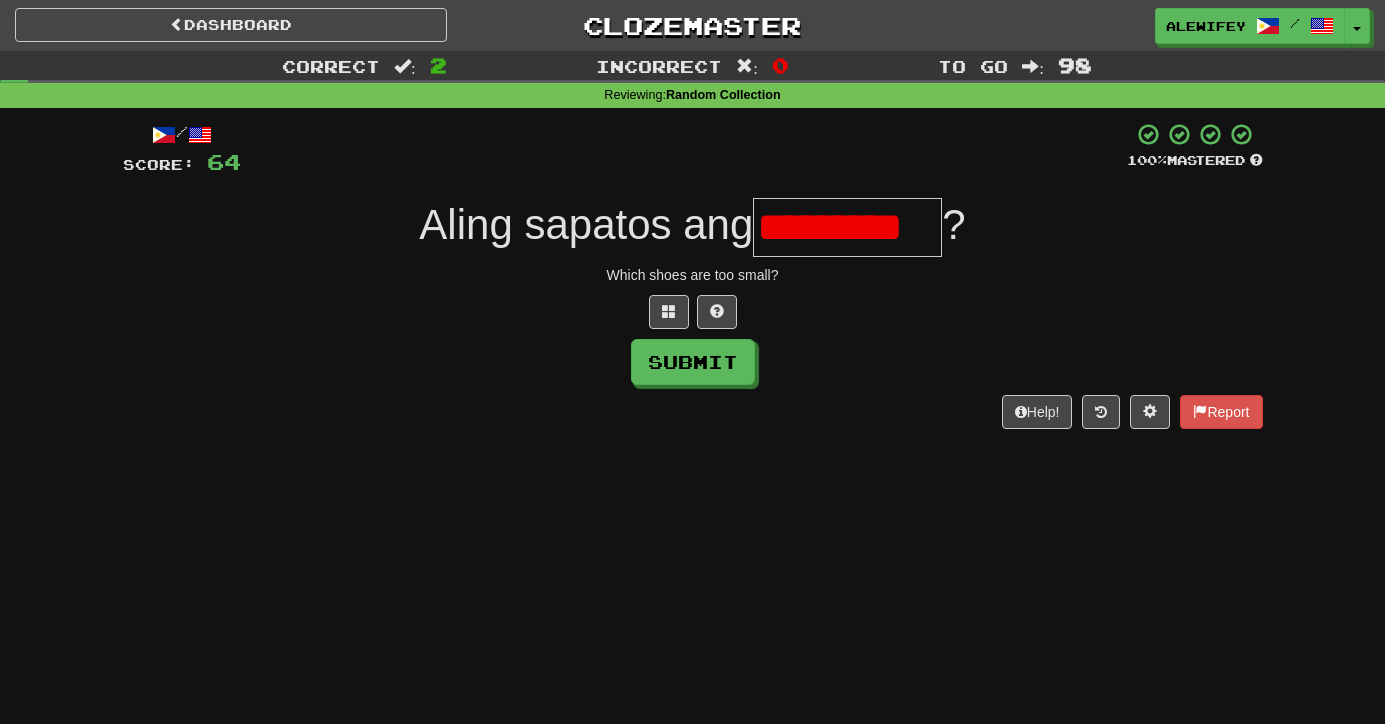scroll, scrollTop: 0, scrollLeft: 0, axis: both 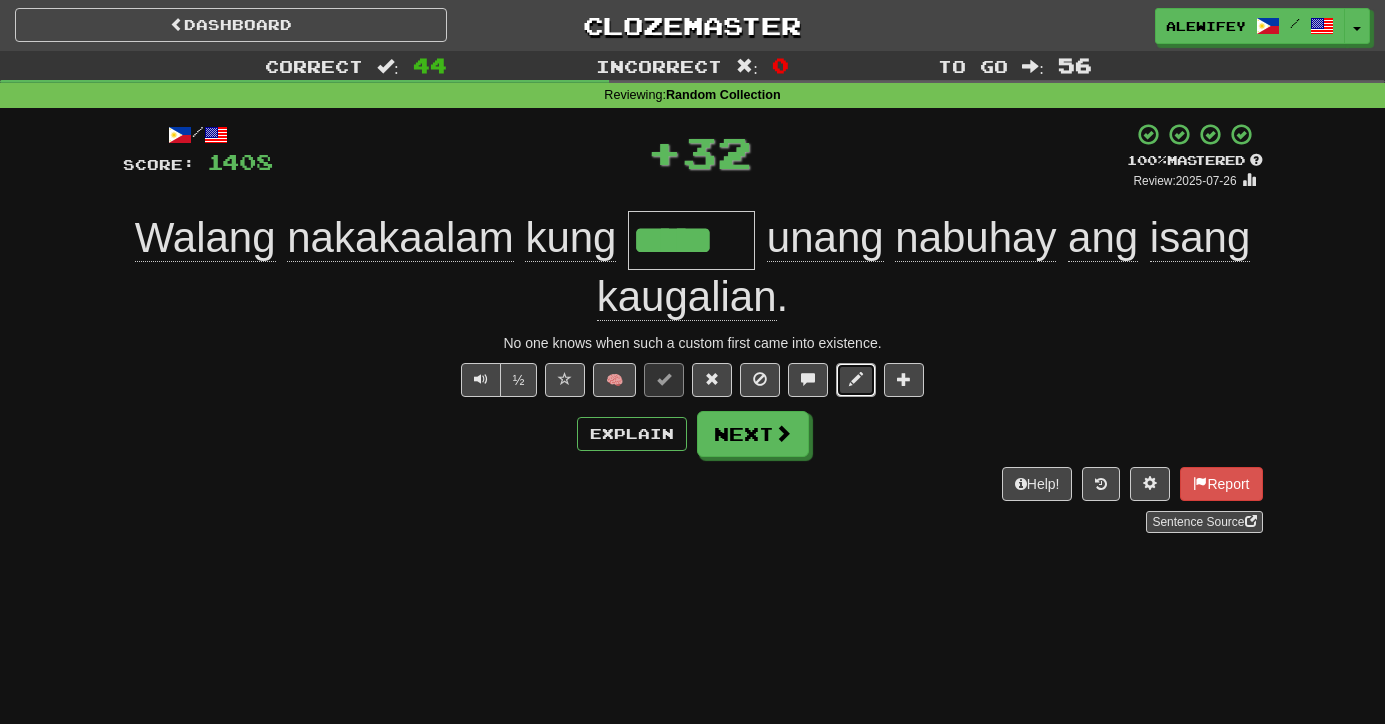 click at bounding box center [856, 379] 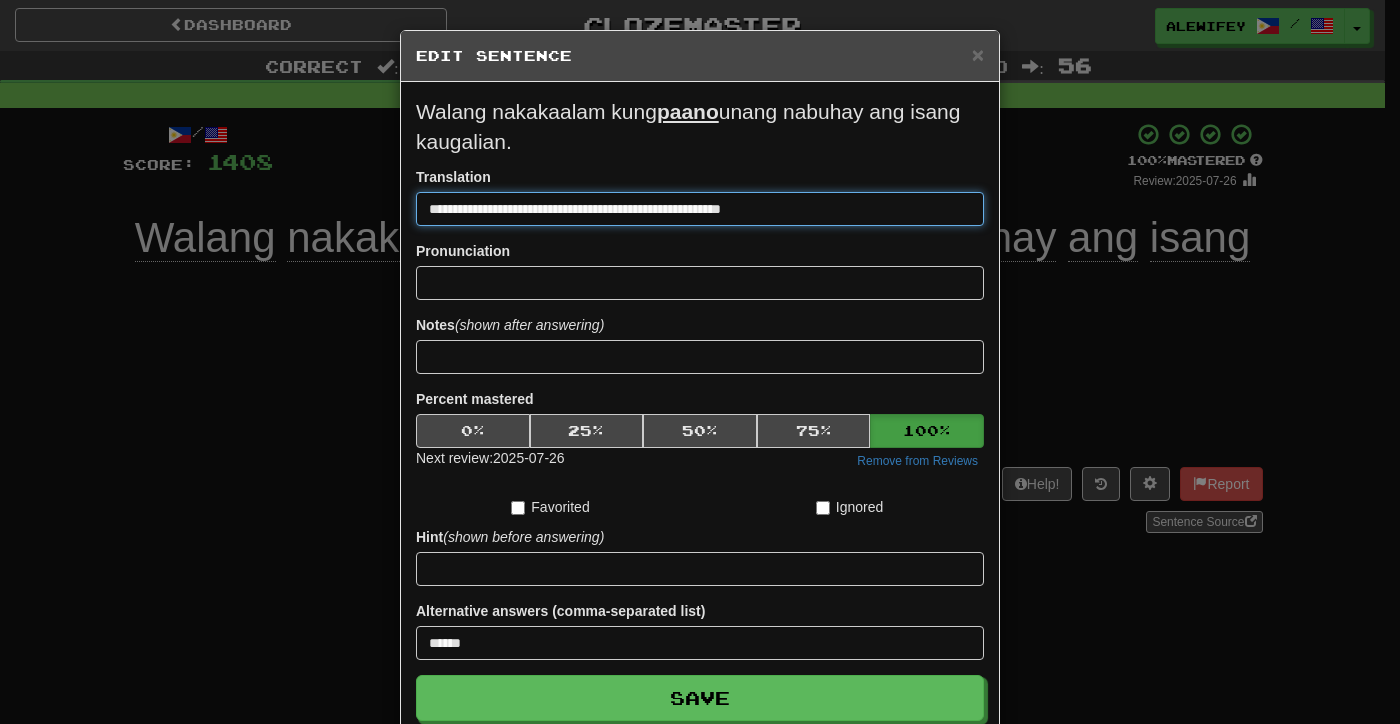 click on "**********" at bounding box center (700, 209) 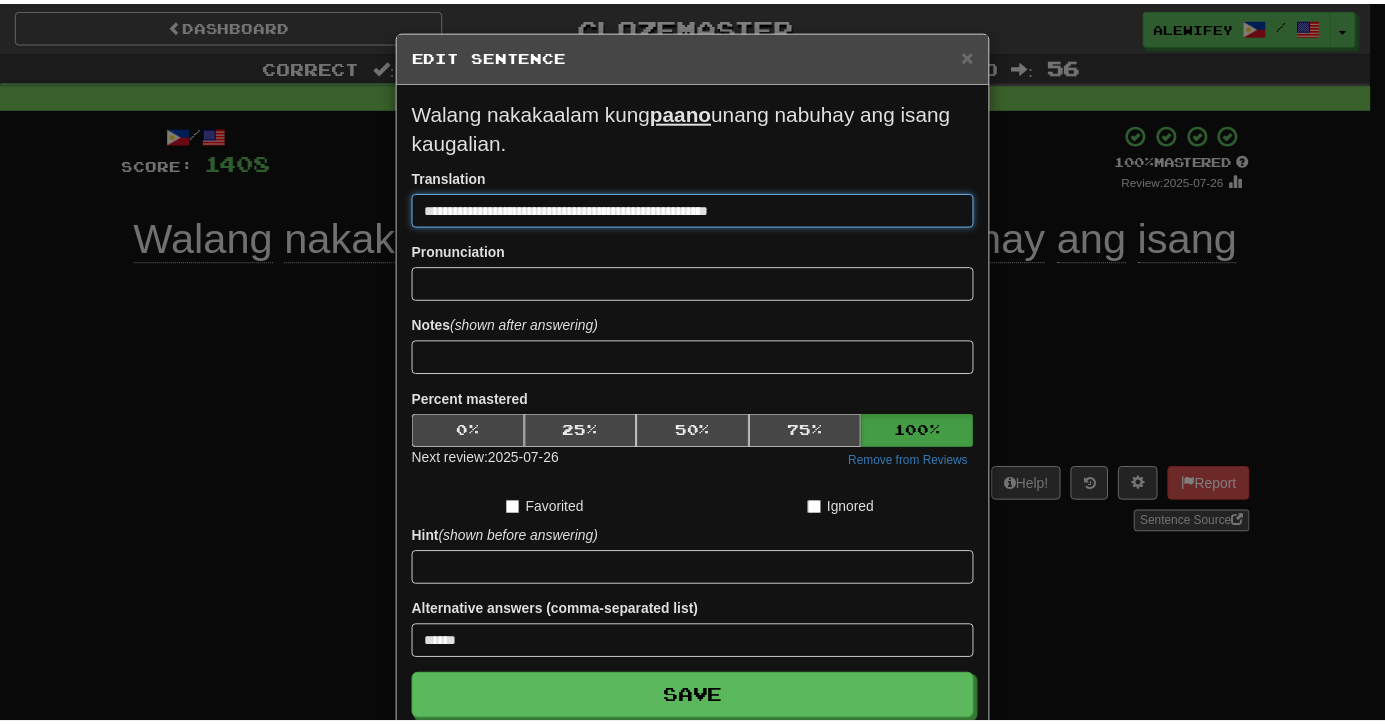 scroll, scrollTop: 108, scrollLeft: 0, axis: vertical 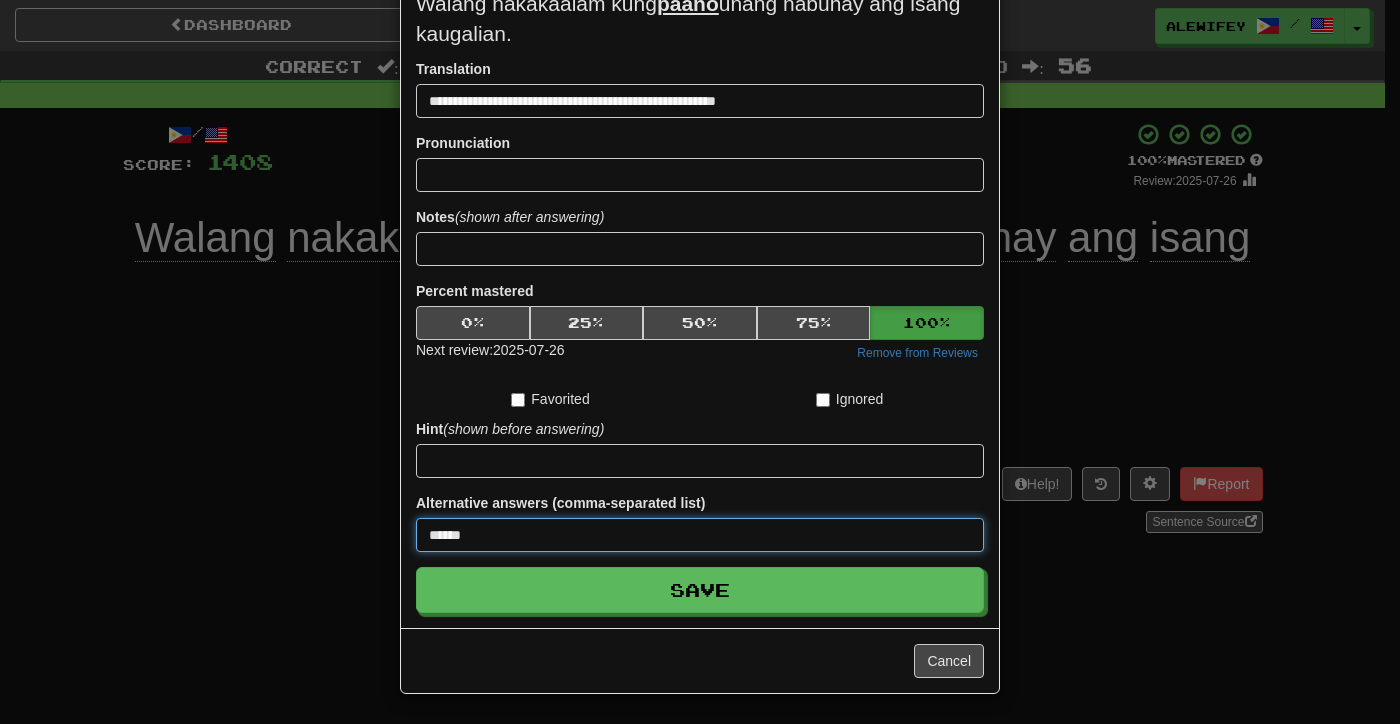 click on "******" at bounding box center [700, 535] 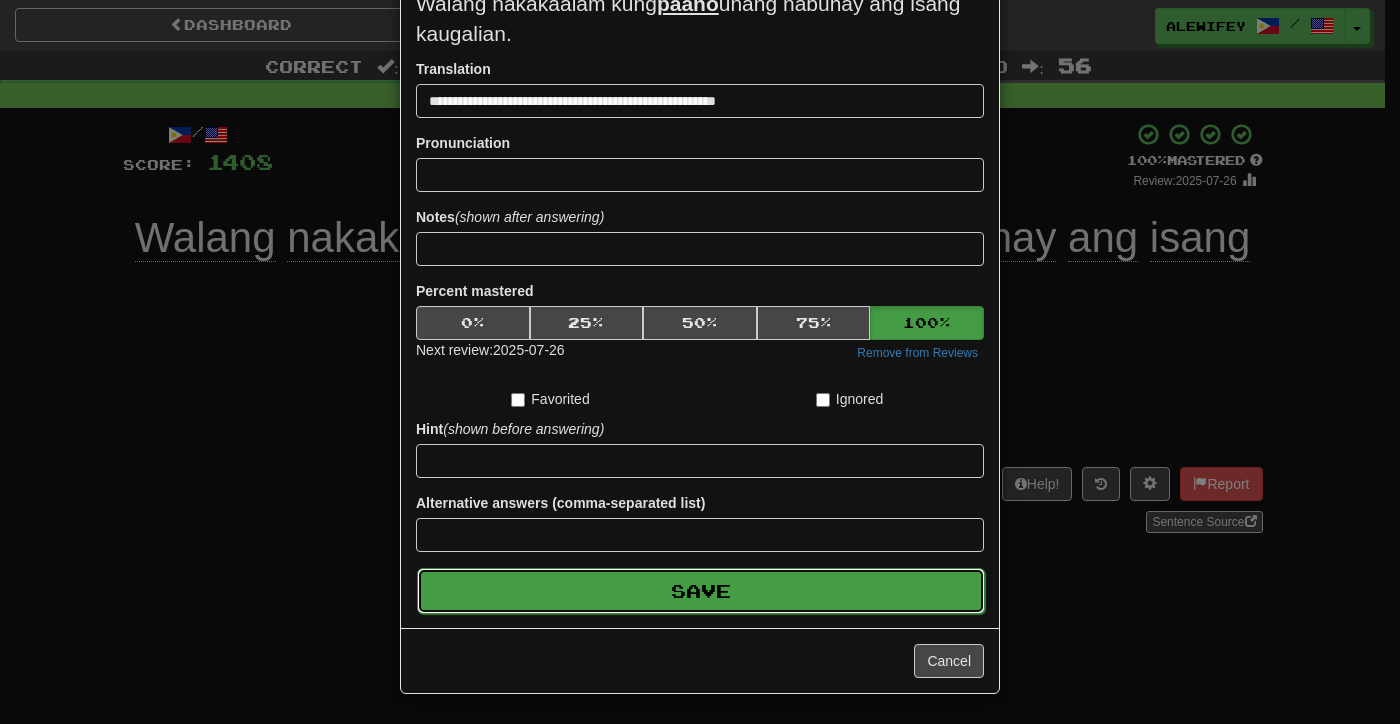 click on "Save" at bounding box center [701, 591] 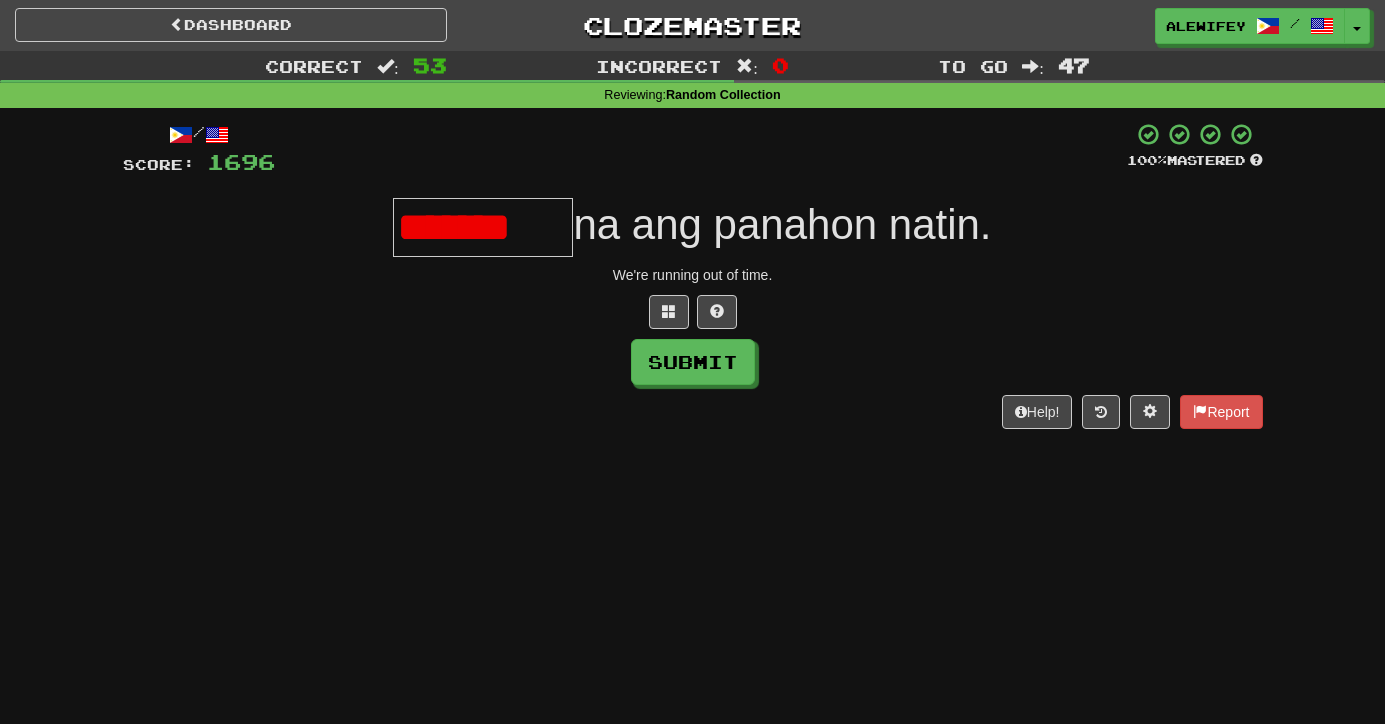 scroll, scrollTop: 0, scrollLeft: 0, axis: both 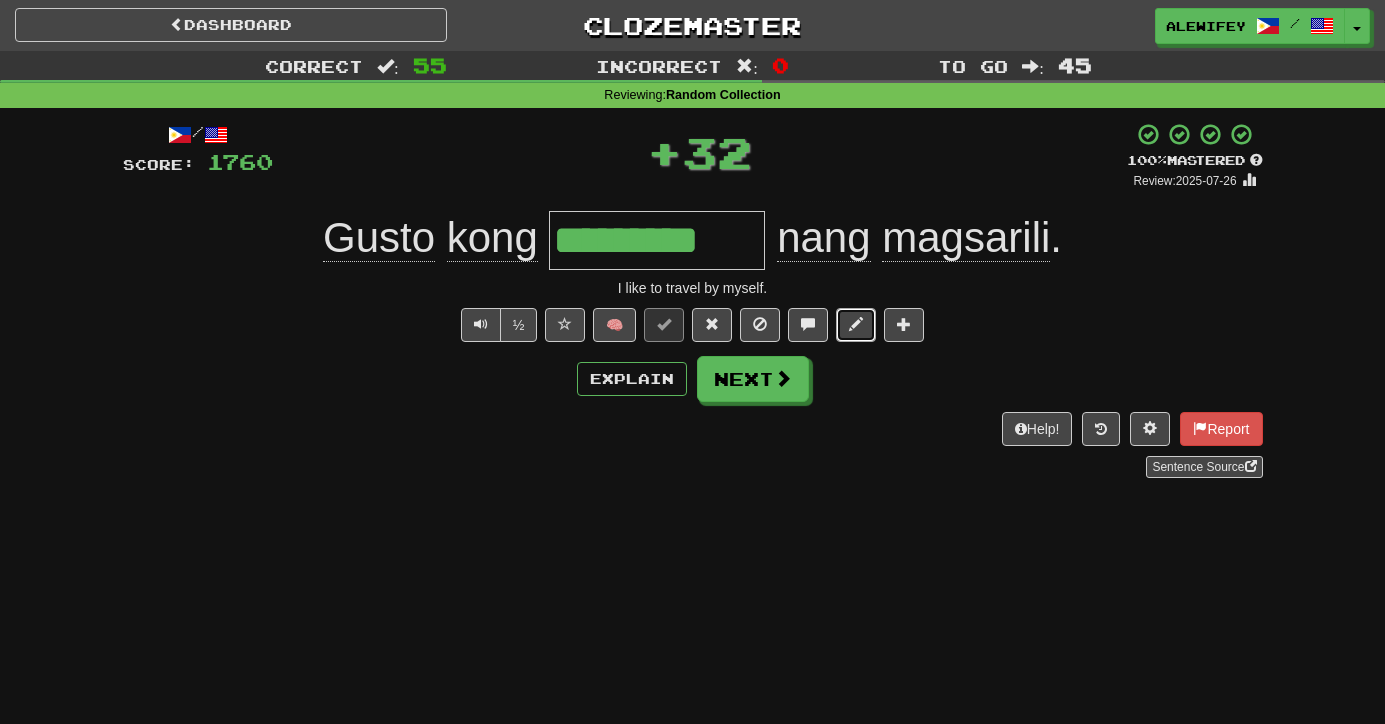 click at bounding box center [856, 325] 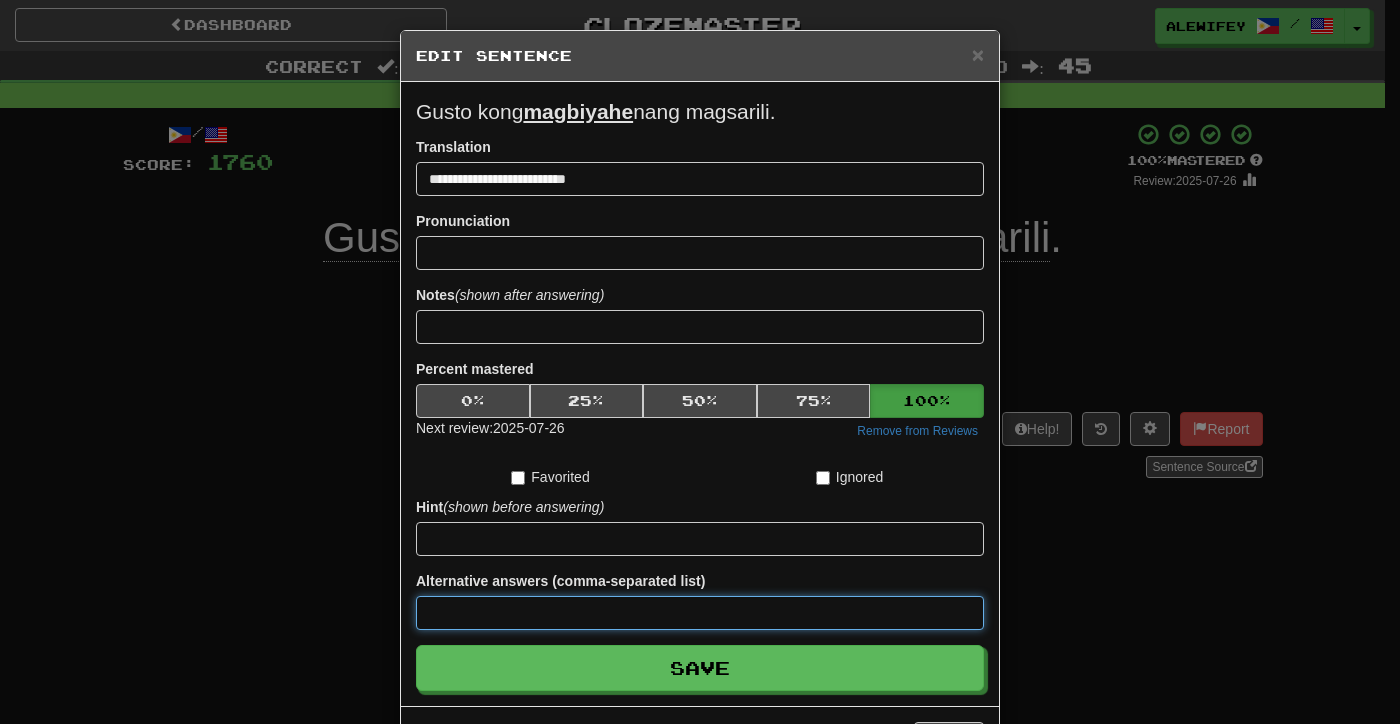 click at bounding box center (700, 613) 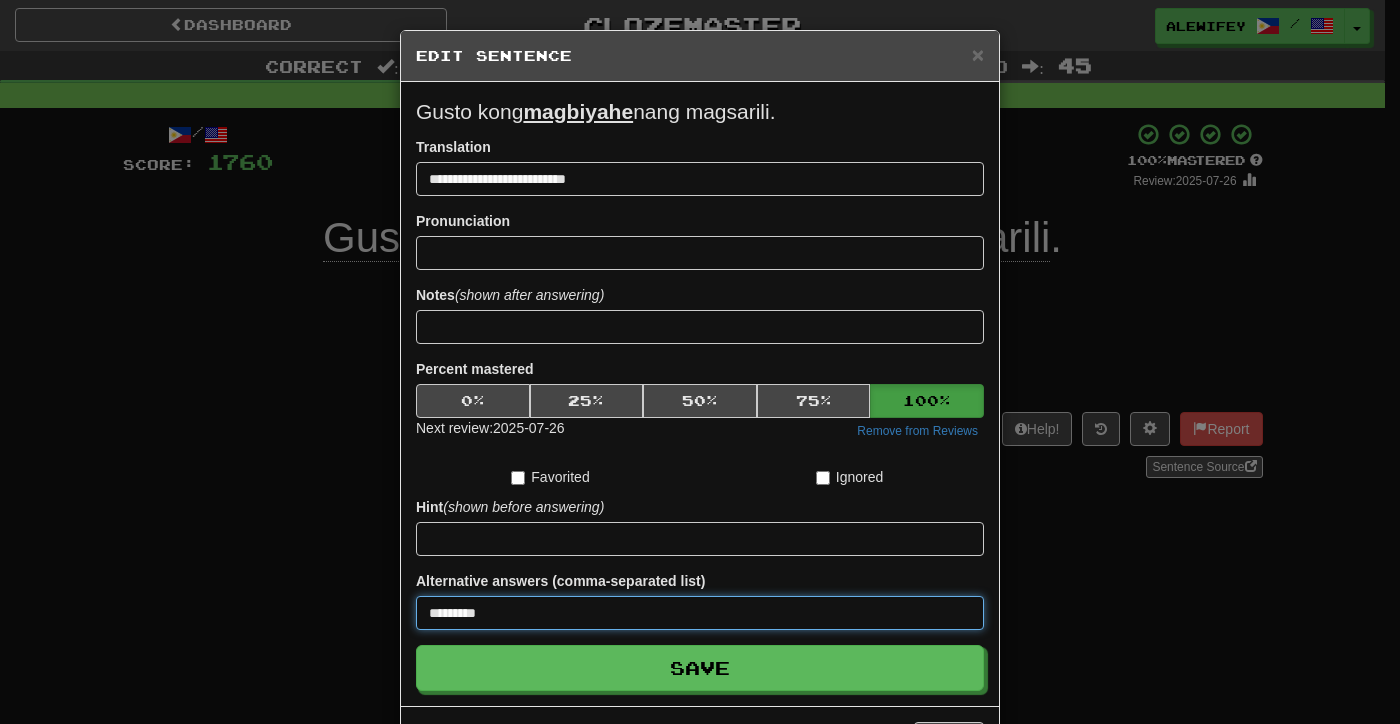 click on "Save" at bounding box center [700, 668] 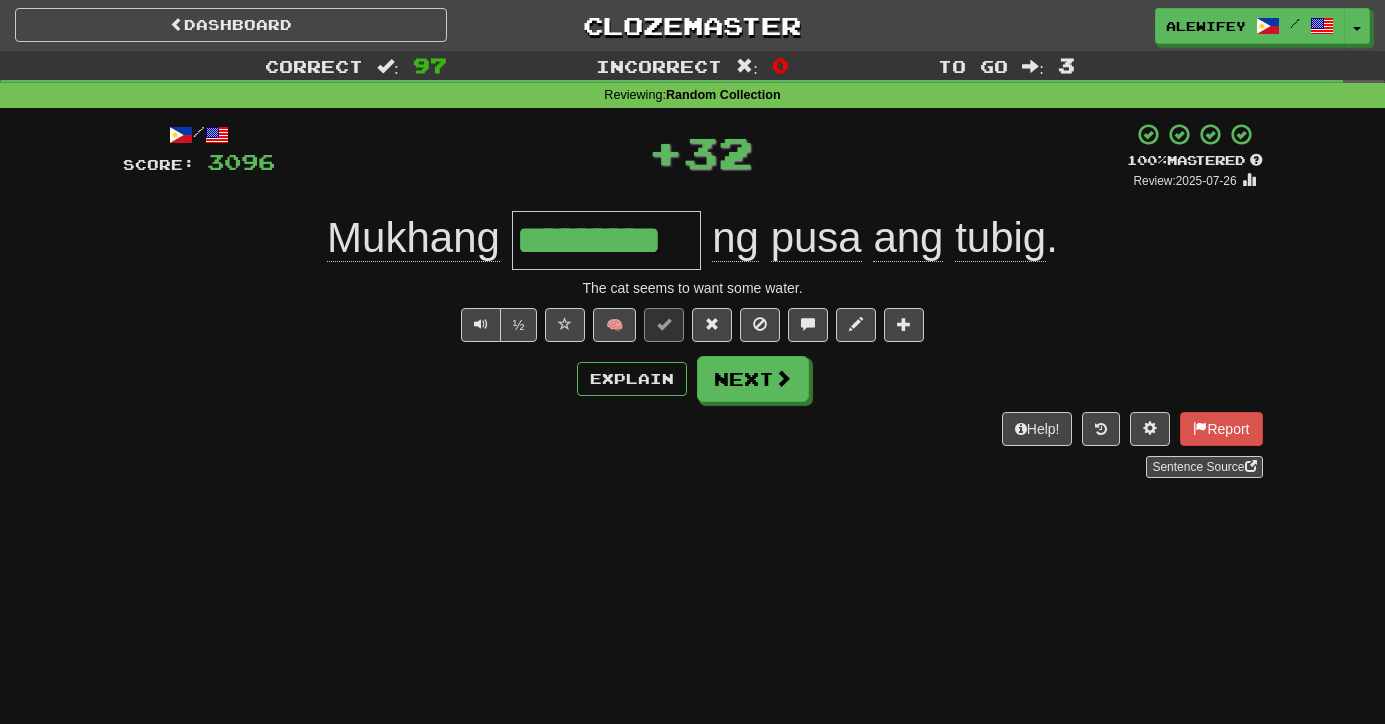 scroll, scrollTop: 0, scrollLeft: 0, axis: both 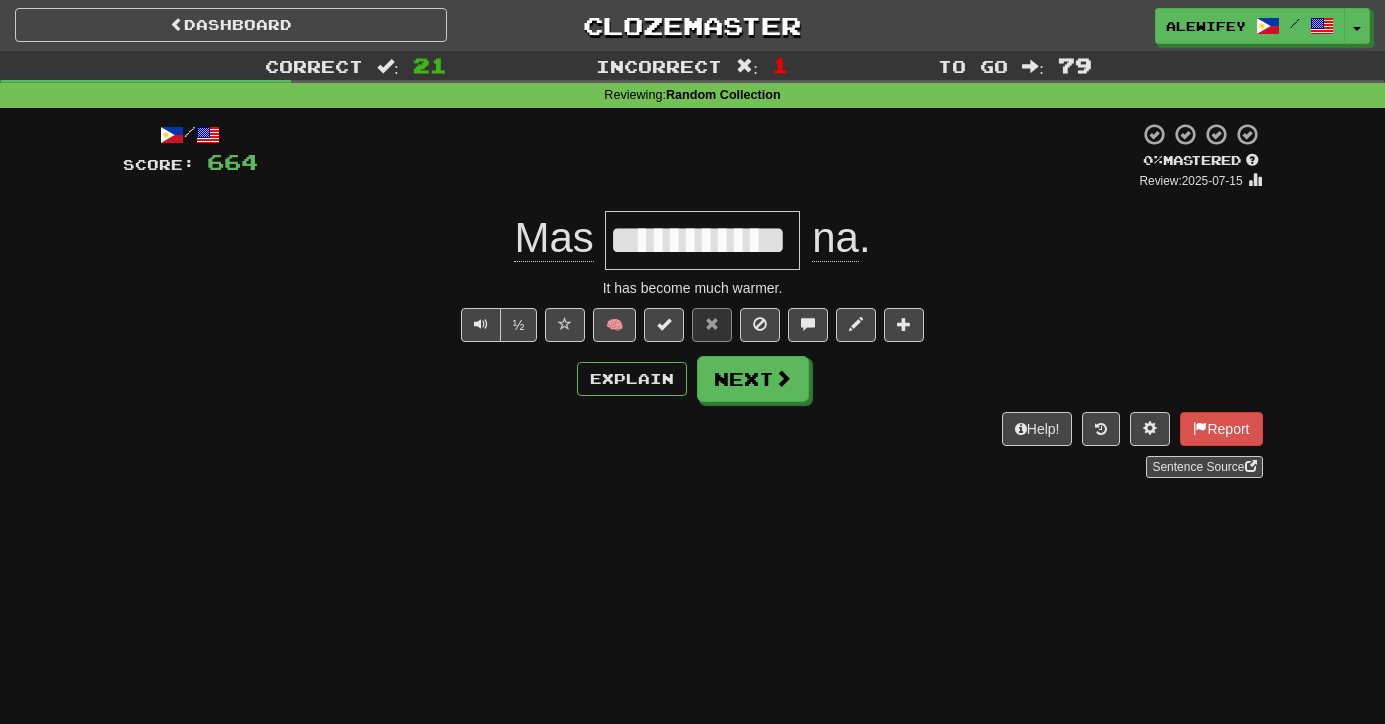 click on "**********" at bounding box center [702, 240] 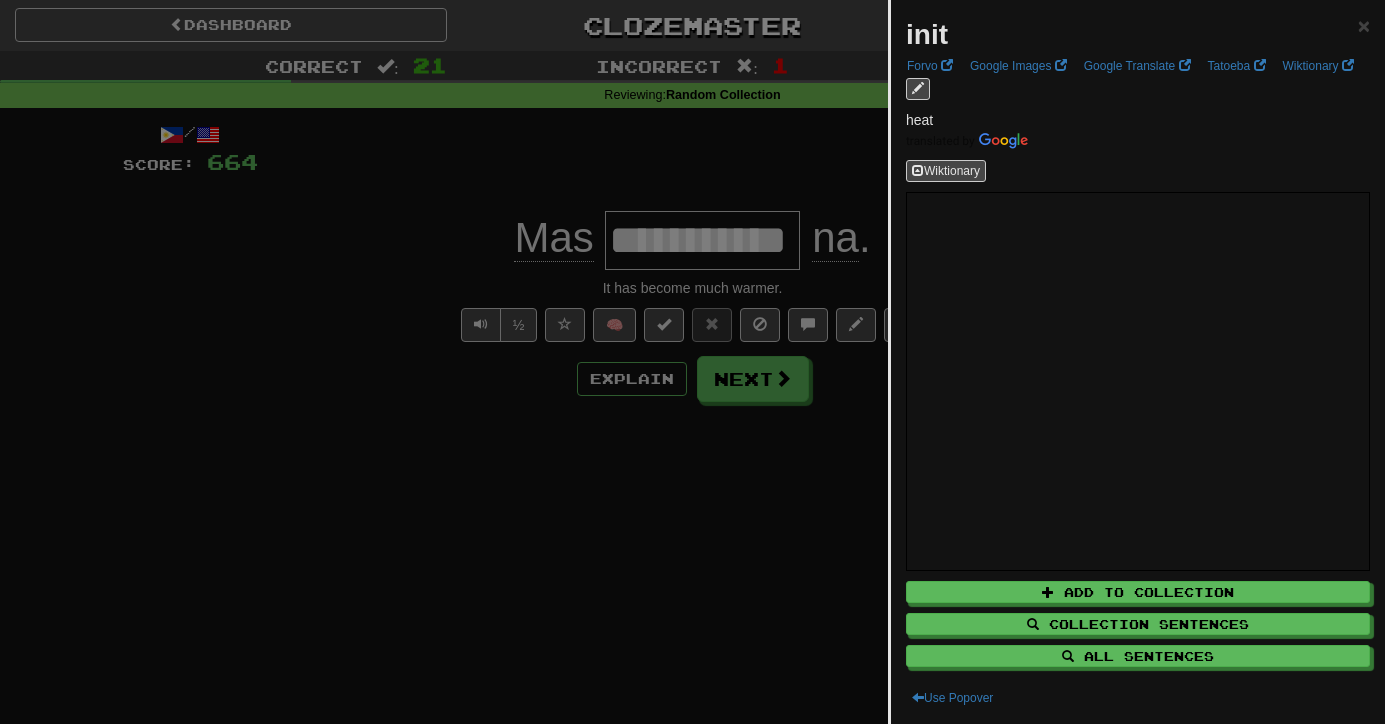 click at bounding box center (692, 362) 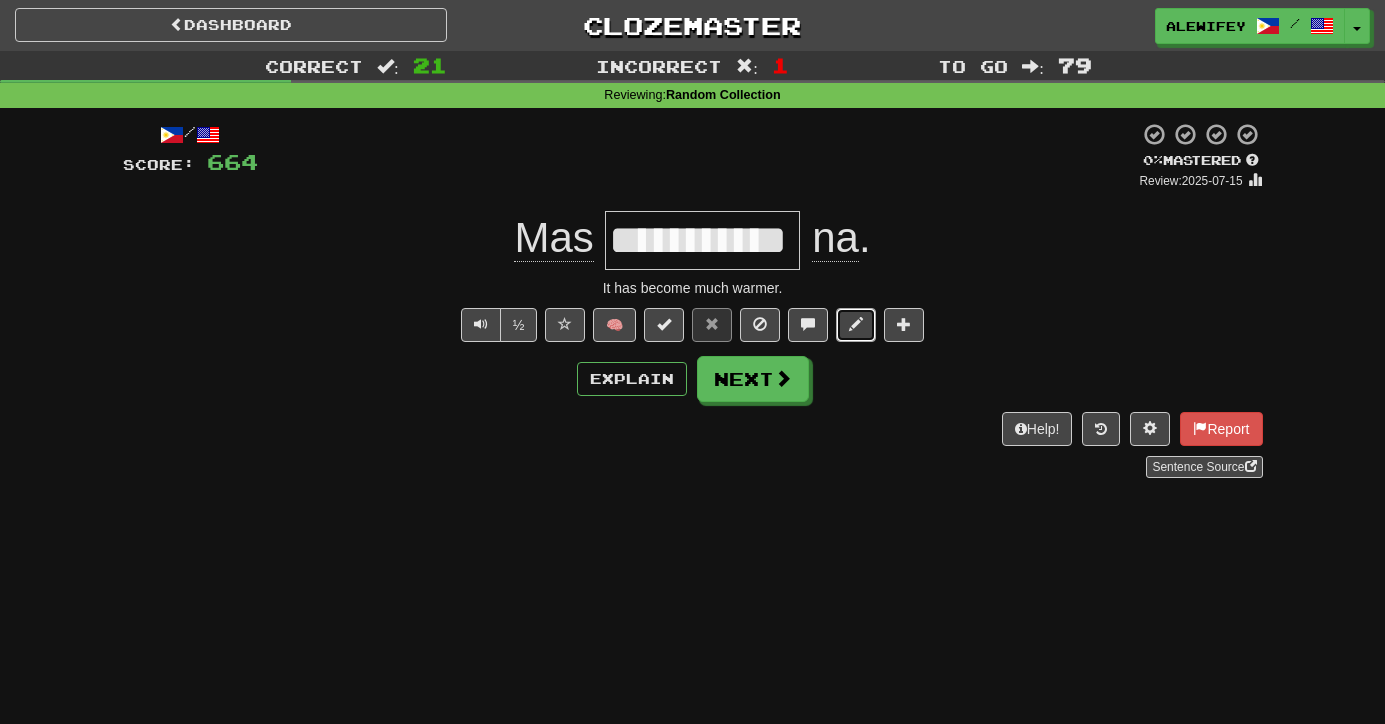 click at bounding box center (856, 325) 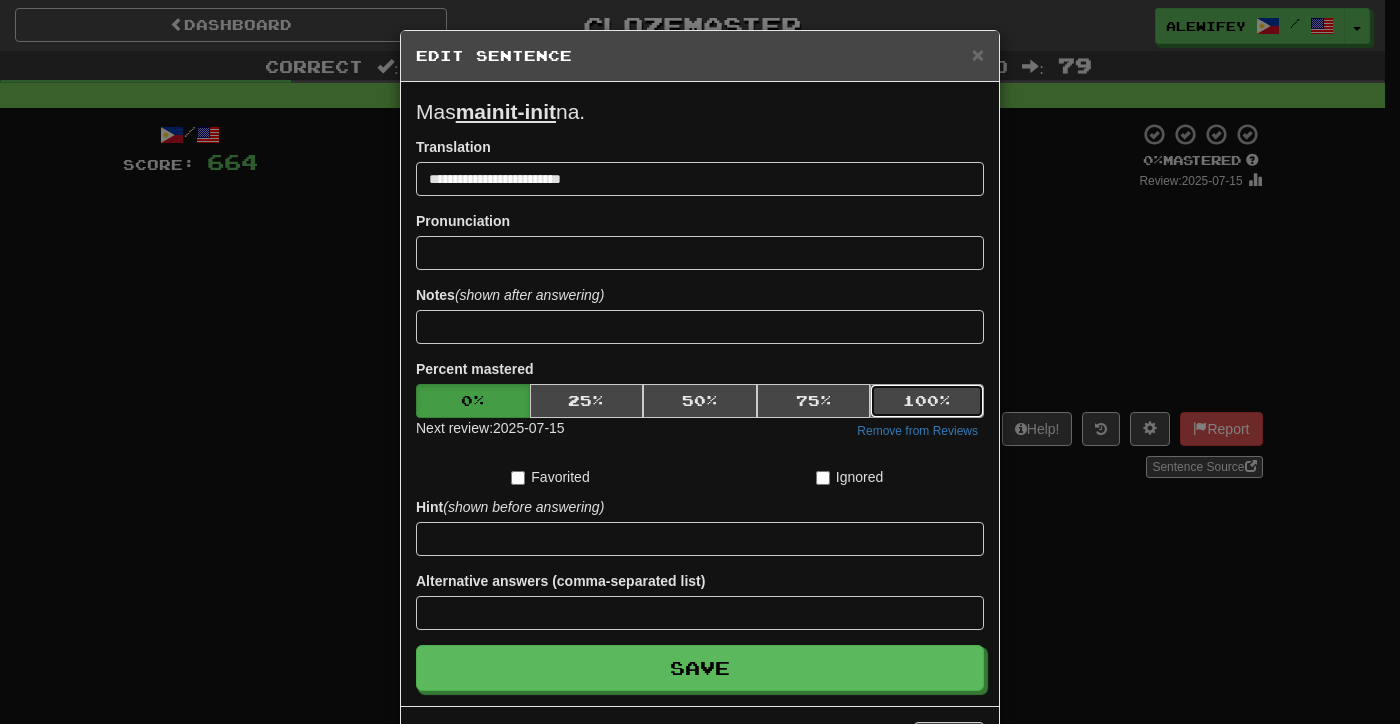 click on "100 %" at bounding box center (927, 401) 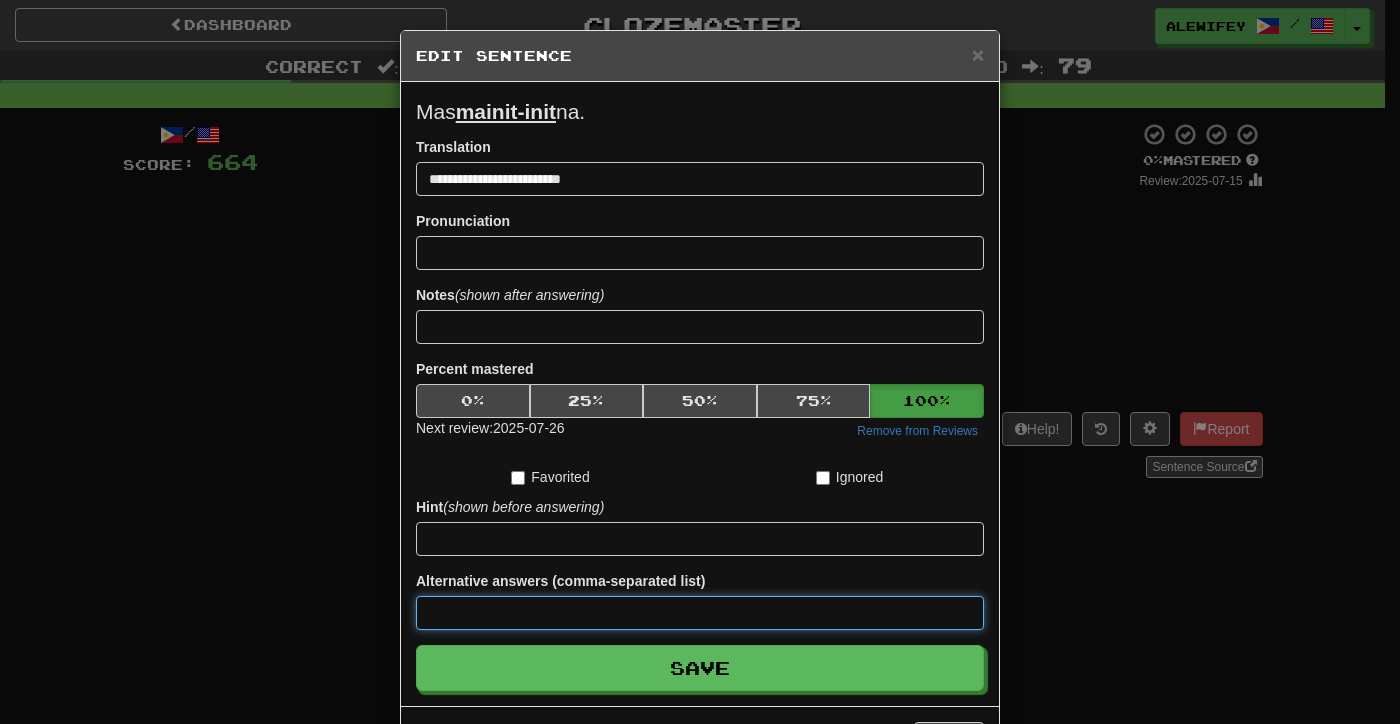 click at bounding box center (700, 613) 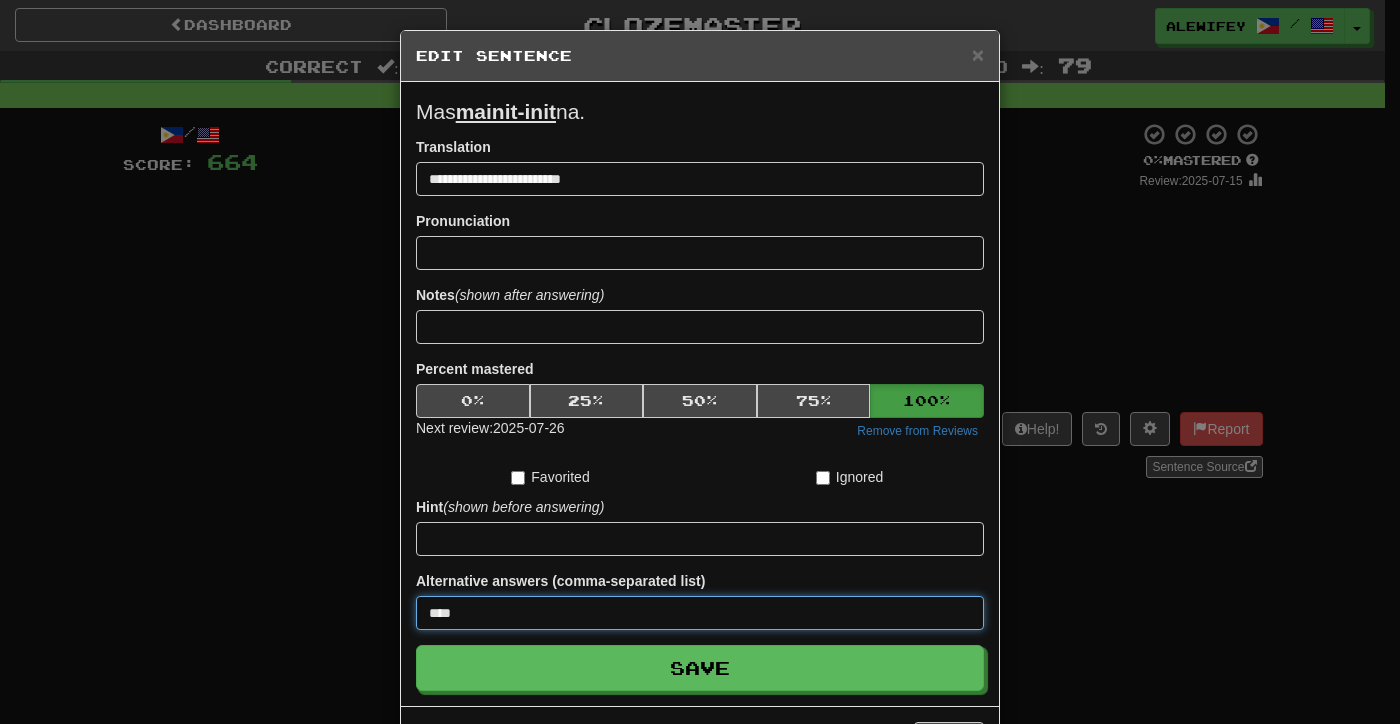 click on "Save" at bounding box center (700, 668) 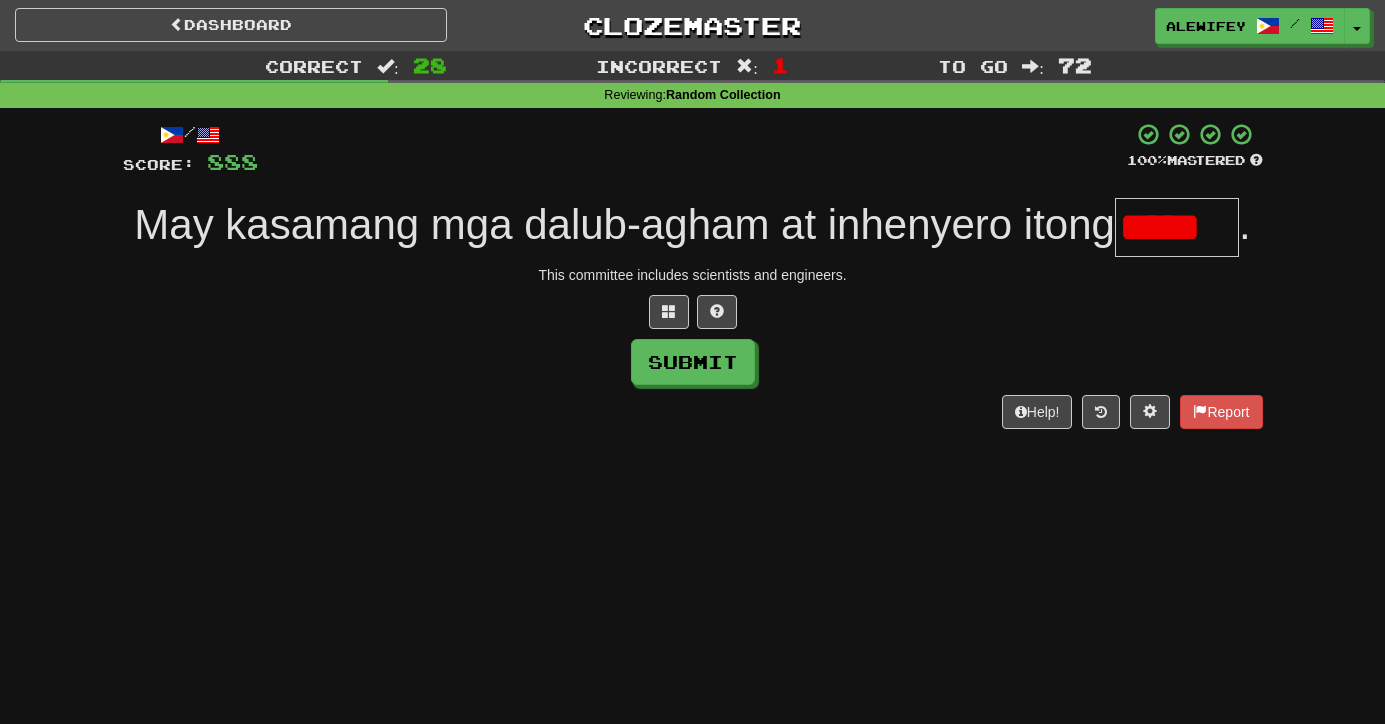 scroll, scrollTop: 0, scrollLeft: 0, axis: both 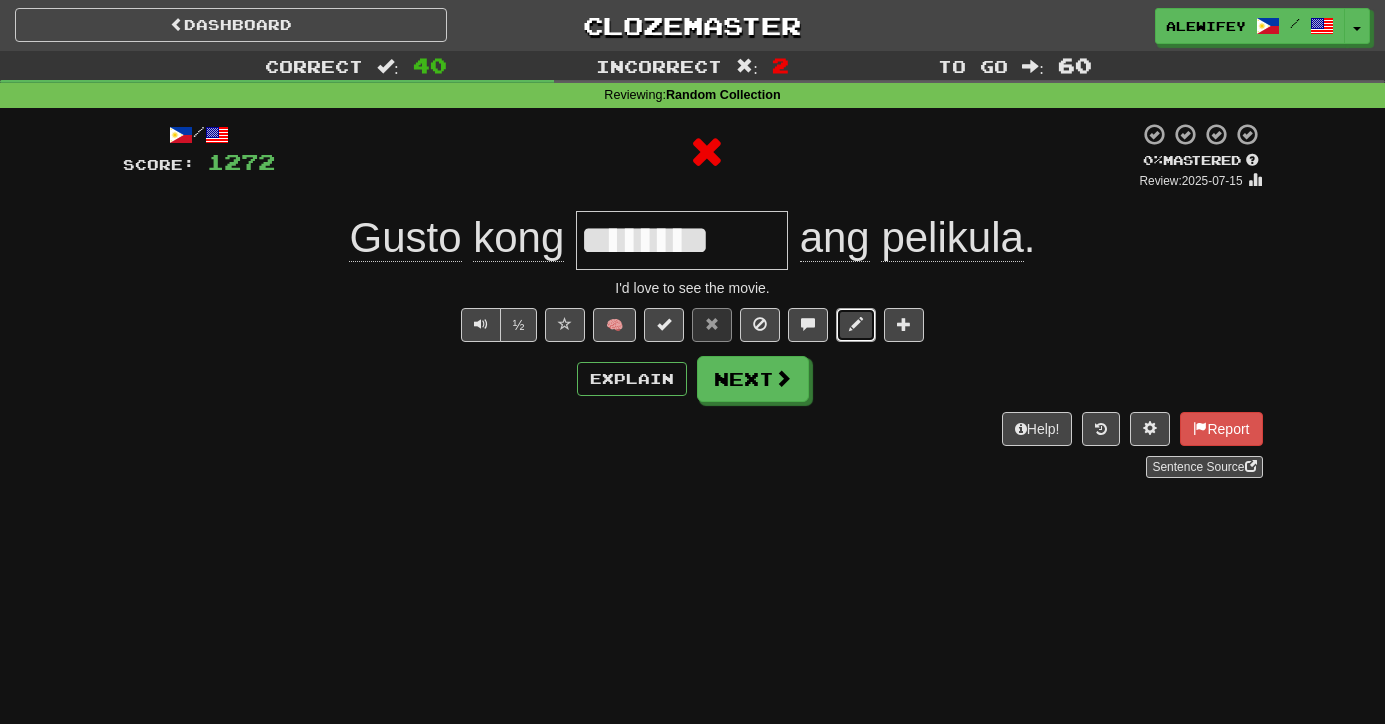 click at bounding box center [856, 325] 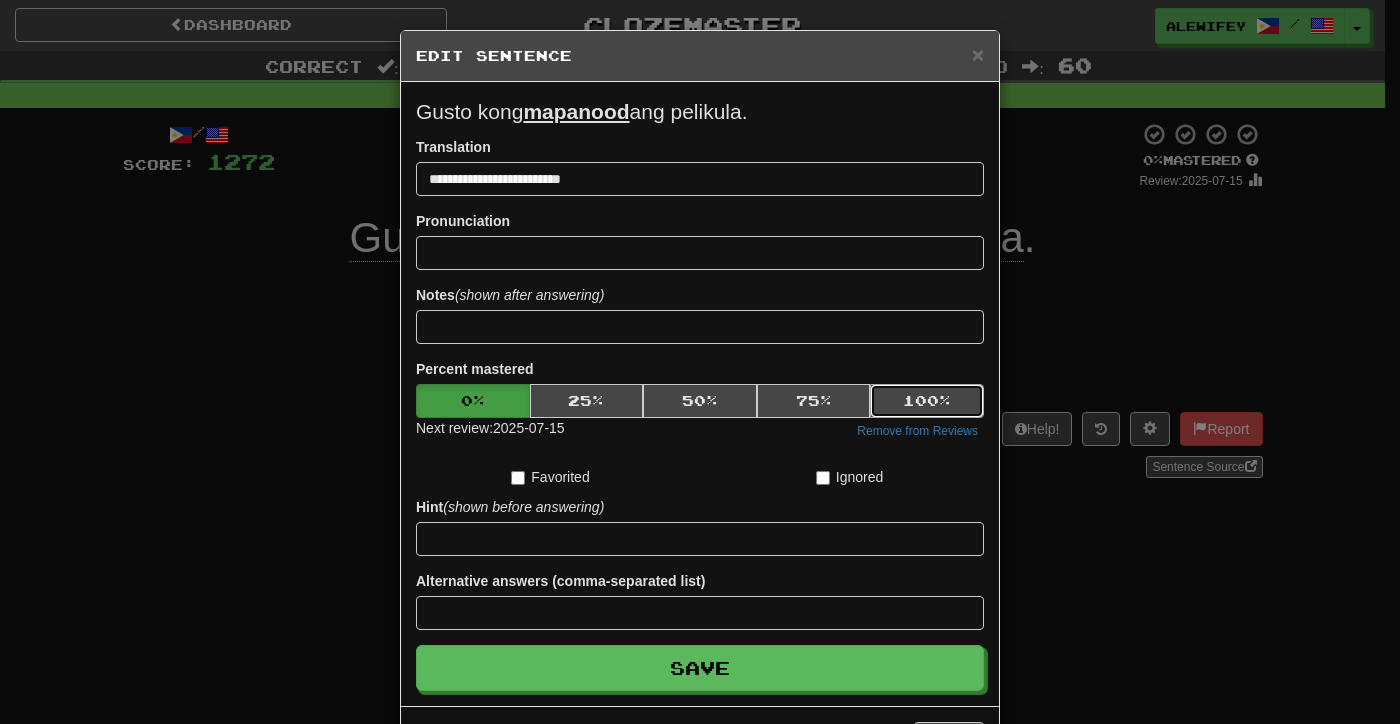 click on "100 %" at bounding box center (927, 401) 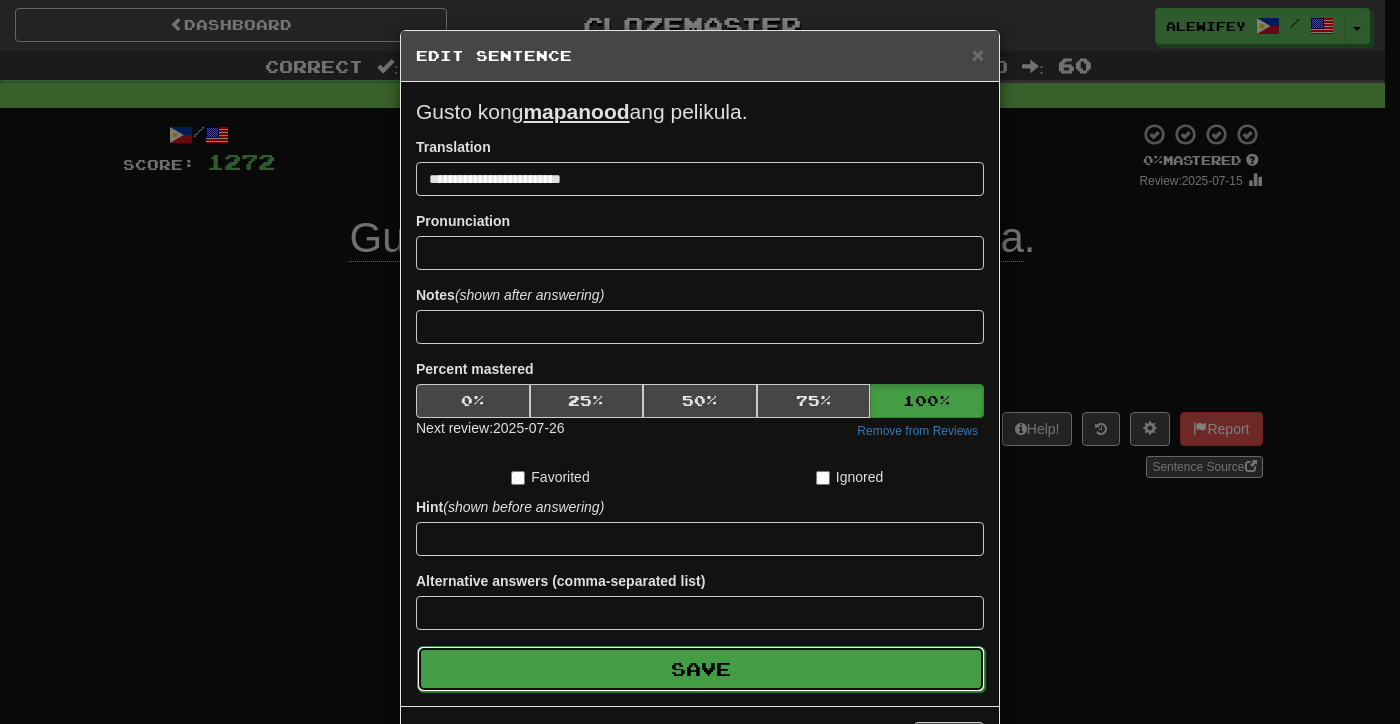 click on "Save" at bounding box center (701, 669) 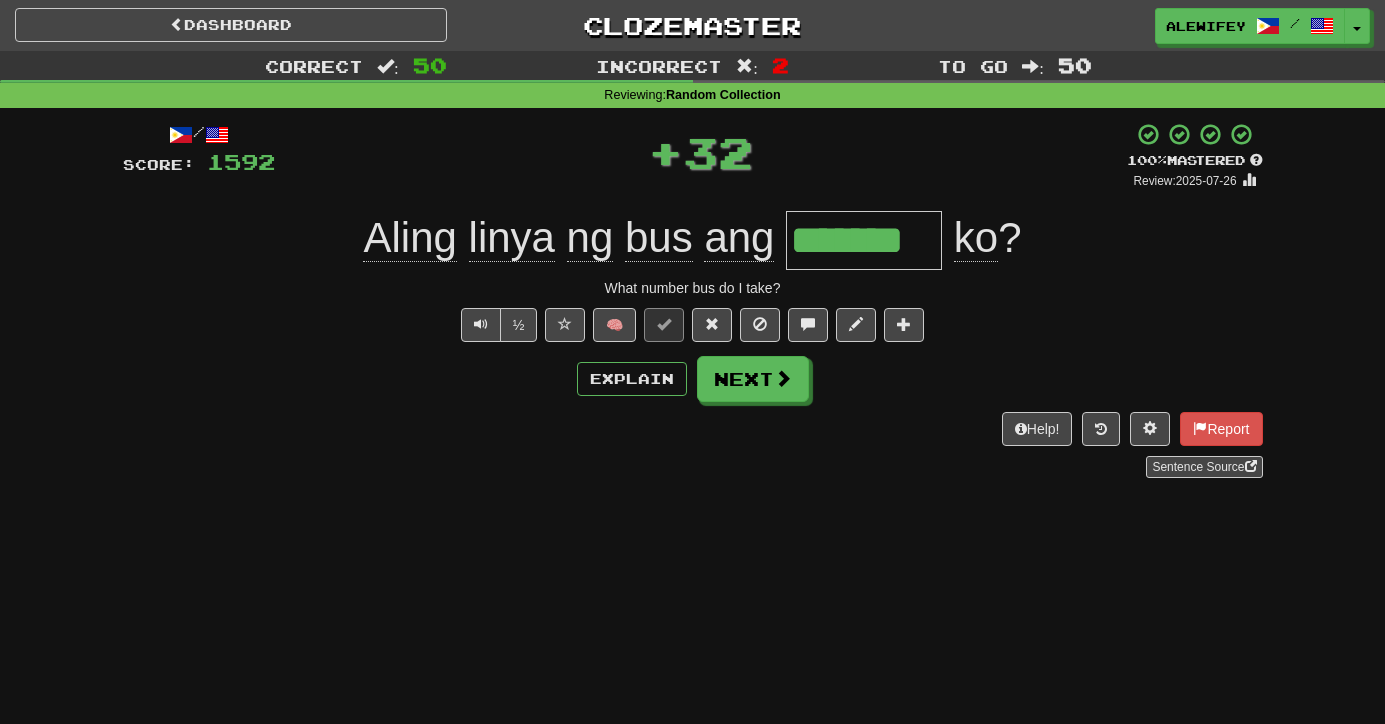 scroll, scrollTop: 0, scrollLeft: 0, axis: both 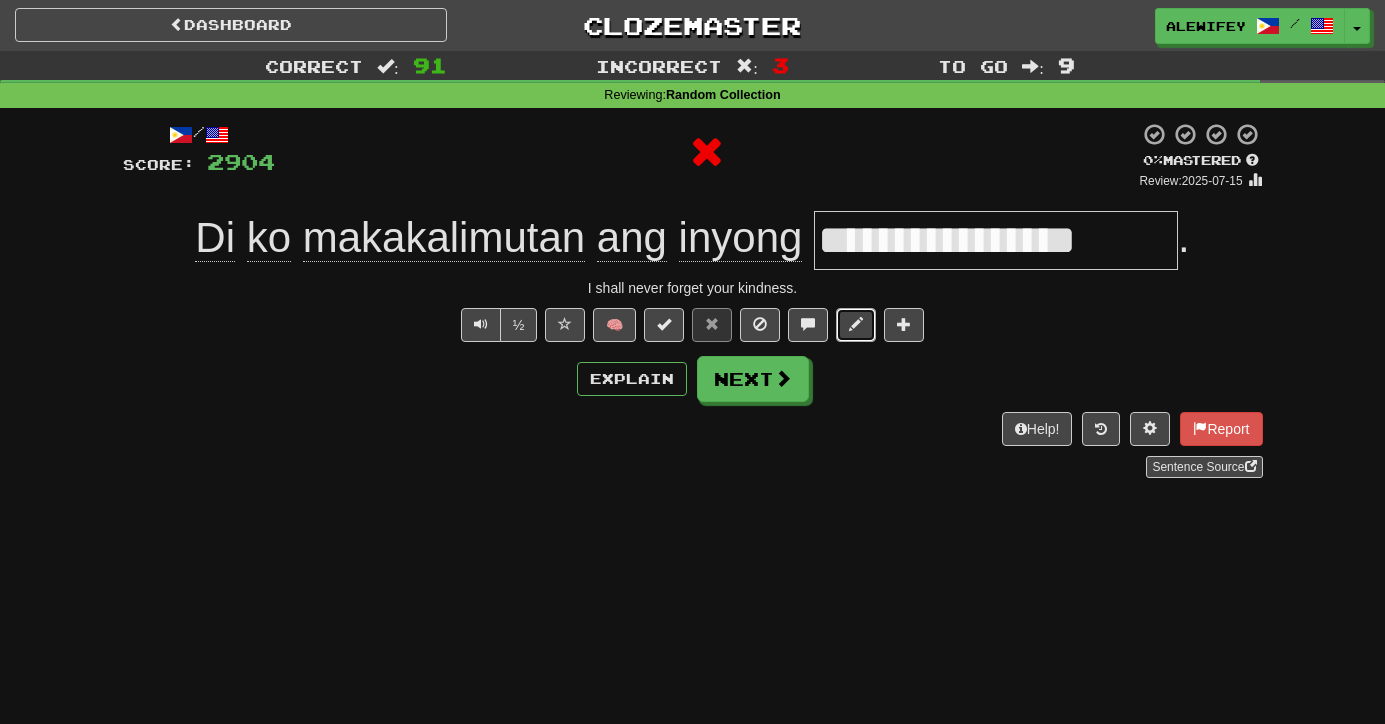 click at bounding box center (856, 325) 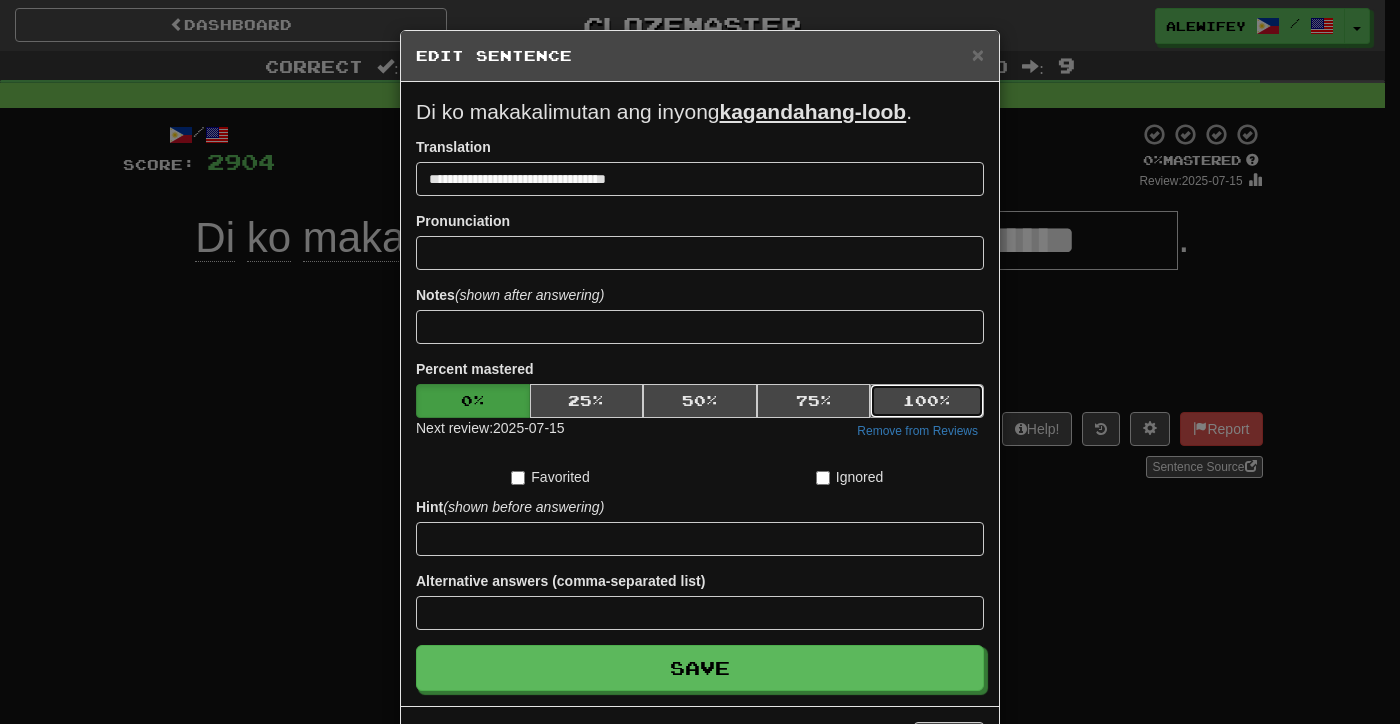 click on "100 %" at bounding box center (927, 401) 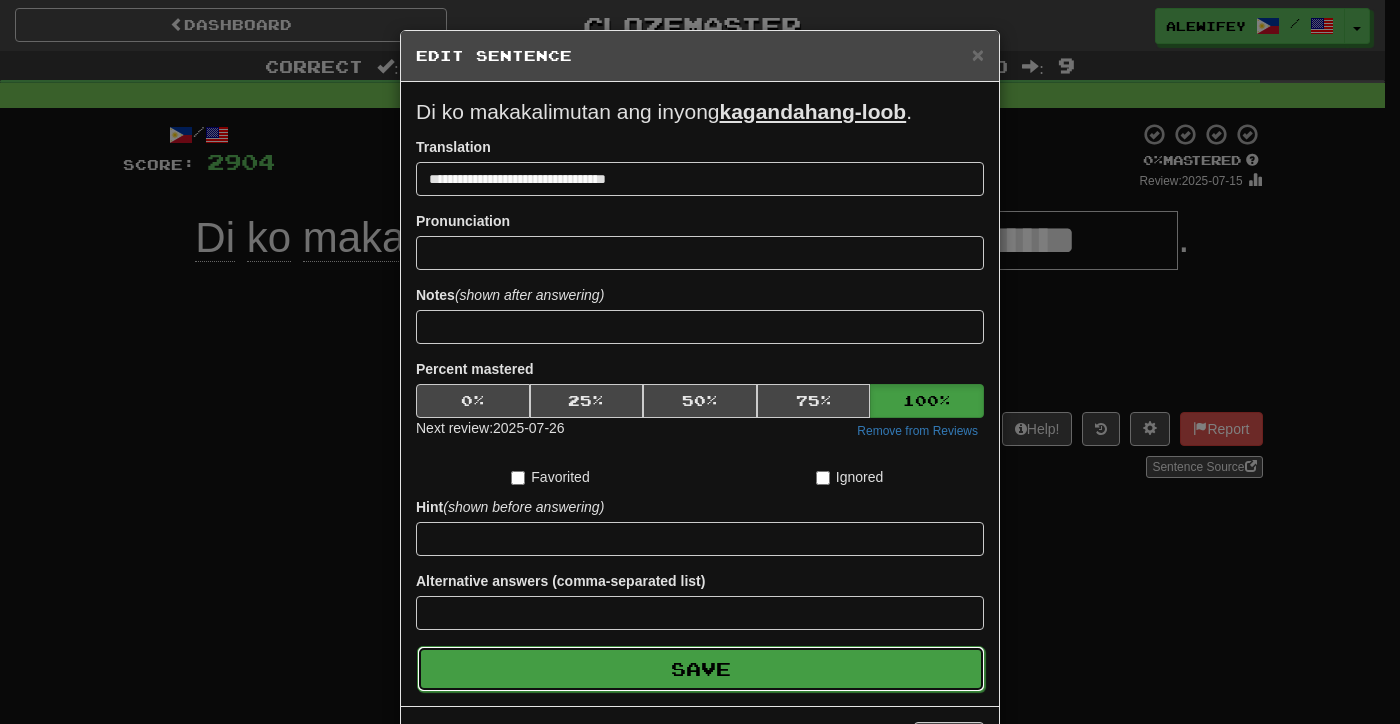 click on "Save" at bounding box center (701, 669) 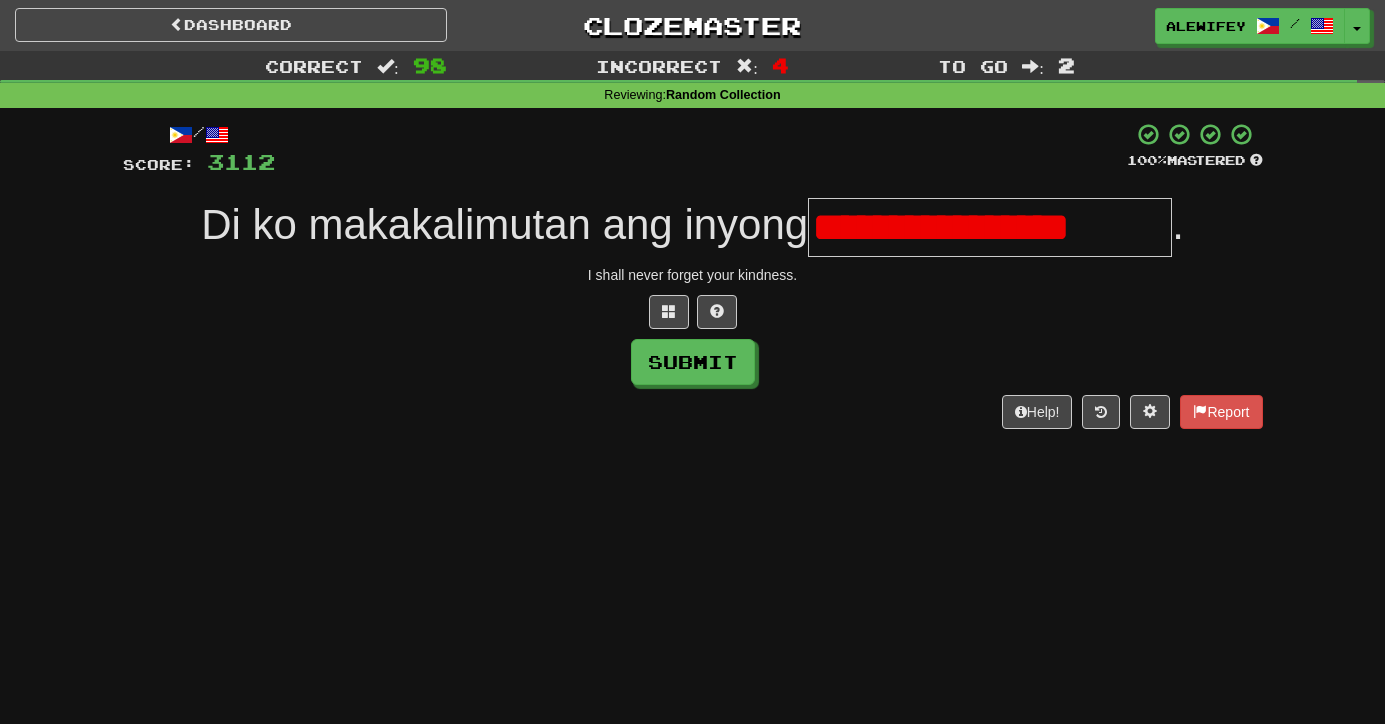scroll, scrollTop: 0, scrollLeft: 0, axis: both 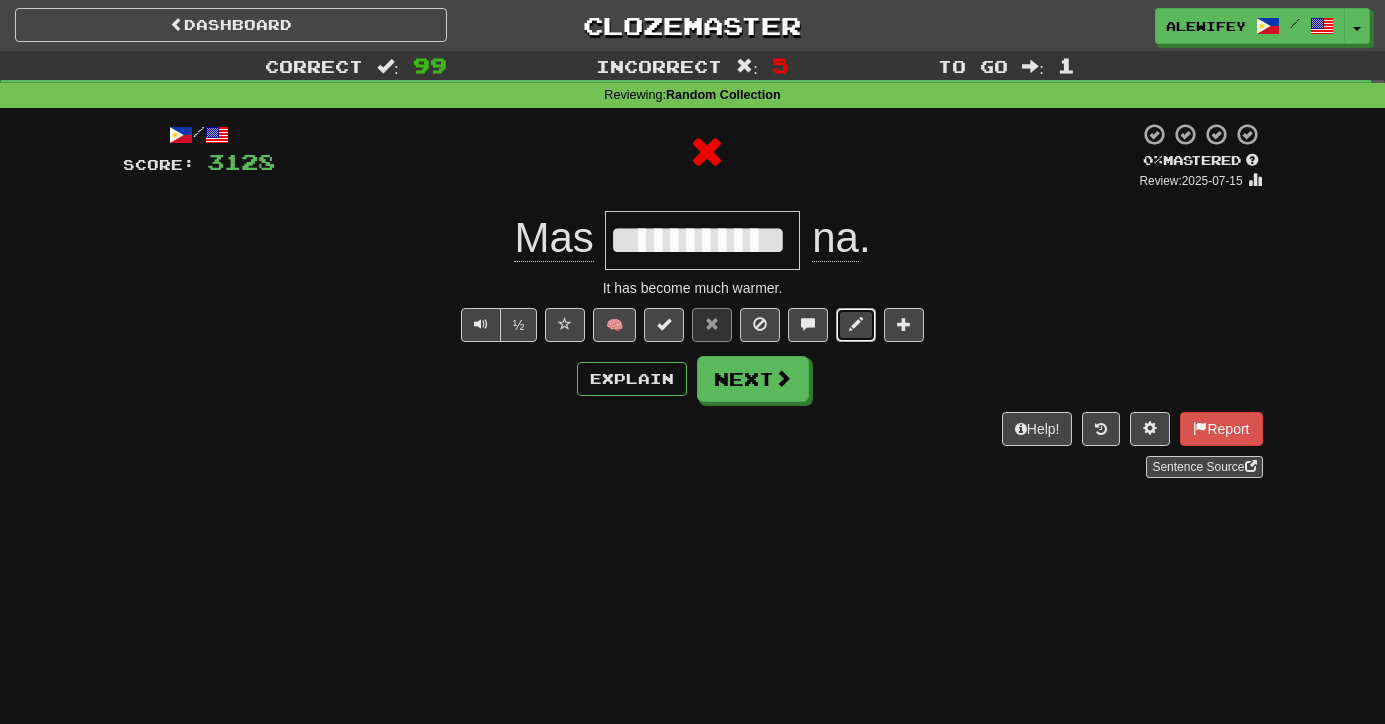 click at bounding box center (856, 325) 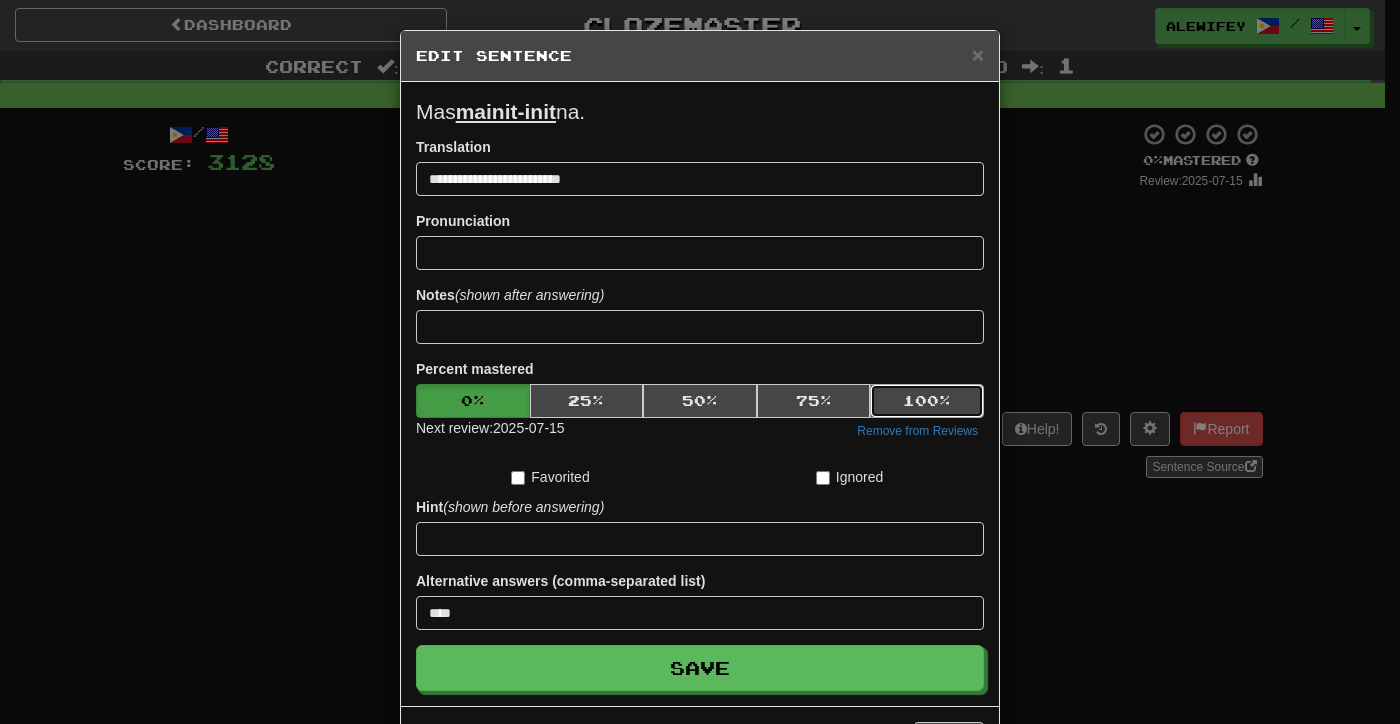 click on "100 %" at bounding box center (927, 401) 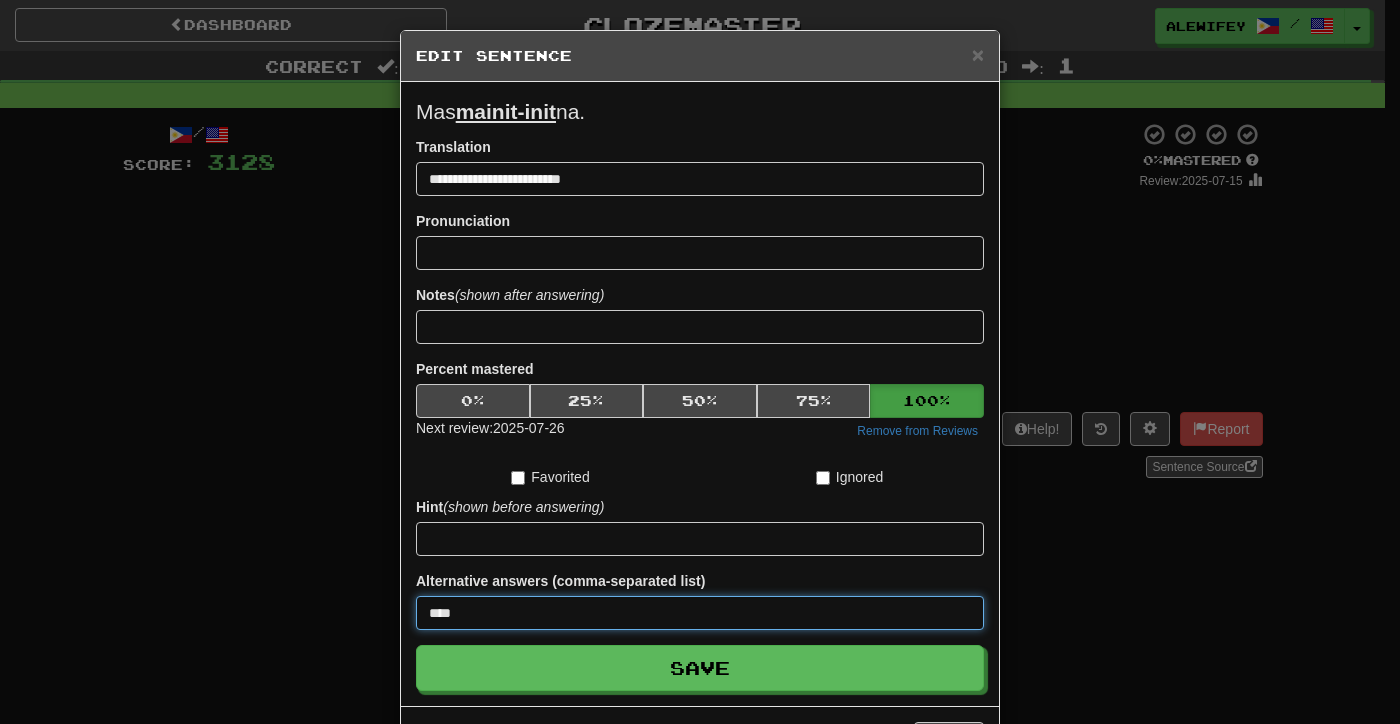 click on "****" at bounding box center [700, 613] 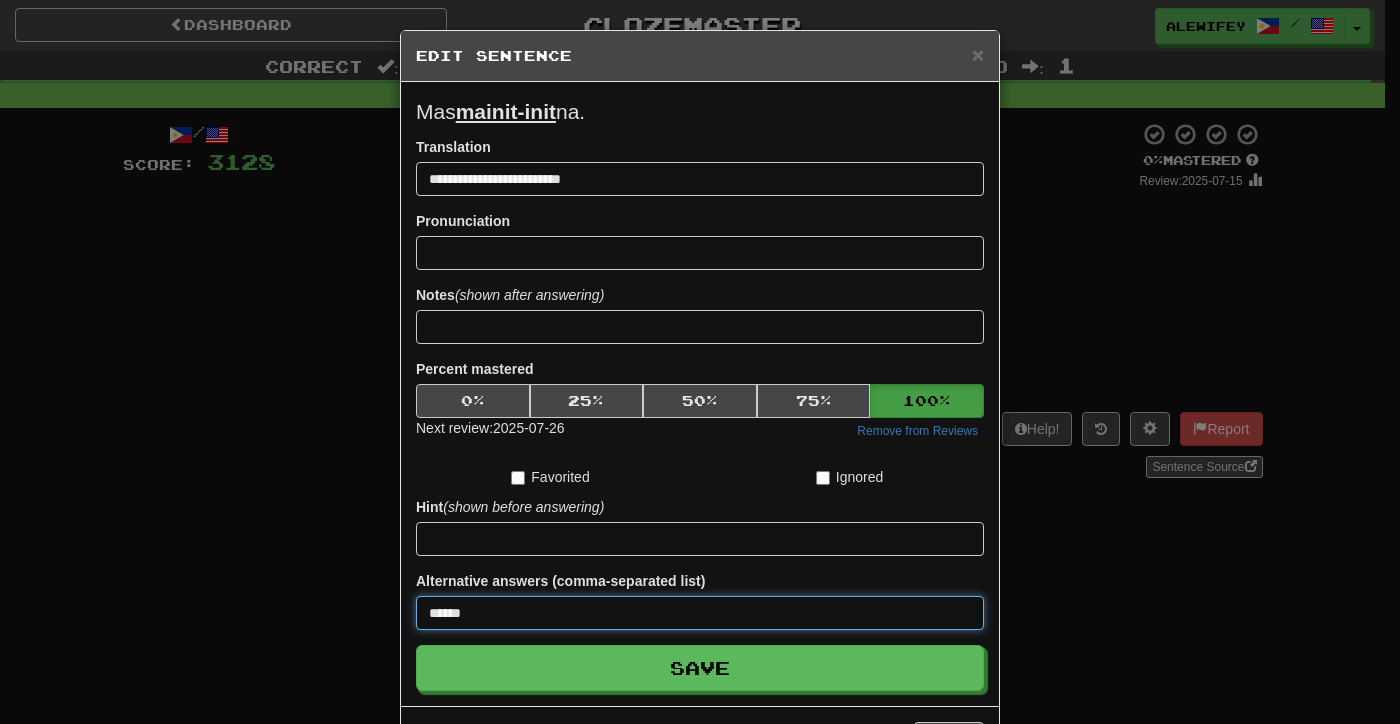 click on "Save" at bounding box center [700, 668] 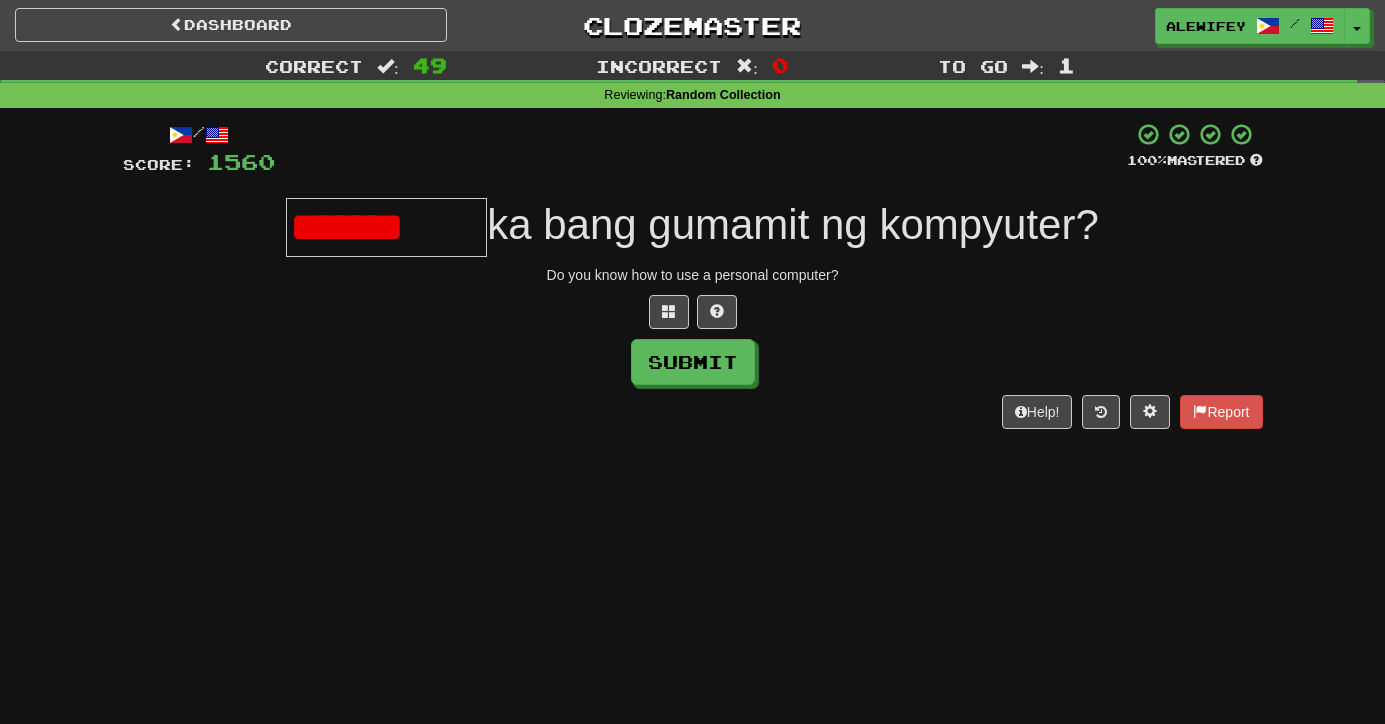 scroll, scrollTop: 0, scrollLeft: 0, axis: both 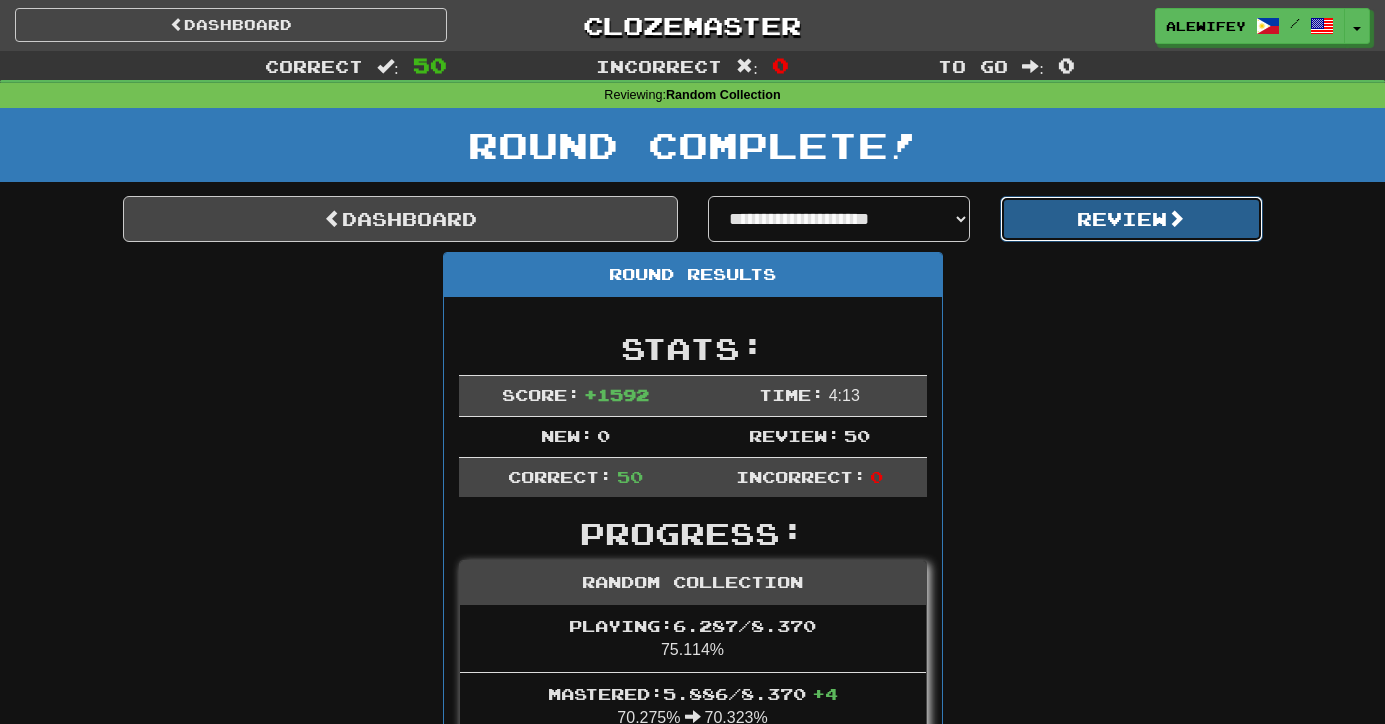 click on "Review" at bounding box center [1131, 219] 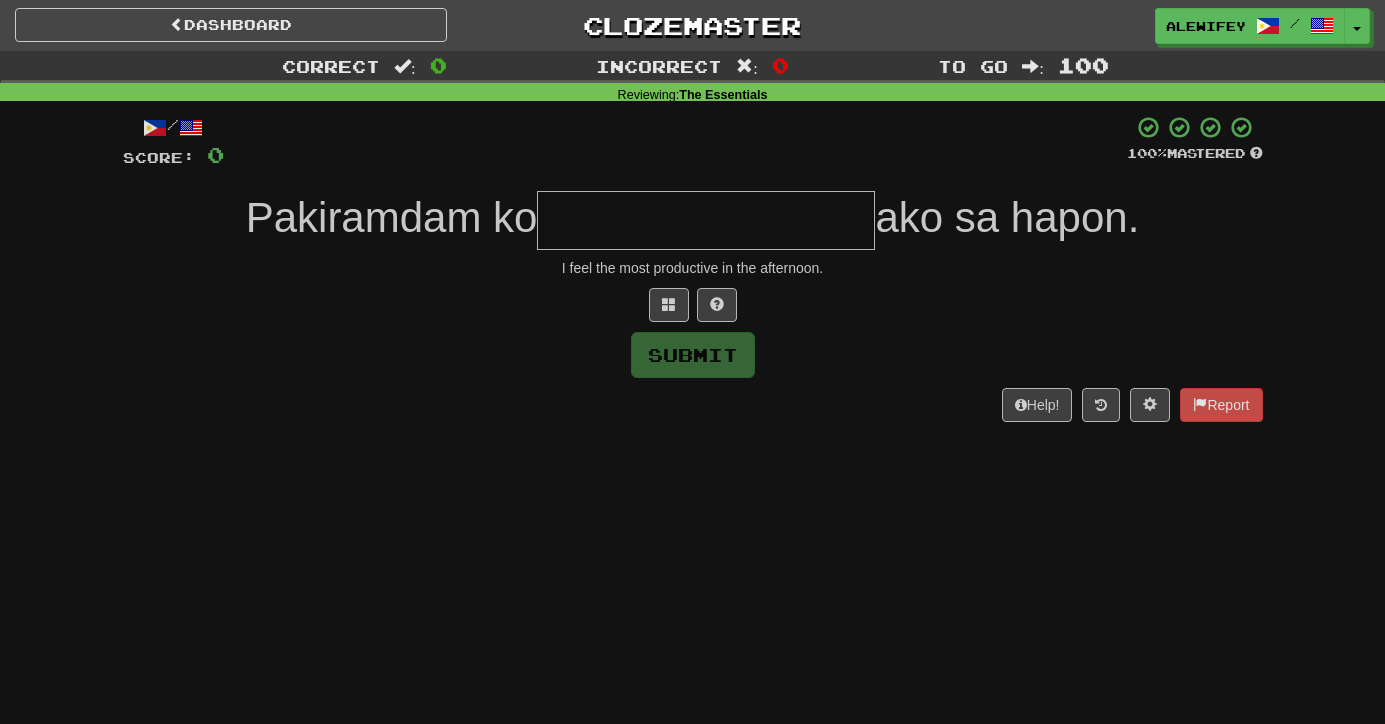 scroll, scrollTop: 0, scrollLeft: 0, axis: both 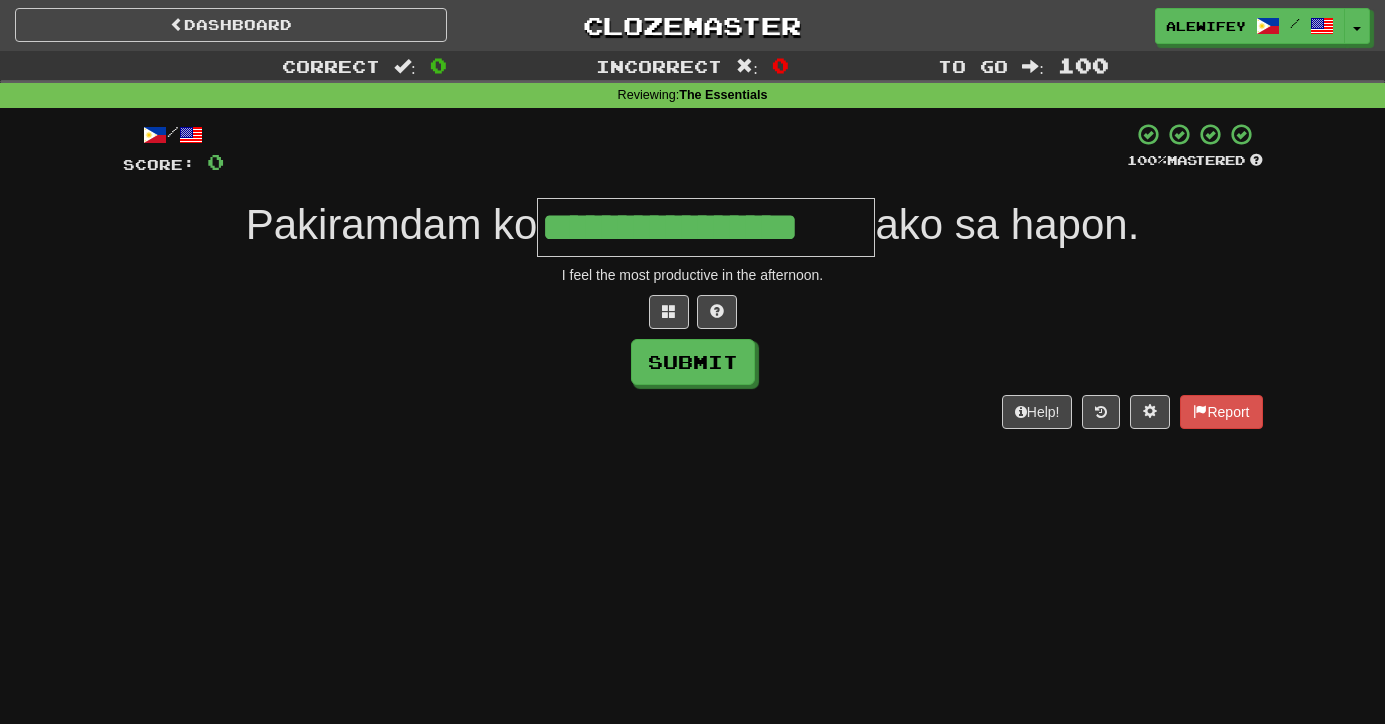 type on "**********" 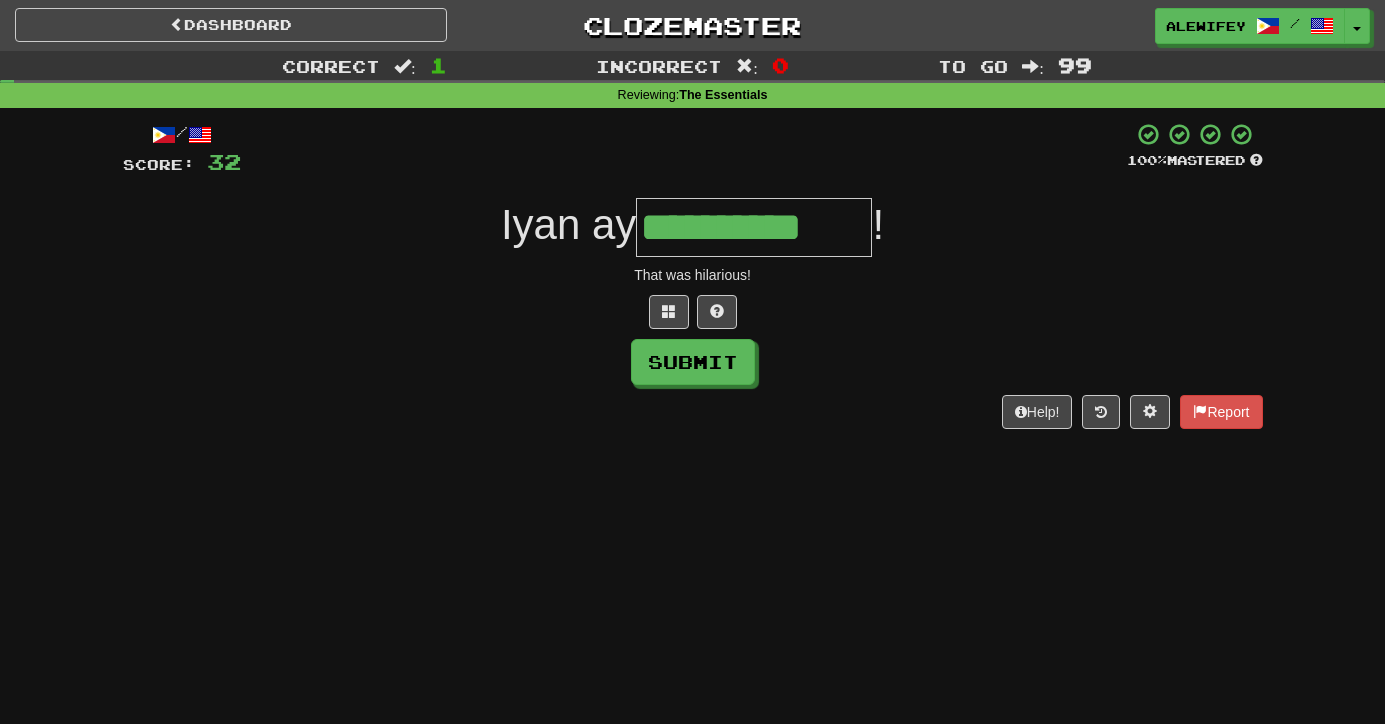 type on "**********" 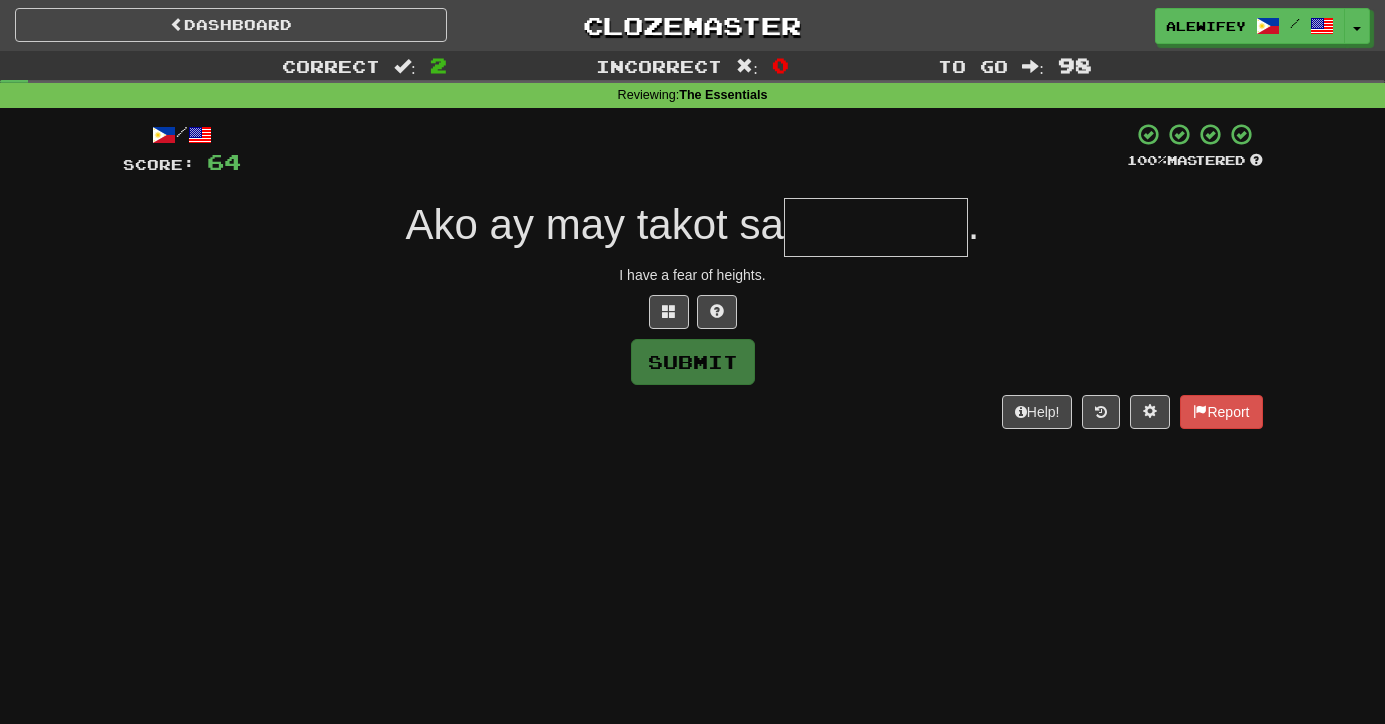 type on "*" 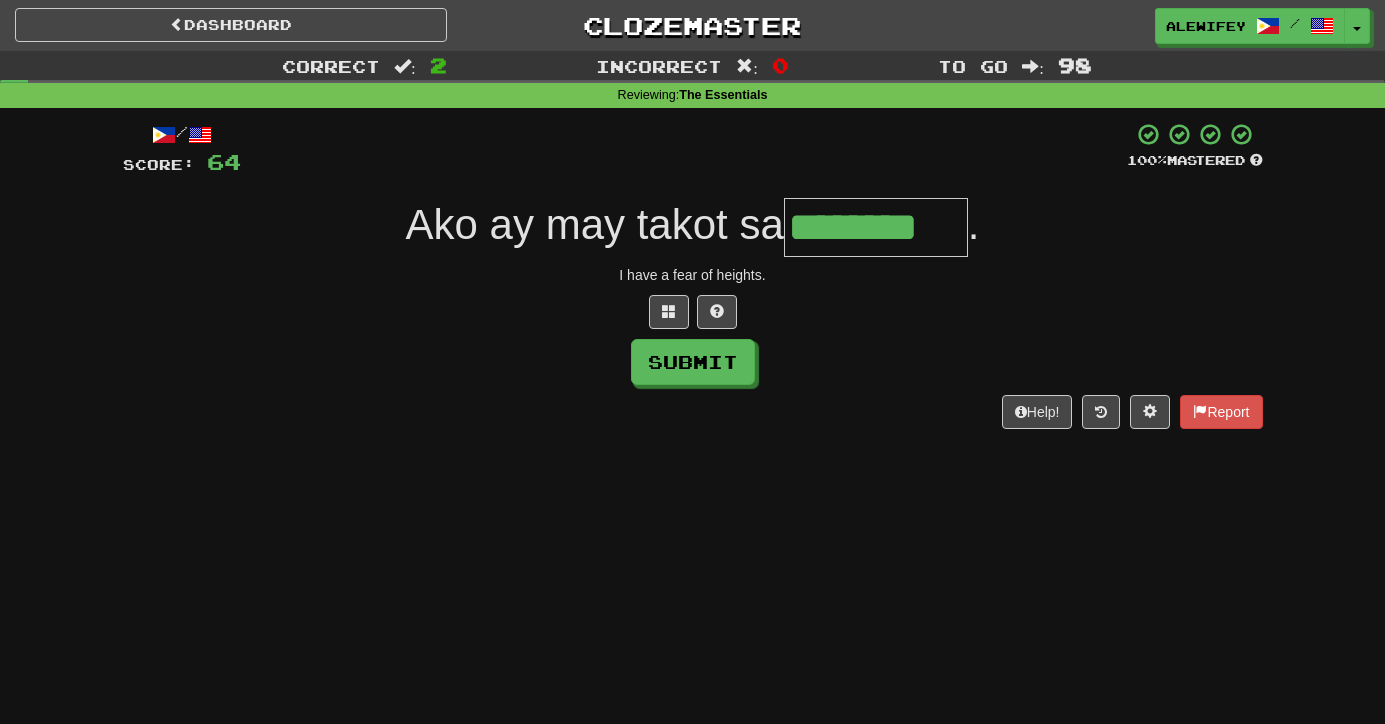 type on "********" 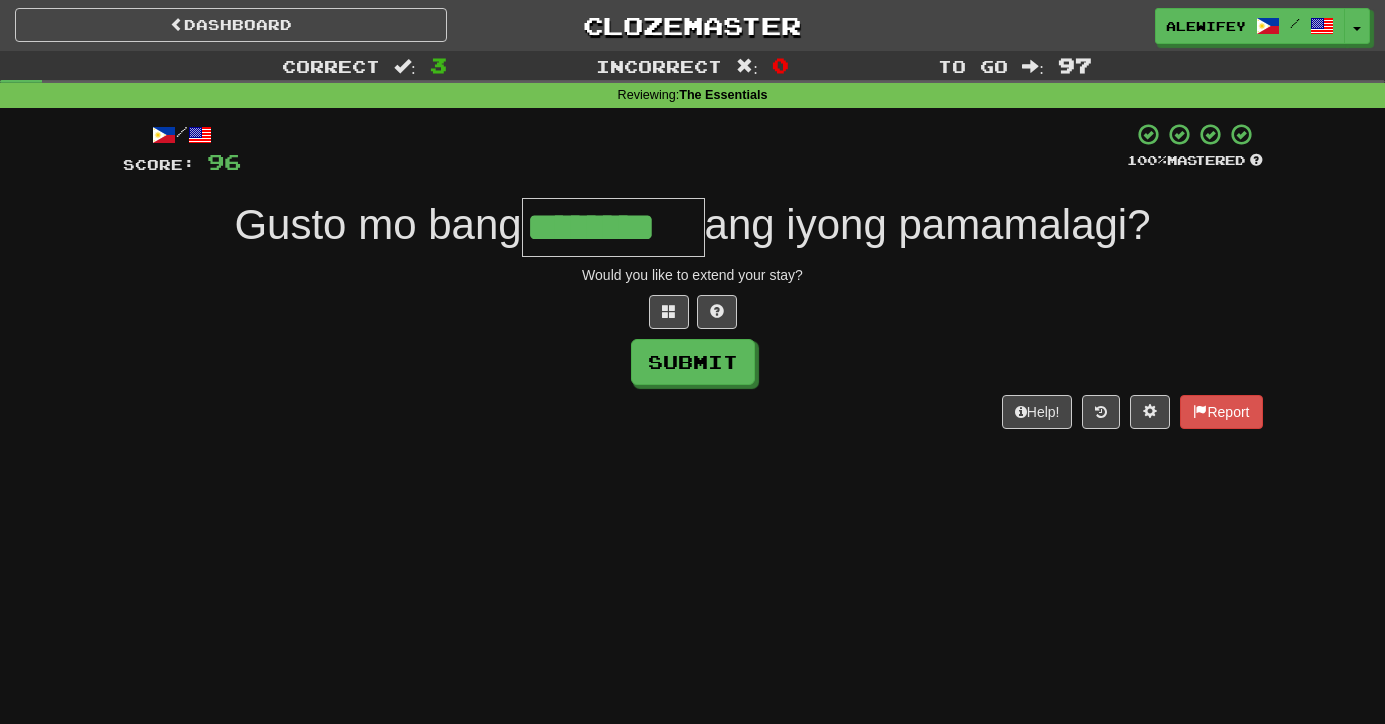 type on "********" 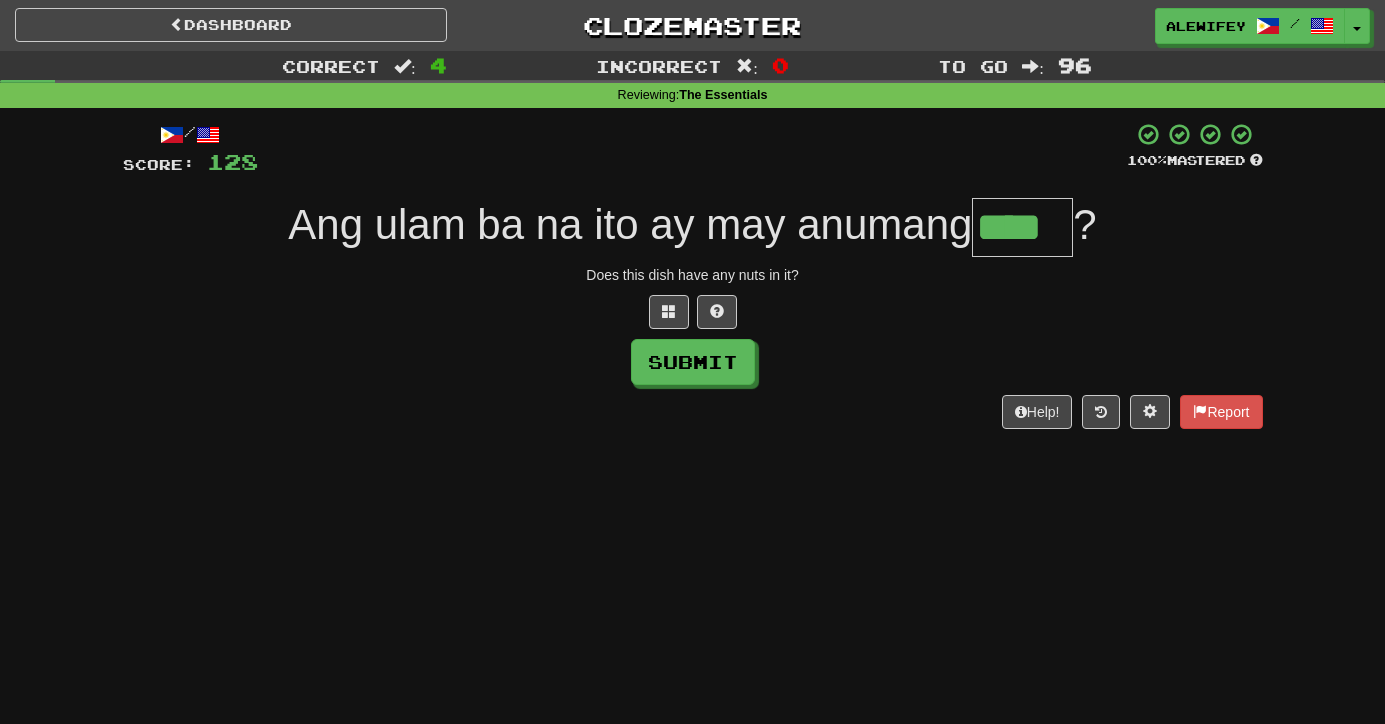 type on "****" 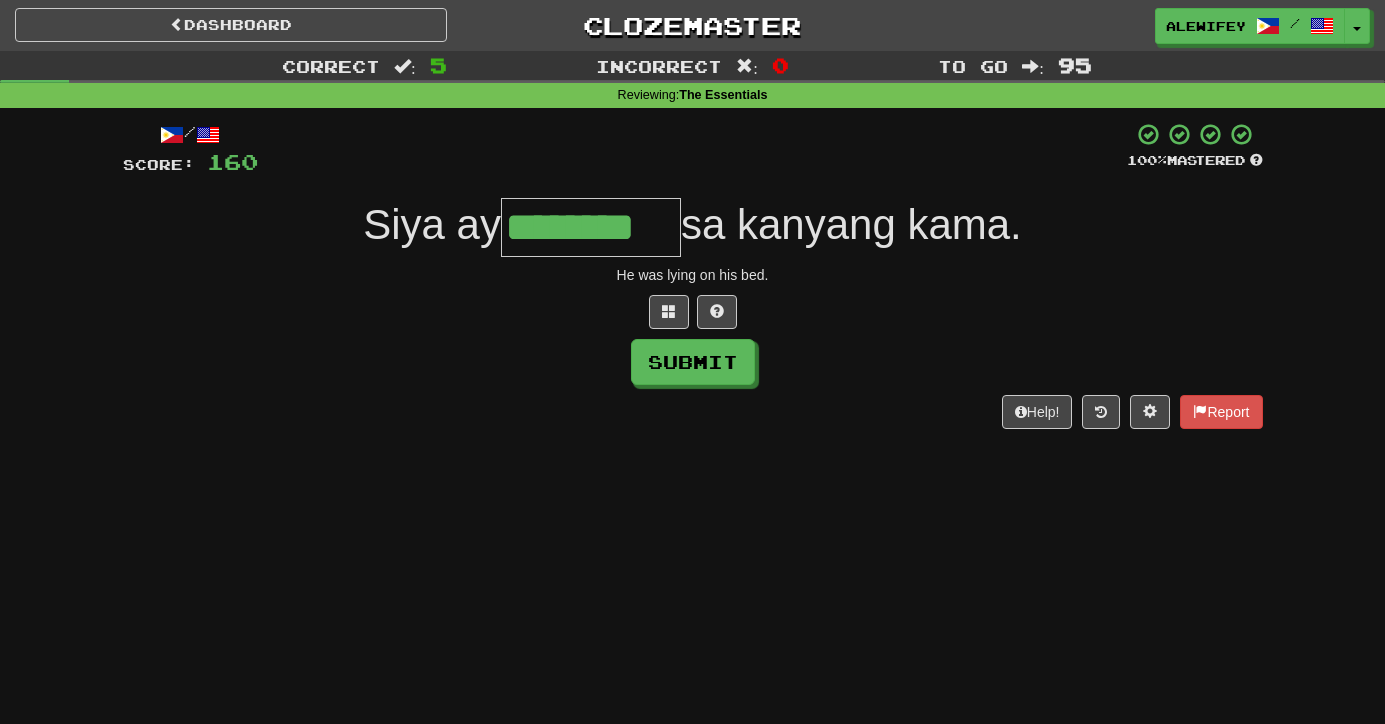 type on "********" 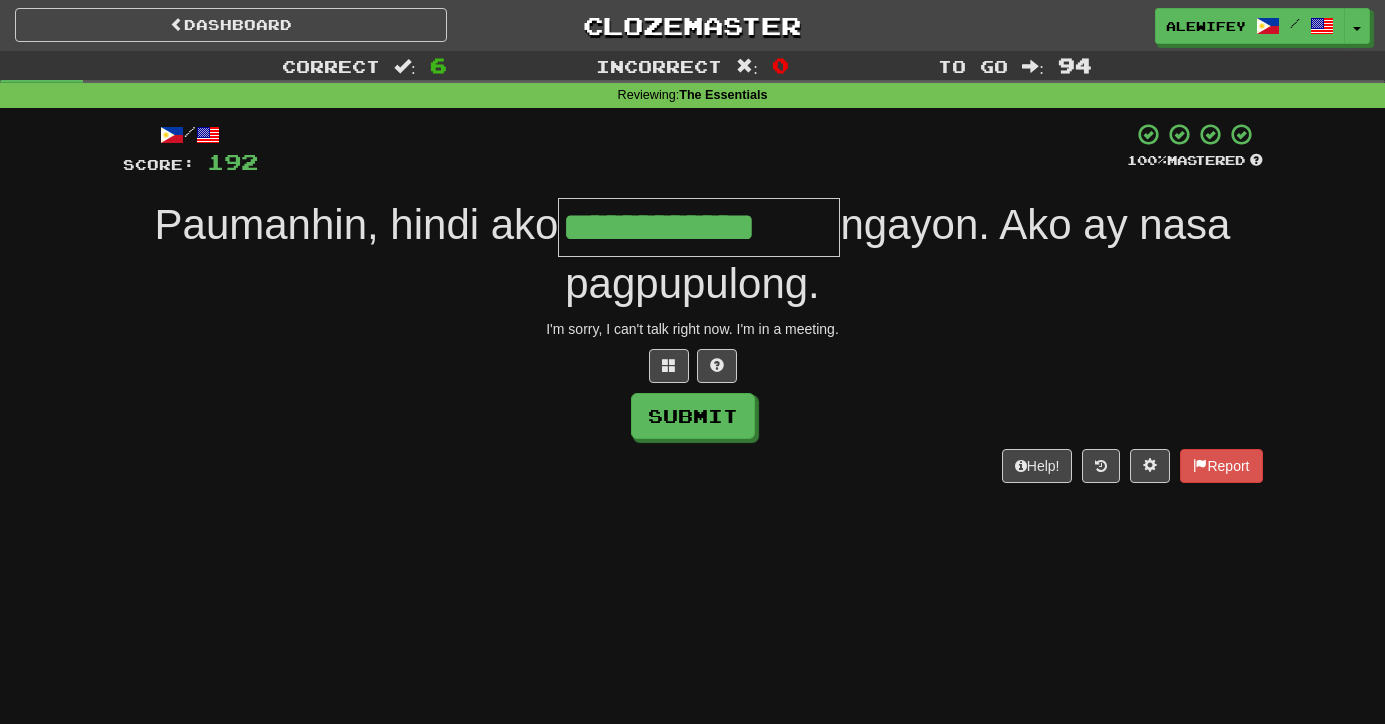 scroll, scrollTop: 0, scrollLeft: 0, axis: both 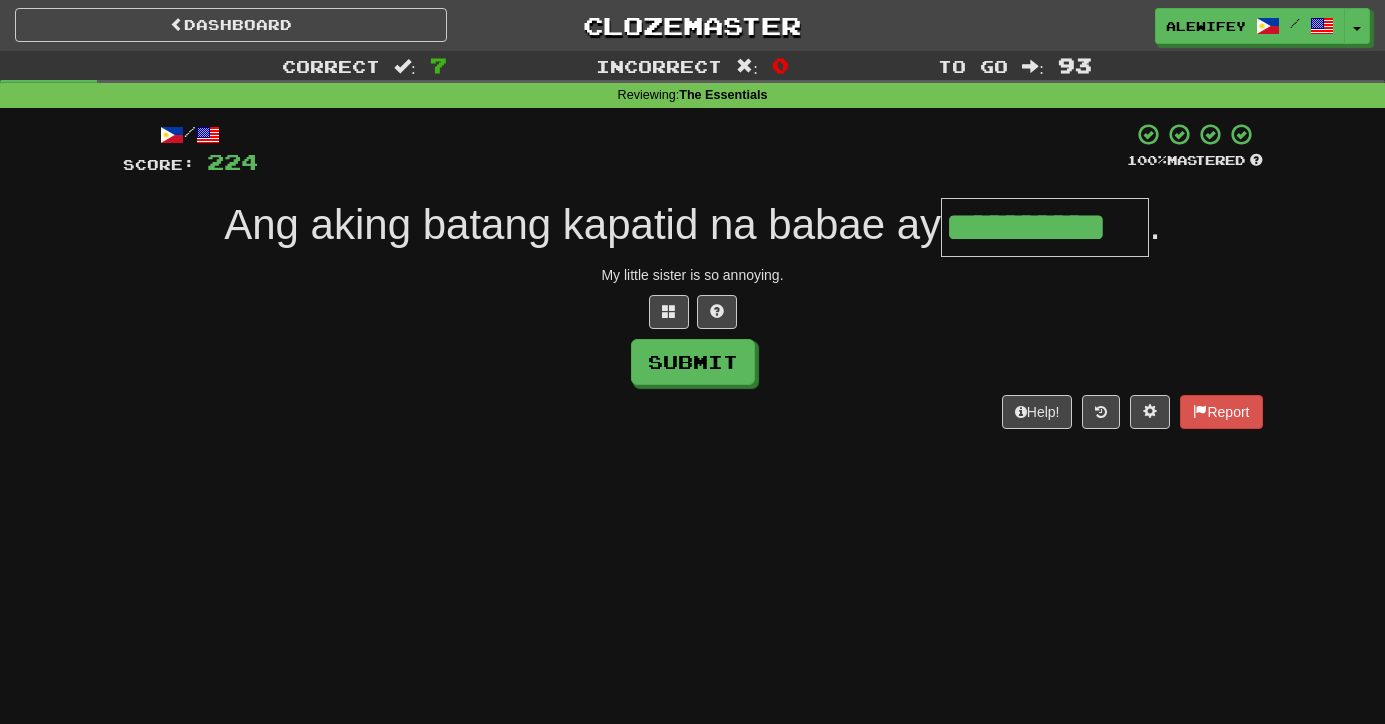 type on "**********" 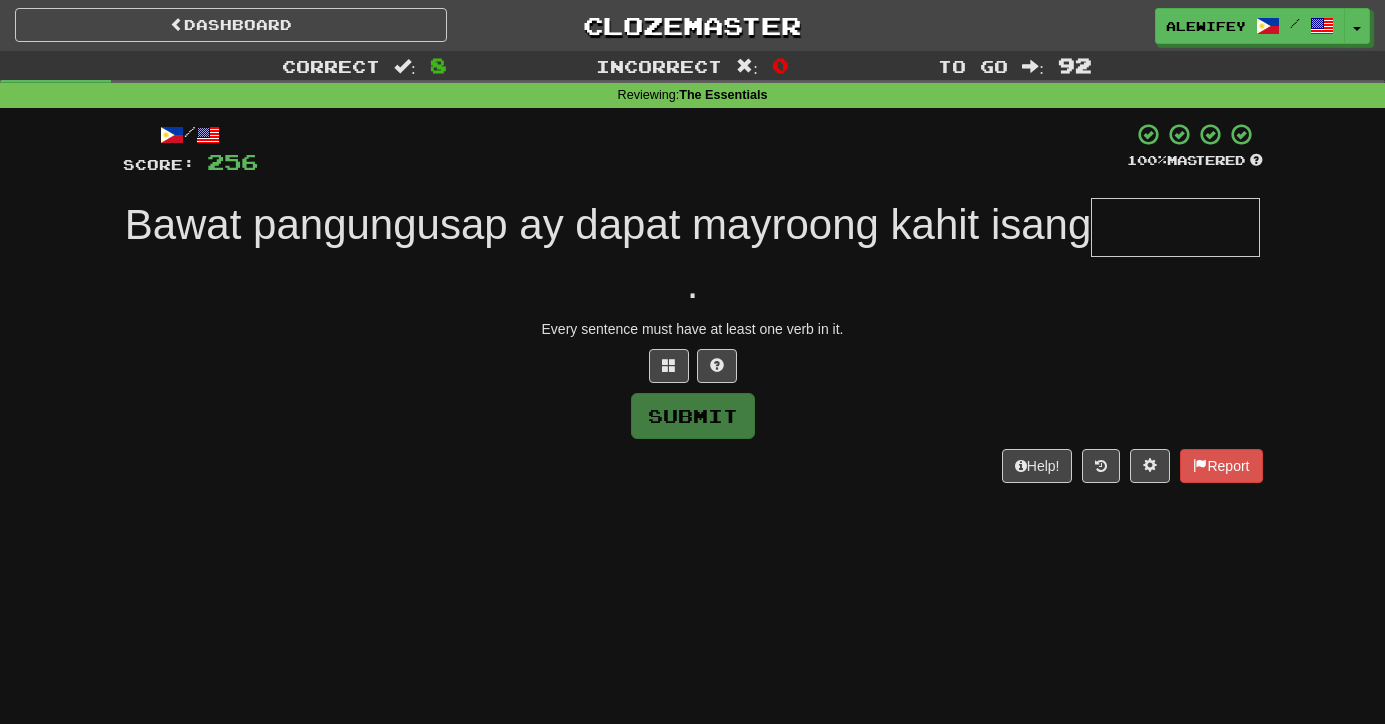 type on "*" 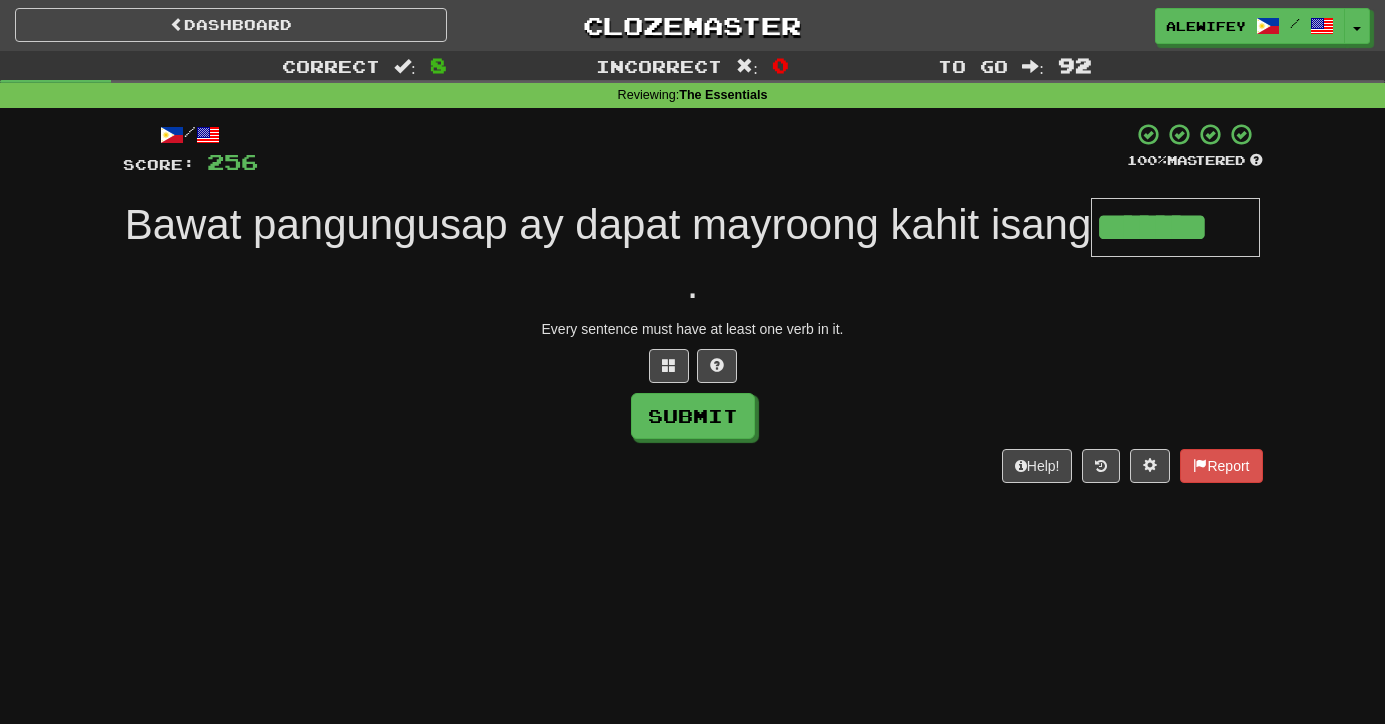 type on "*******" 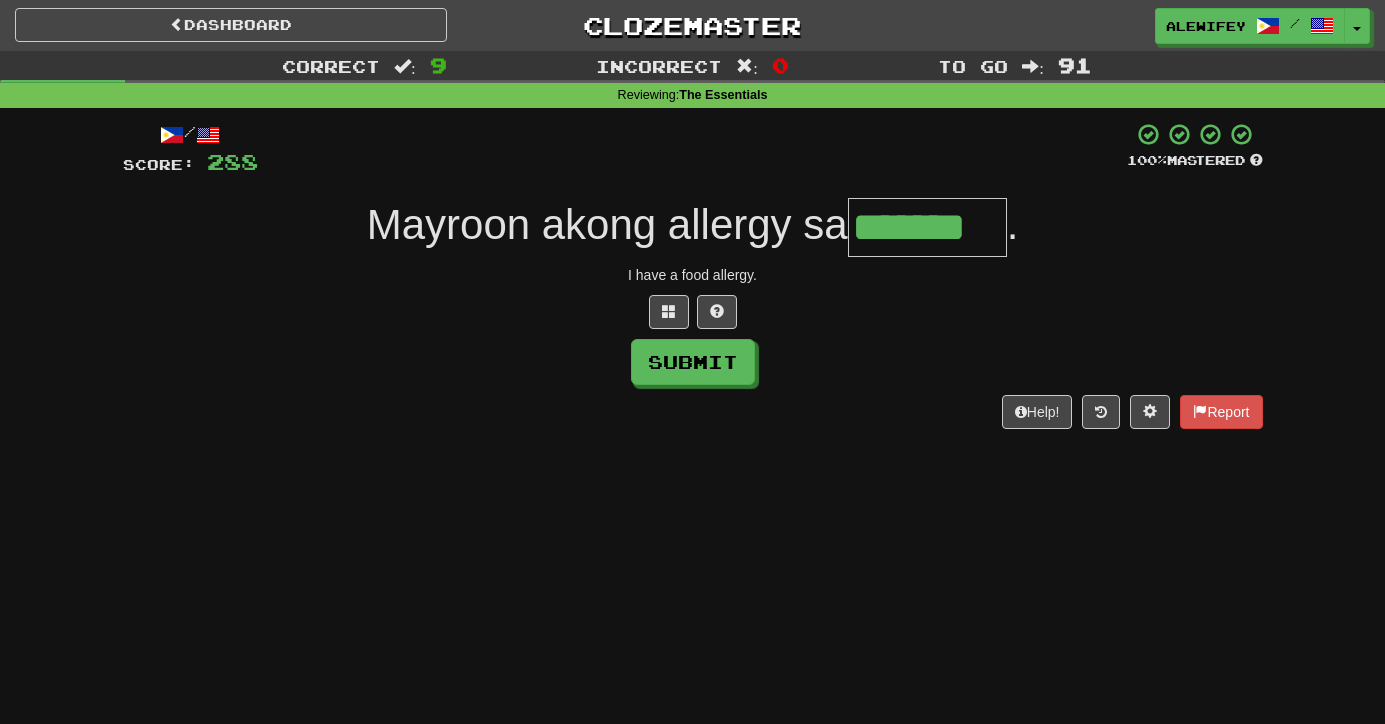 type on "*******" 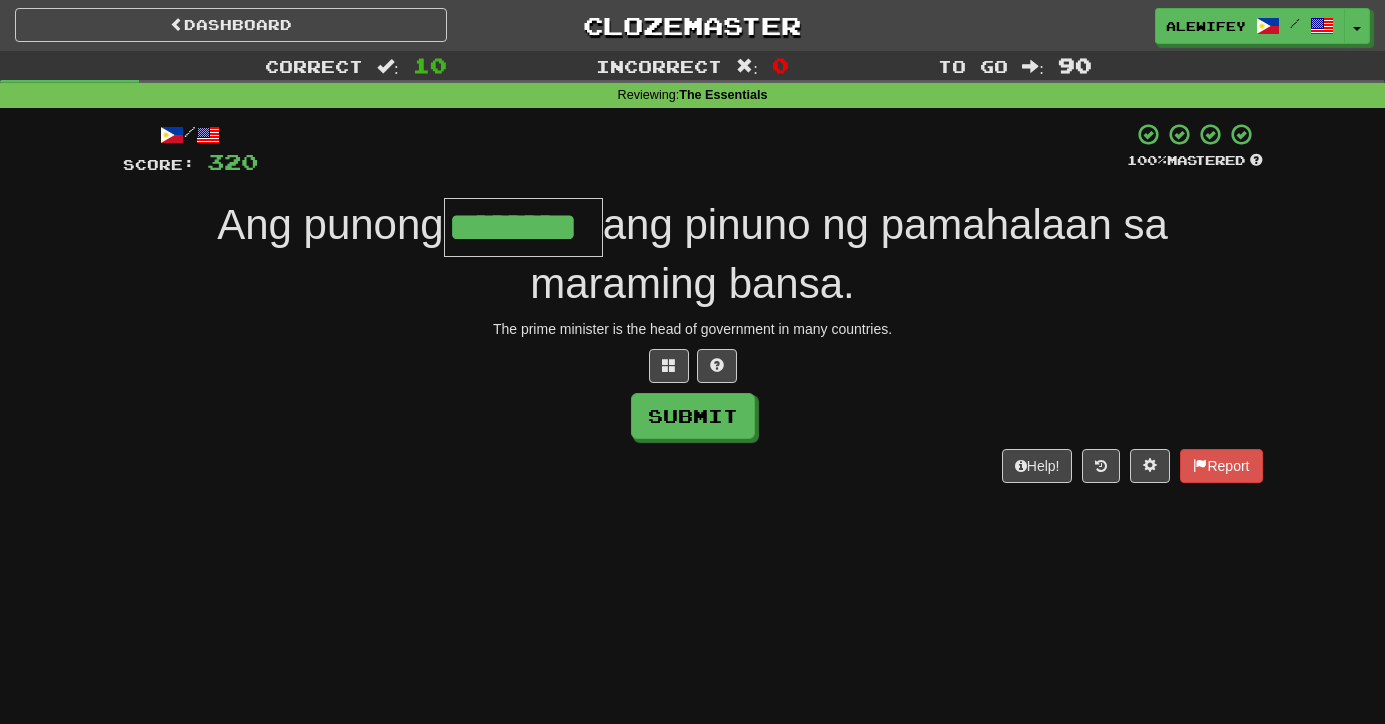 type on "********" 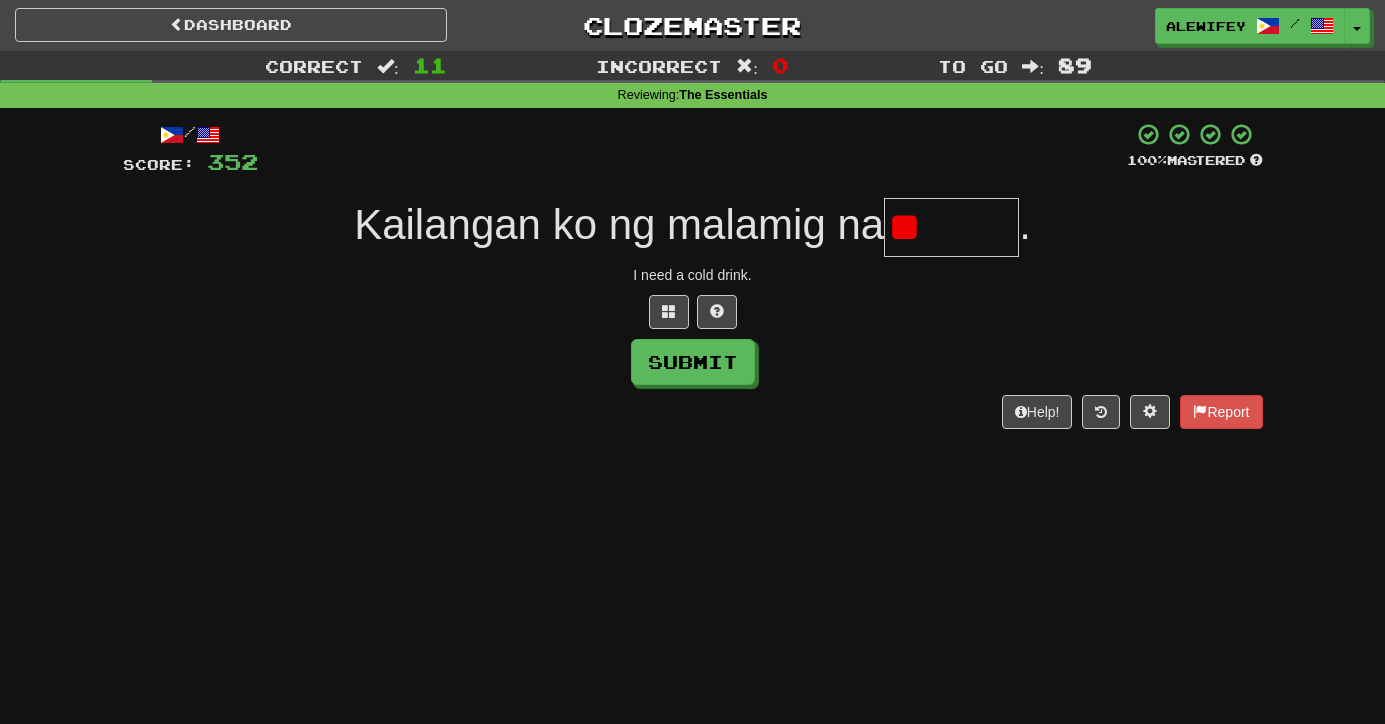 type on "*" 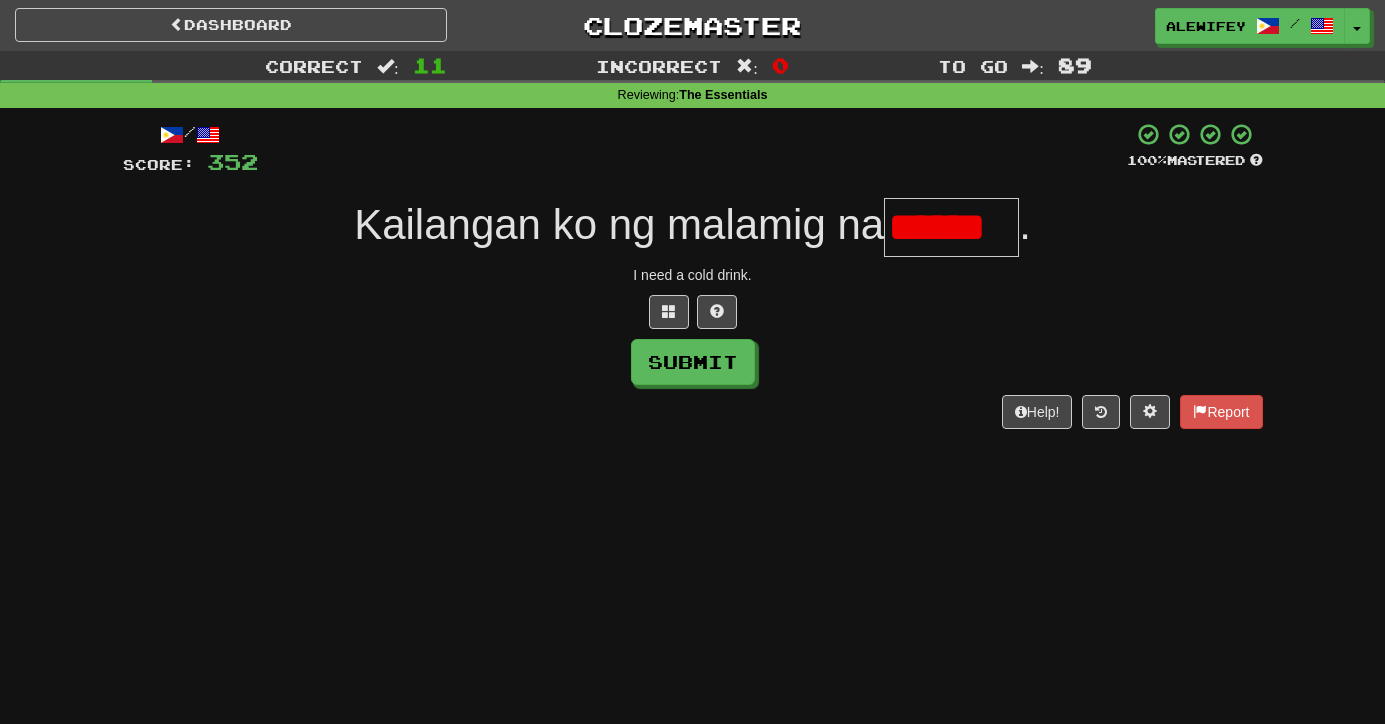 type on "******" 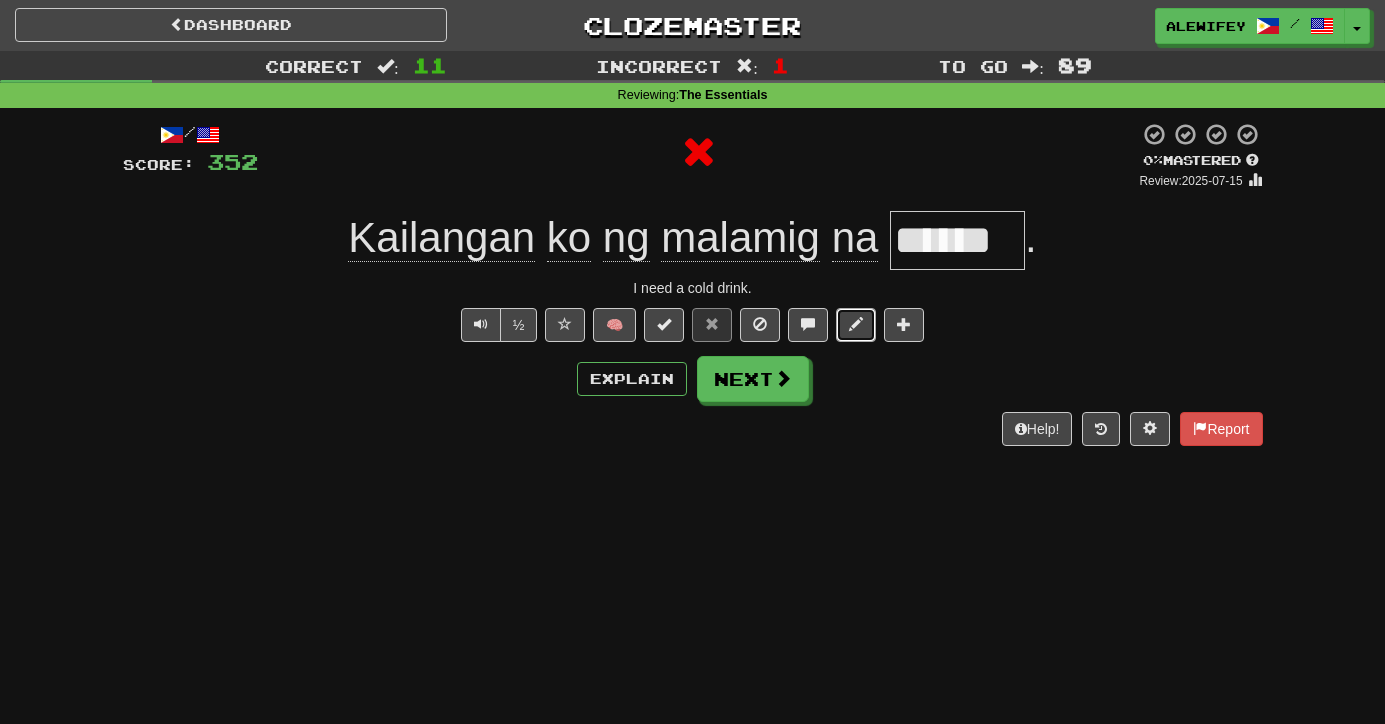 click at bounding box center (856, 324) 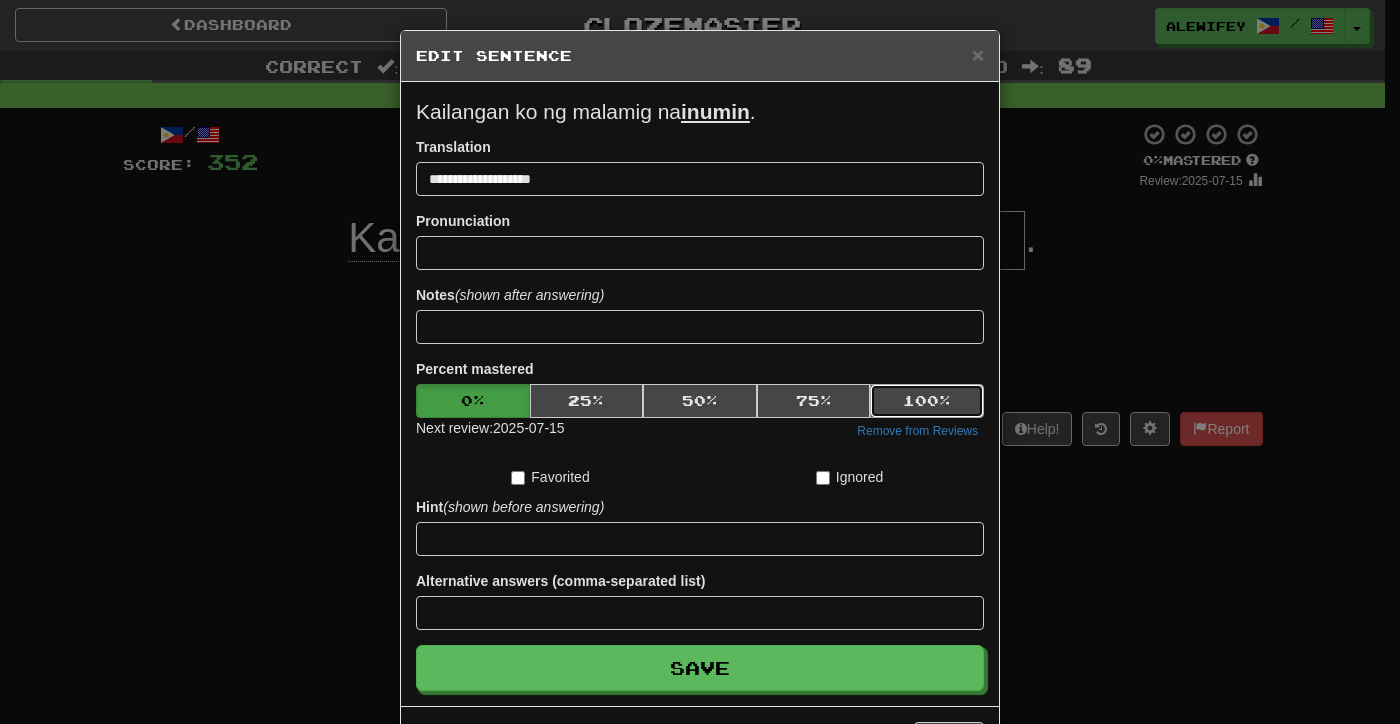 click on "100 %" at bounding box center (927, 401) 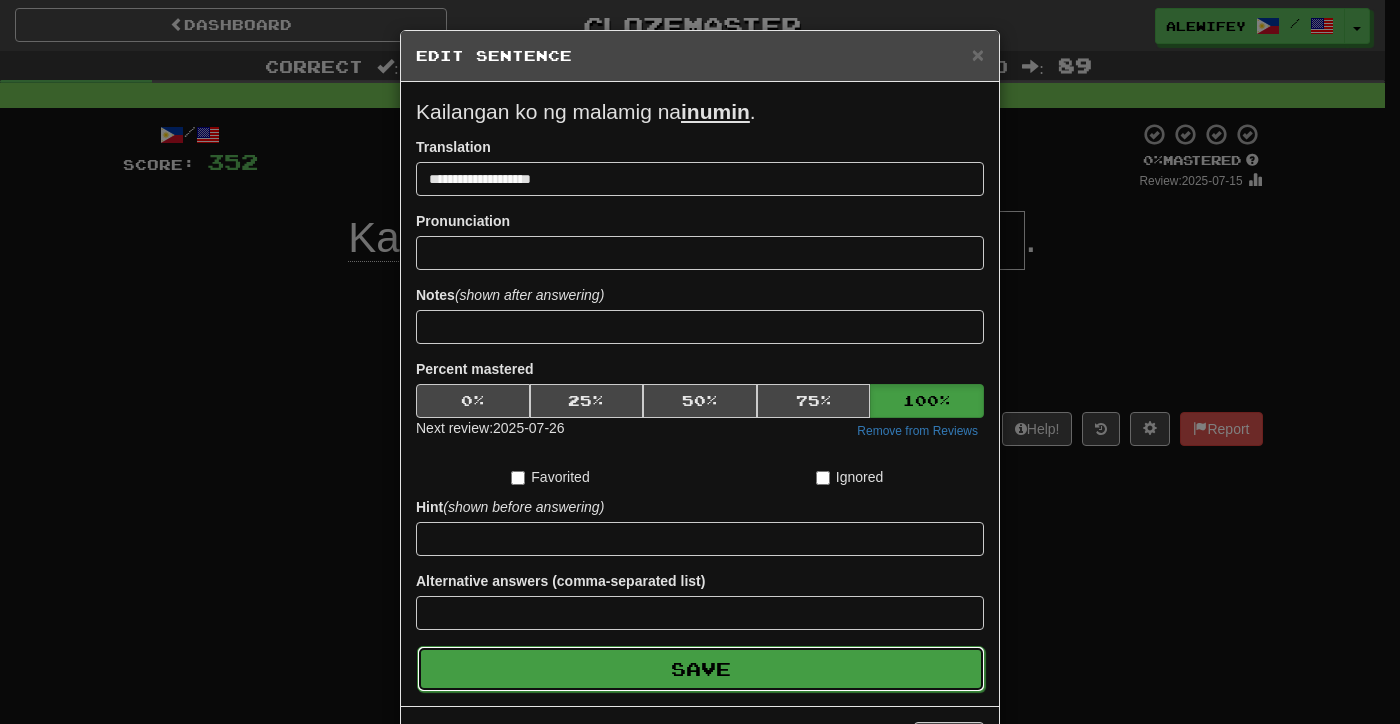 click on "Save" at bounding box center (701, 669) 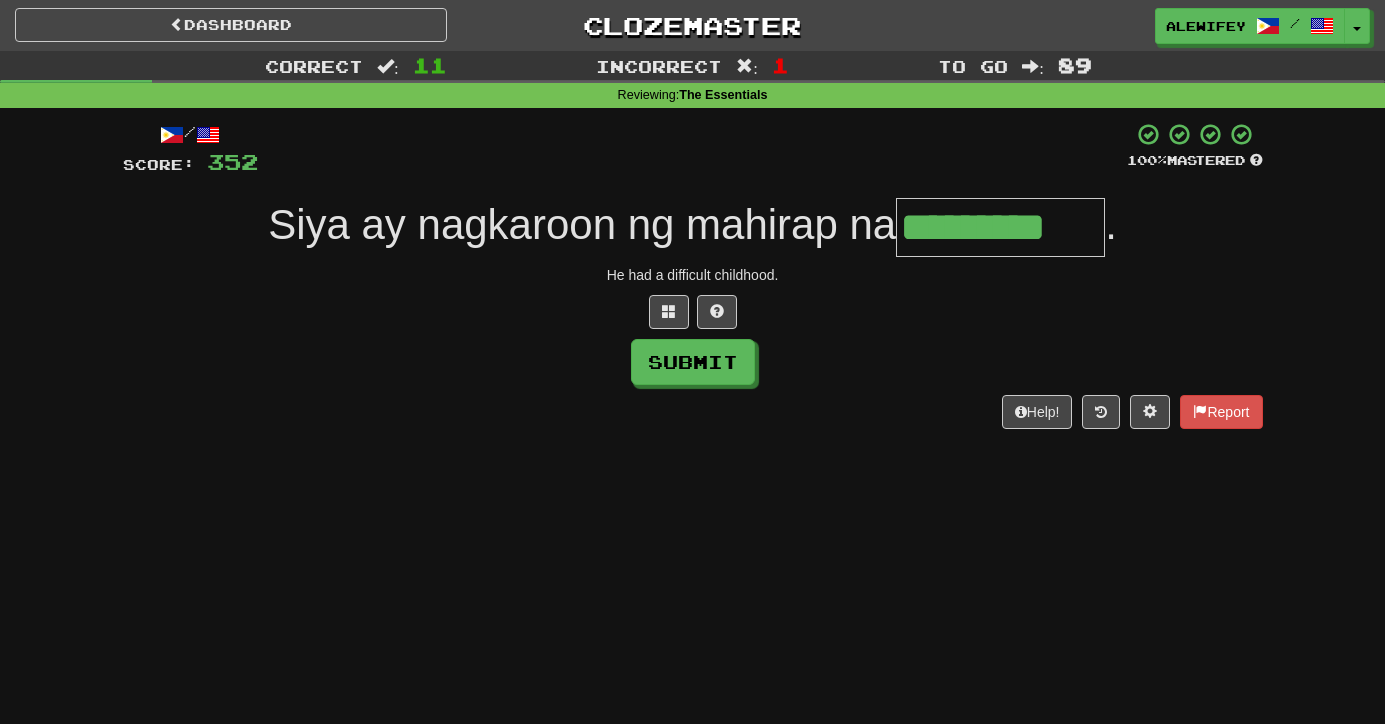 type on "*********" 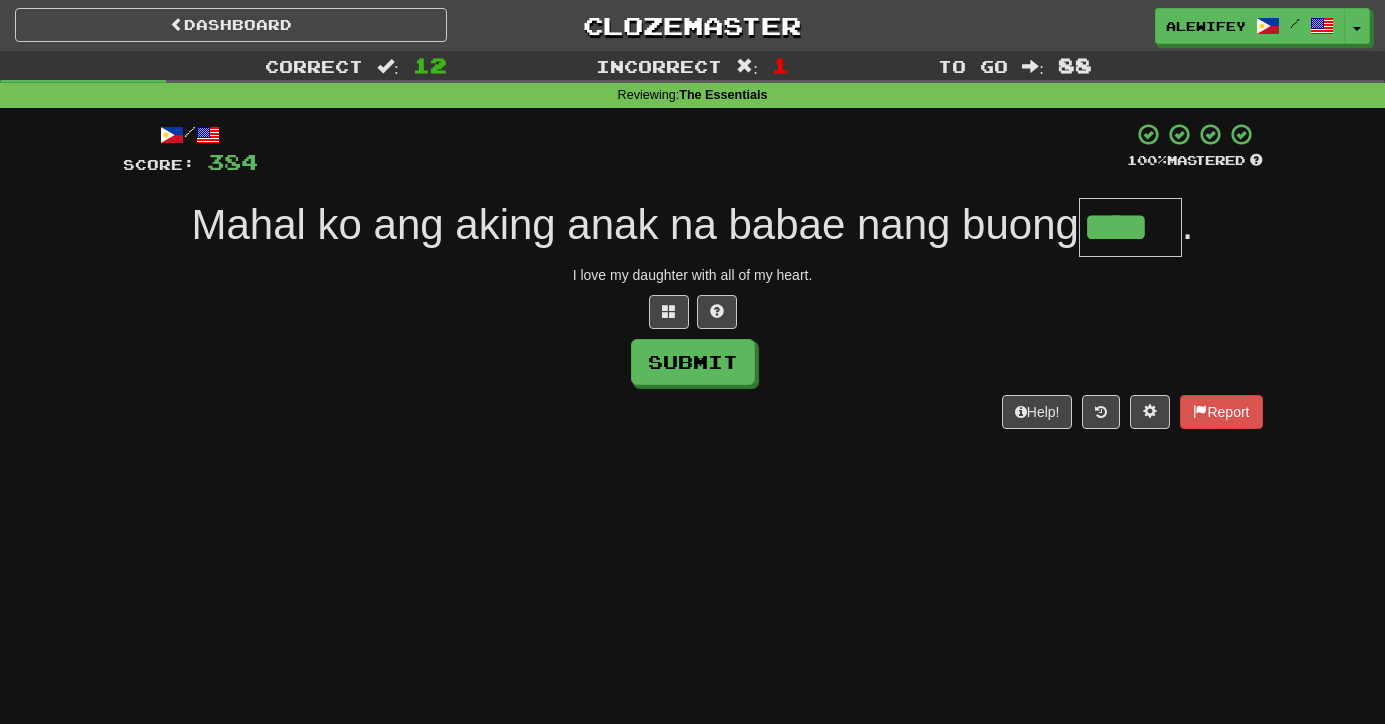 type on "****" 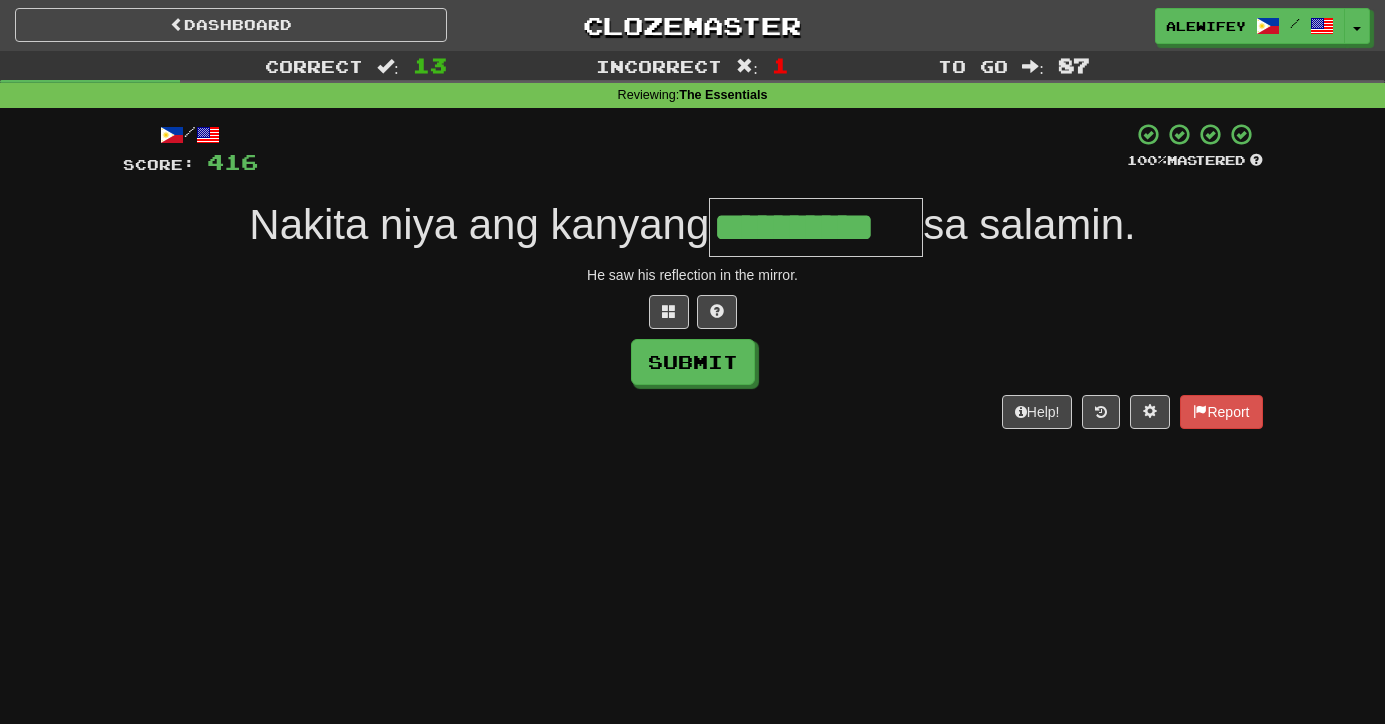type on "**********" 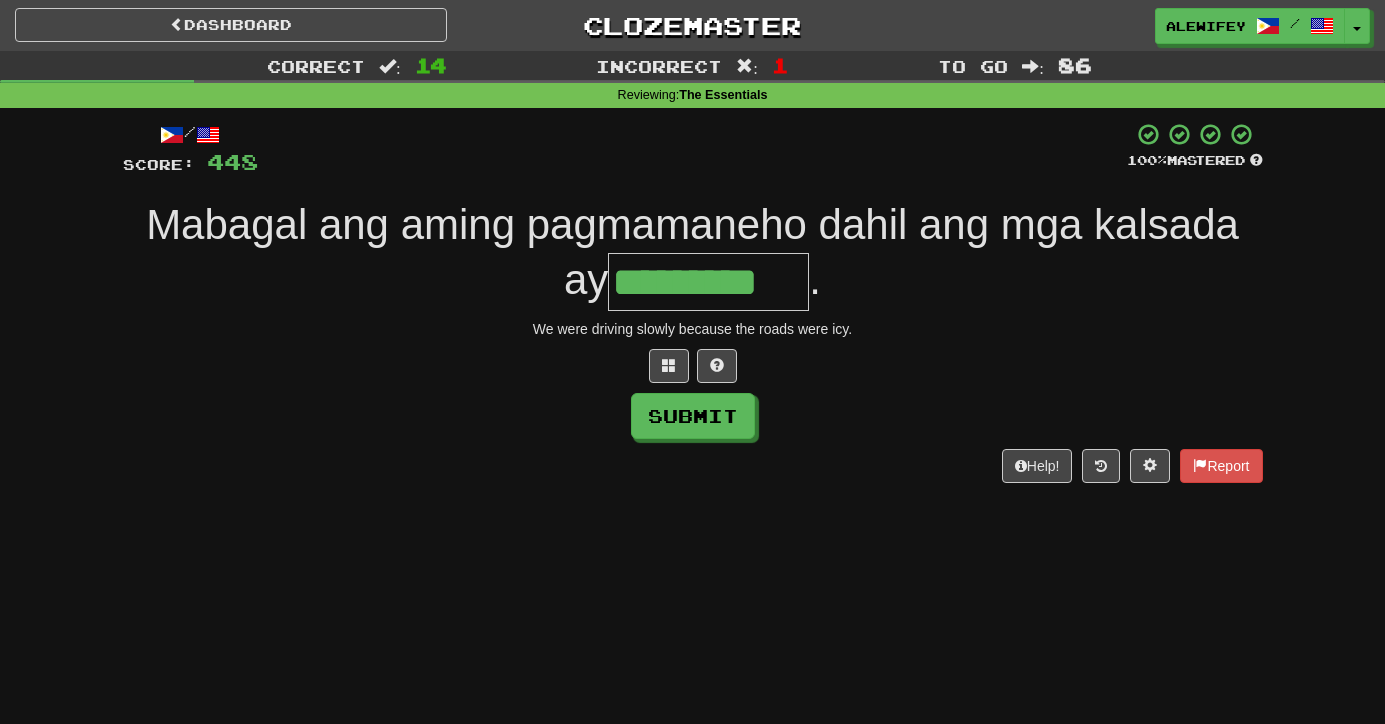 type on "*********" 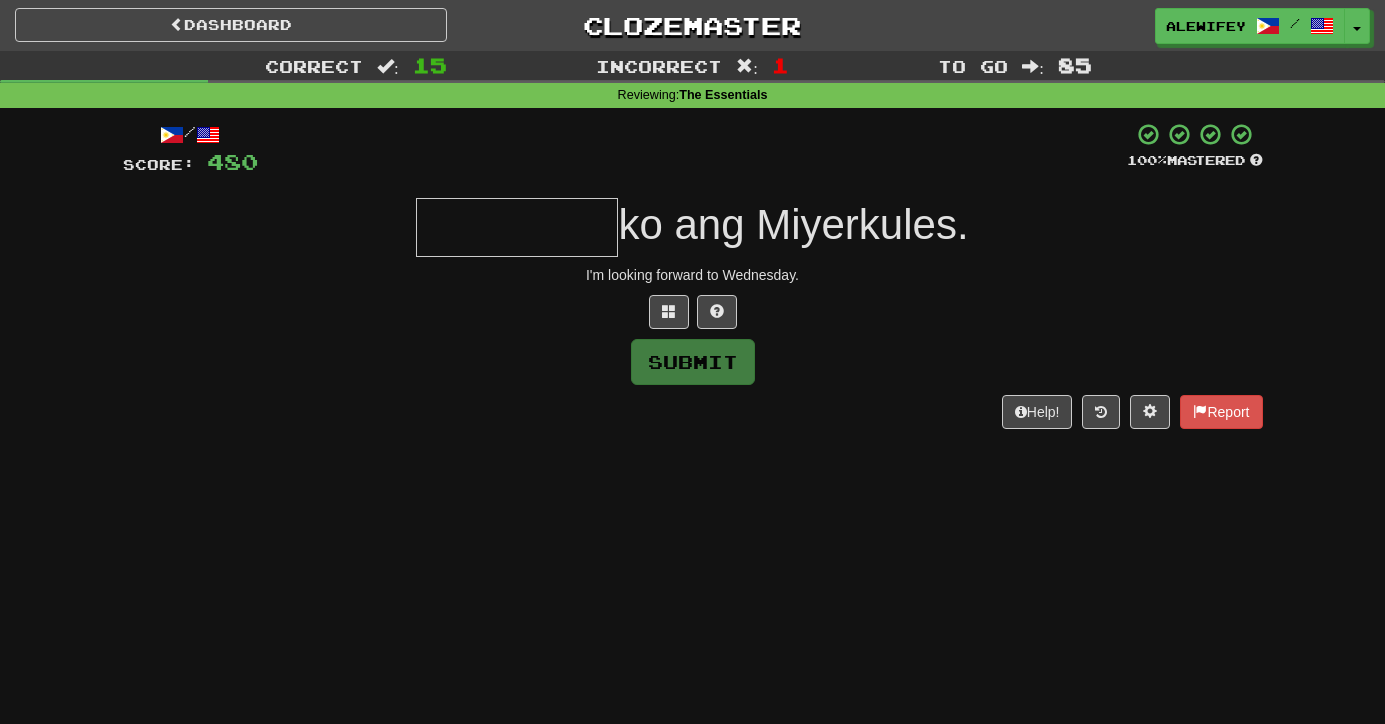 type on "*" 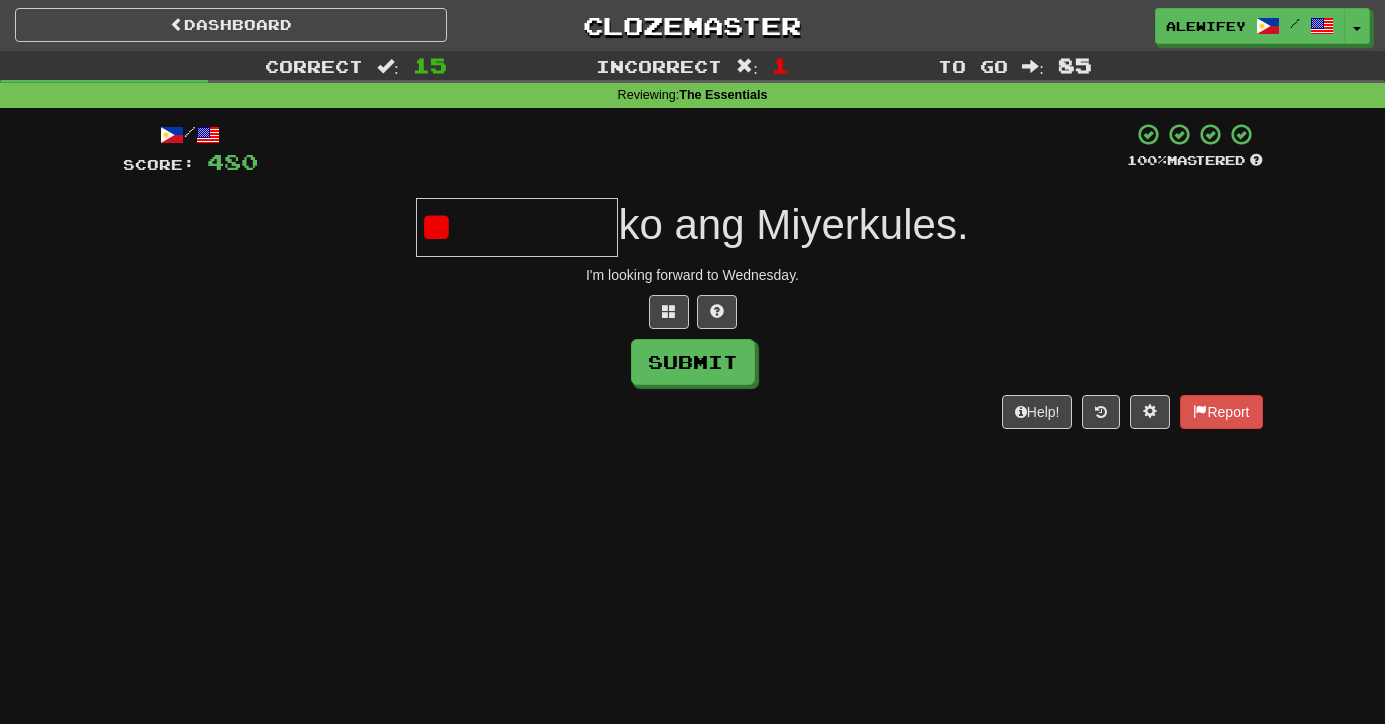 type on "*" 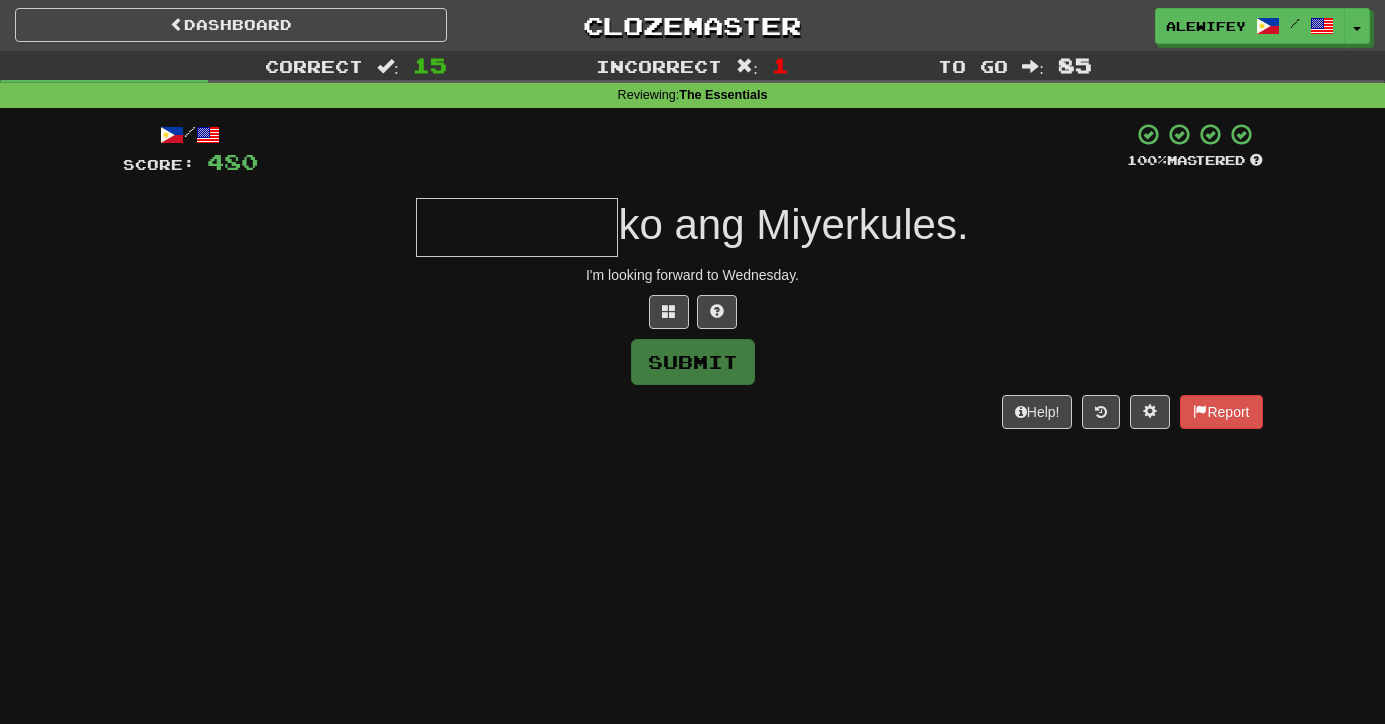 type on "*" 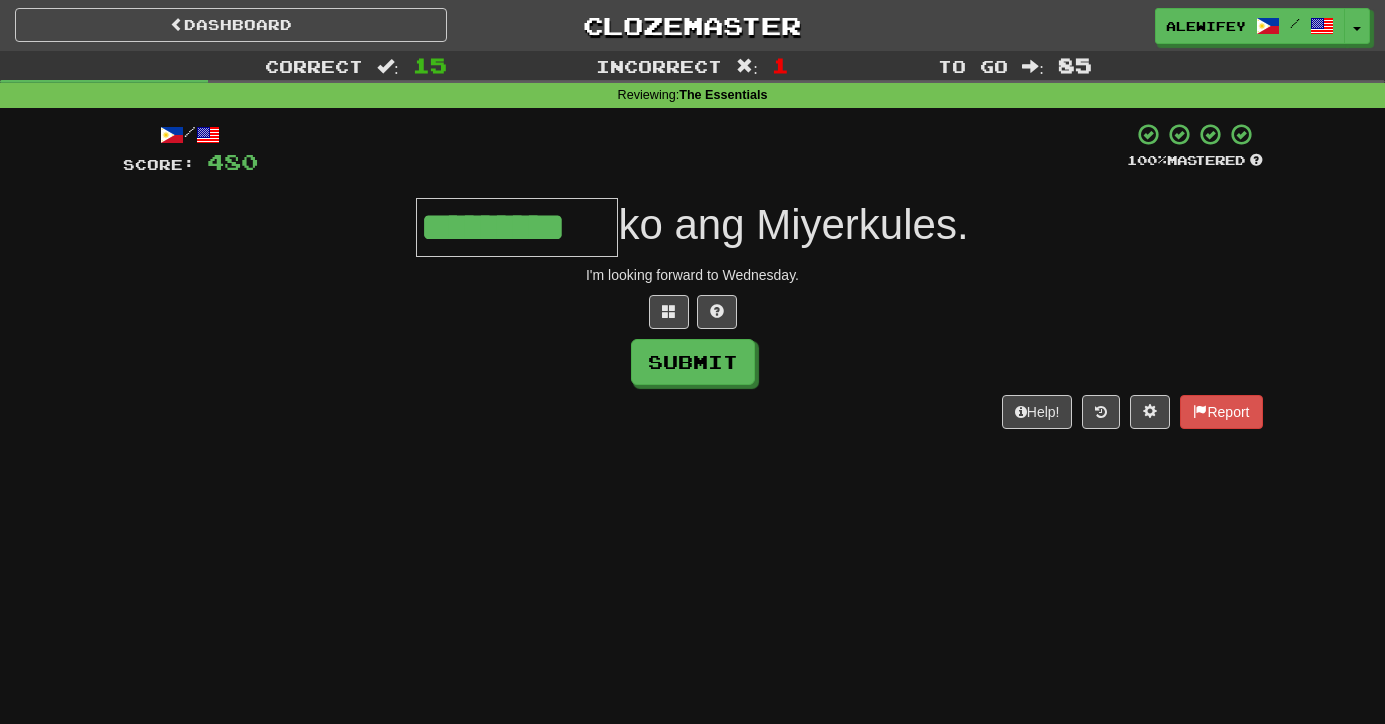 type on "*********" 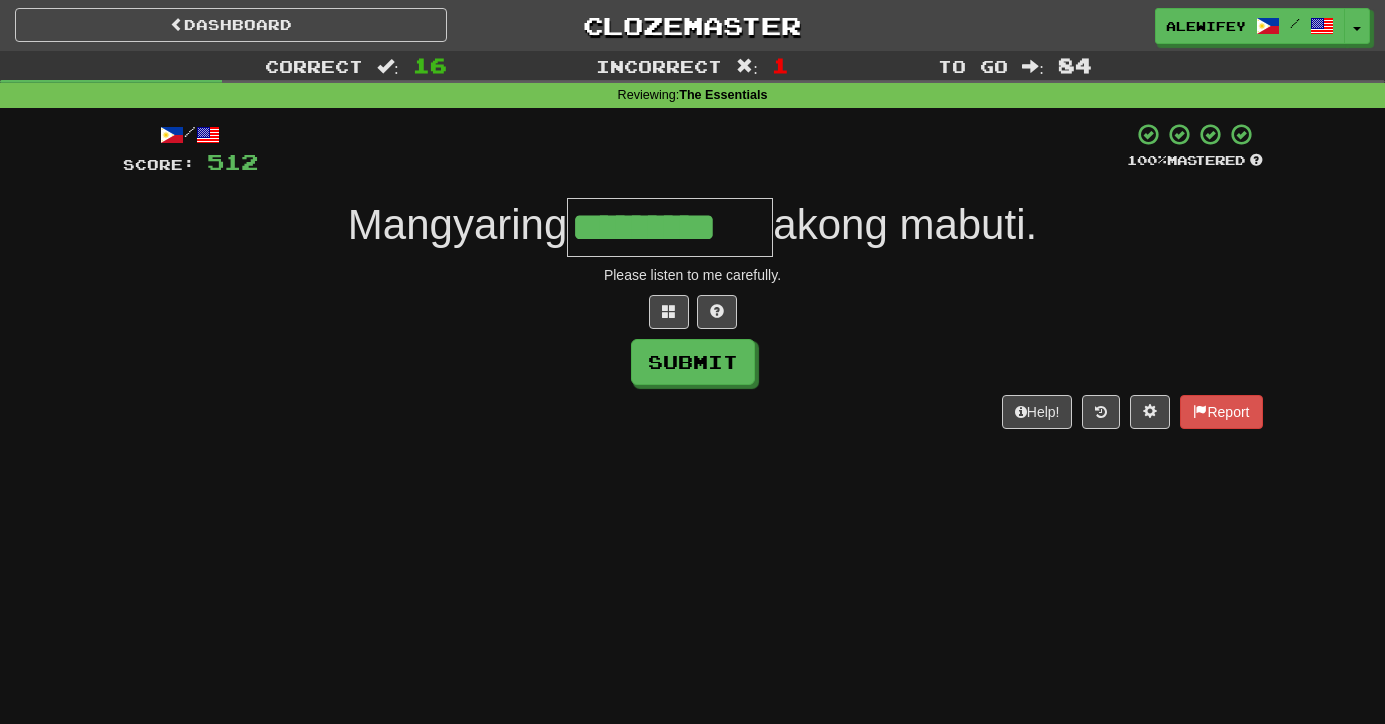 type on "*********" 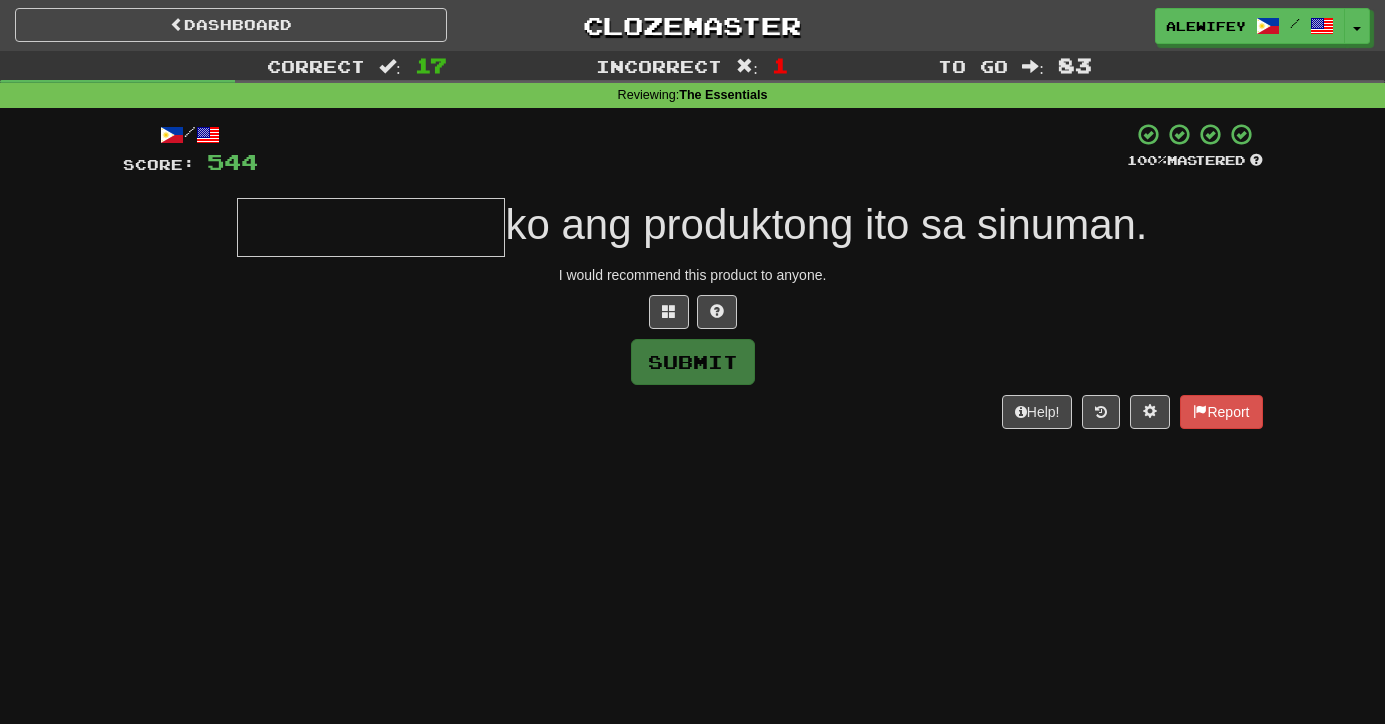 type on "*" 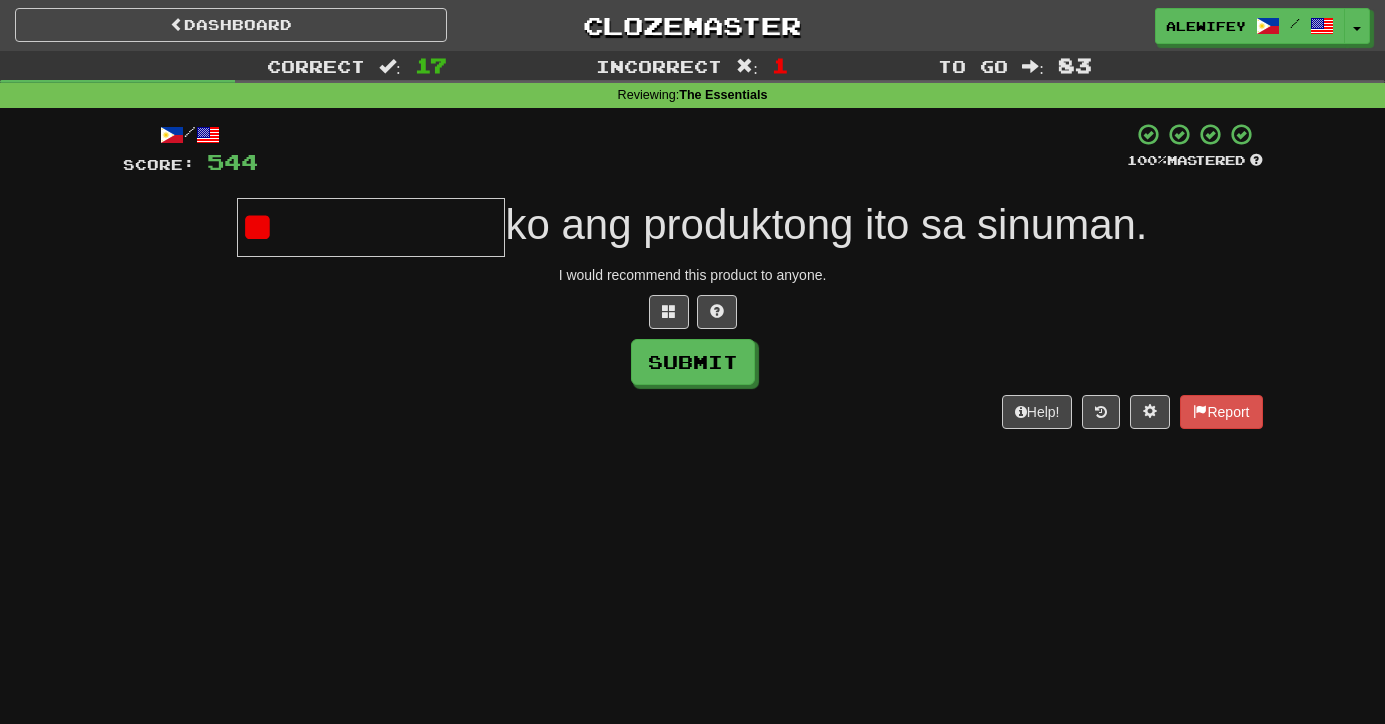 type on "*" 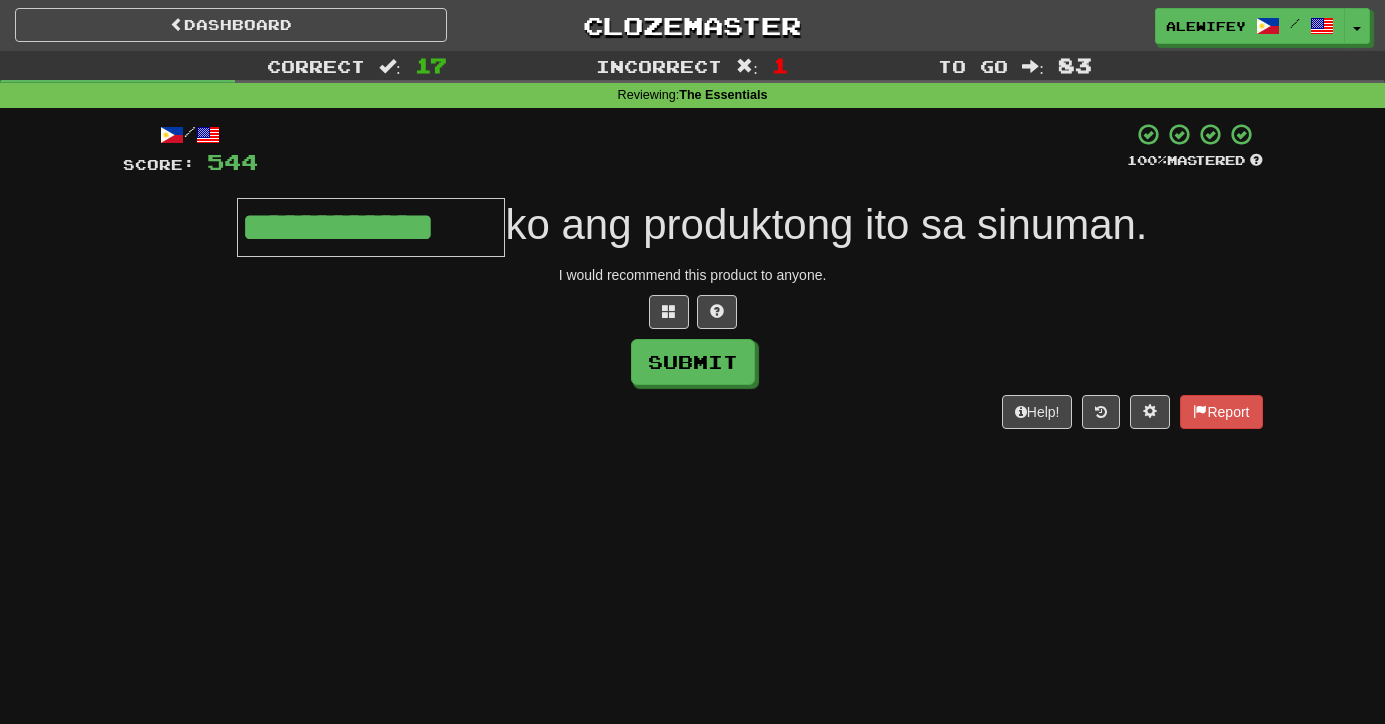 type on "**********" 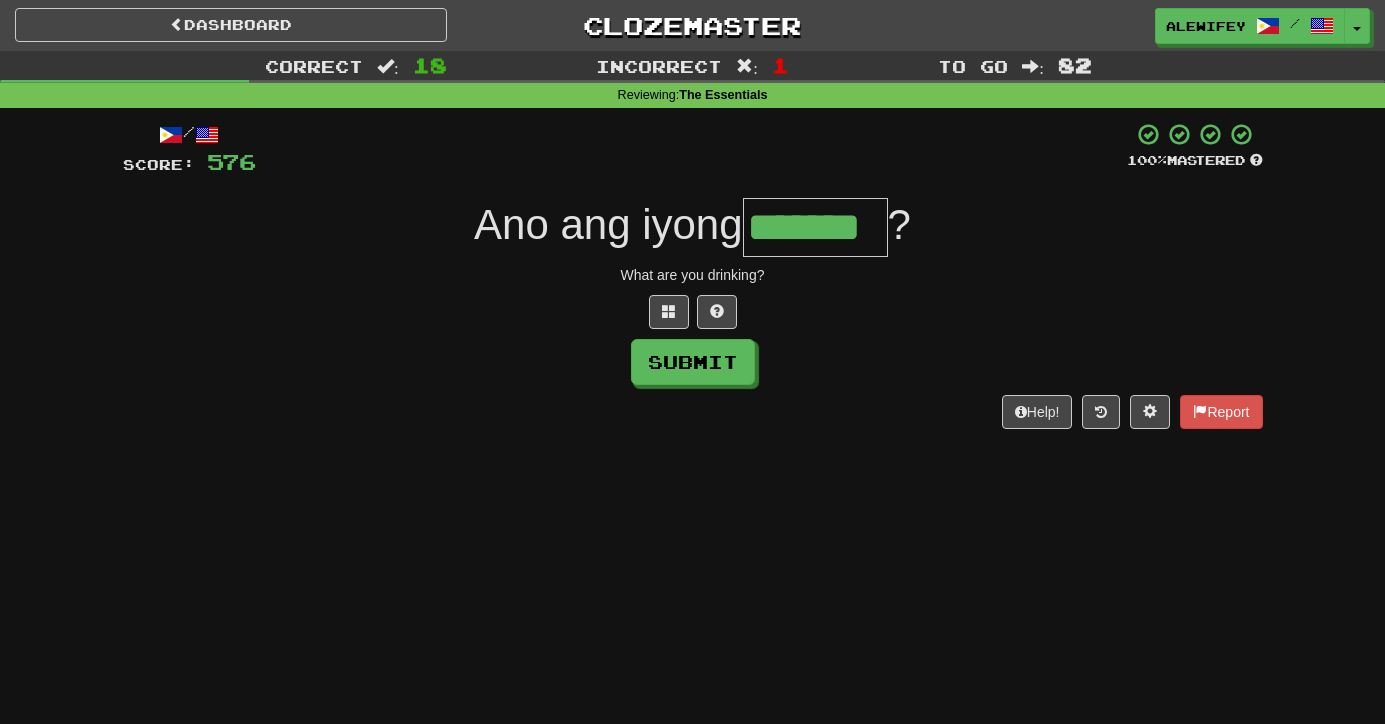 type on "*******" 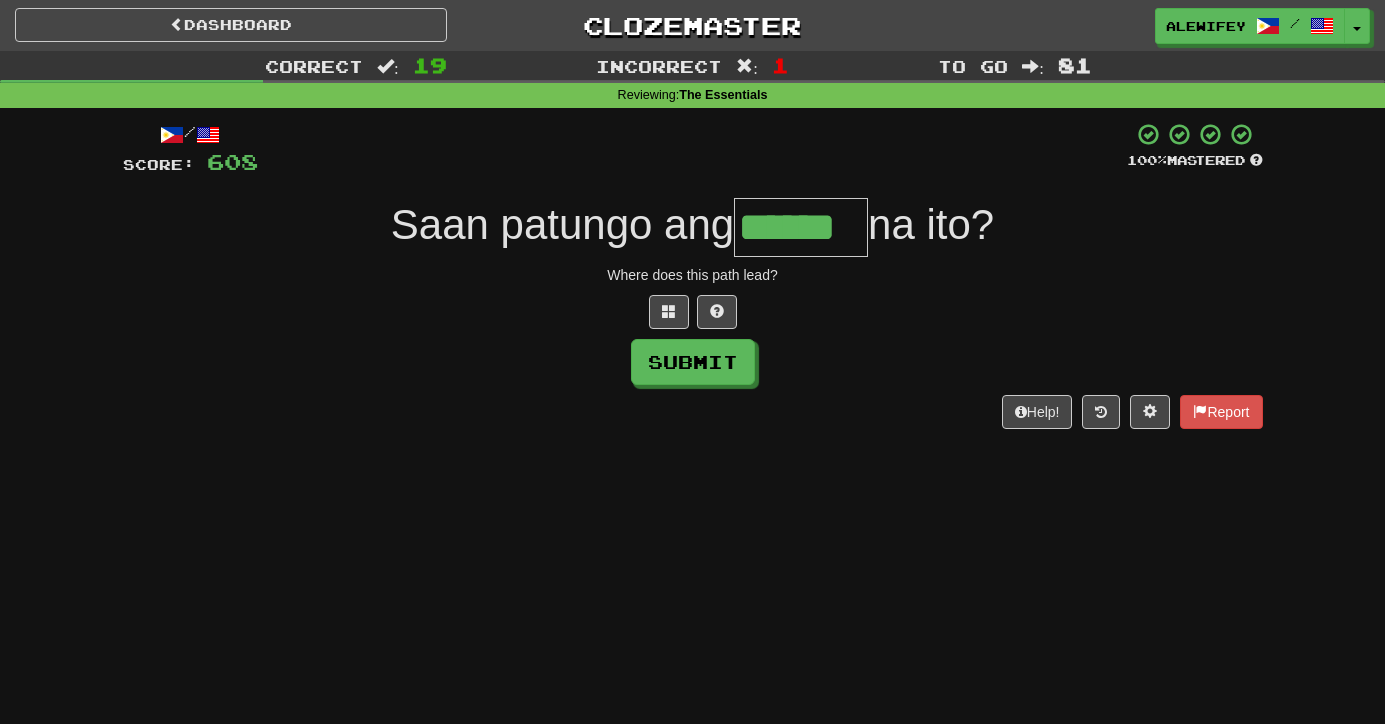 type on "******" 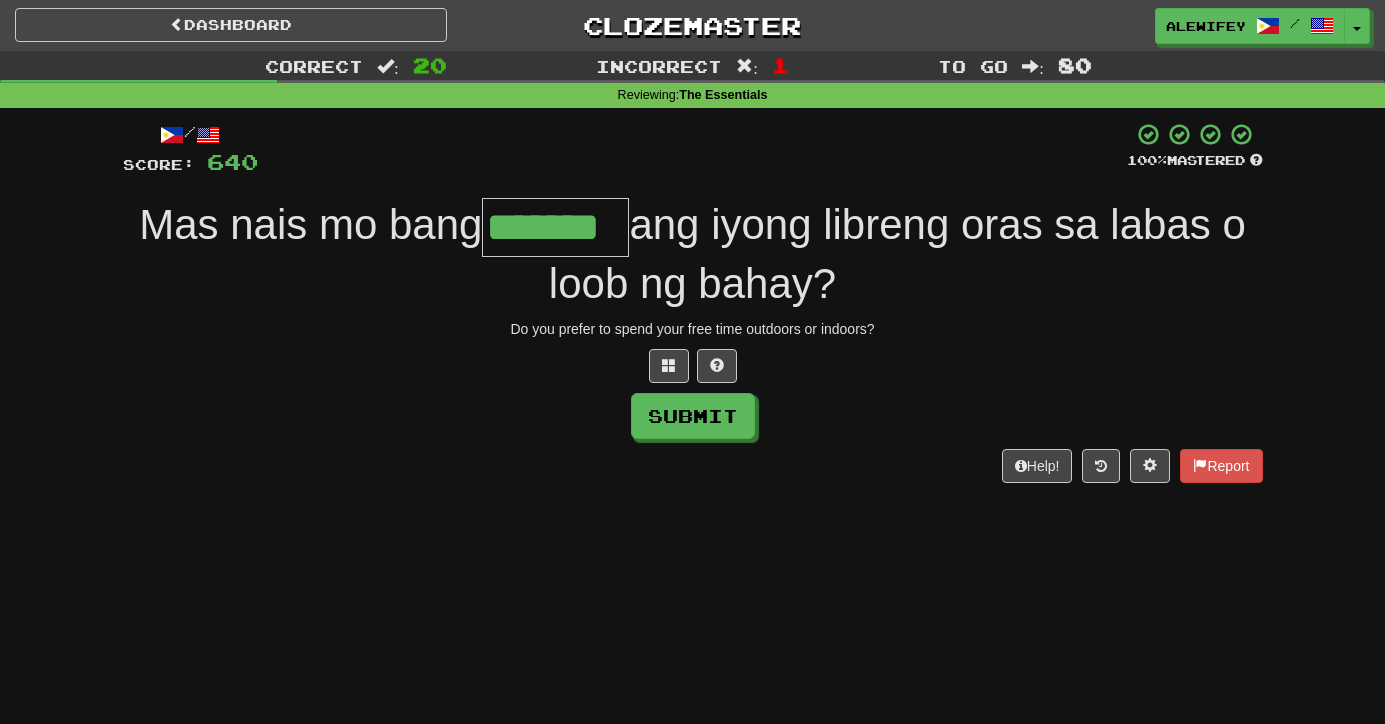 type on "*******" 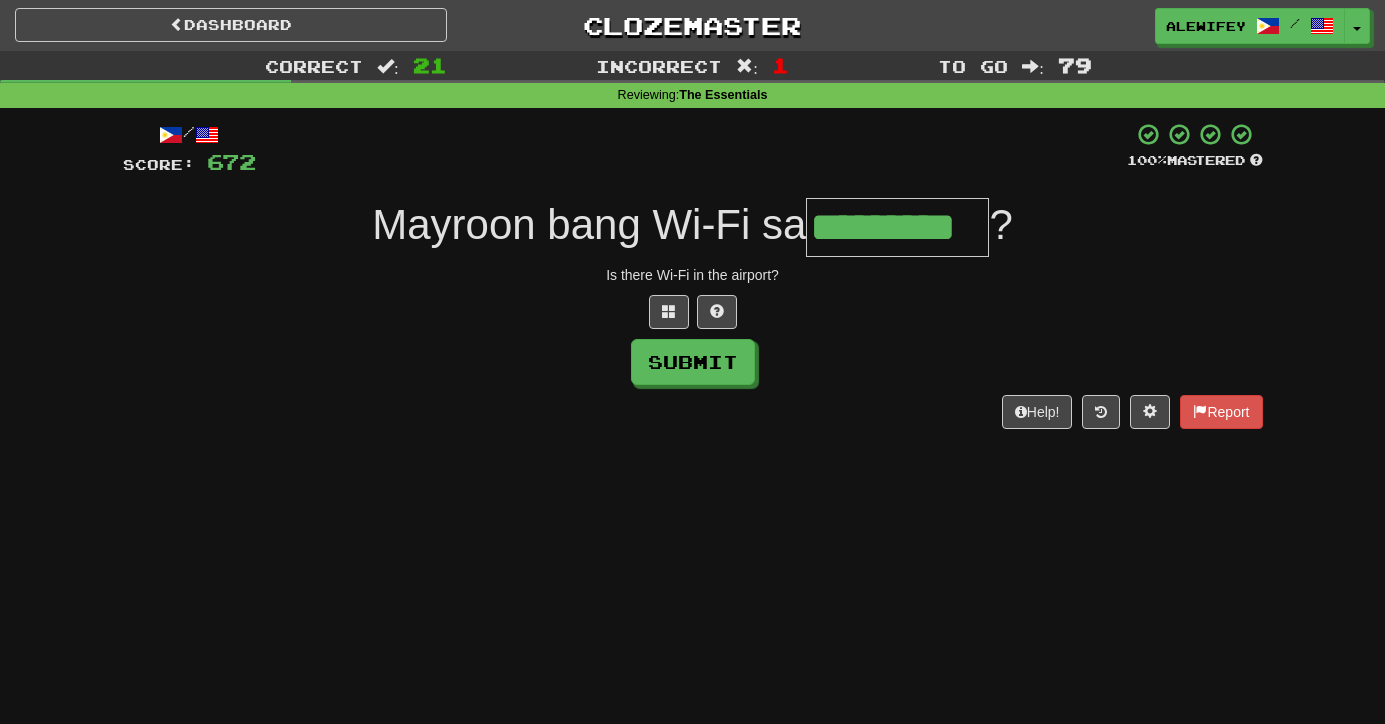 type on "*********" 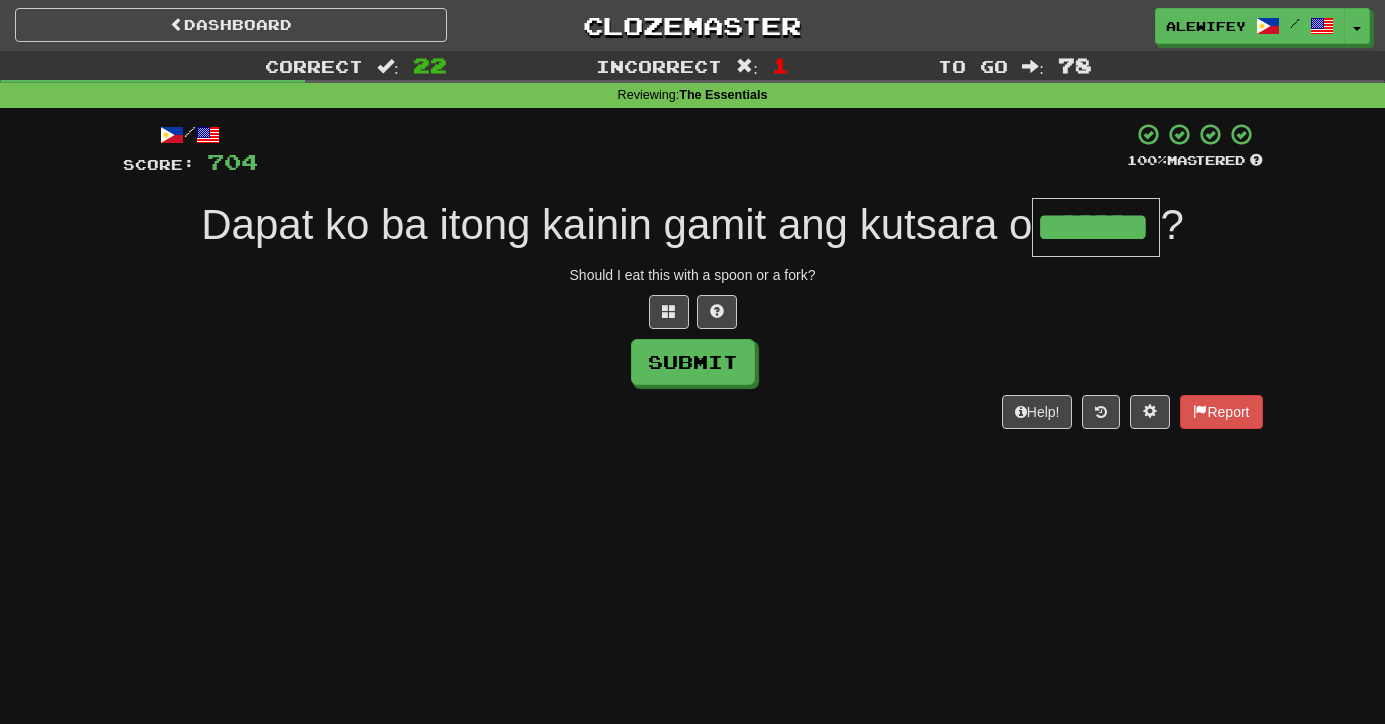 type on "*******" 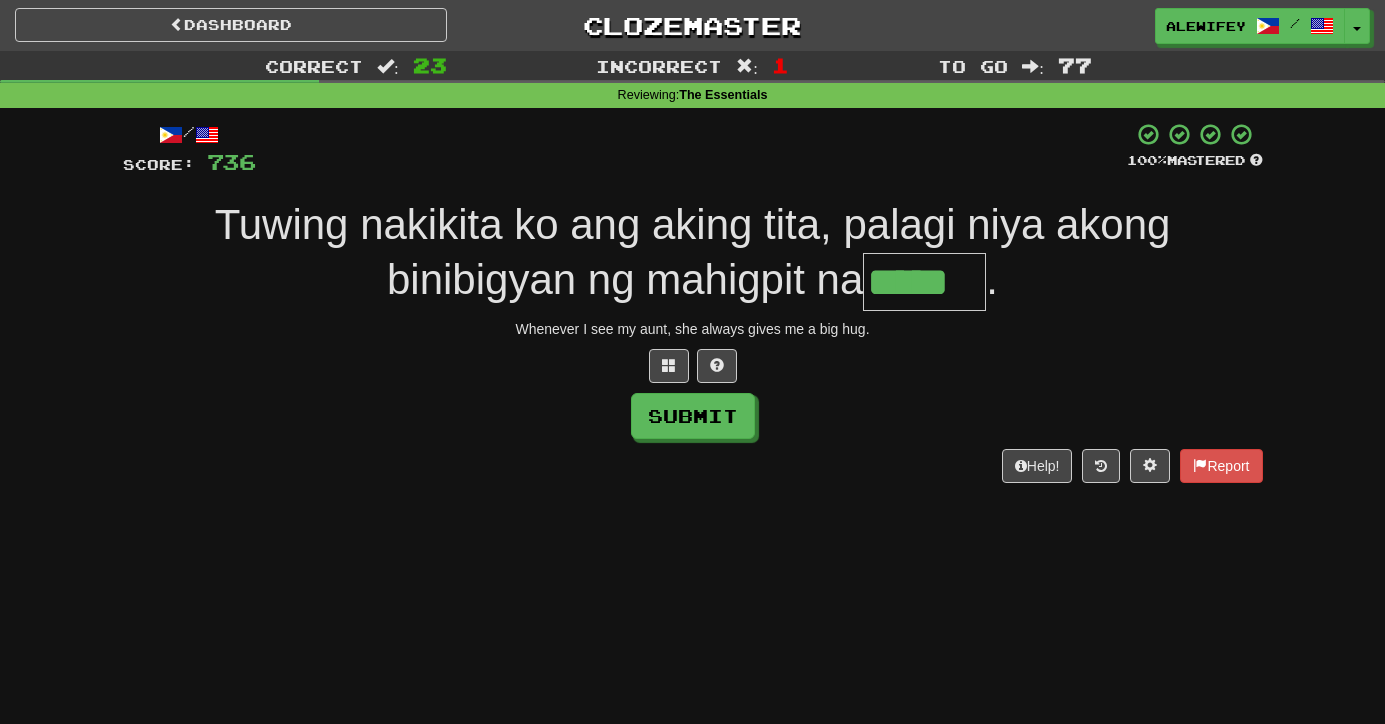 type on "*****" 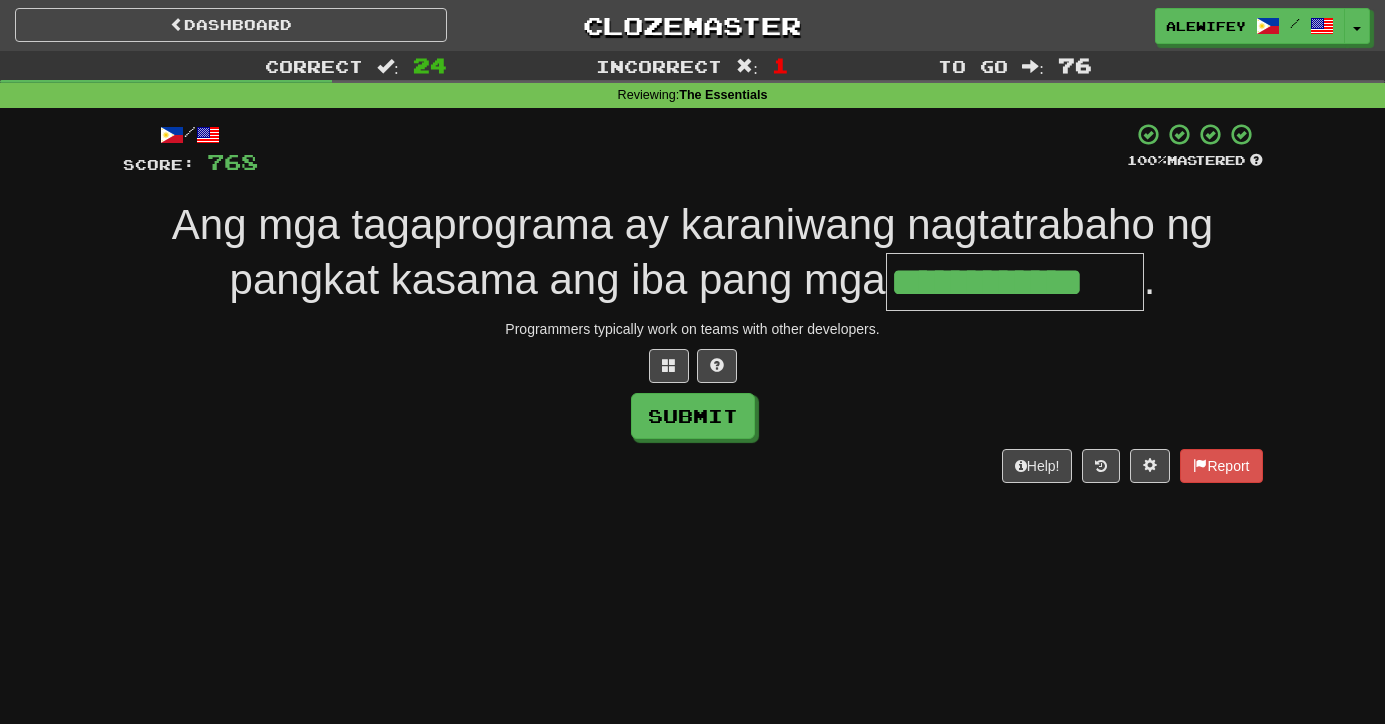 type on "**********" 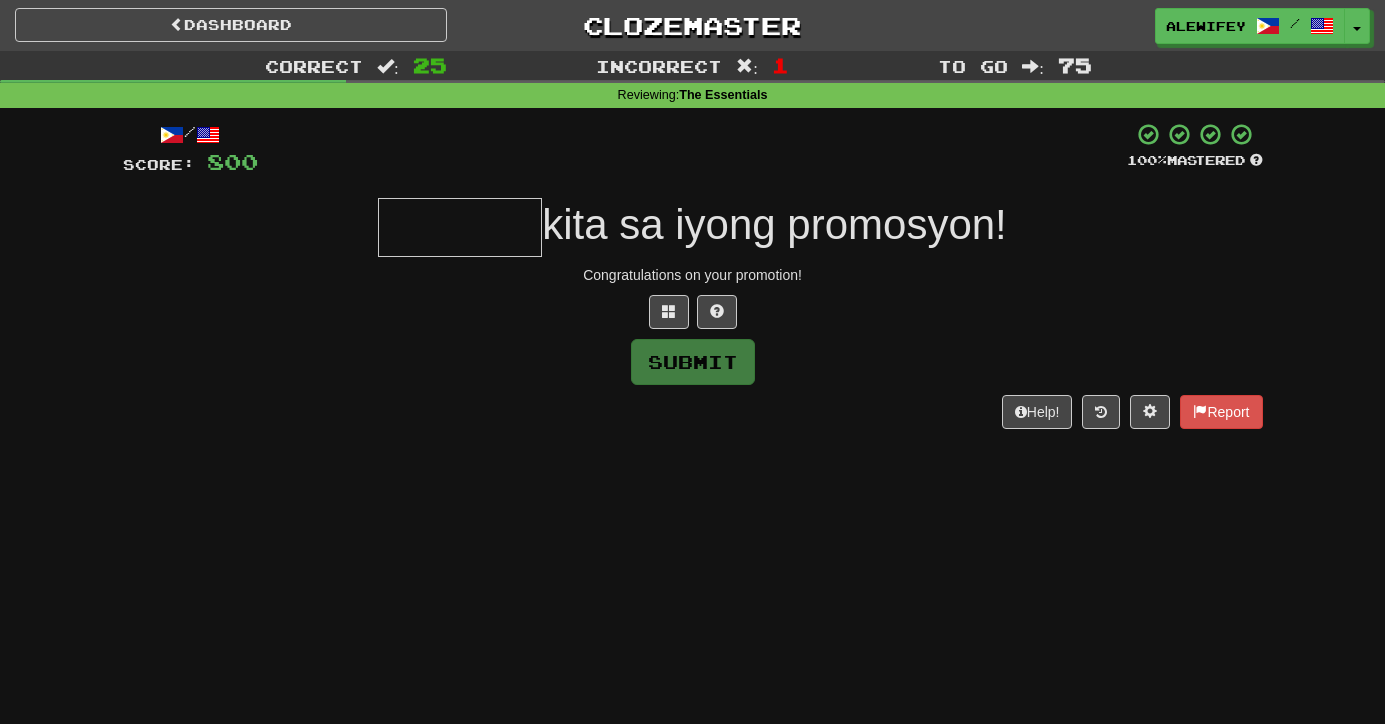 type on "*" 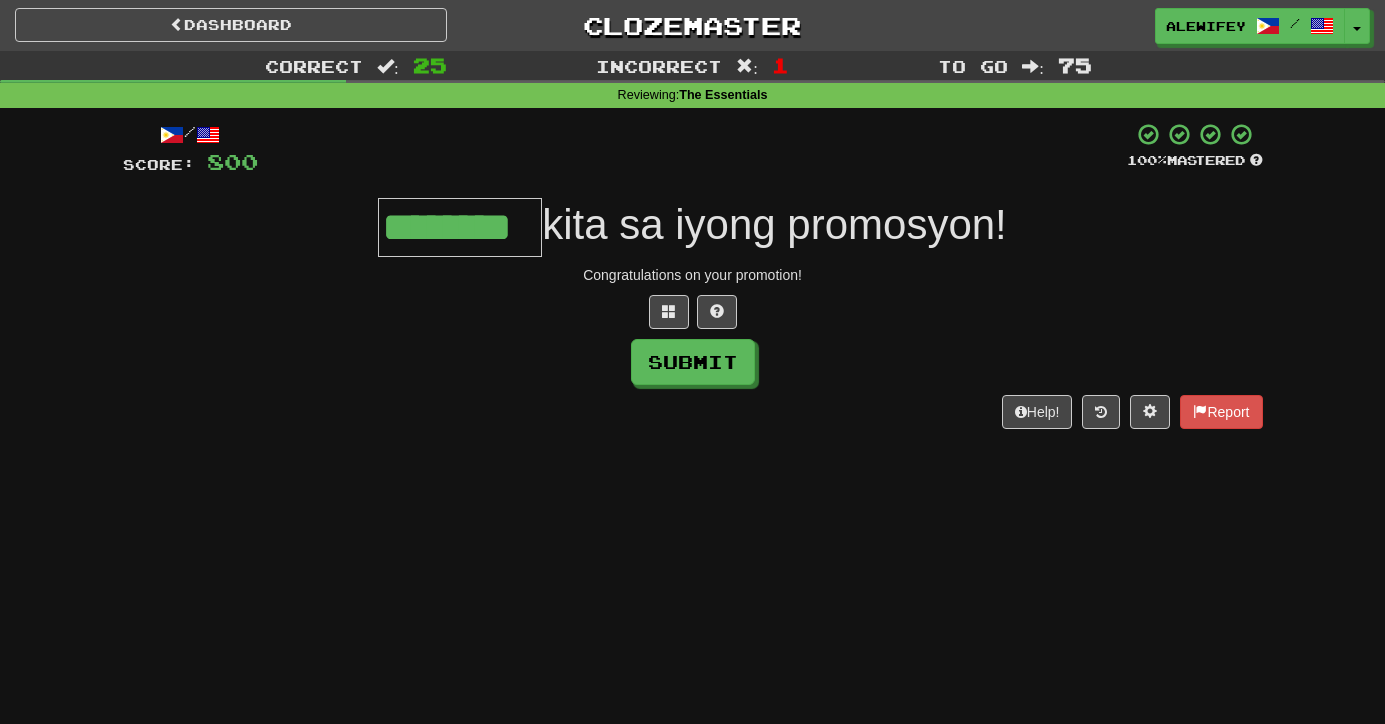 type on "********" 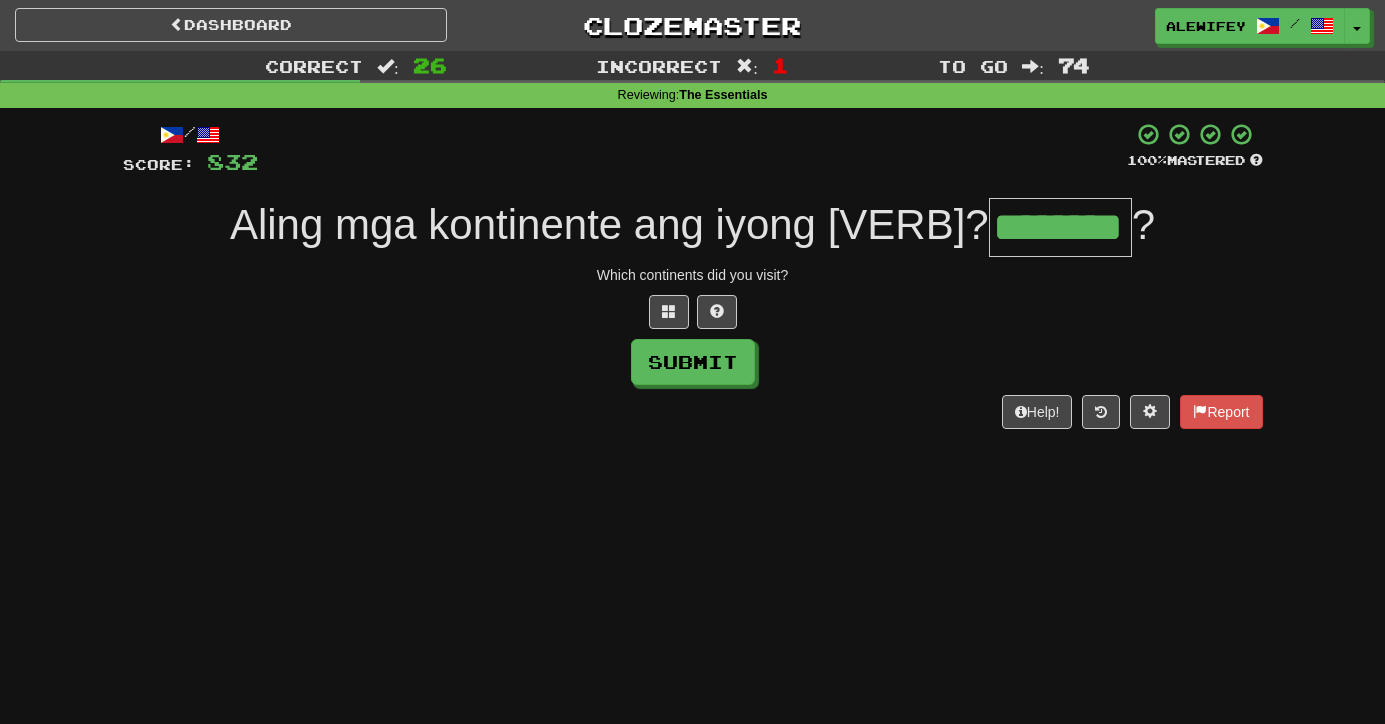 type on "********" 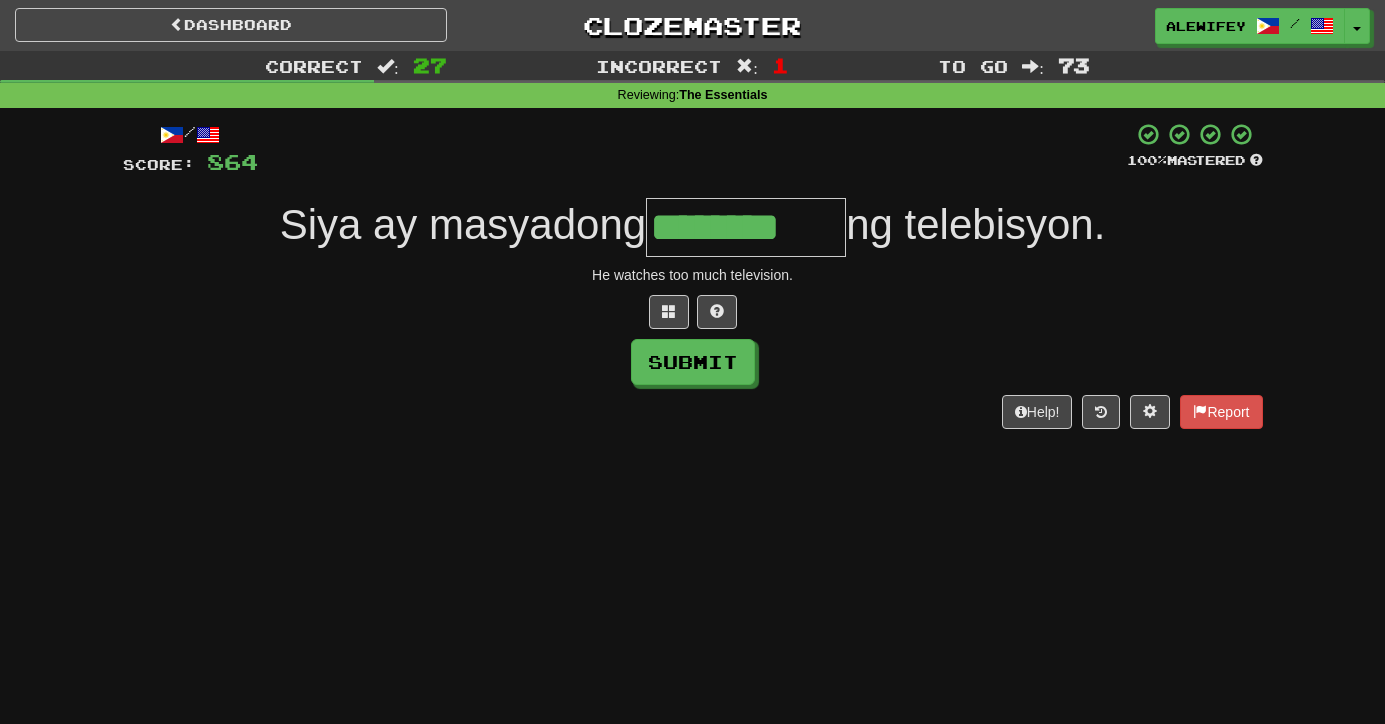 type on "********" 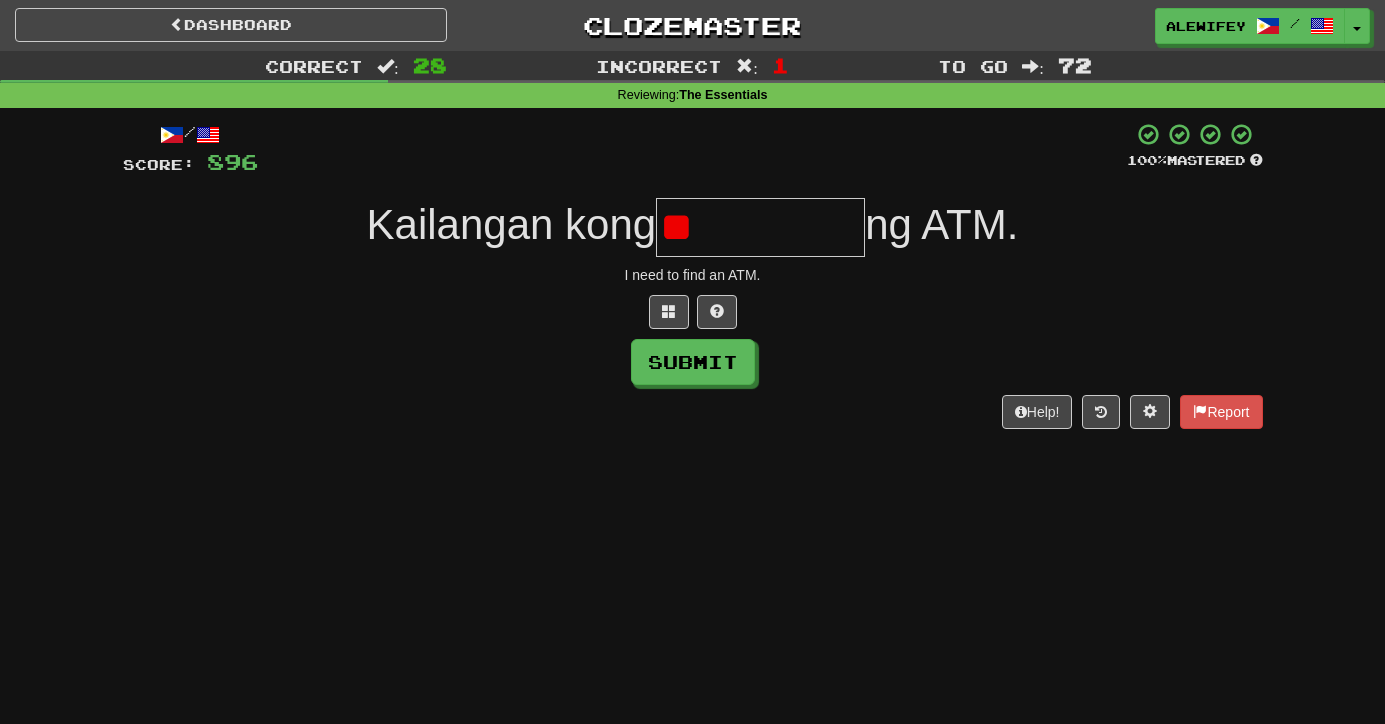 type on "*" 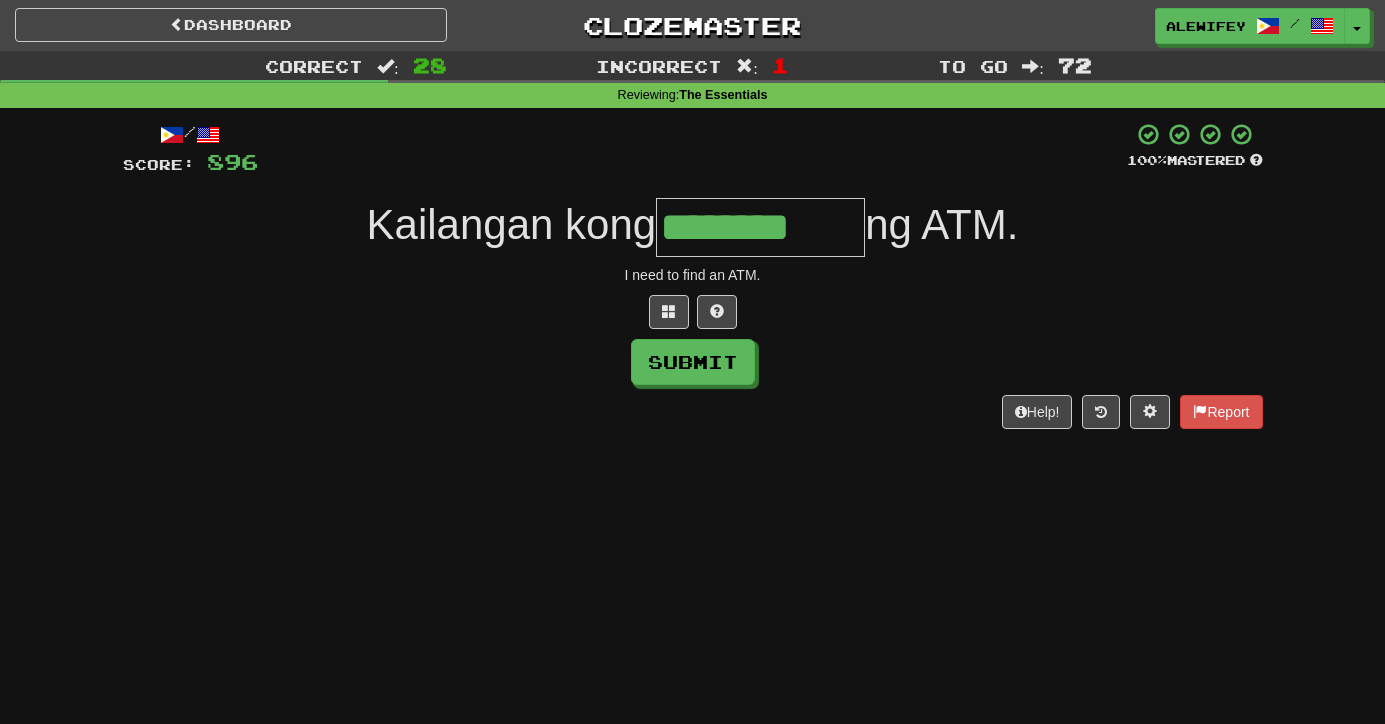 type on "********" 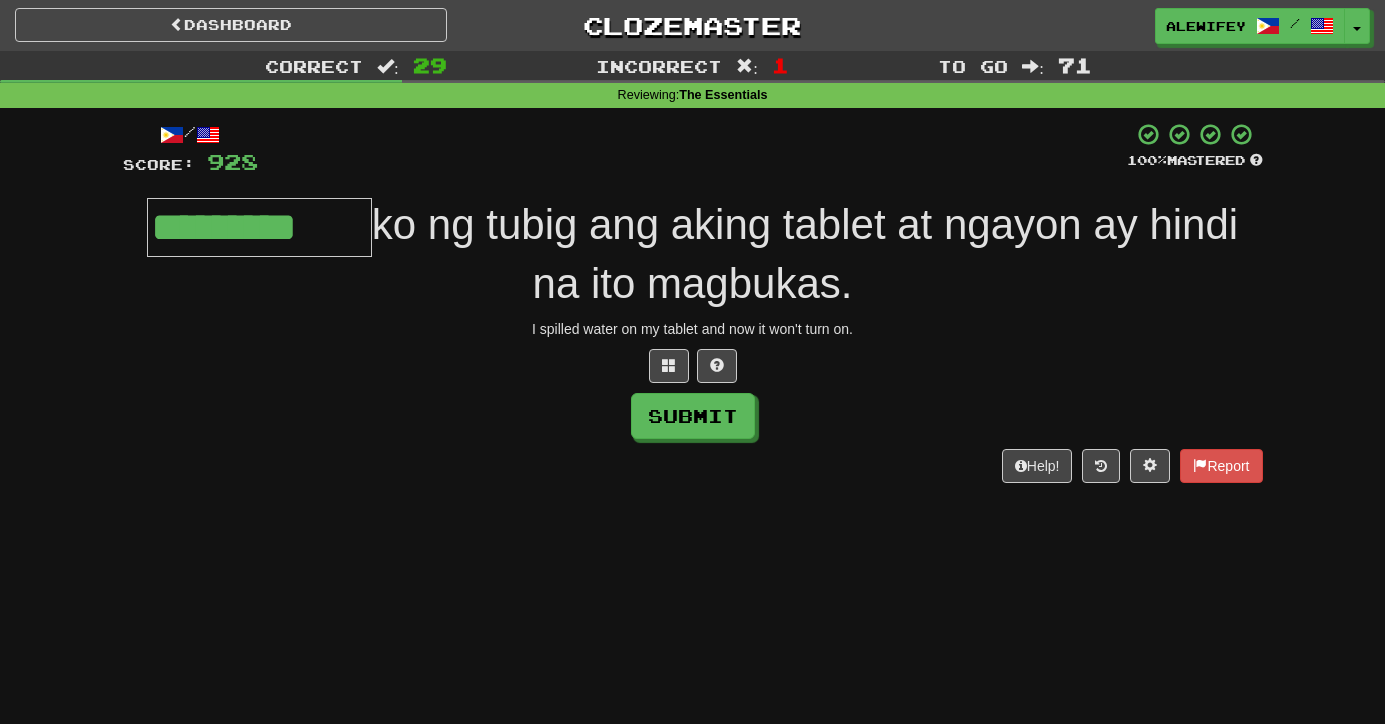 type on "*********" 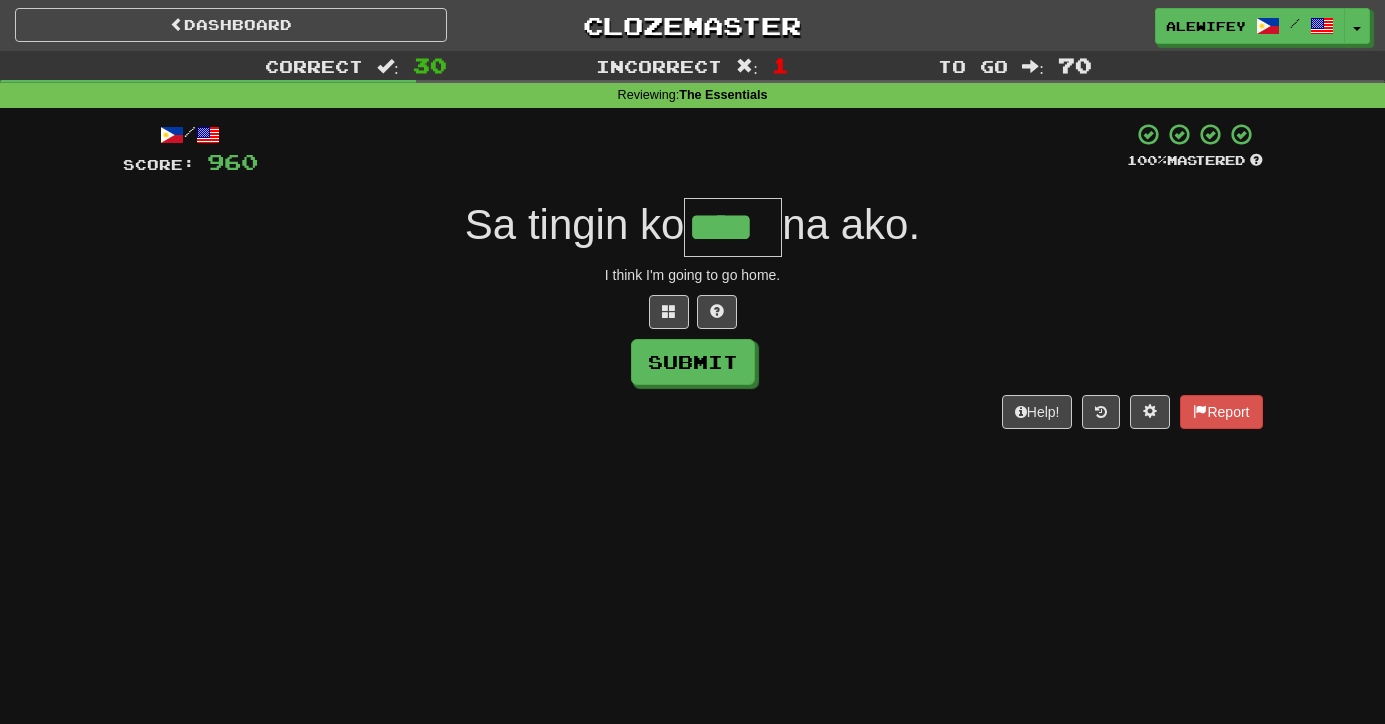 type on "****" 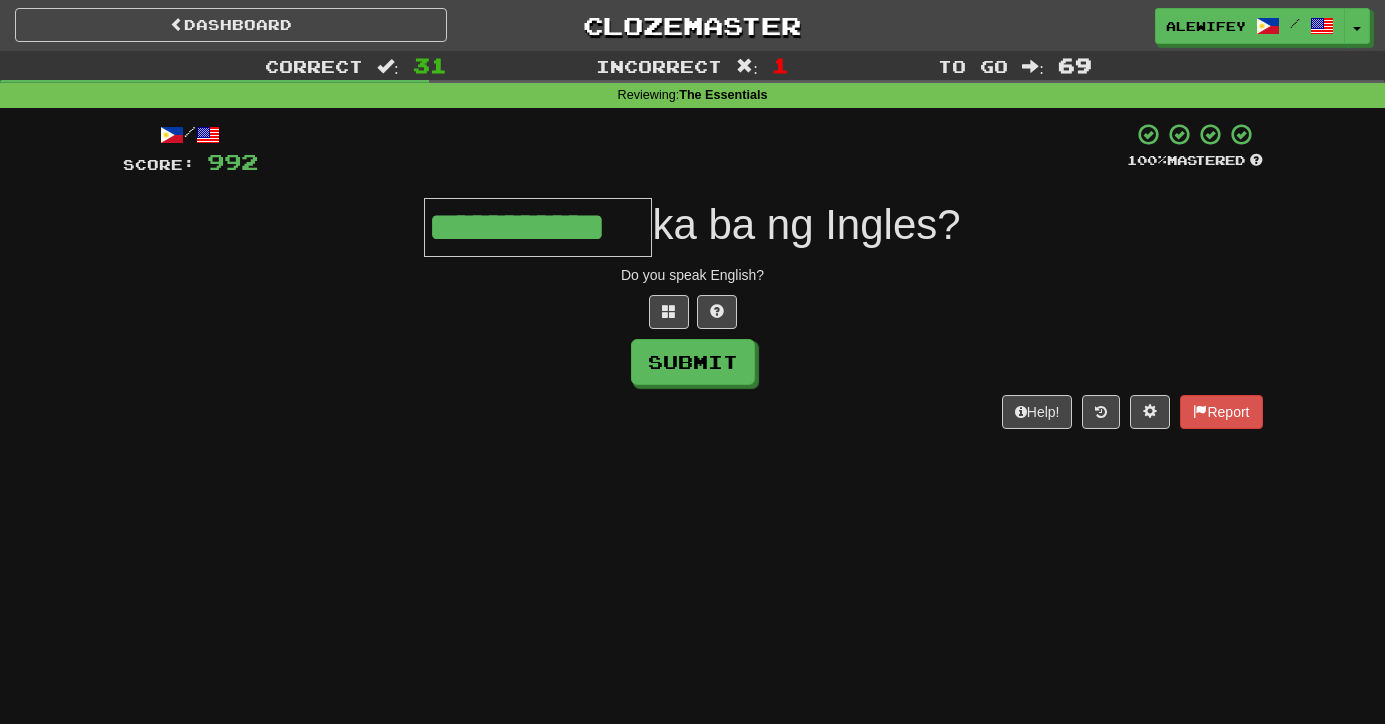 type on "**********" 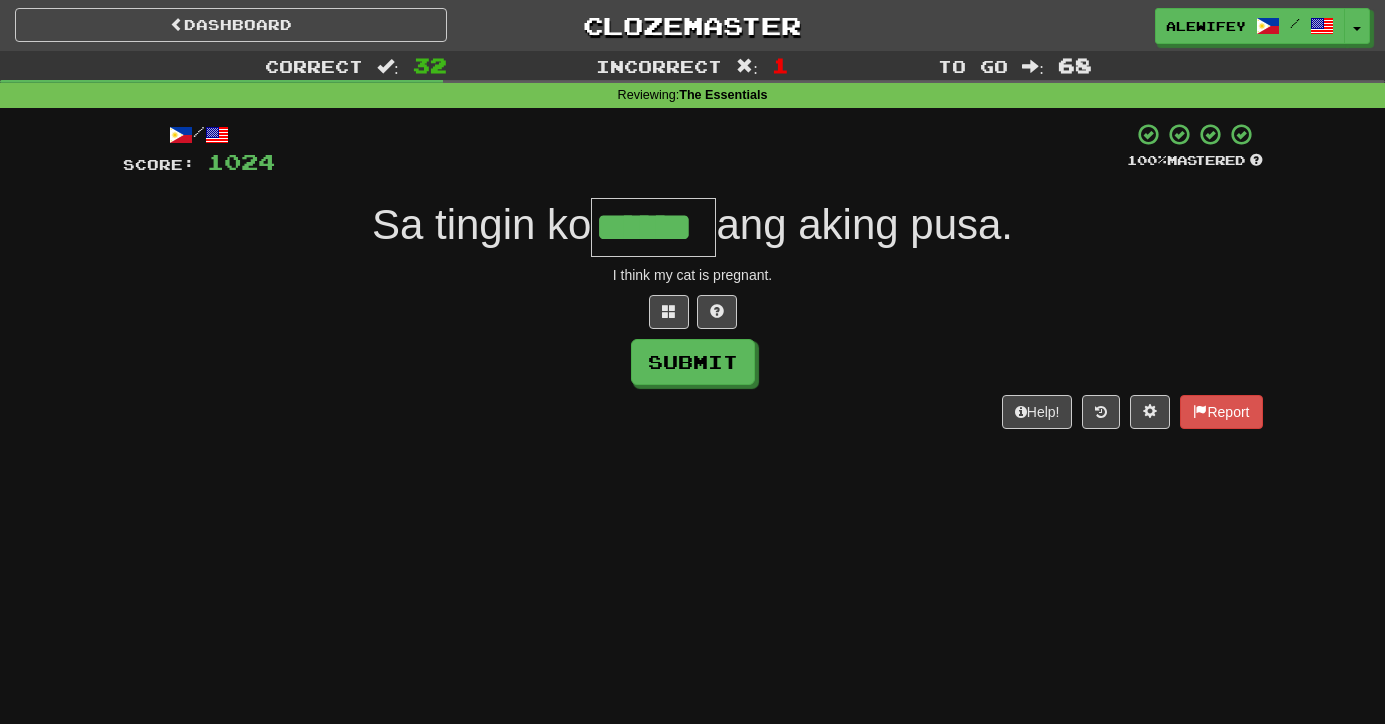 type on "******" 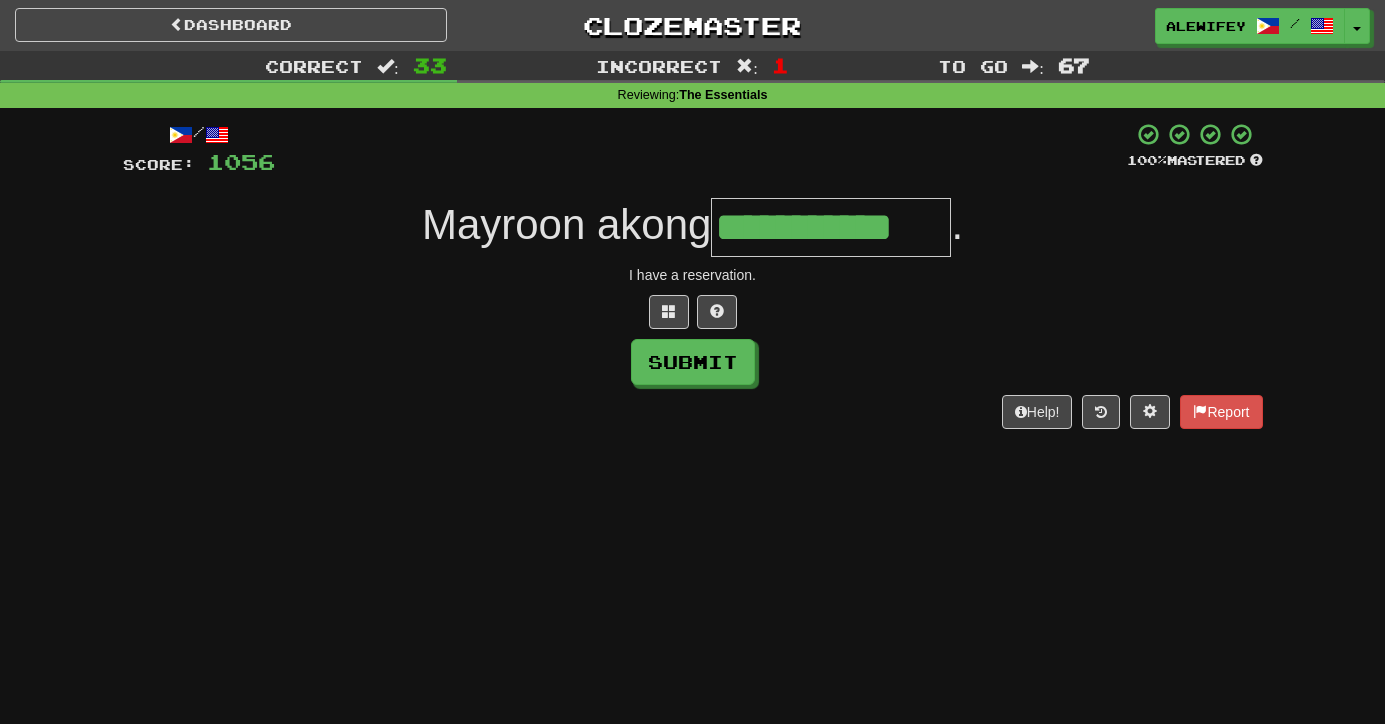 type on "**********" 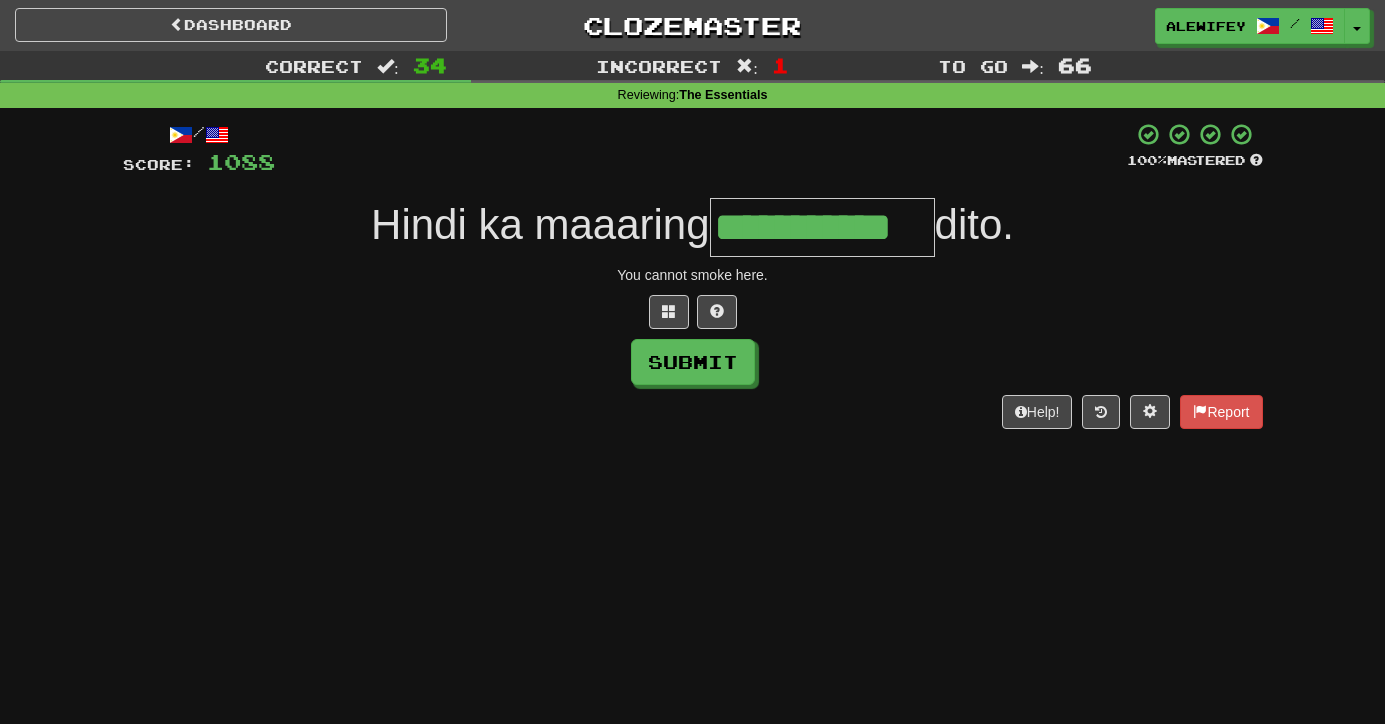 type on "**********" 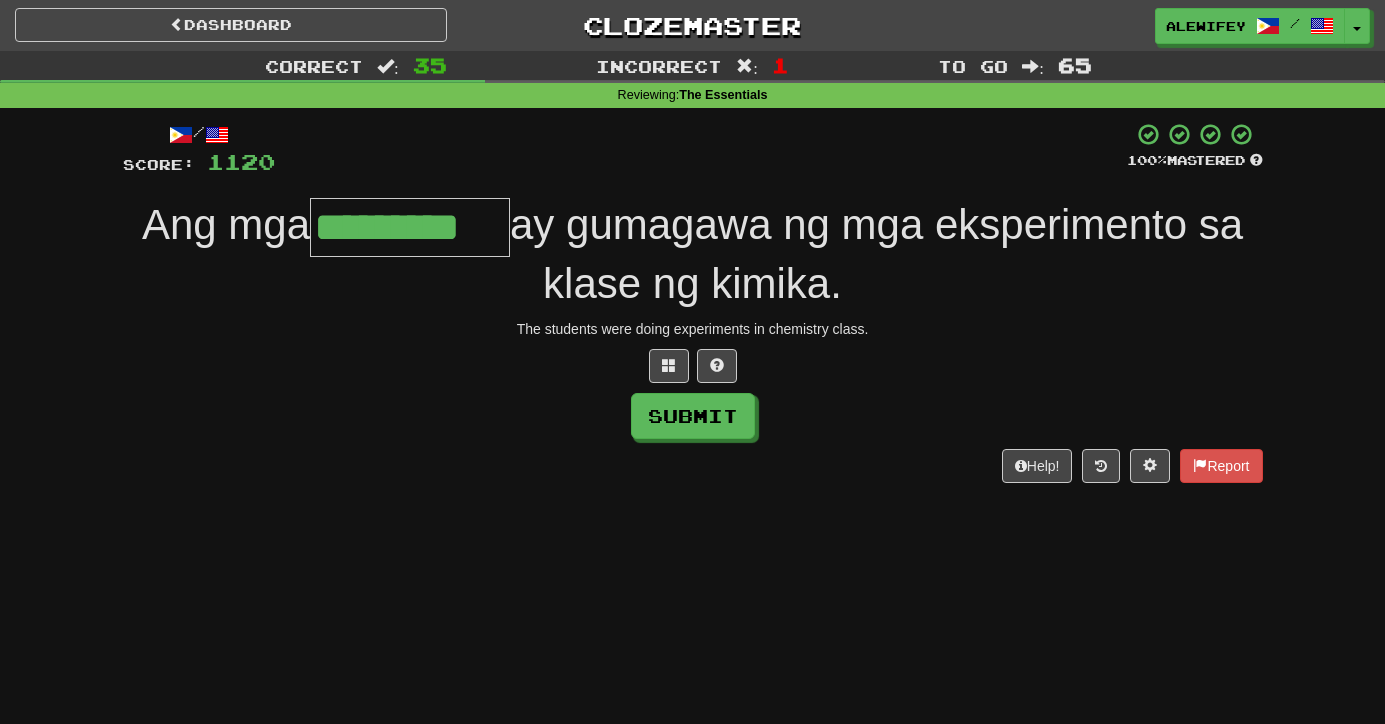 type on "*********" 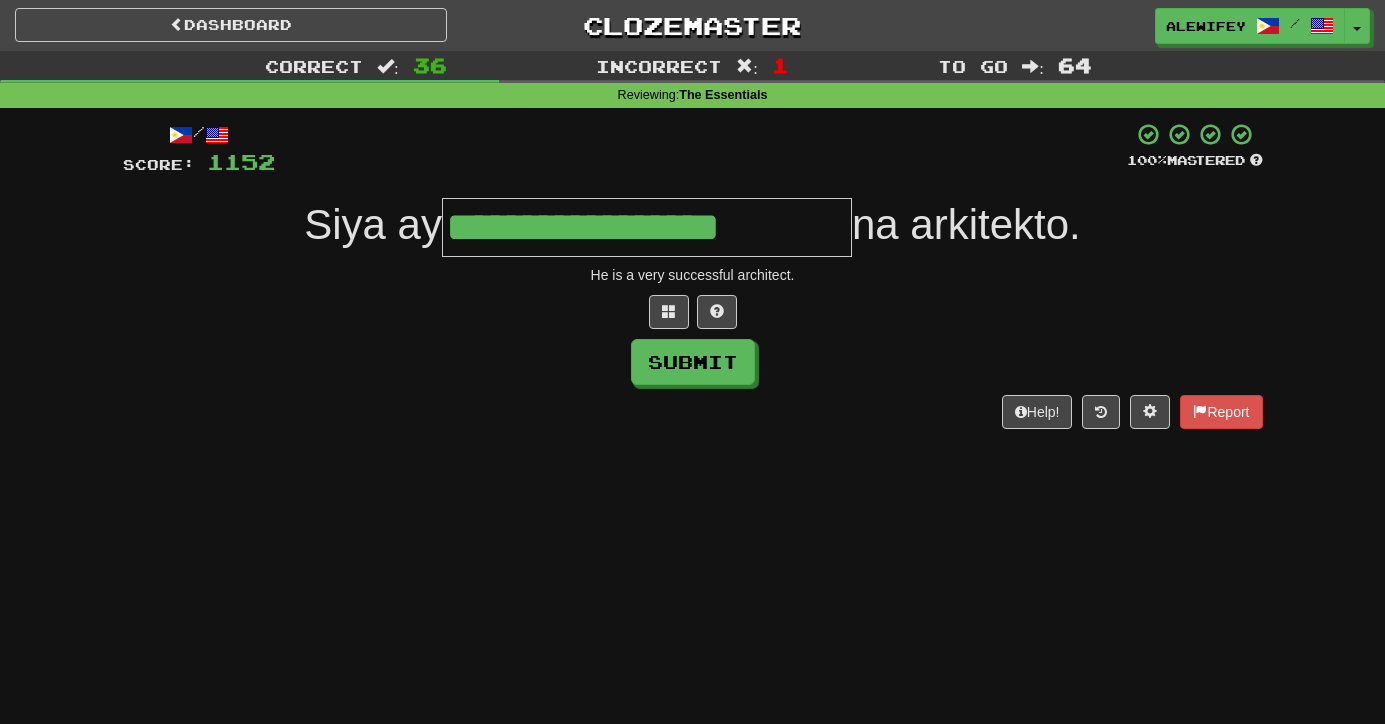 type on "**********" 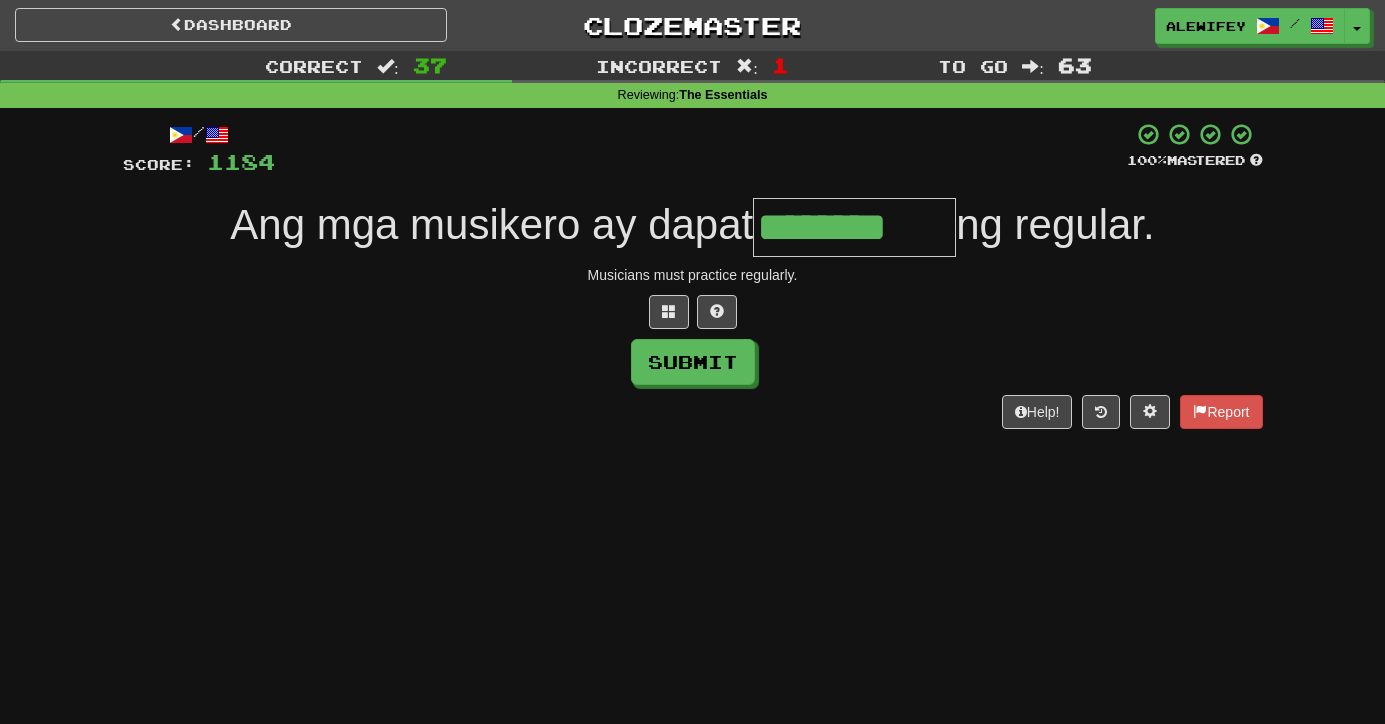 type on "********" 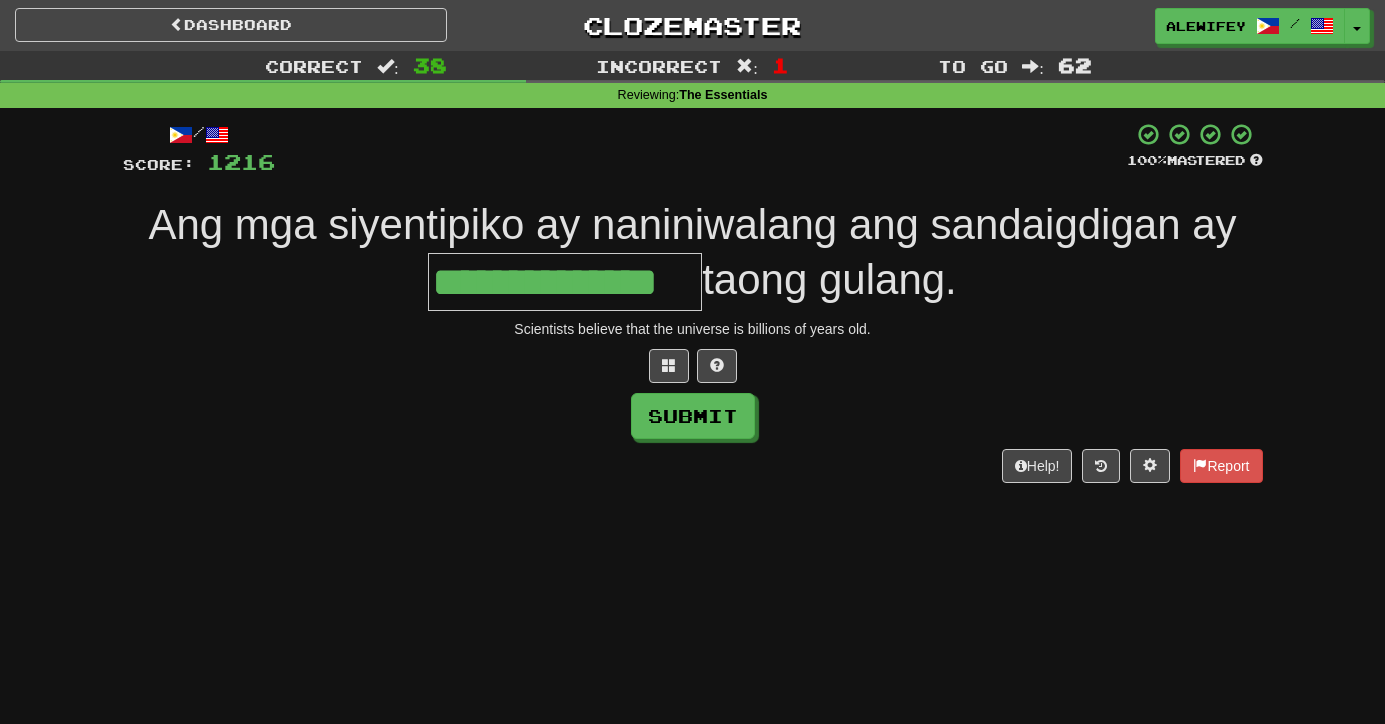 type on "**********" 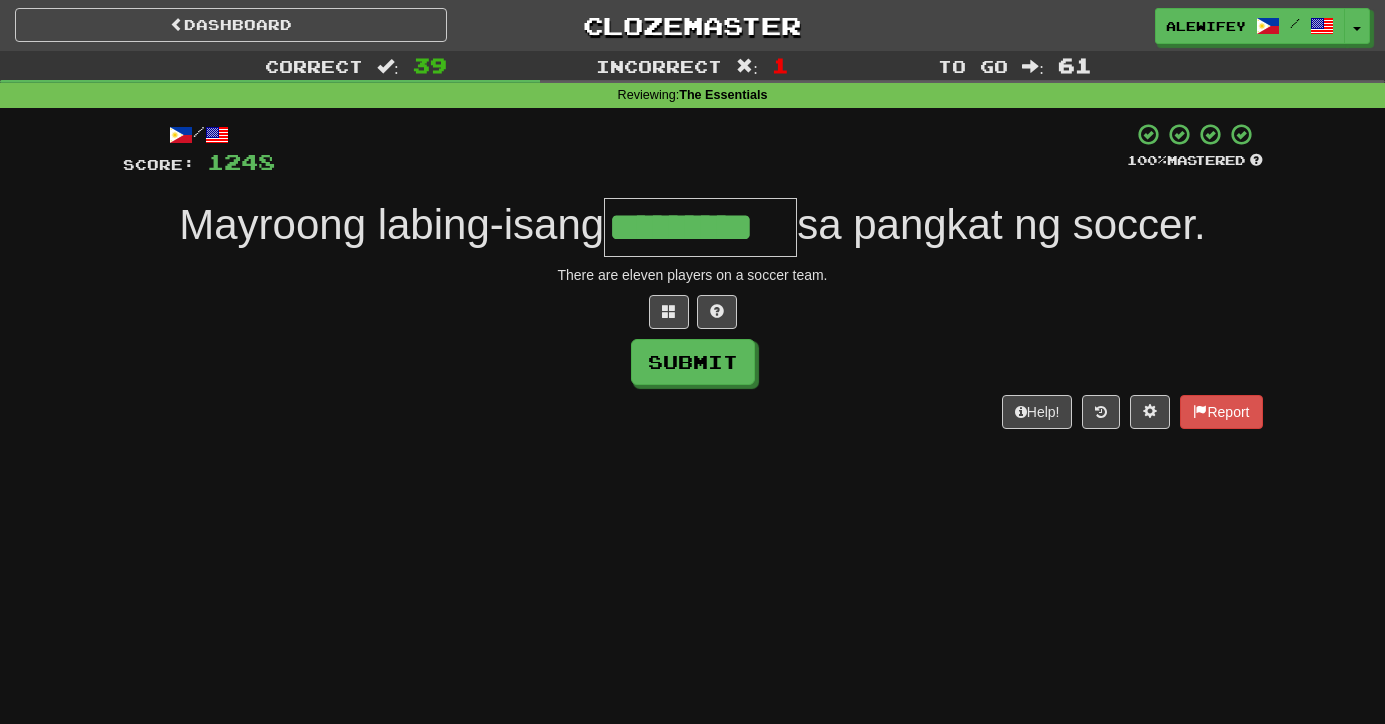 type on "*********" 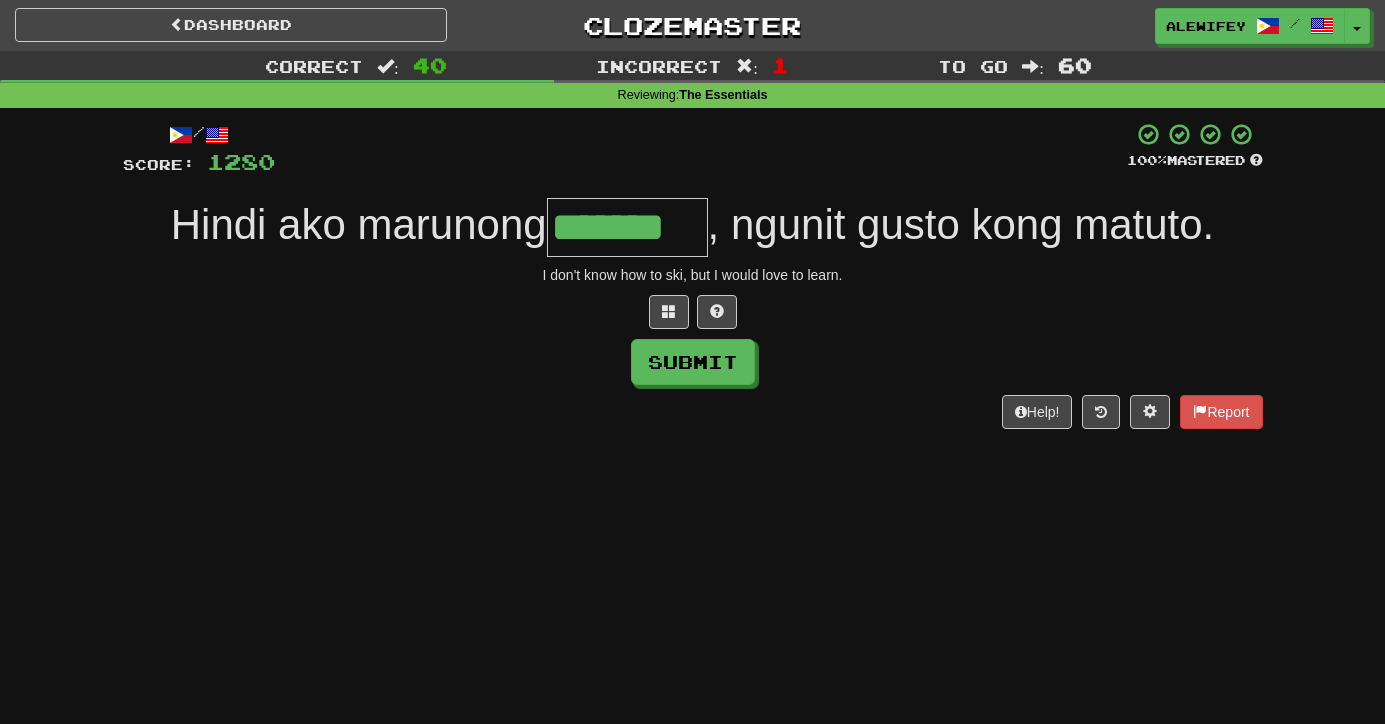 type on "*******" 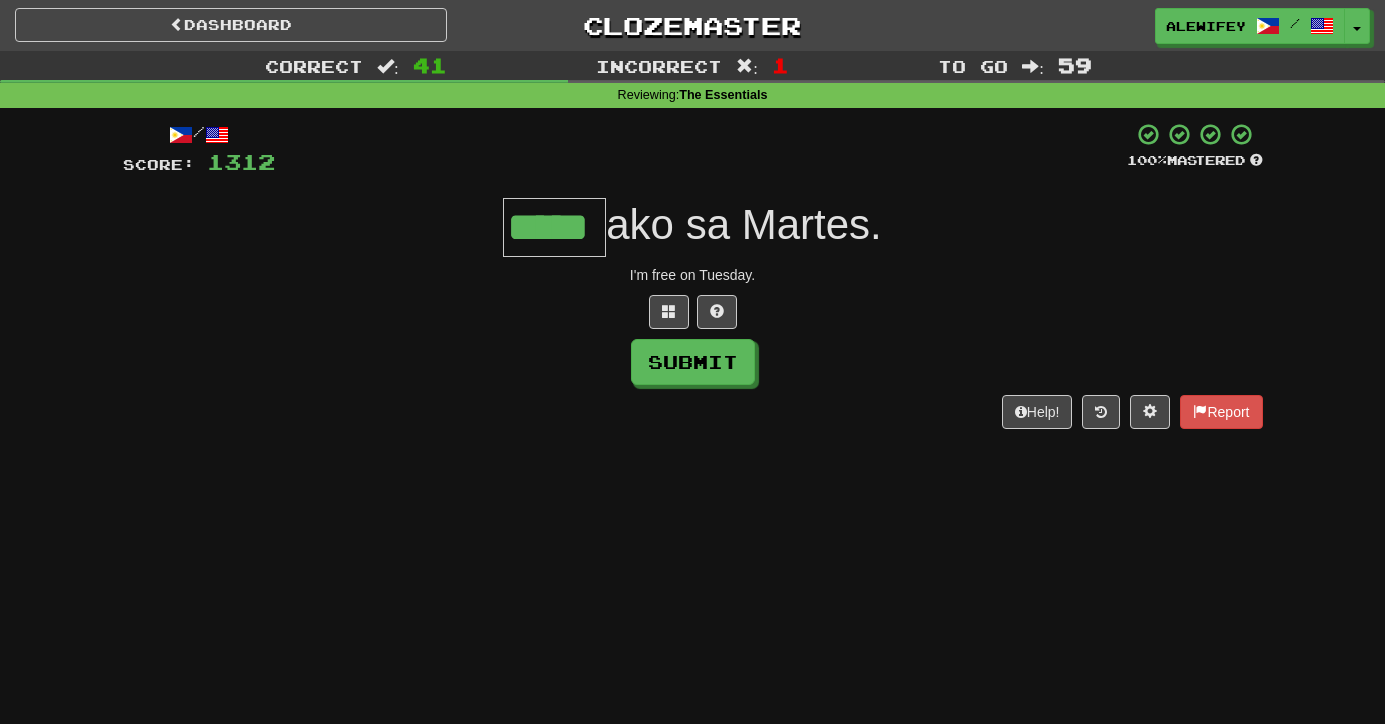 type on "*****" 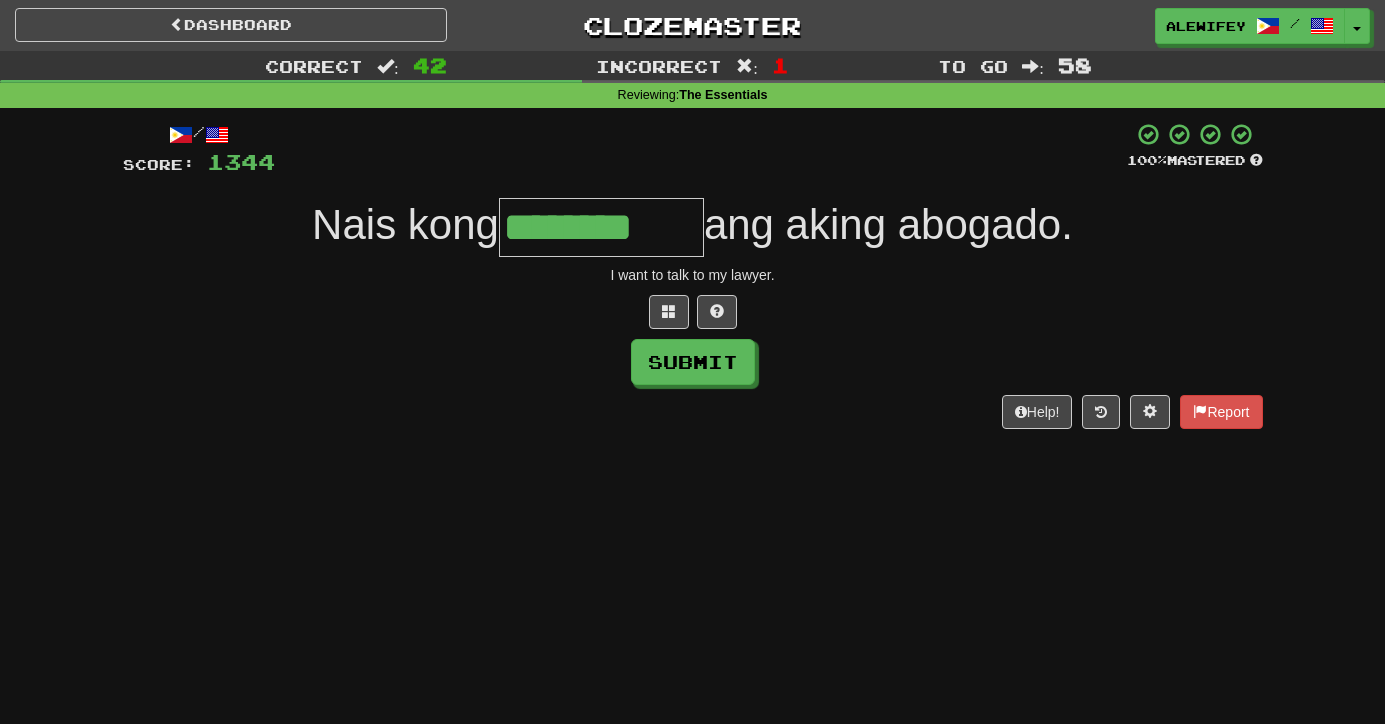 type on "********" 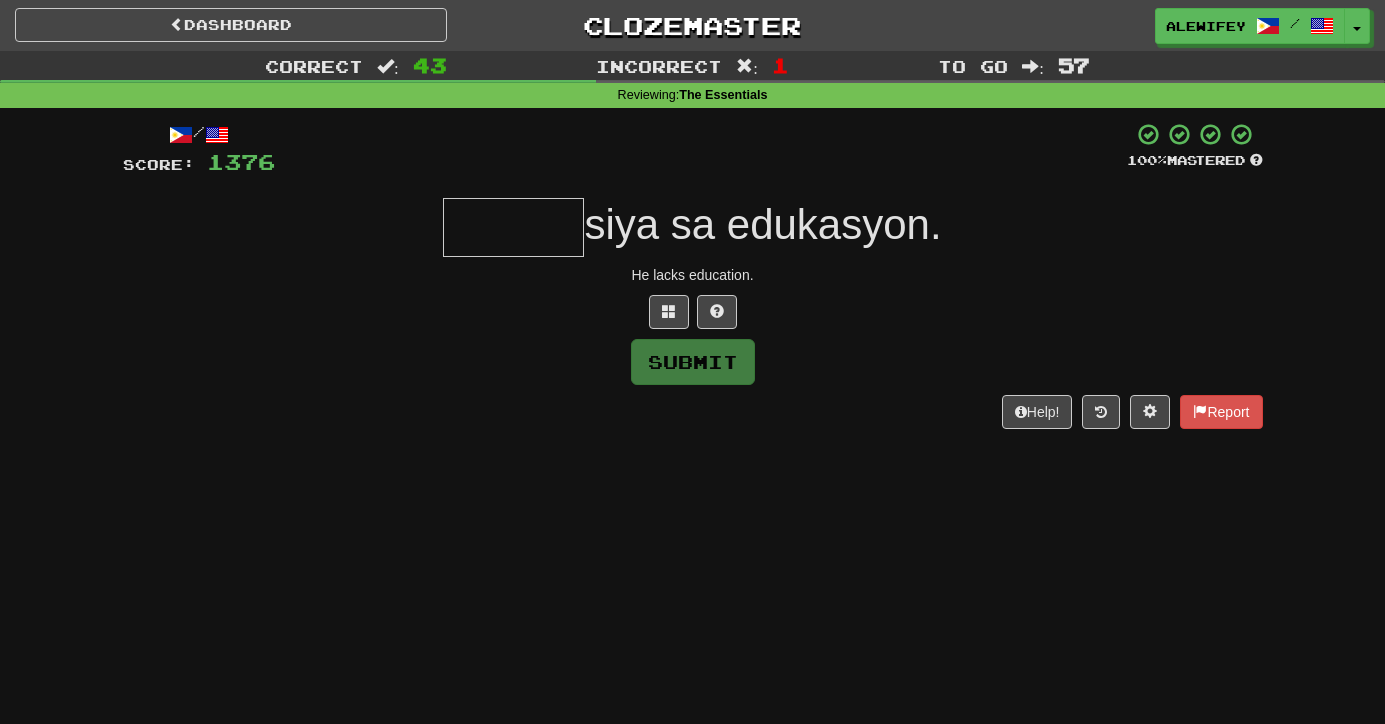 type on "*" 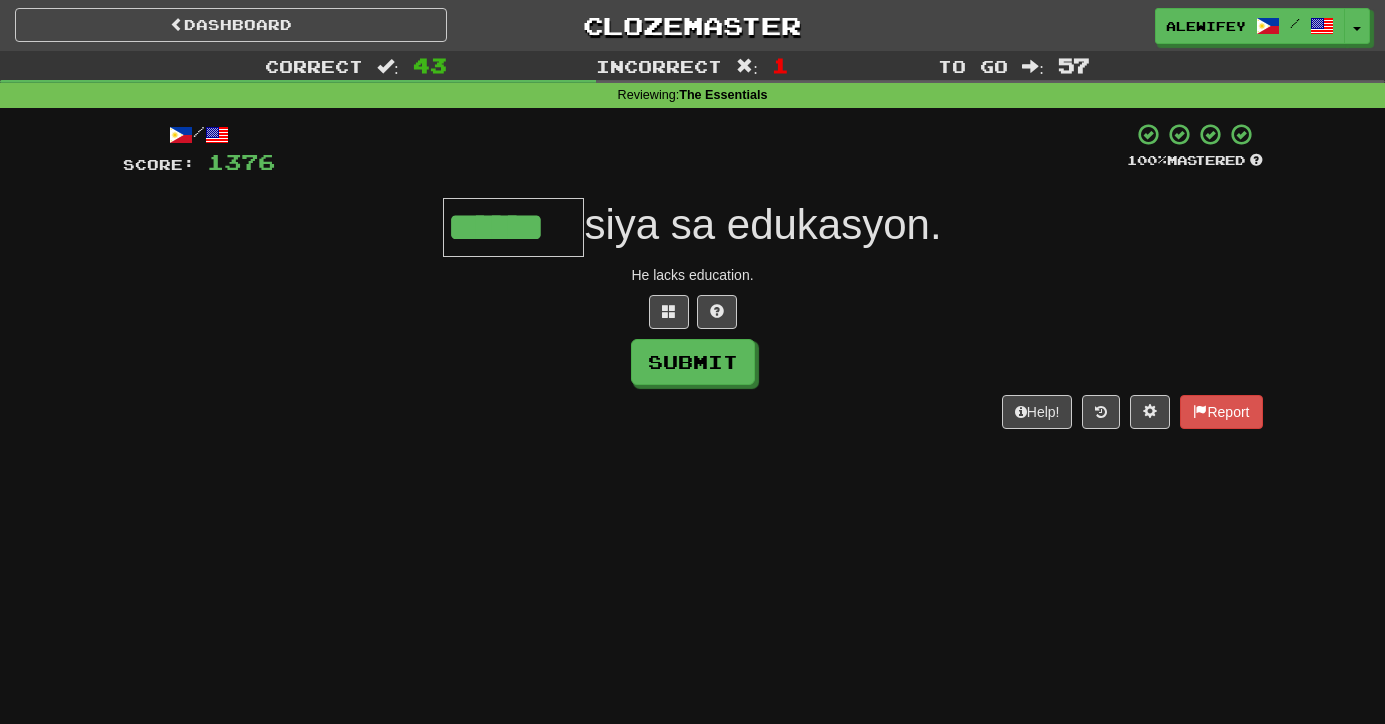 type on "******" 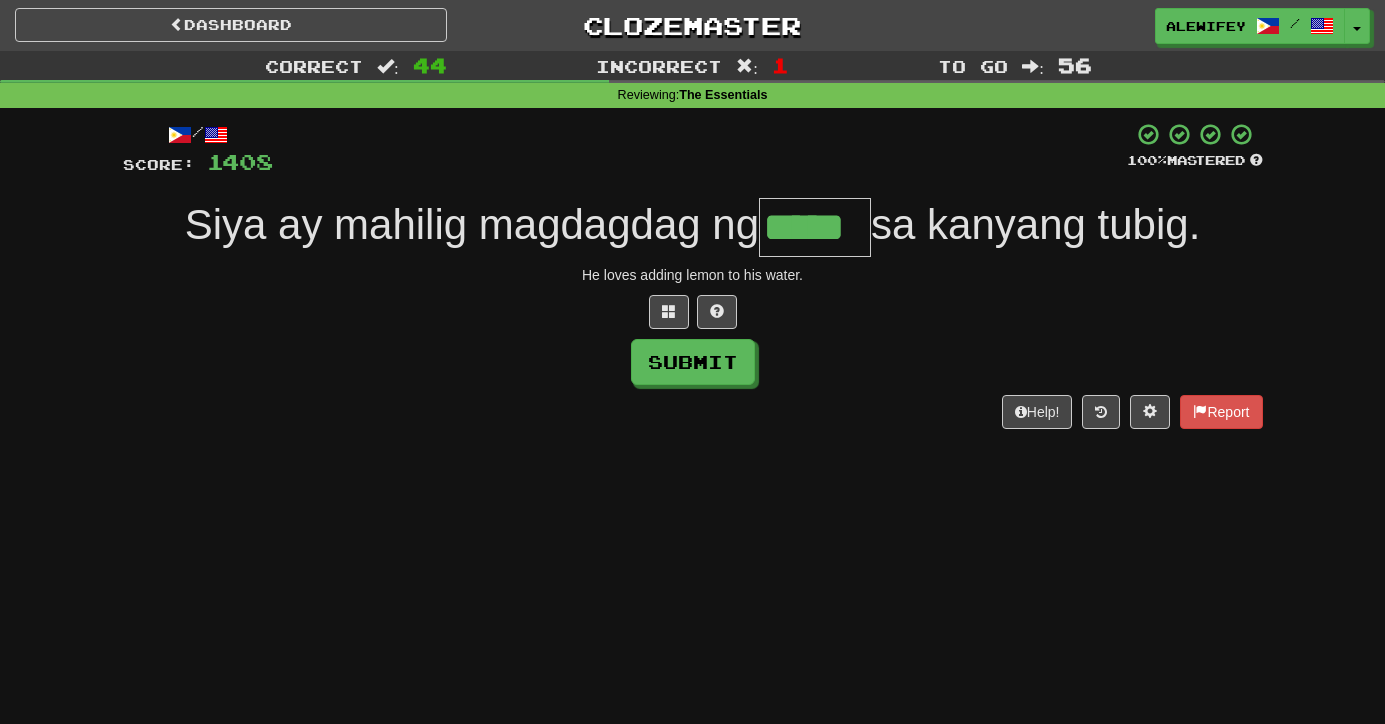 type on "*****" 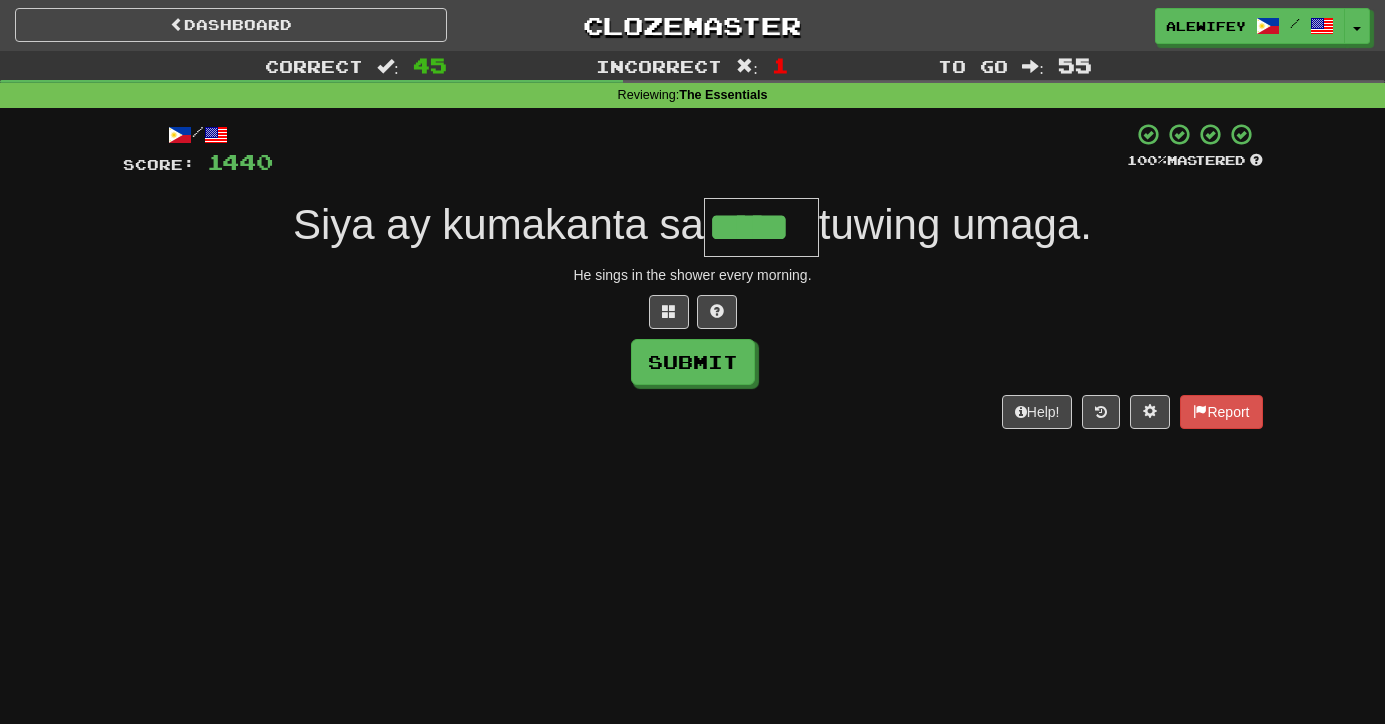 type on "*****" 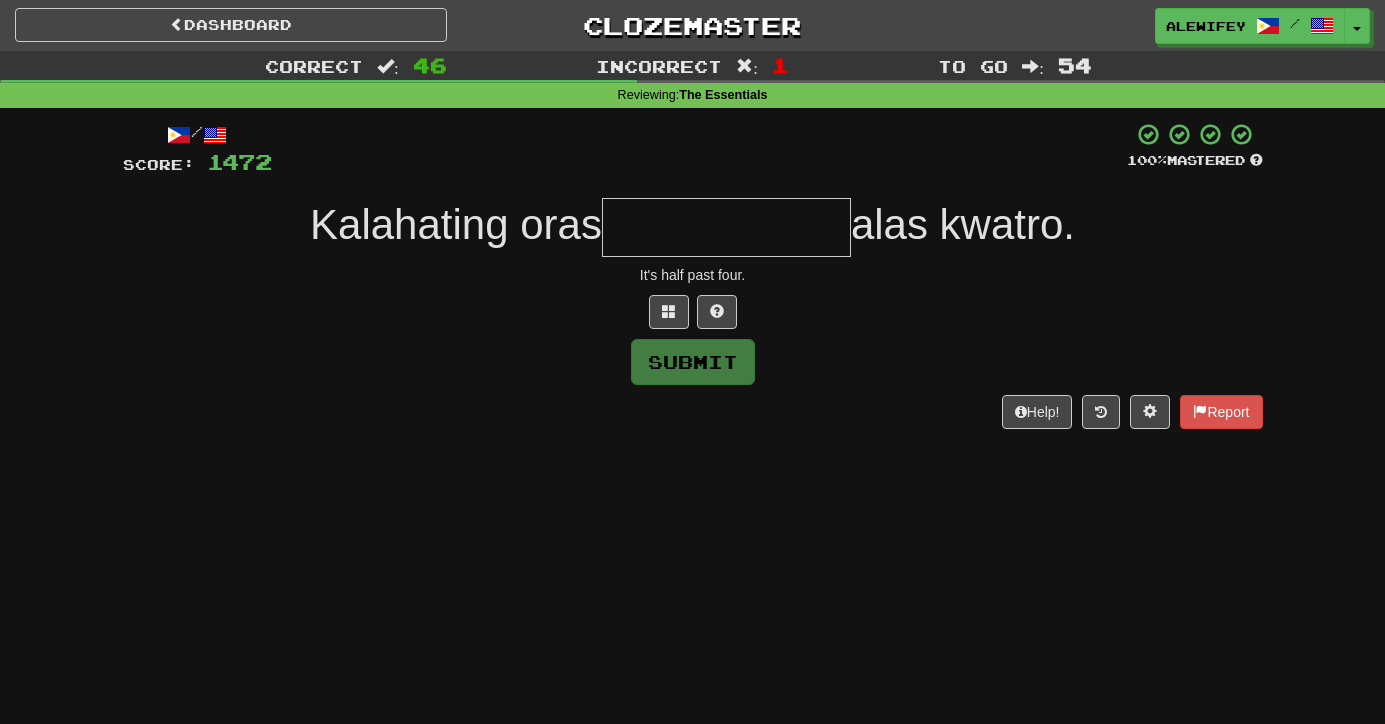 type on "*" 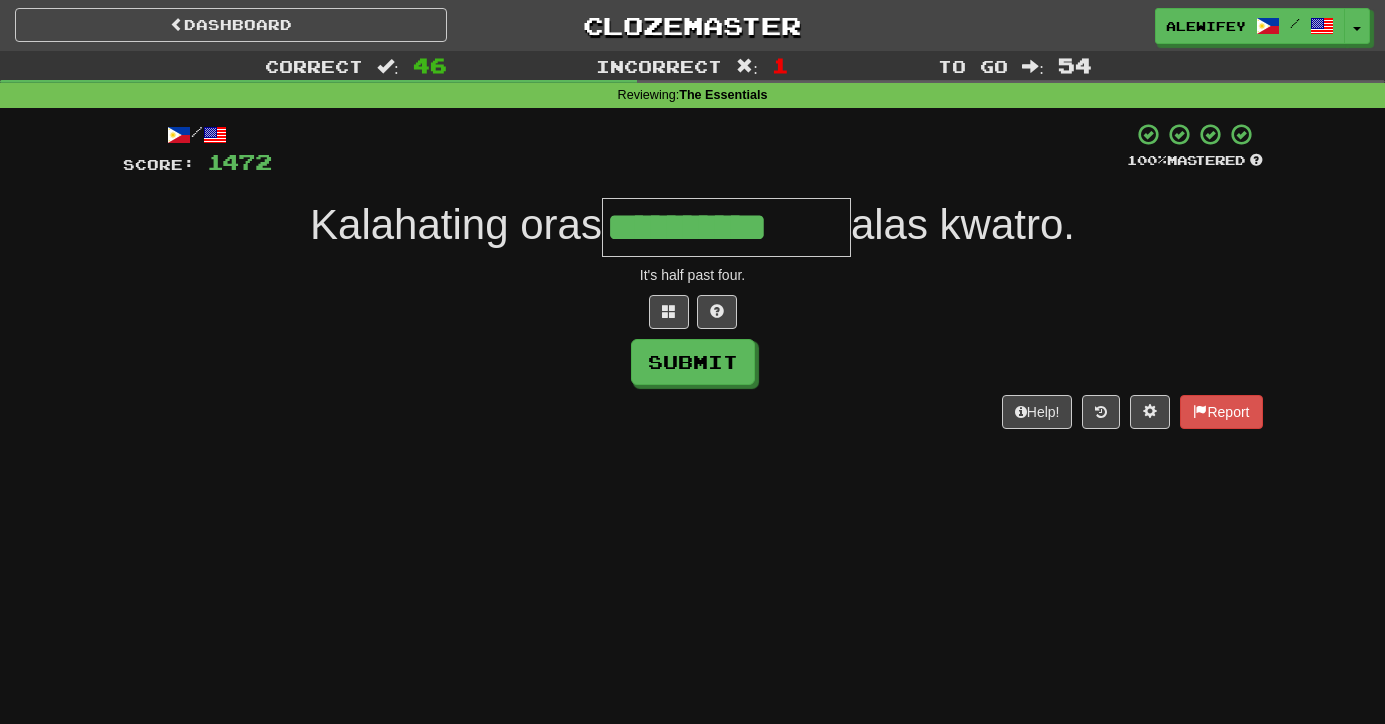 type on "**********" 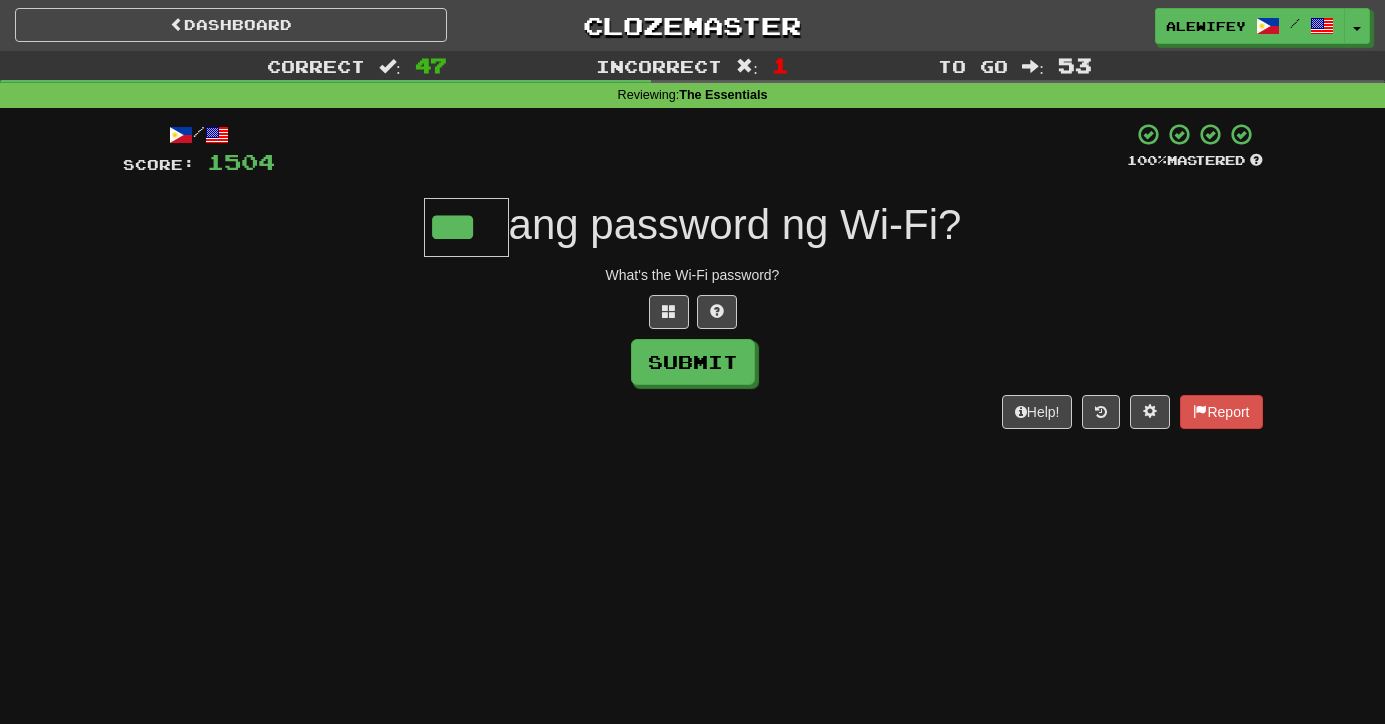 type on "***" 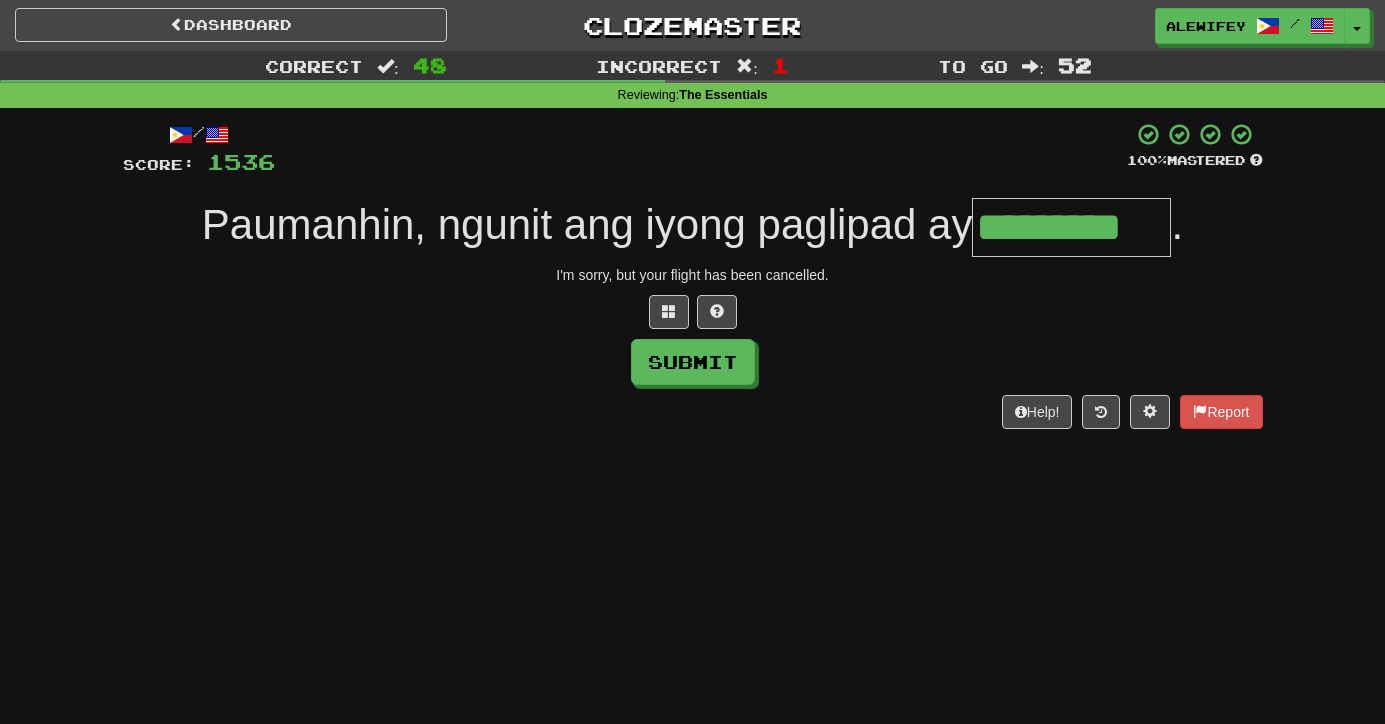 type on "*********" 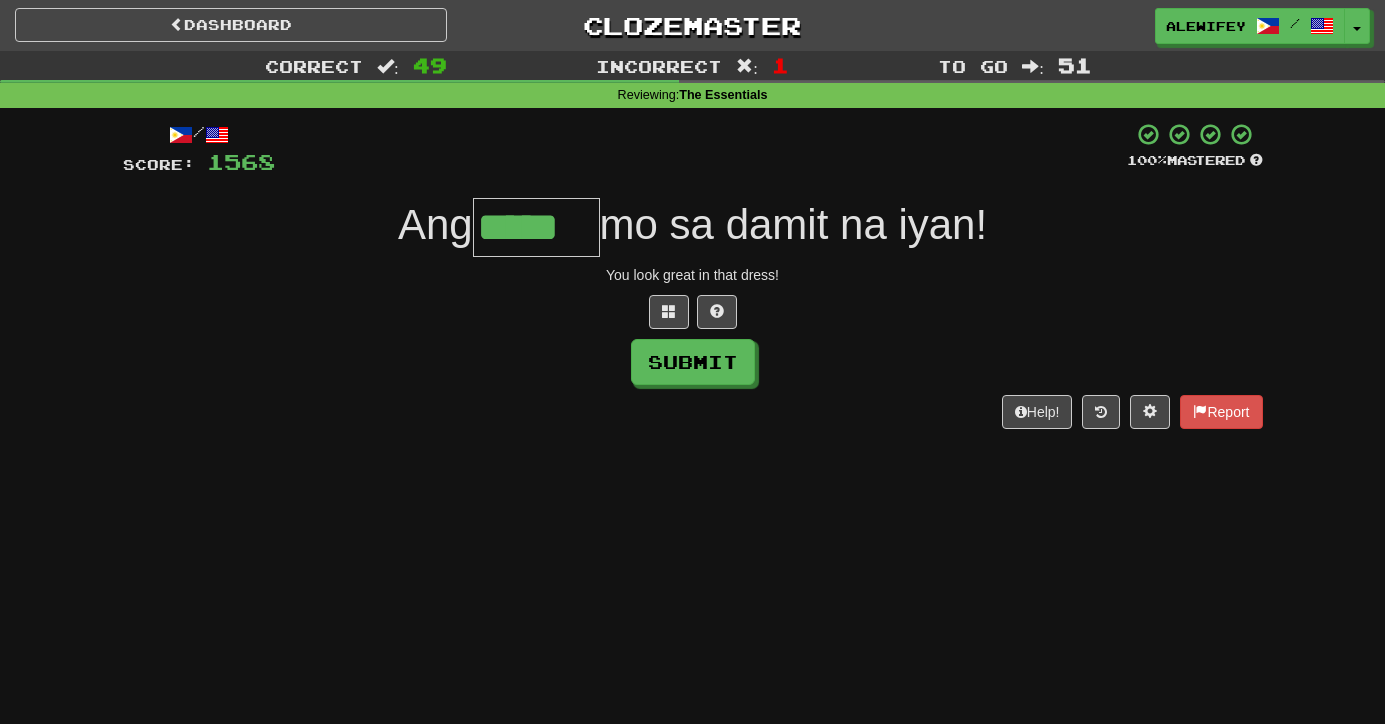 type on "*****" 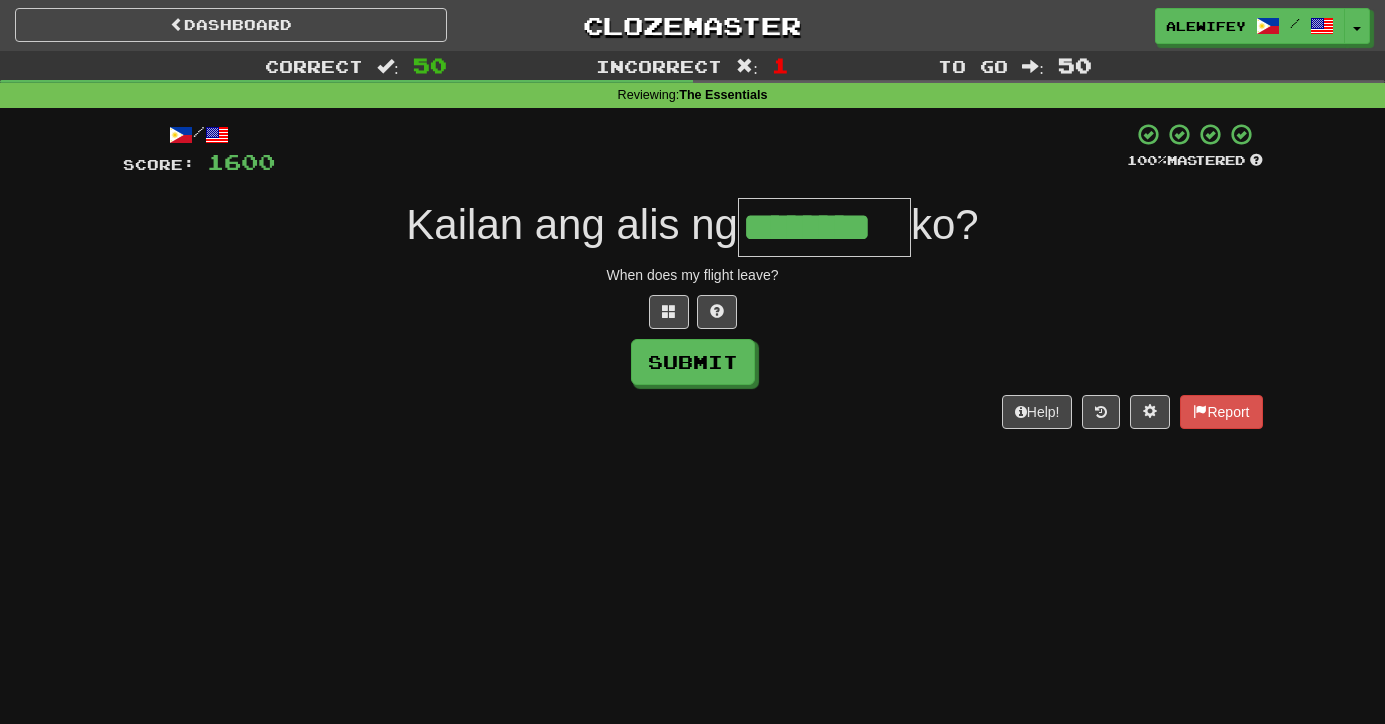 type on "********" 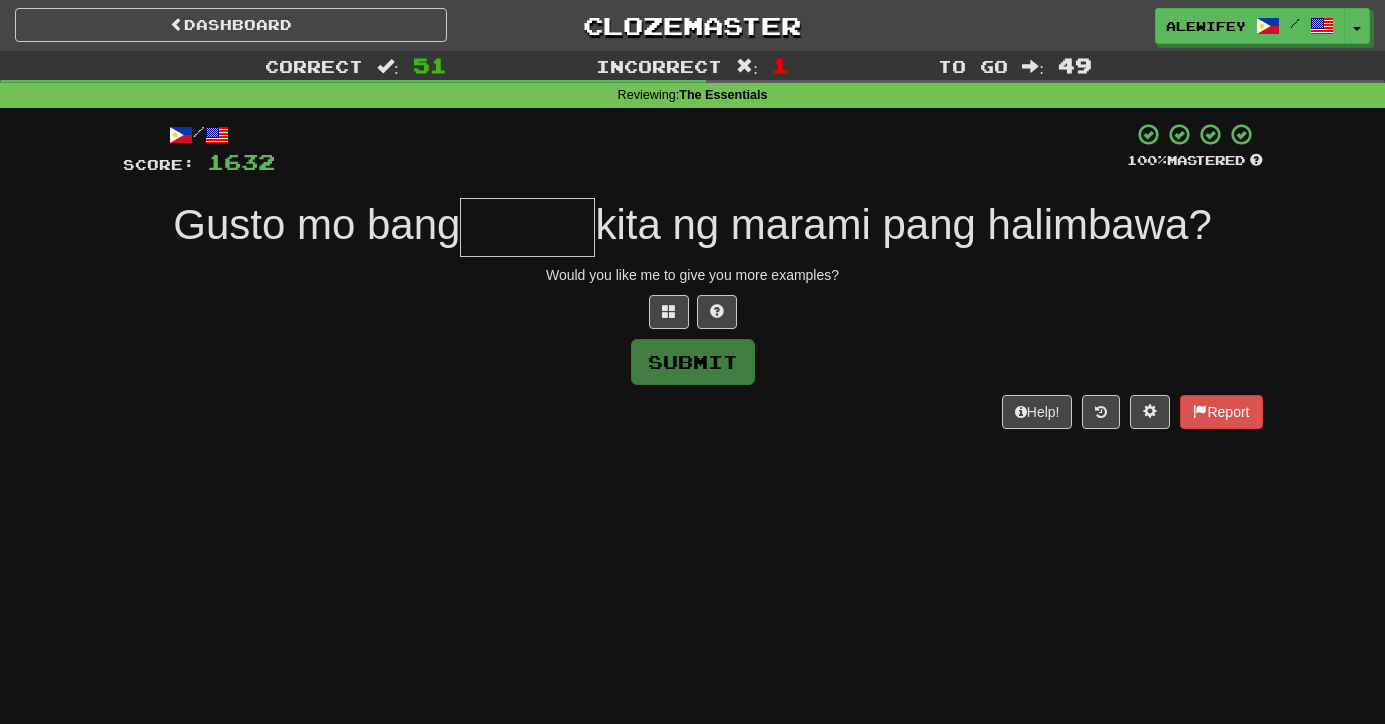 type on "*" 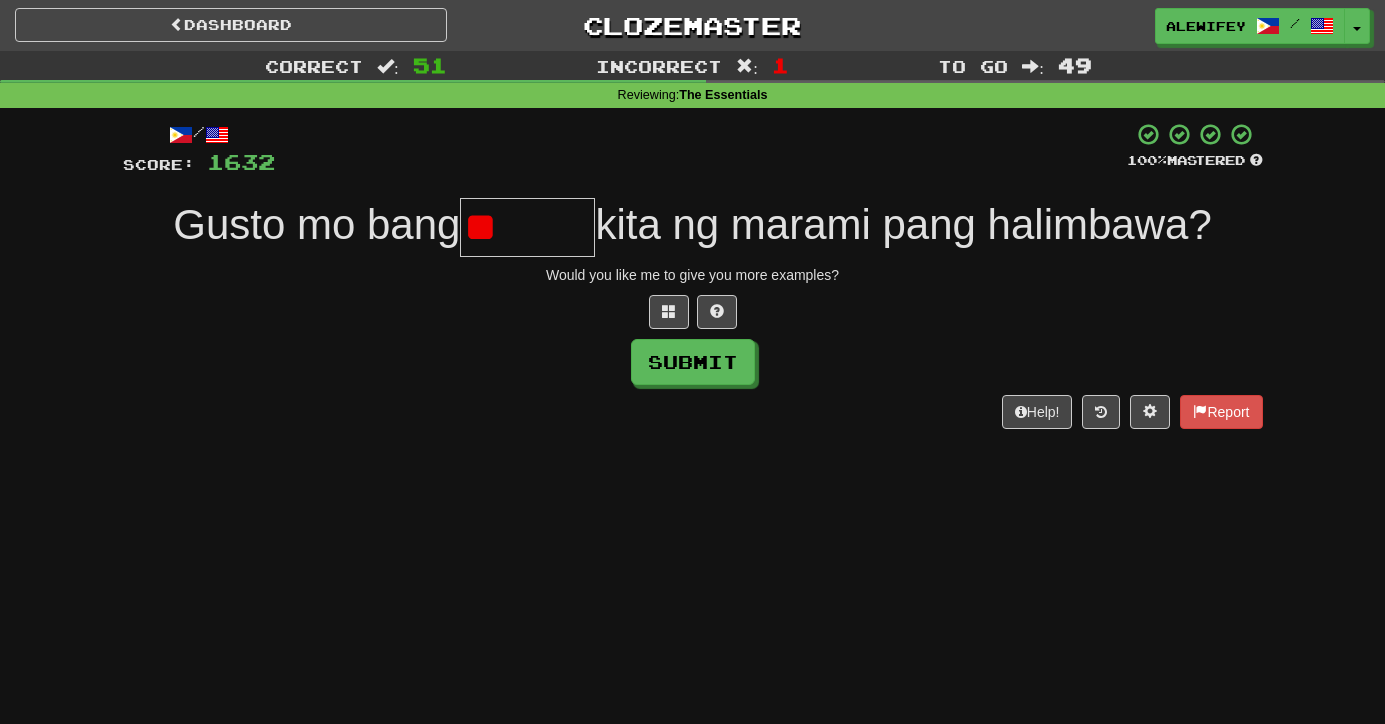type on "*" 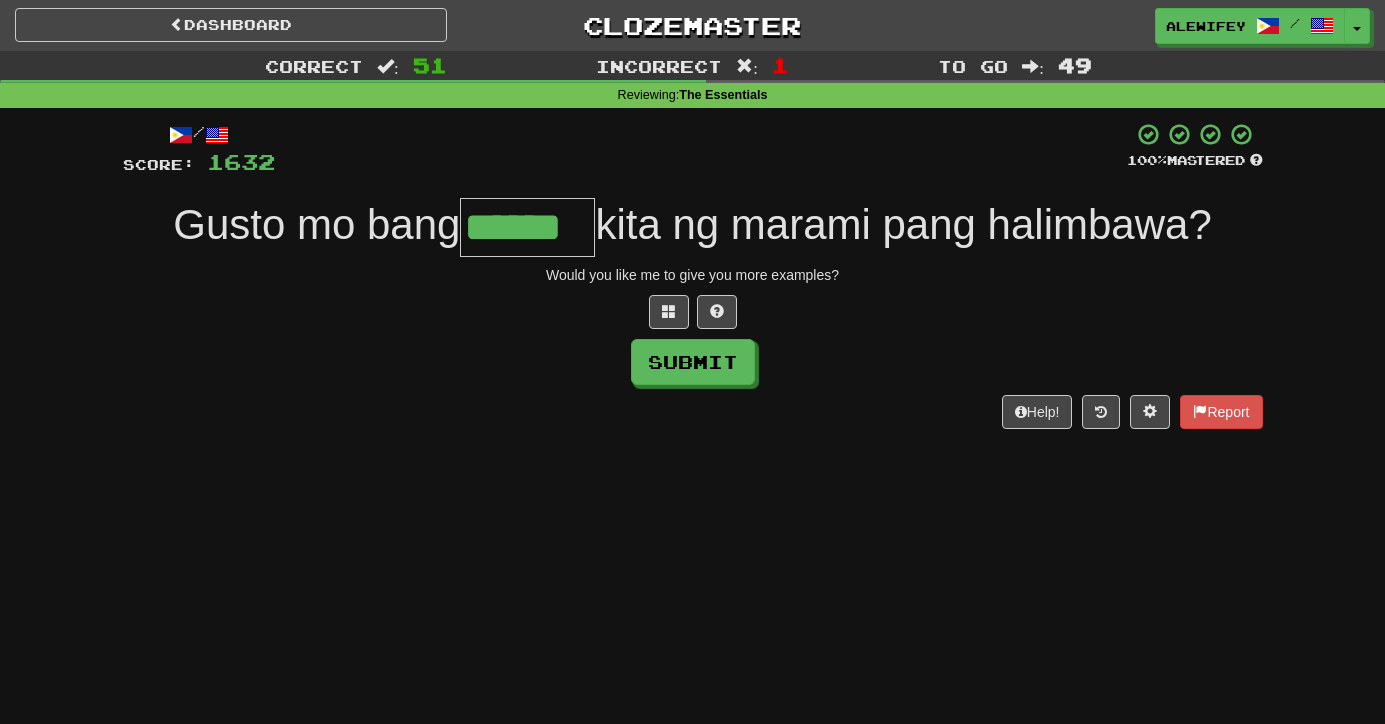 type on "******" 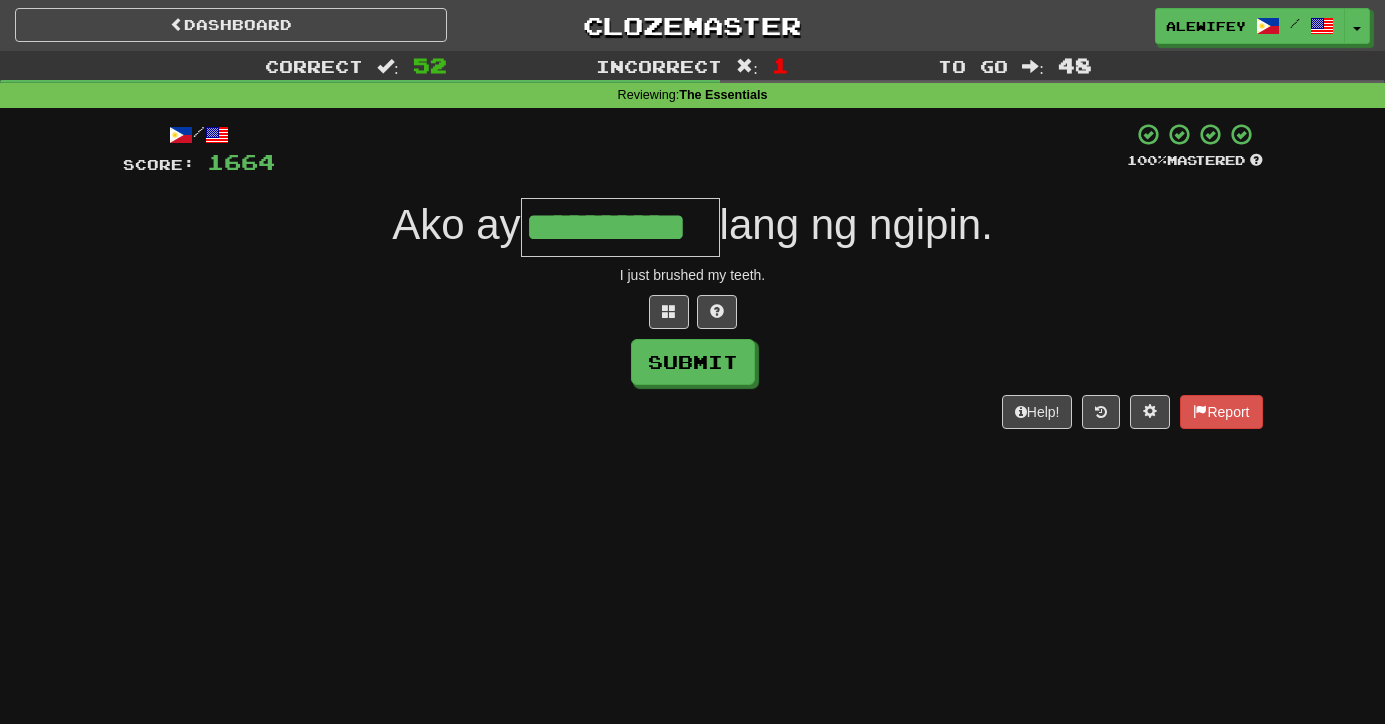 type on "**********" 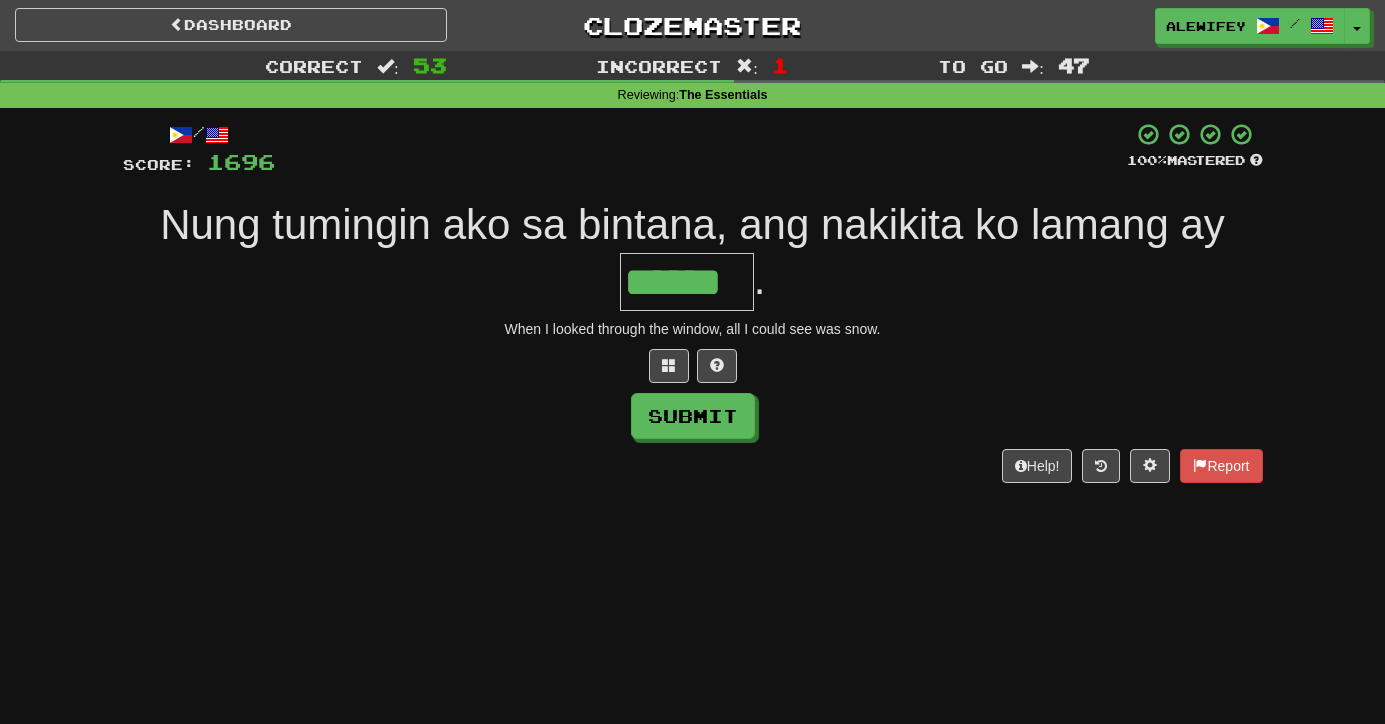 type on "******" 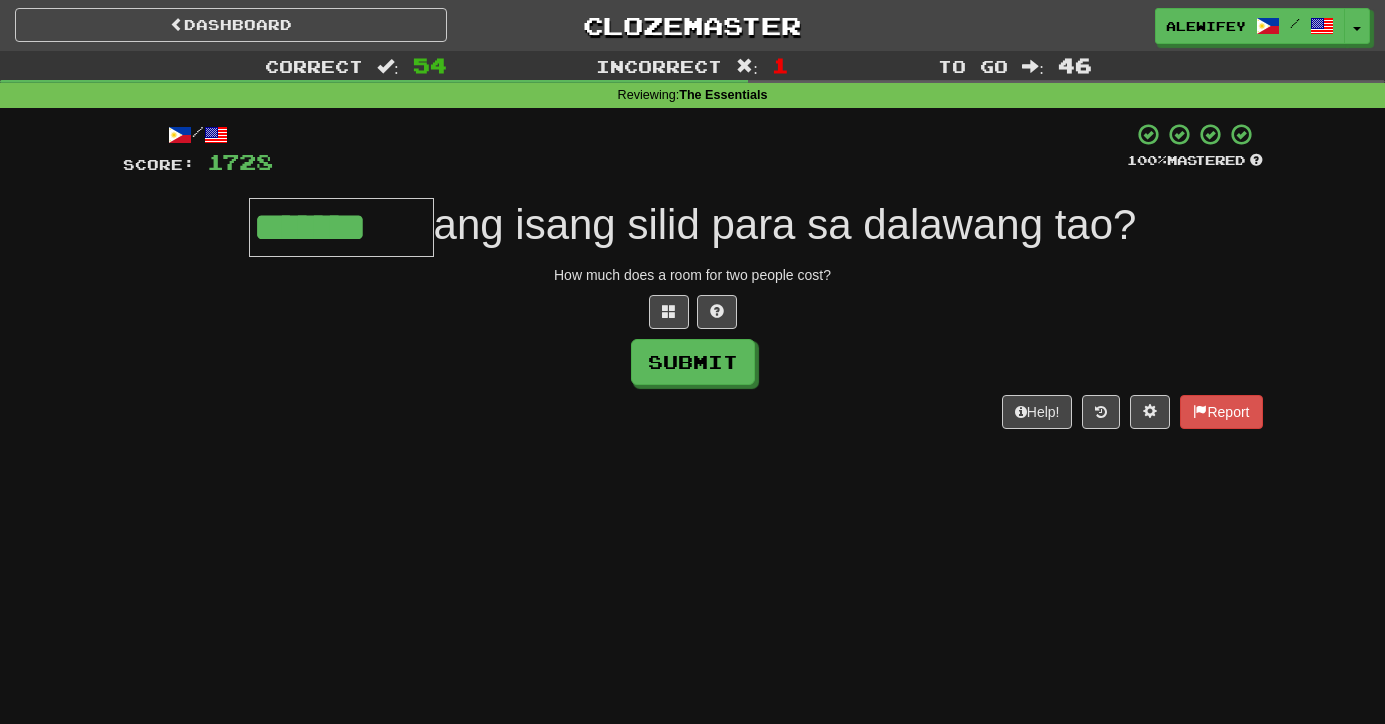 type on "*******" 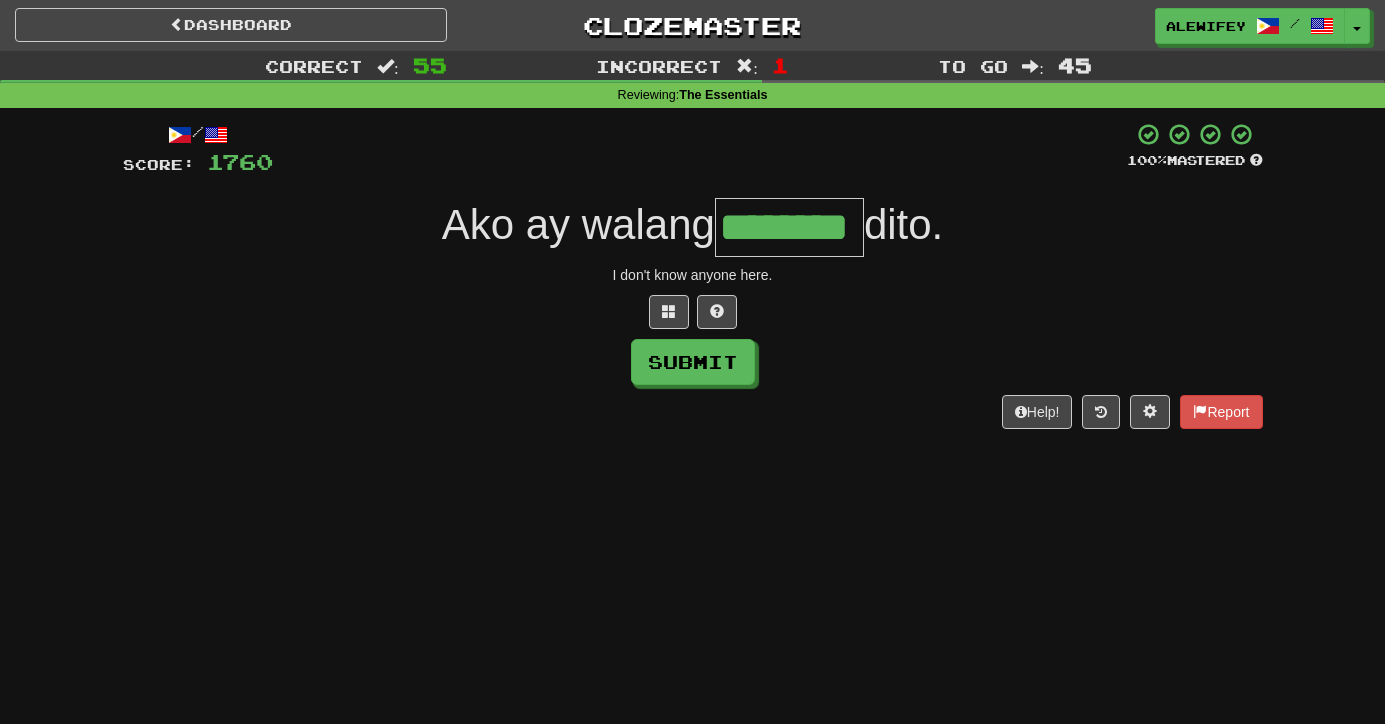 type on "********" 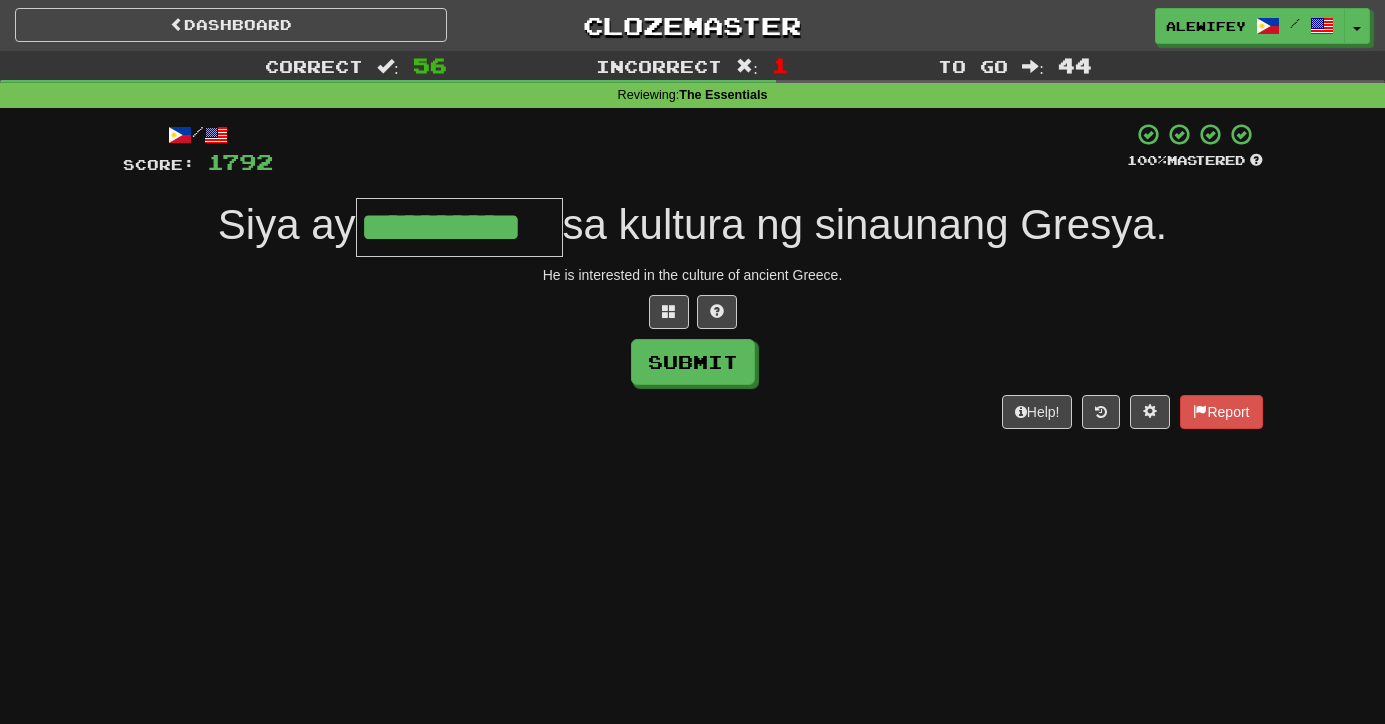 type on "**********" 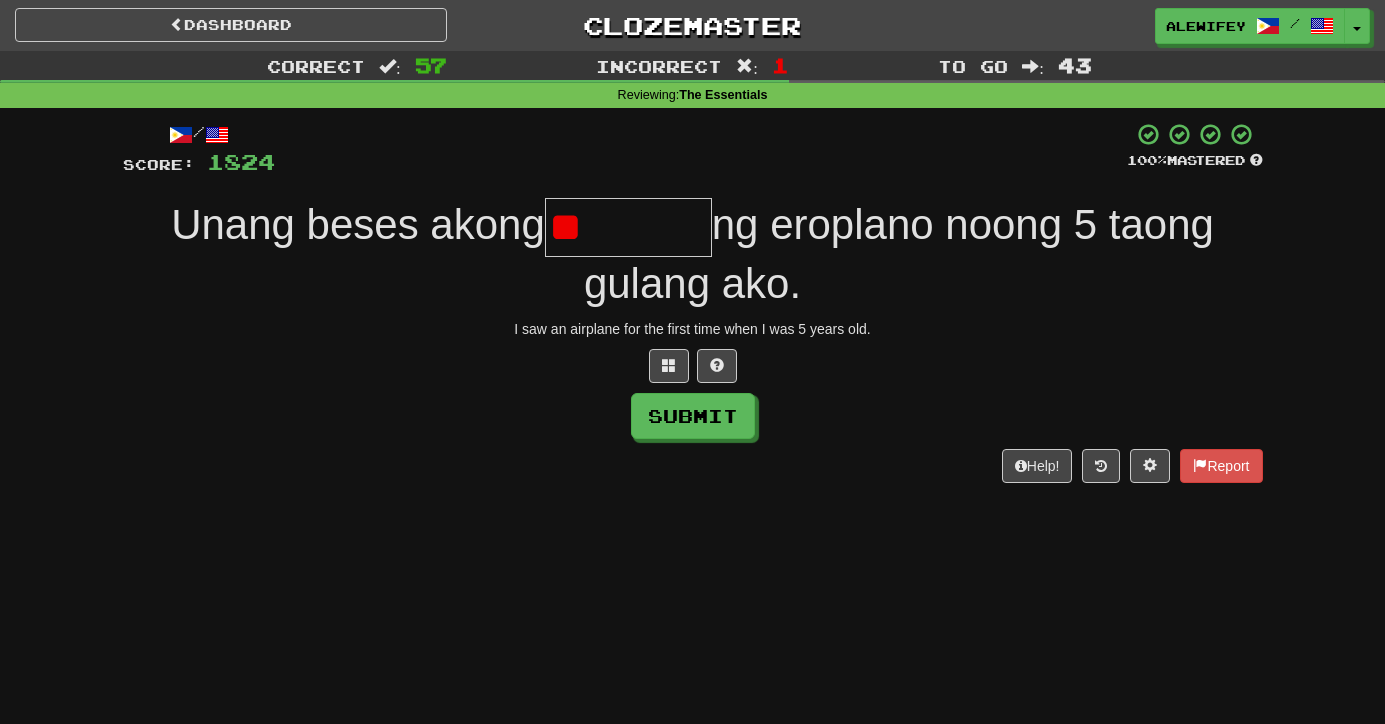 type on "*" 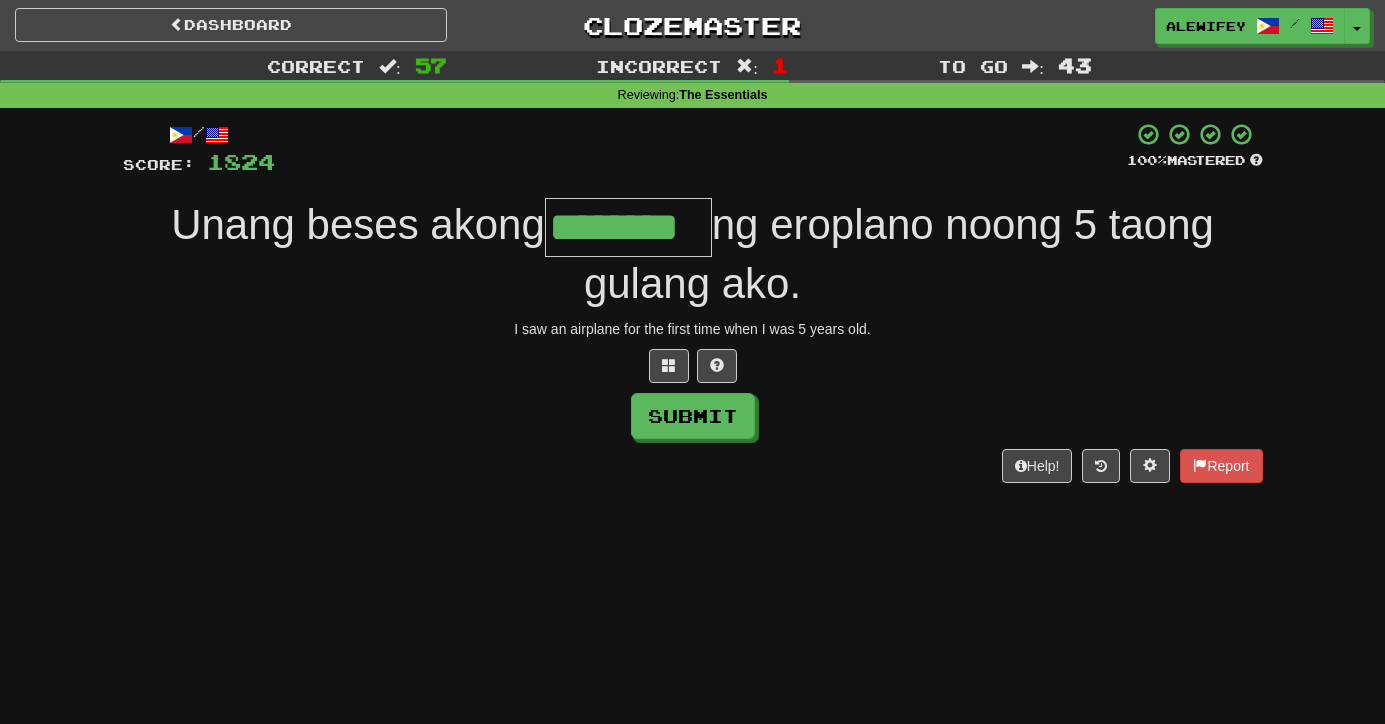 type on "********" 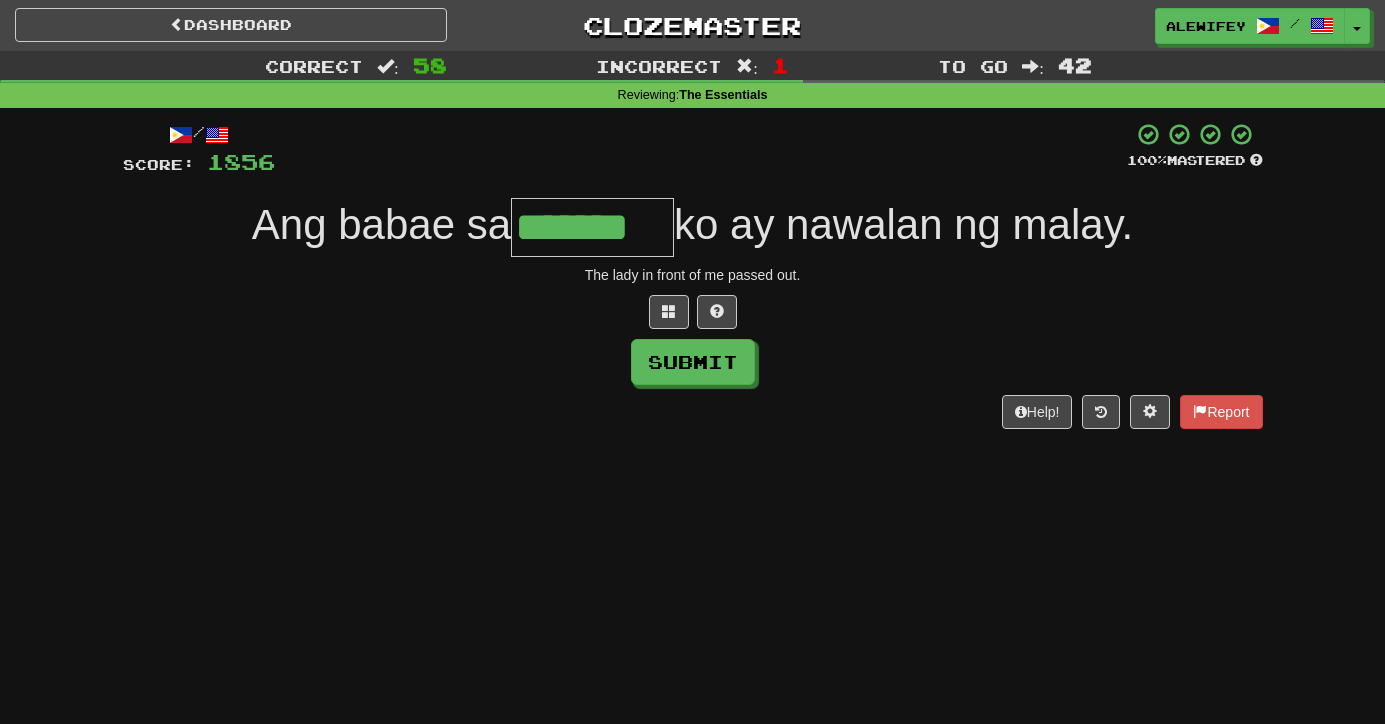 type on "*******" 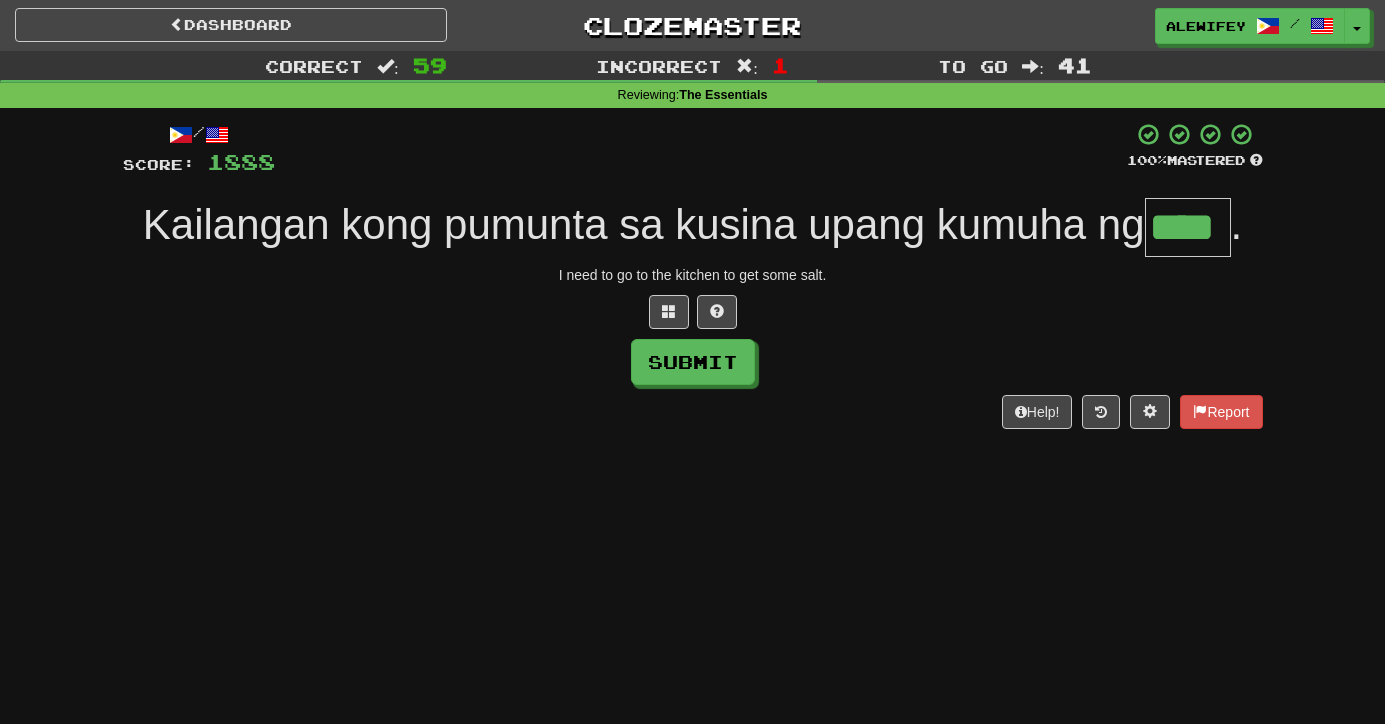 type on "****" 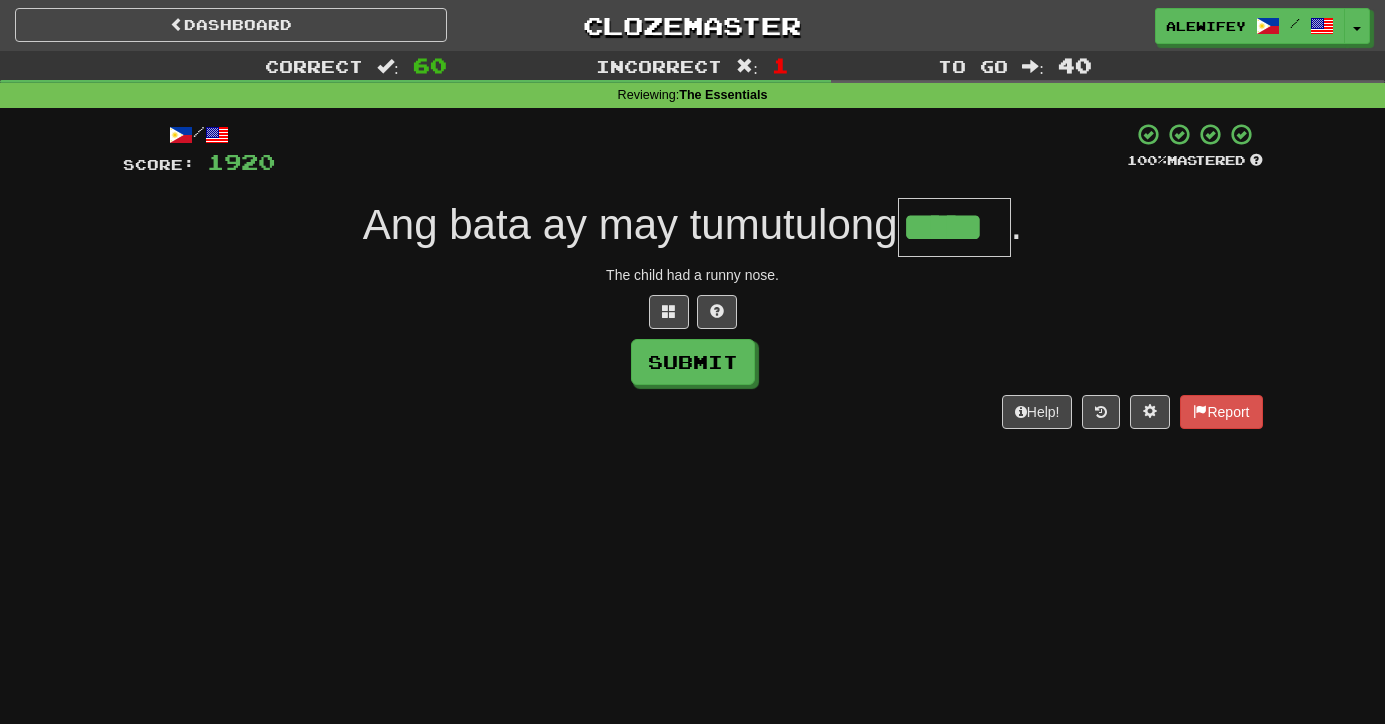 type on "*****" 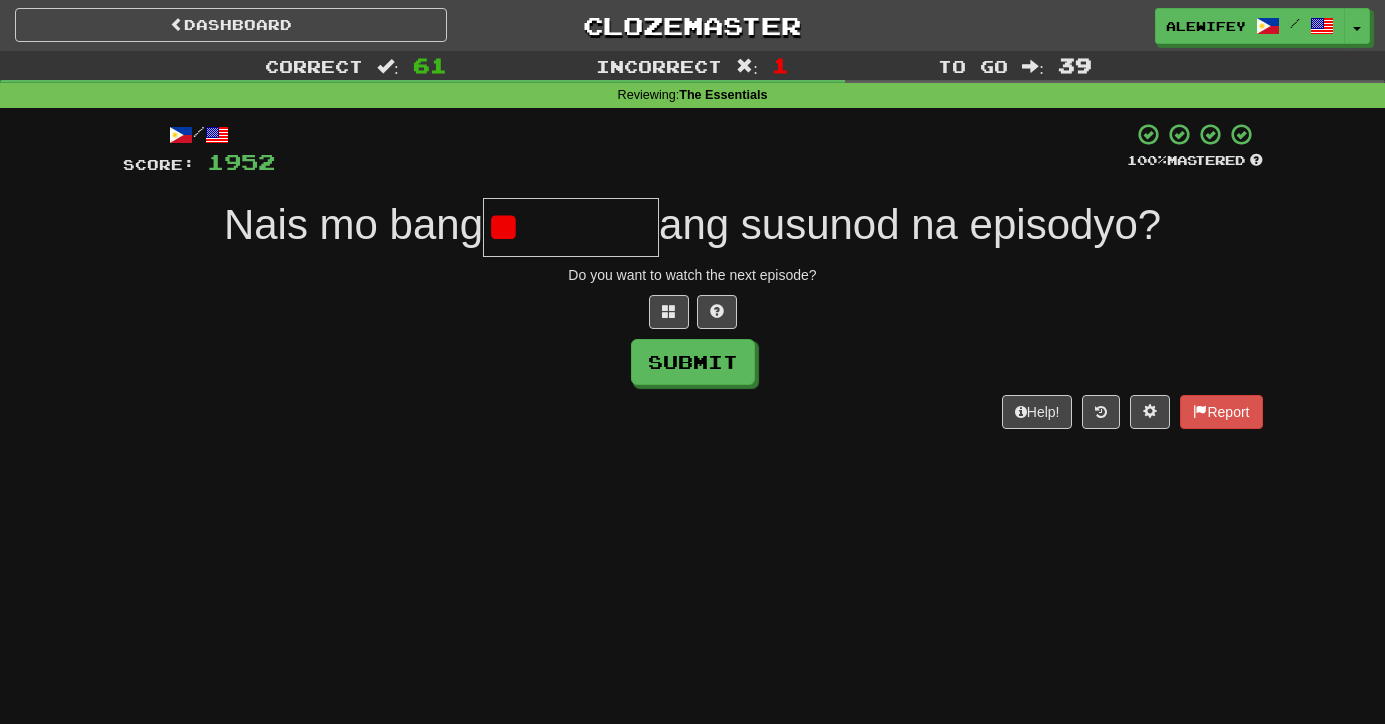 type on "*" 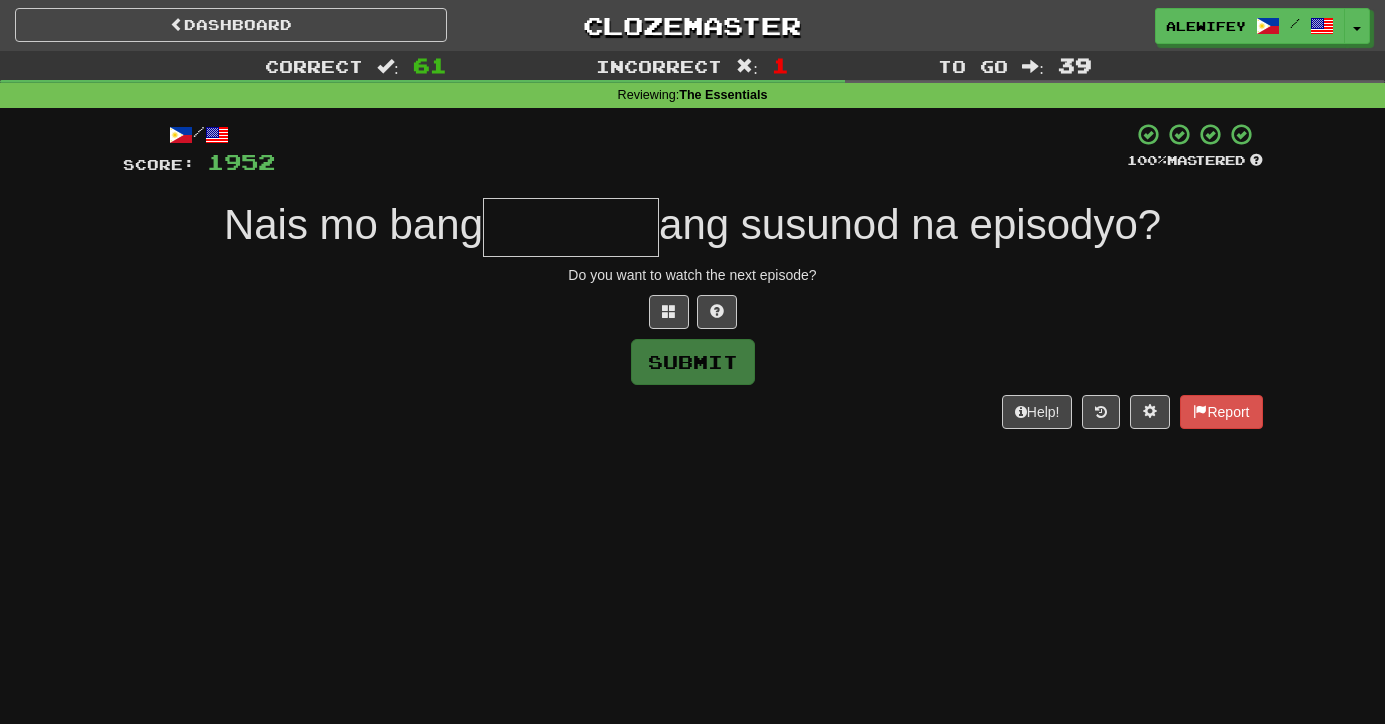type on "*" 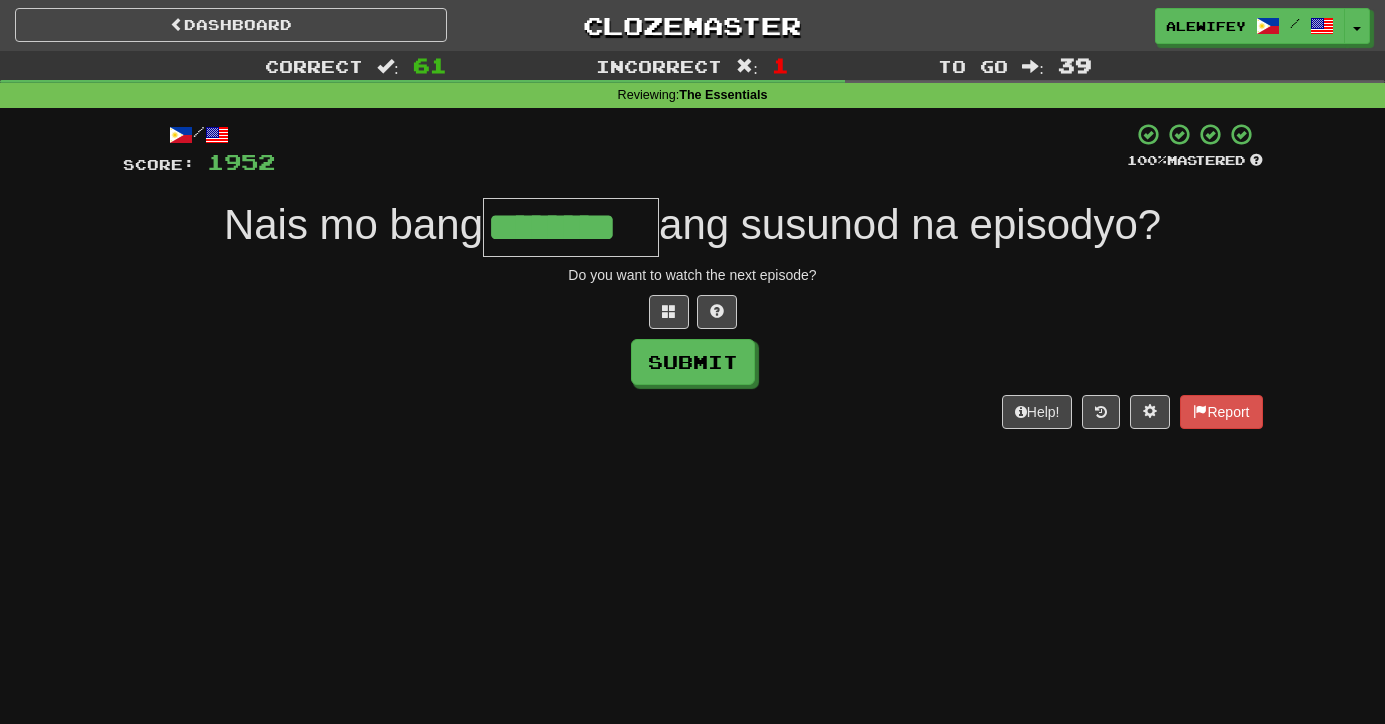 type on "********" 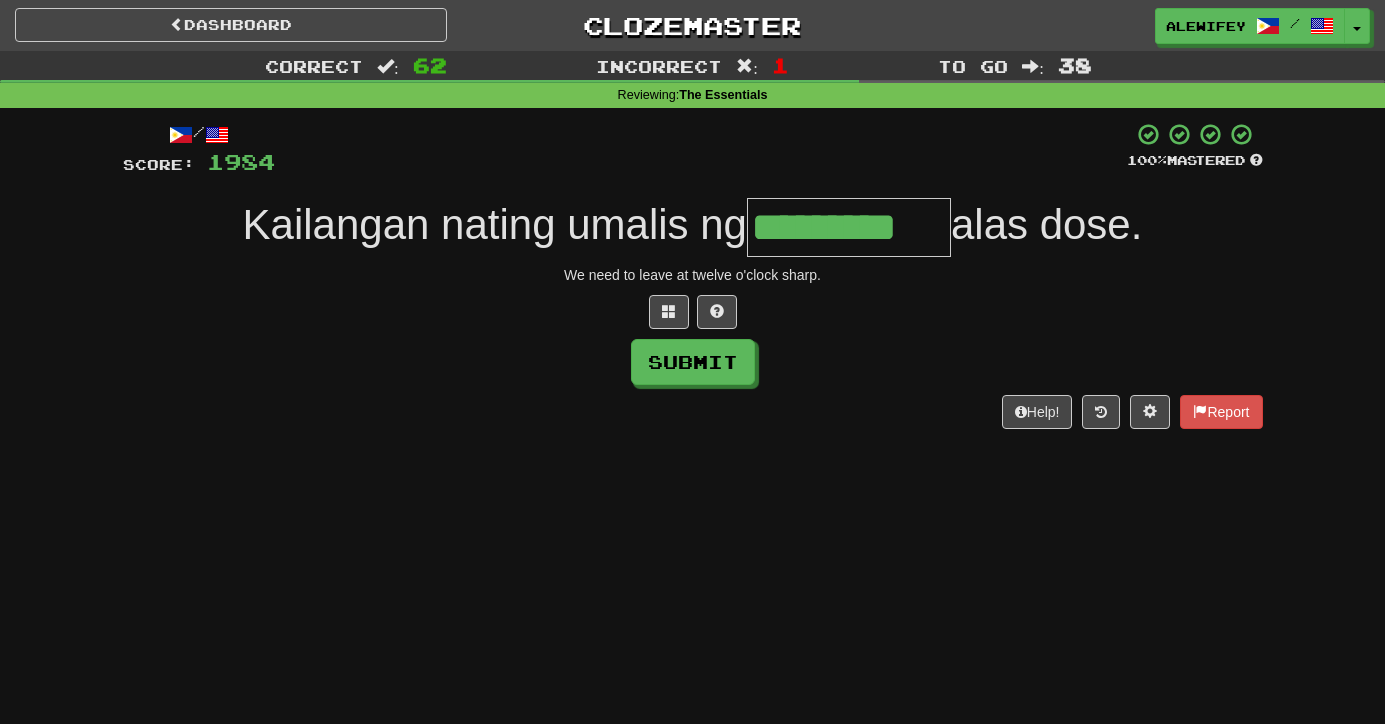 type on "*********" 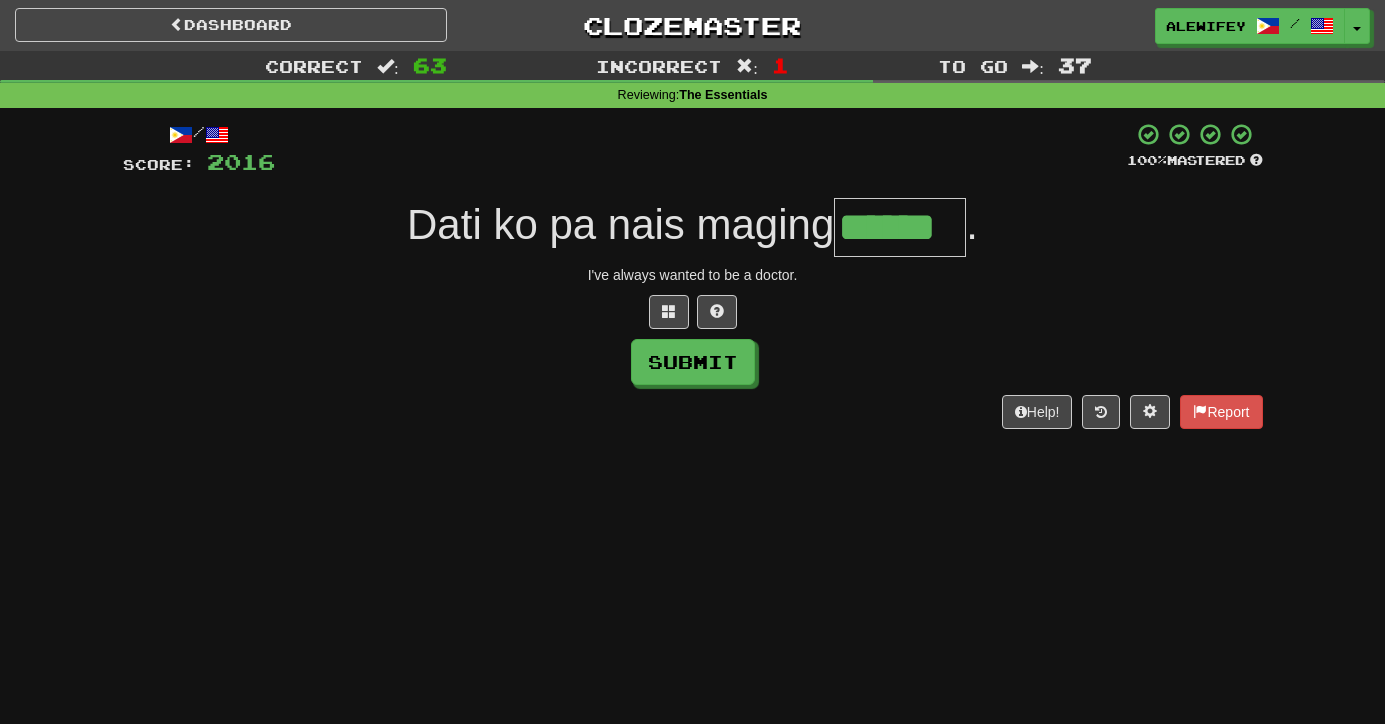 type on "******" 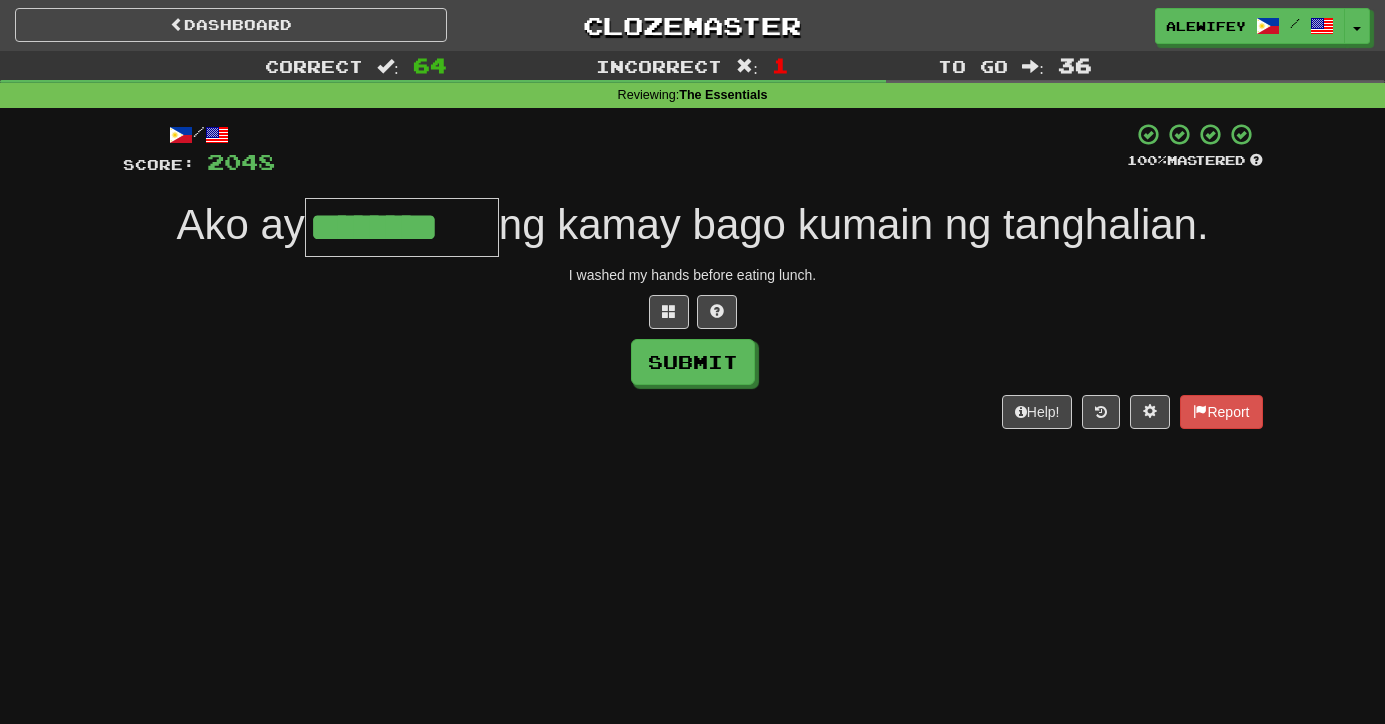 type on "********" 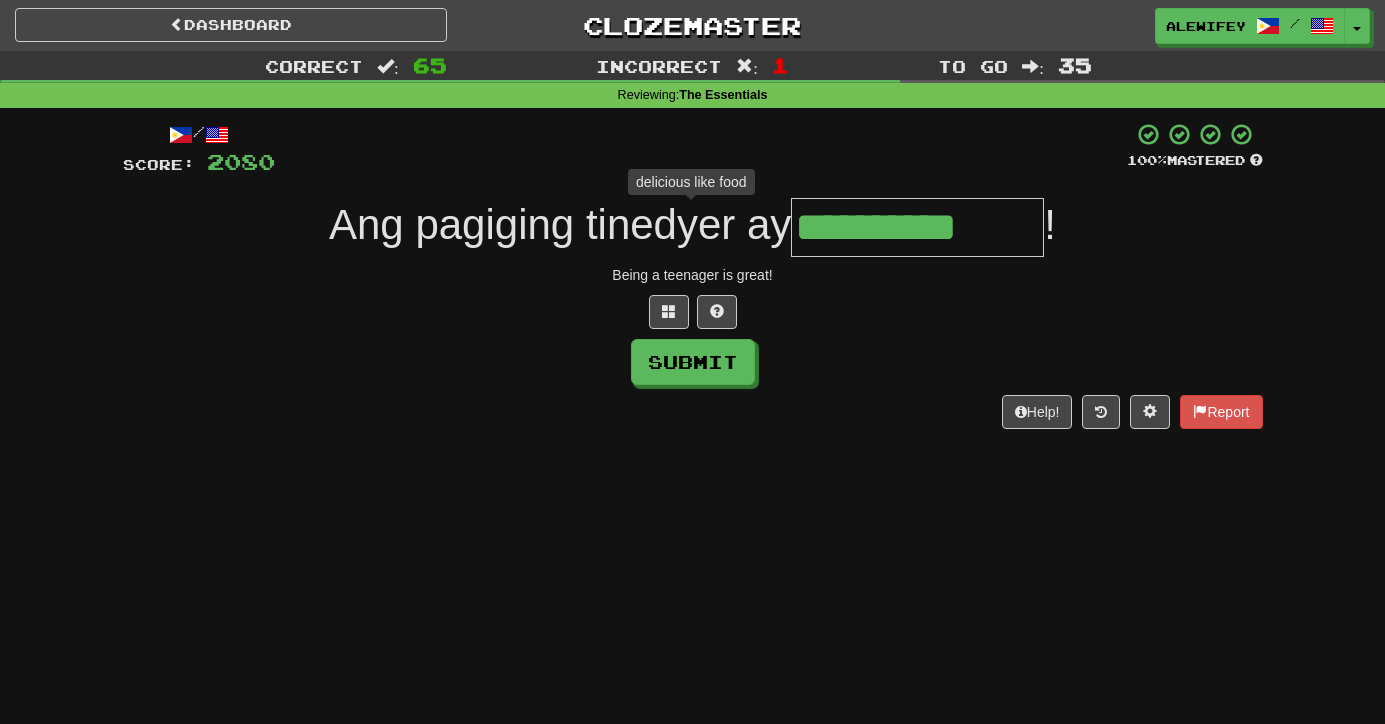 type on "**********" 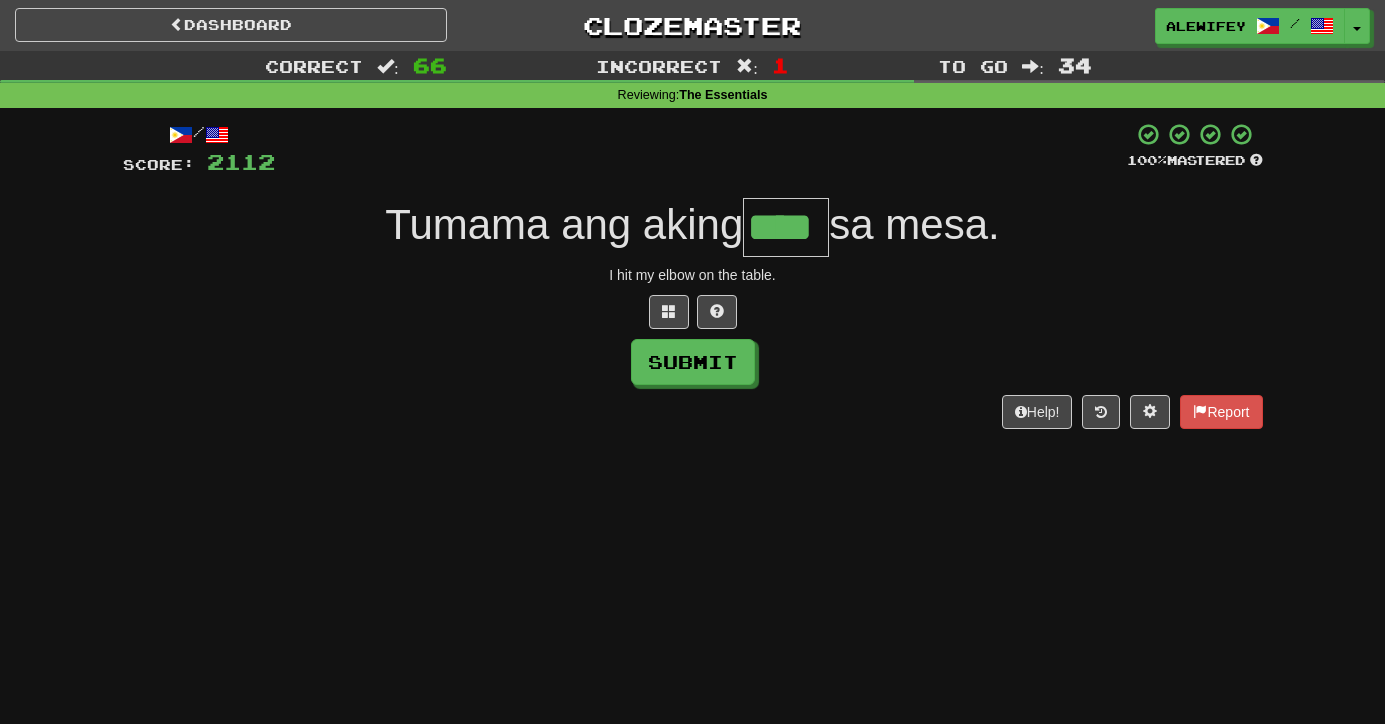 type on "****" 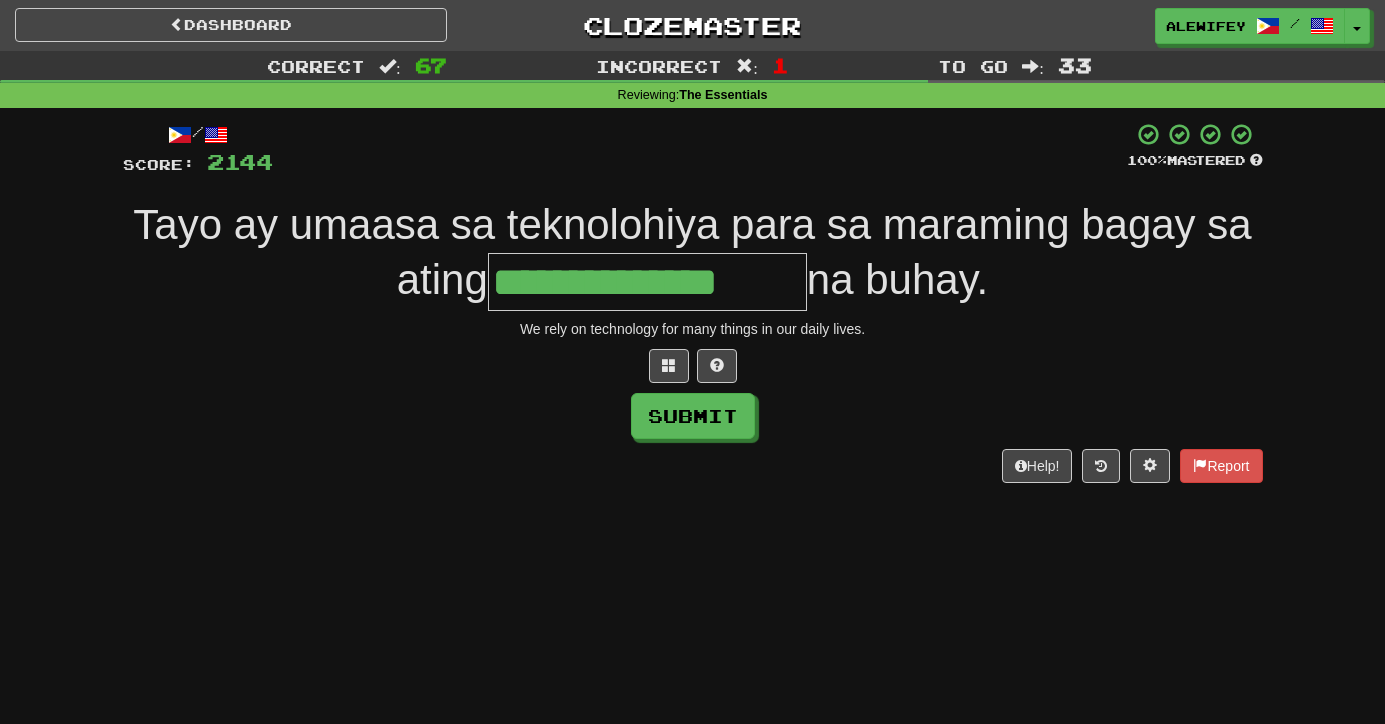 type on "**********" 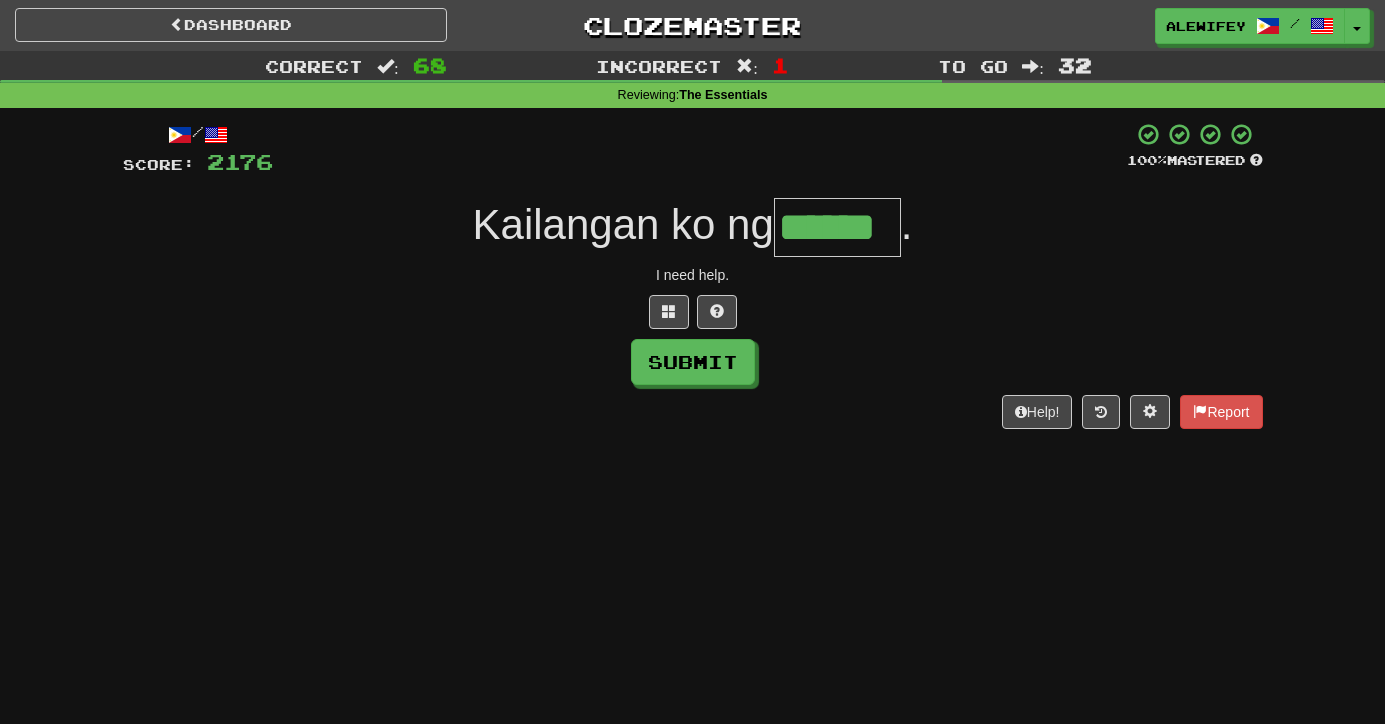 type on "******" 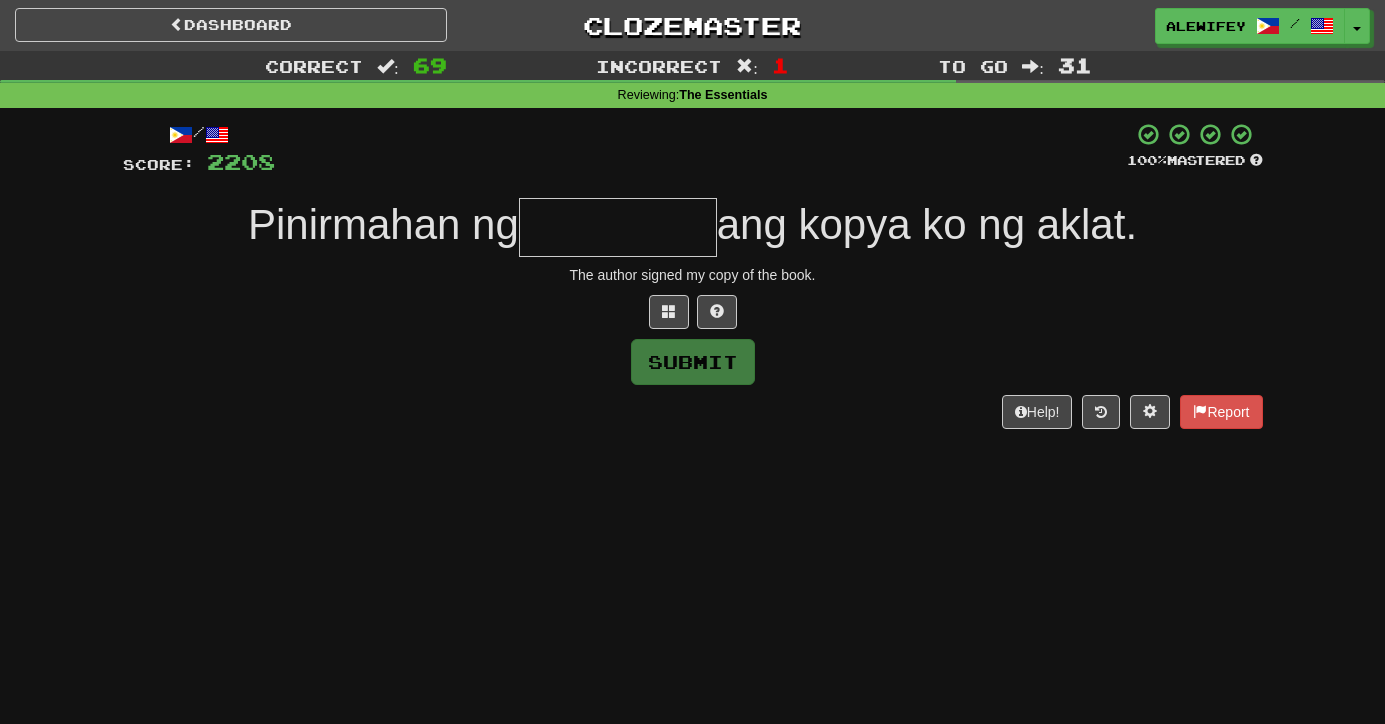 type on "*" 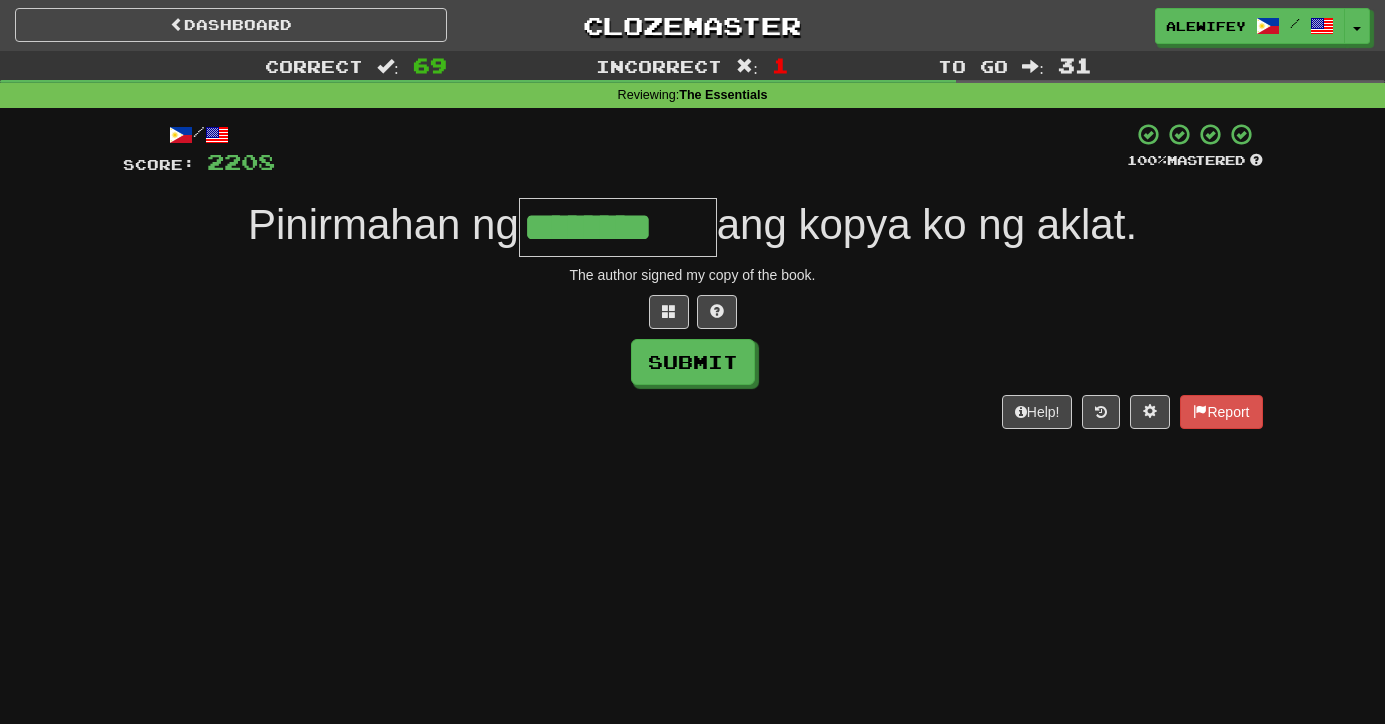 type on "********" 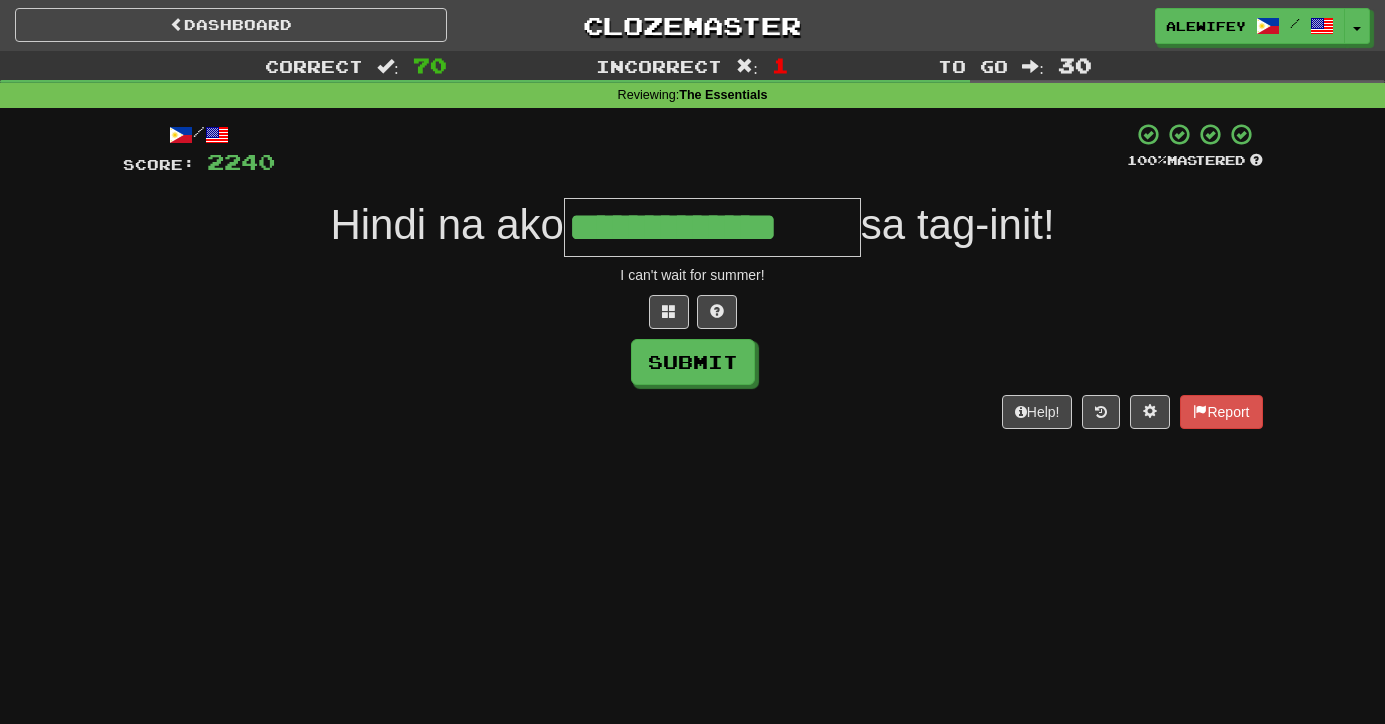 type on "**********" 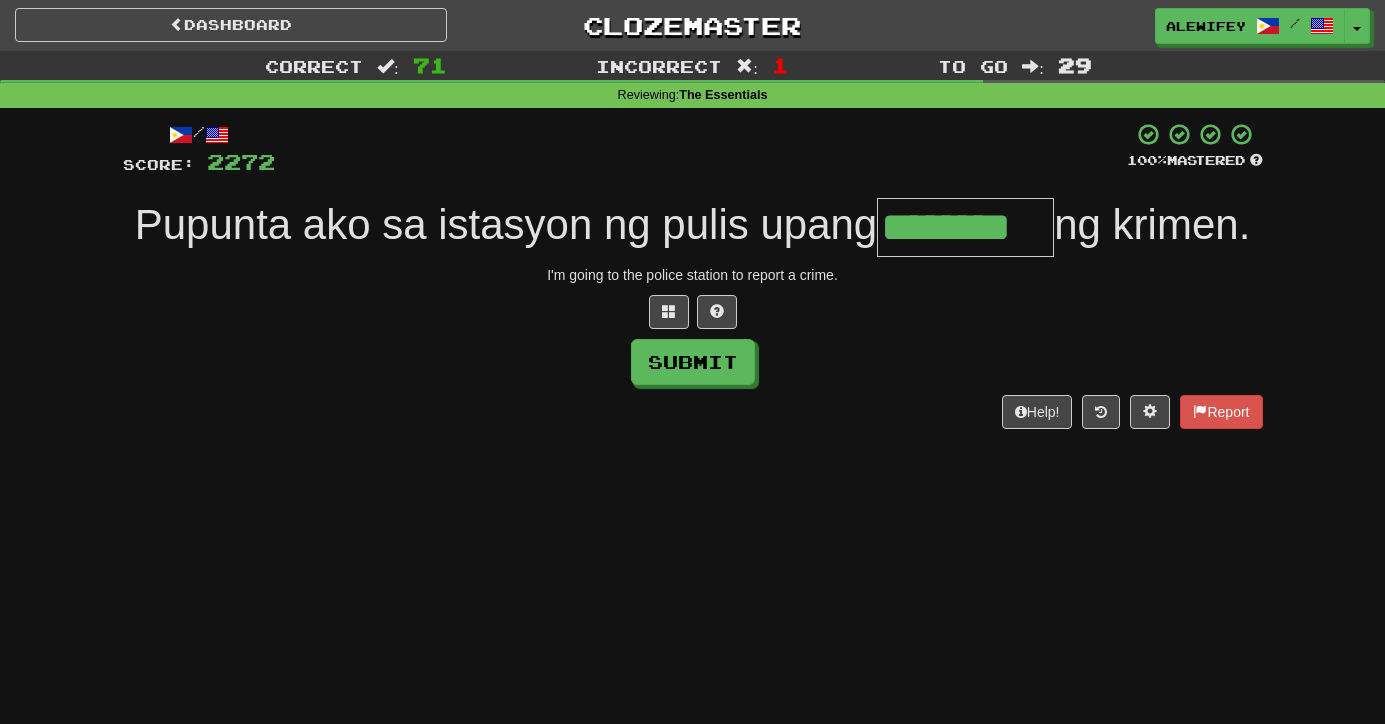 type on "********" 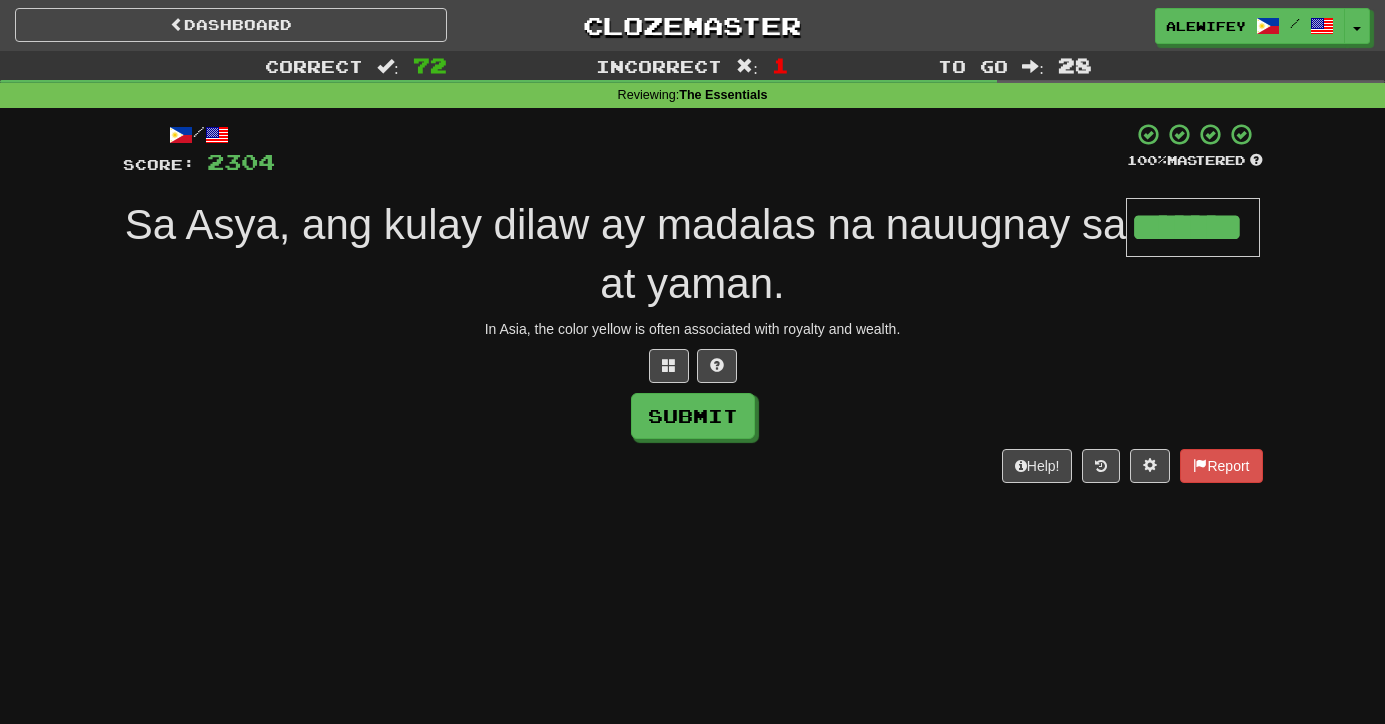 type on "*******" 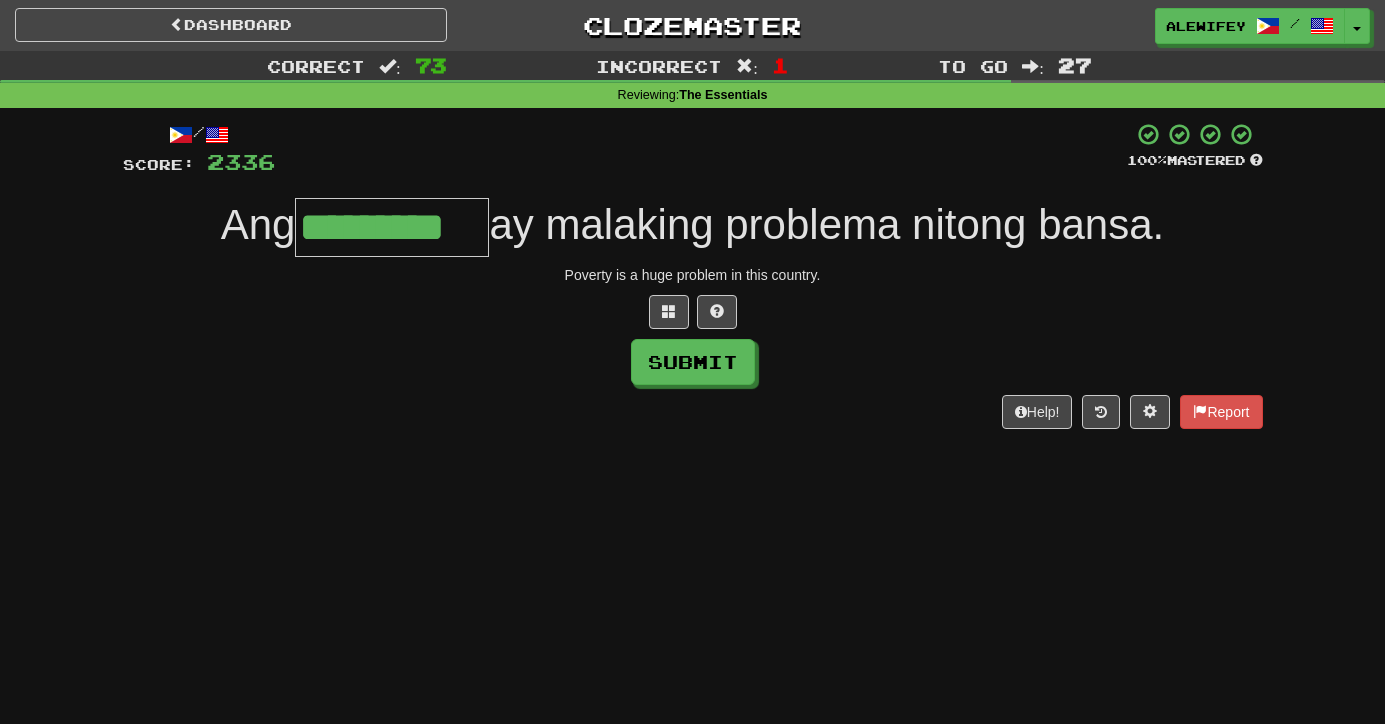 type on "*********" 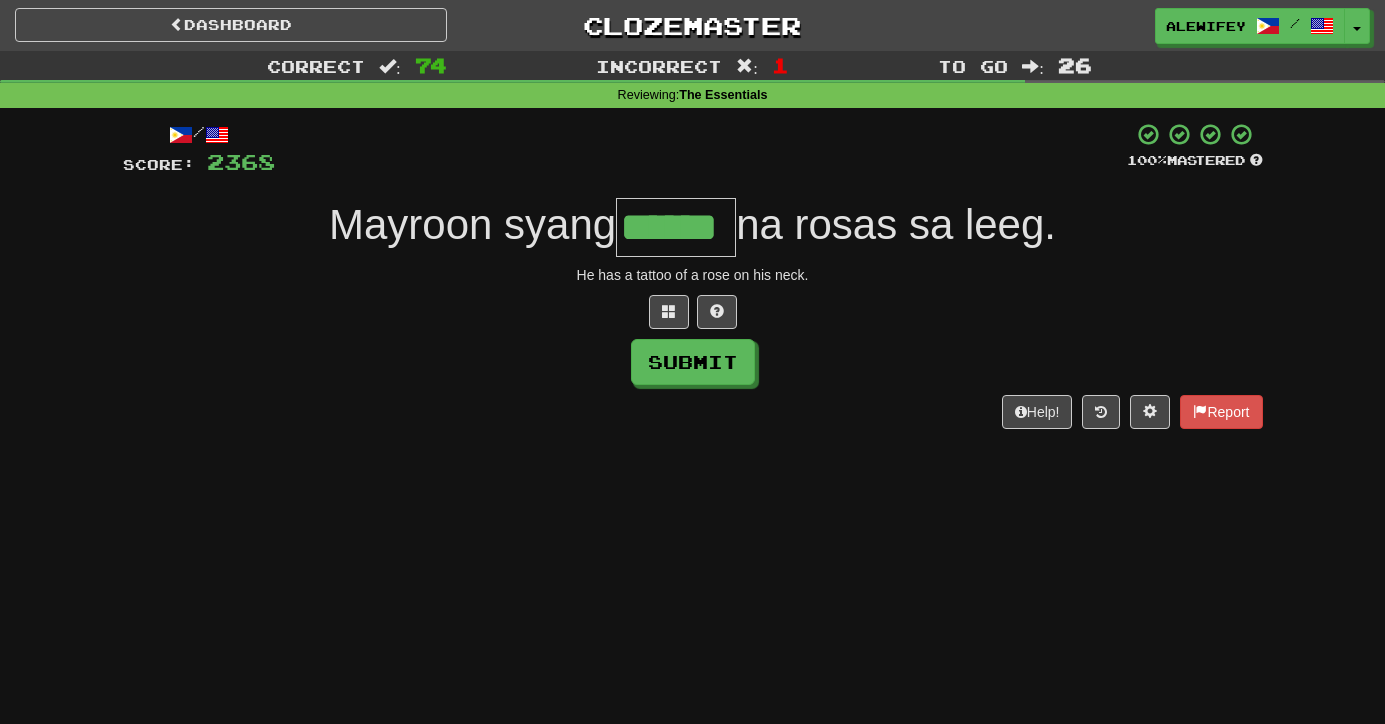 type on "******" 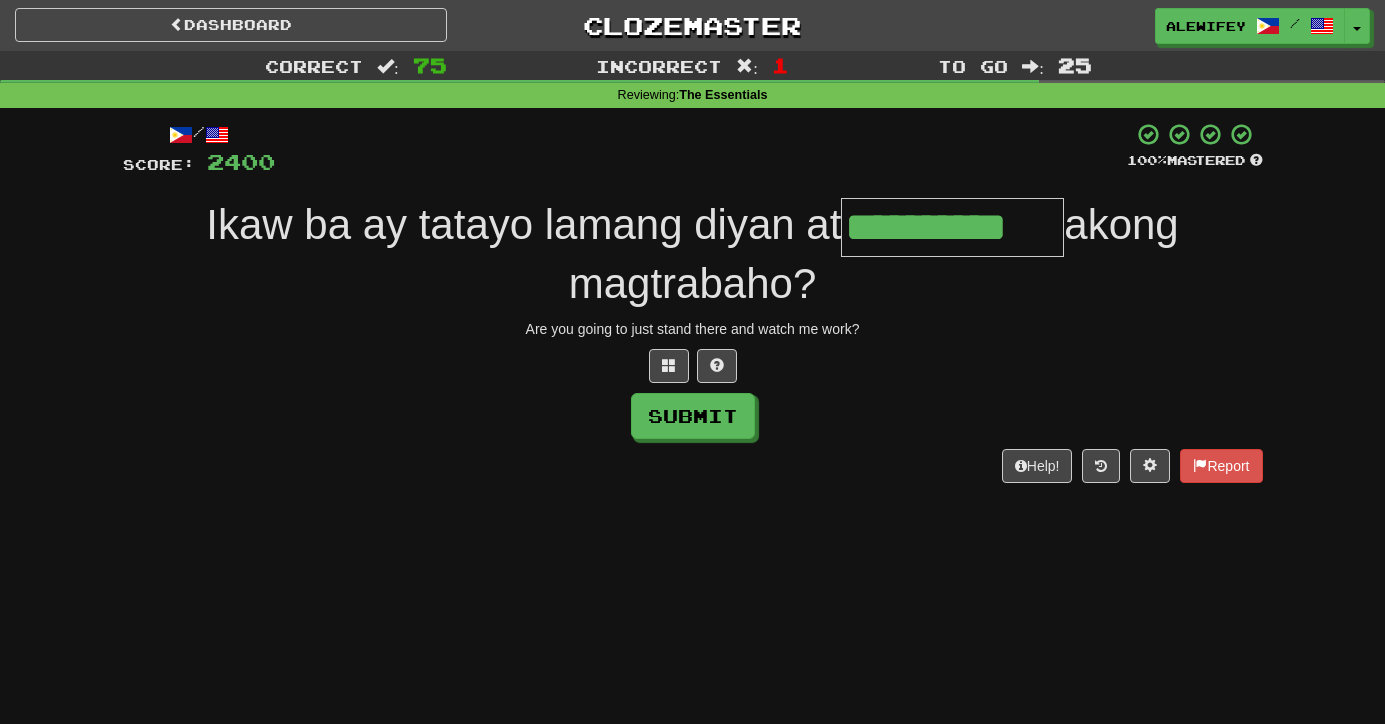 type on "**********" 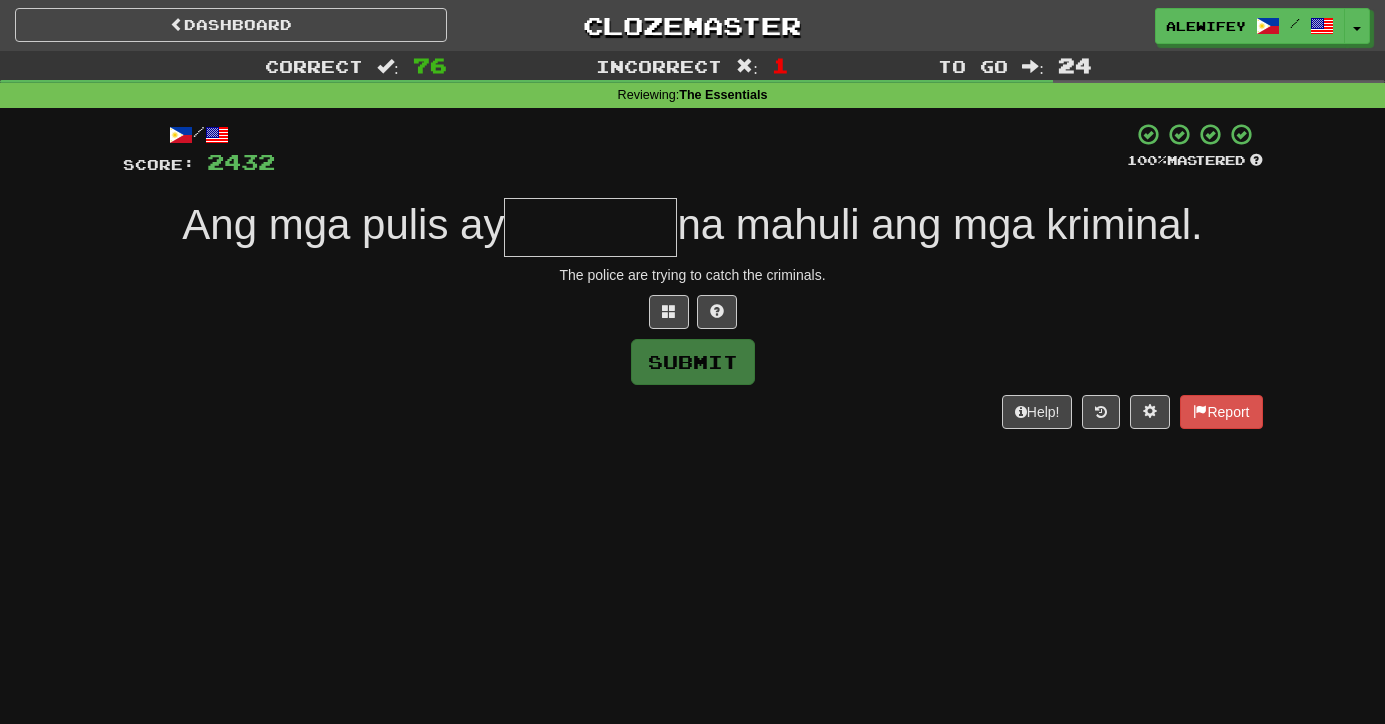 type on "*" 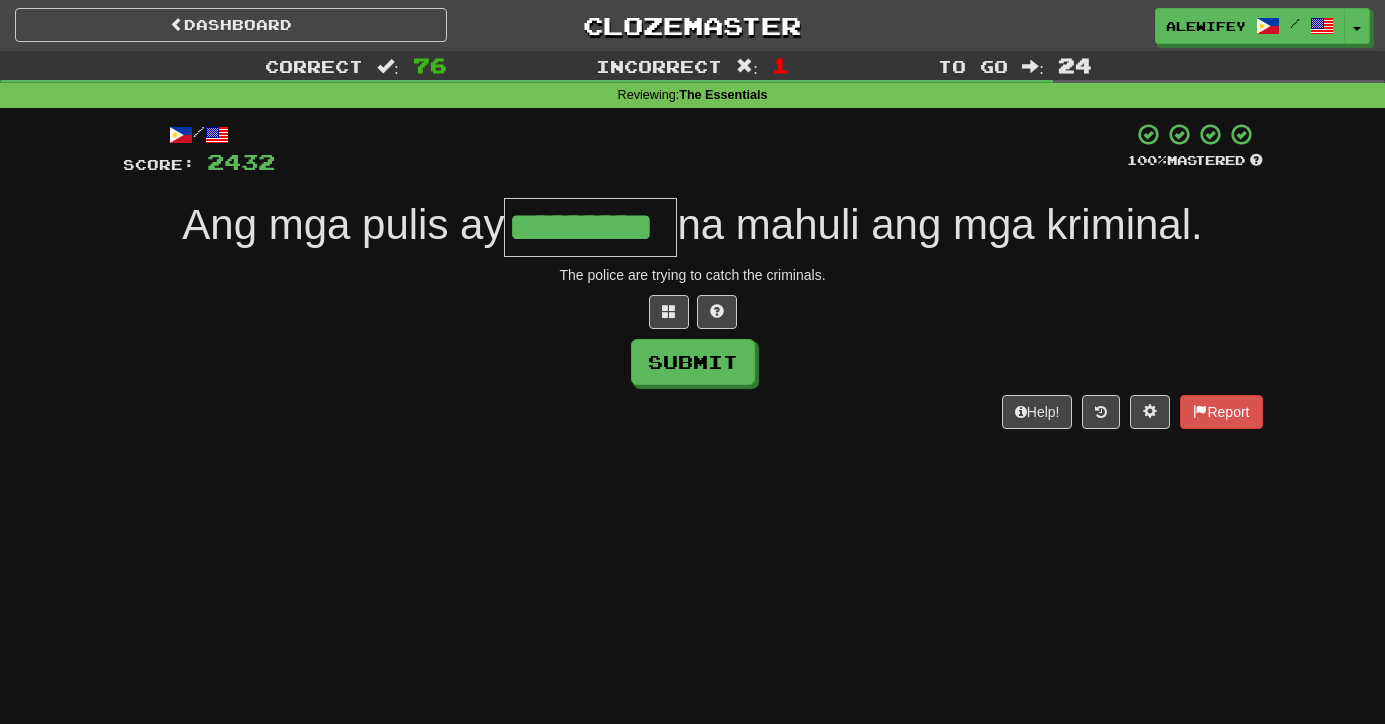 type on "*********" 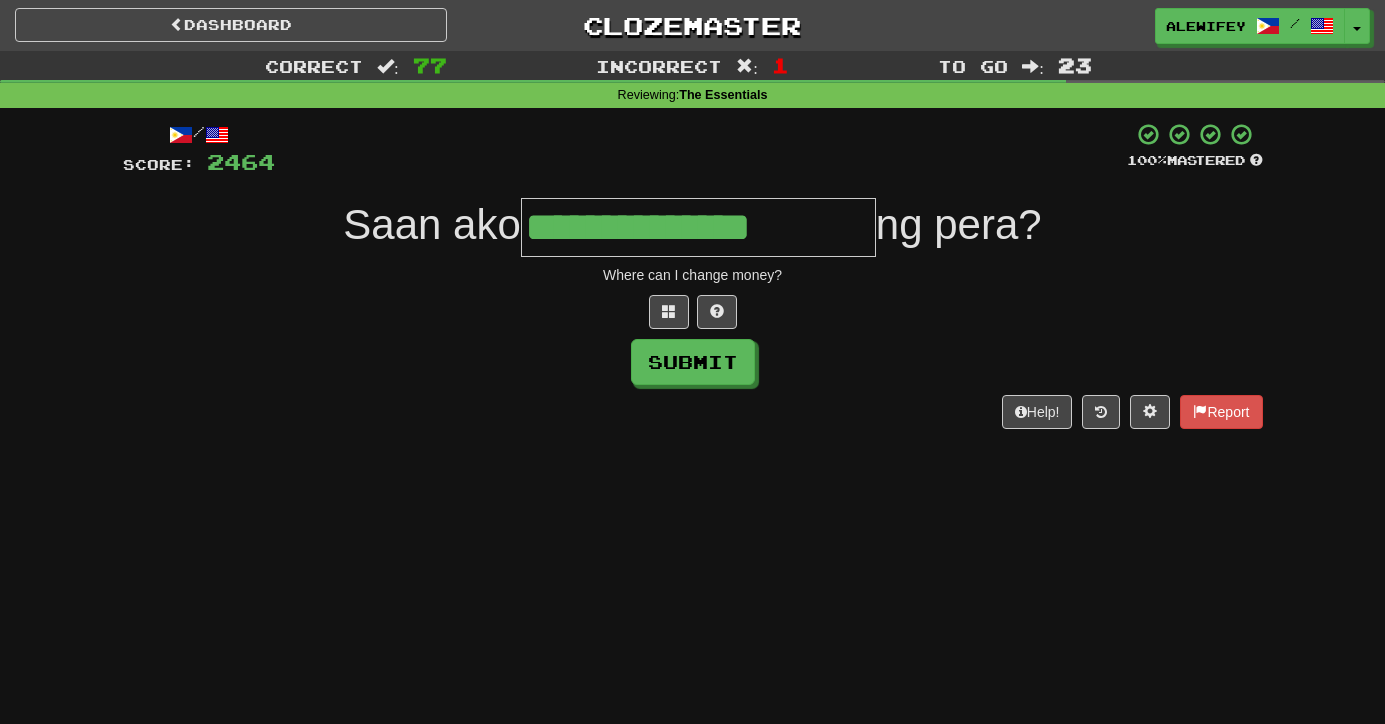 type on "**********" 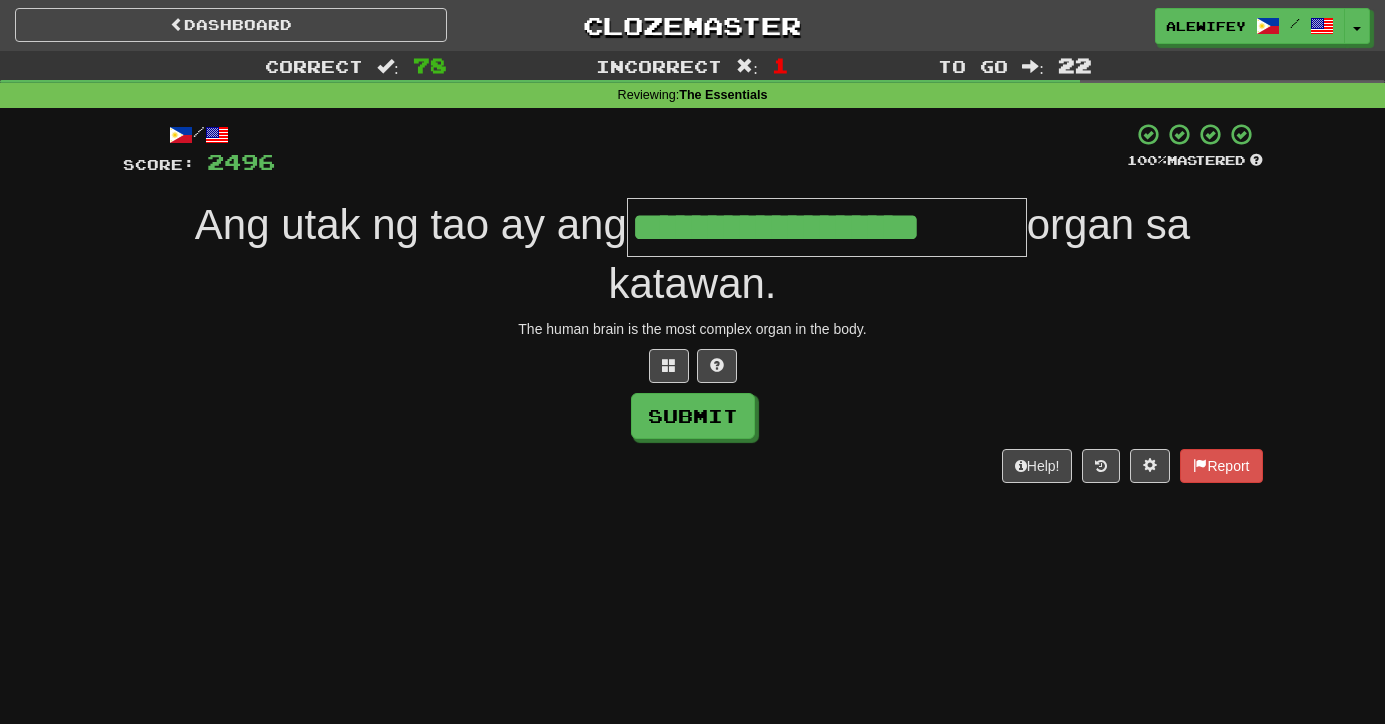 type on "**********" 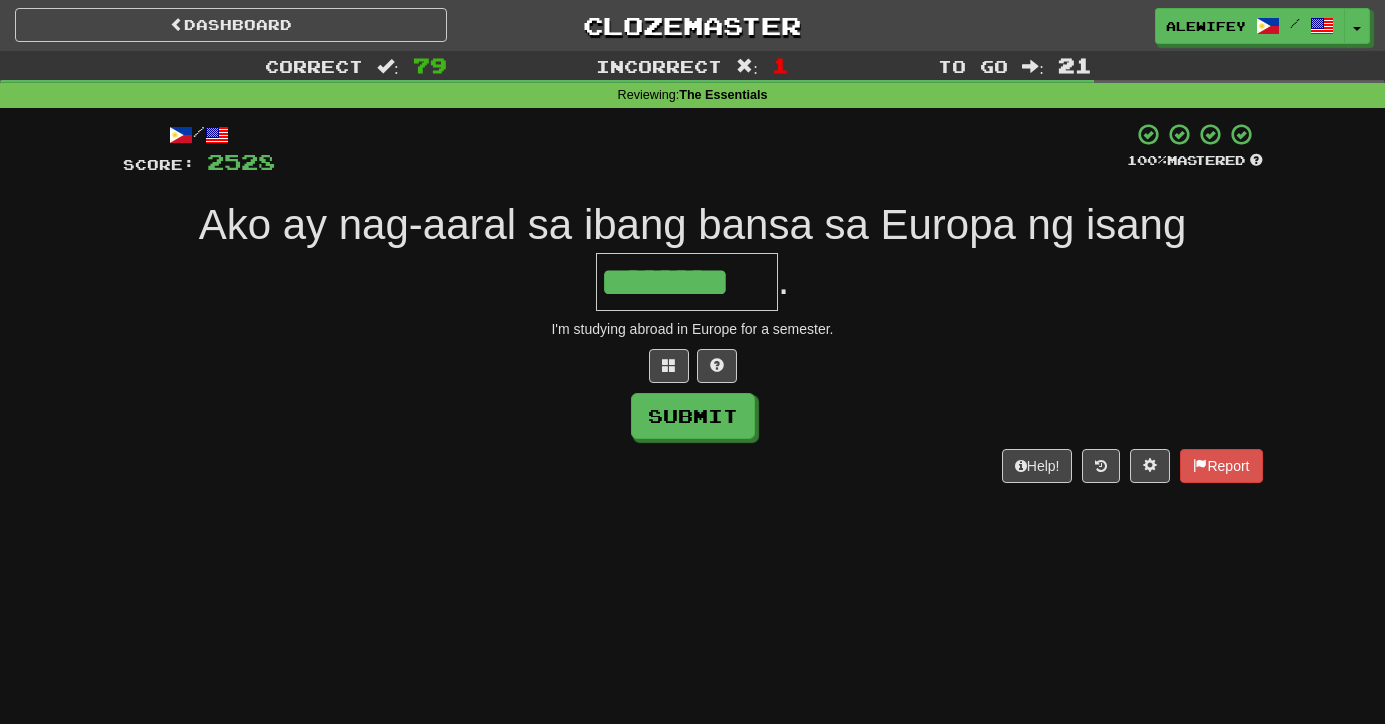 type on "********" 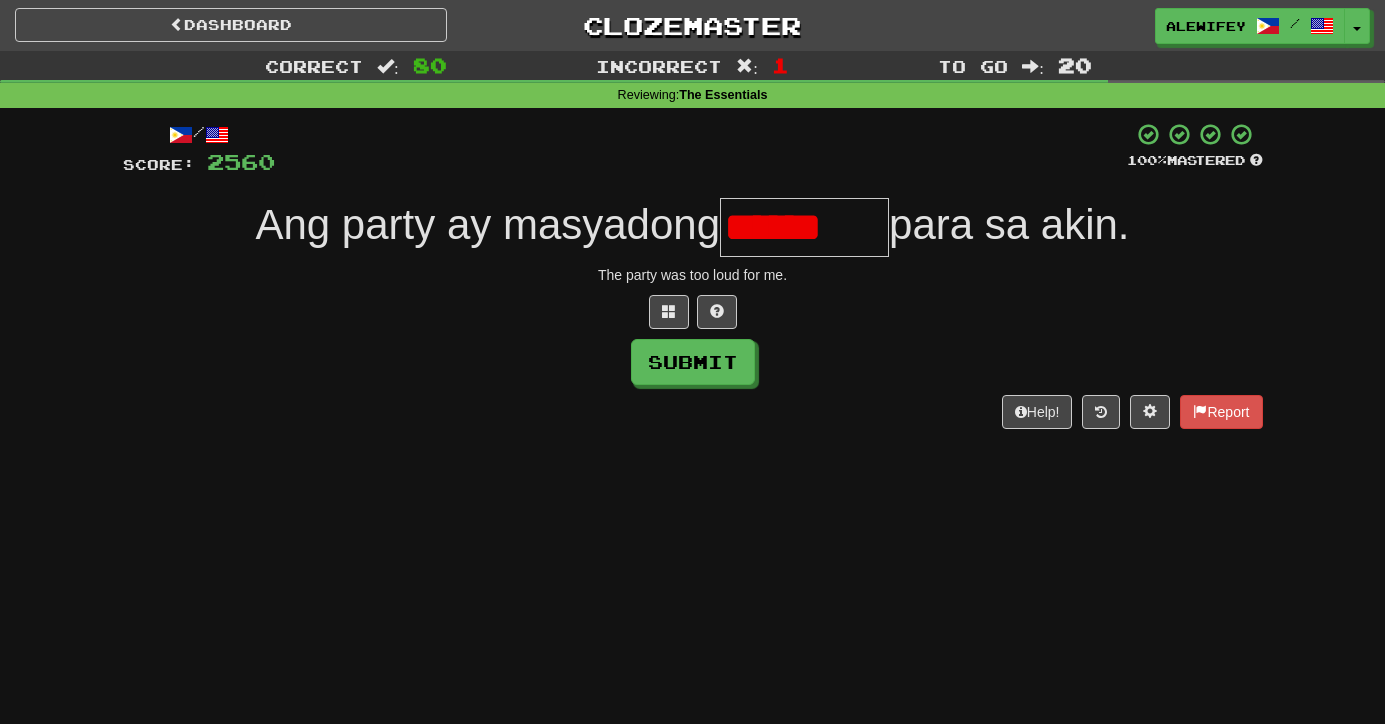 scroll, scrollTop: 0, scrollLeft: 0, axis: both 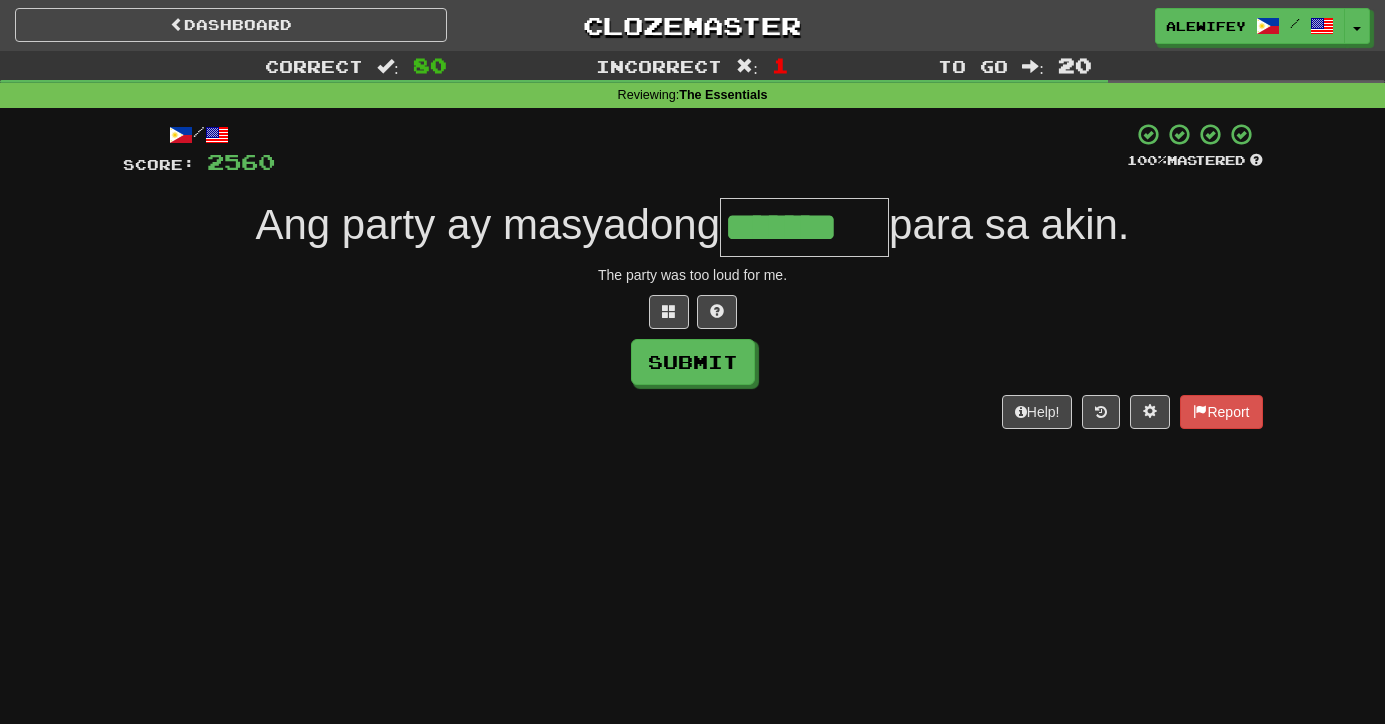 type on "*******" 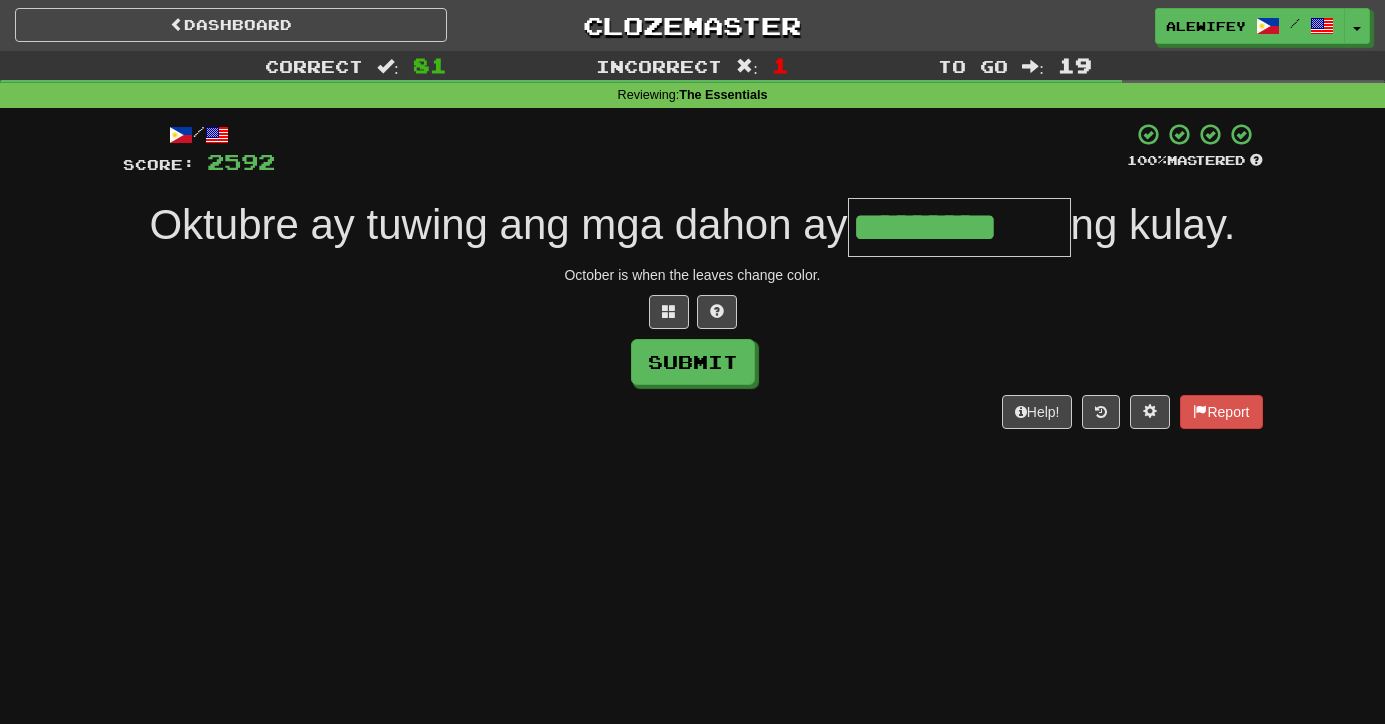 type on "*********" 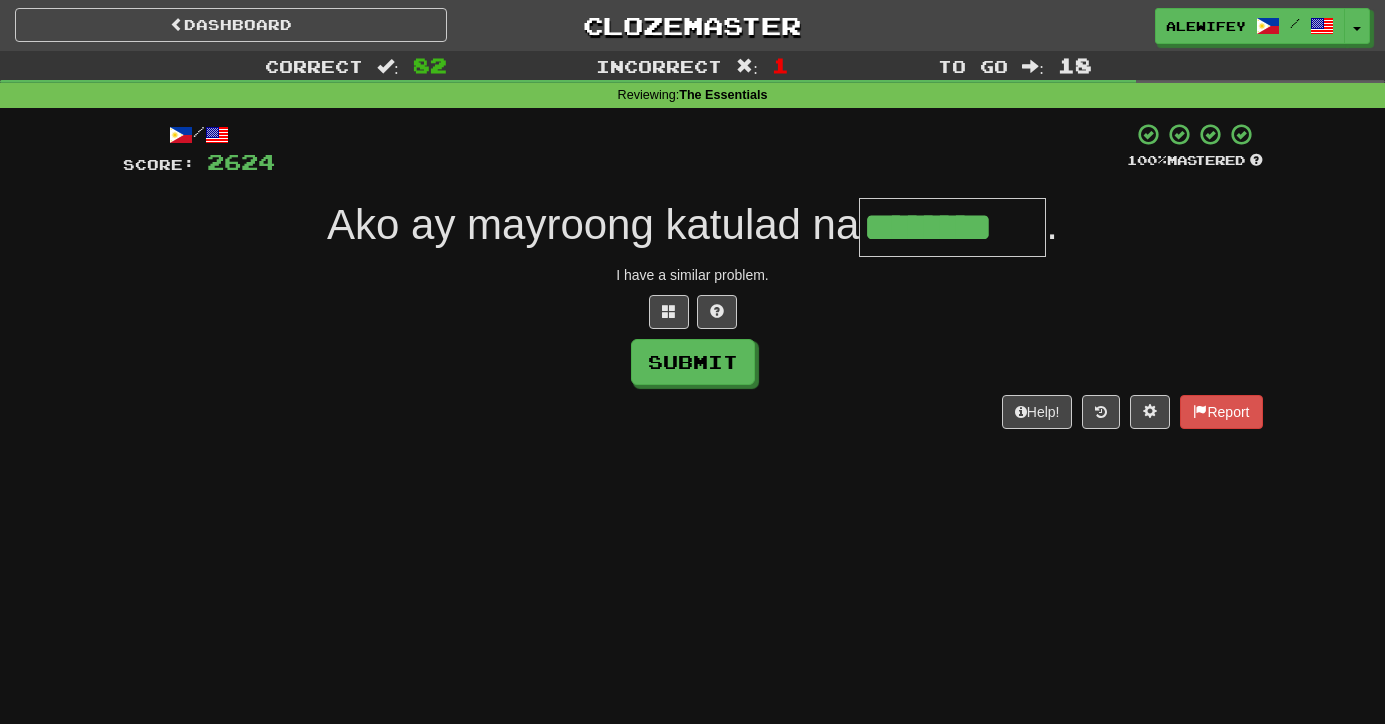 type on "********" 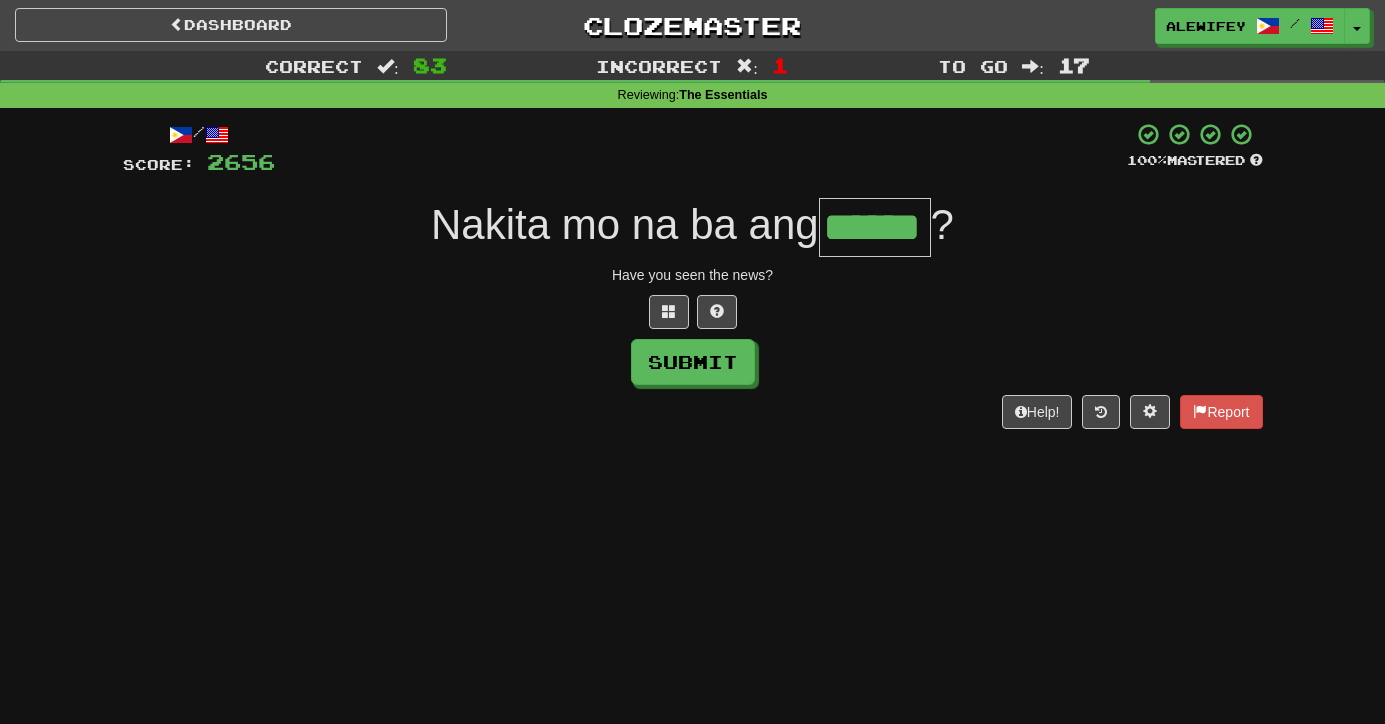 type on "******" 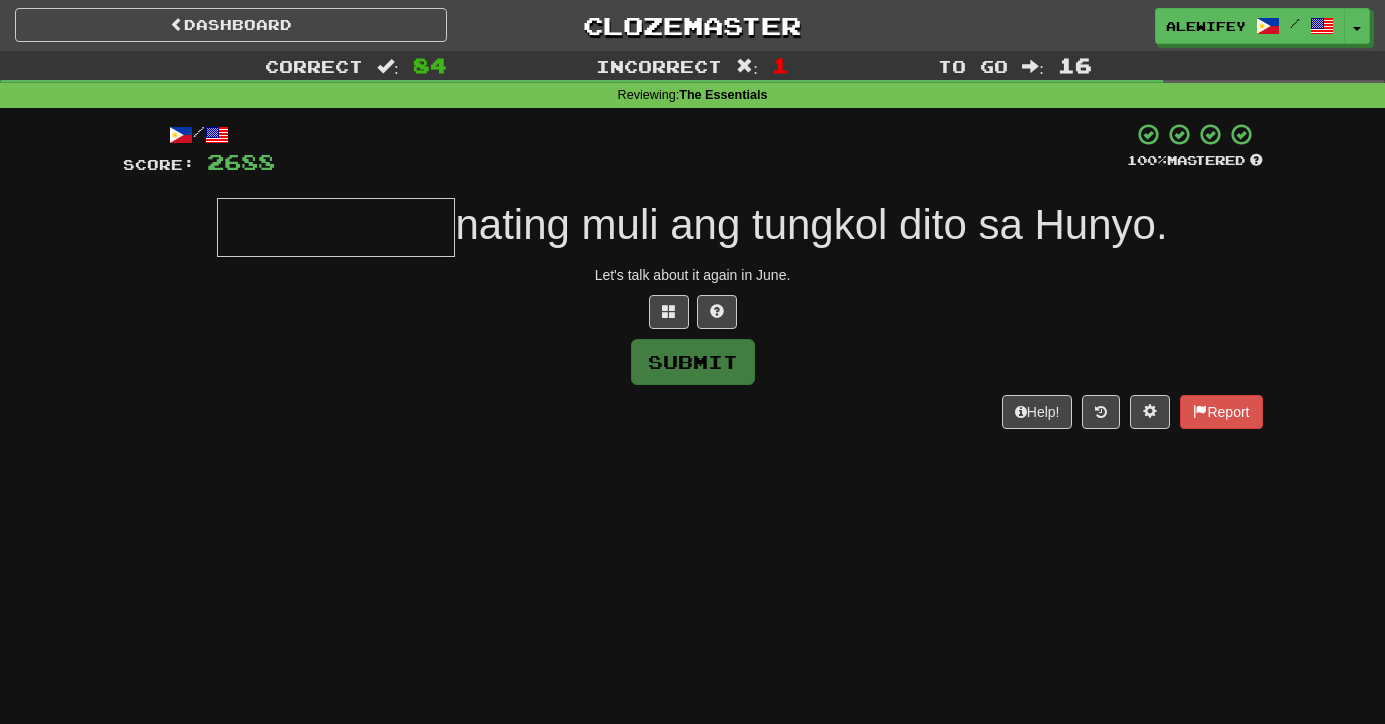 type on "*" 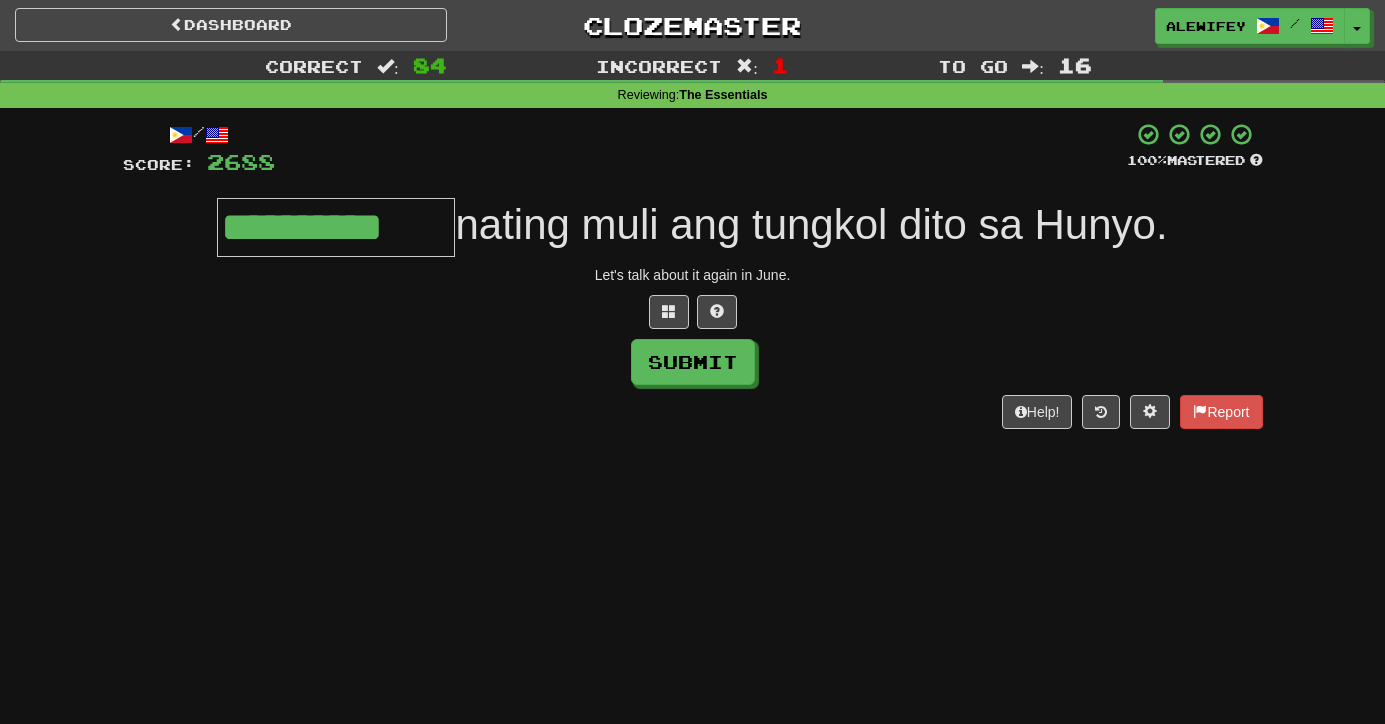 type on "**********" 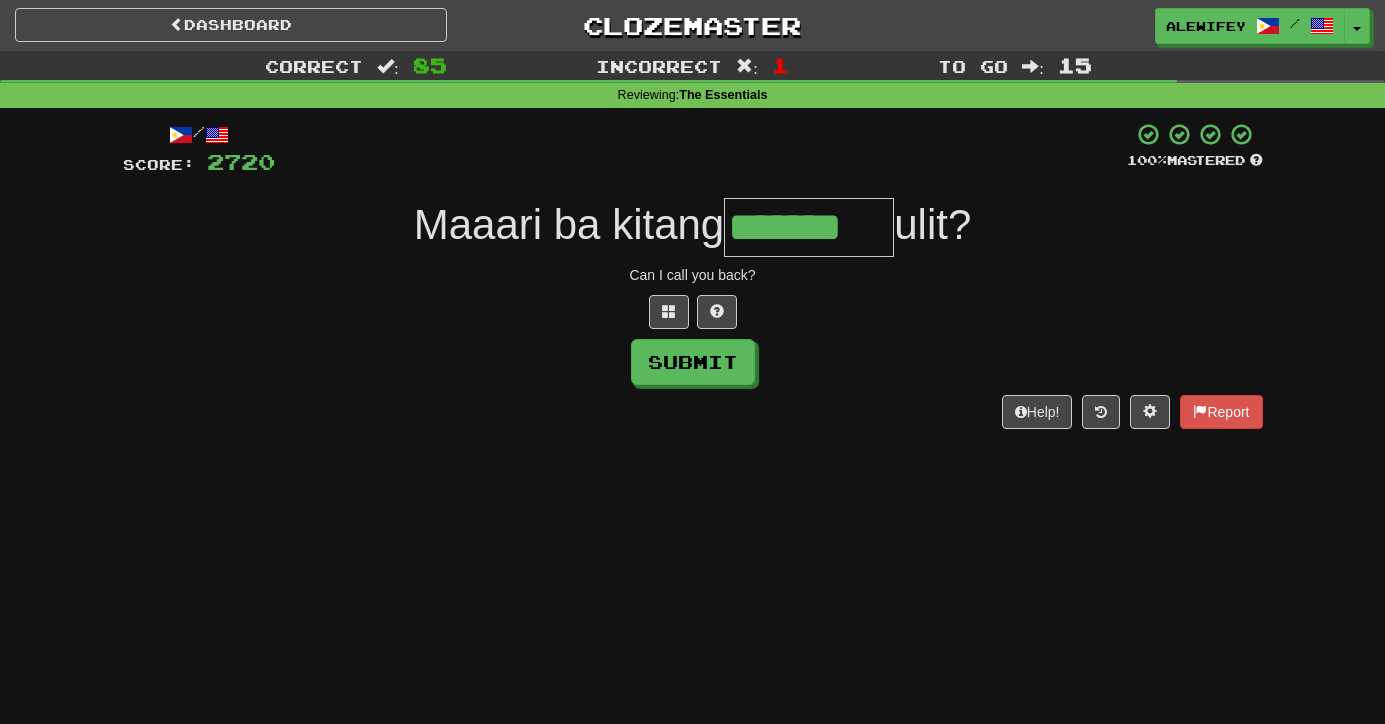 type on "*******" 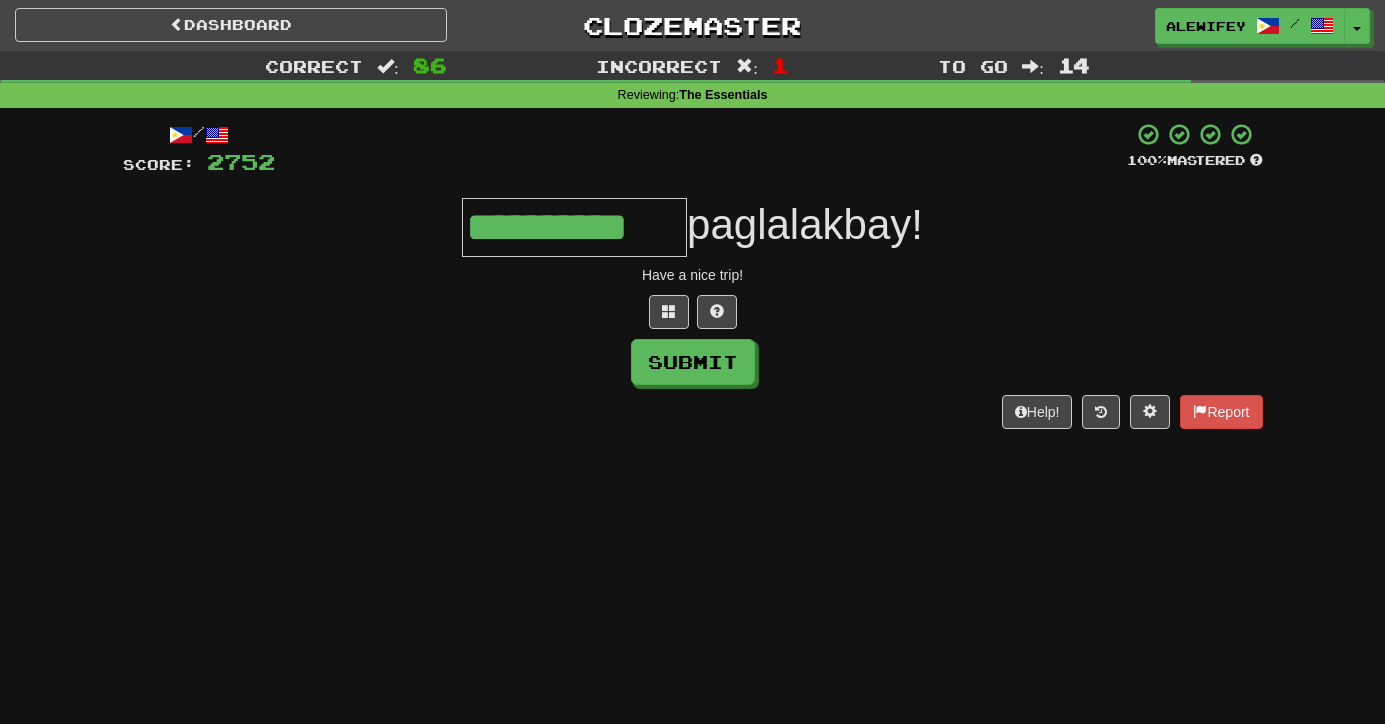 type on "**********" 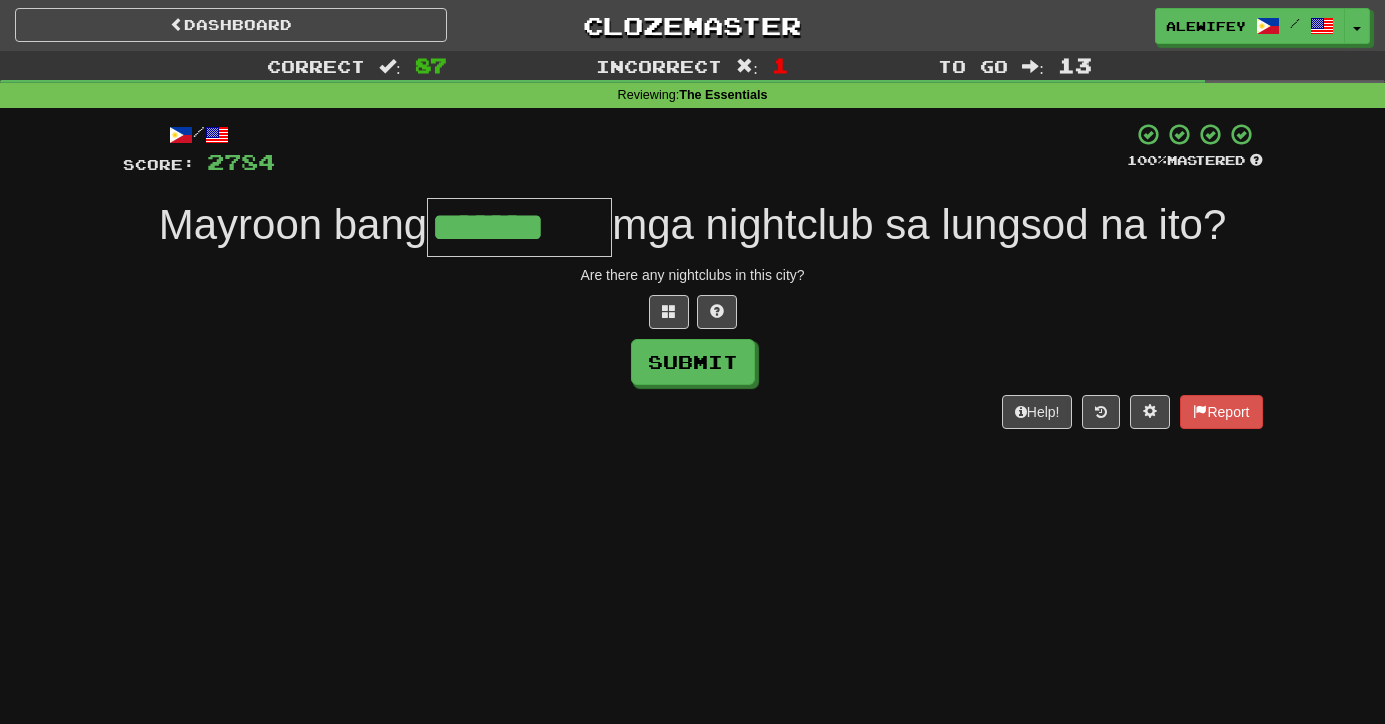 type on "*******" 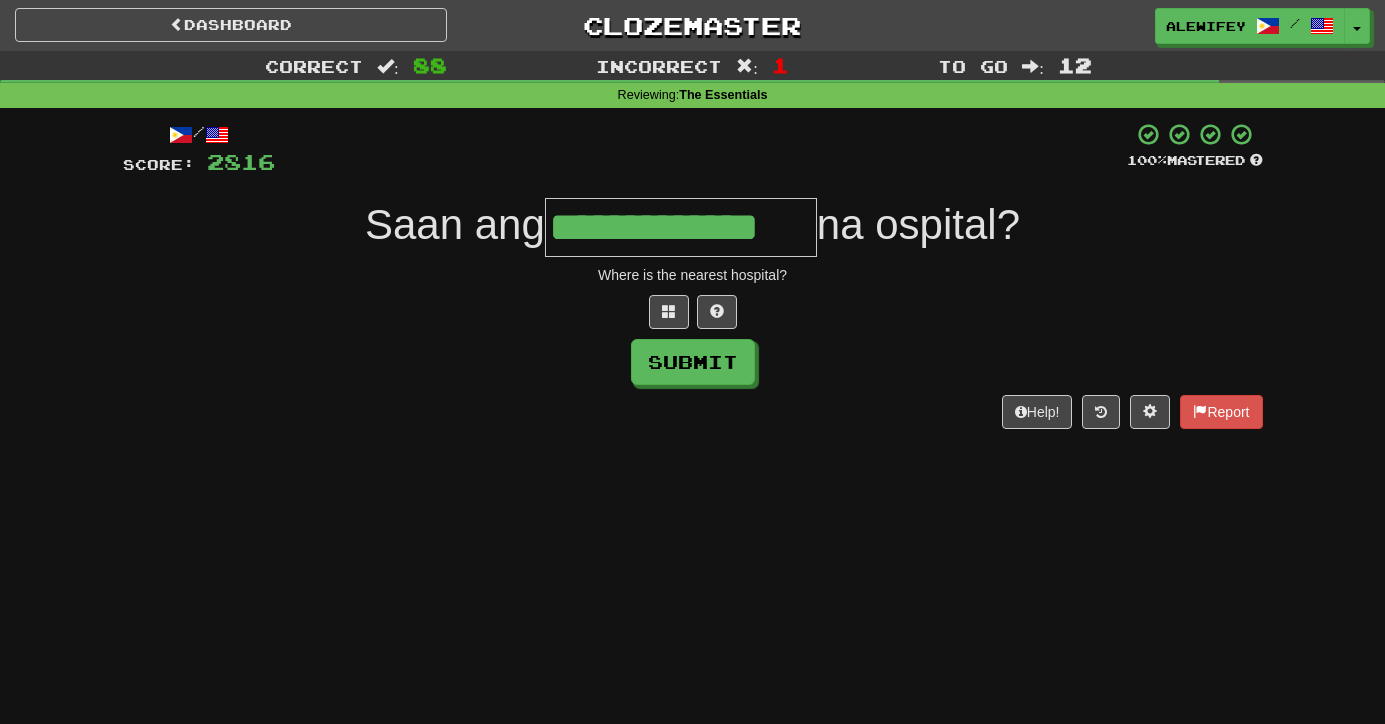 type on "**********" 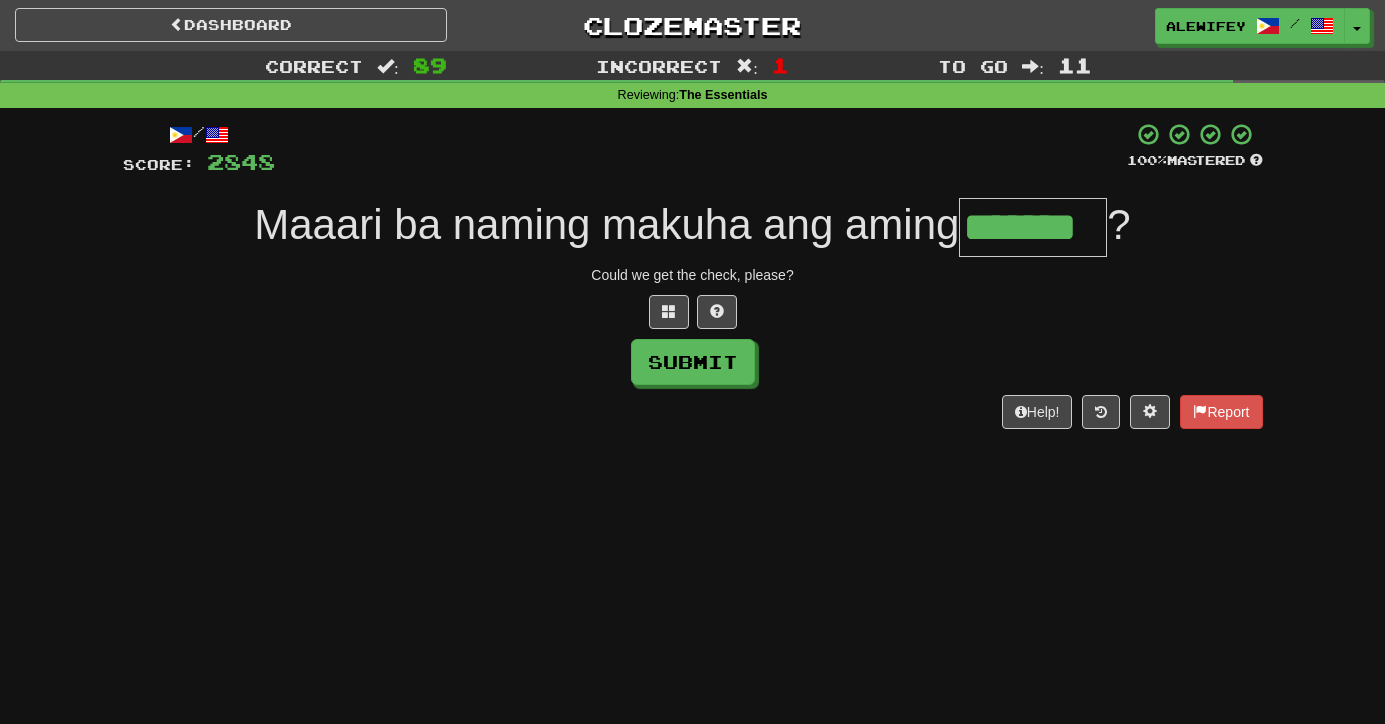 type on "*******" 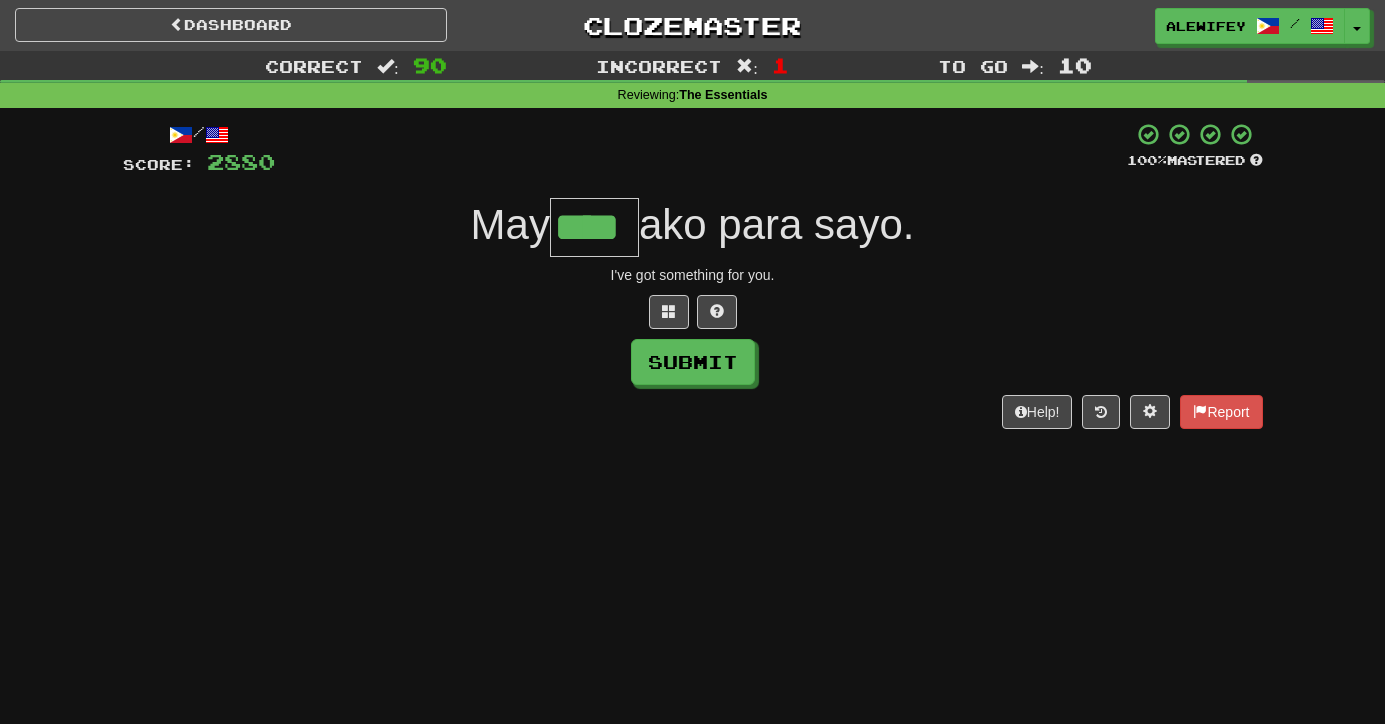 type on "****" 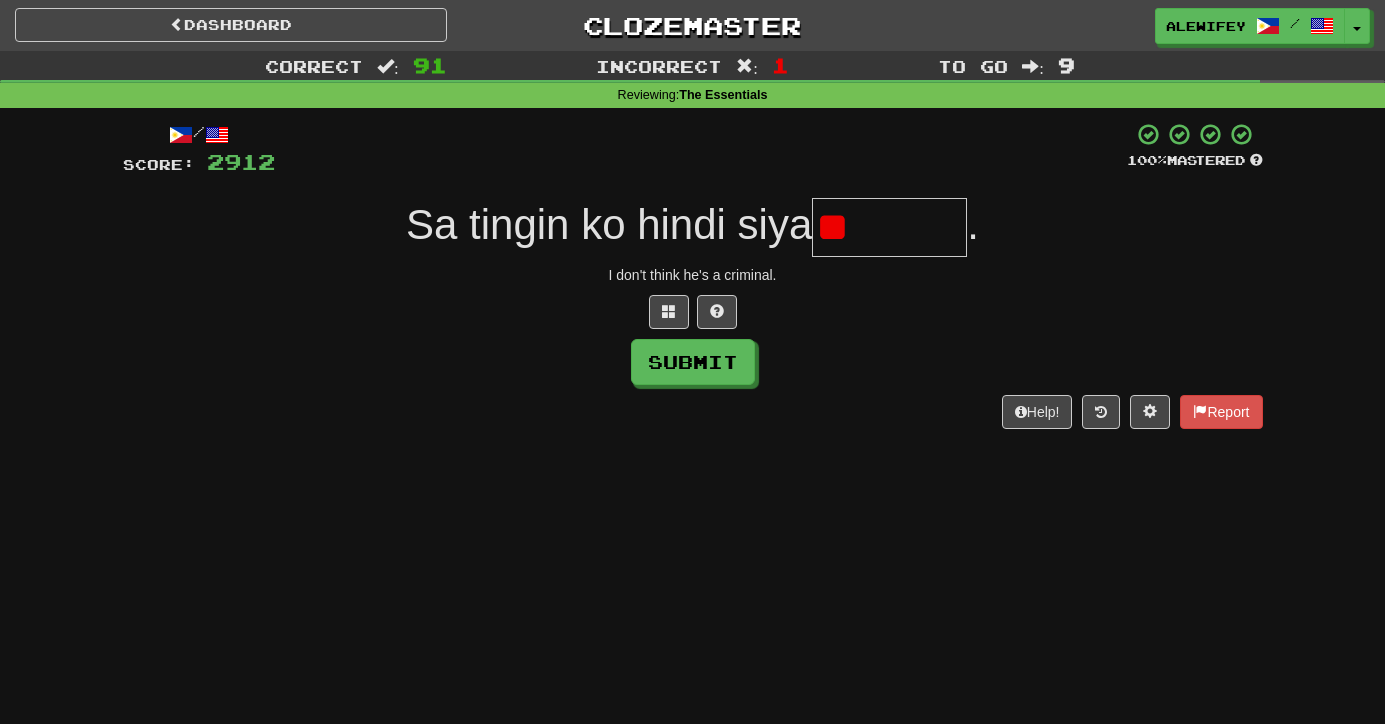 type on "*" 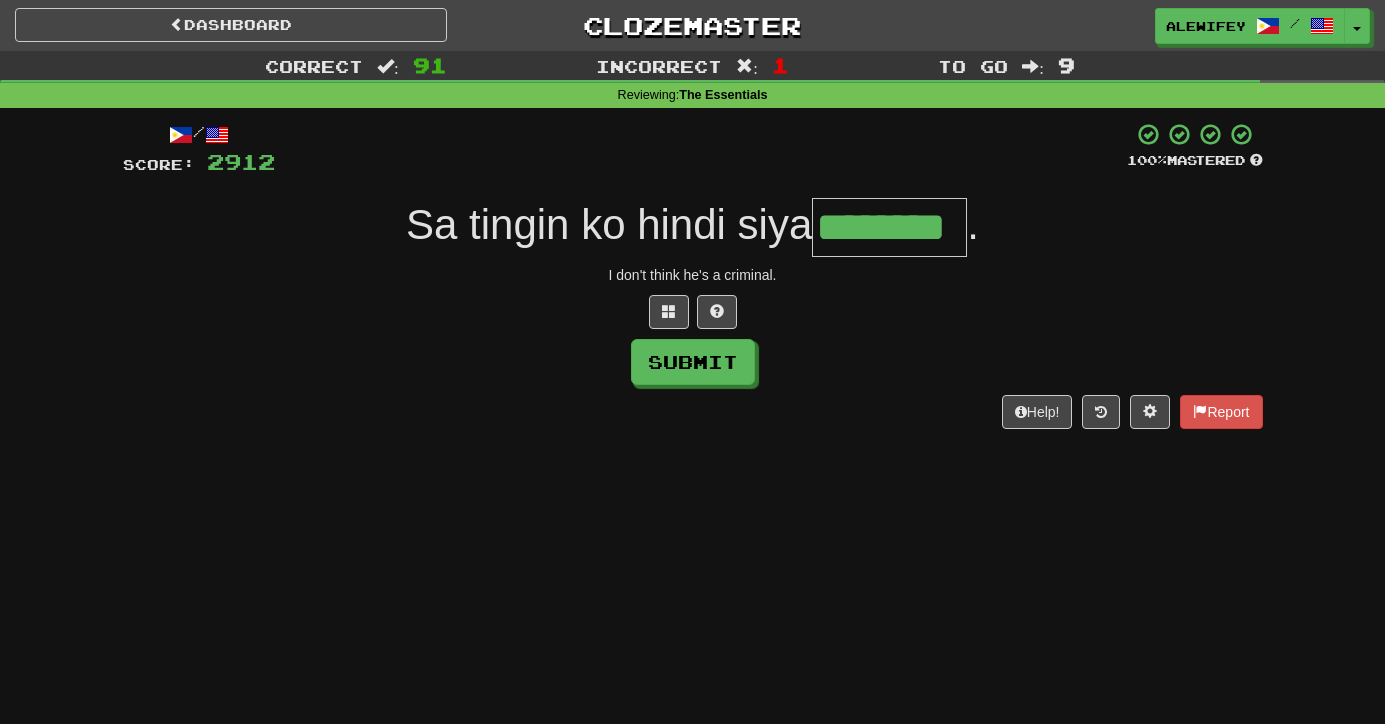 type on "********" 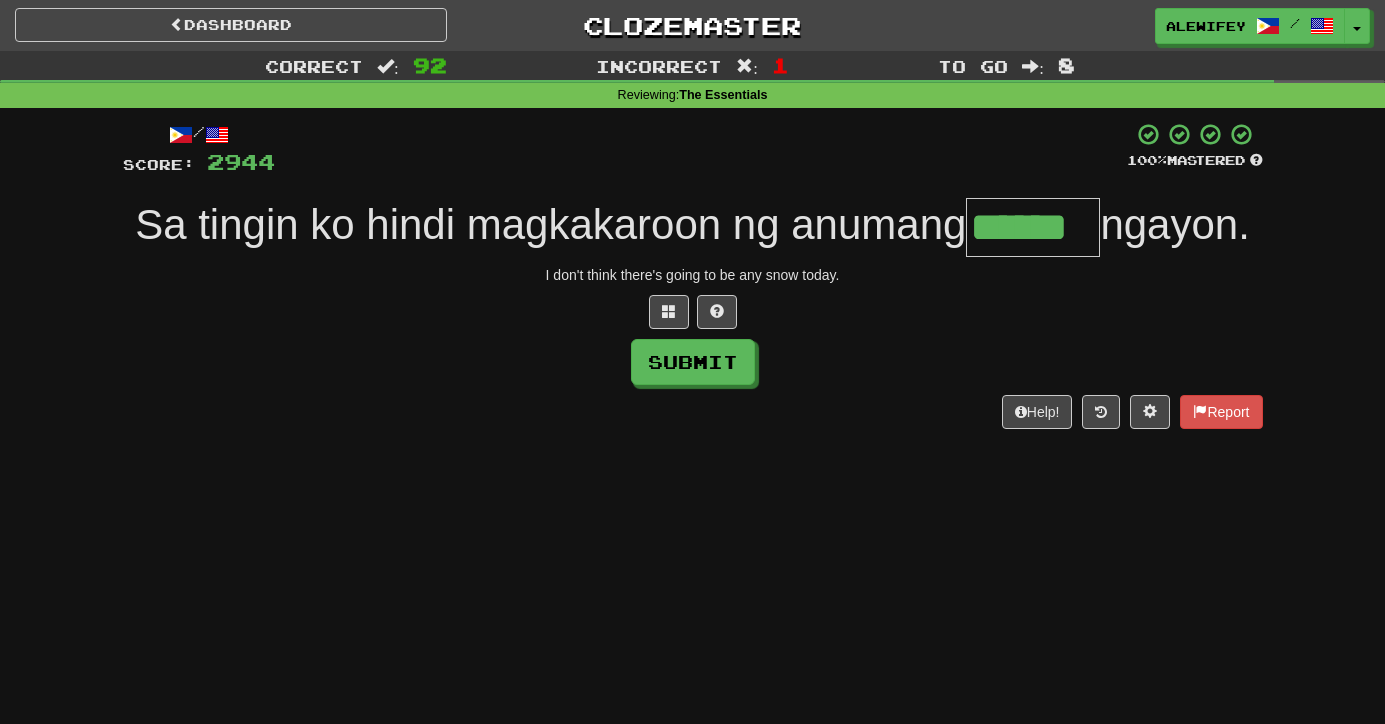 type on "******" 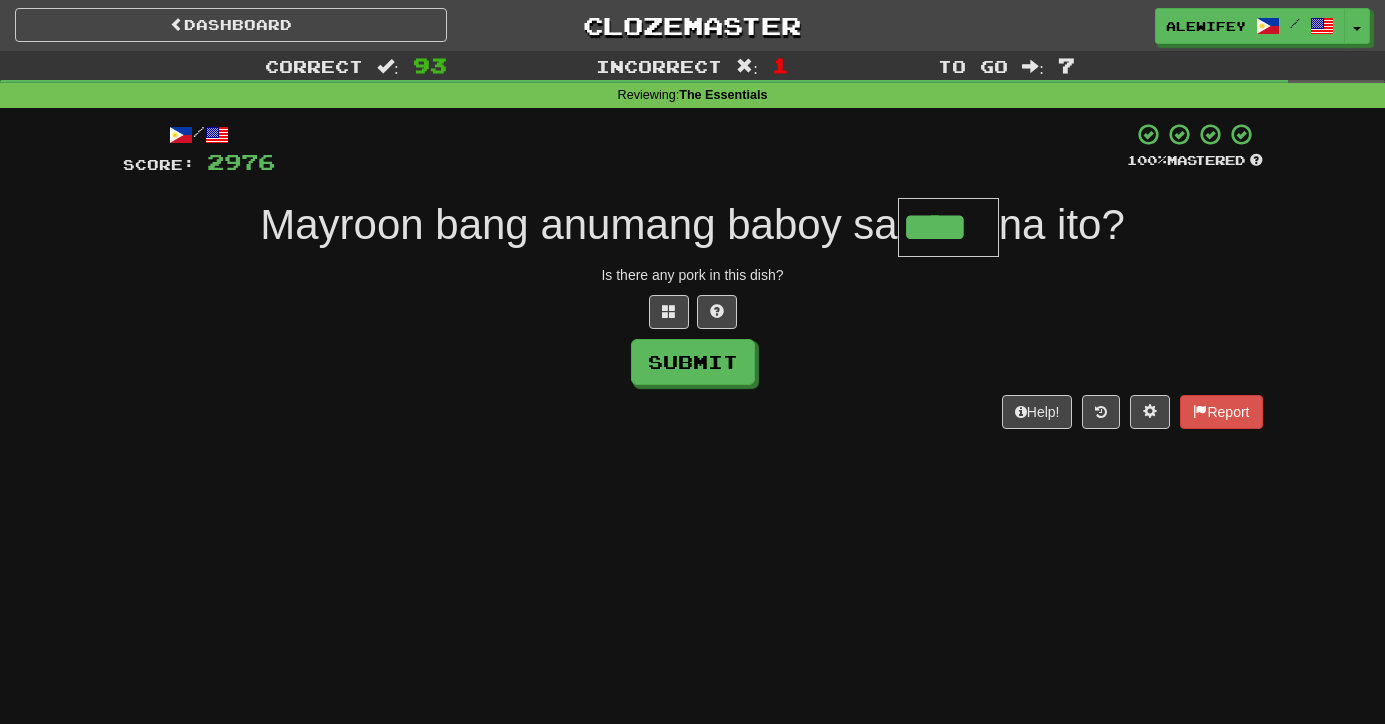 type on "****" 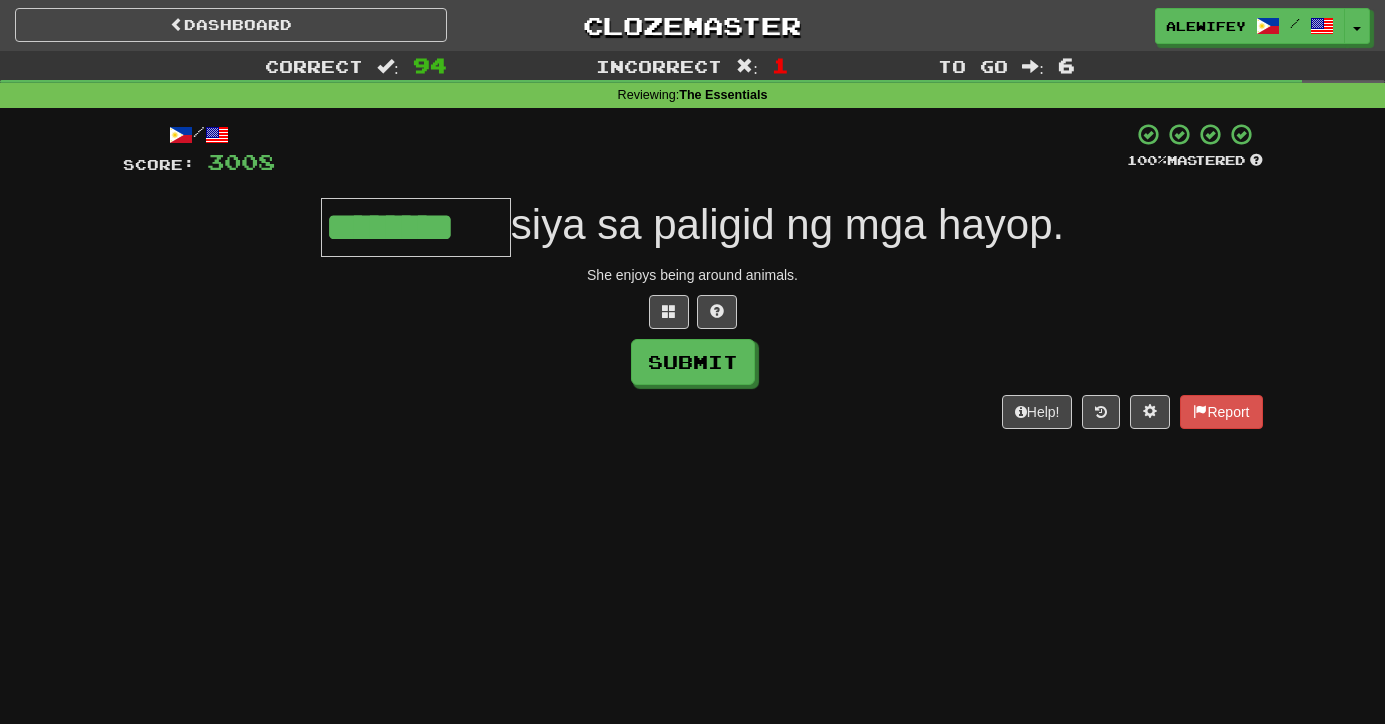 type on "********" 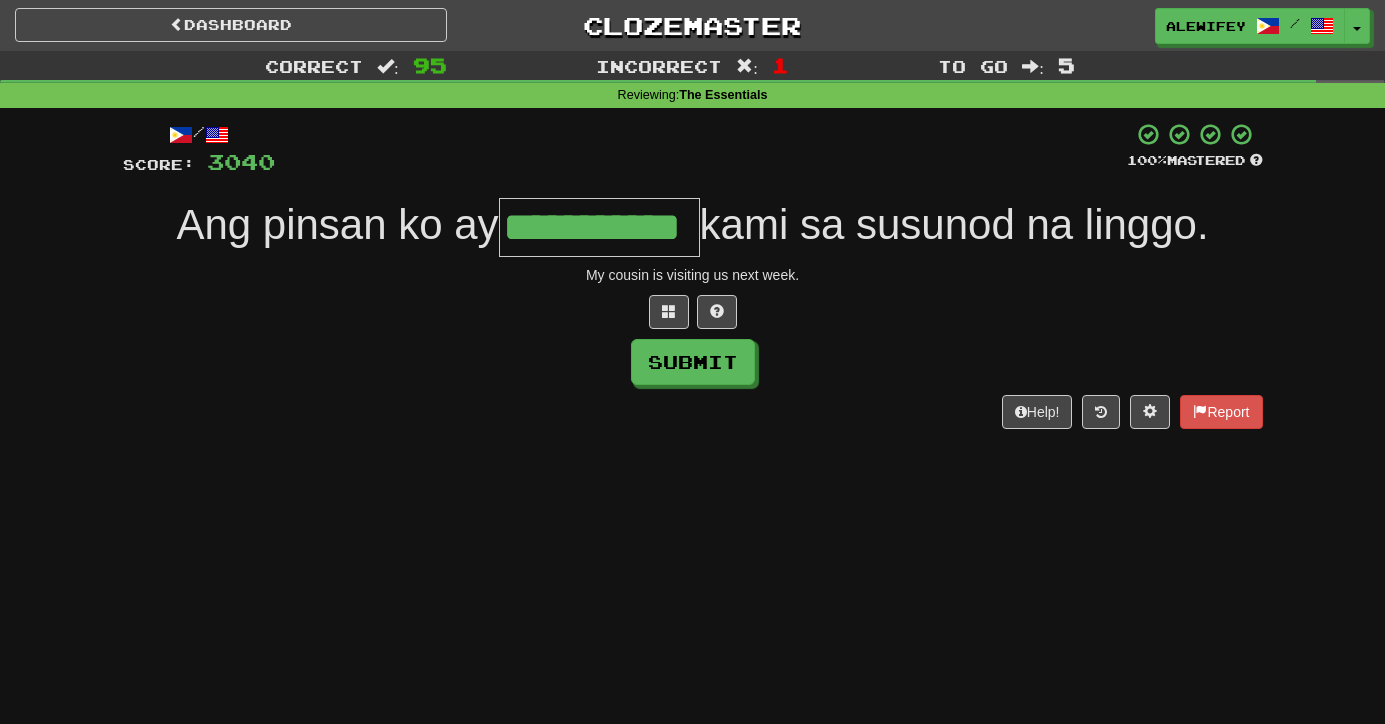 type on "**********" 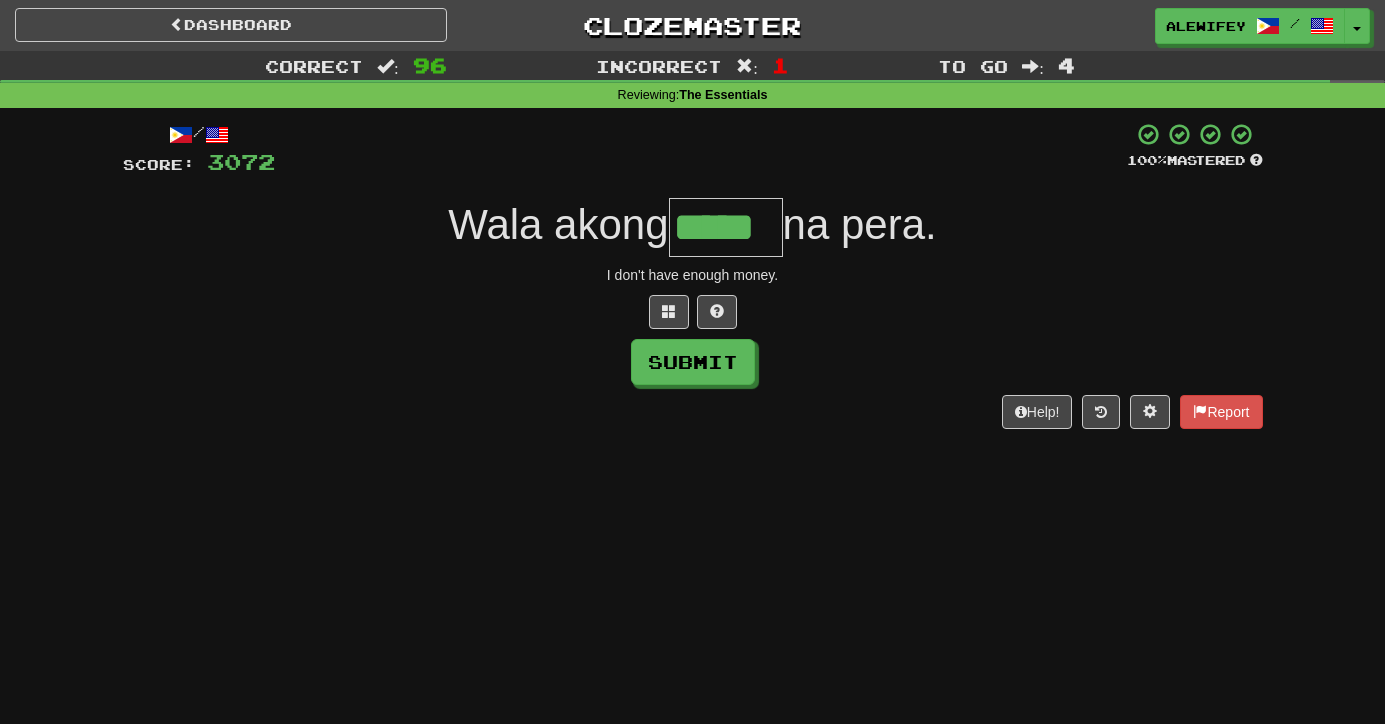 type on "*****" 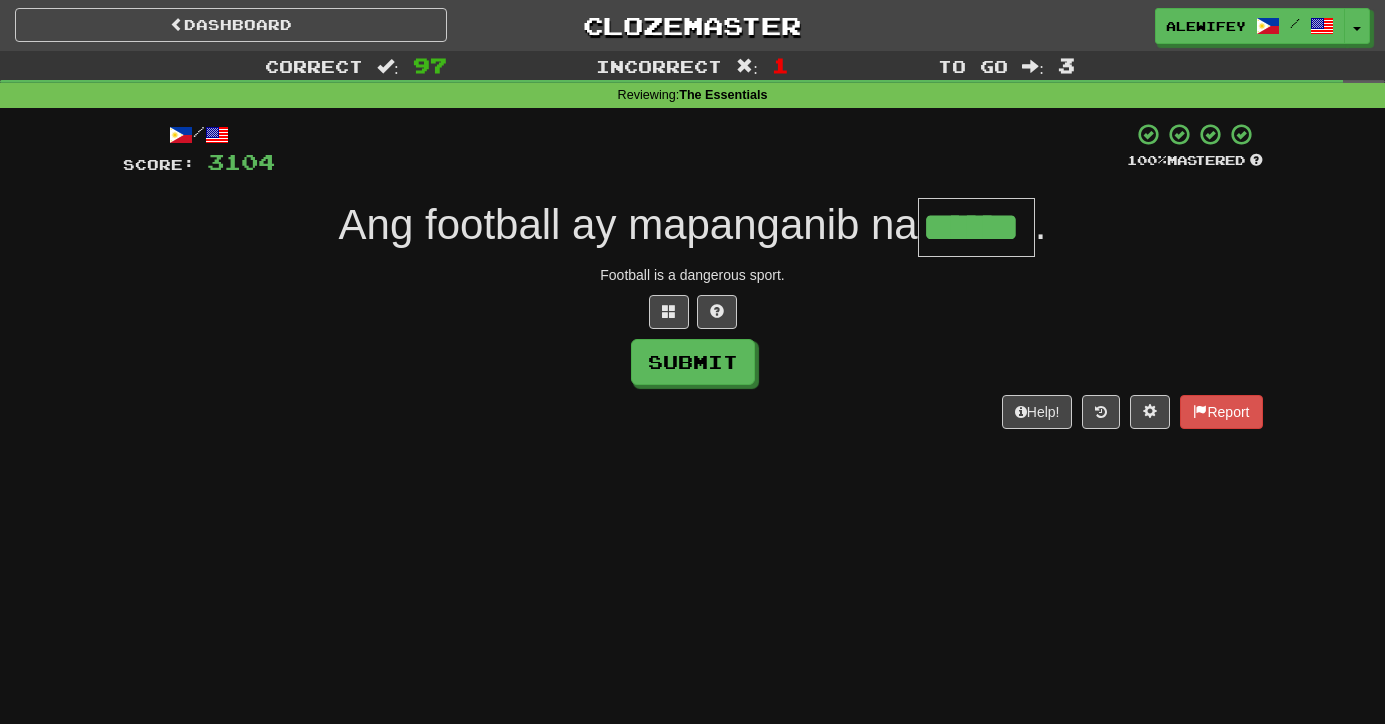 type on "******" 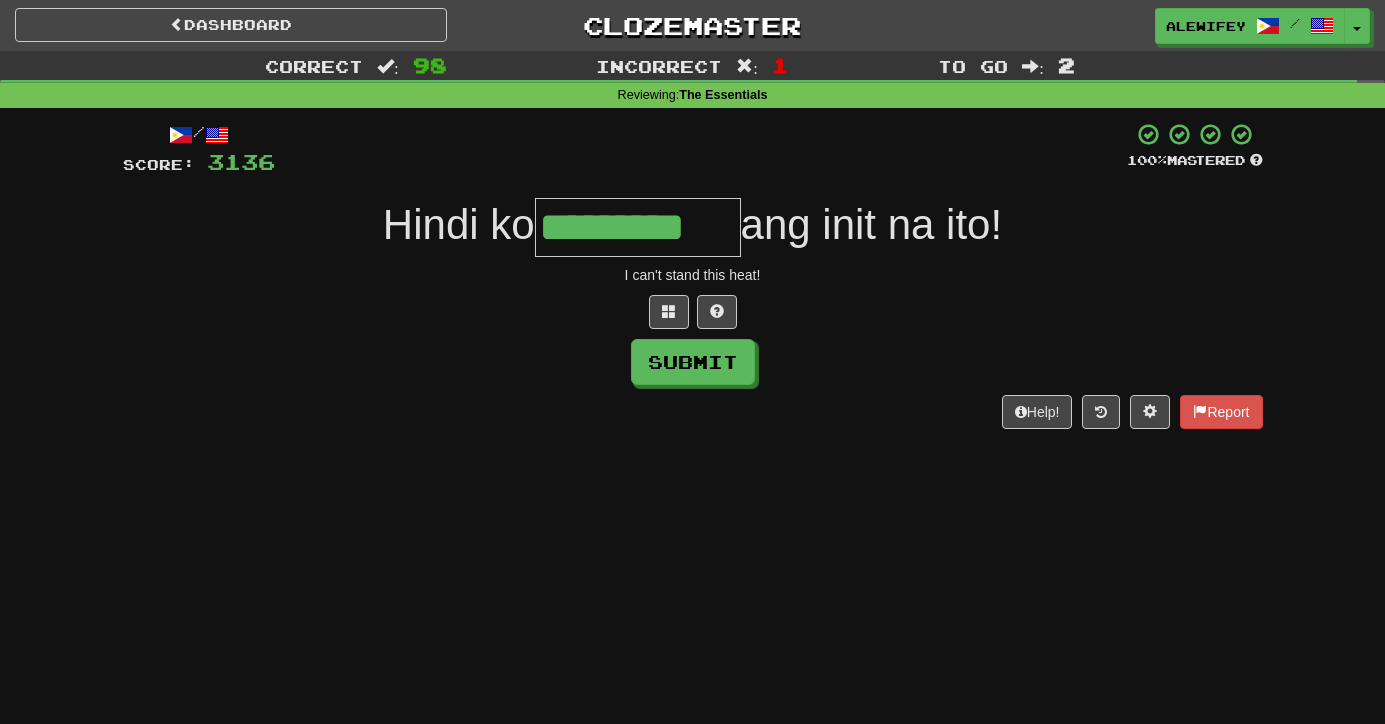 type on "*********" 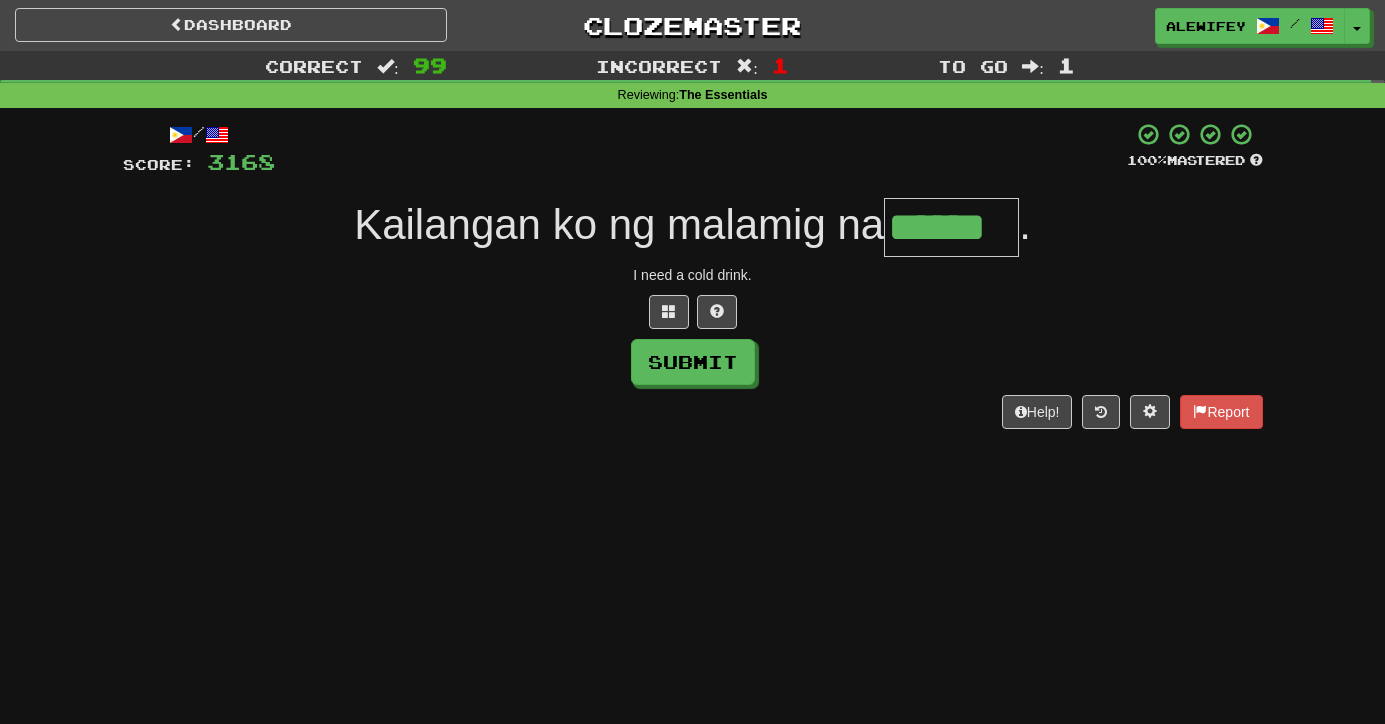type on "******" 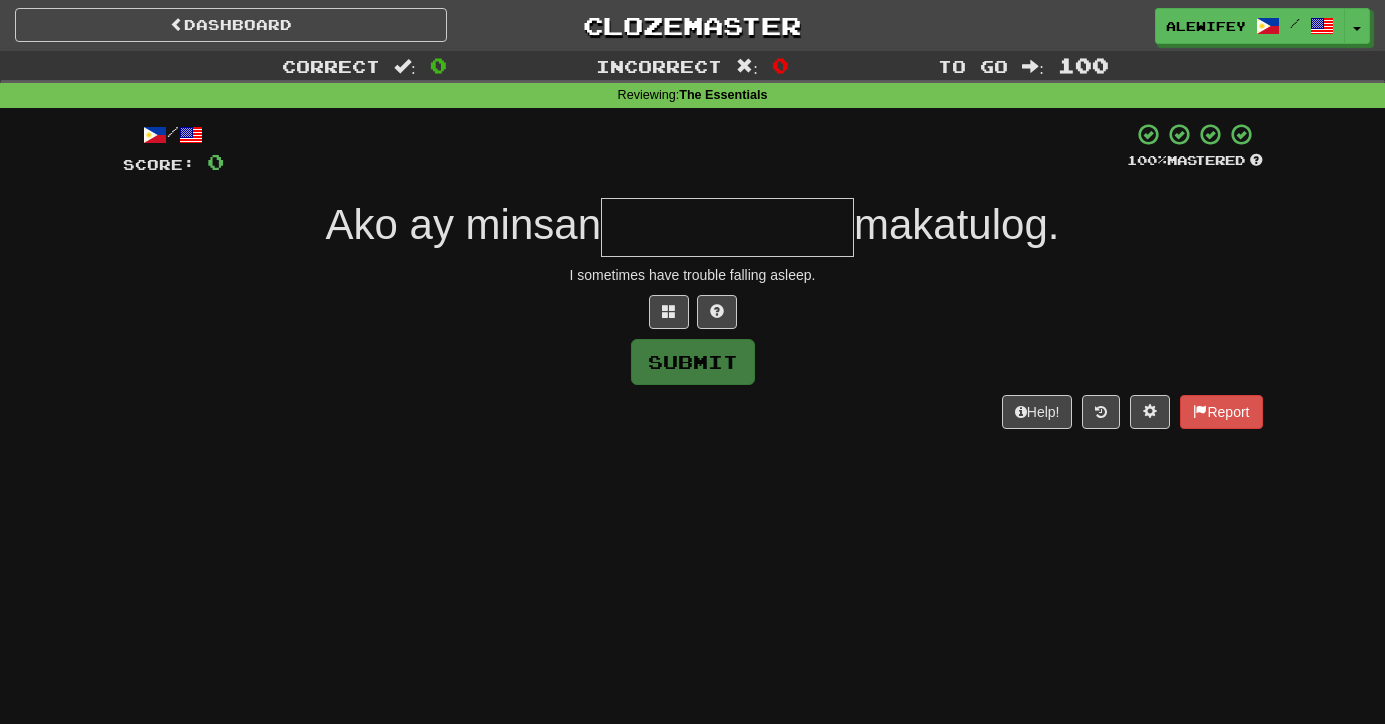 type on "*" 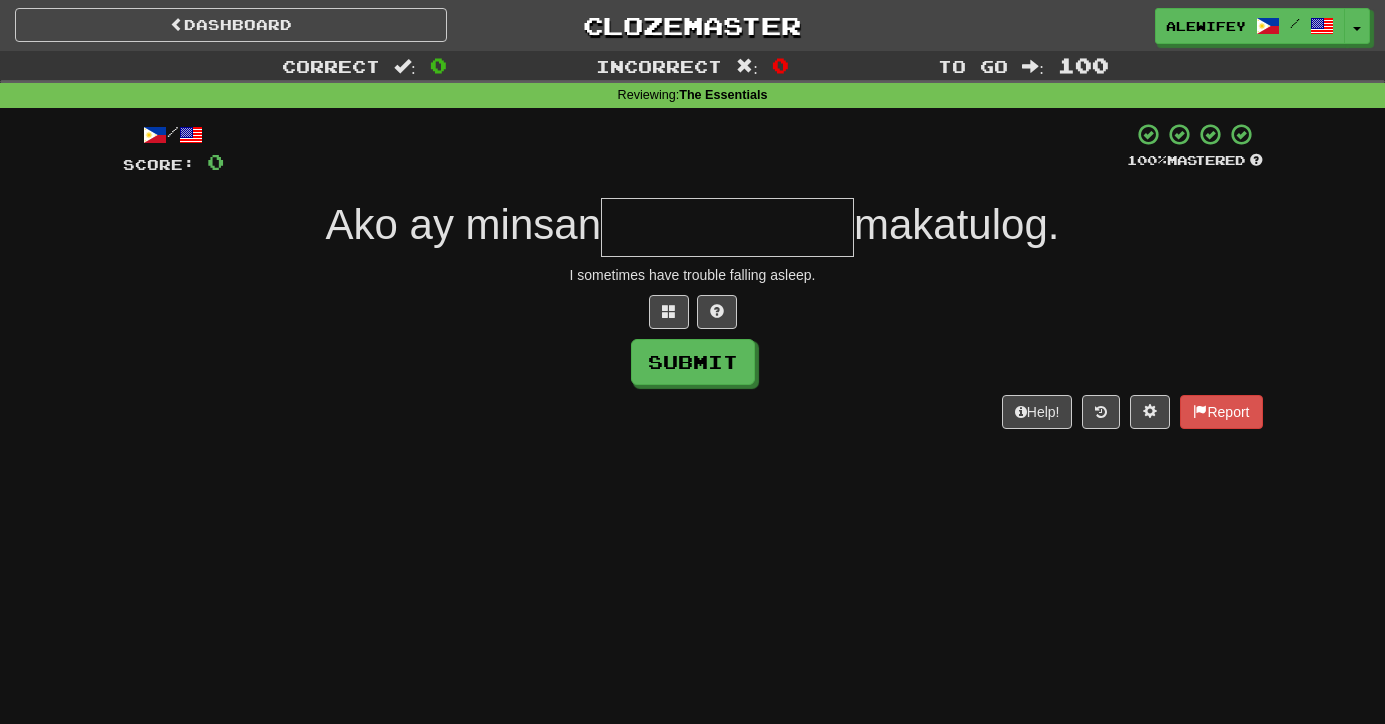 type on "*" 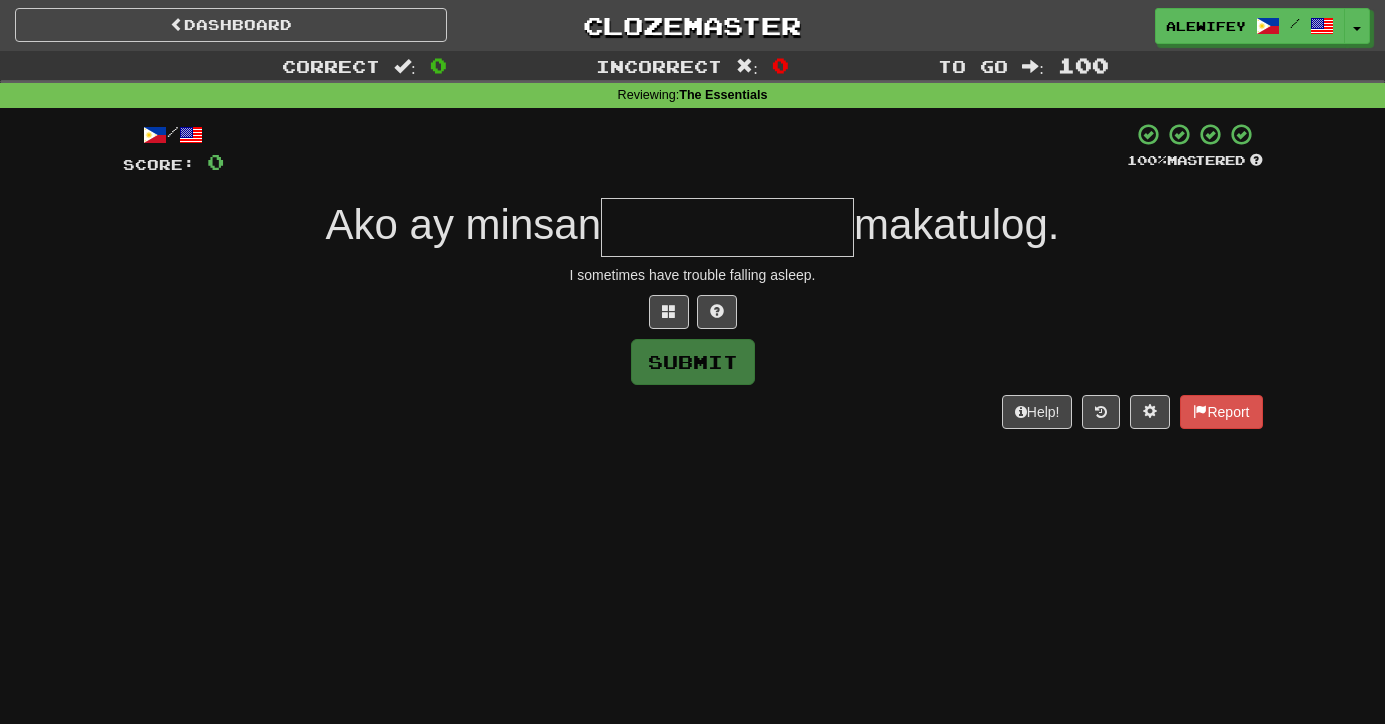 type on "*" 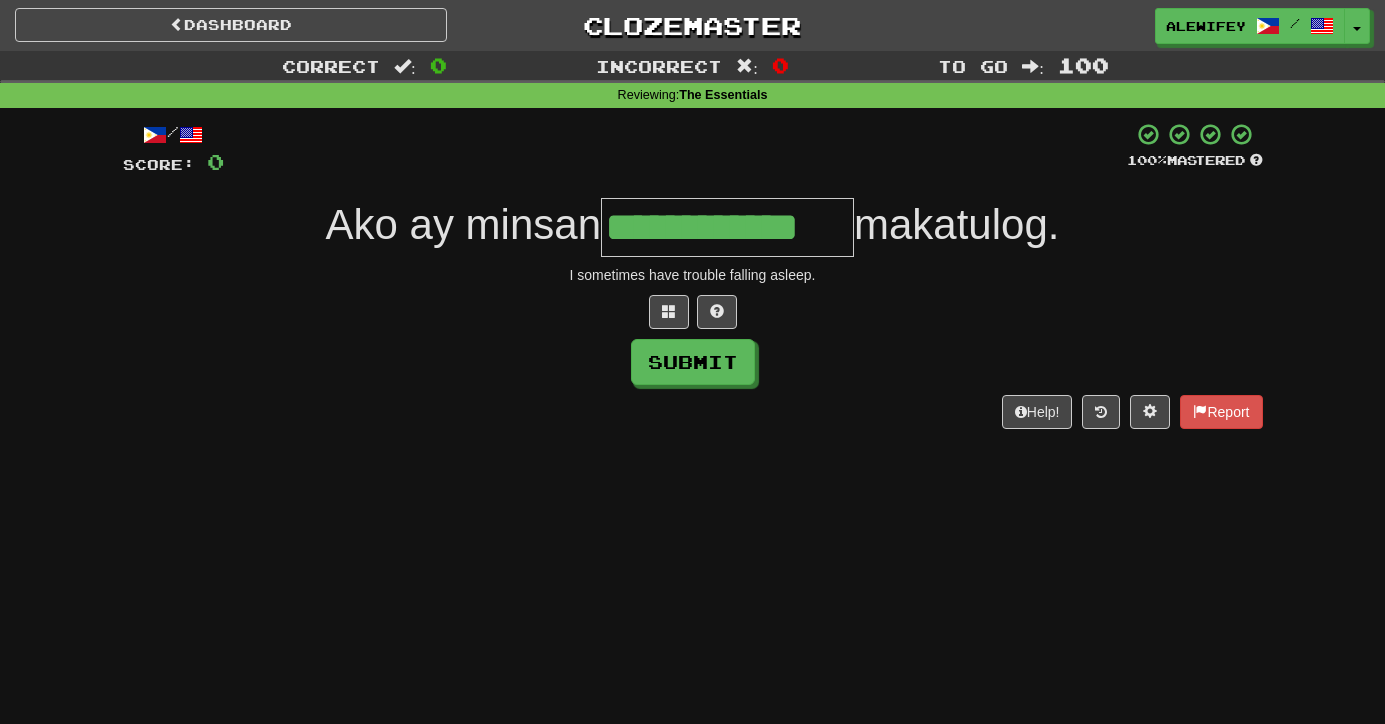 type on "**********" 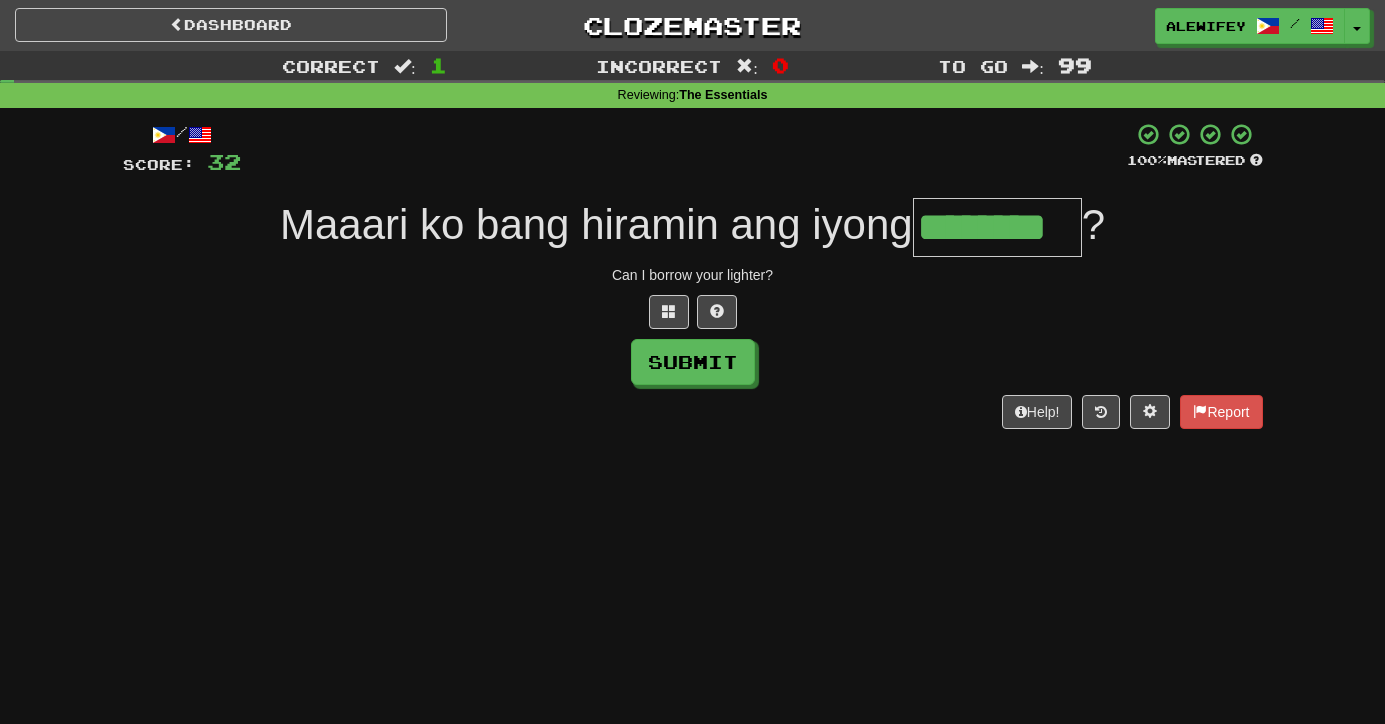 type on "********" 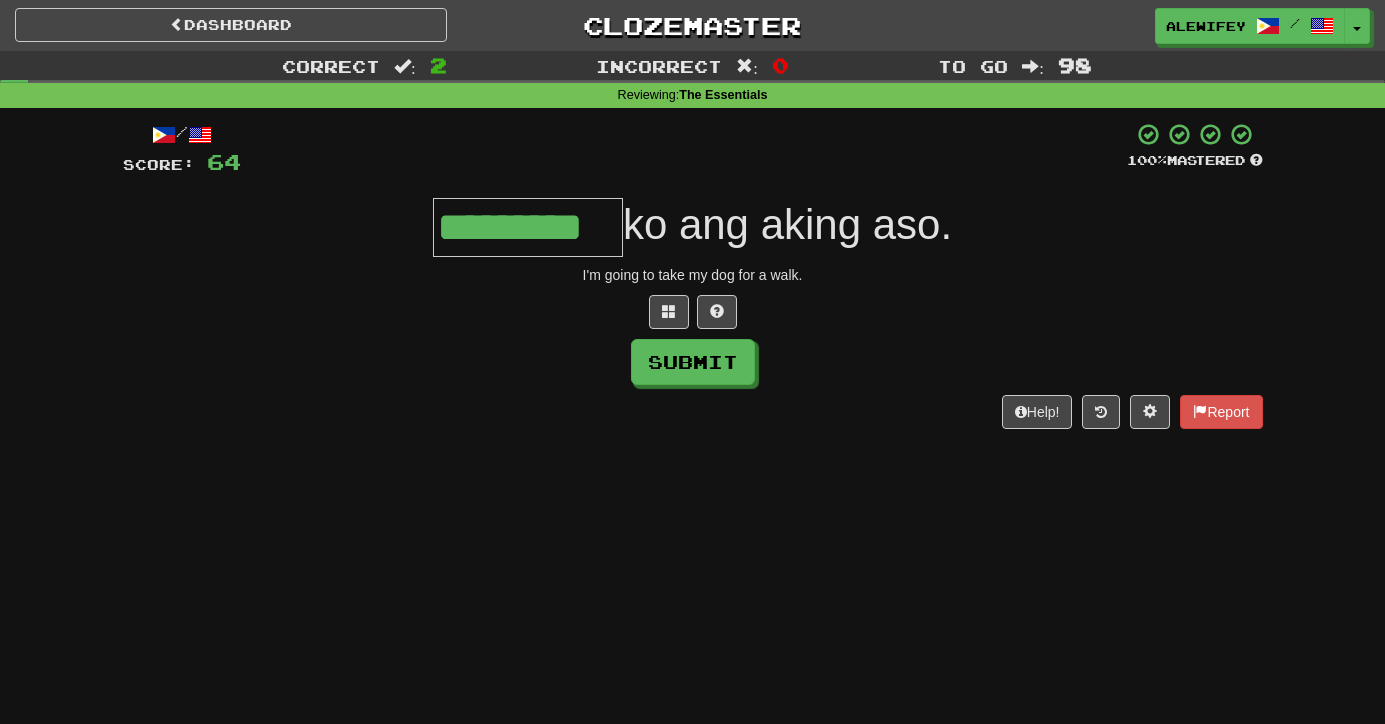 type on "*********" 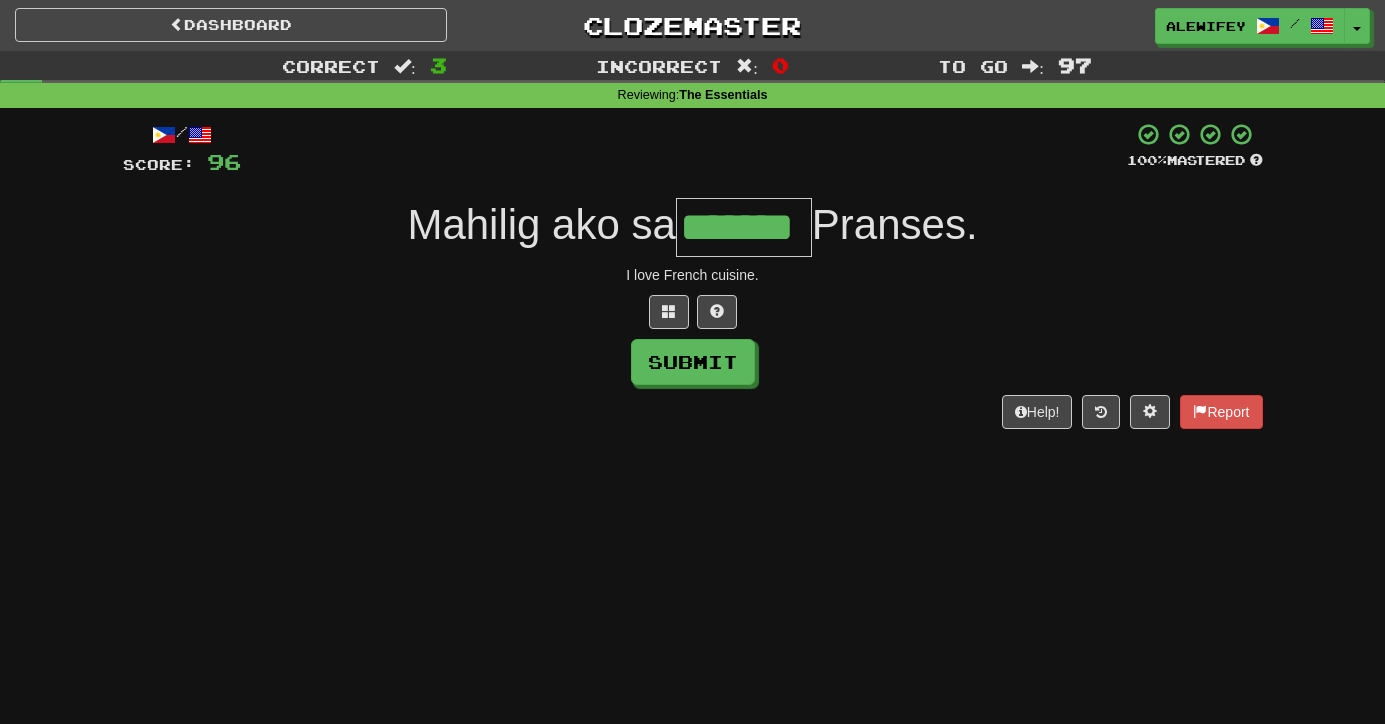type on "*******" 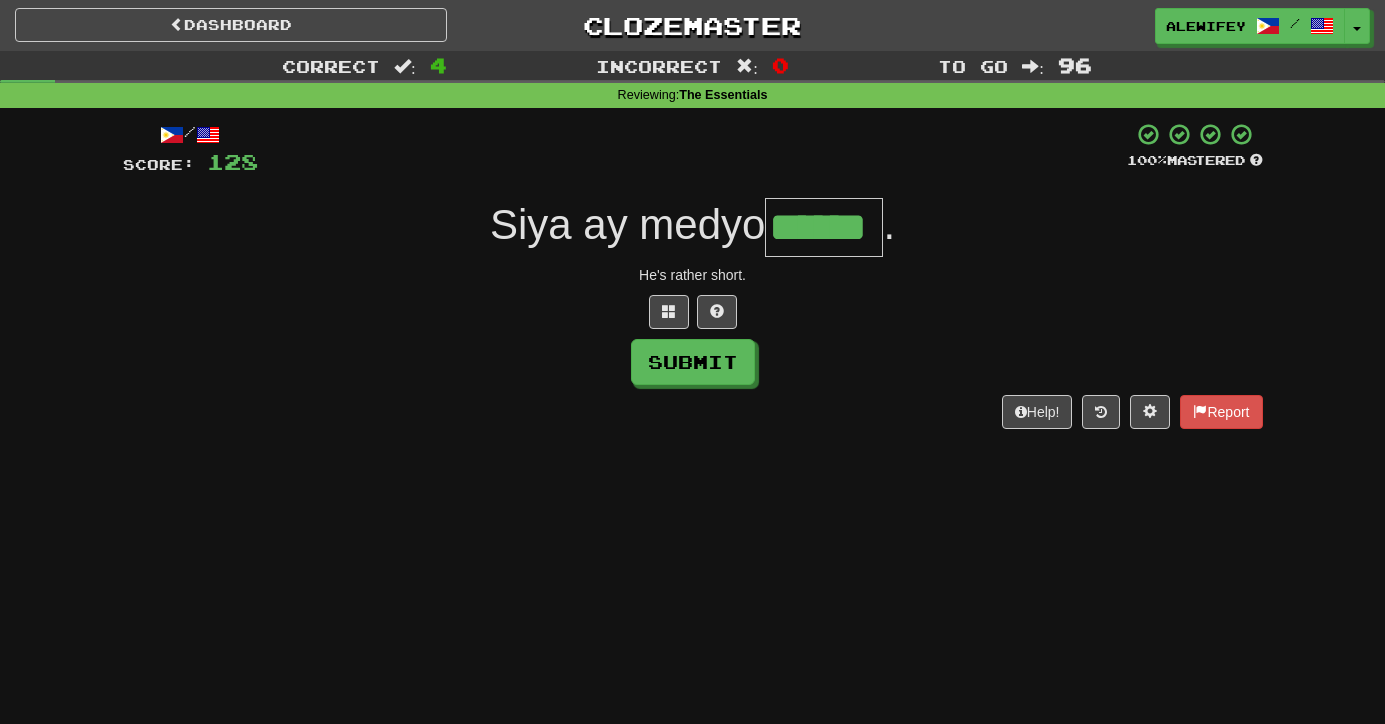 type on "******" 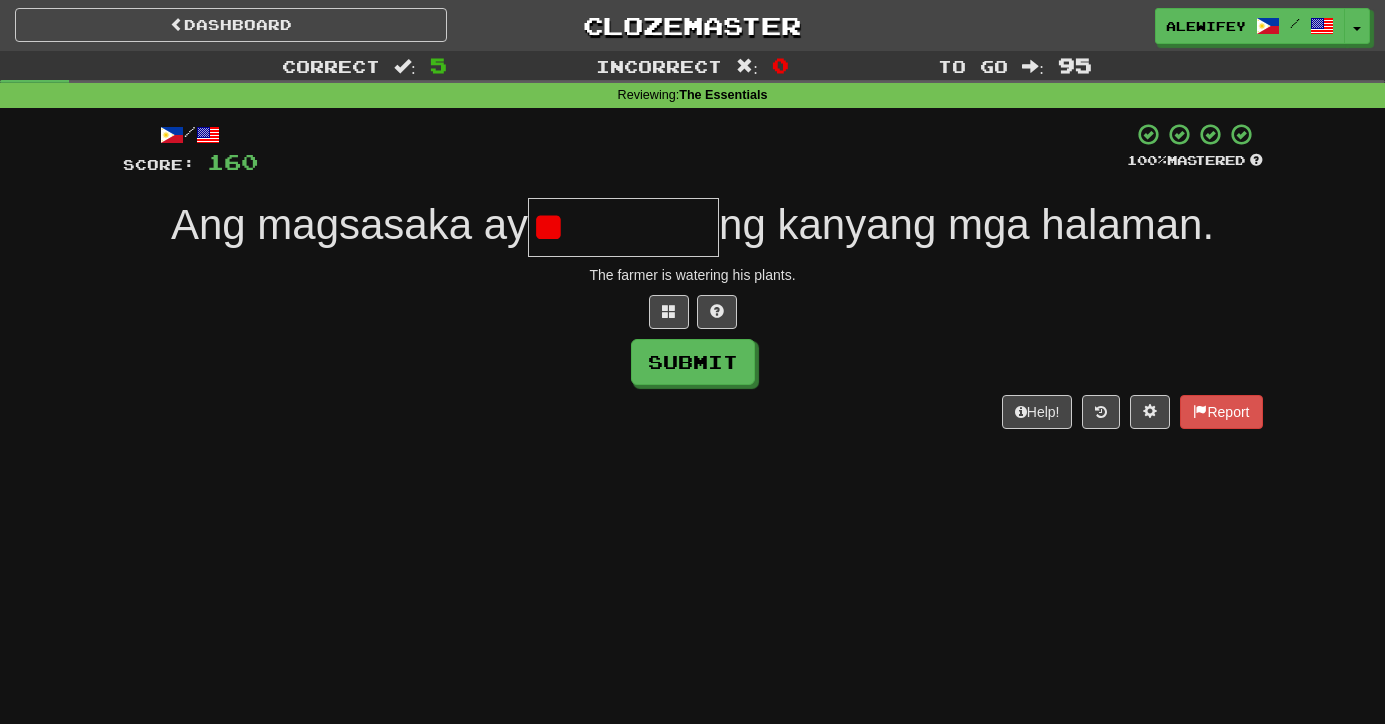 type on "*" 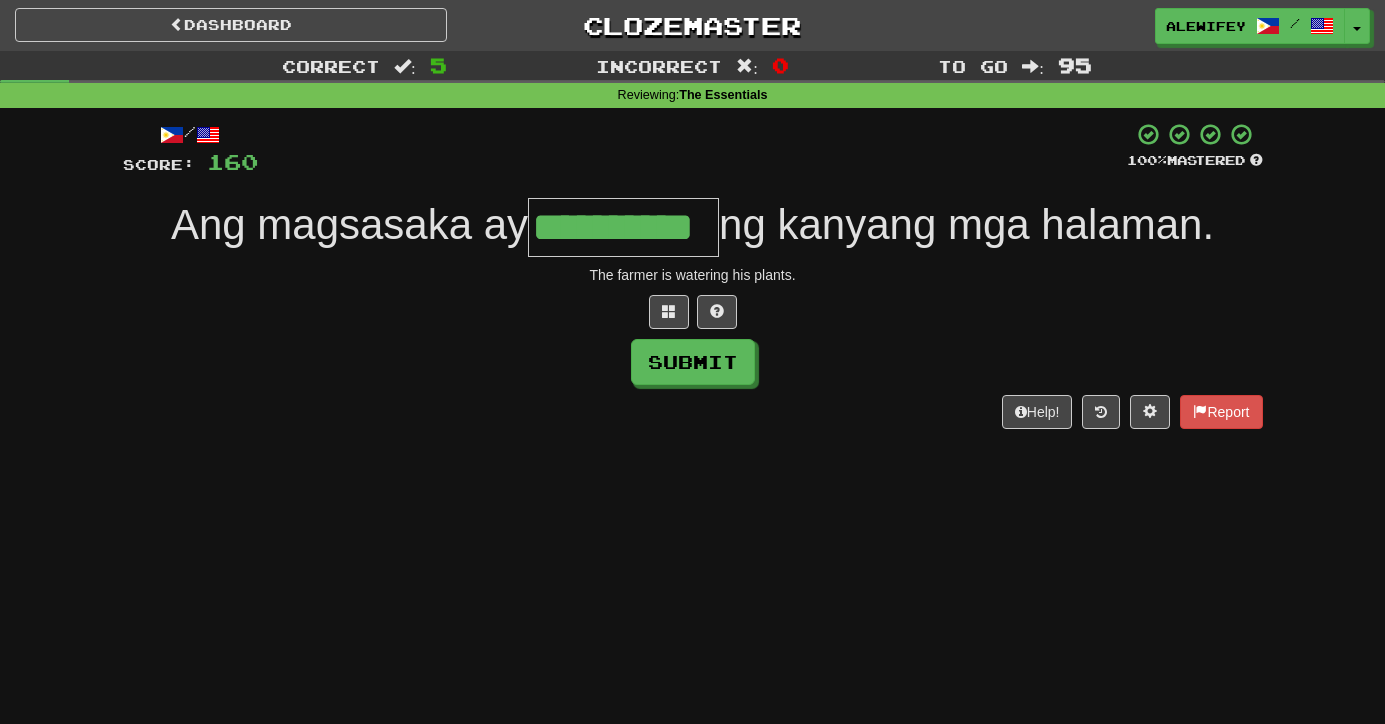type on "**********" 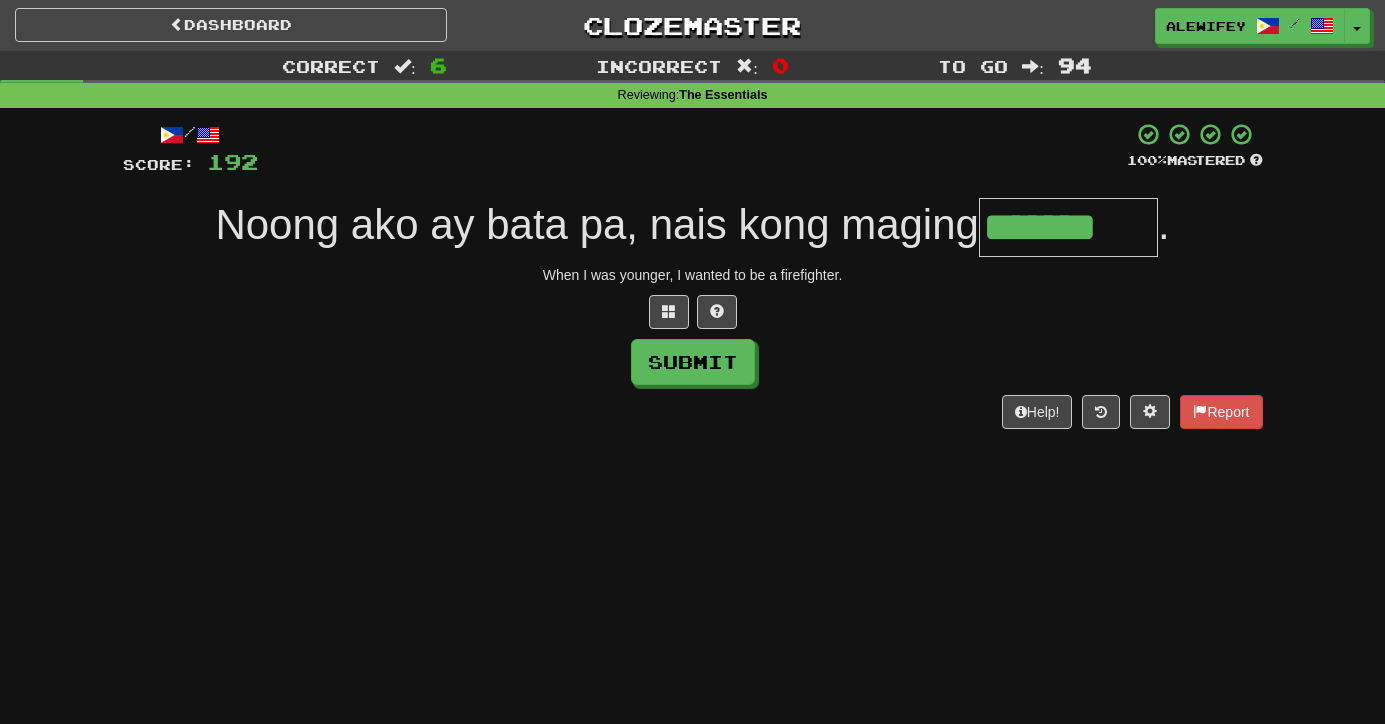 type on "*******" 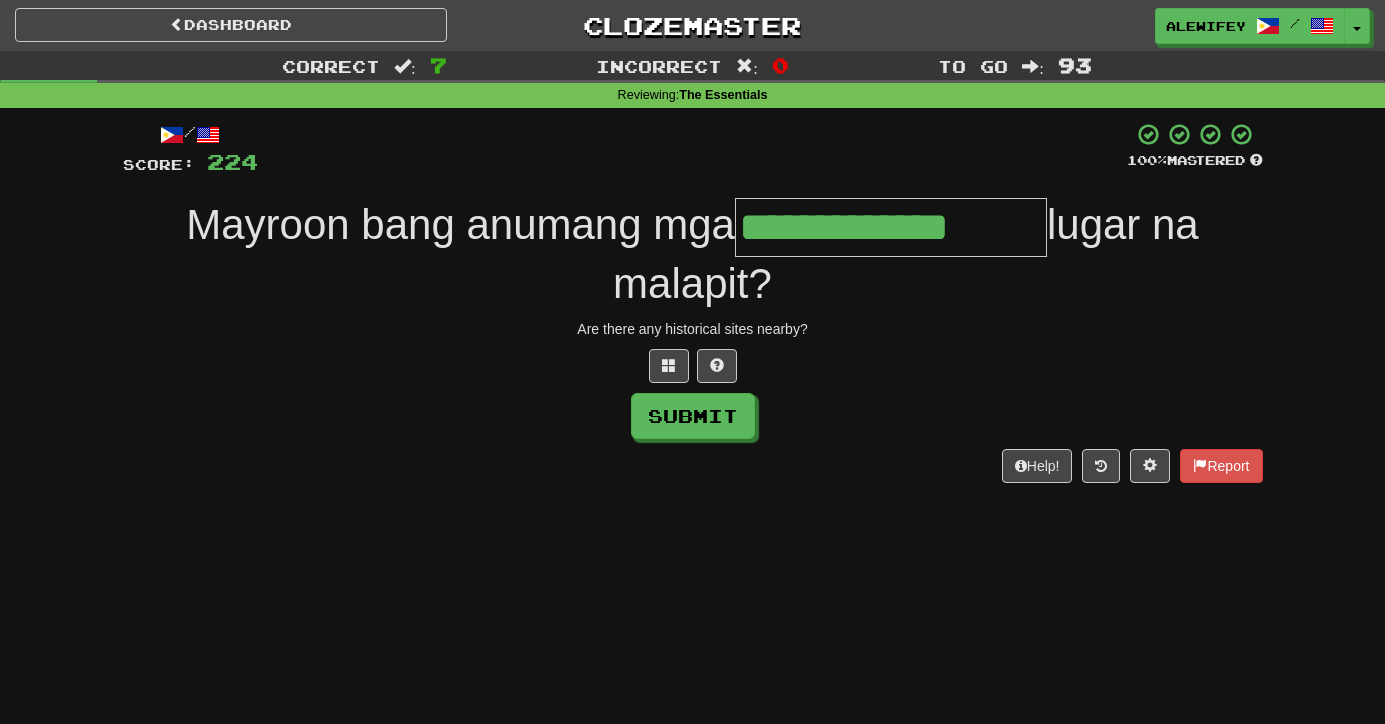 type on "**********" 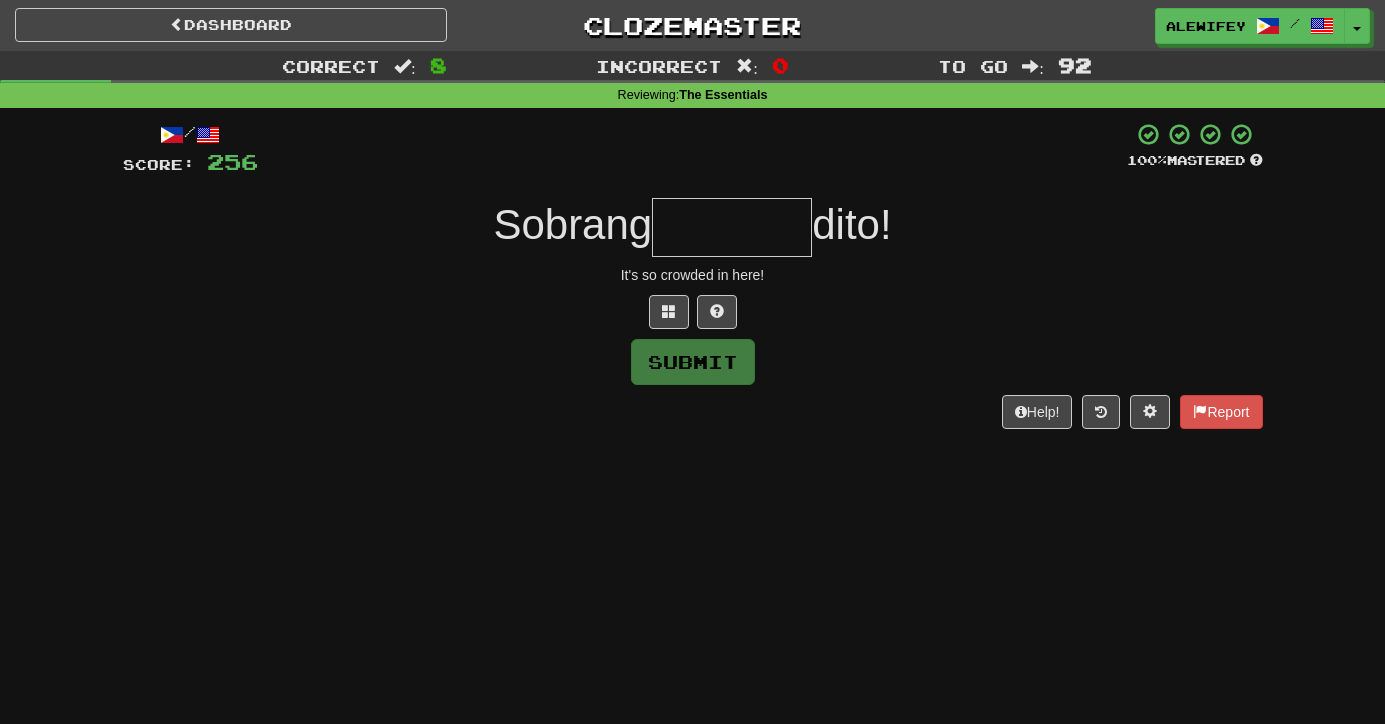 type on "*" 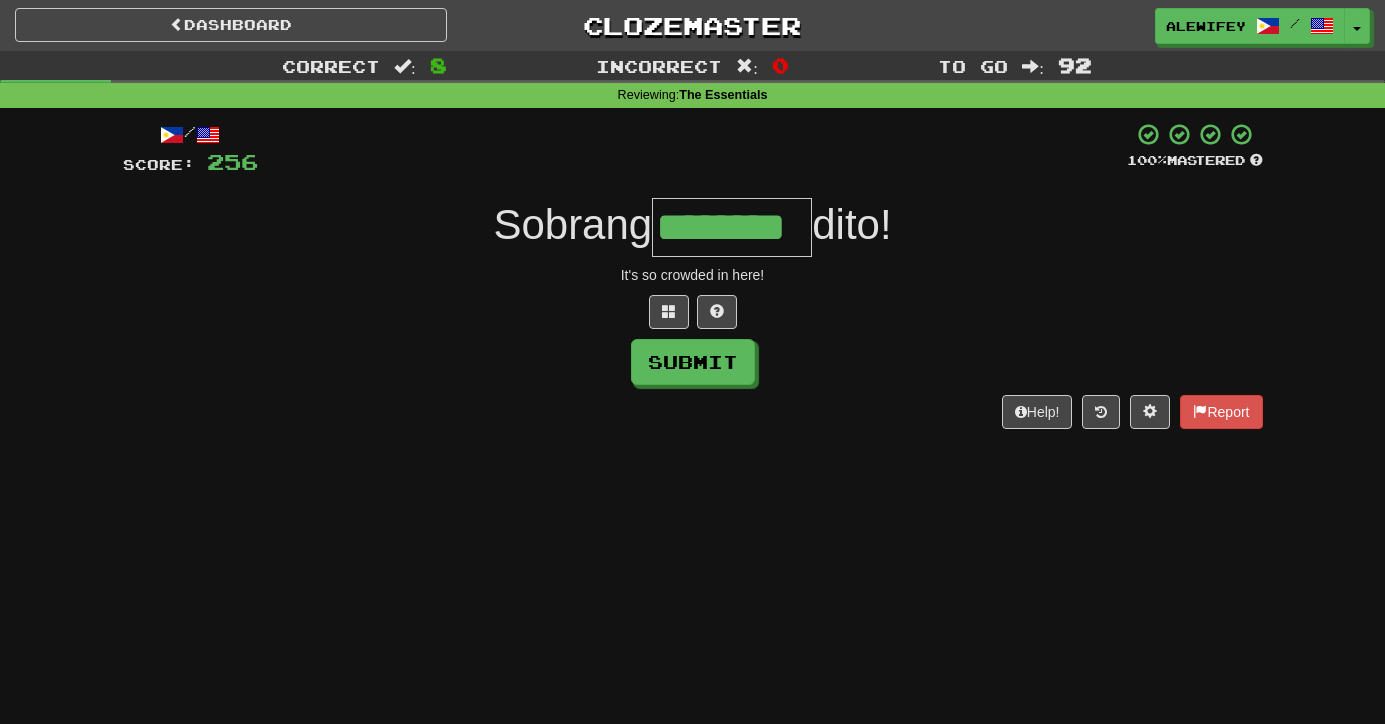 type on "********" 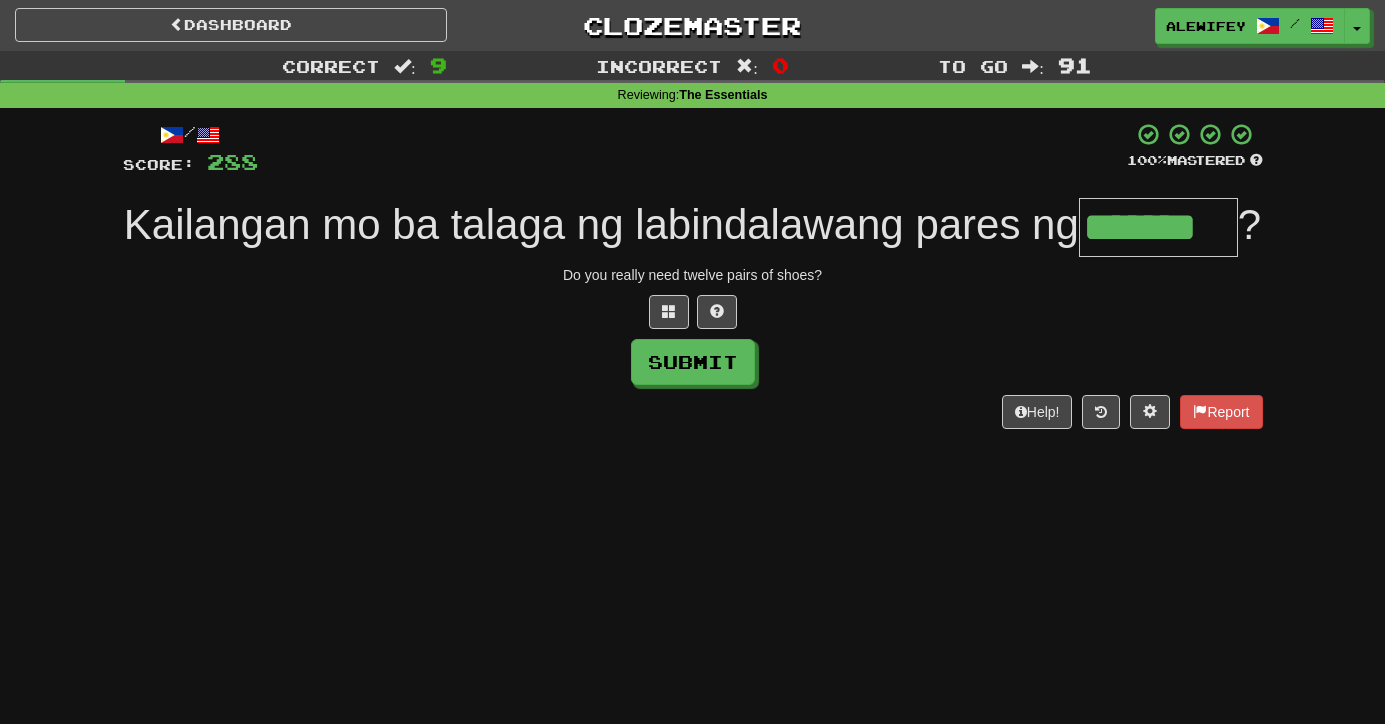 type on "*******" 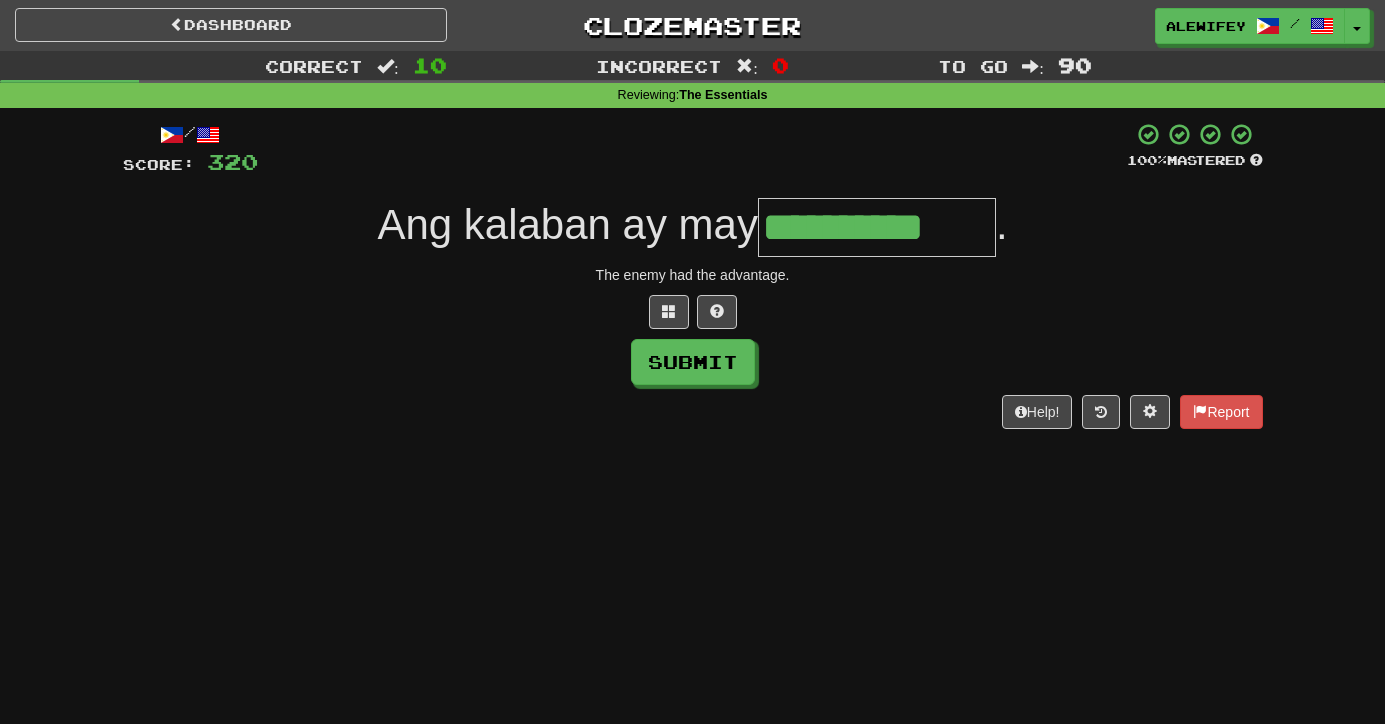 type on "**********" 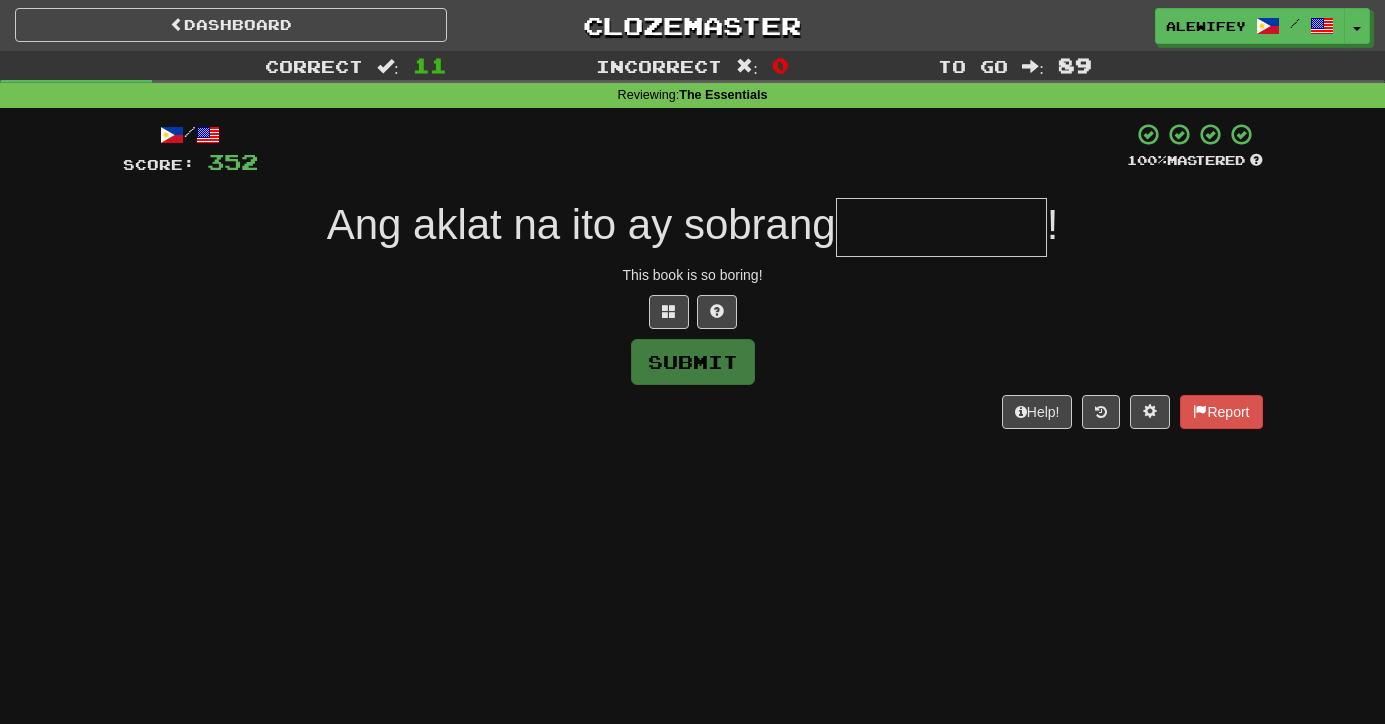 type on "*" 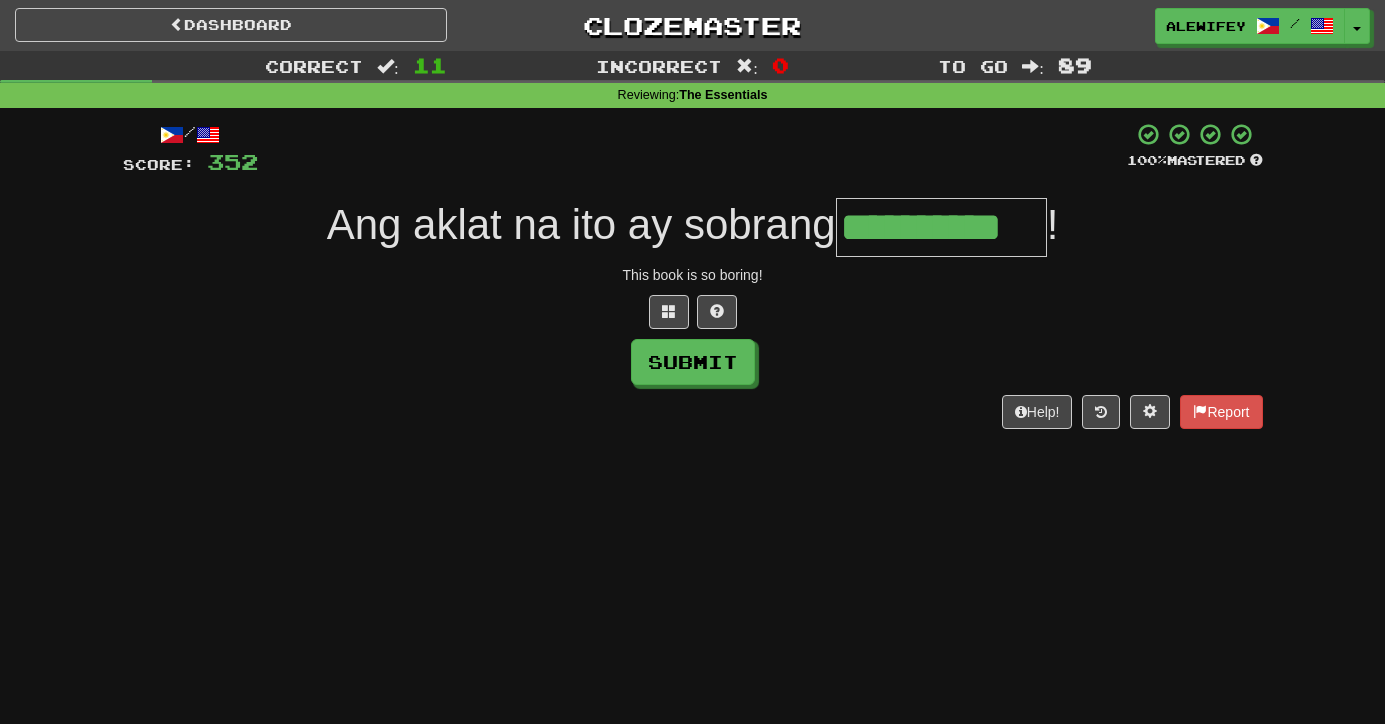 type on "**********" 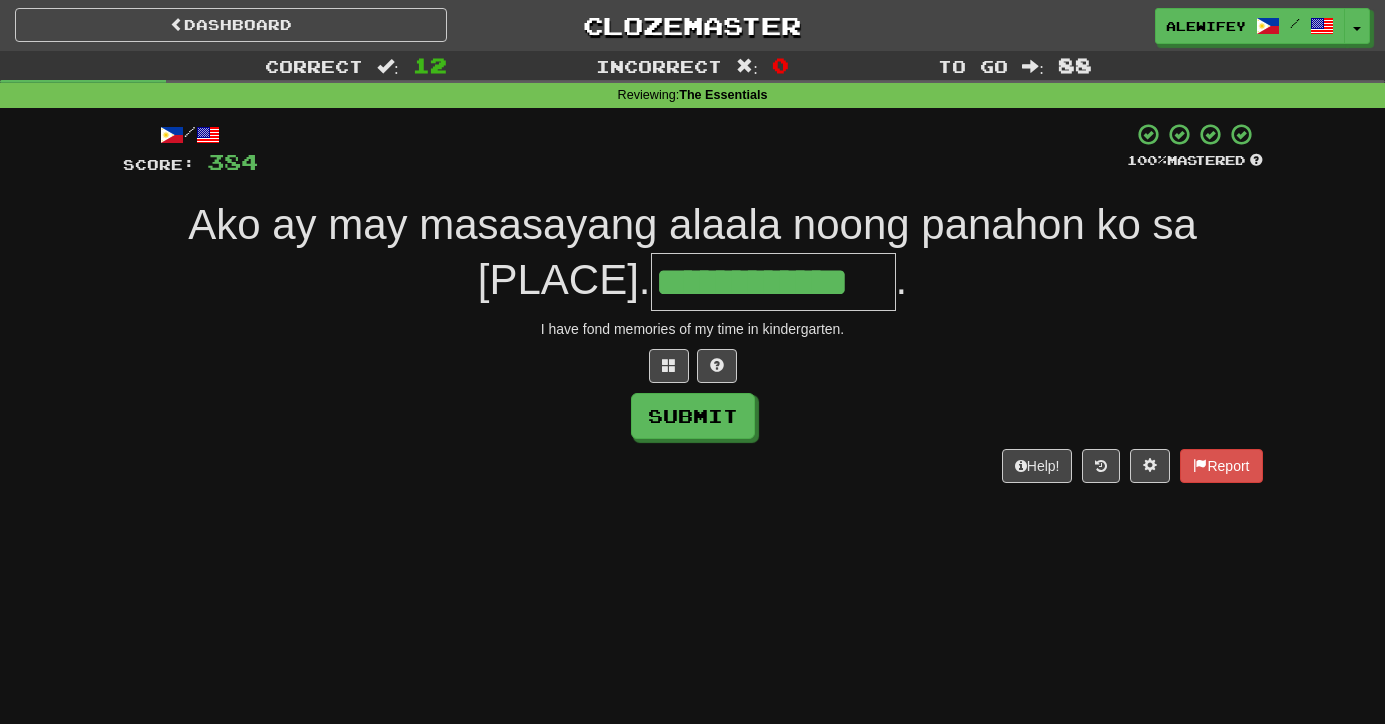 type on "**********" 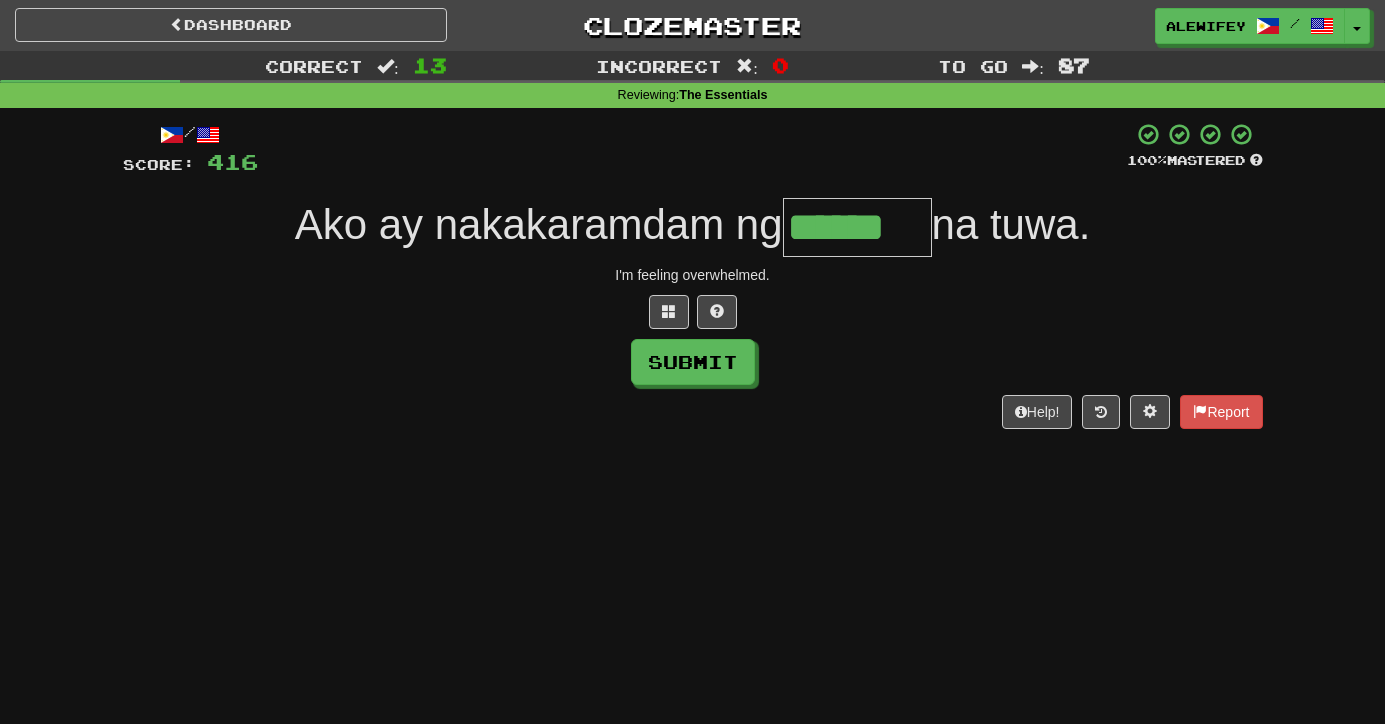 type on "******" 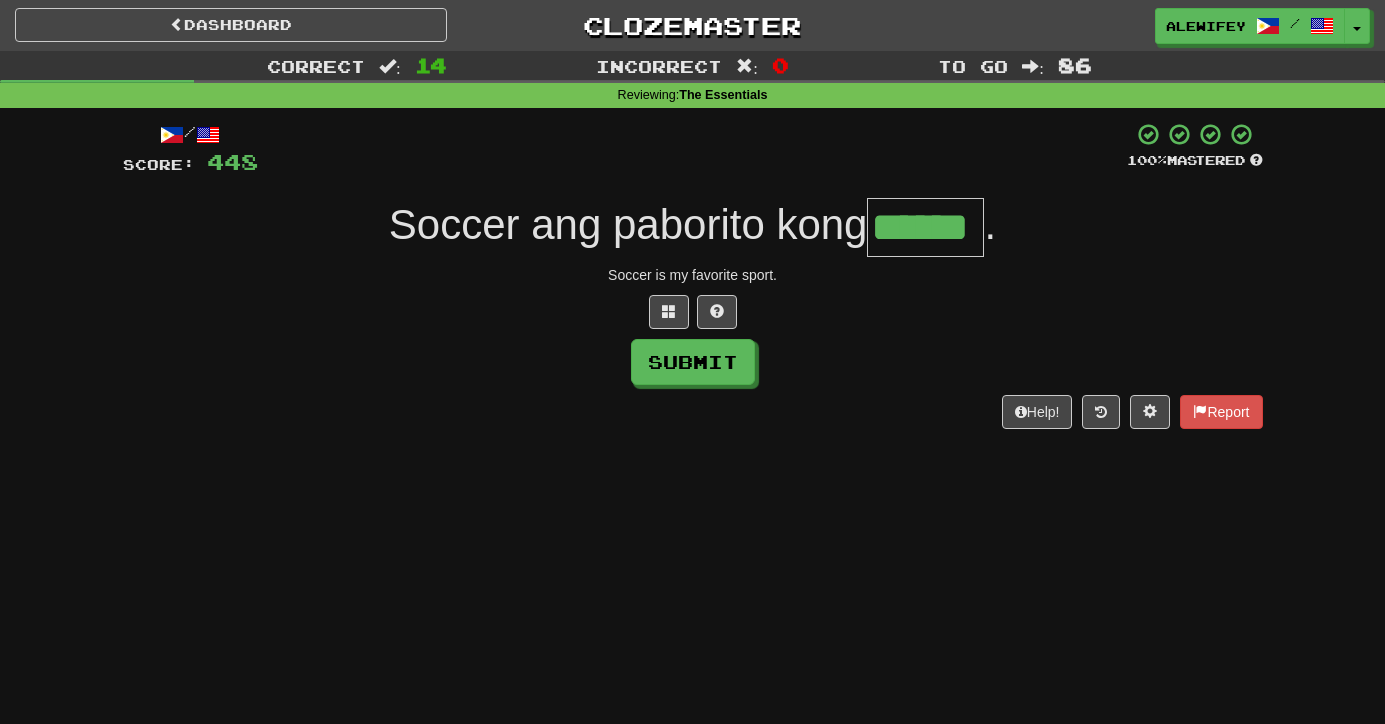 type on "******" 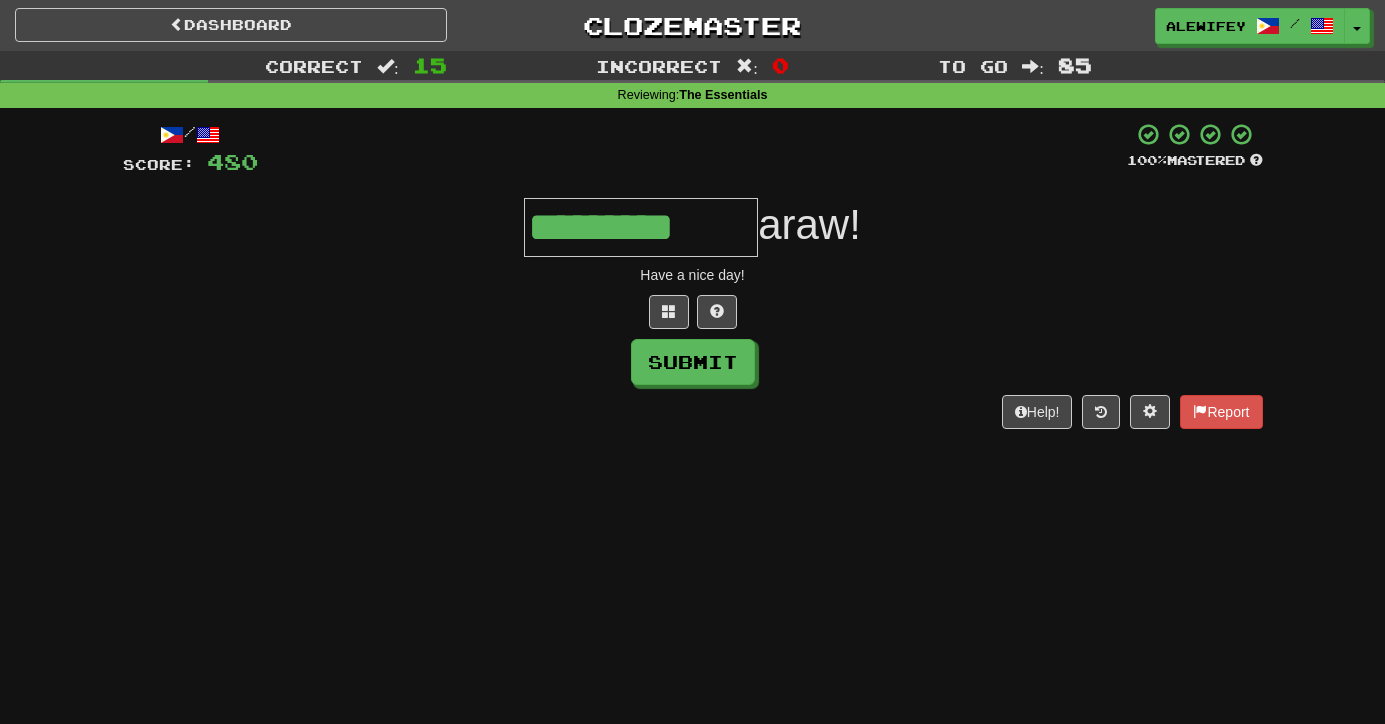 type on "*********" 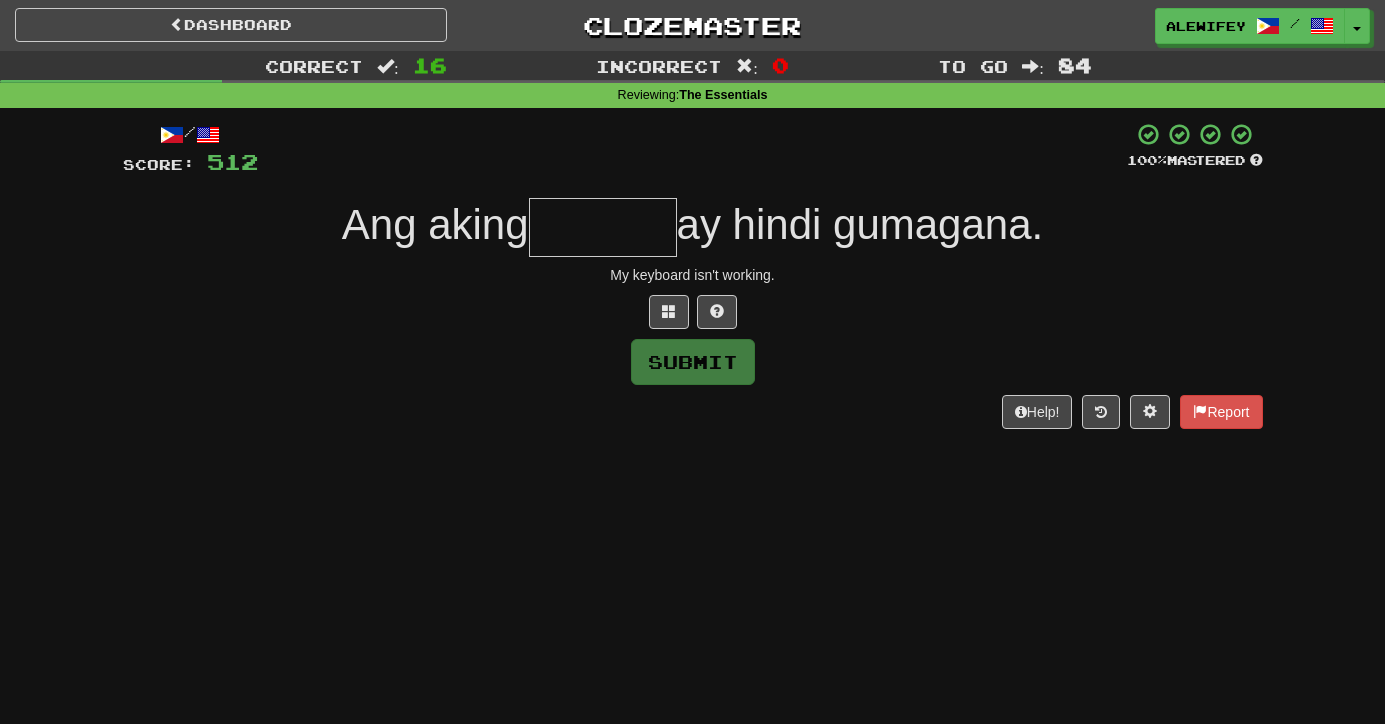 type on "*" 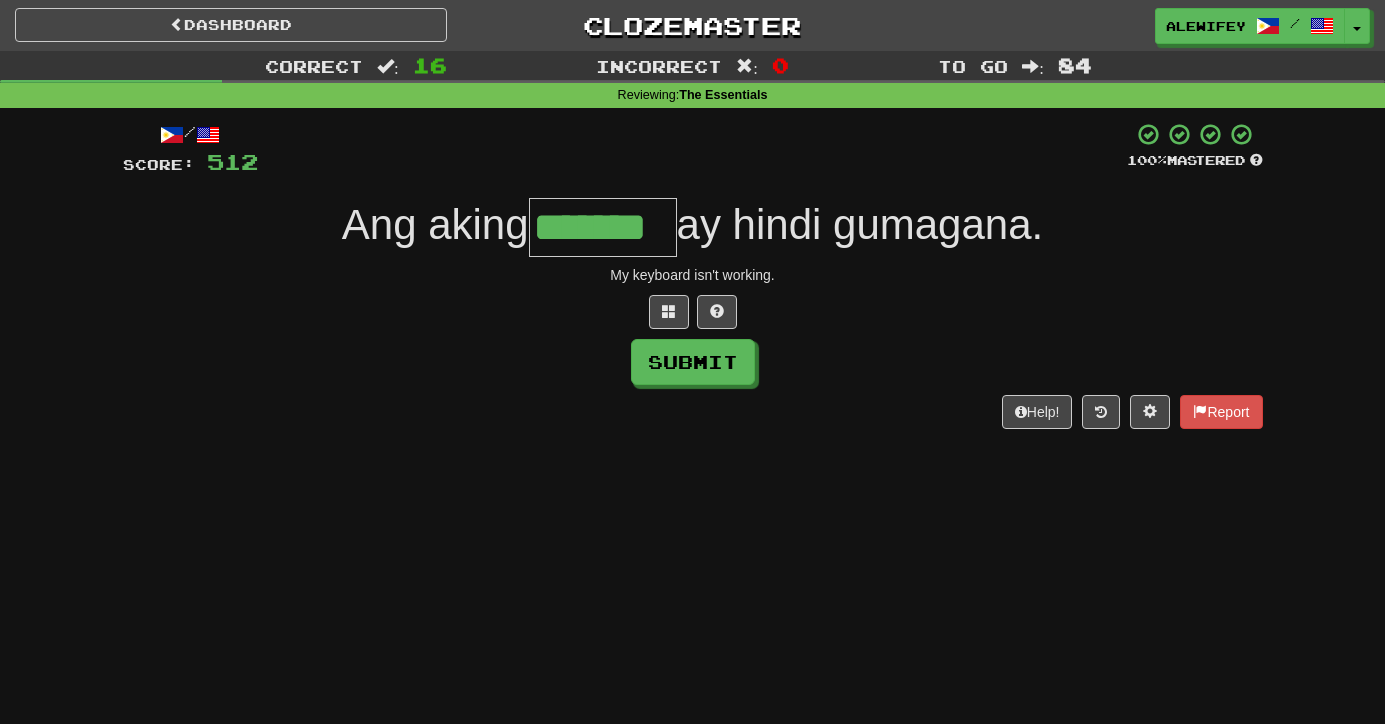 type on "*******" 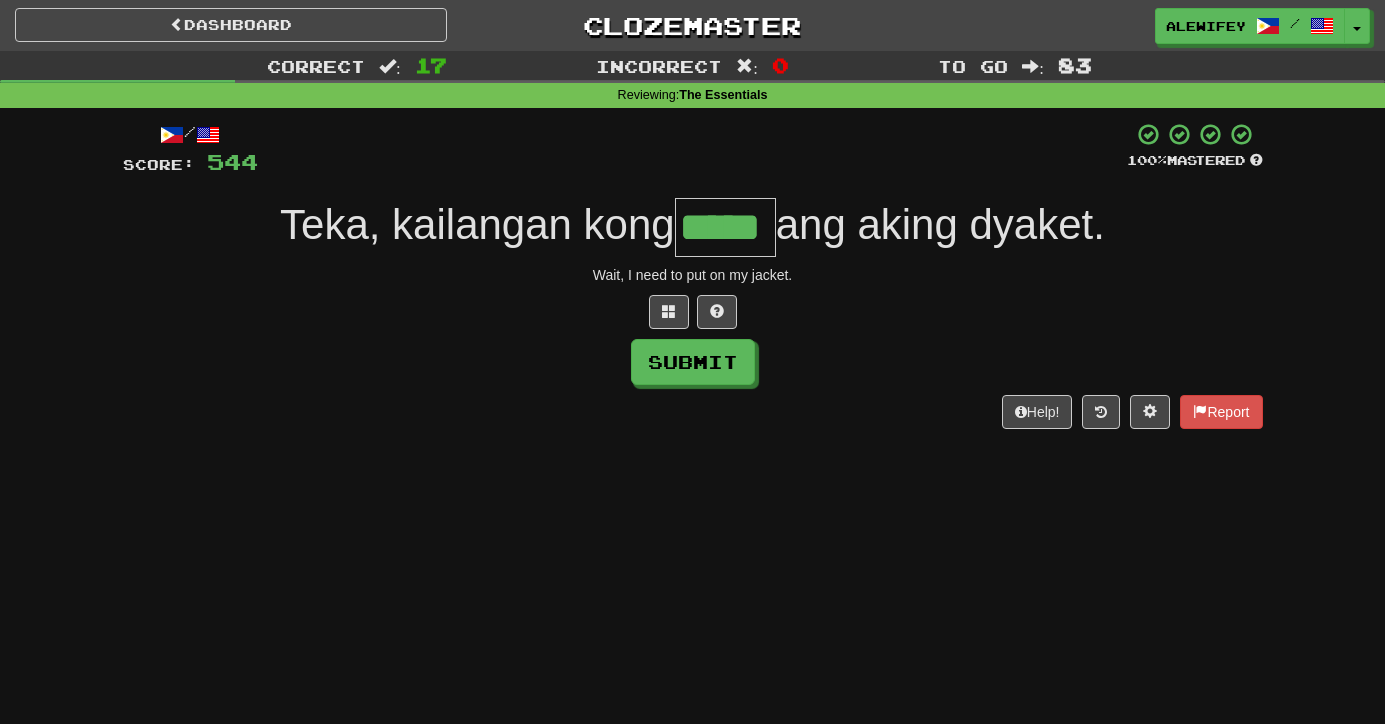 type on "*****" 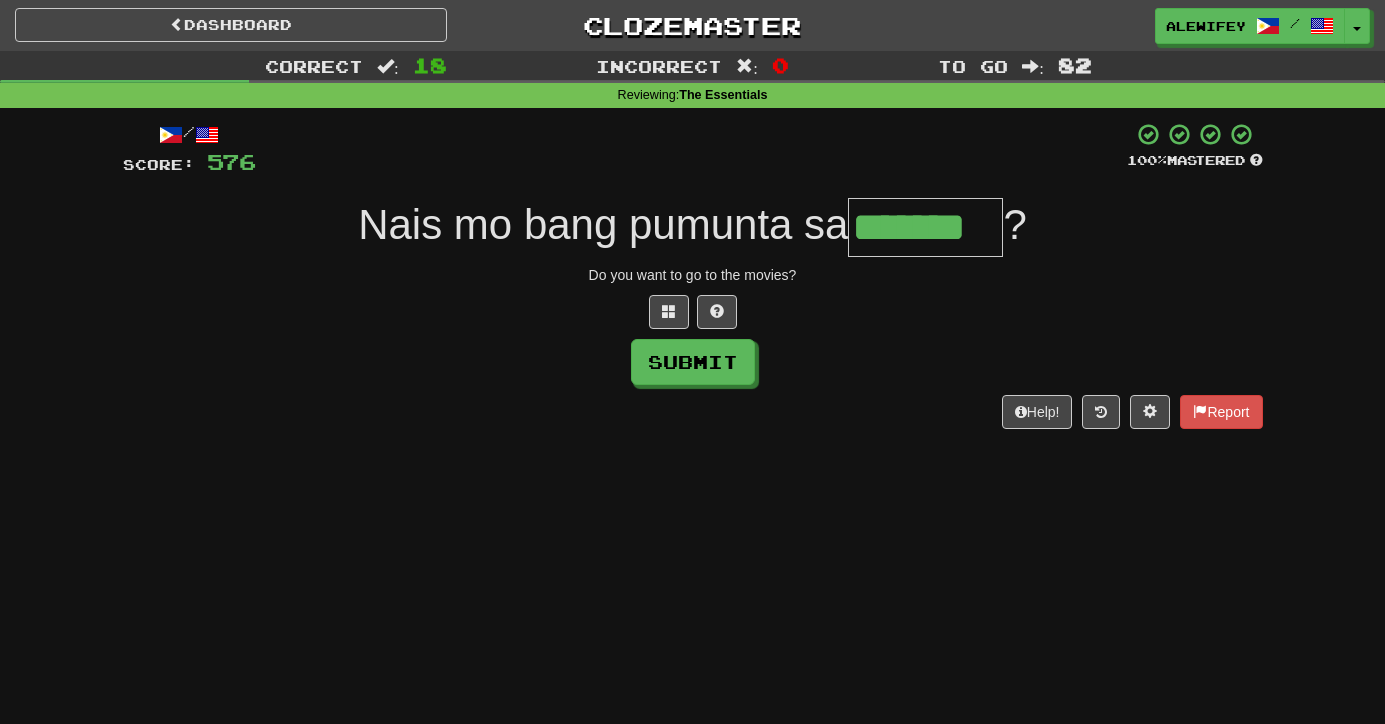 type on "*******" 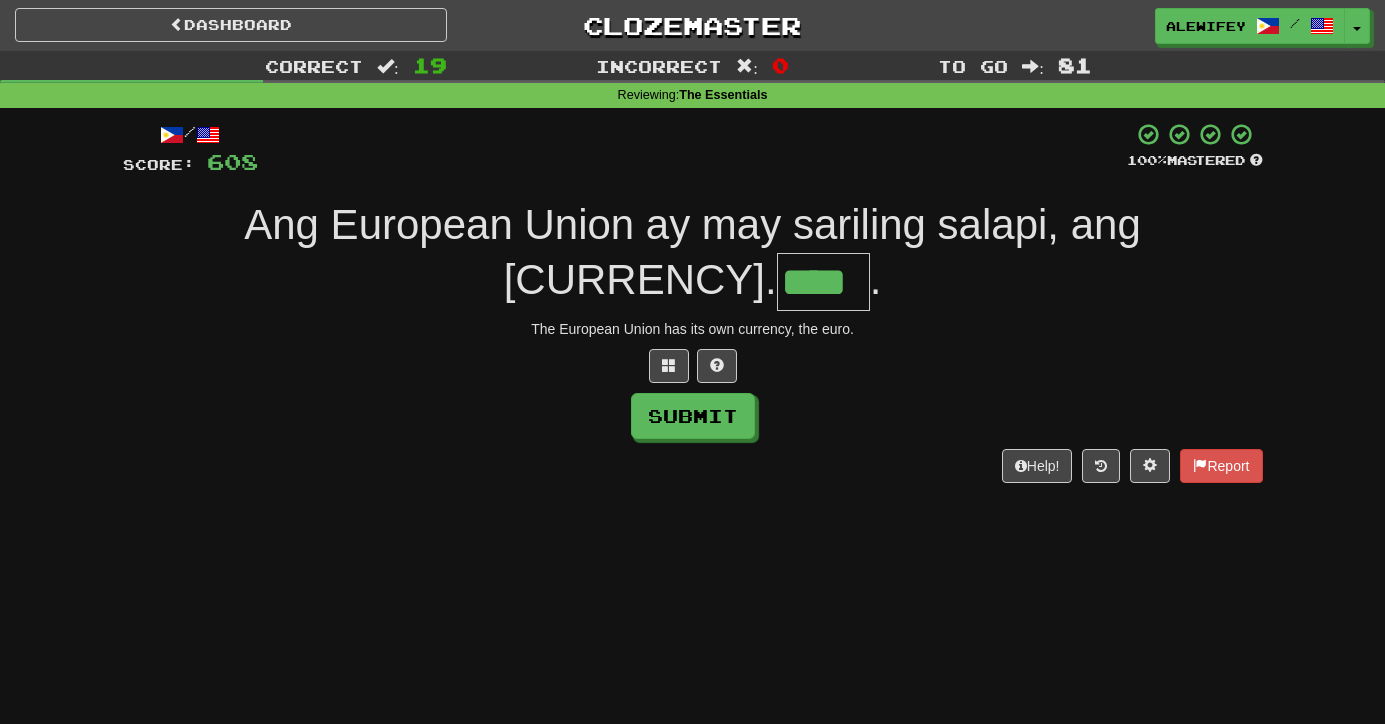 type on "****" 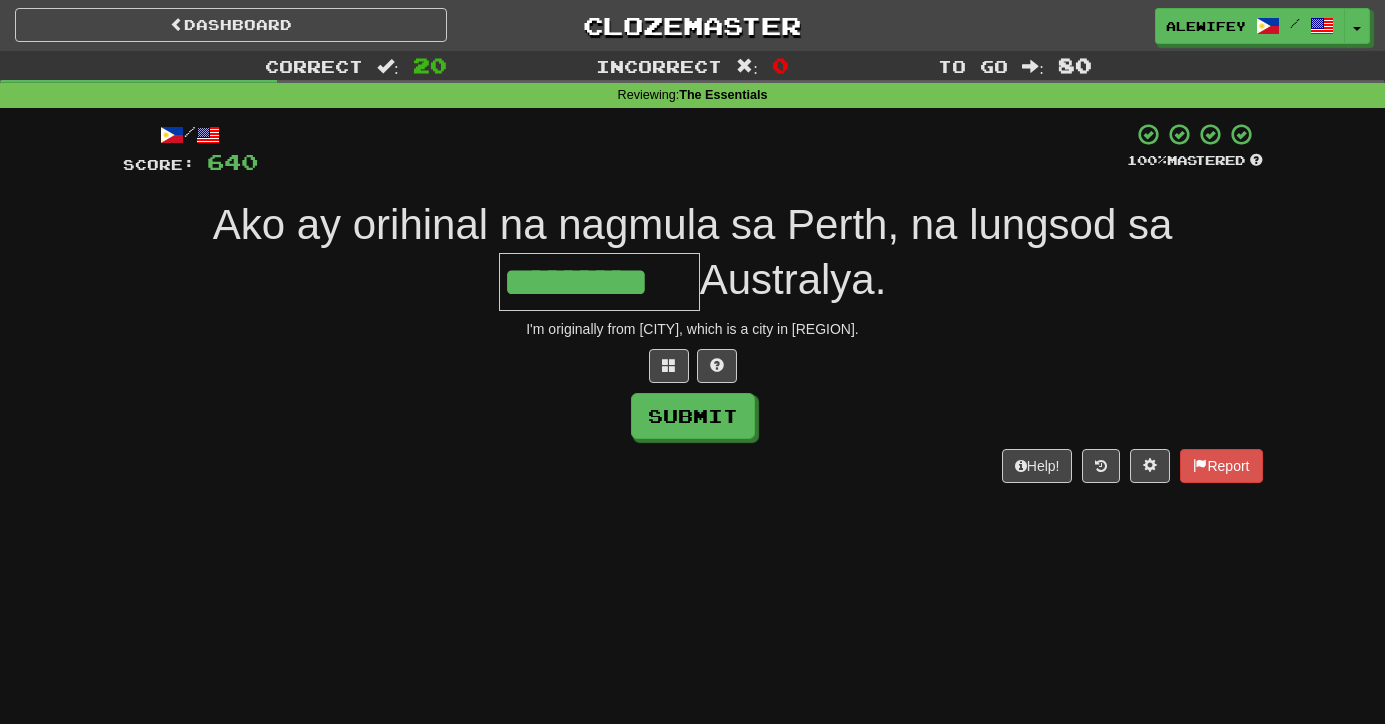 type on "*********" 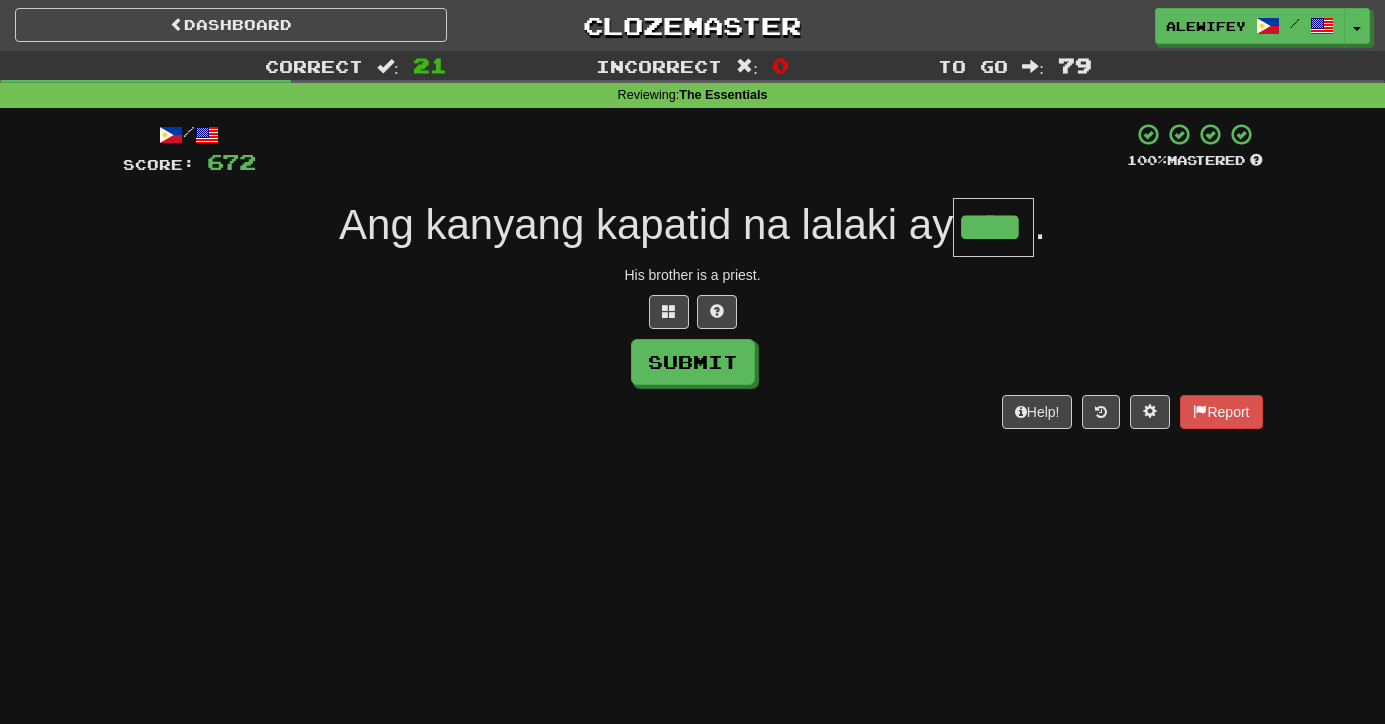 type on "****" 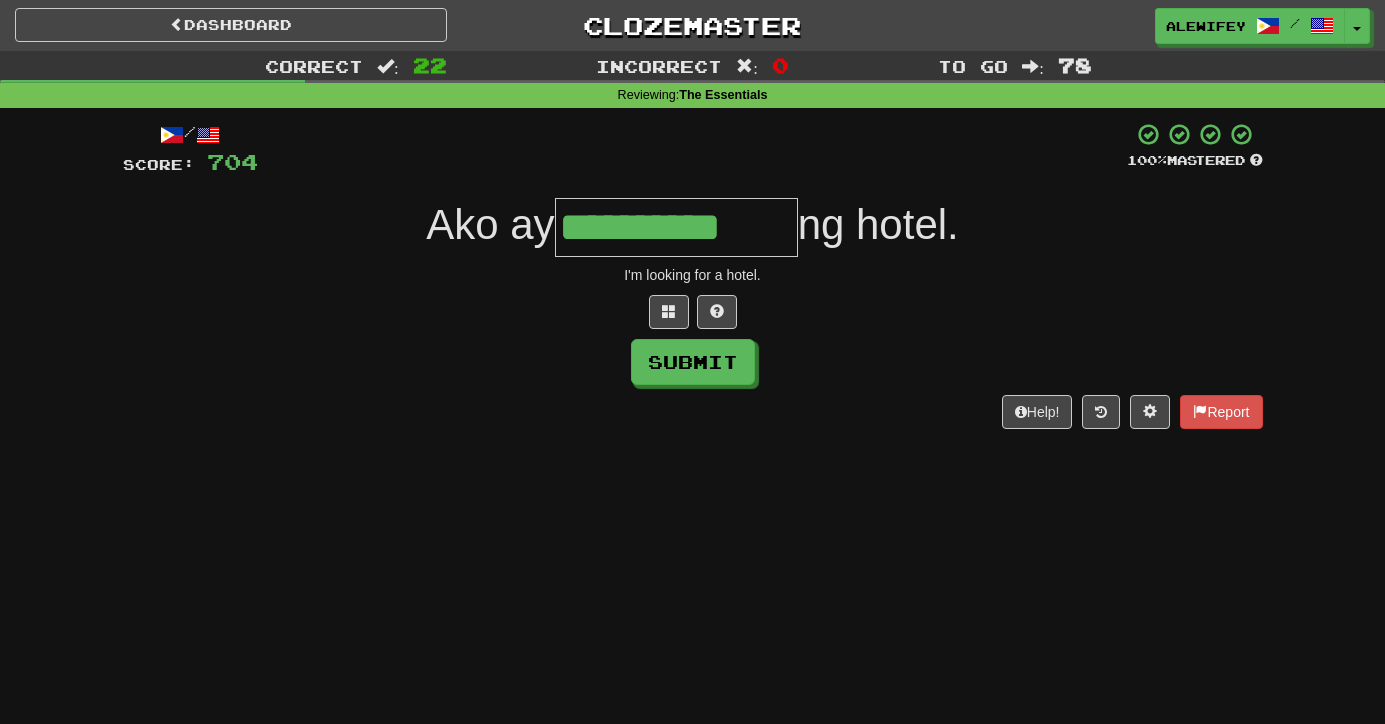 type on "**********" 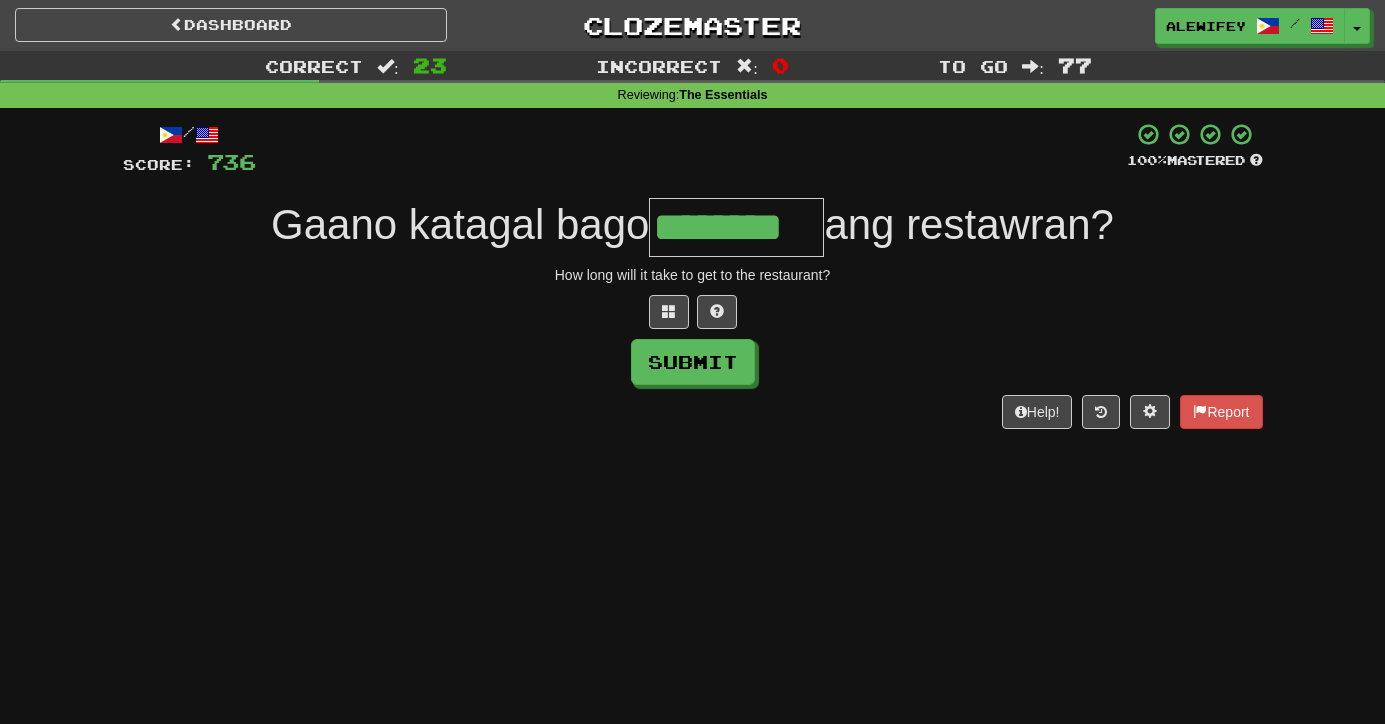 type on "********" 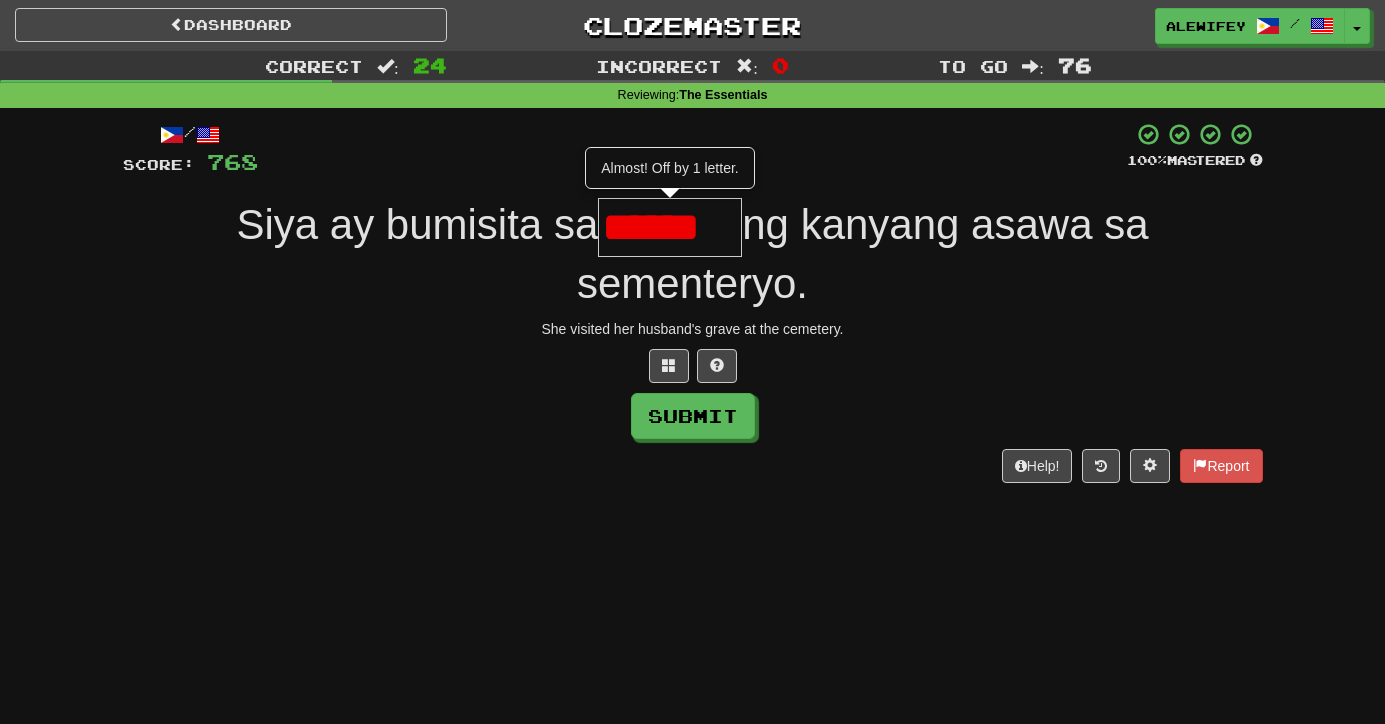 type on "******" 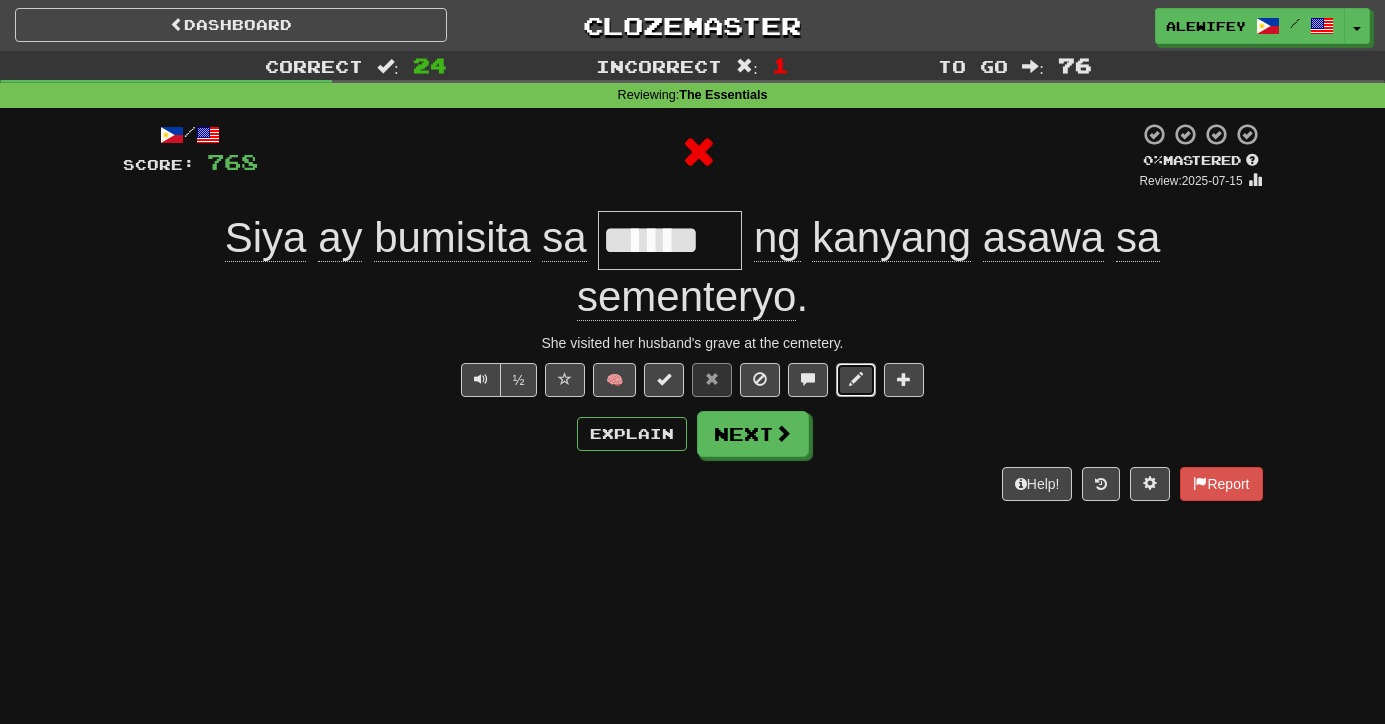 click at bounding box center (856, 380) 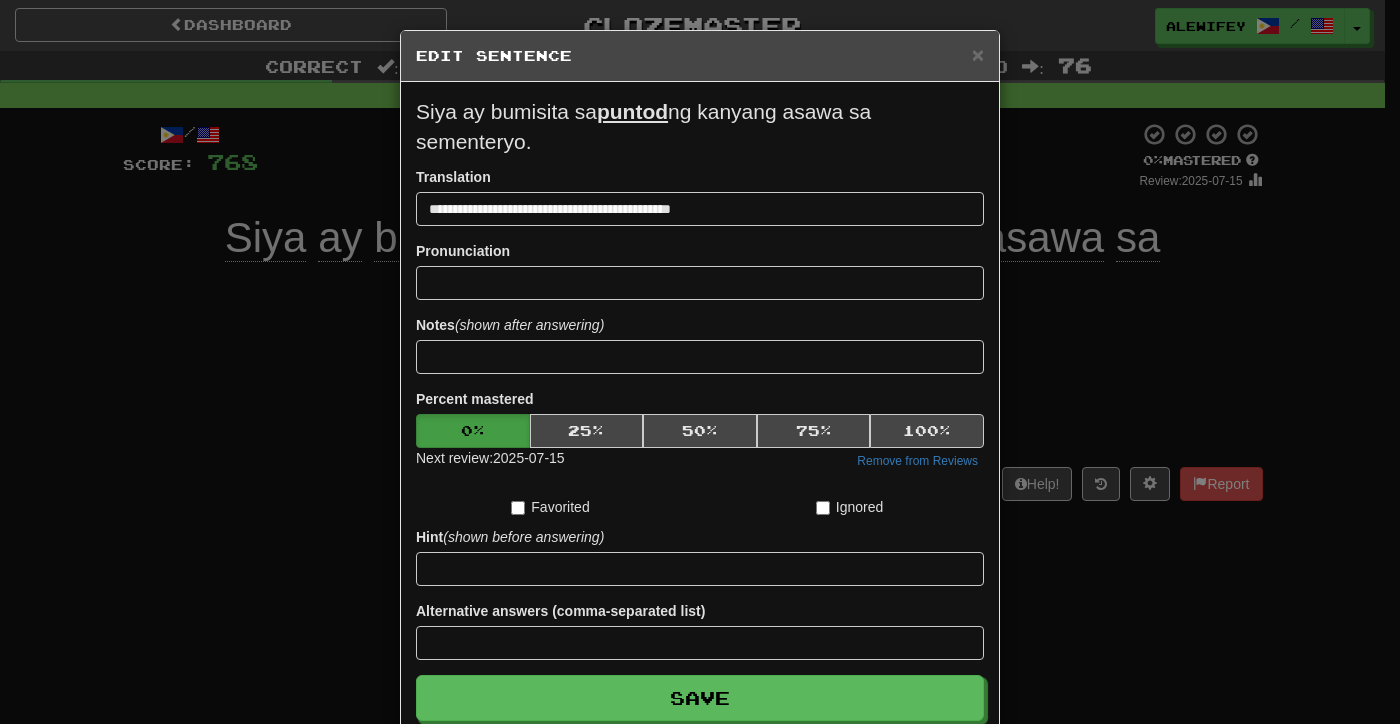 click on "Percent mastered 0 % 25 % 50 % 75 % 100 % Next review:  2025-07-15 Remove from Reviews" at bounding box center [700, 430] 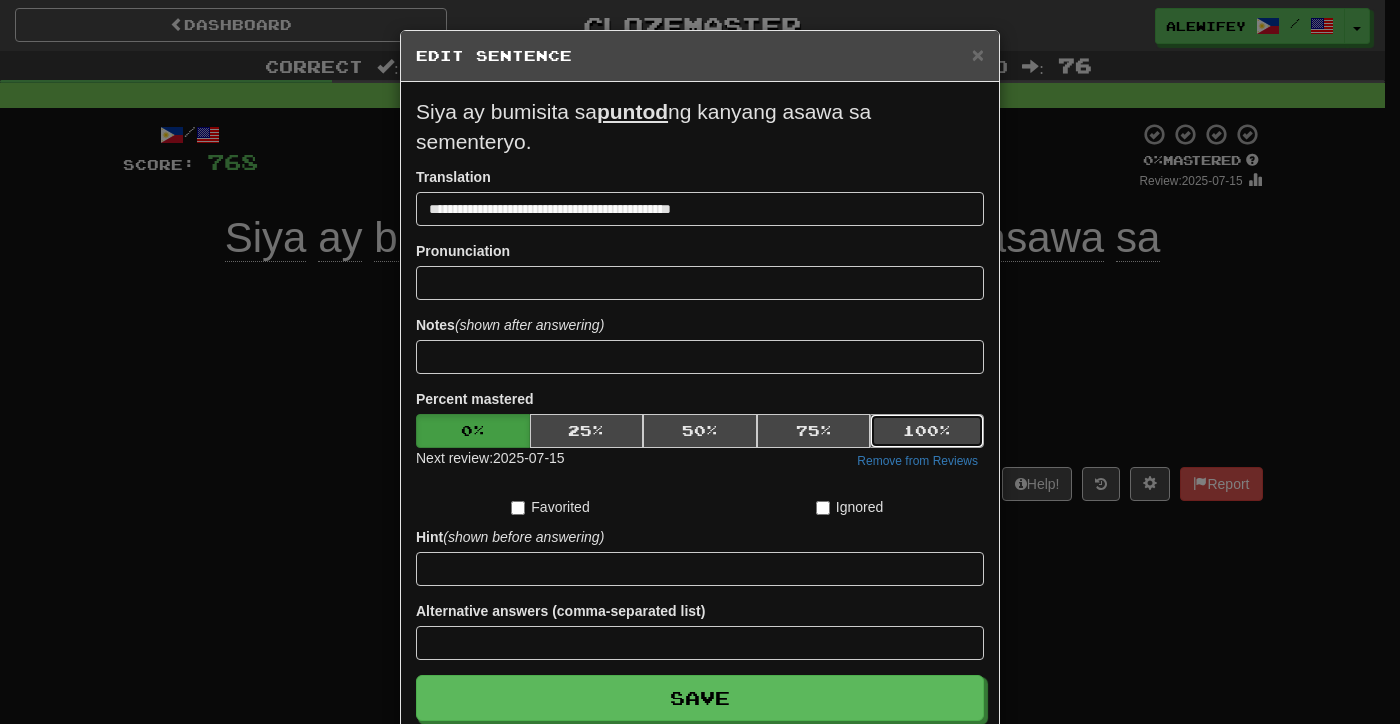 click on "100 %" at bounding box center (927, 431) 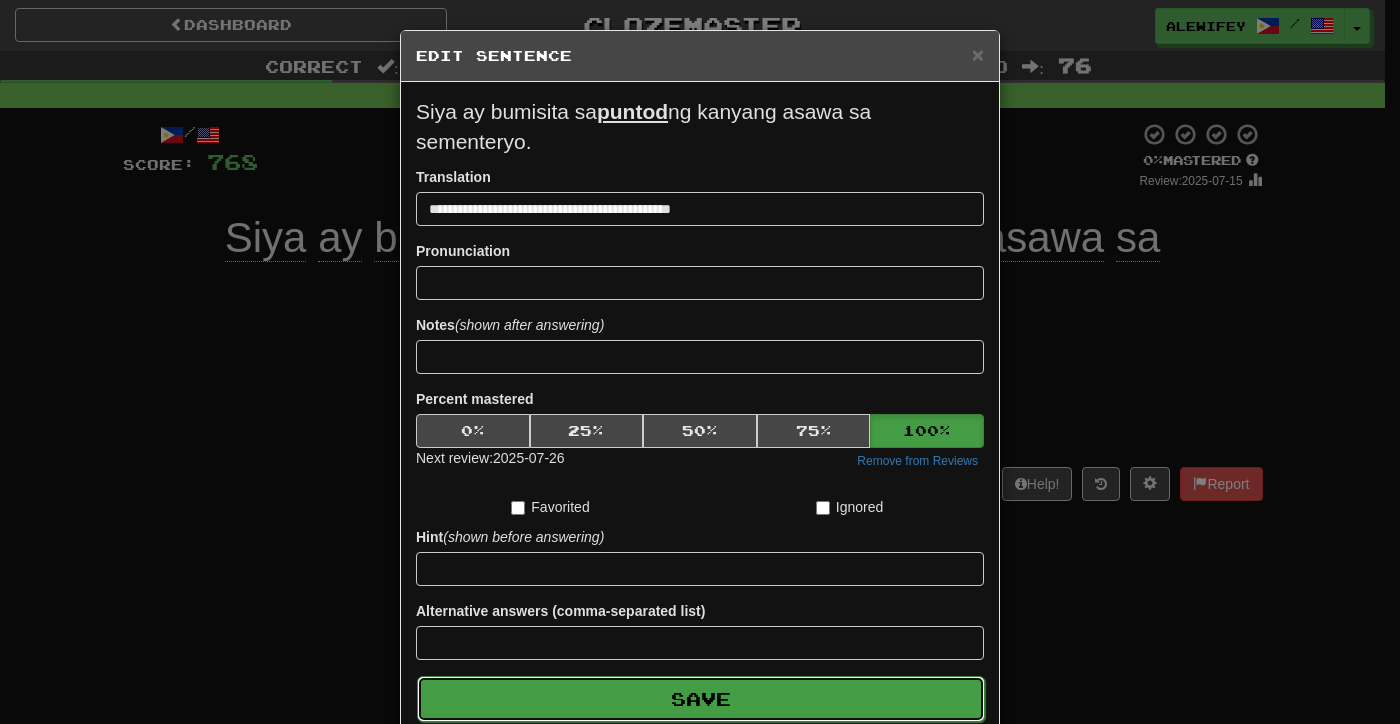 click on "Save" at bounding box center (701, 699) 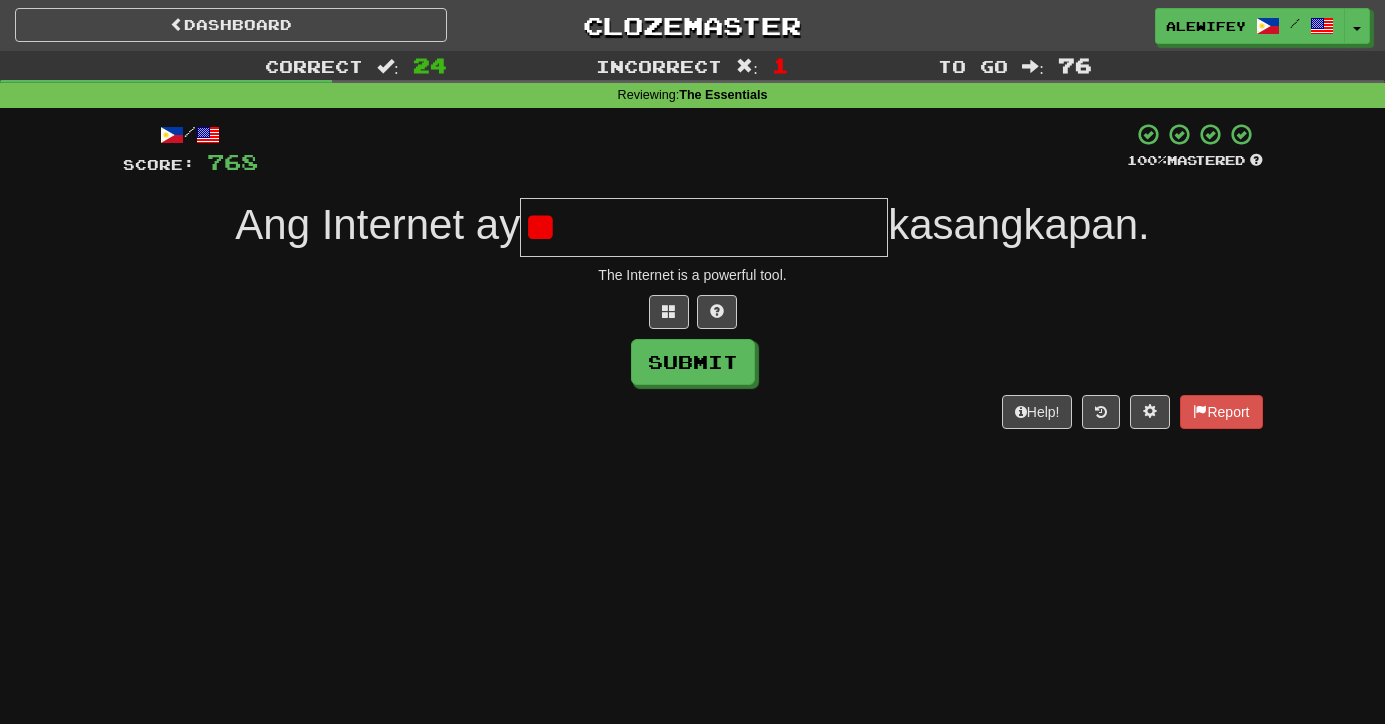 type on "*" 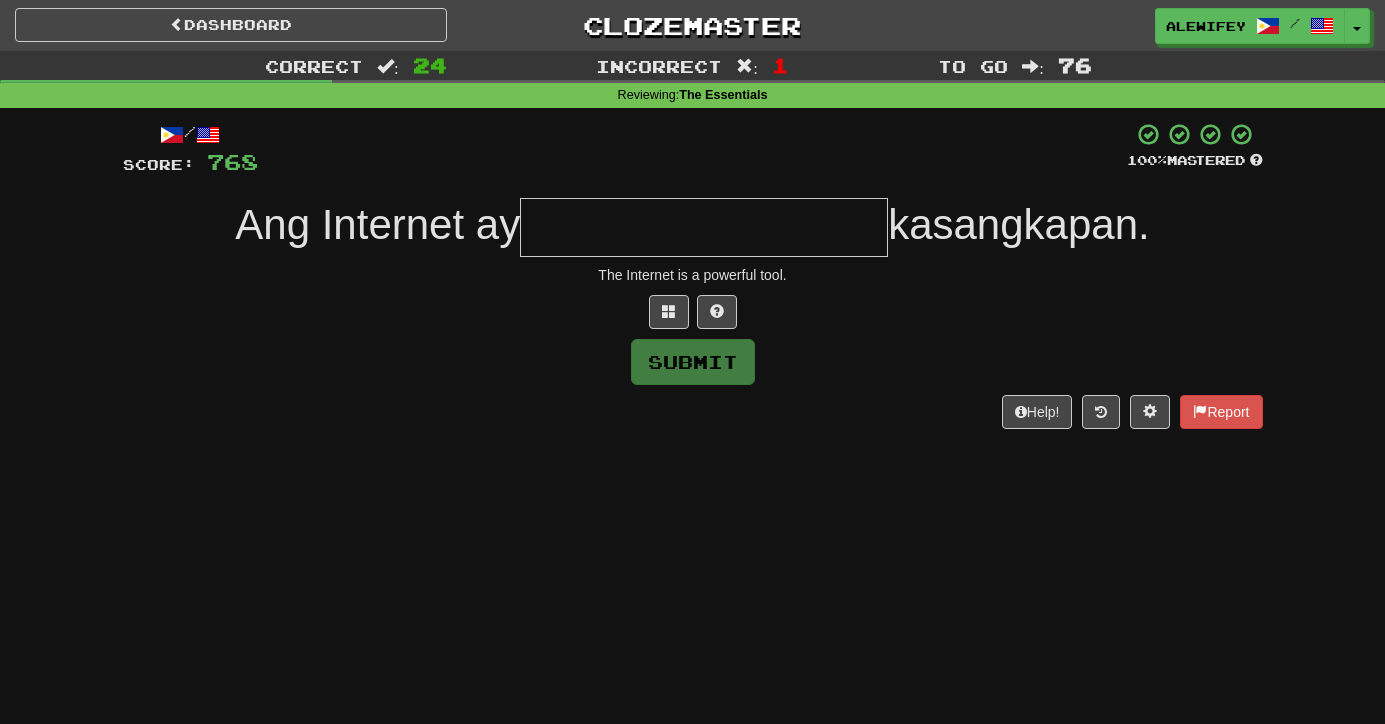 type on "*" 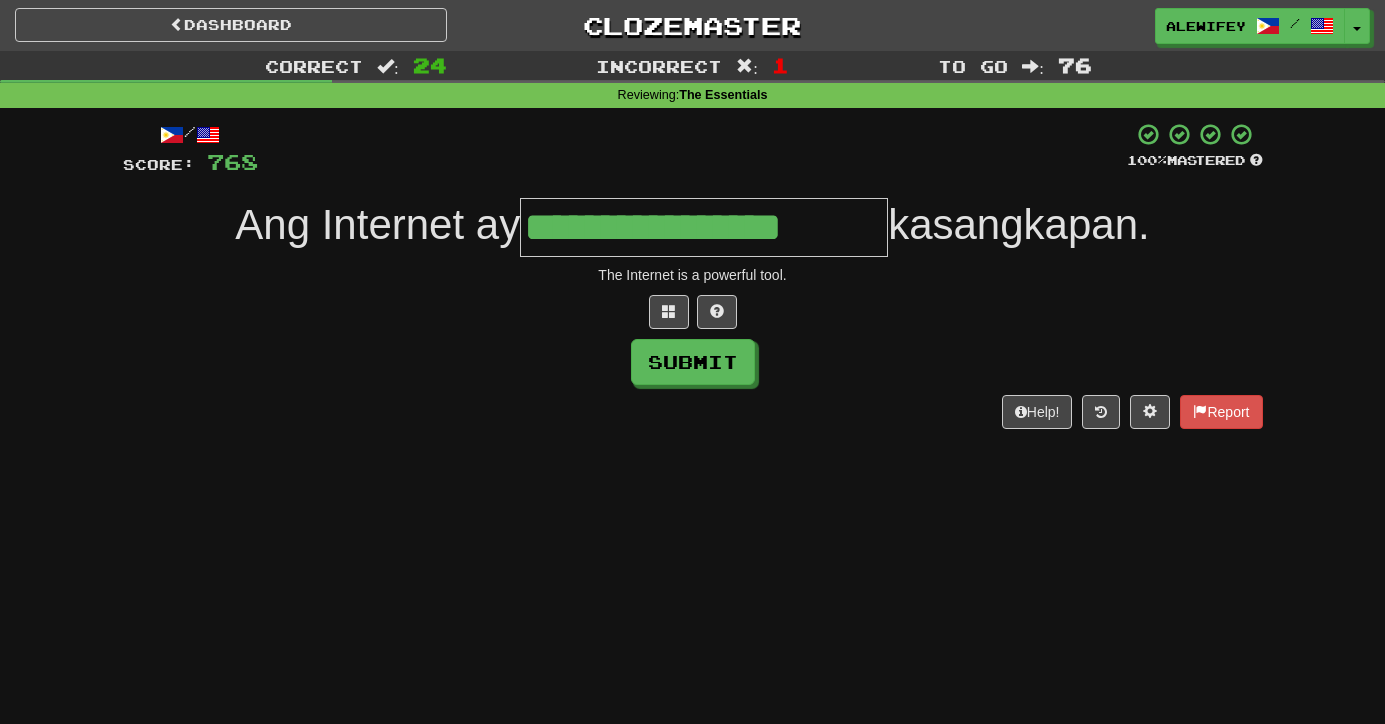 type on "**********" 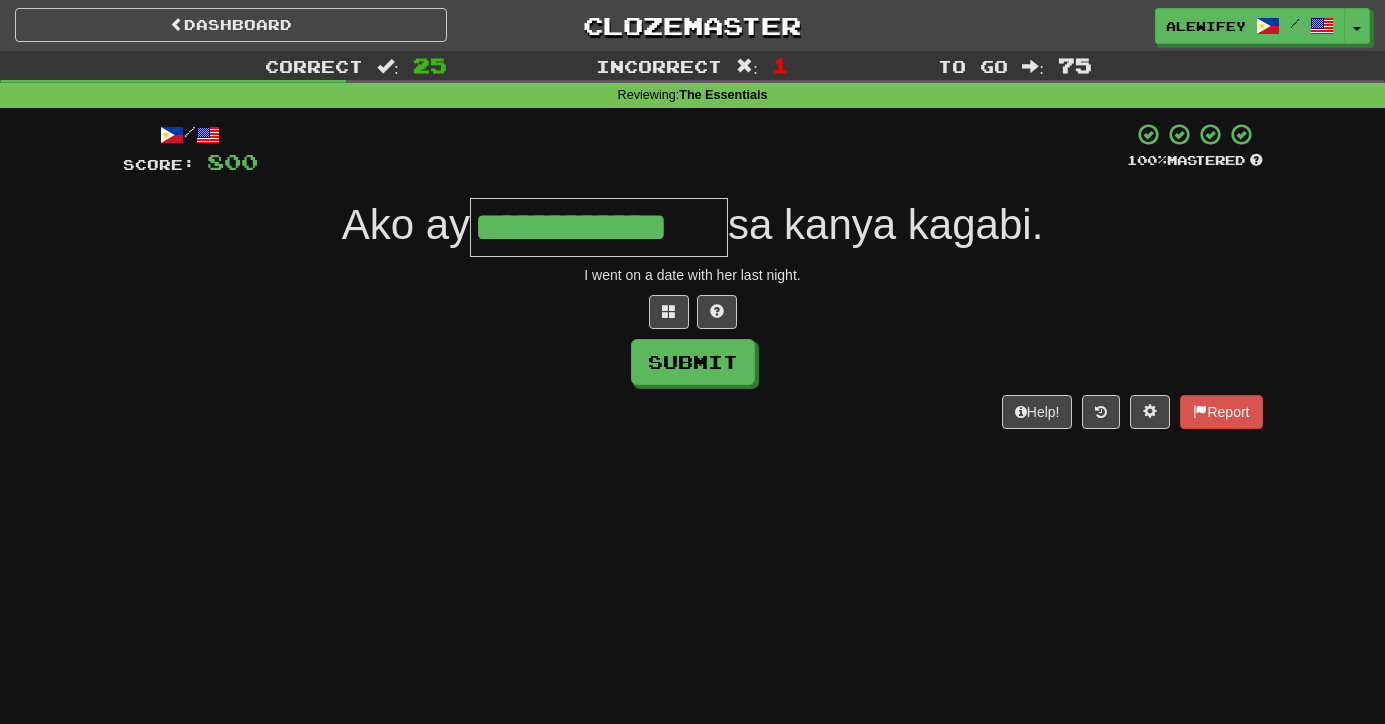 type on "**********" 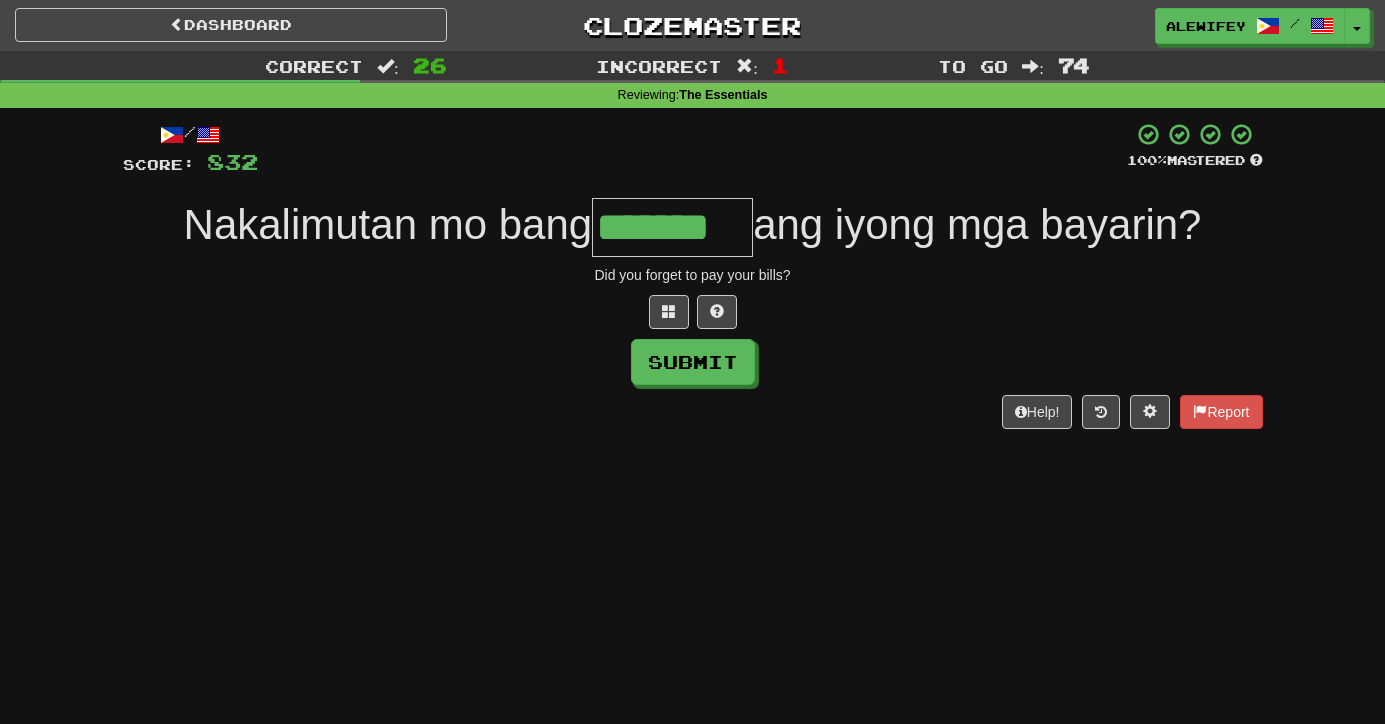 type on "*******" 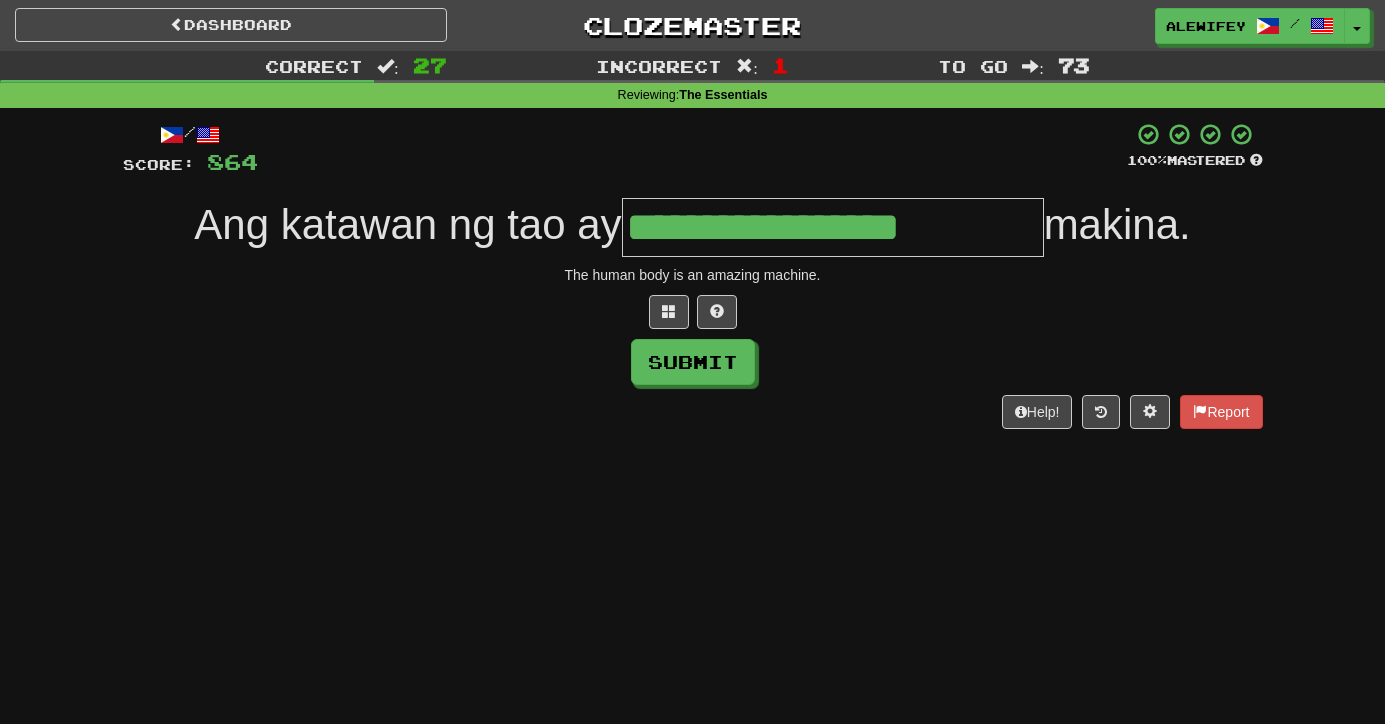 type on "**********" 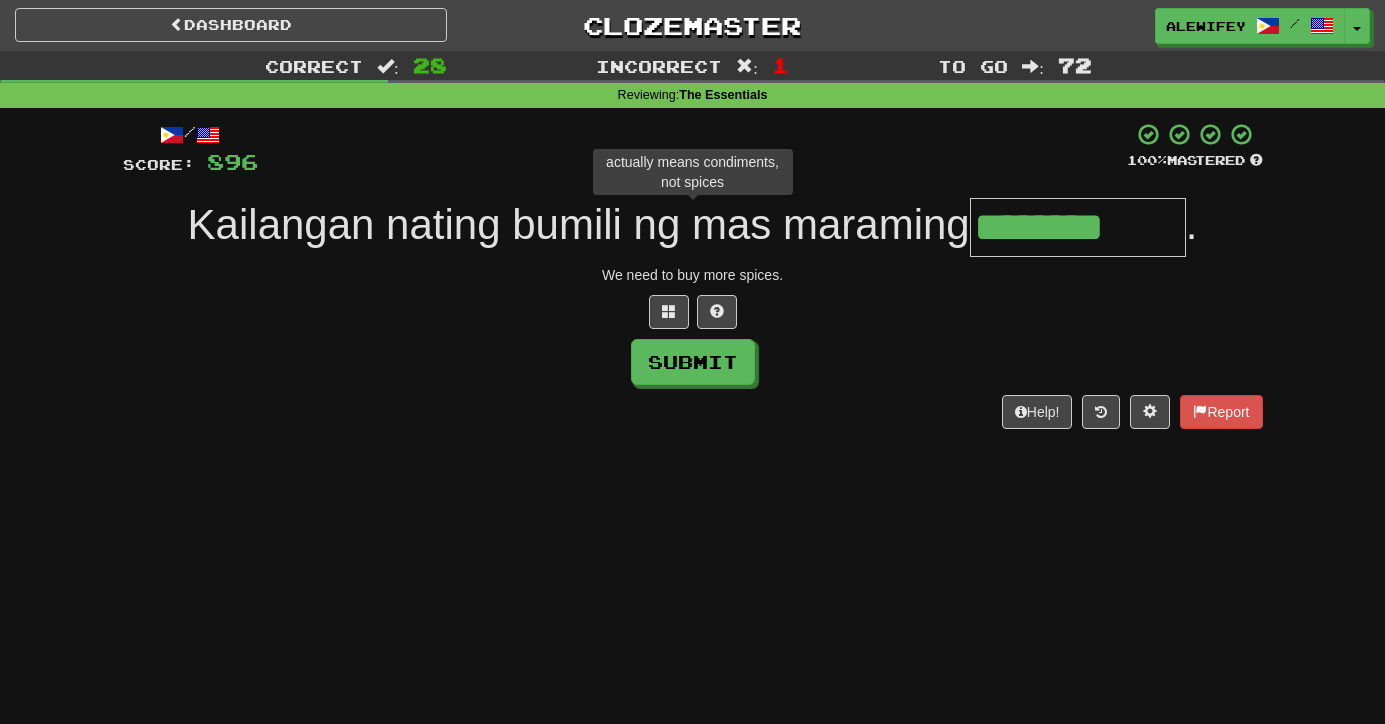 type on "*********" 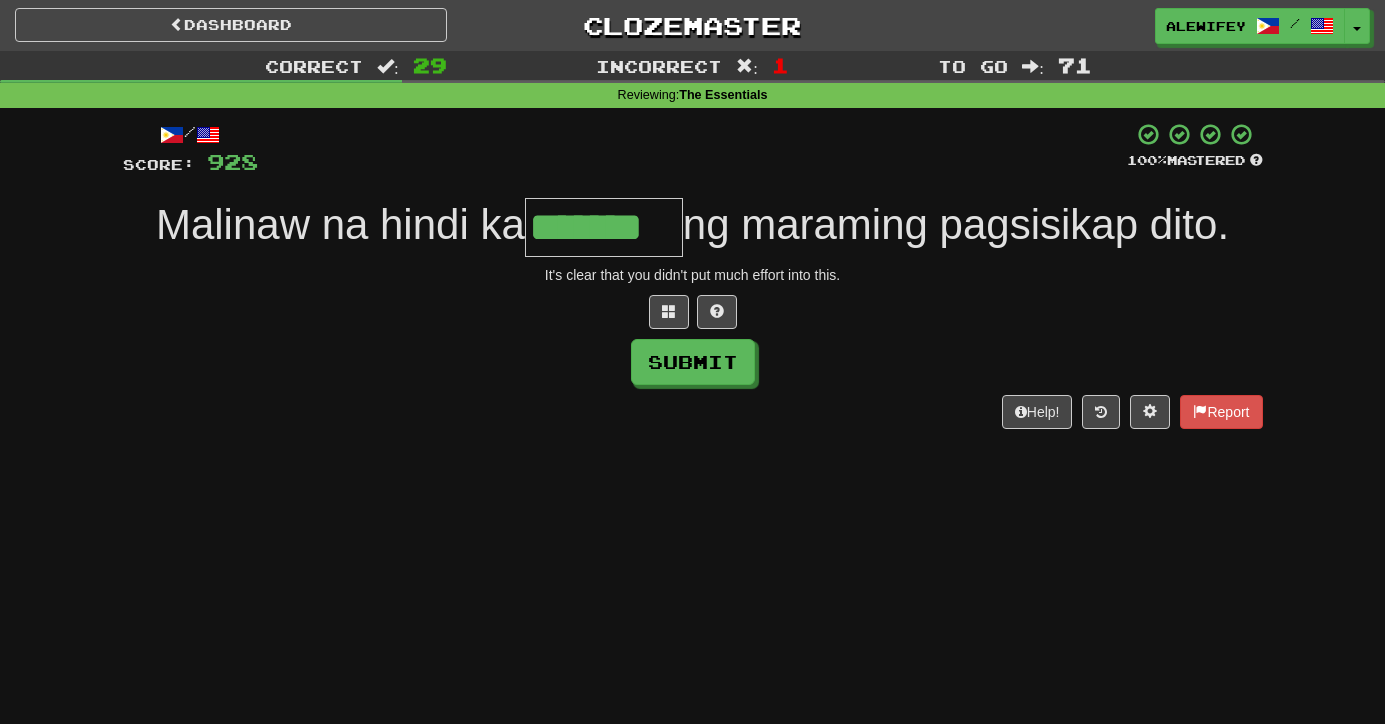 type on "*******" 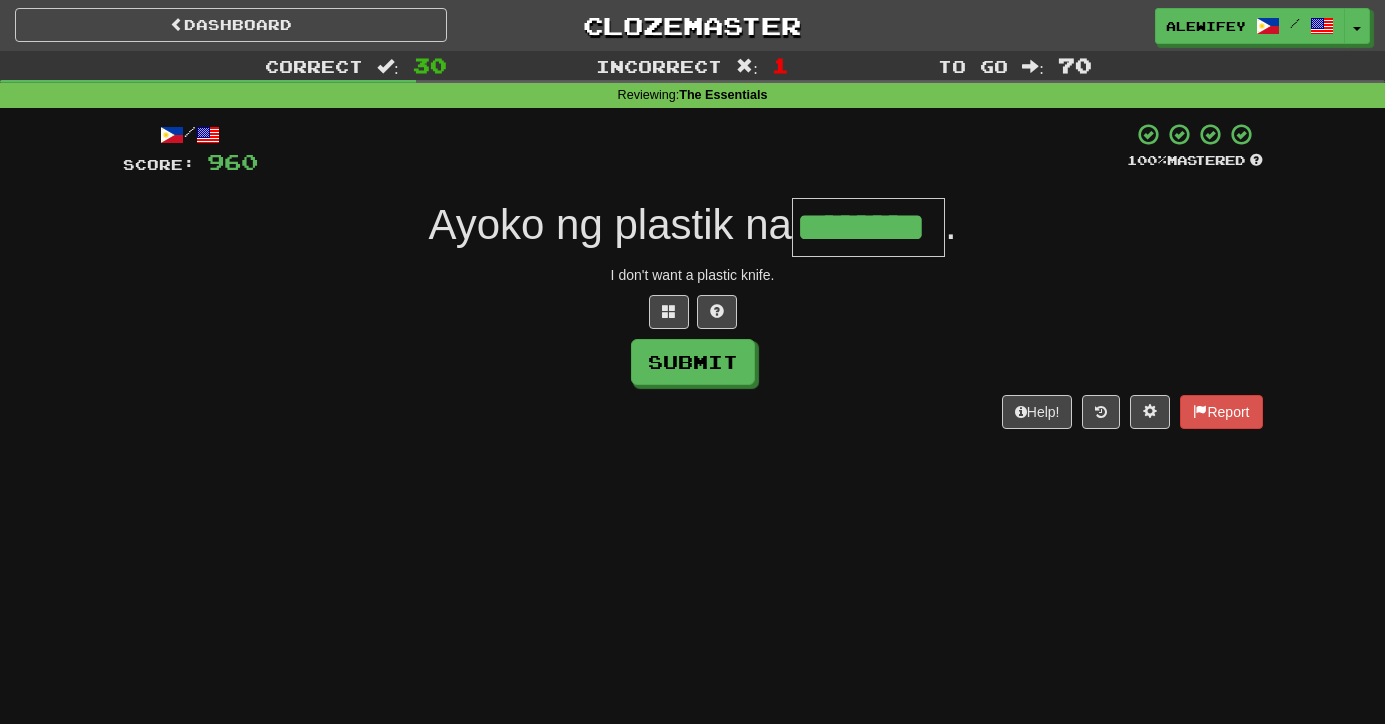 type on "********" 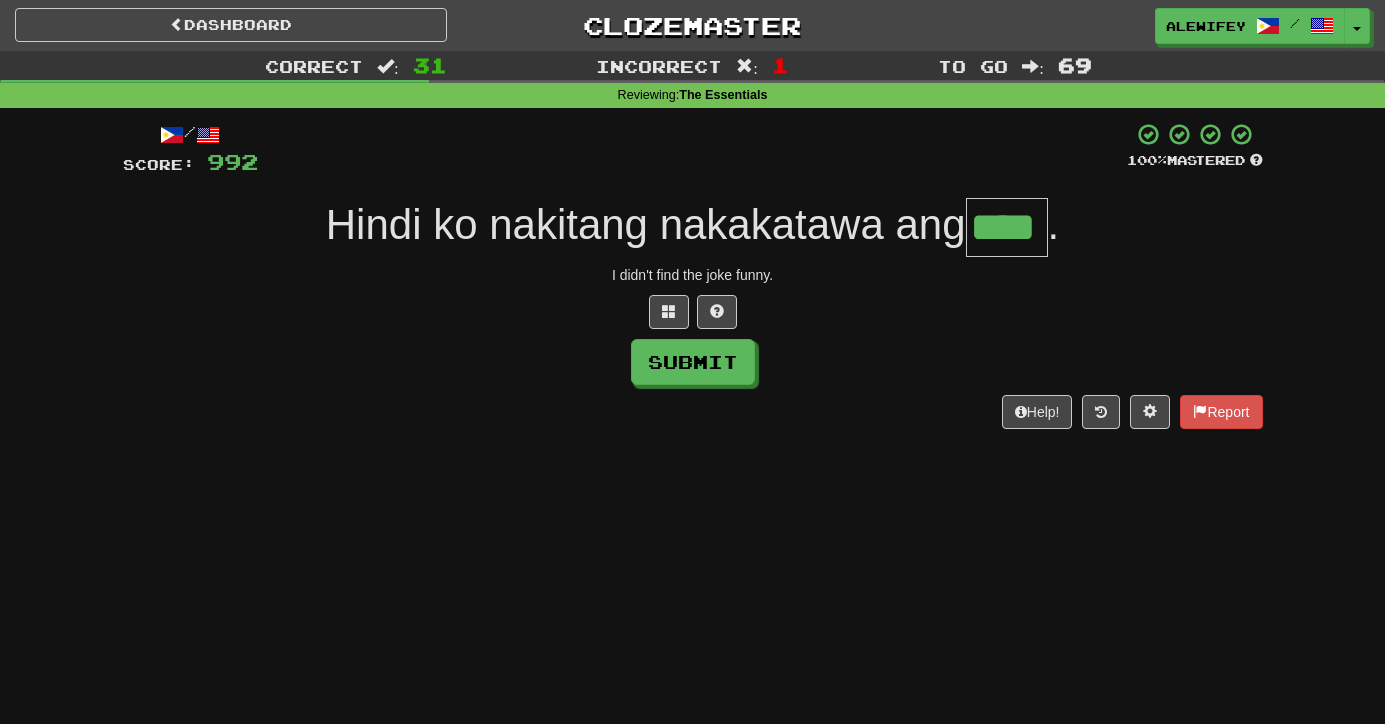type on "****" 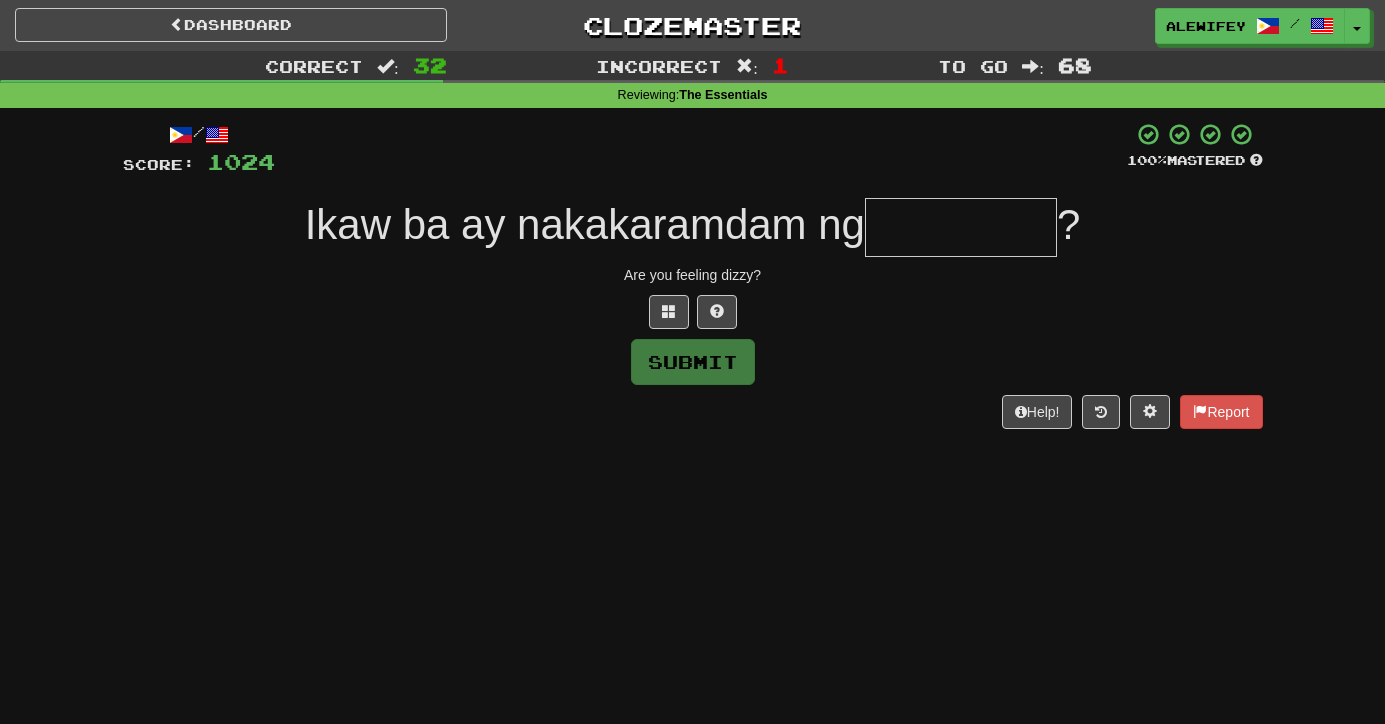 type on "*" 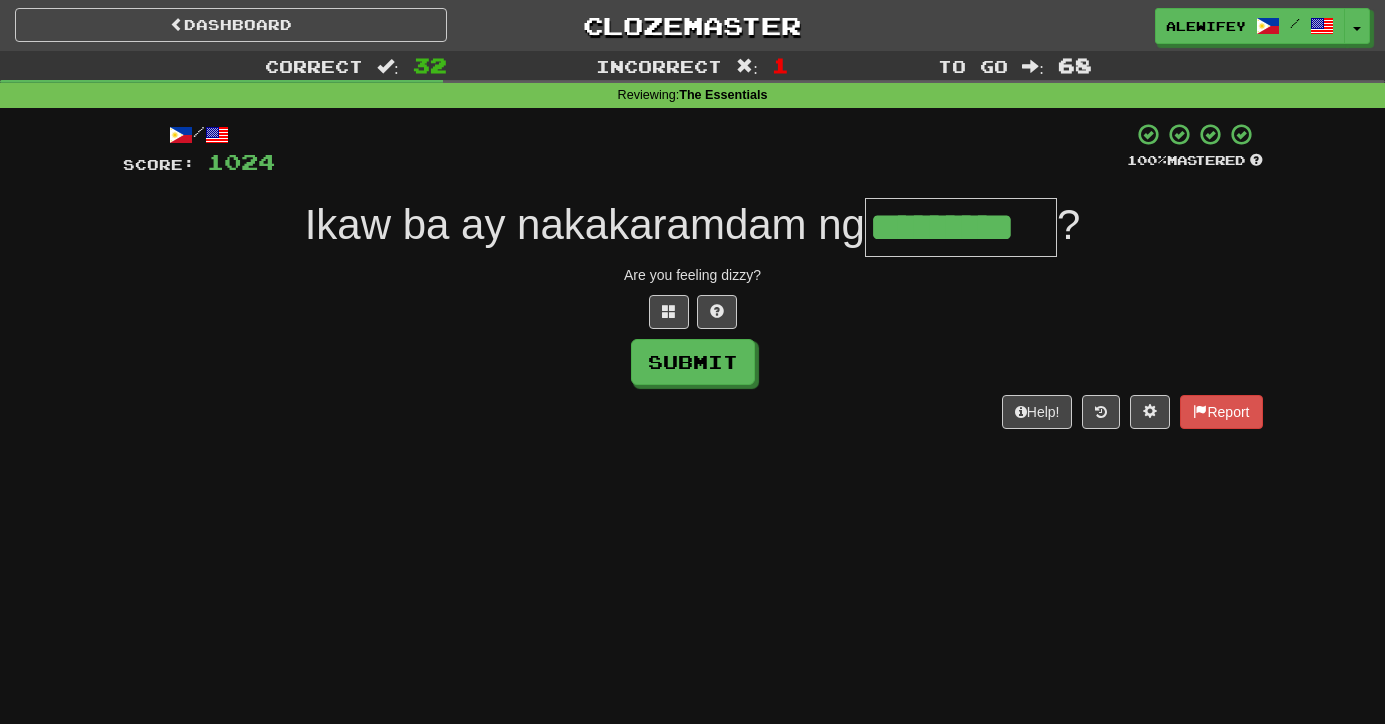 type on "*********" 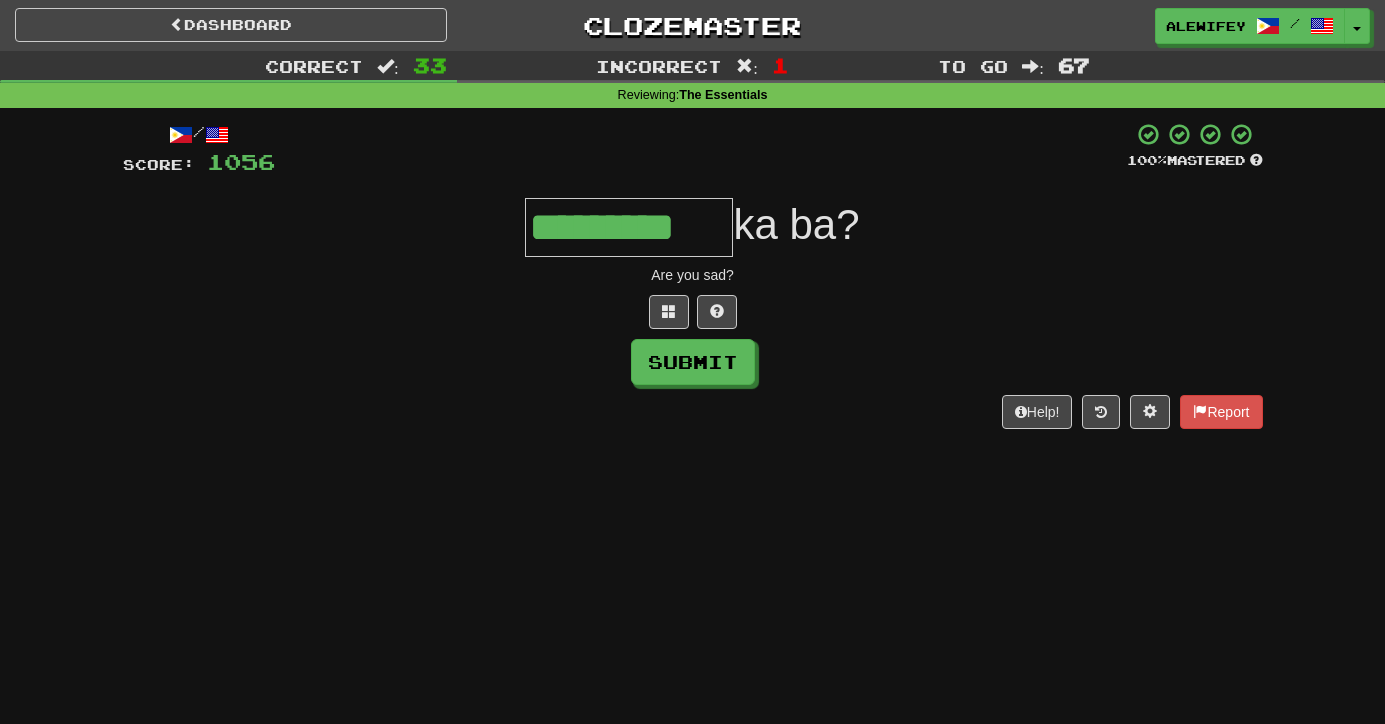 type on "*********" 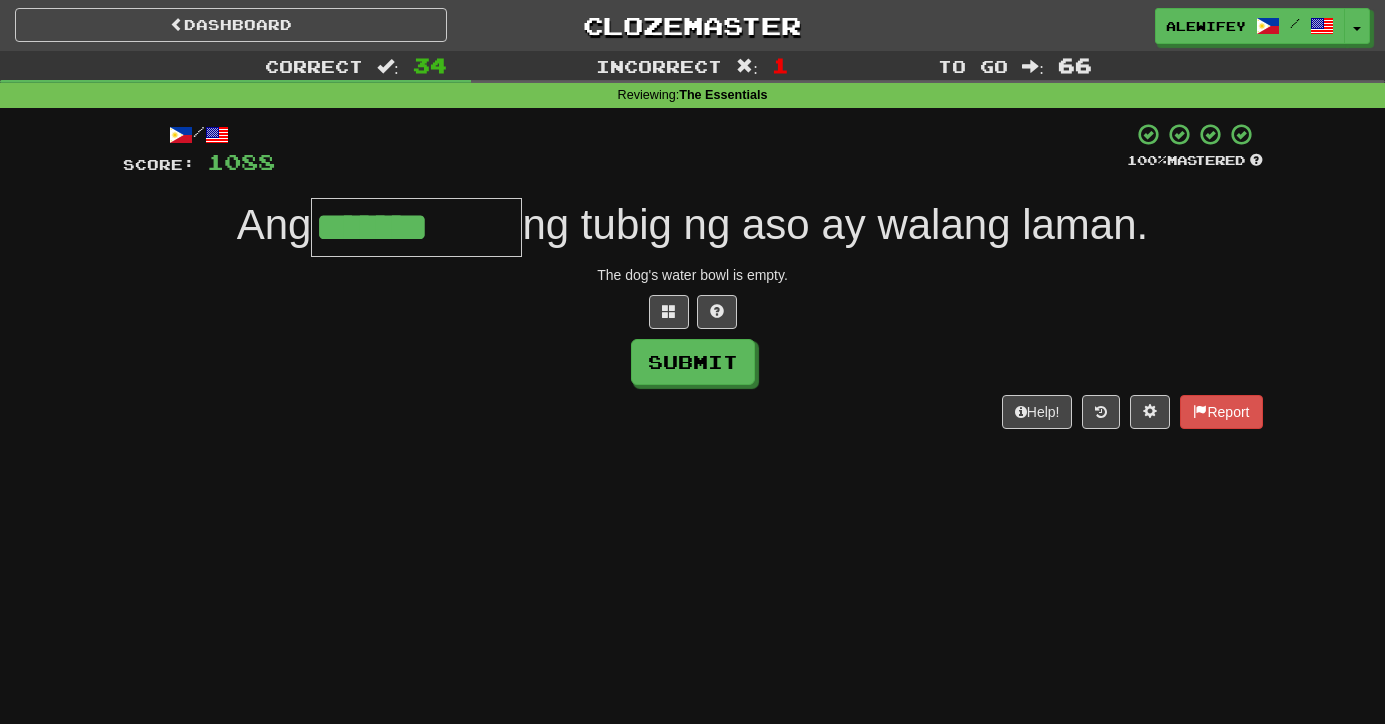 type on "**********" 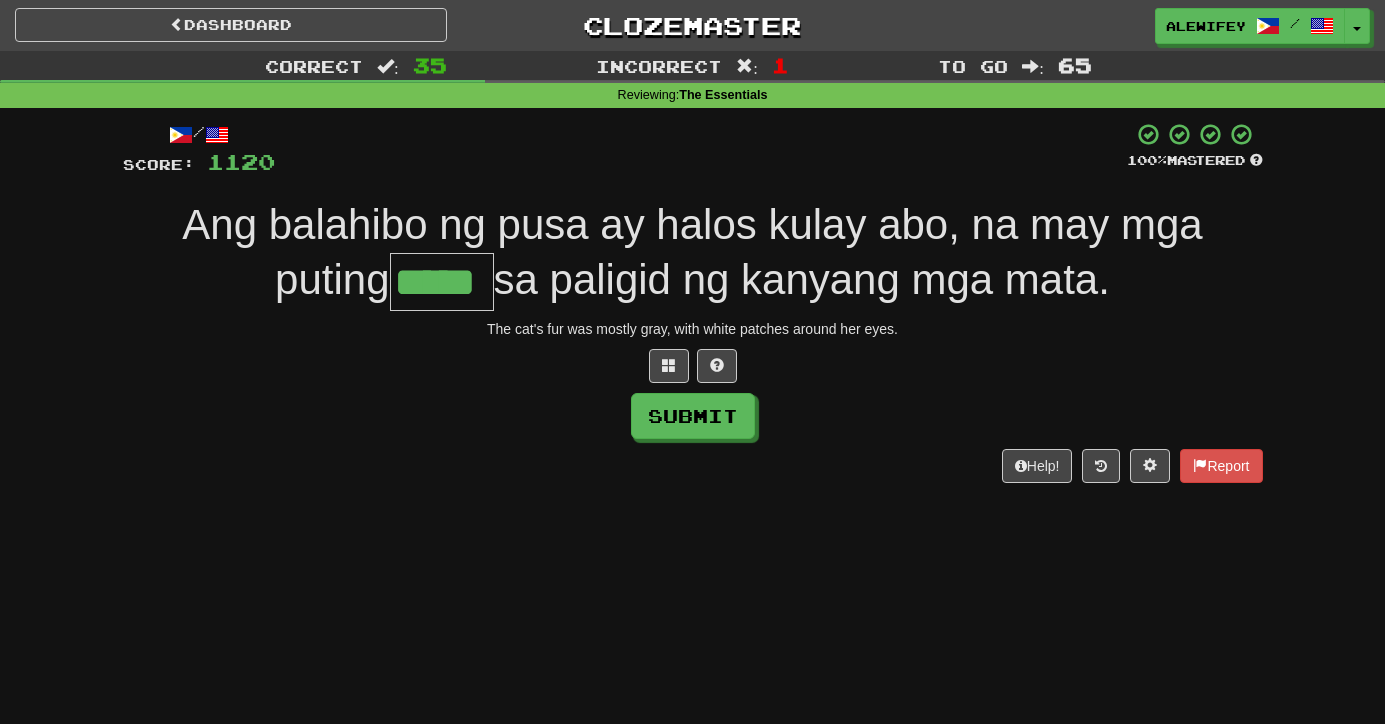 type on "*****" 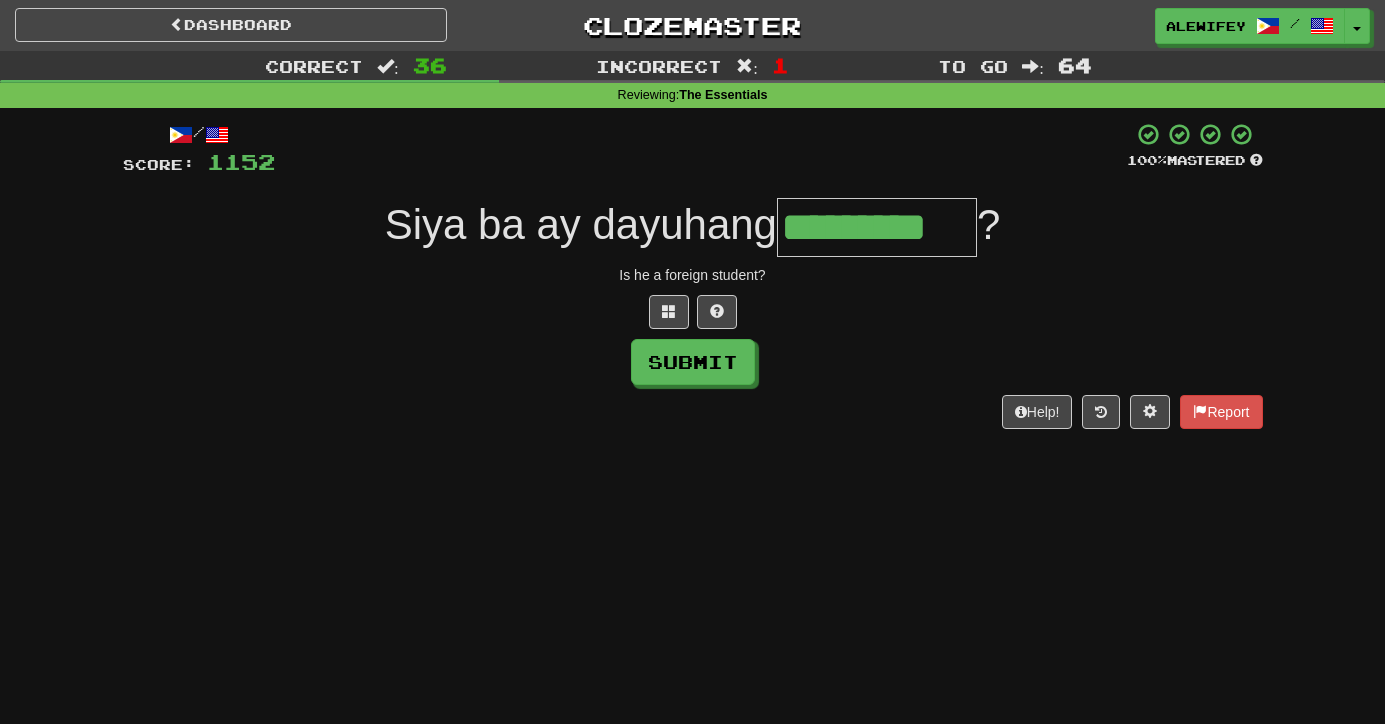 type on "*********" 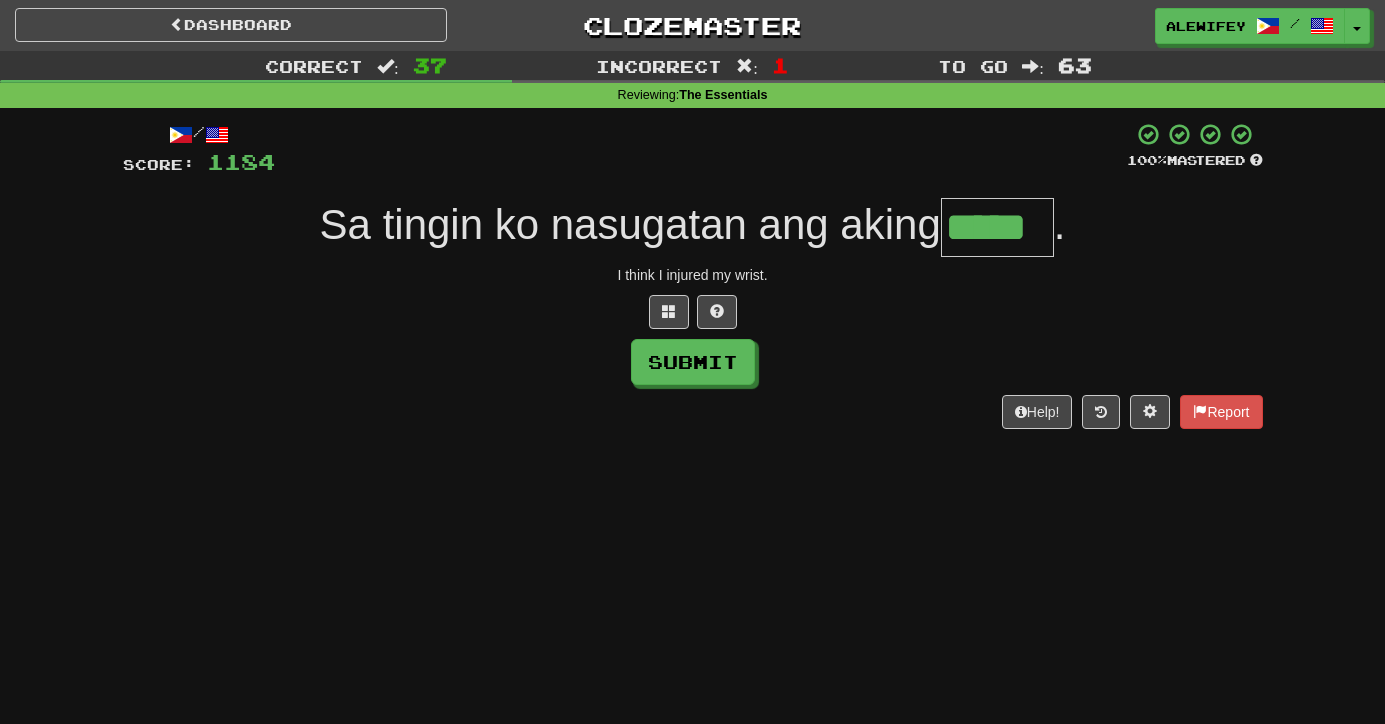 type on "*****" 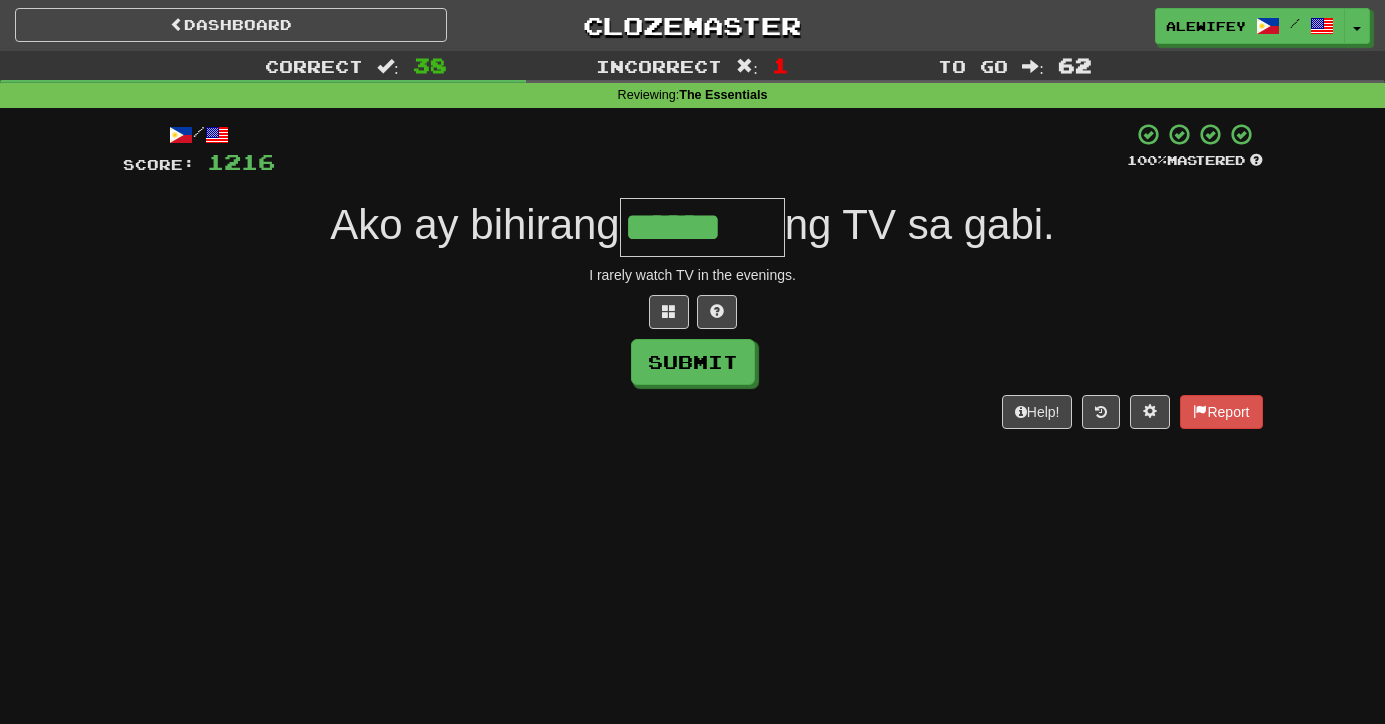 type on "******" 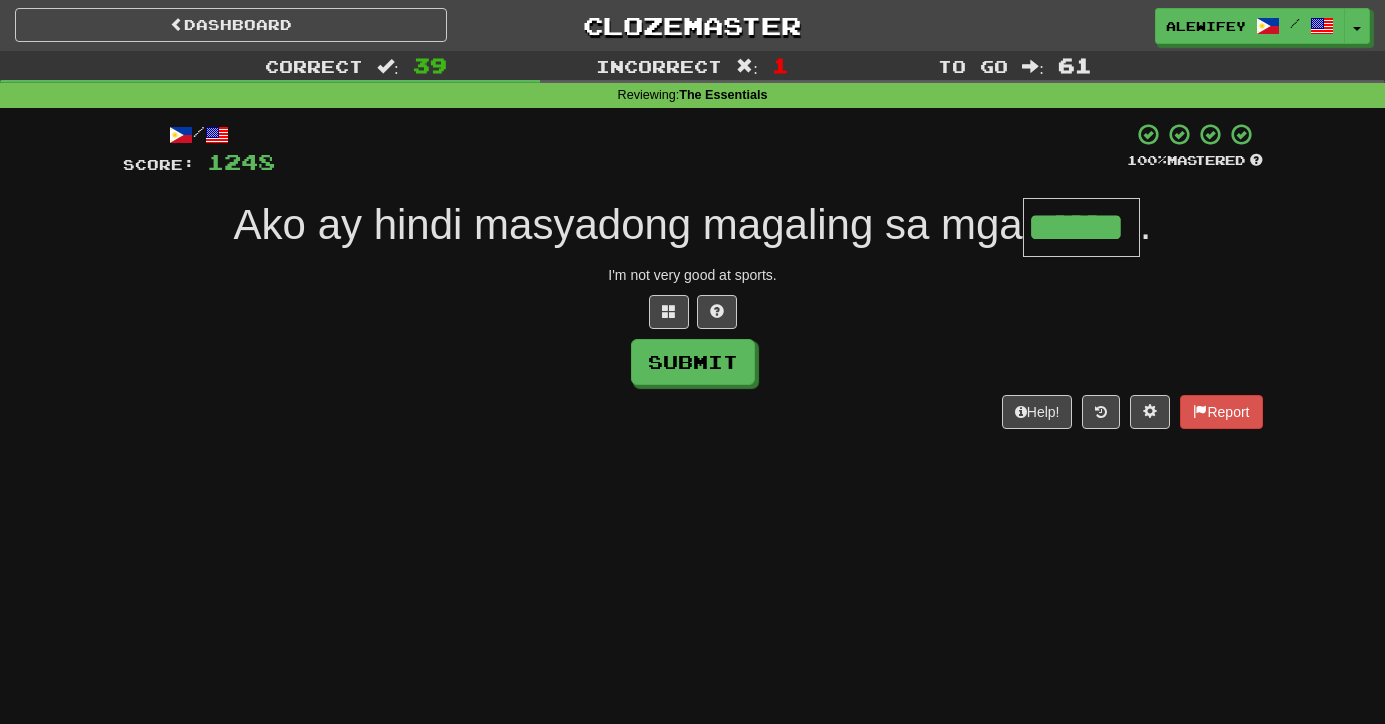 type on "******" 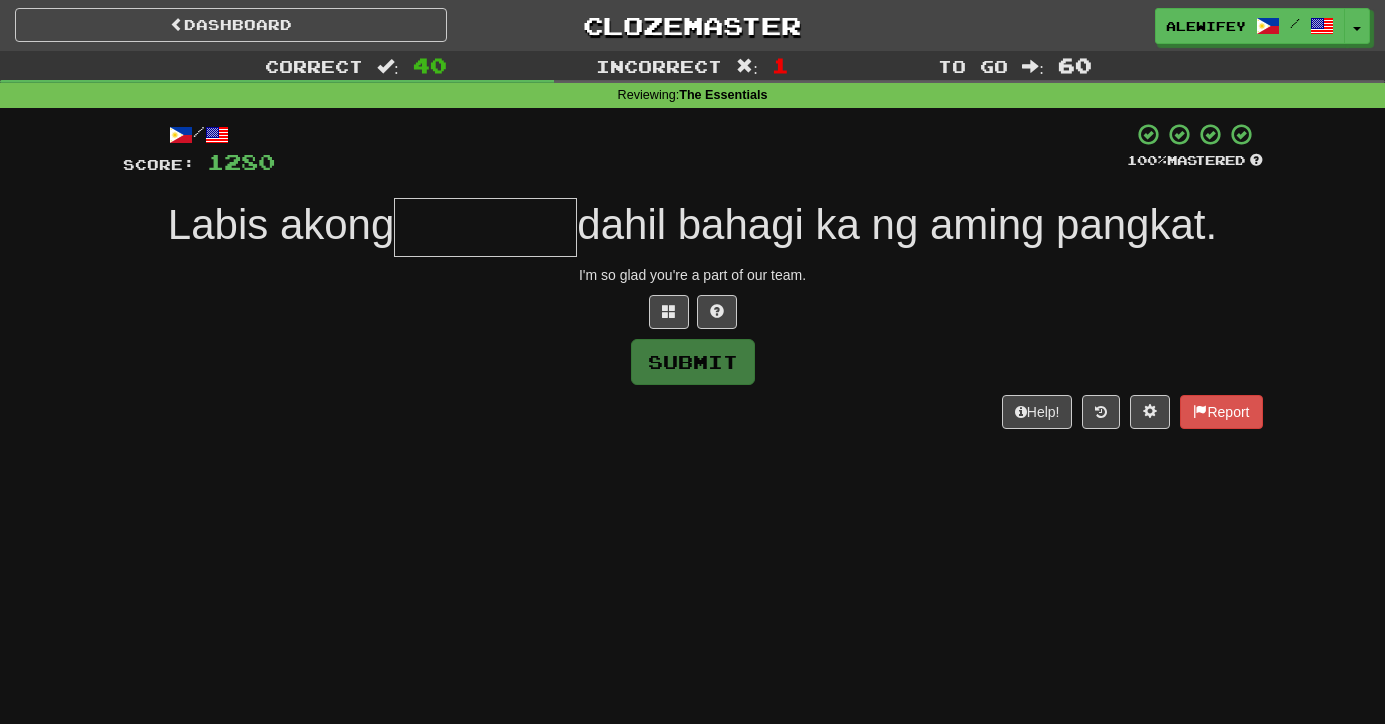 type on "*" 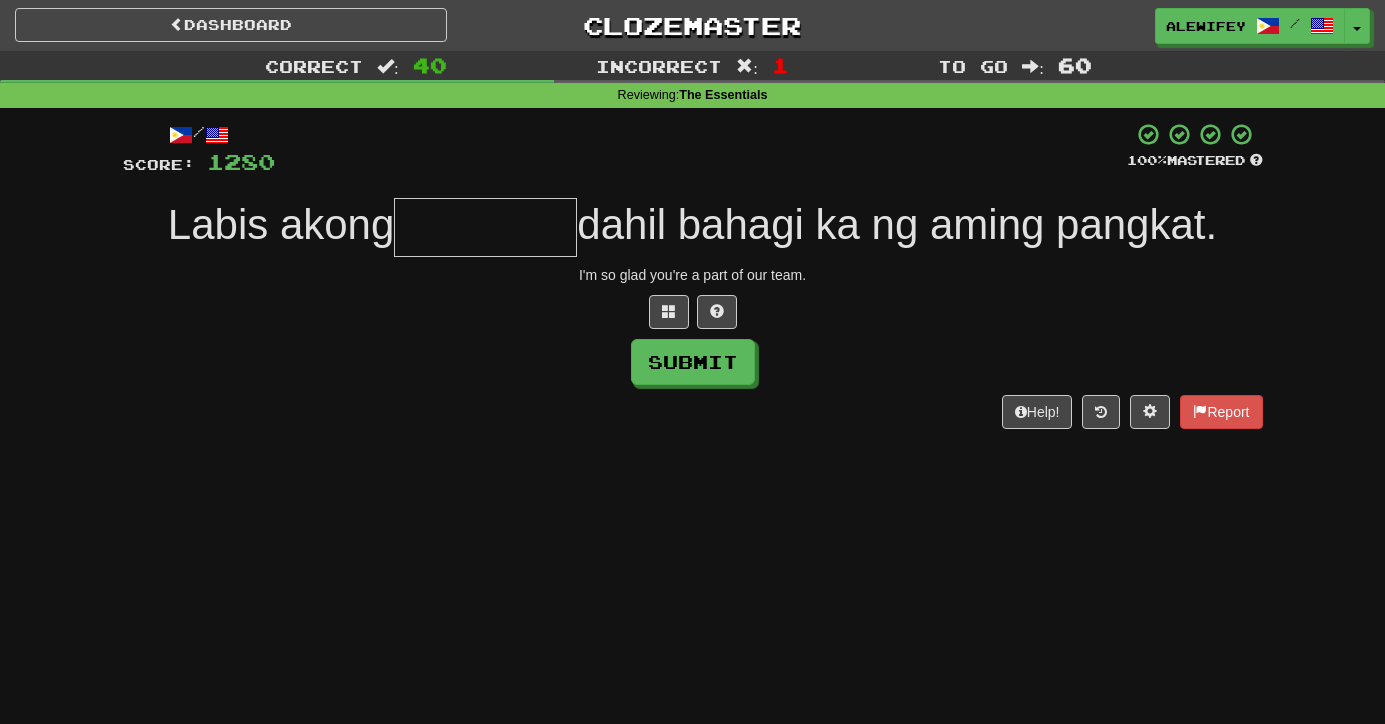 type on "*" 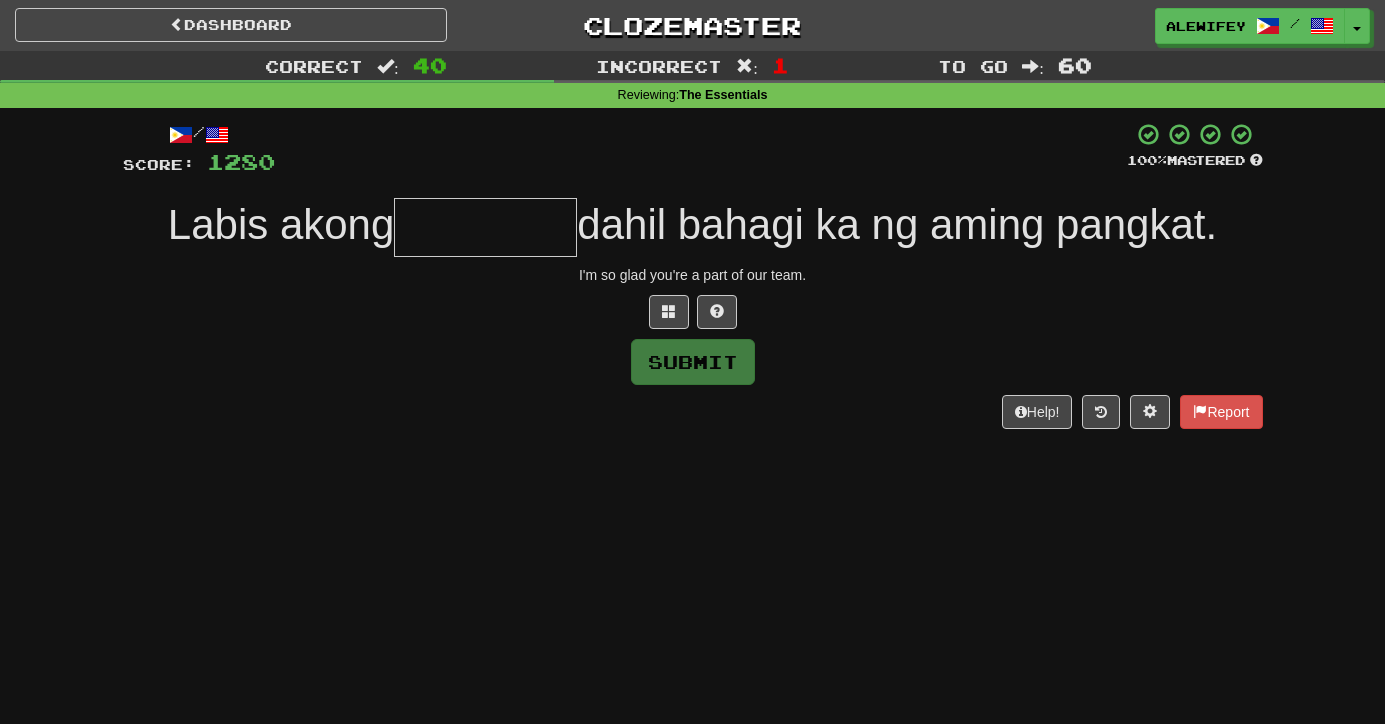 type on "*" 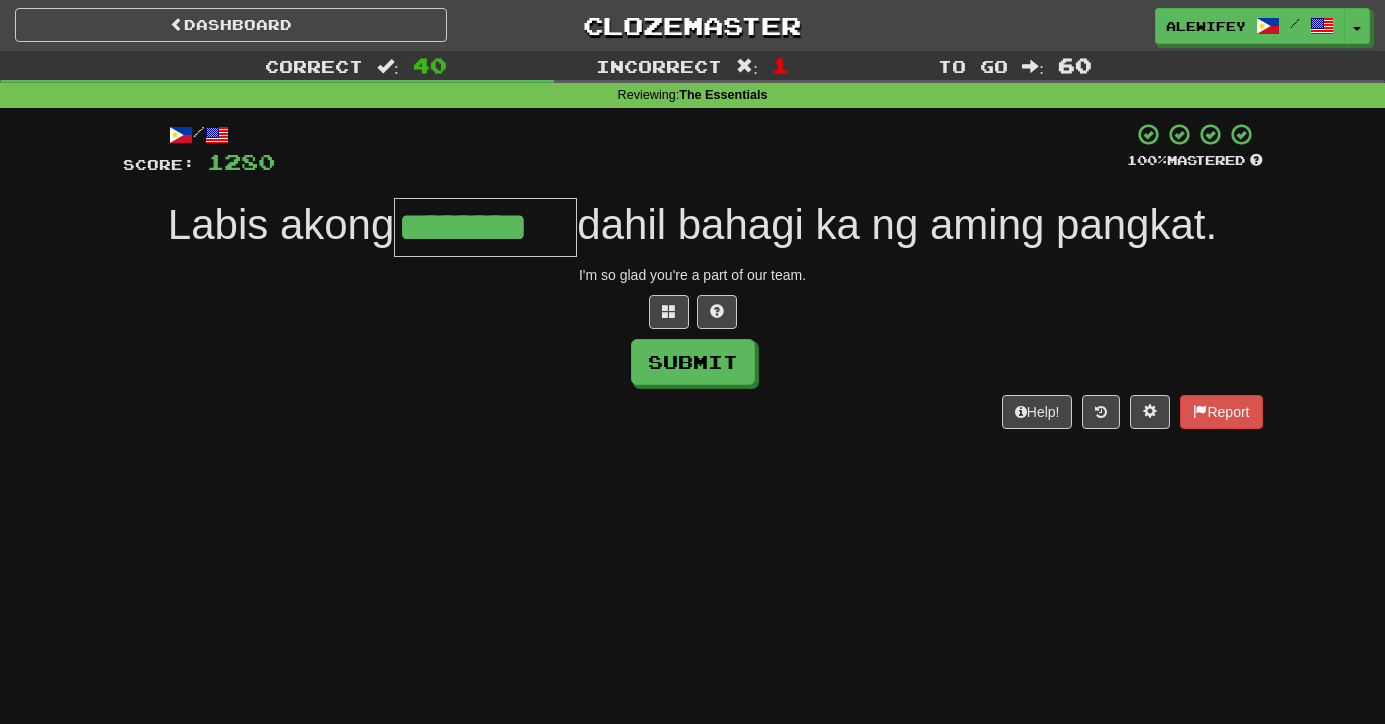 type on "********" 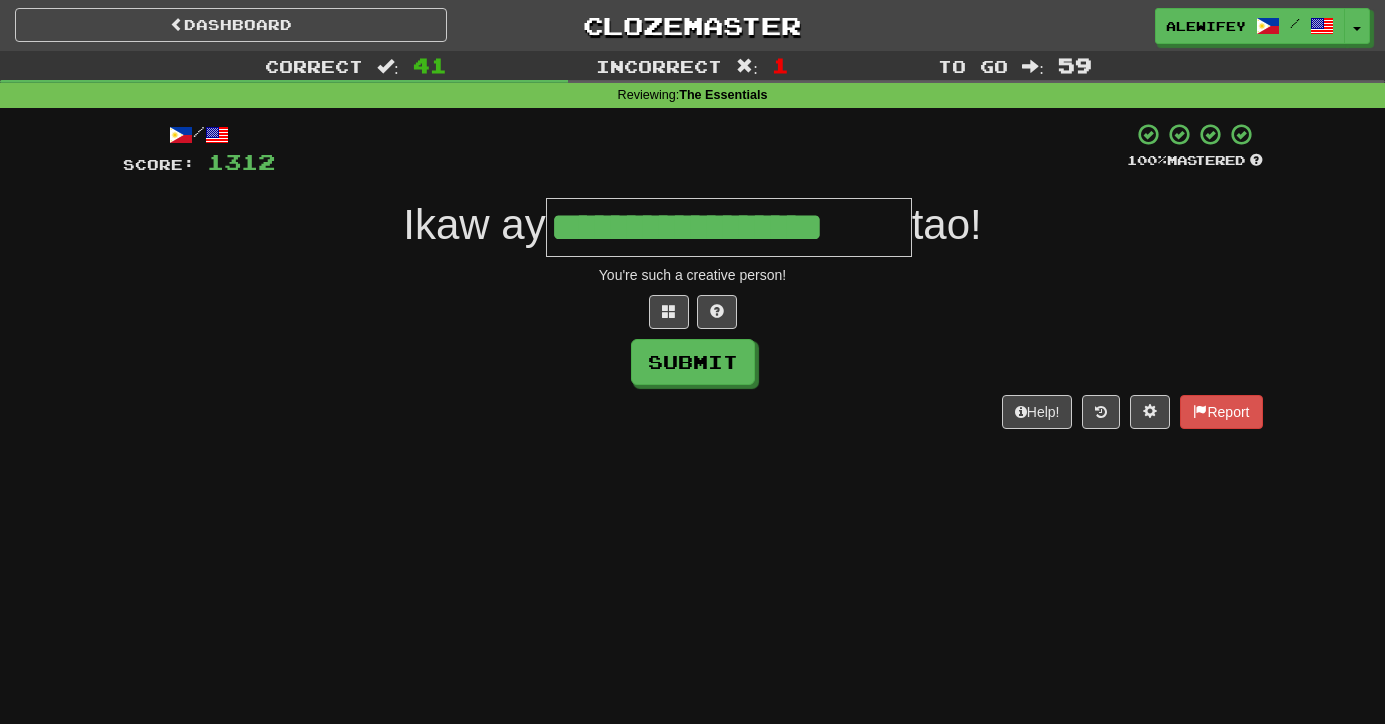 type on "**********" 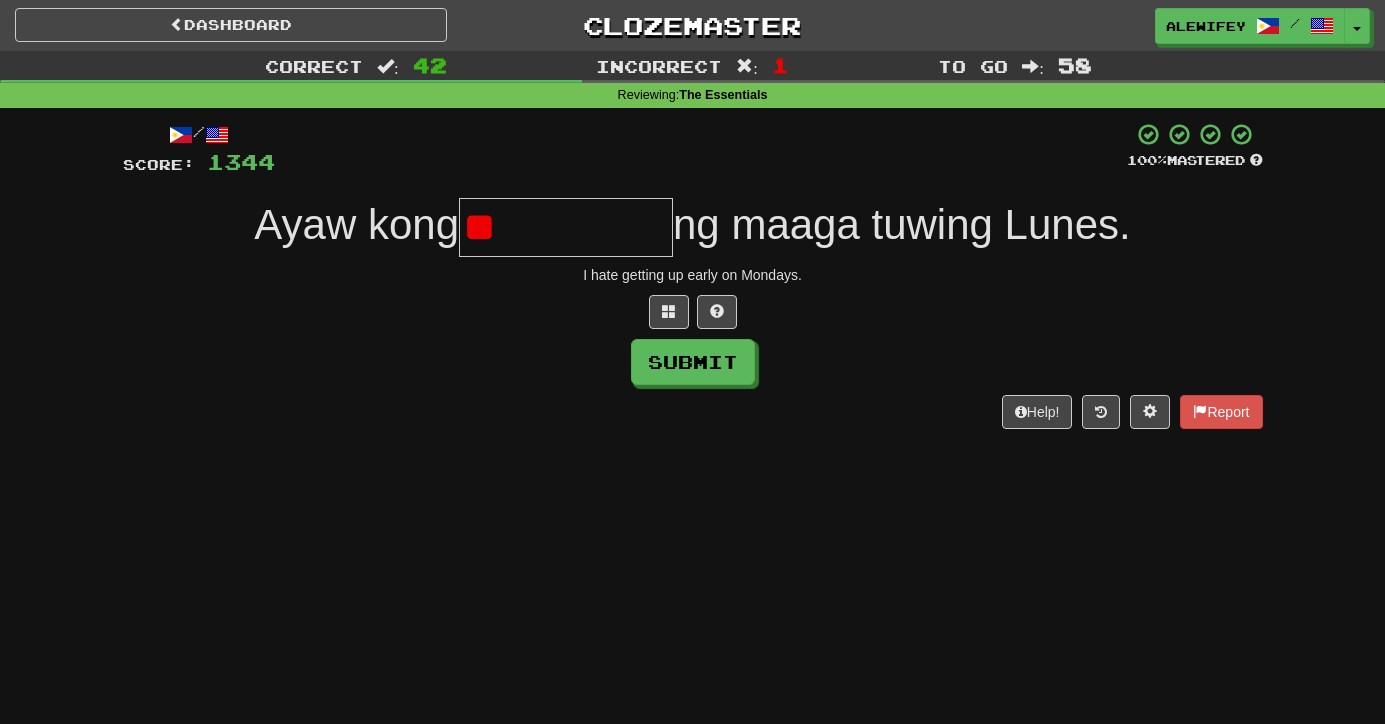 type on "*" 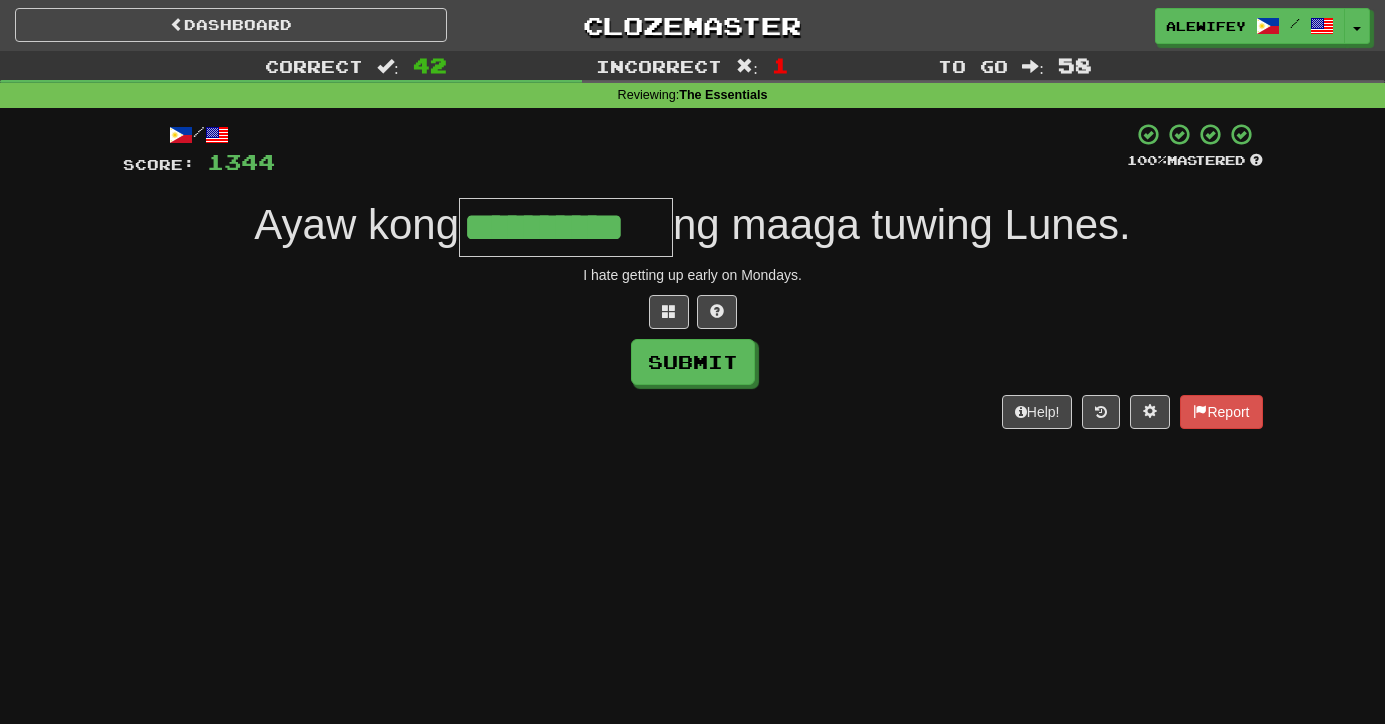 type on "**********" 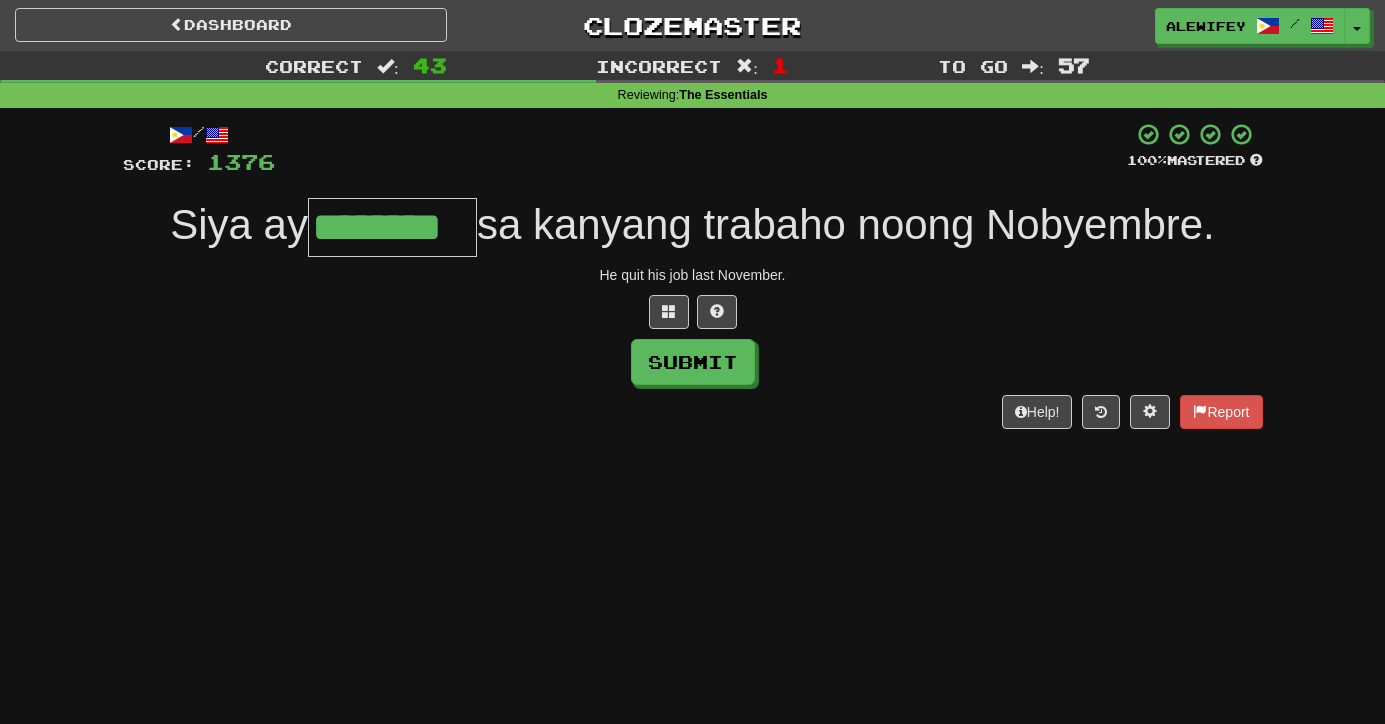 type on "********" 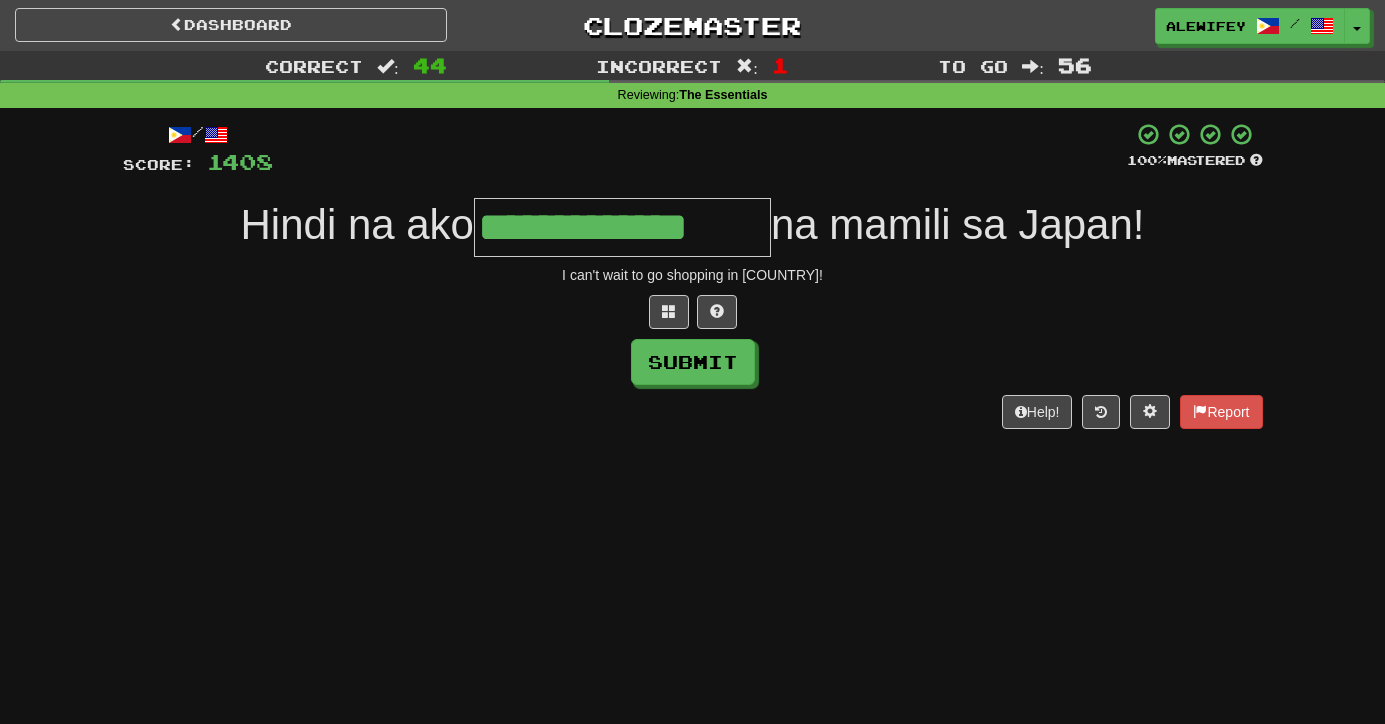 type on "**********" 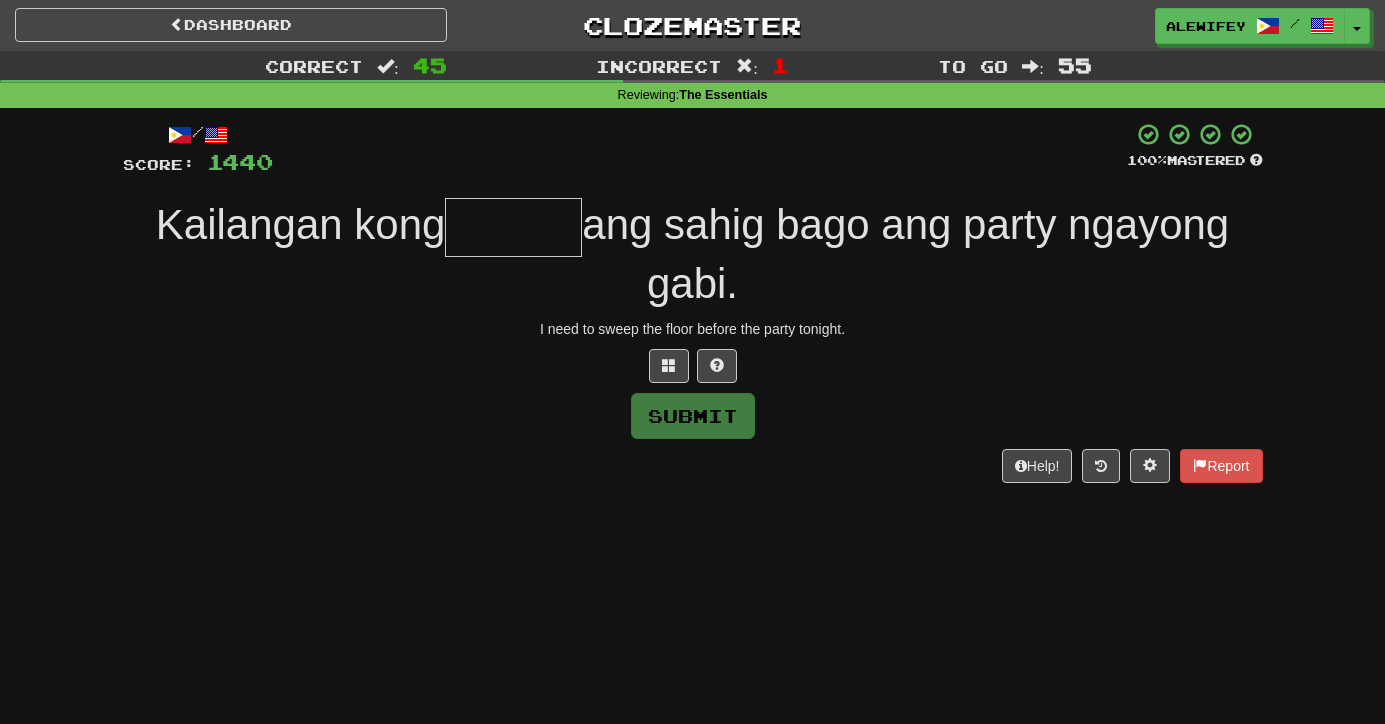 type 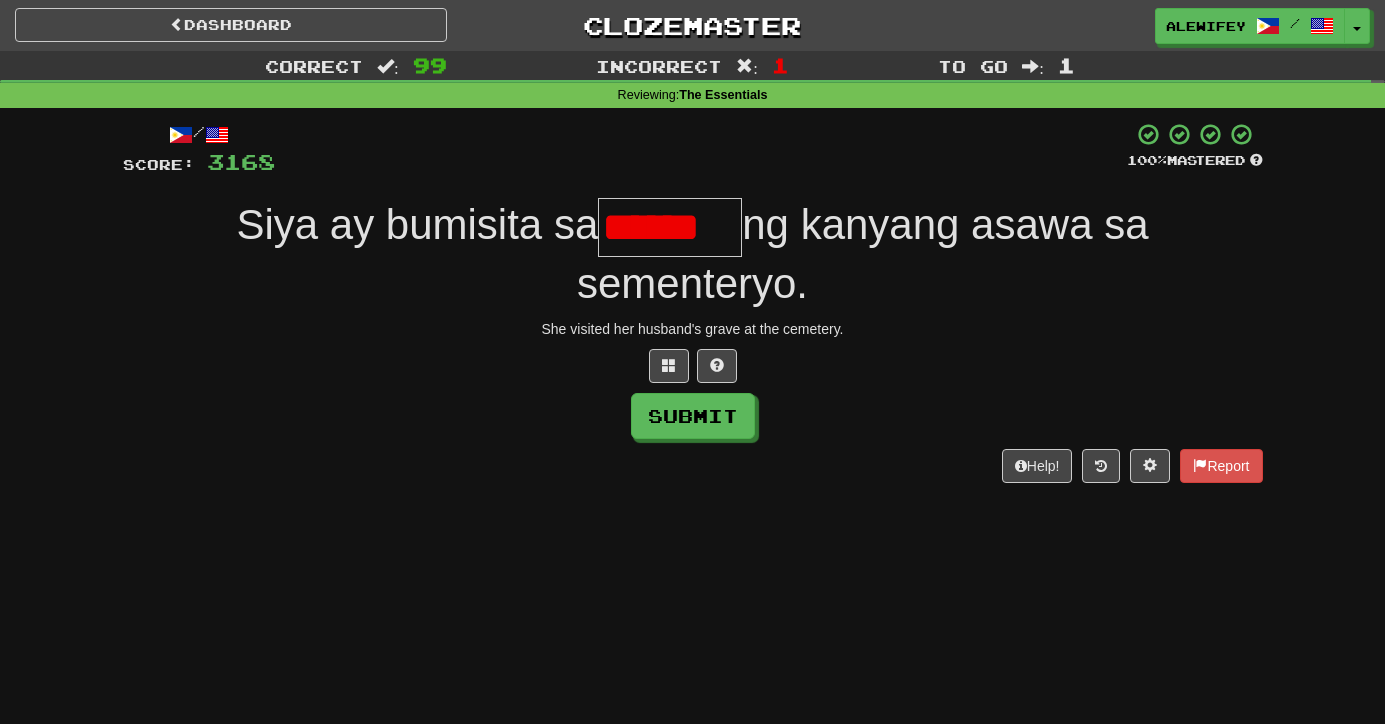 scroll, scrollTop: 0, scrollLeft: 0, axis: both 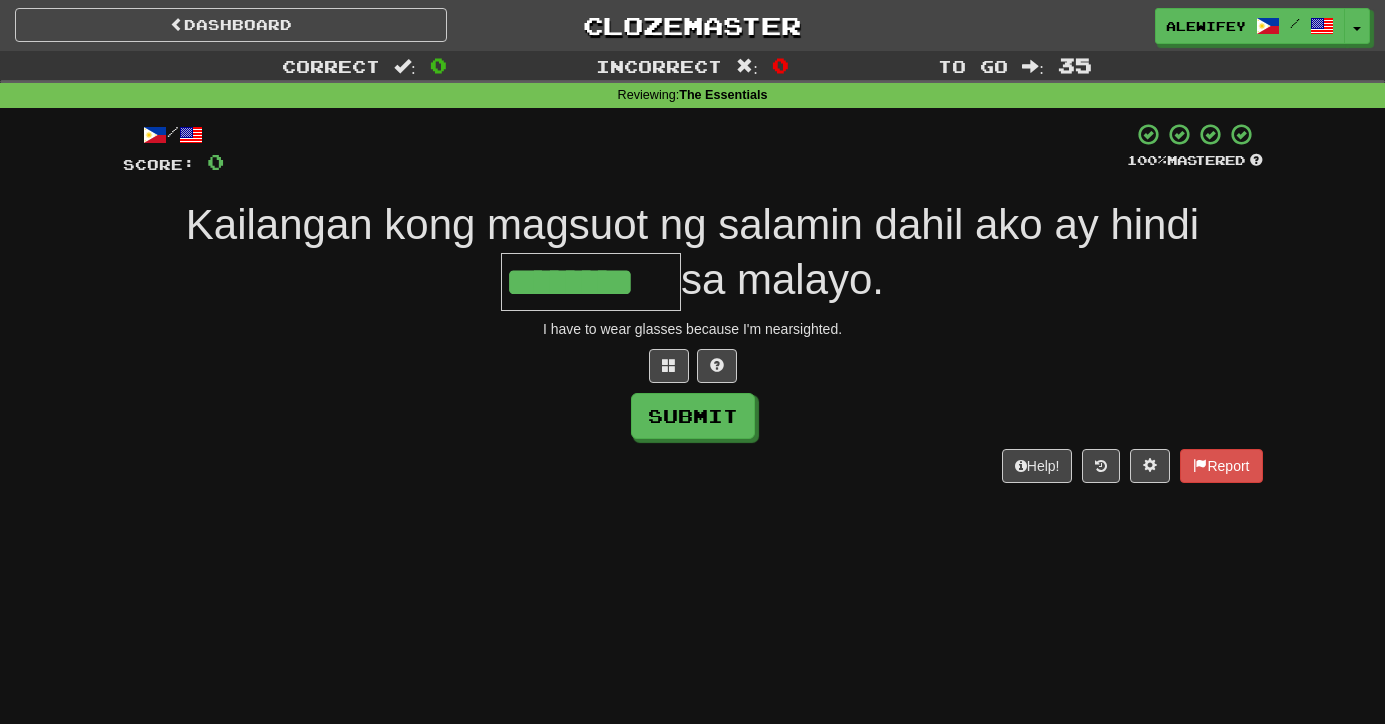 type on "********" 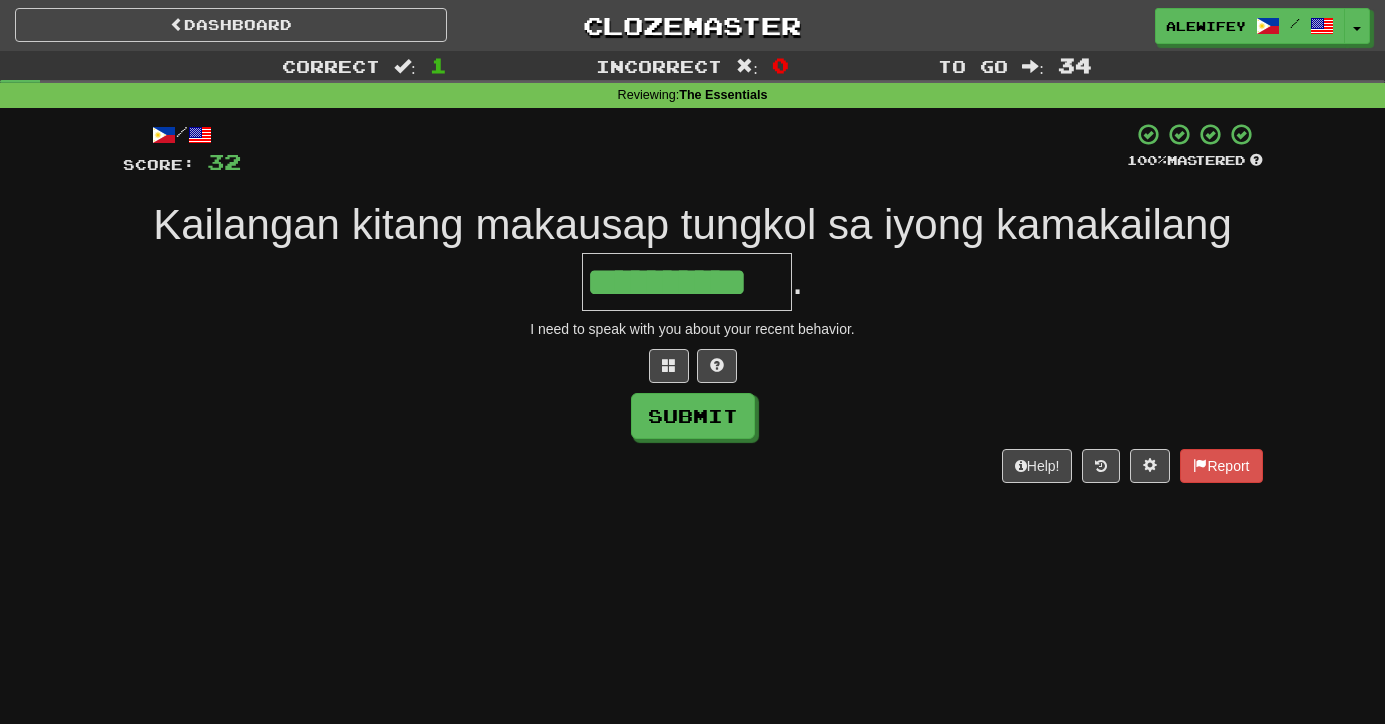 type on "**********" 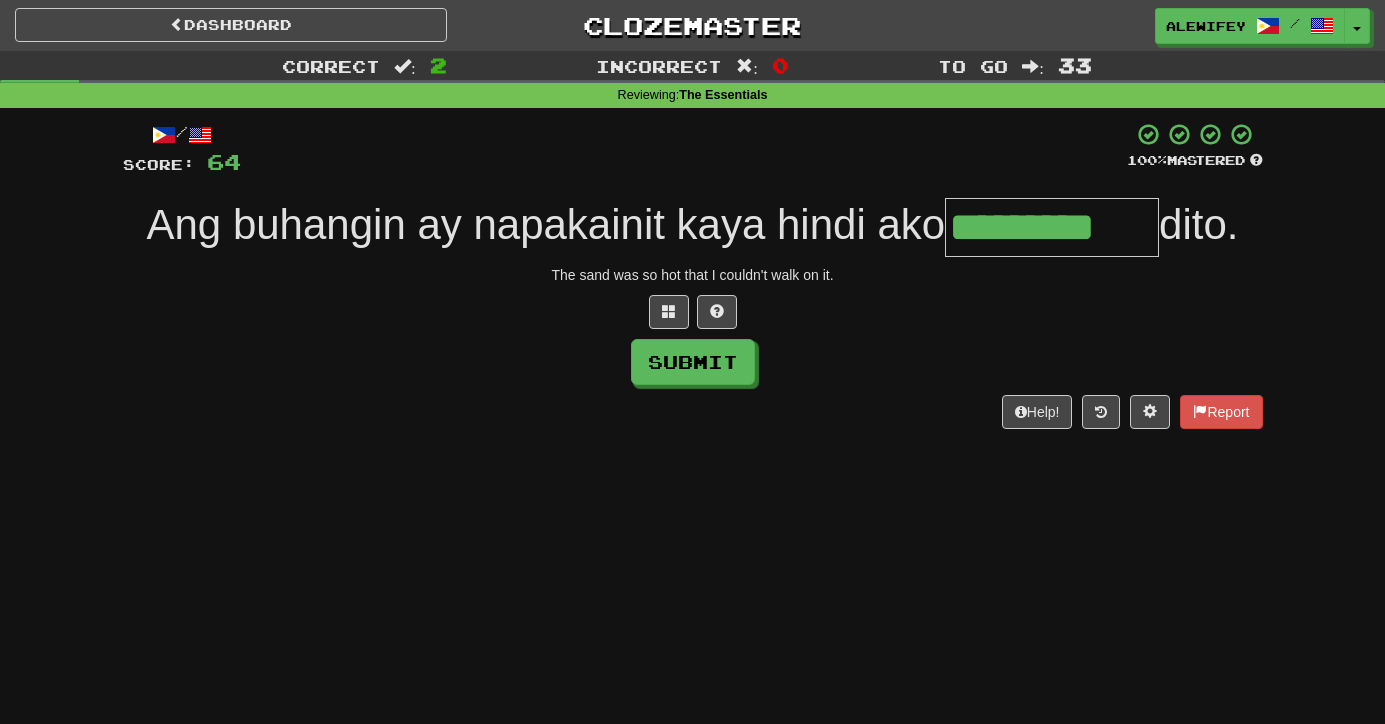 type on "*********" 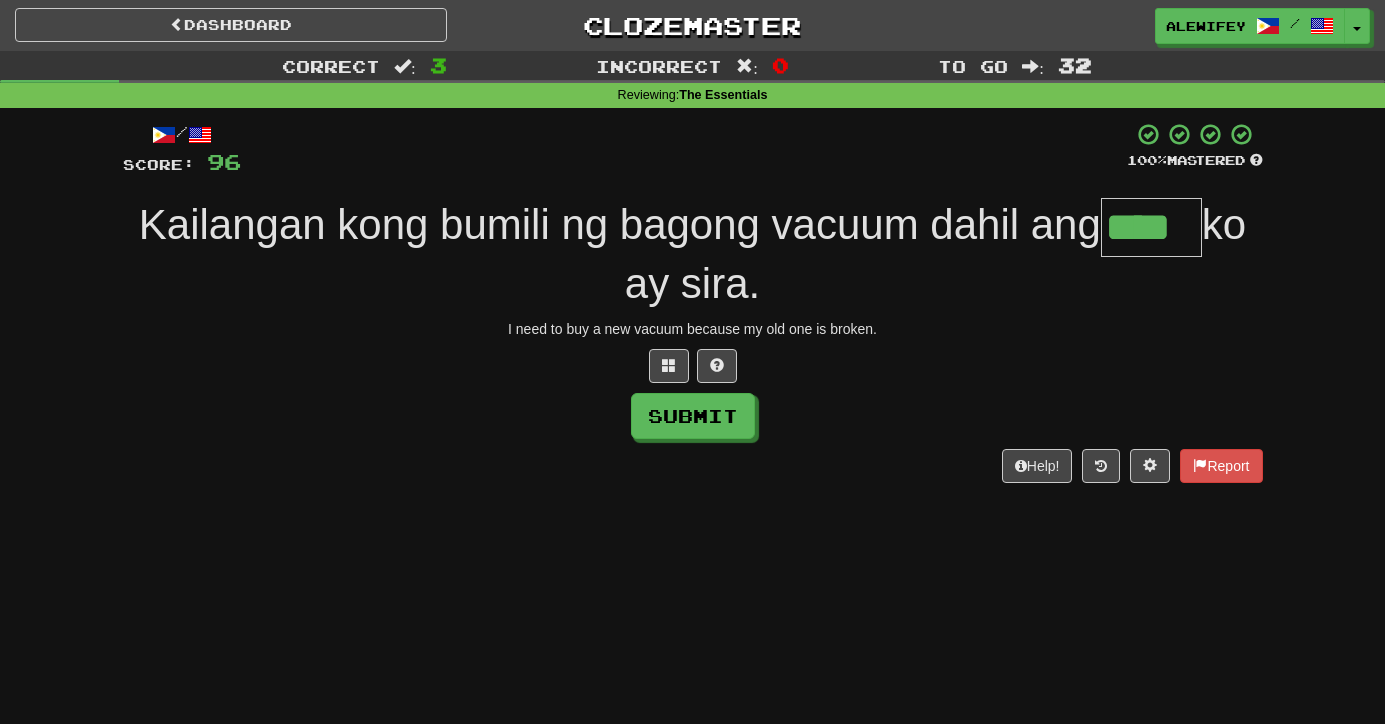 type on "****" 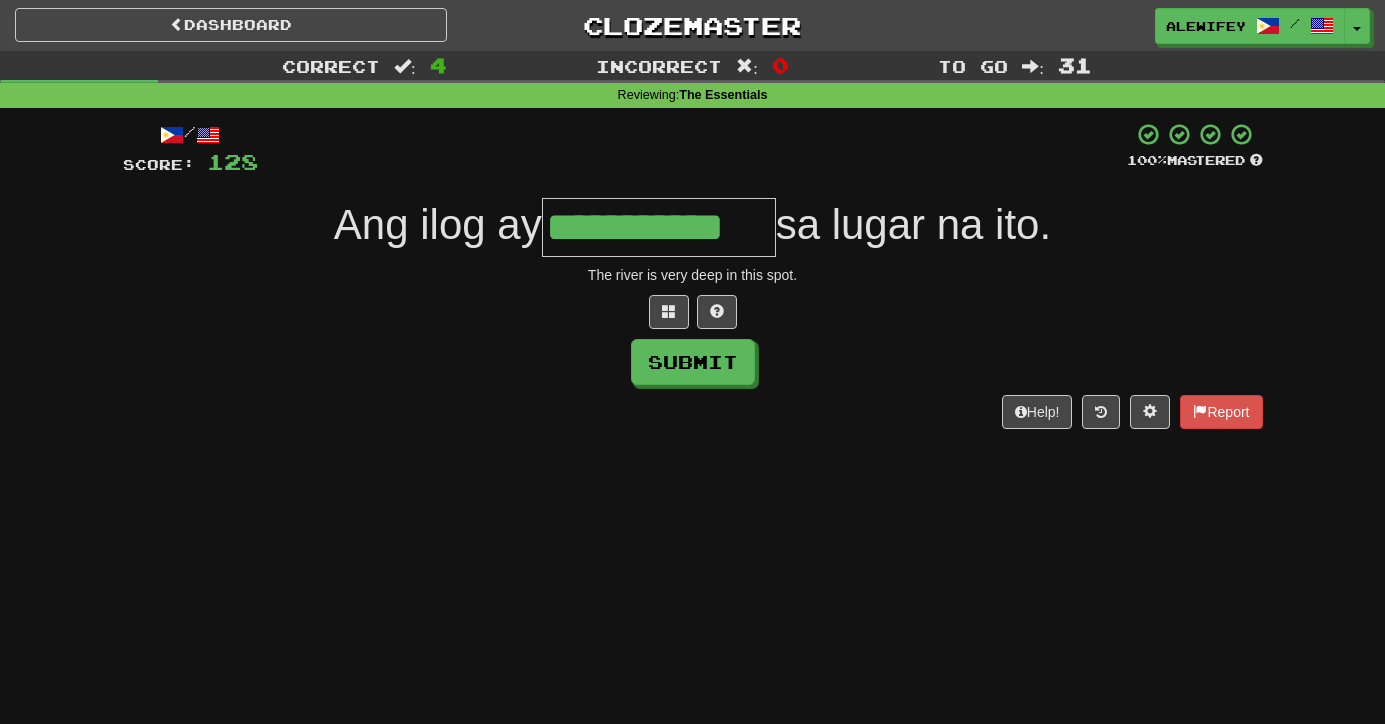 type on "**********" 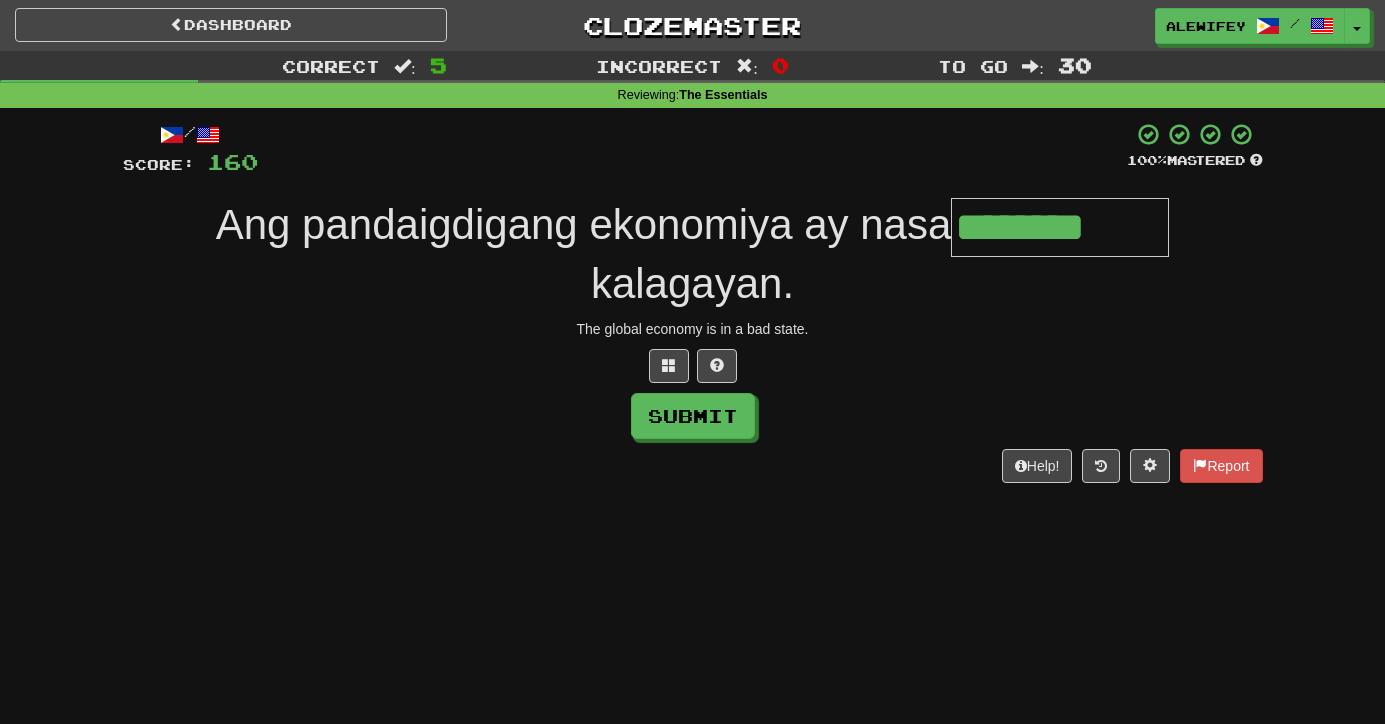 type on "********" 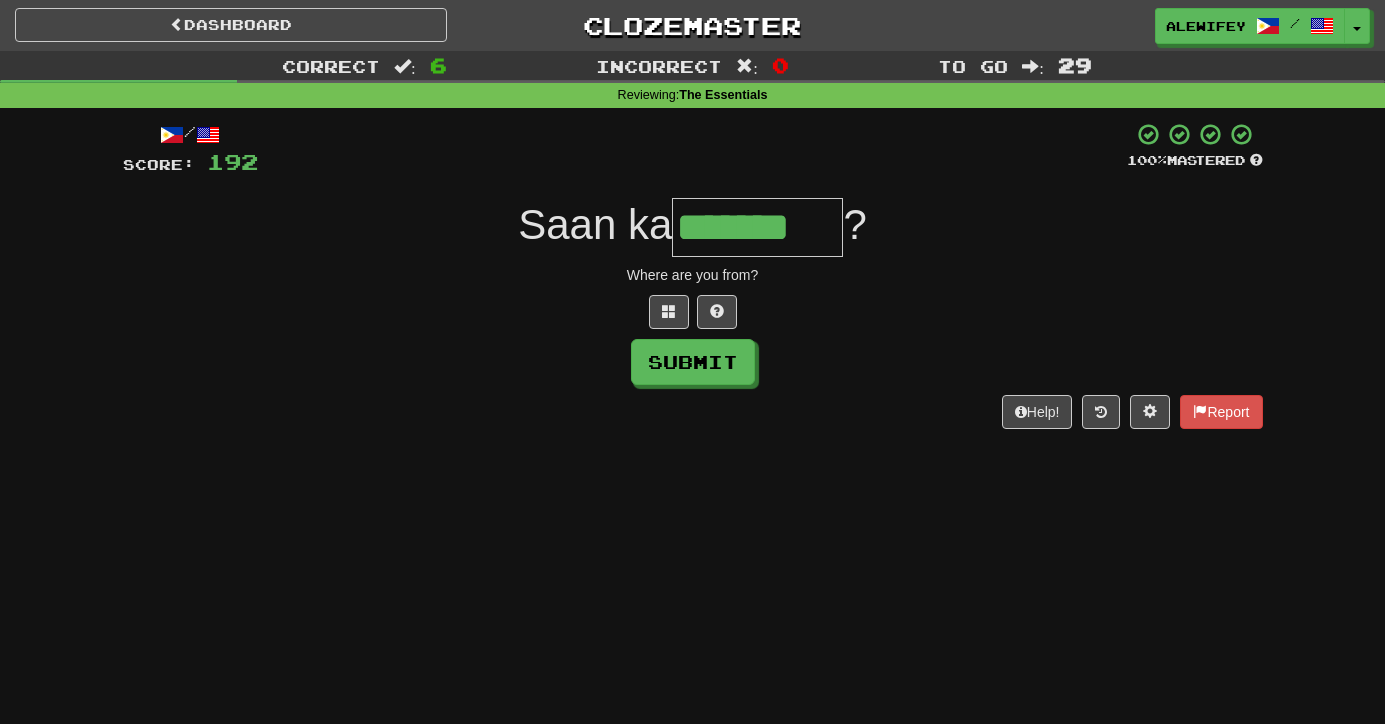 type on "*******" 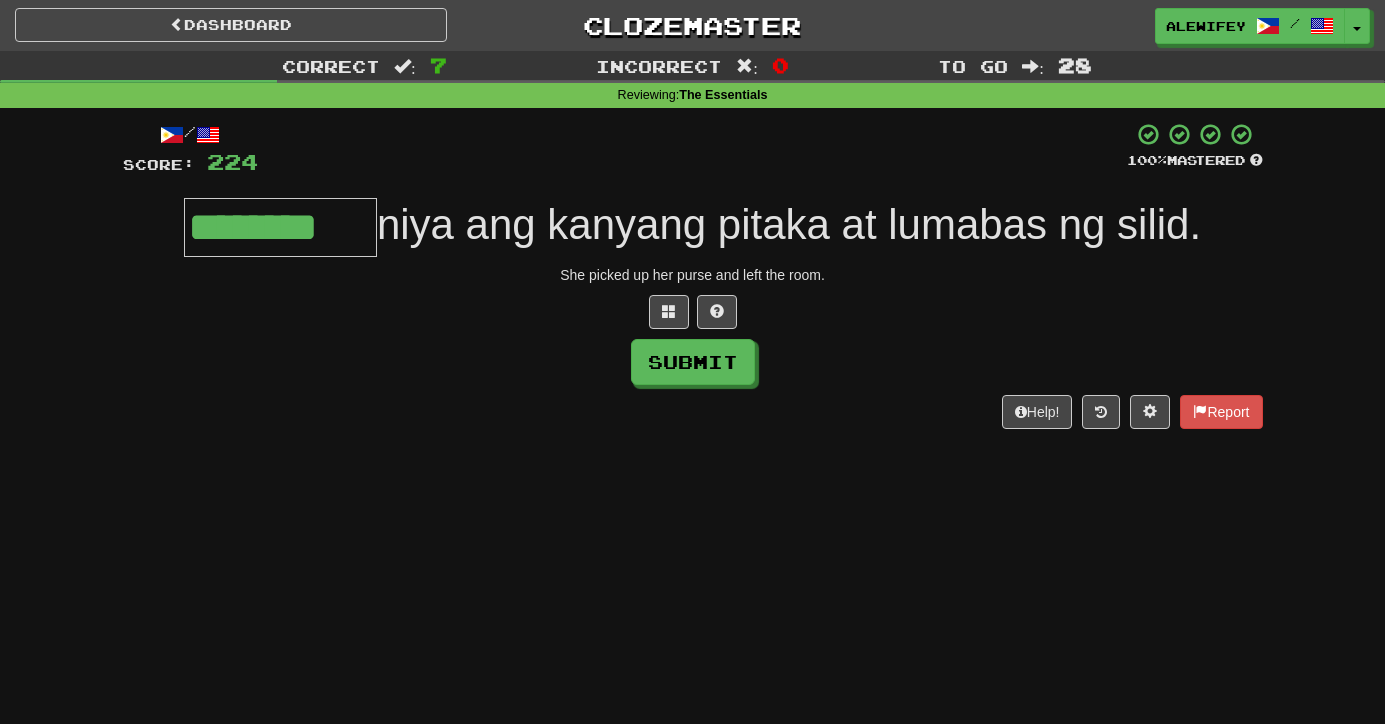 type on "********" 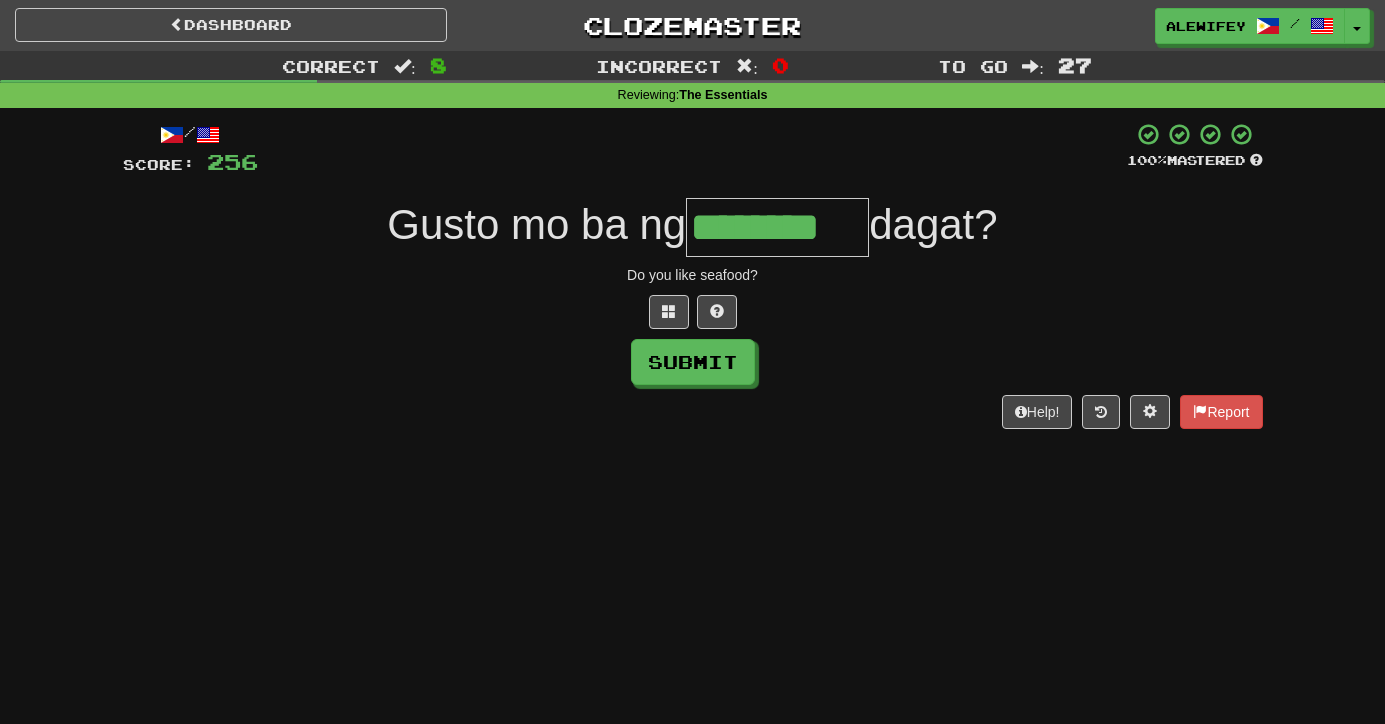 type on "********" 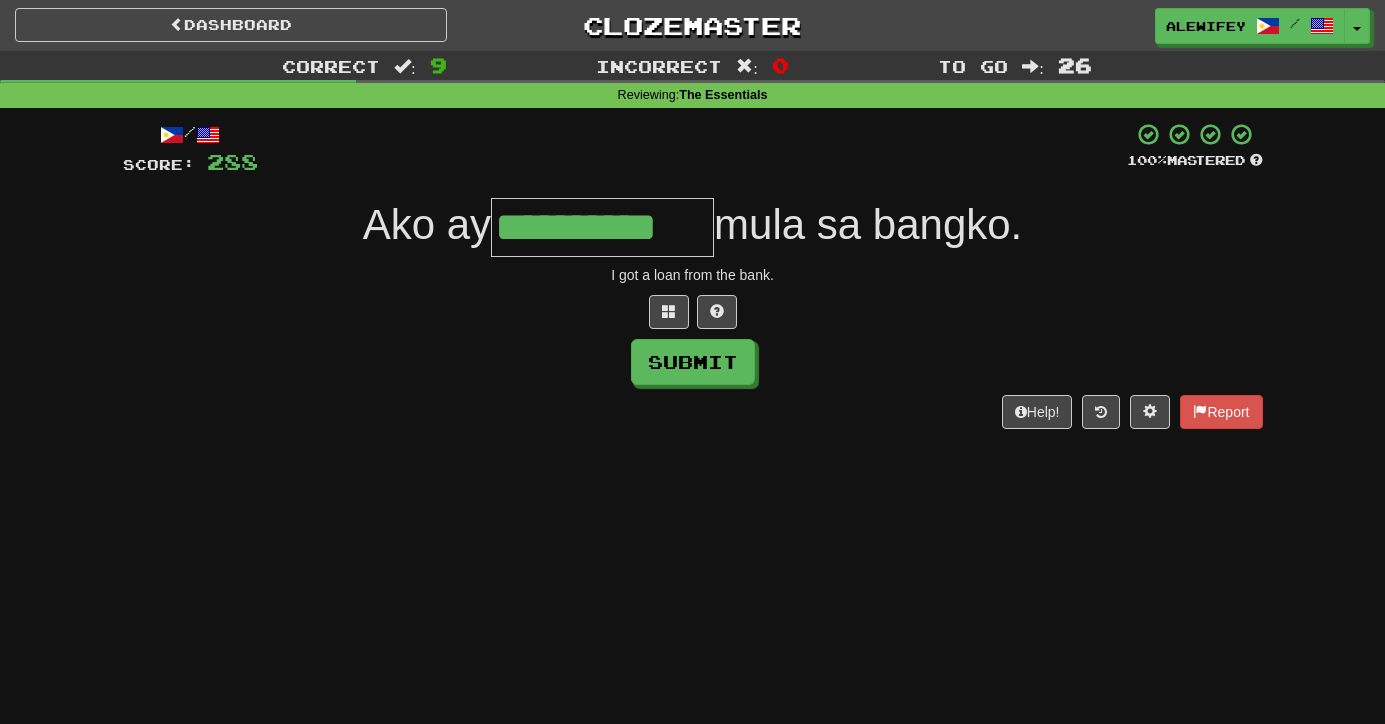 type on "**********" 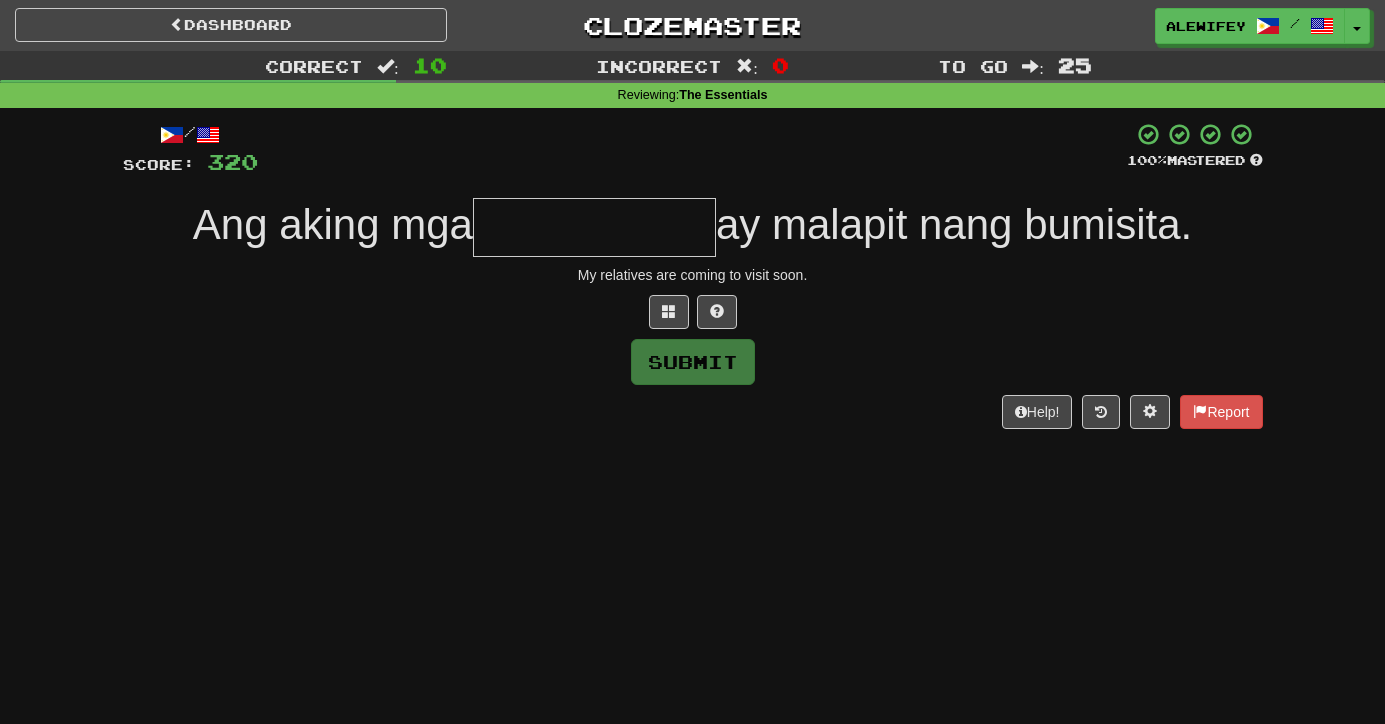 type on "*" 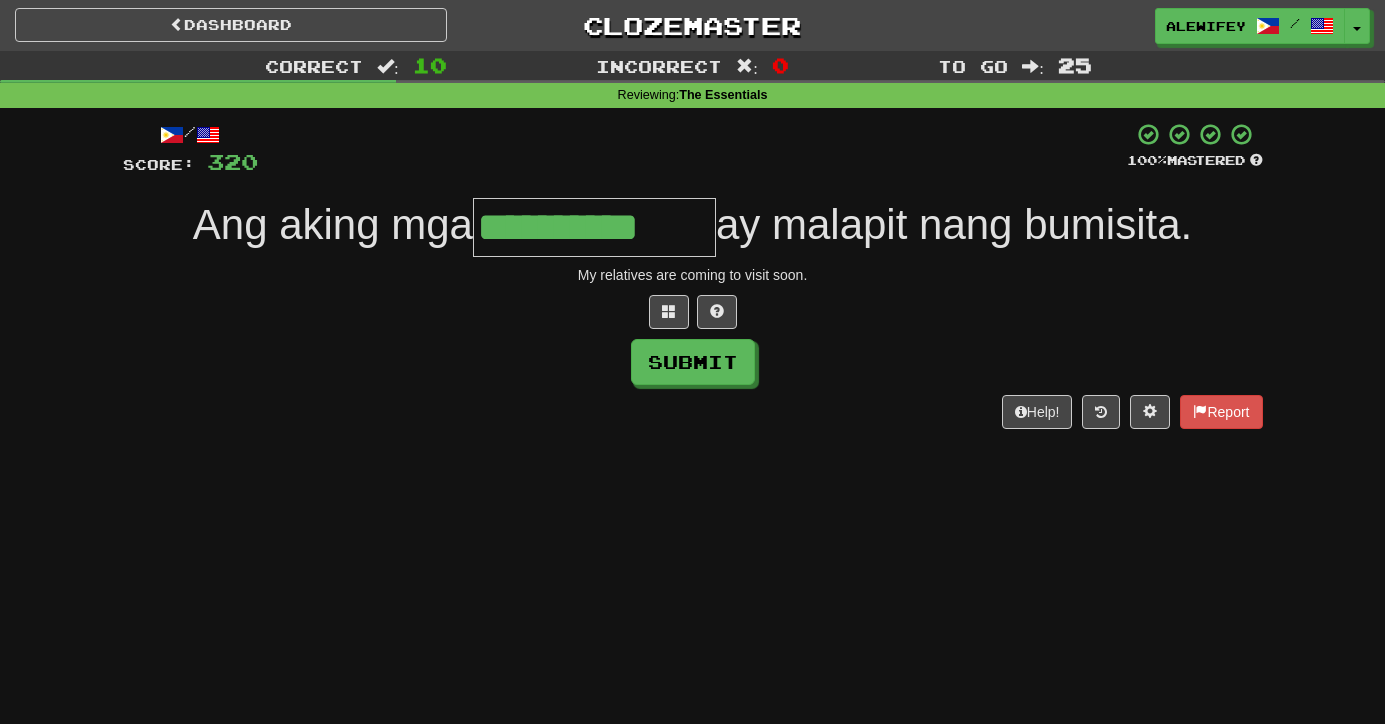 type on "**********" 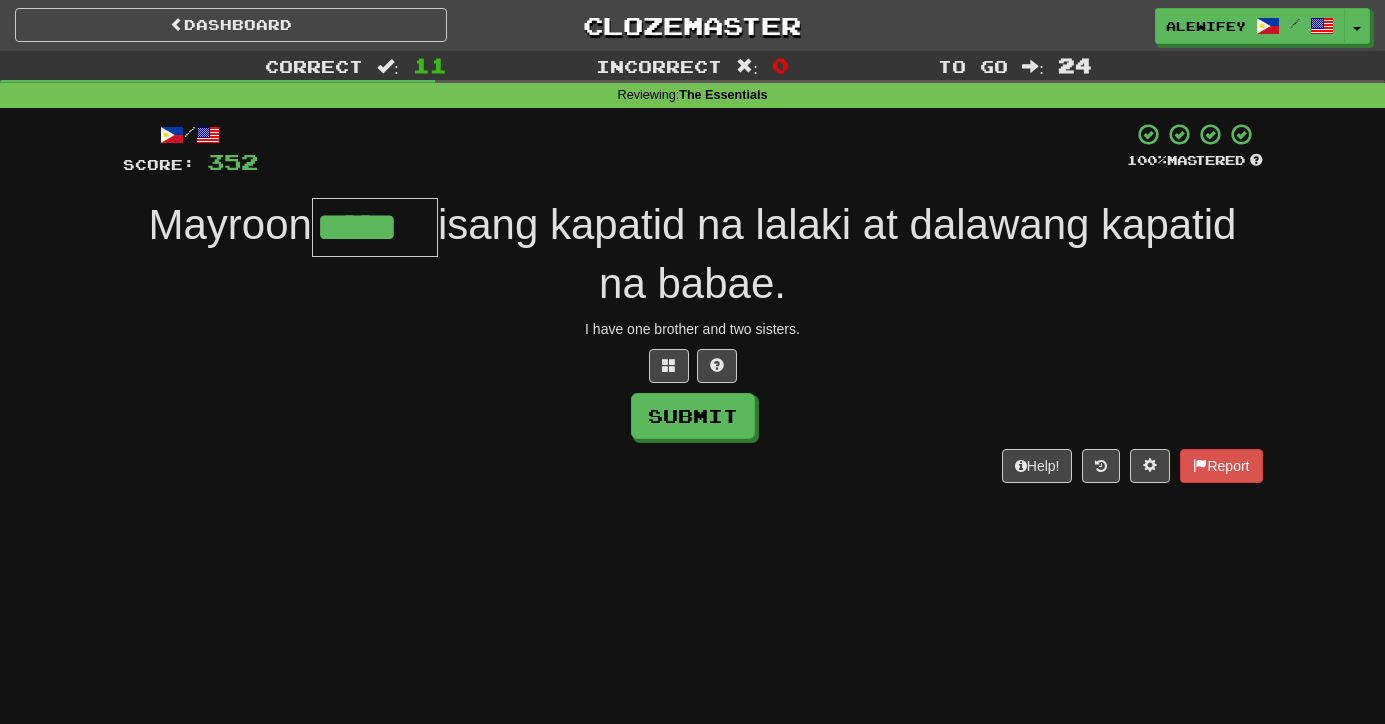 type on "*****" 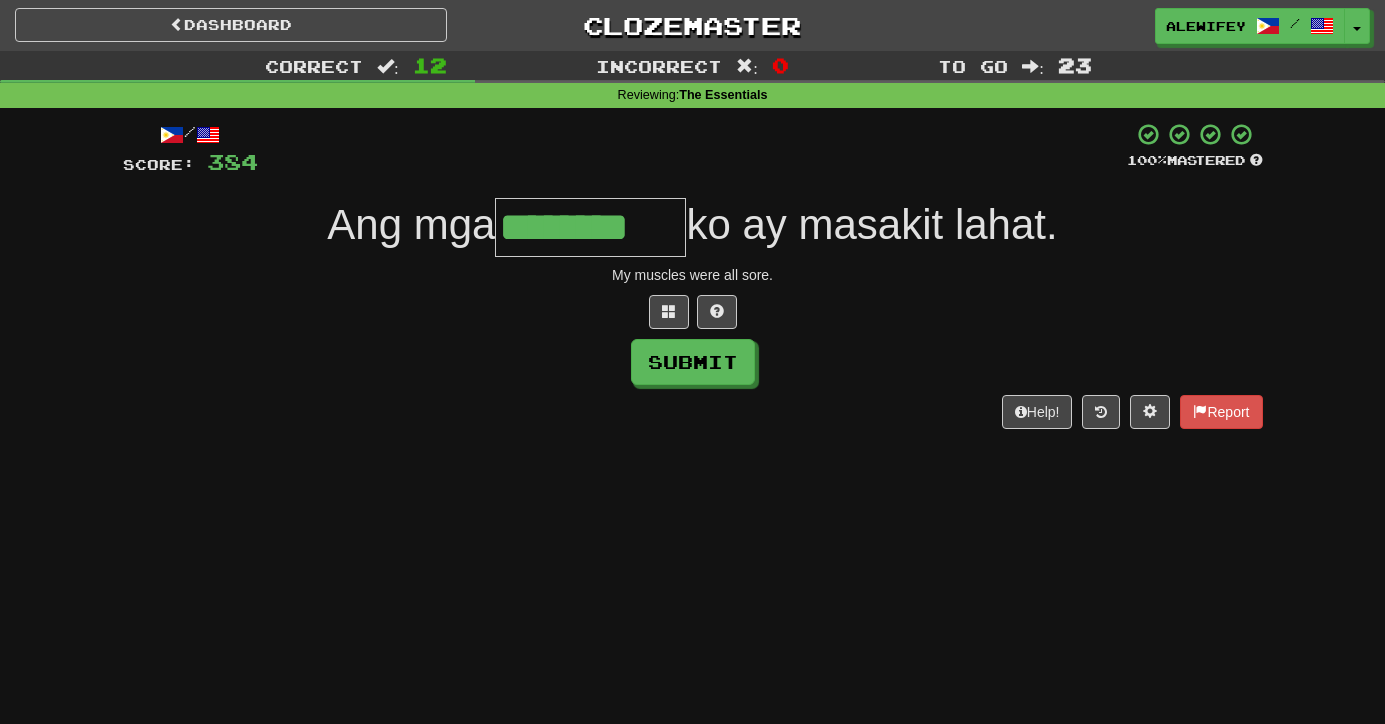 type on "********" 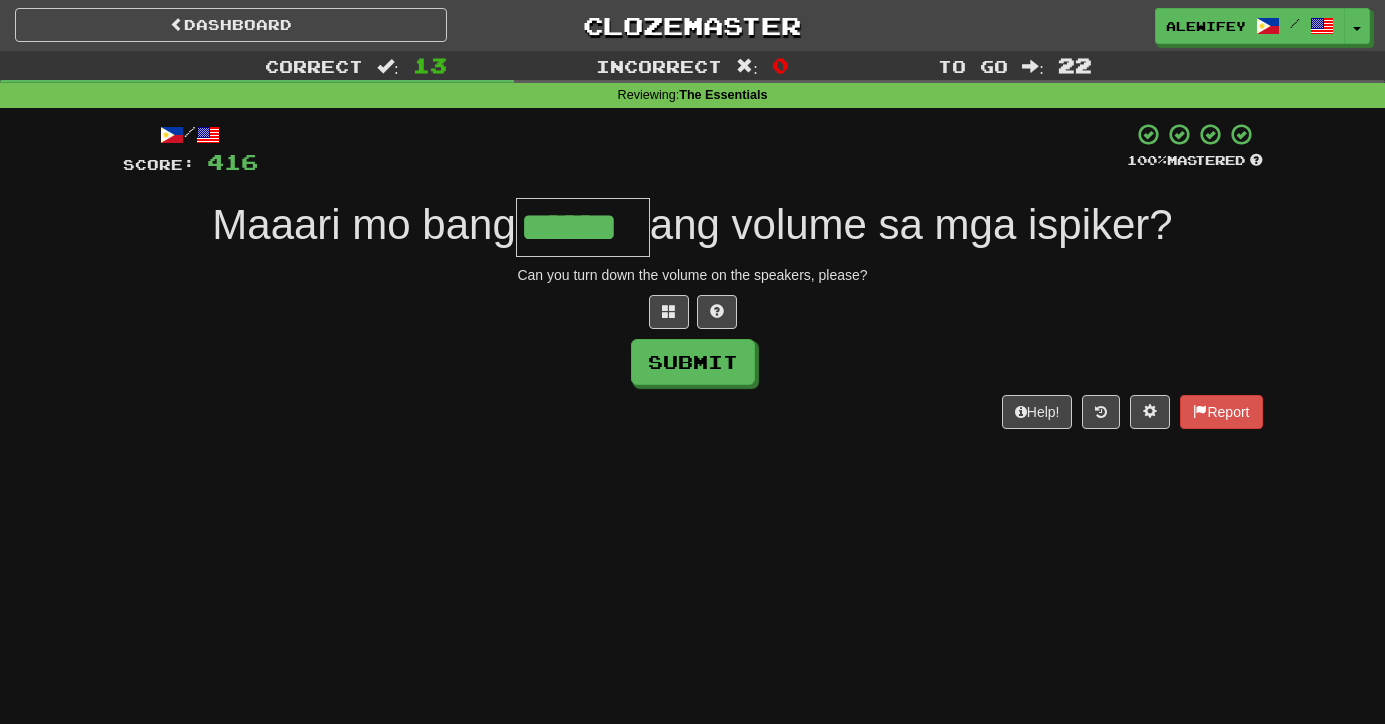 type on "******" 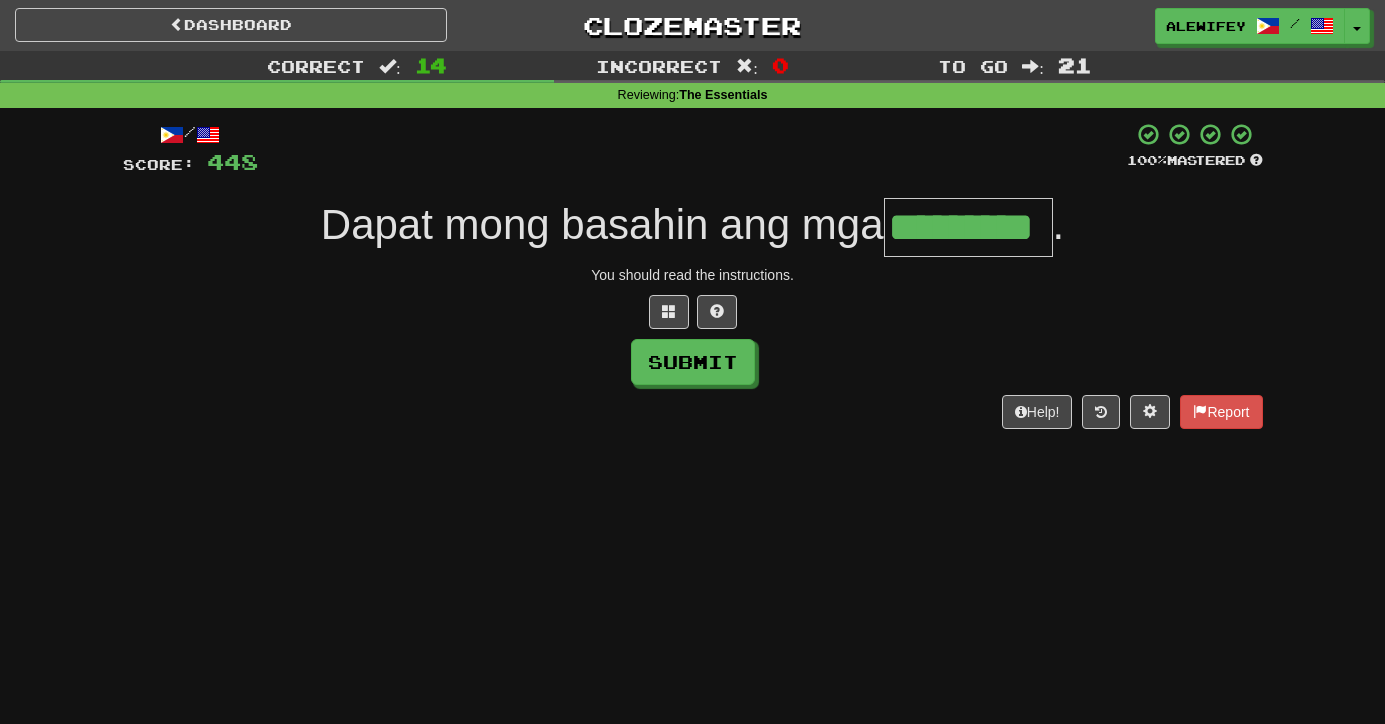 type on "*********" 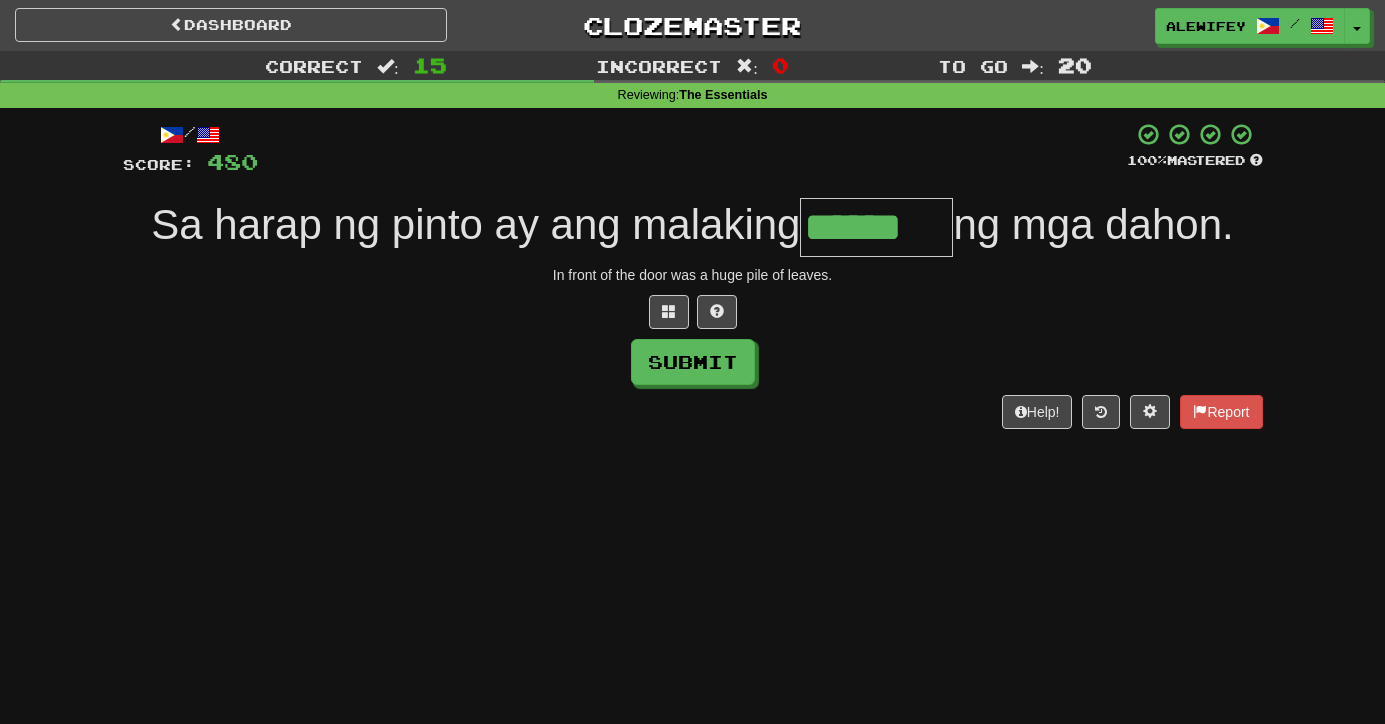 type on "******" 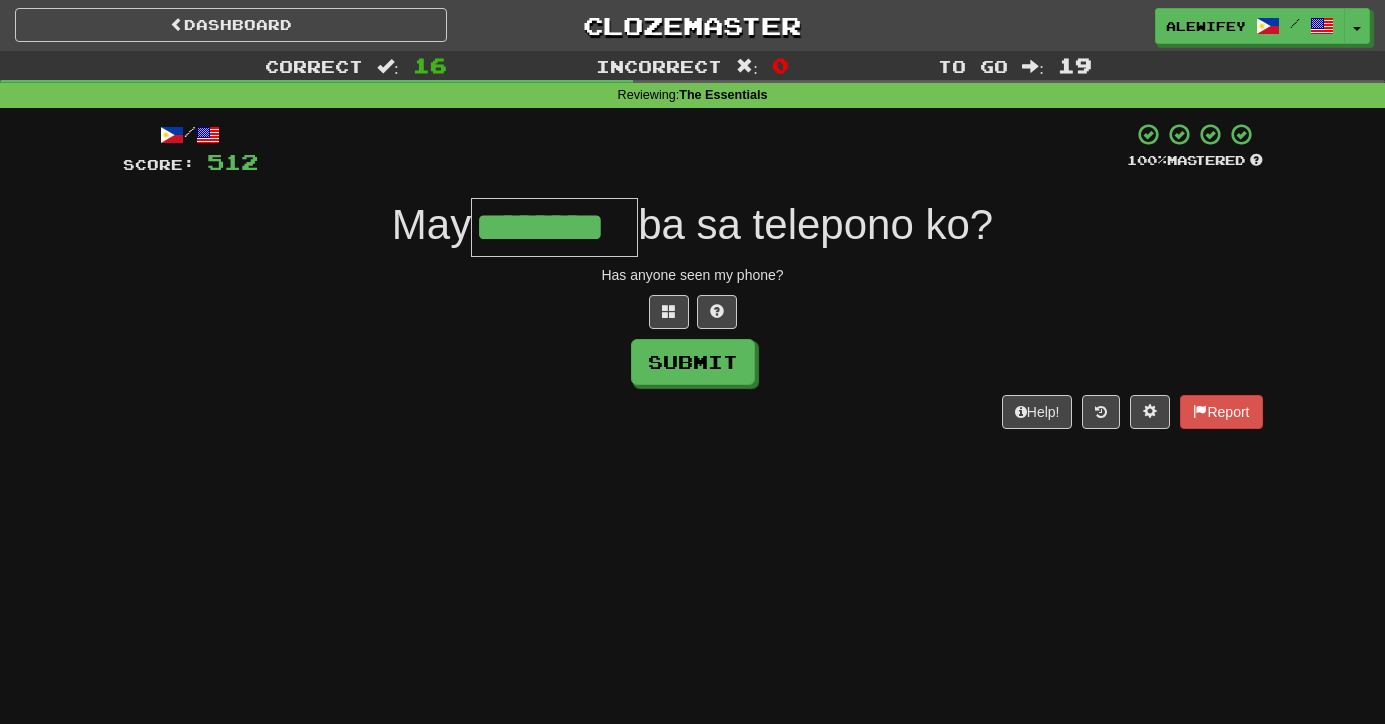type on "********" 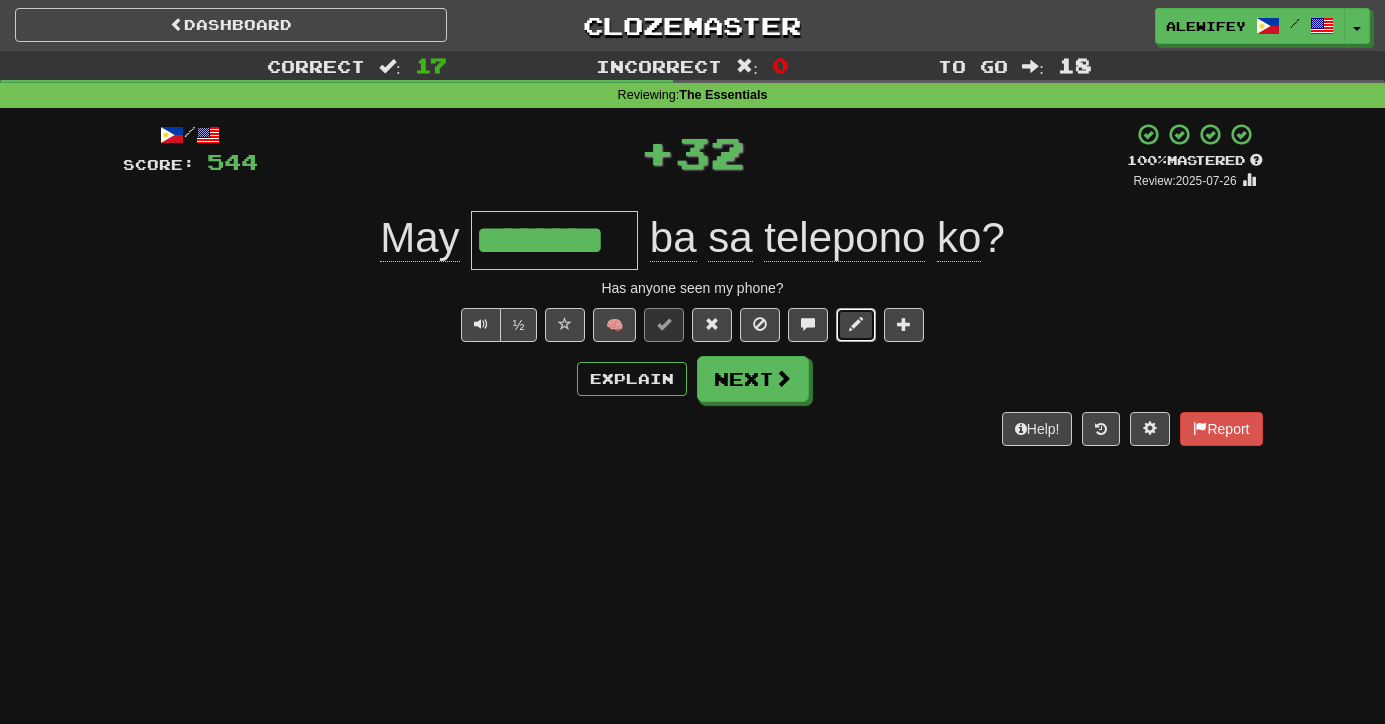click at bounding box center (856, 325) 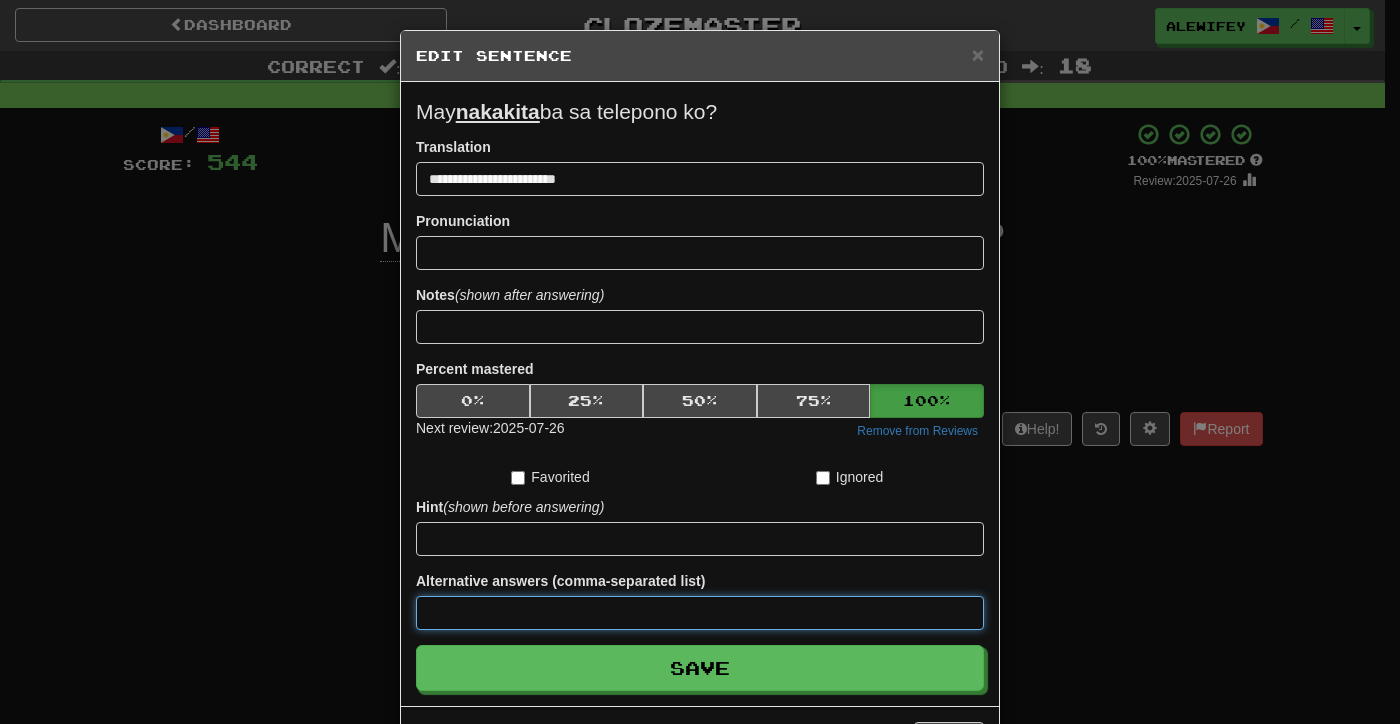 click at bounding box center [700, 613] 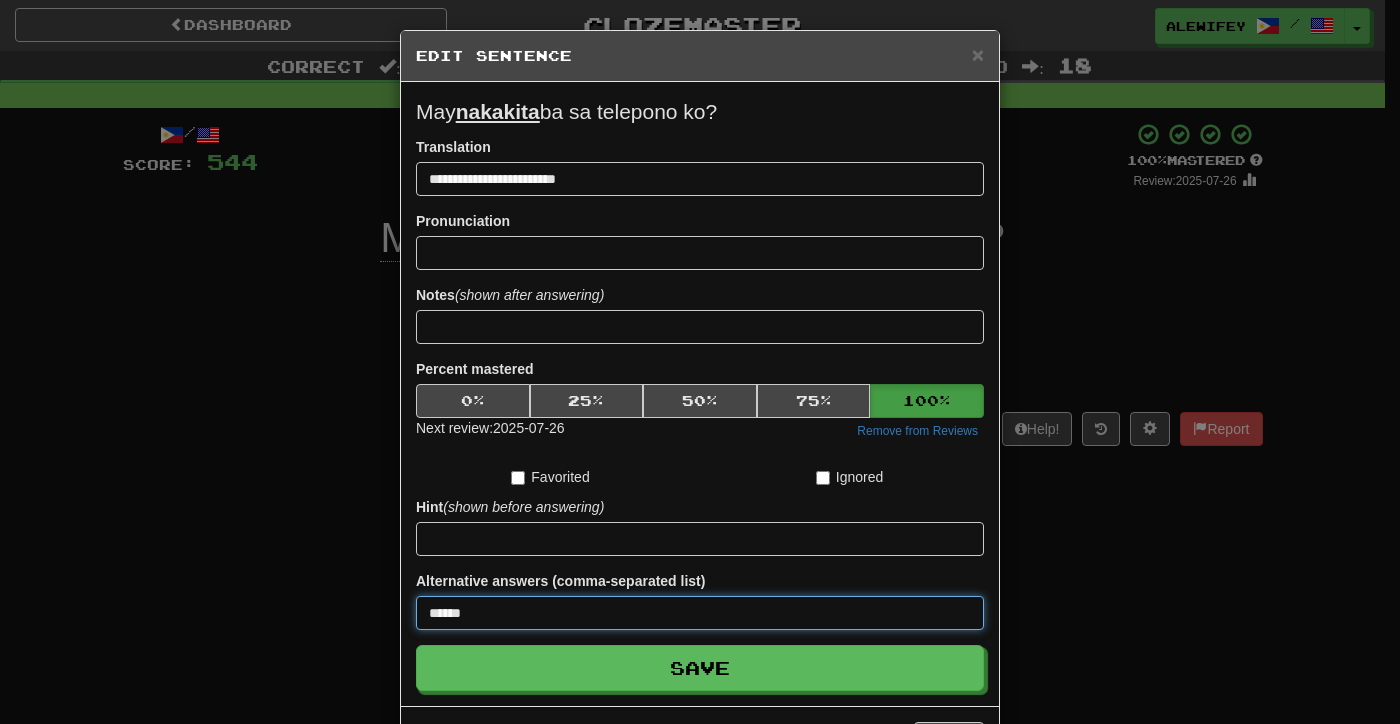 type on "******" 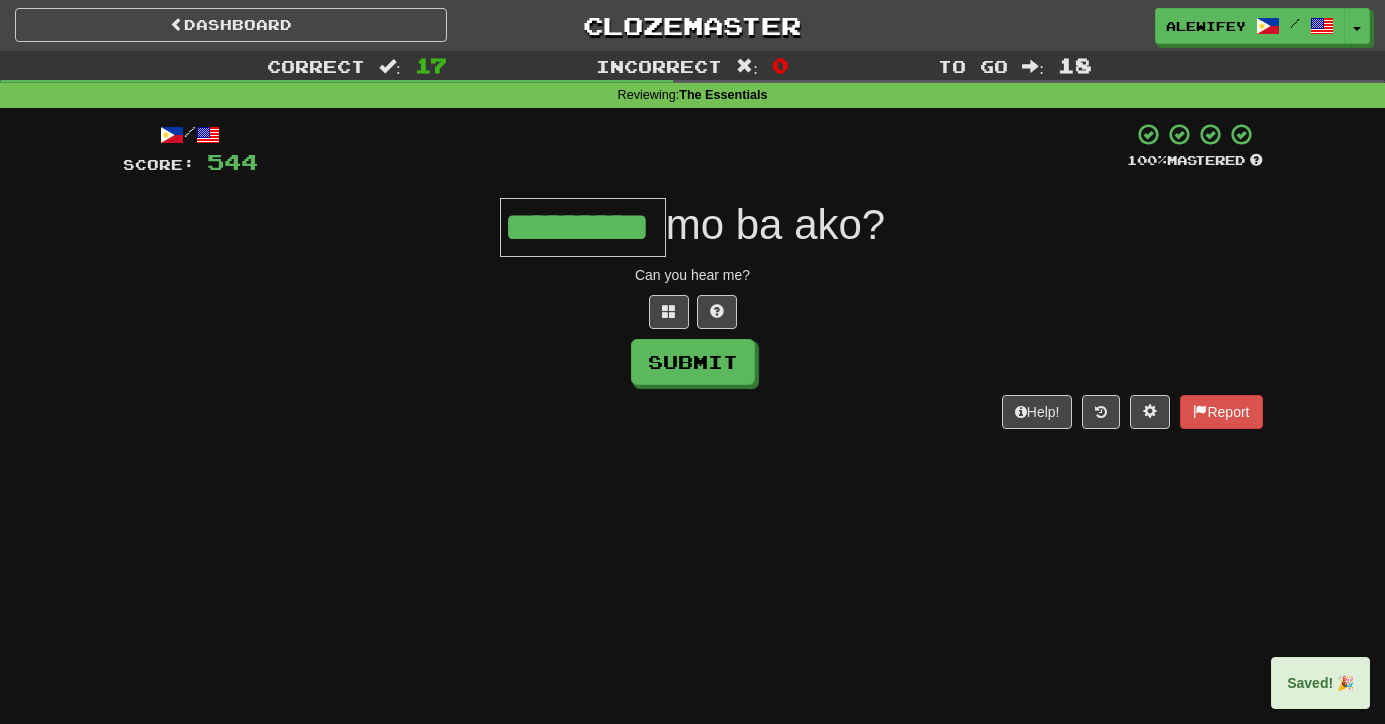 type on "*********" 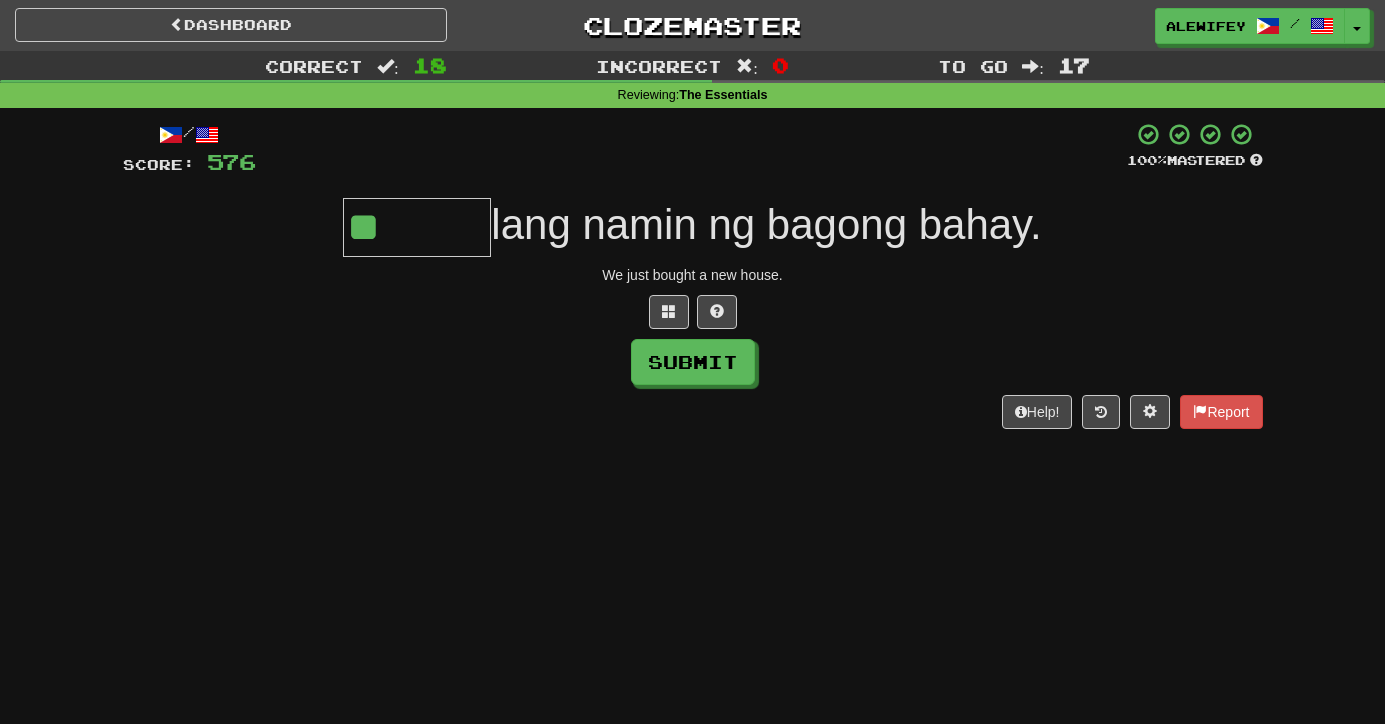 scroll, scrollTop: 0, scrollLeft: 0, axis: both 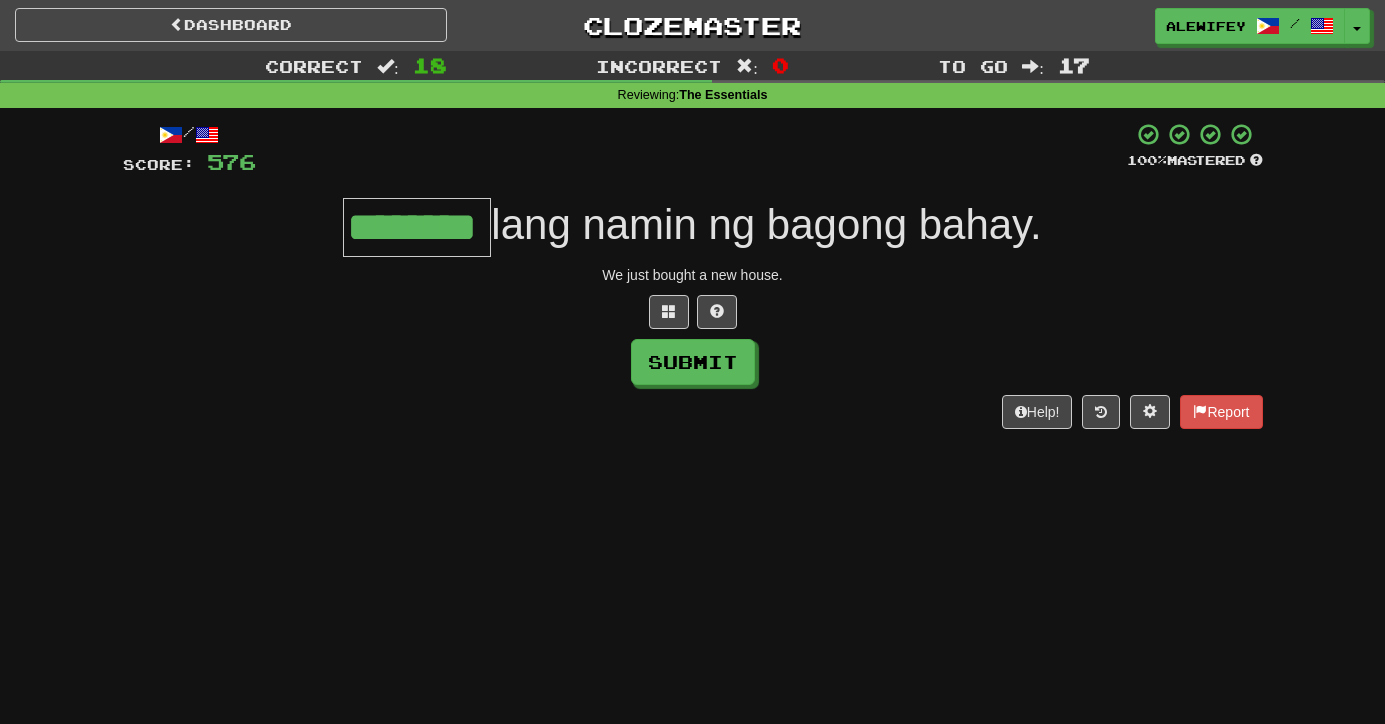 type on "********" 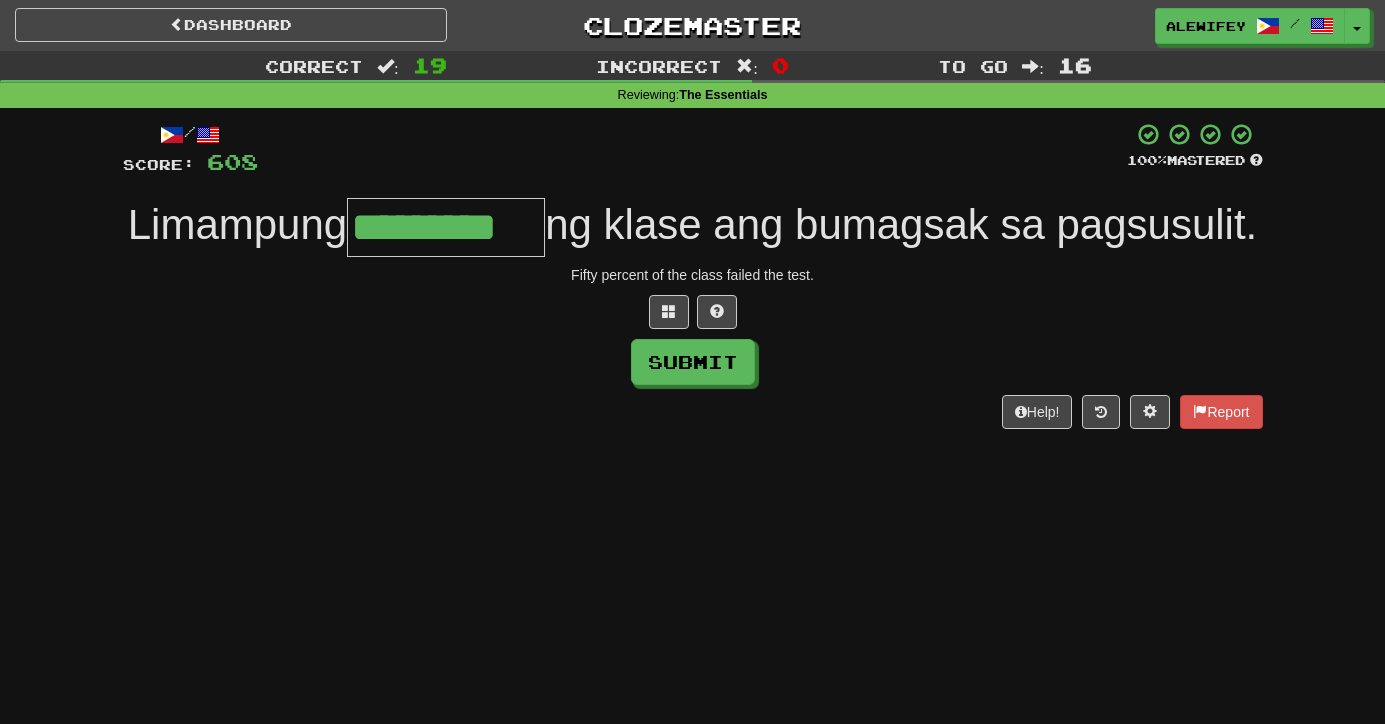 type on "*********" 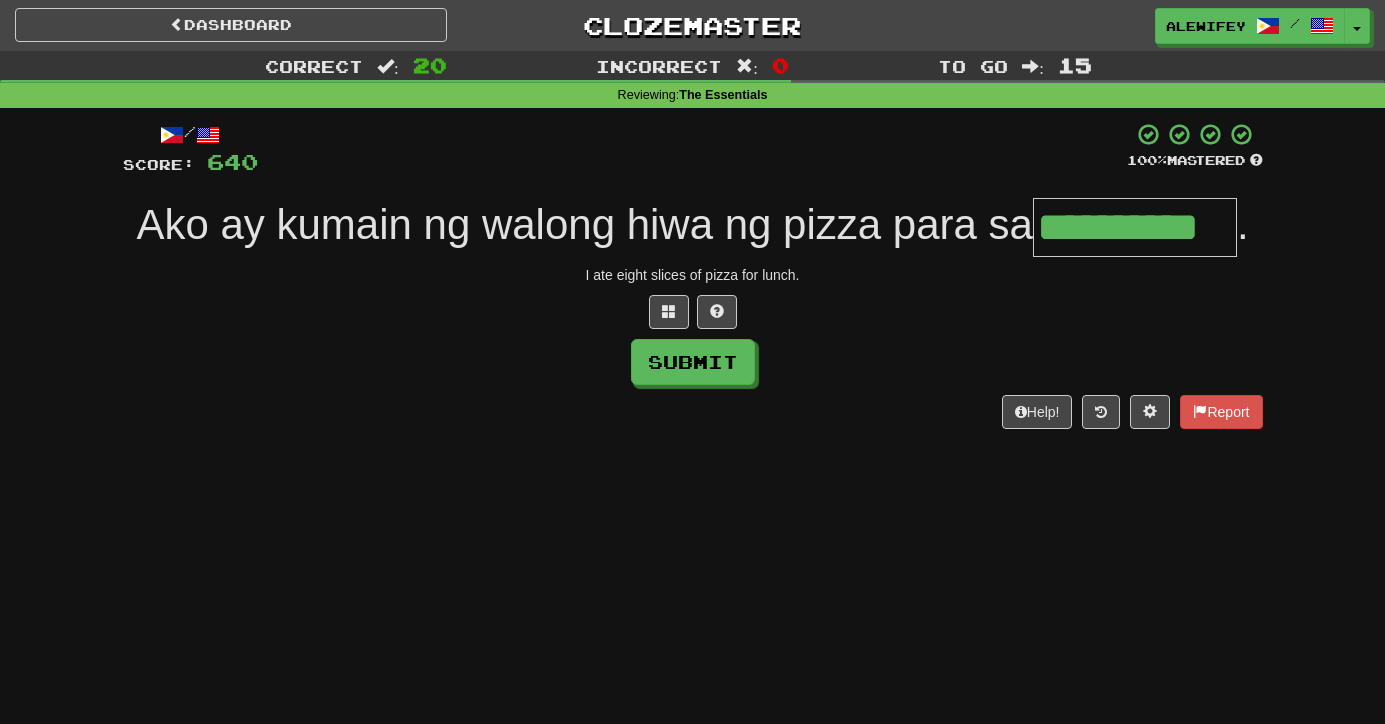 type on "**********" 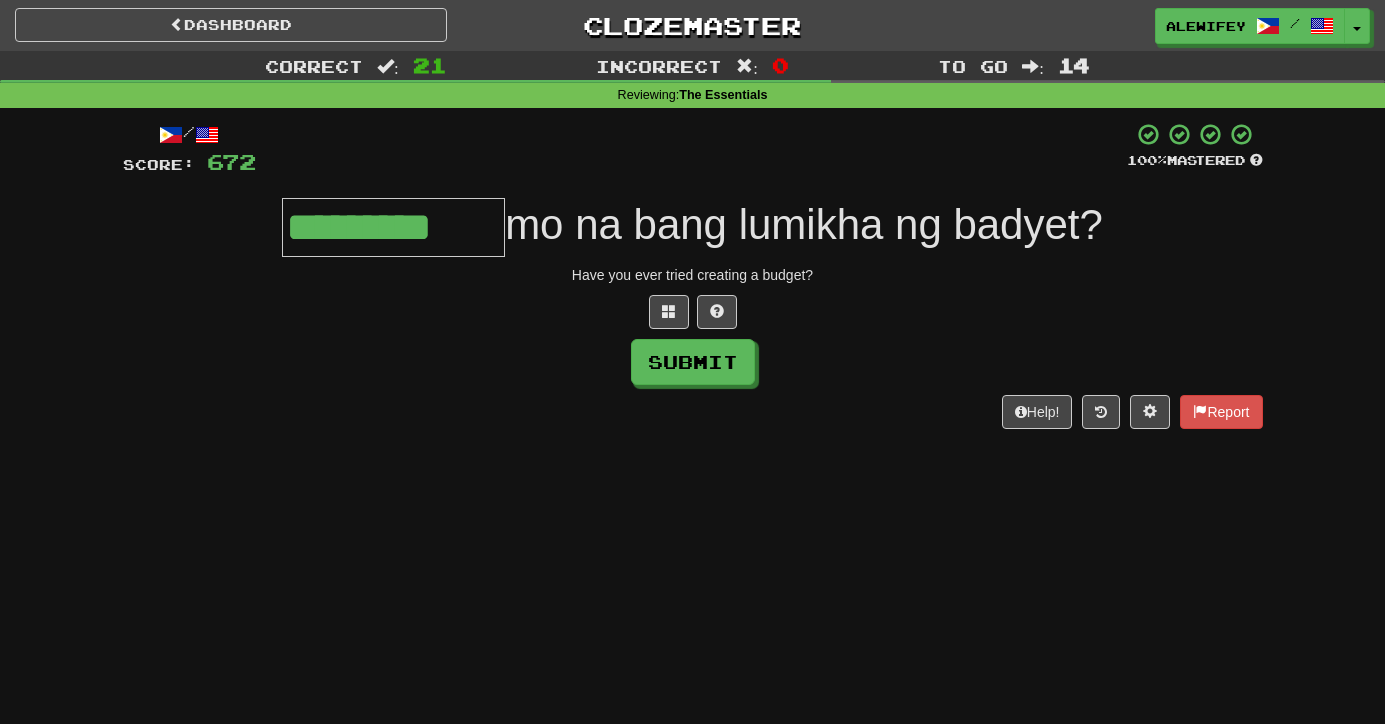 type on "*********" 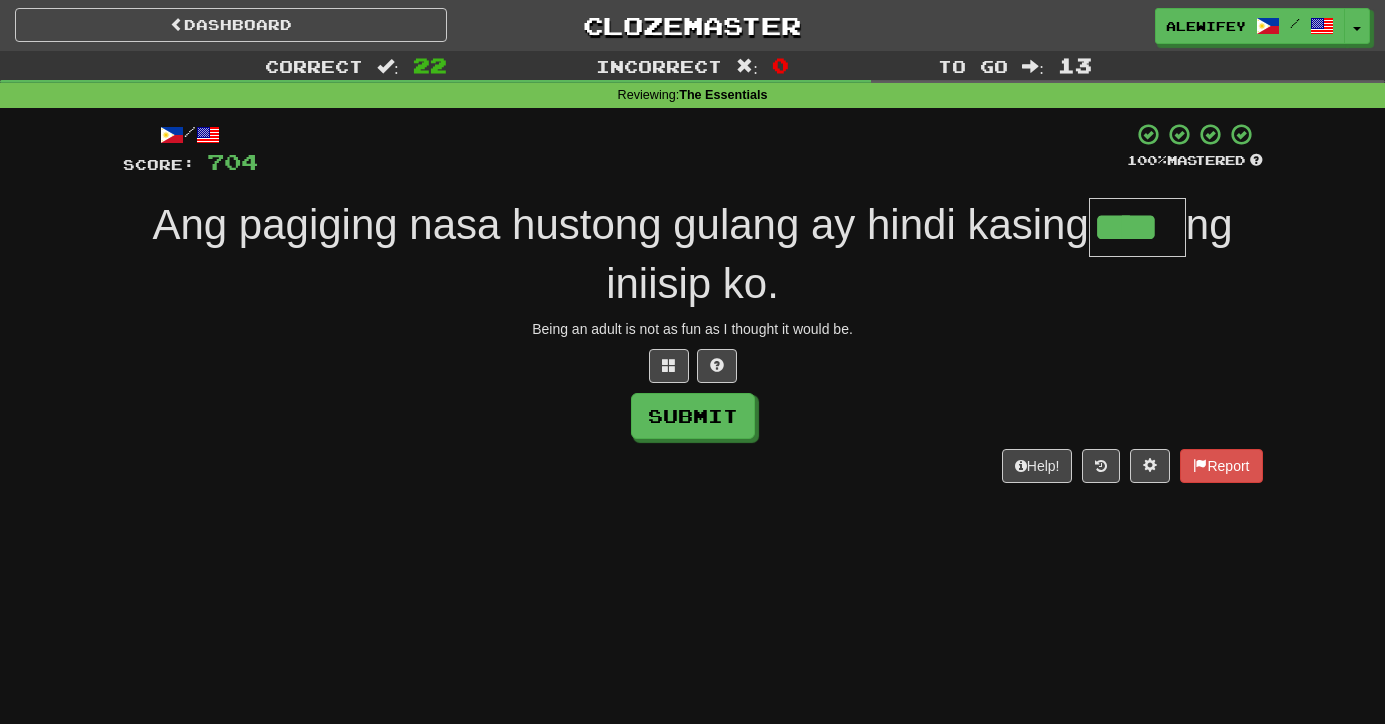 type on "****" 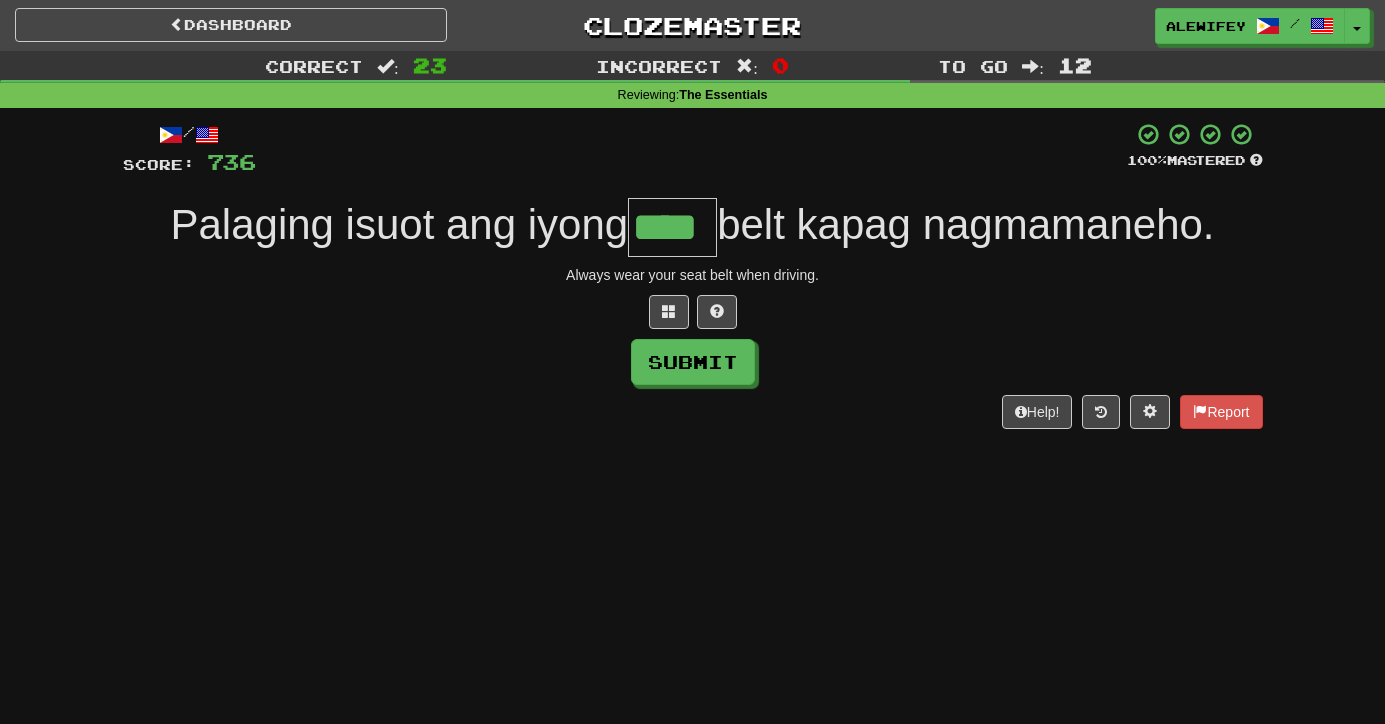 type on "****" 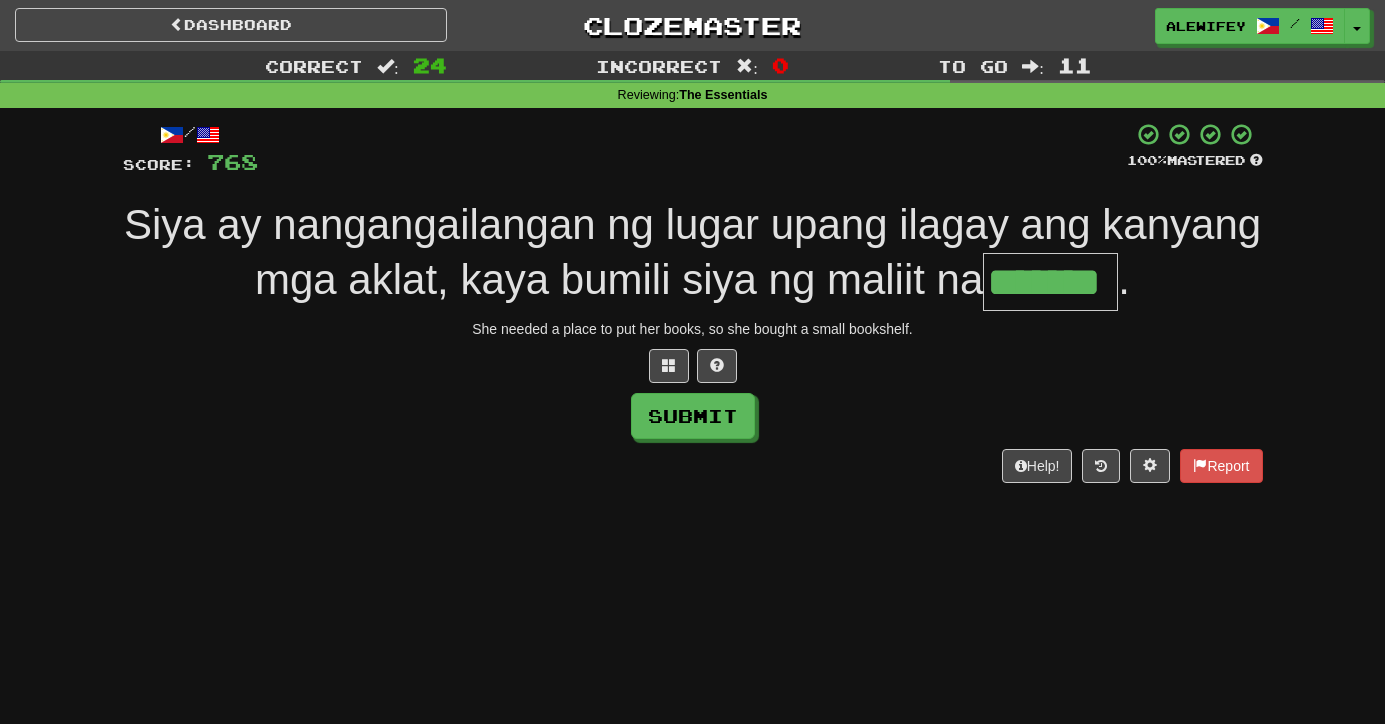 type on "*******" 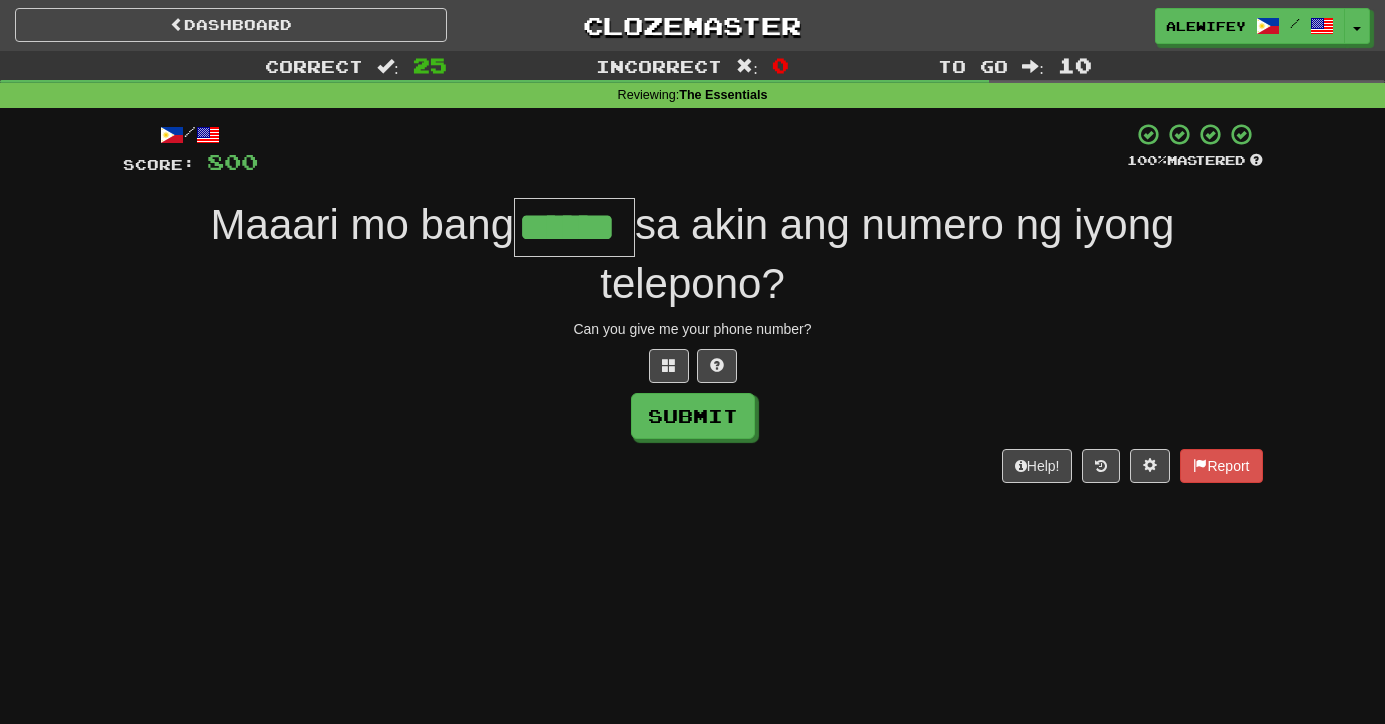 type on "******" 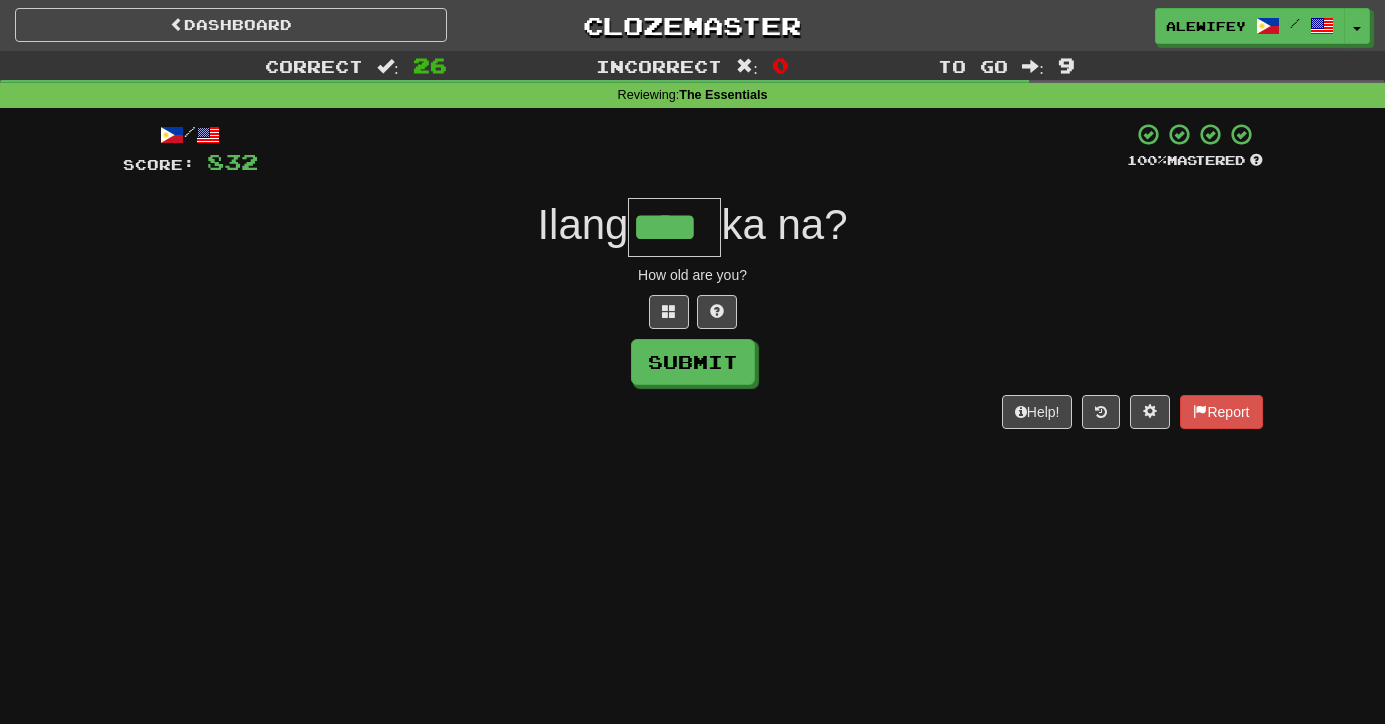 type on "****" 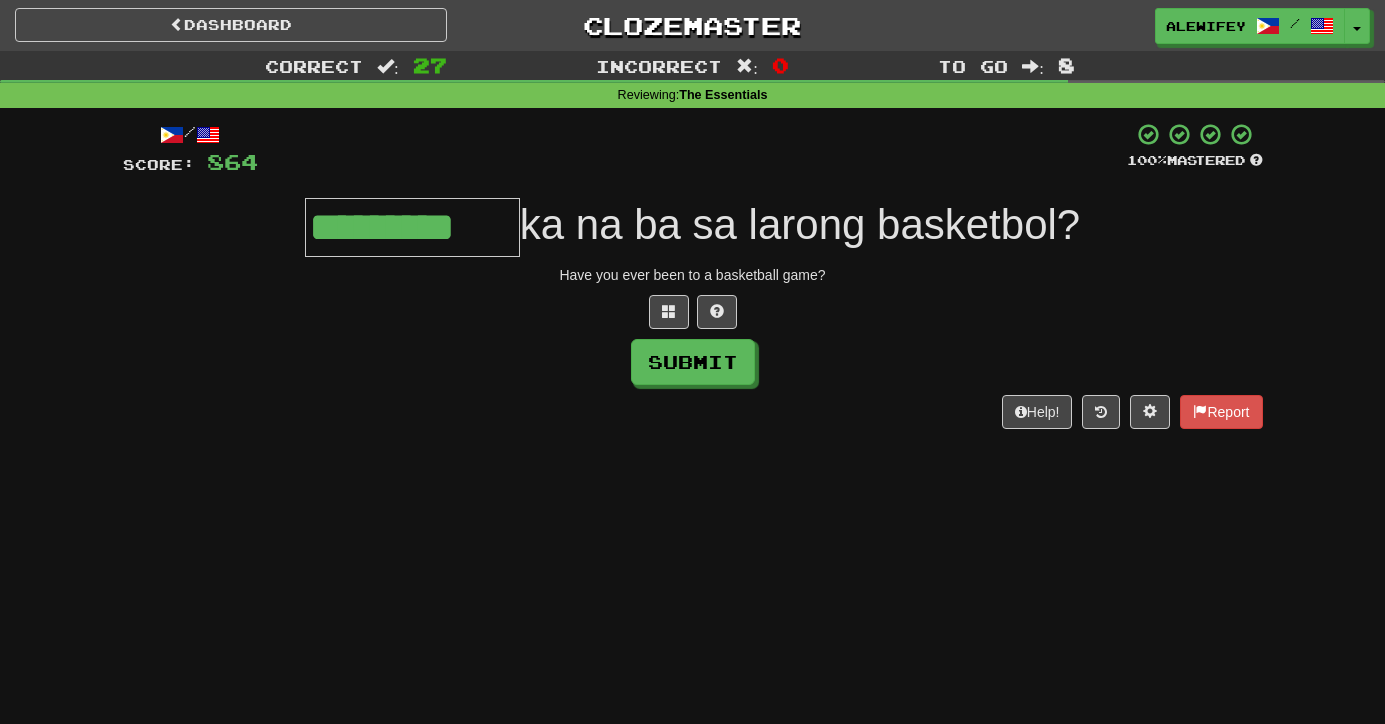 type on "*********" 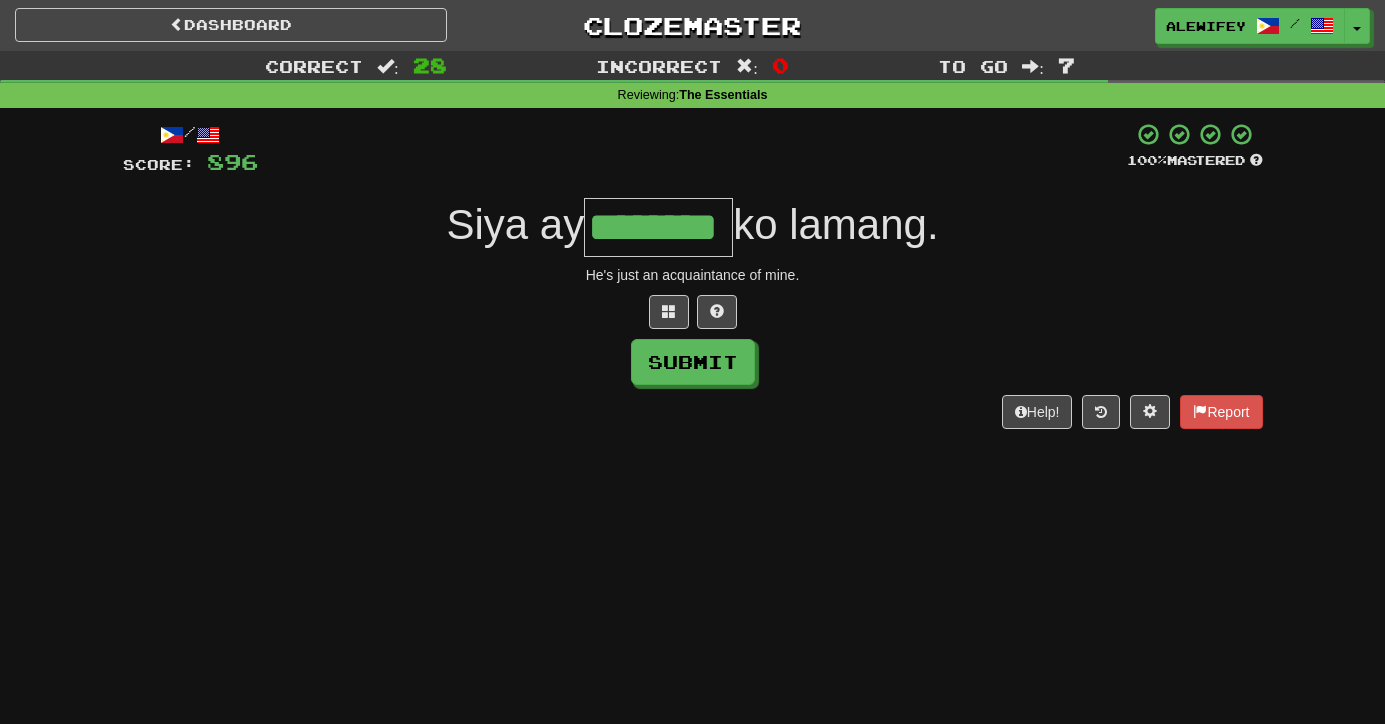 type on "********" 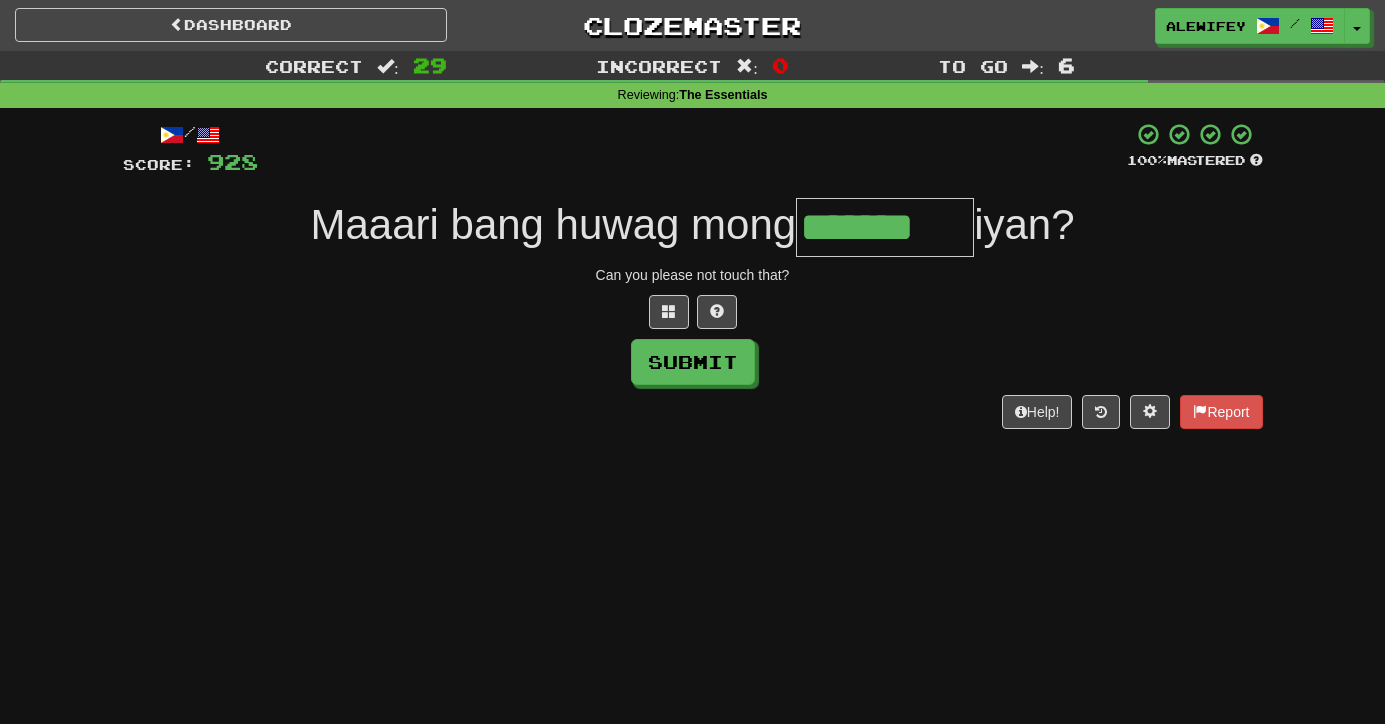 type on "*******" 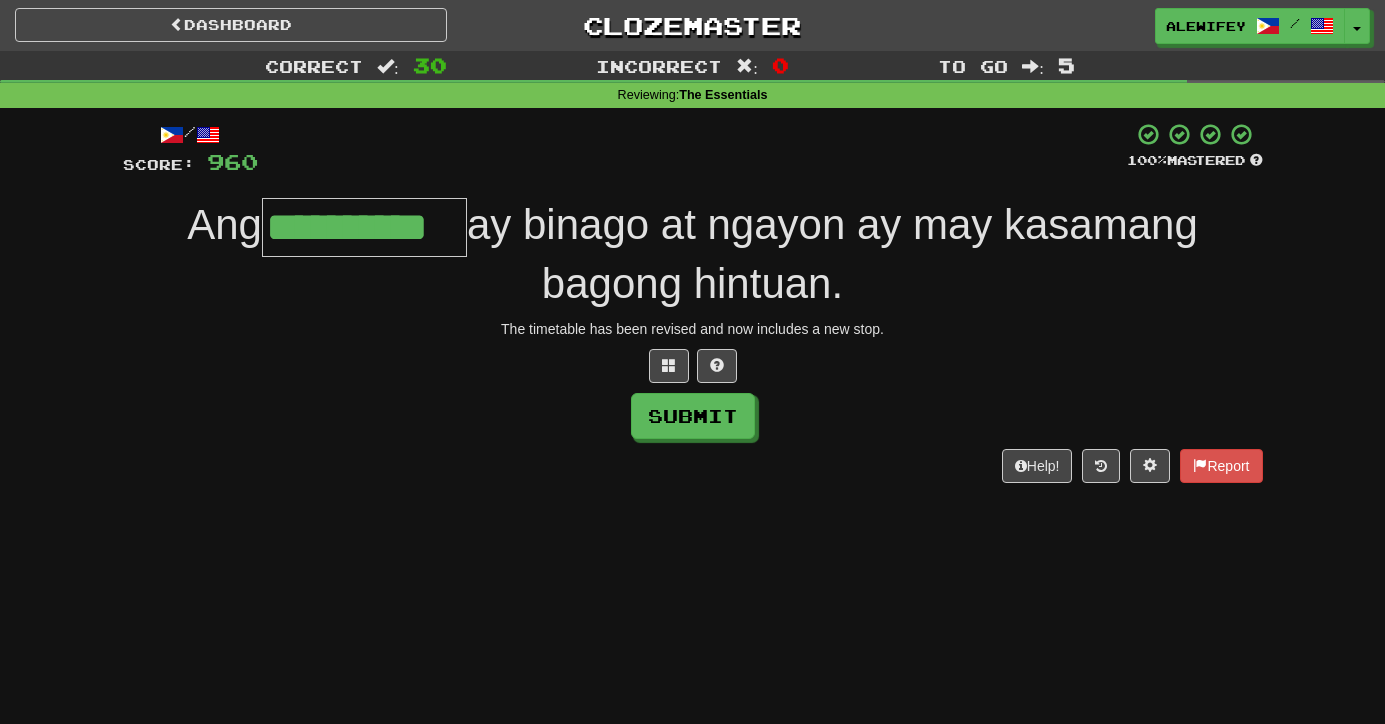 type on "**********" 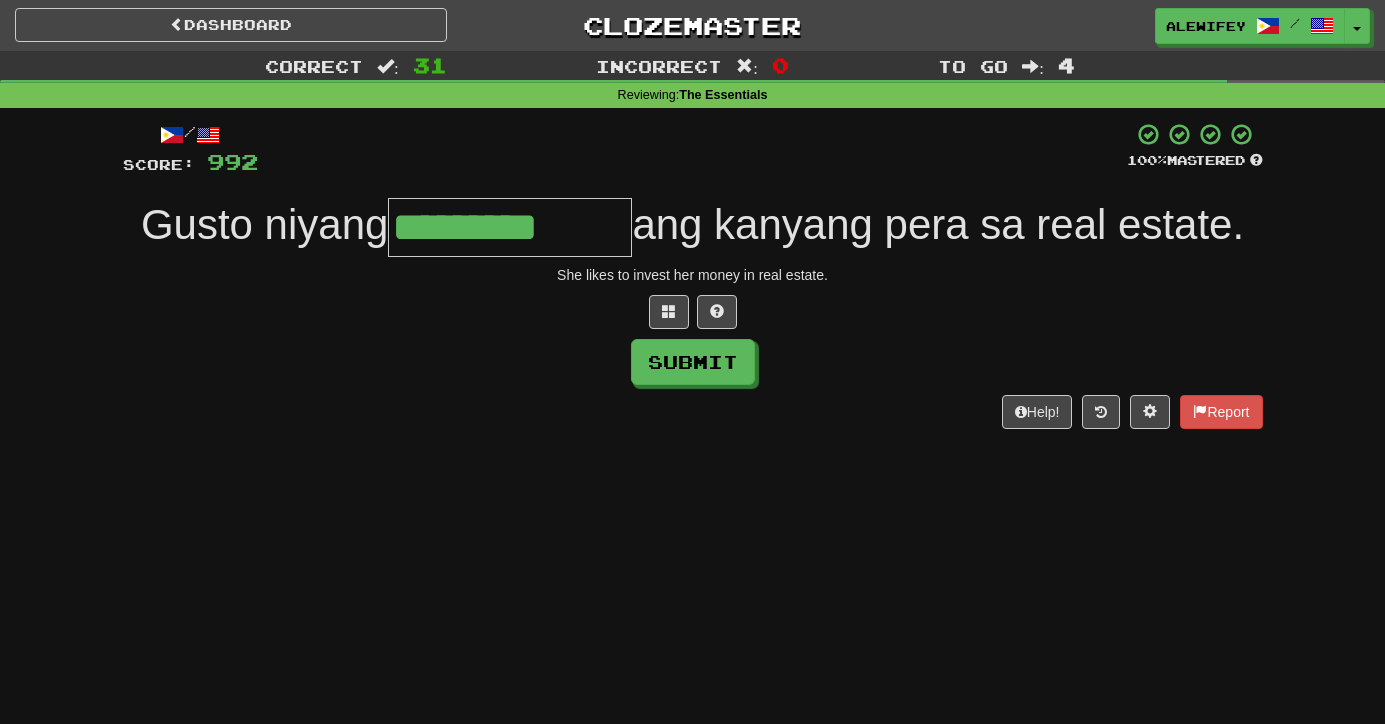 type on "*********" 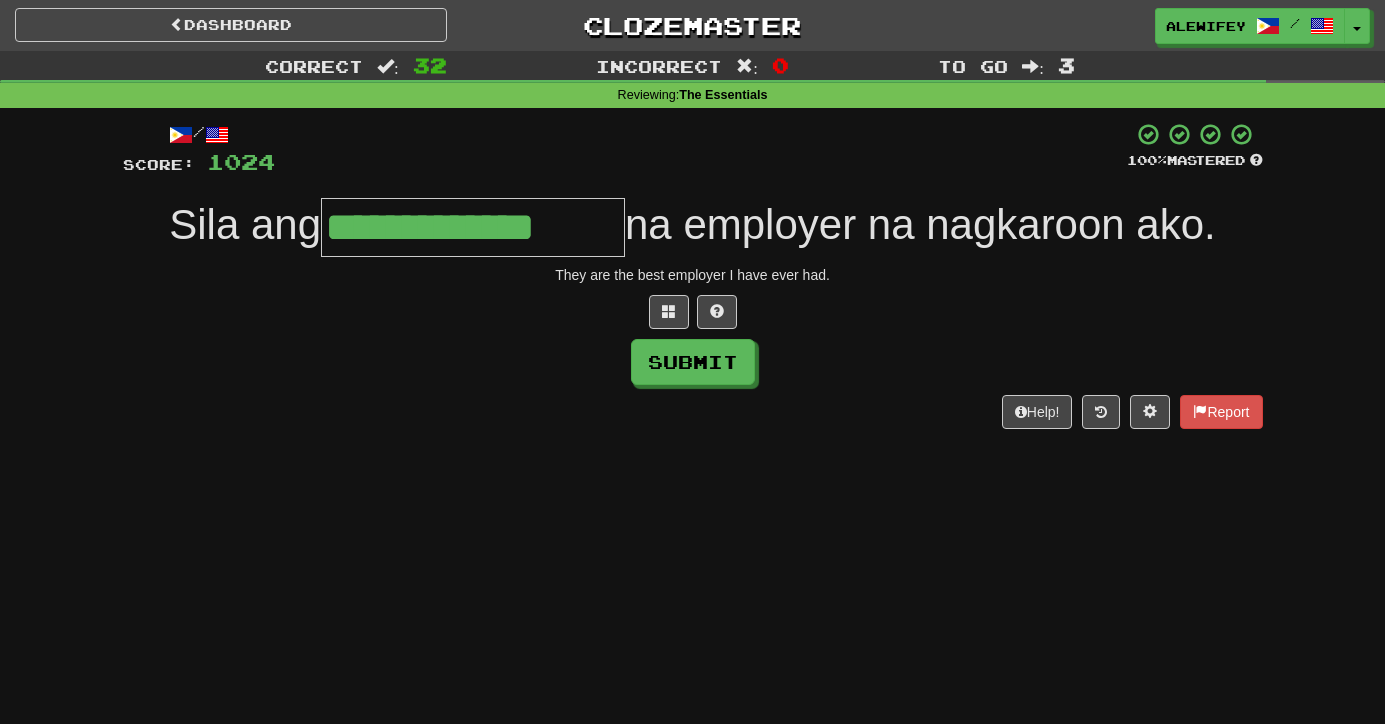 type on "**********" 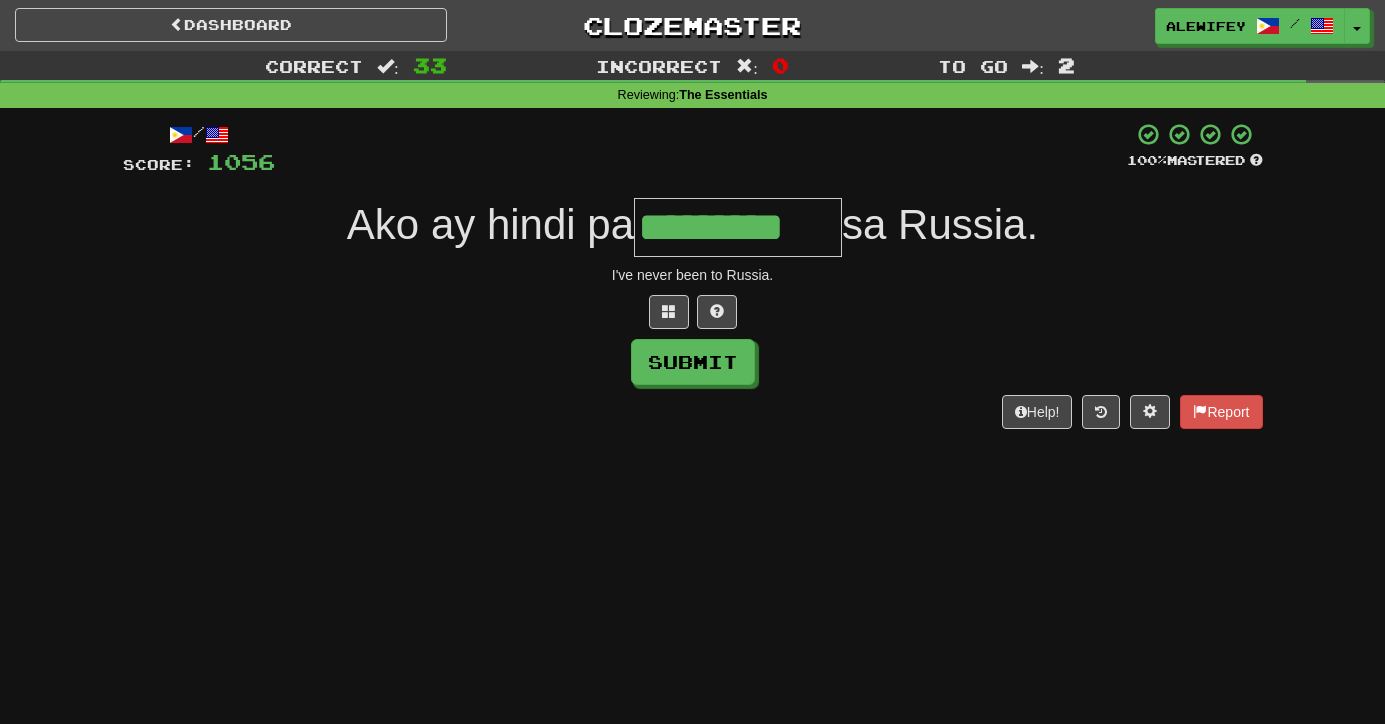type on "*********" 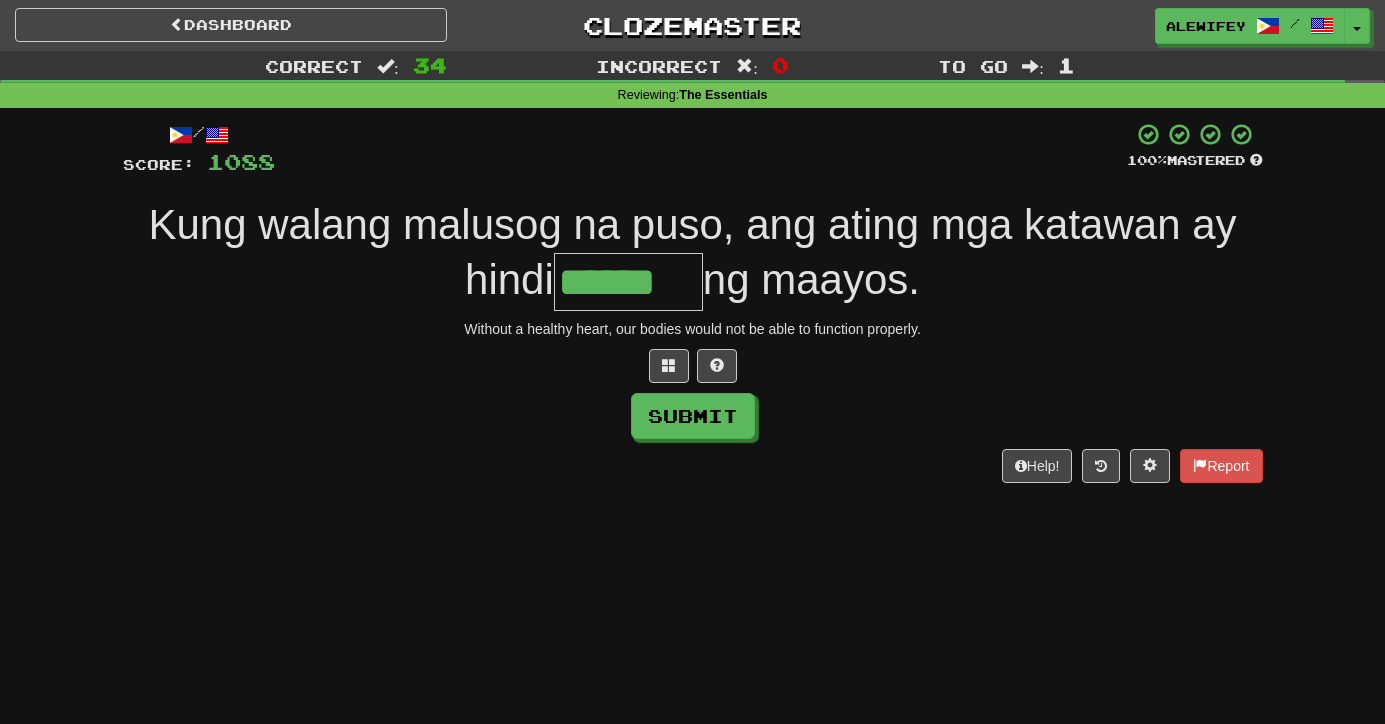 type on "******" 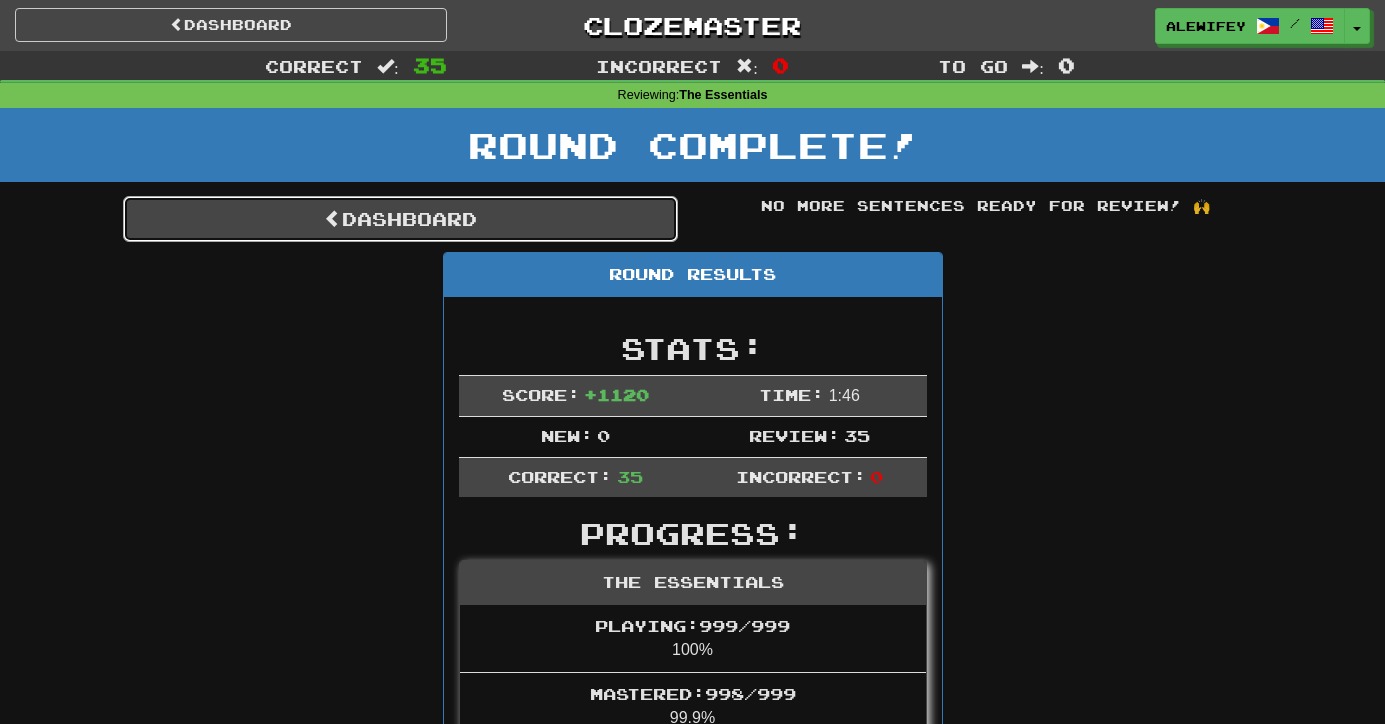 click on "Dashboard" at bounding box center [400, 219] 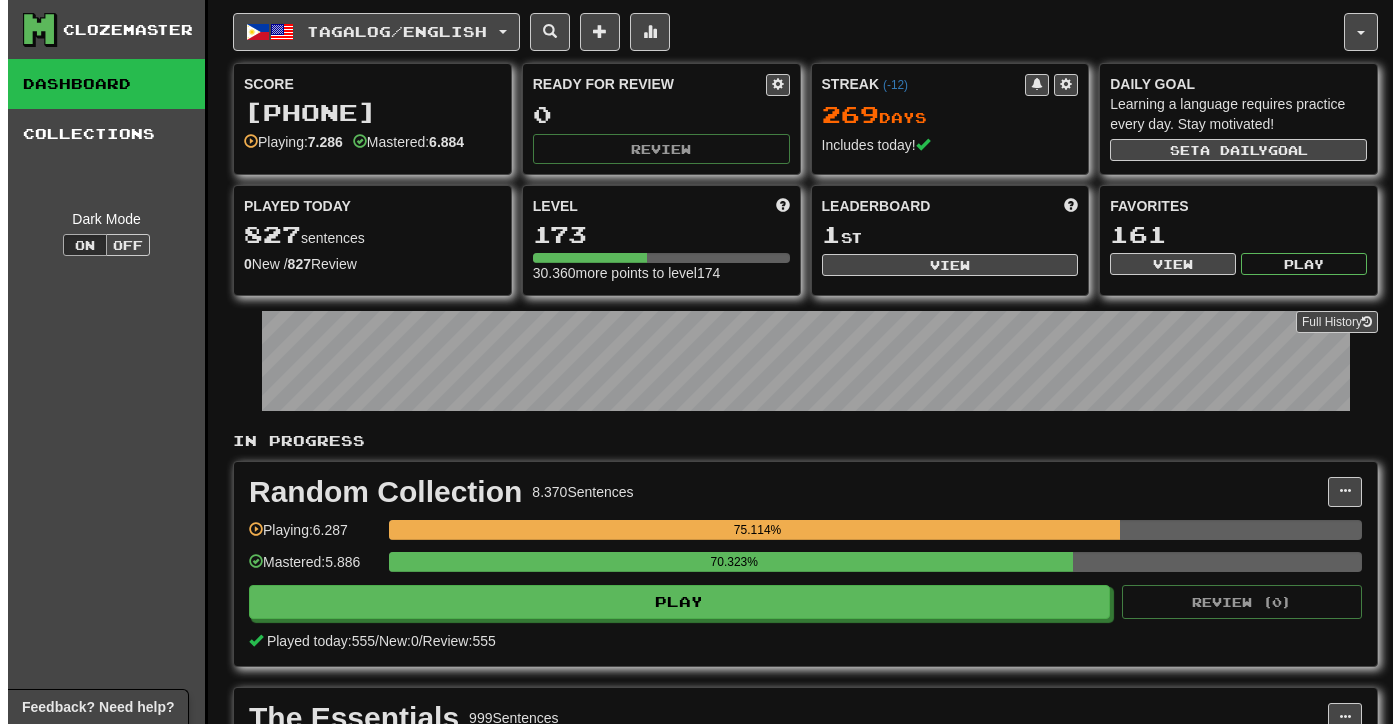 scroll, scrollTop: 0, scrollLeft: 0, axis: both 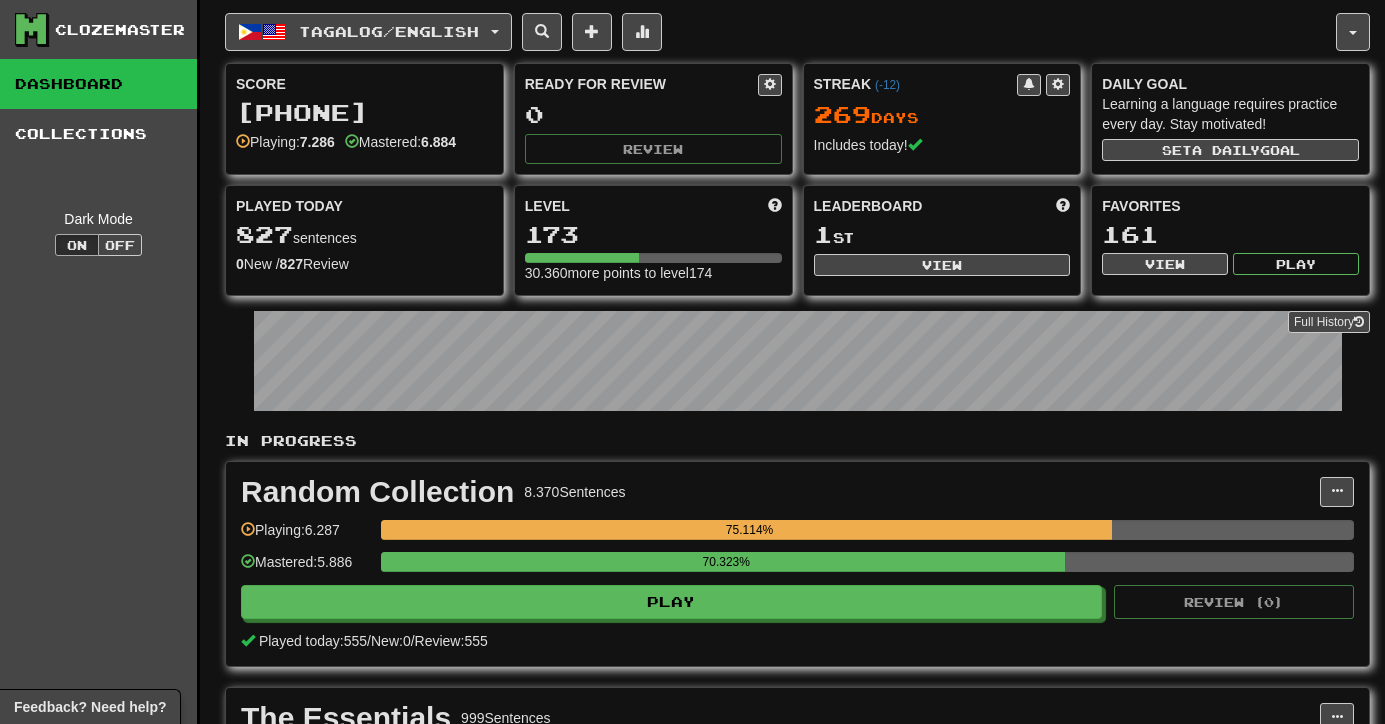 click on "Leaderboard 1 st View" at bounding box center [942, 236] 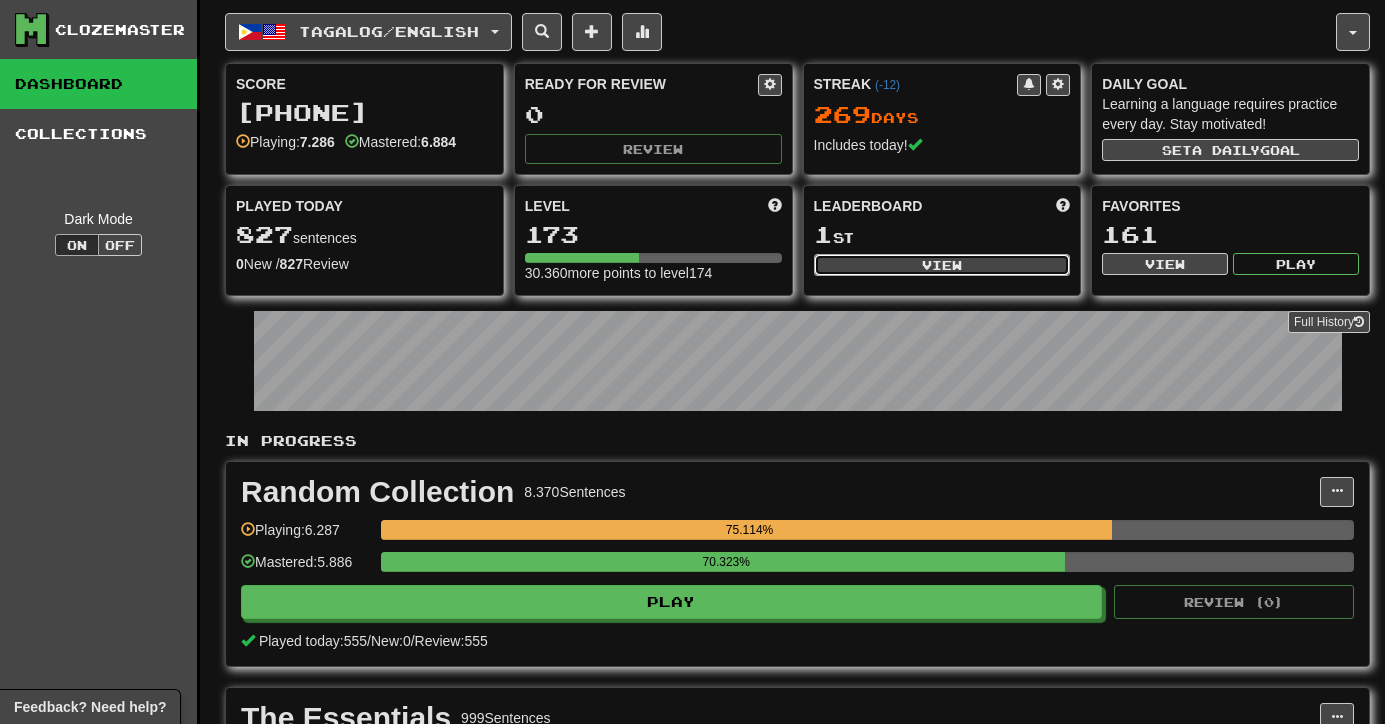 click on "View" at bounding box center [942, 265] 